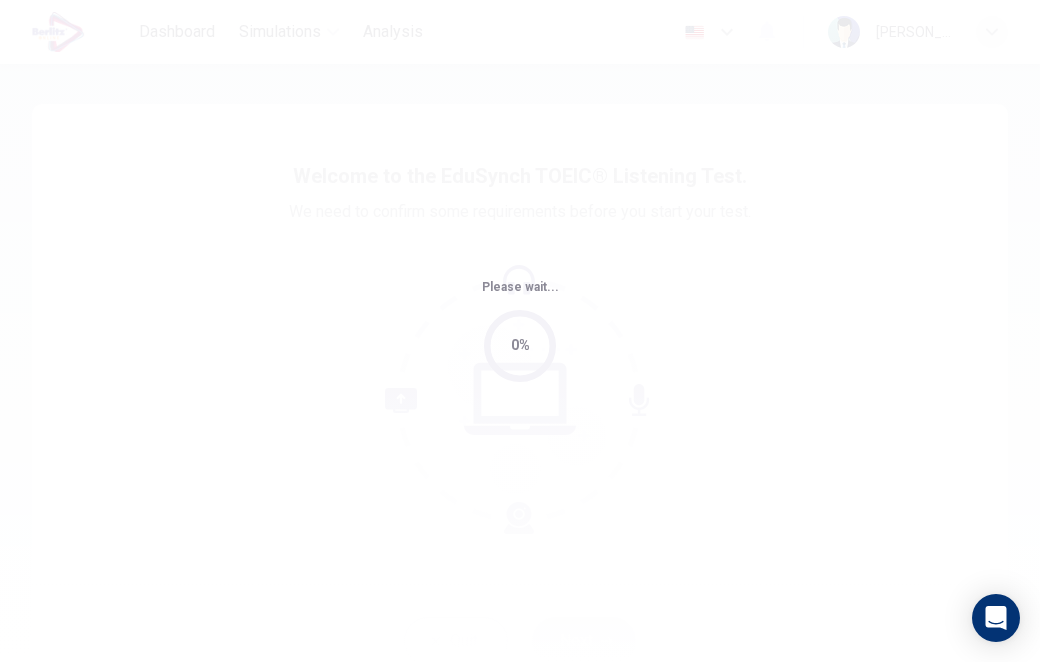 scroll, scrollTop: 0, scrollLeft: 0, axis: both 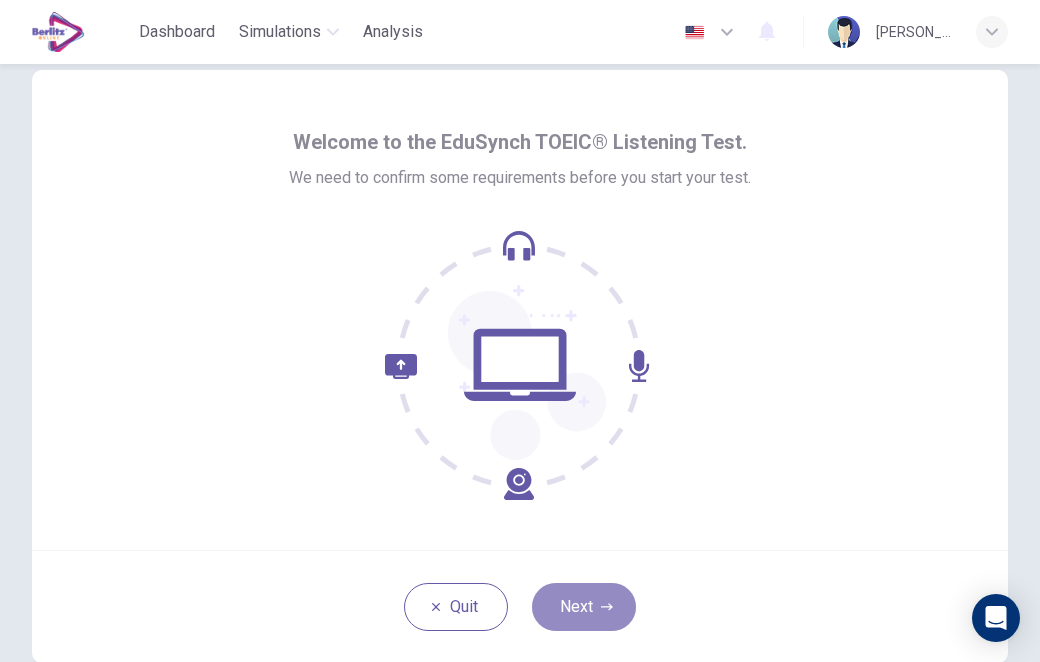 click on "Next" at bounding box center [584, 607] 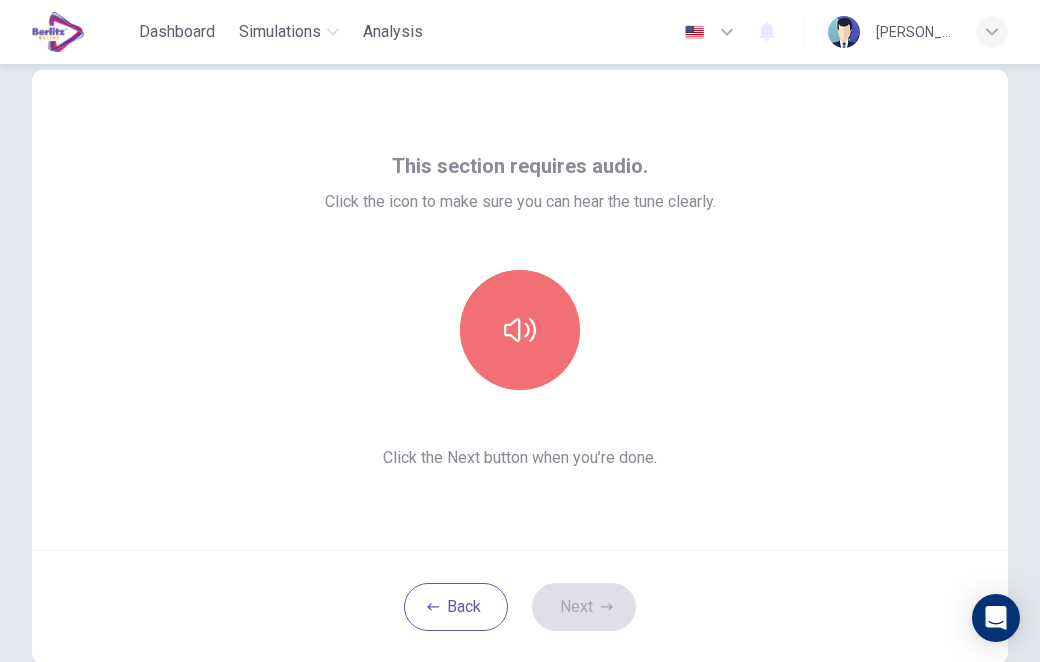 click at bounding box center (520, 330) 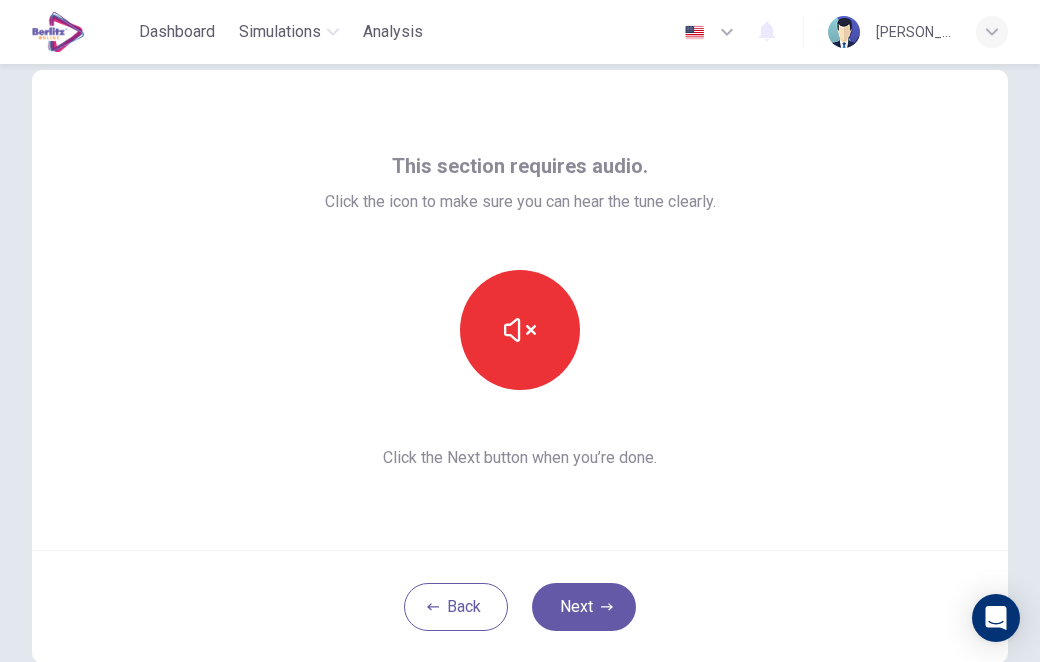 type 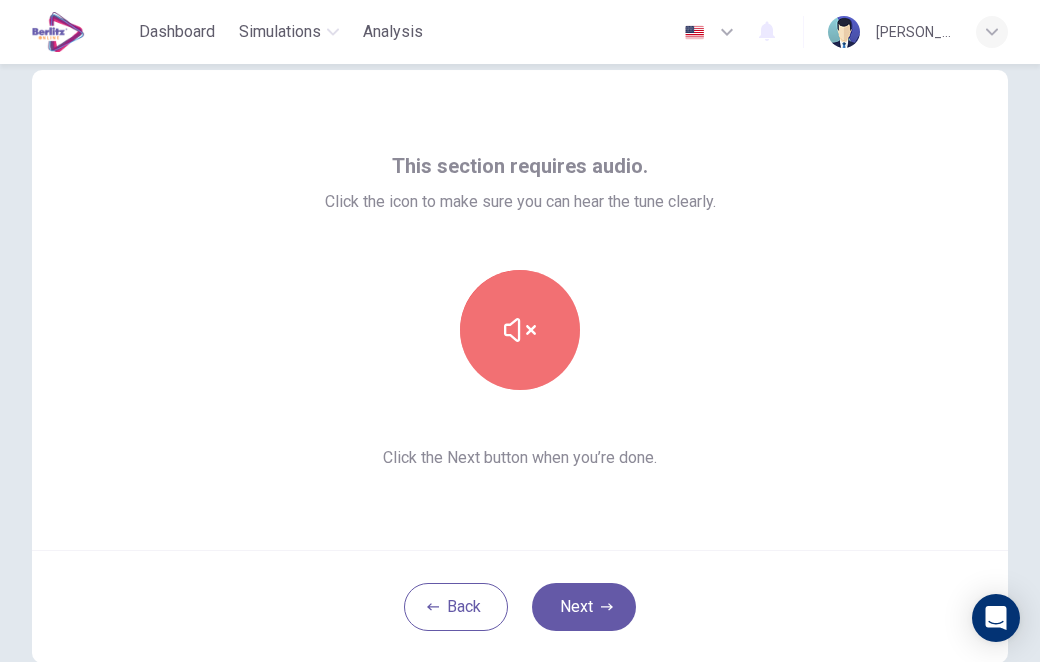 click at bounding box center [520, 330] 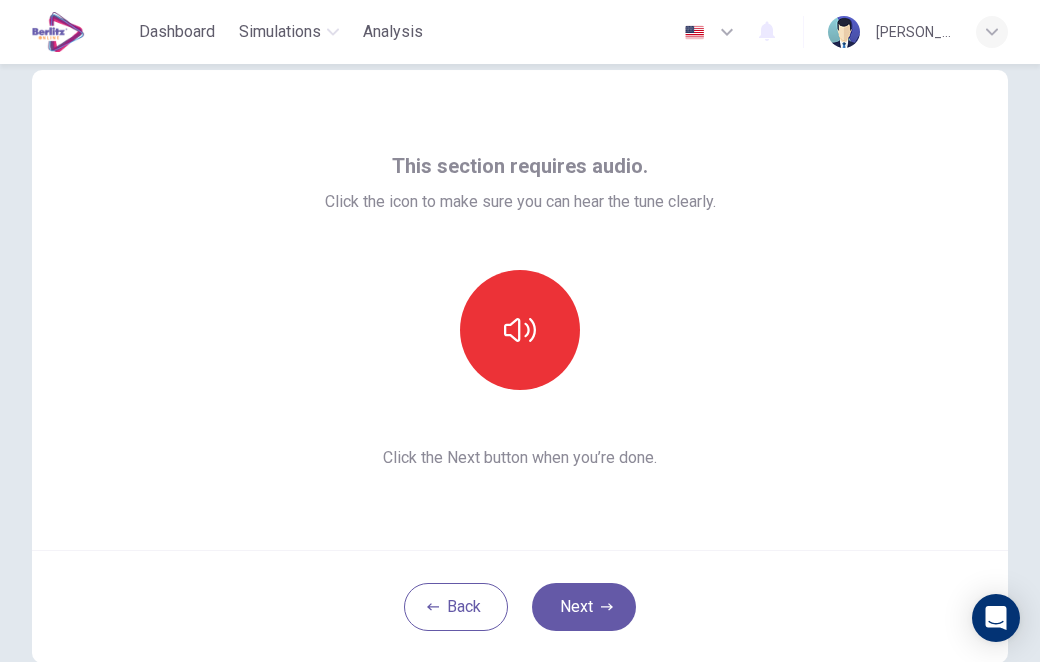 click at bounding box center [520, 330] 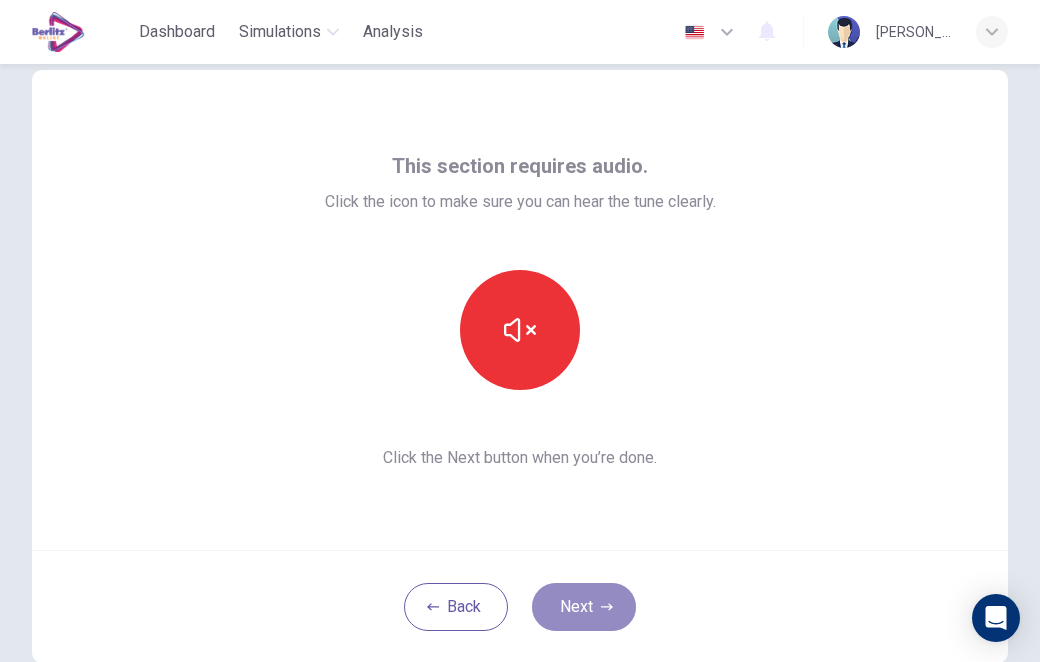 click on "Next" at bounding box center [584, 607] 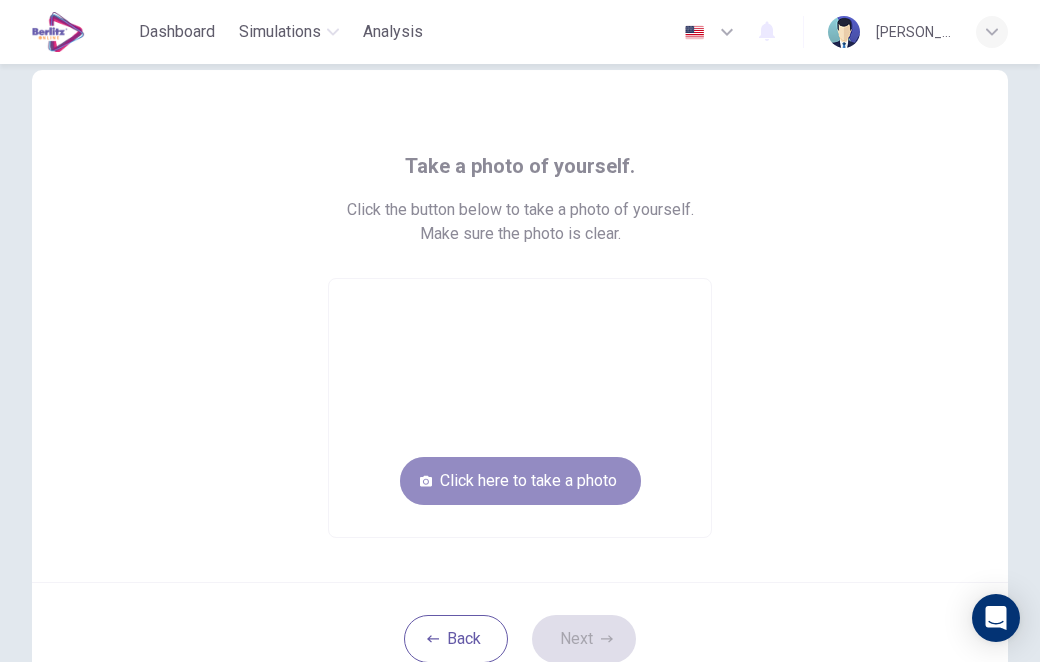 click on "Click here to take a photo" at bounding box center (520, 481) 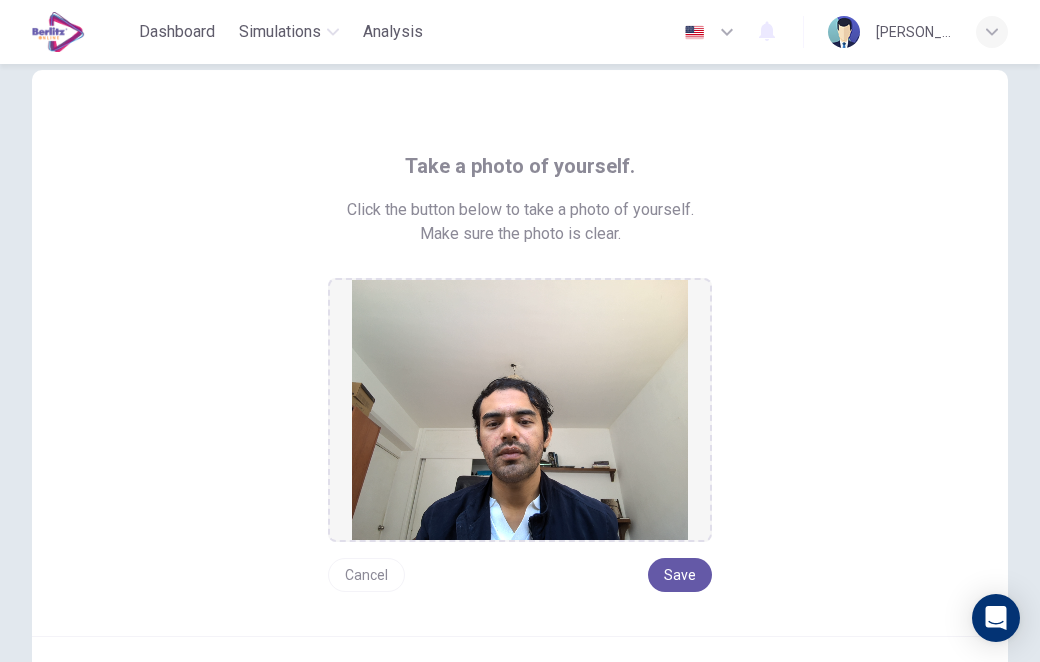 click on "Cancel Save" at bounding box center [520, 567] 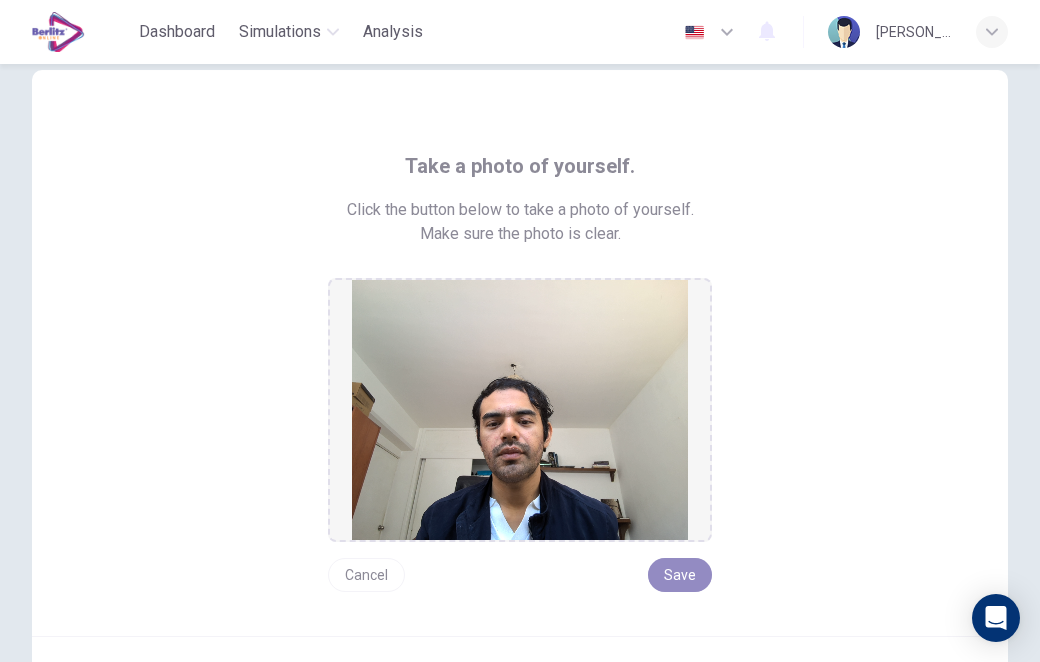 click on "Save" at bounding box center [680, 575] 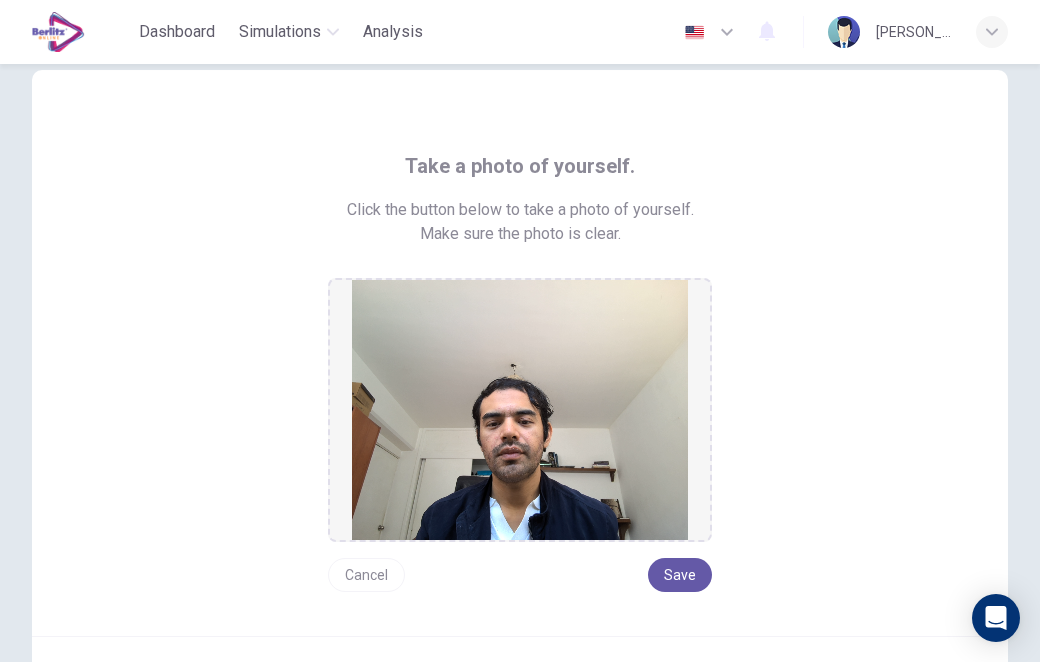 drag, startPoint x: 682, startPoint y: 572, endPoint x: 651, endPoint y: 591, distance: 36.359318 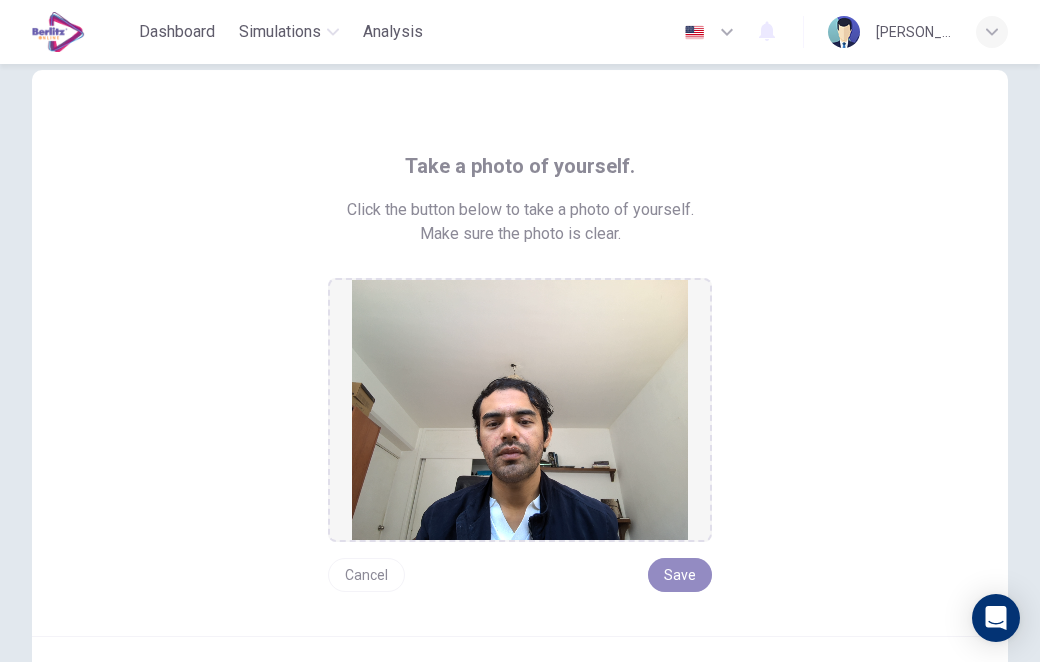 click on "Save" at bounding box center [680, 575] 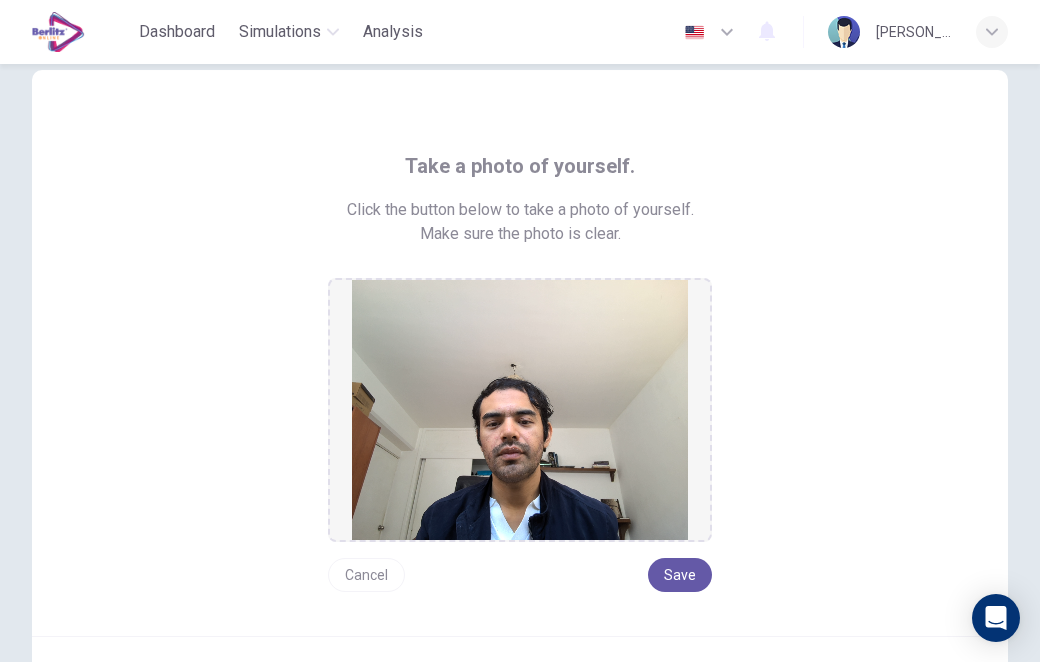 scroll, scrollTop: 217, scrollLeft: 0, axis: vertical 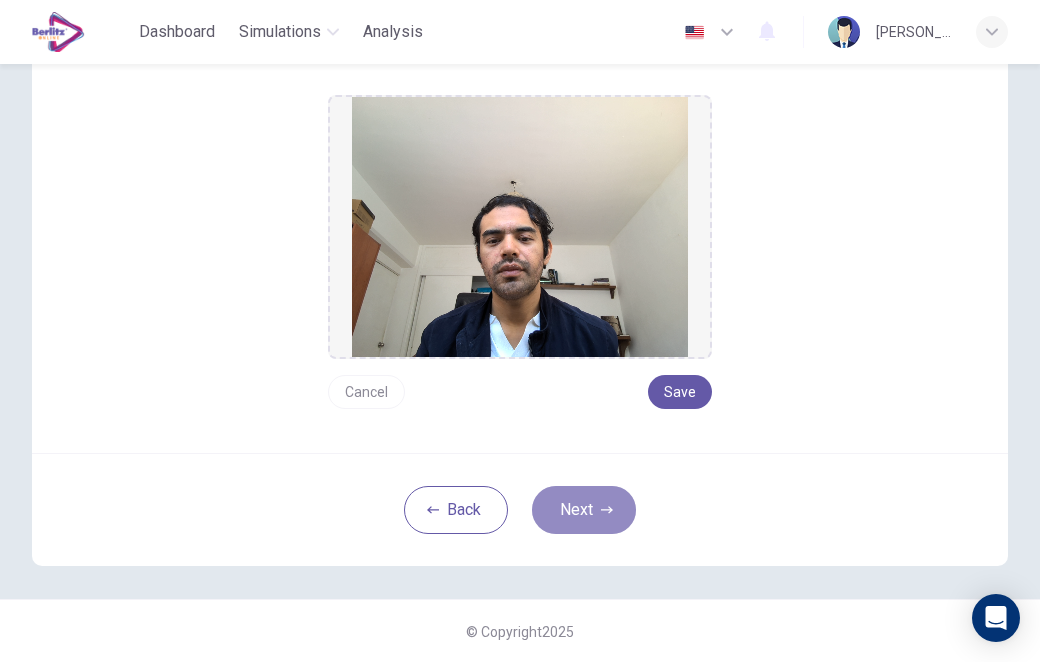 click on "Next" at bounding box center (584, 510) 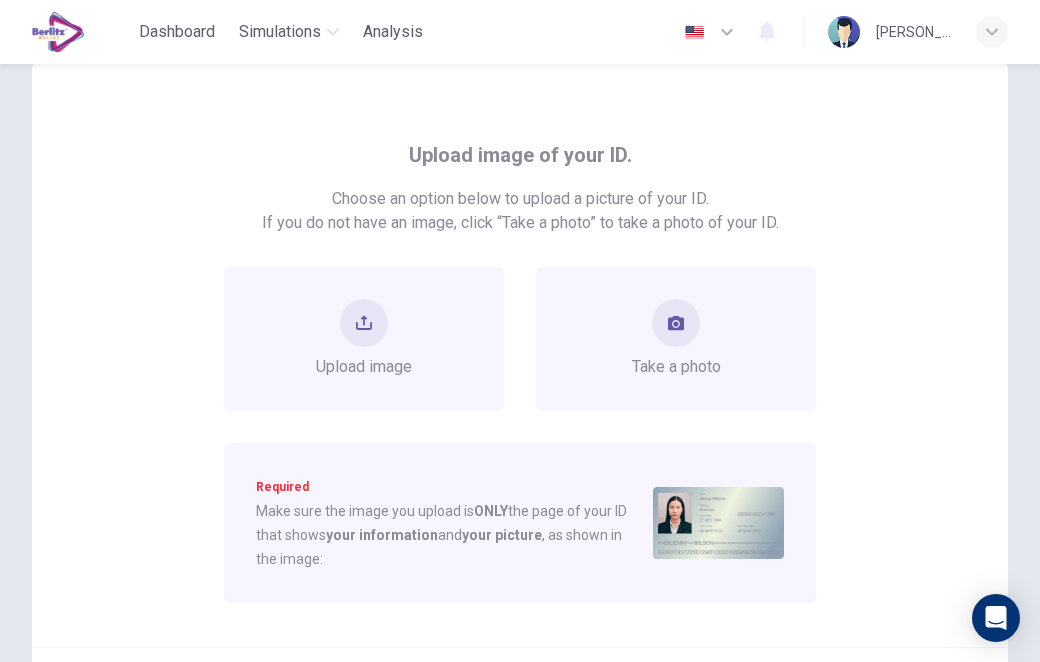 scroll, scrollTop: 0, scrollLeft: 0, axis: both 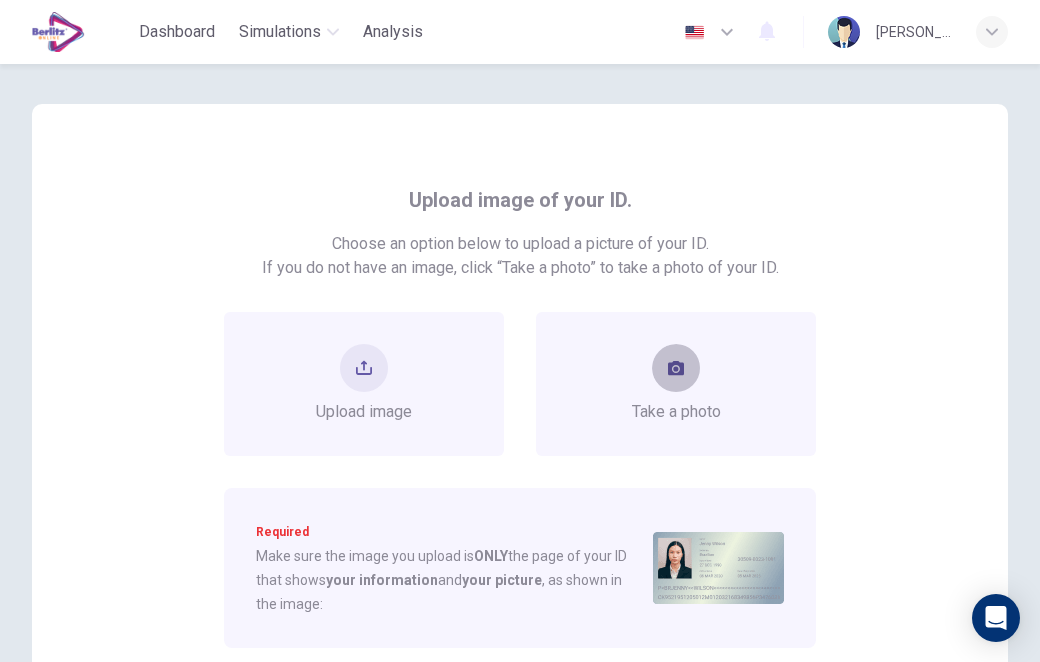 click at bounding box center [676, 368] 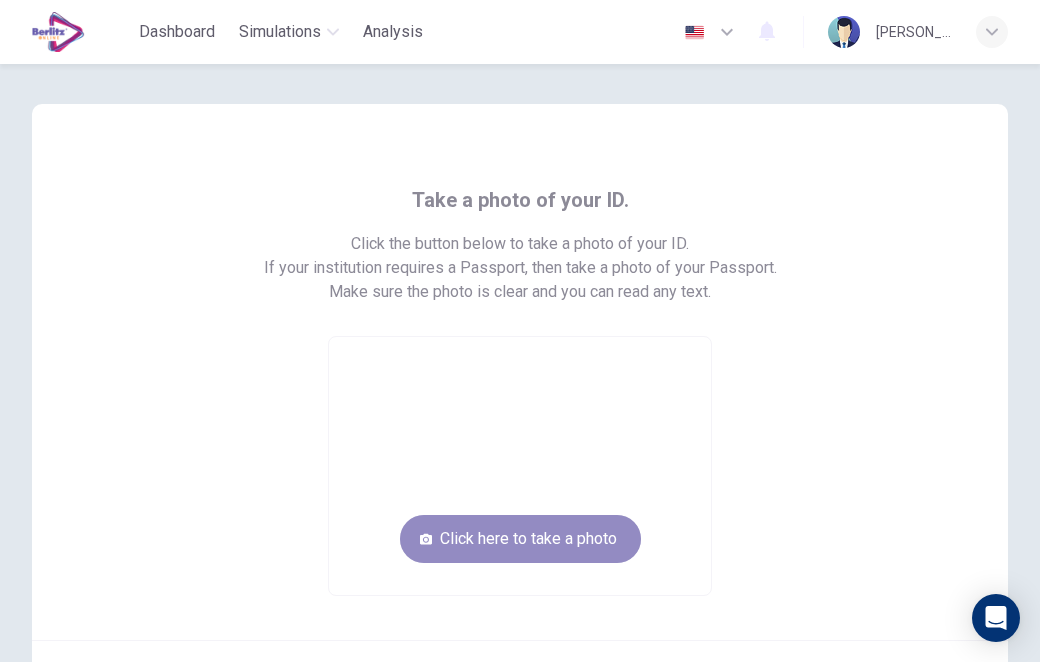 click on "Click here to take a photo" at bounding box center [520, 539] 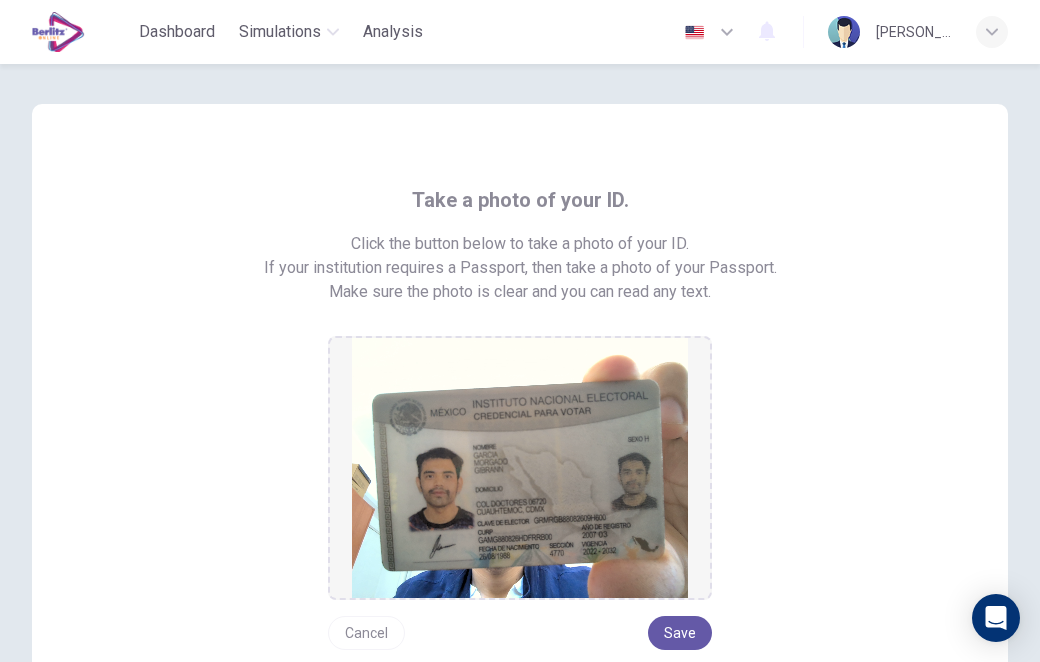 click on "Save" at bounding box center [680, 633] 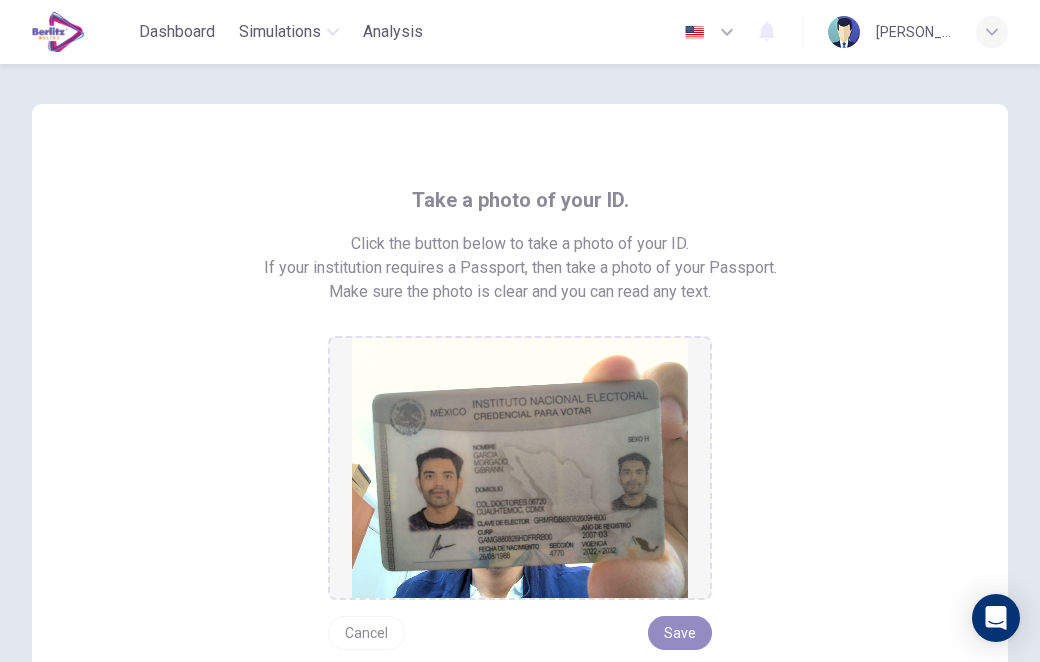 click on "Save" at bounding box center (680, 633) 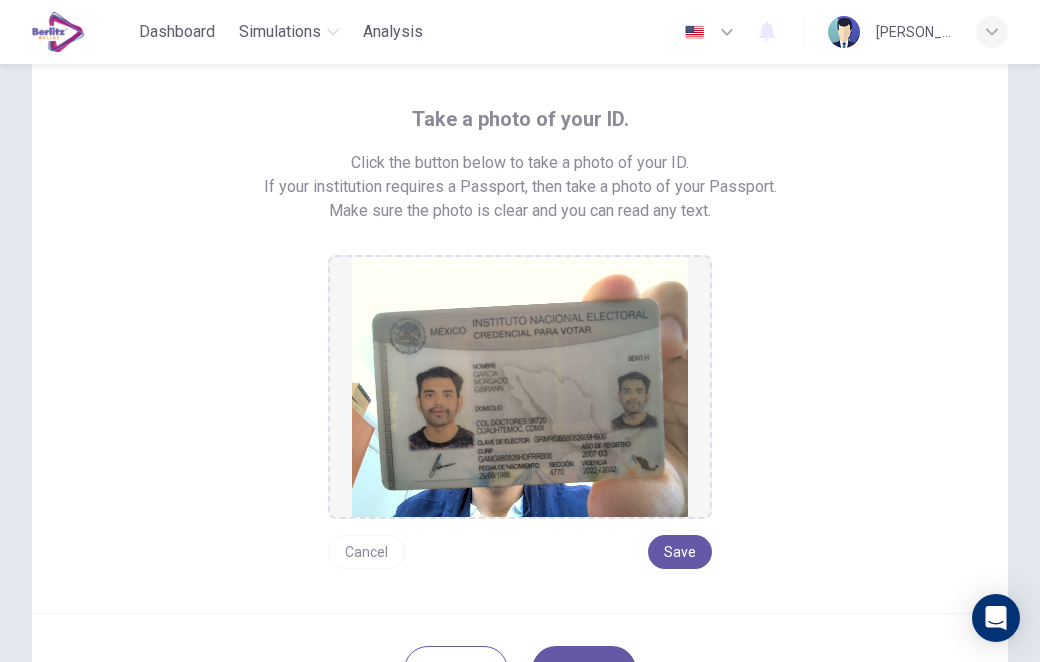 scroll, scrollTop: 144, scrollLeft: 0, axis: vertical 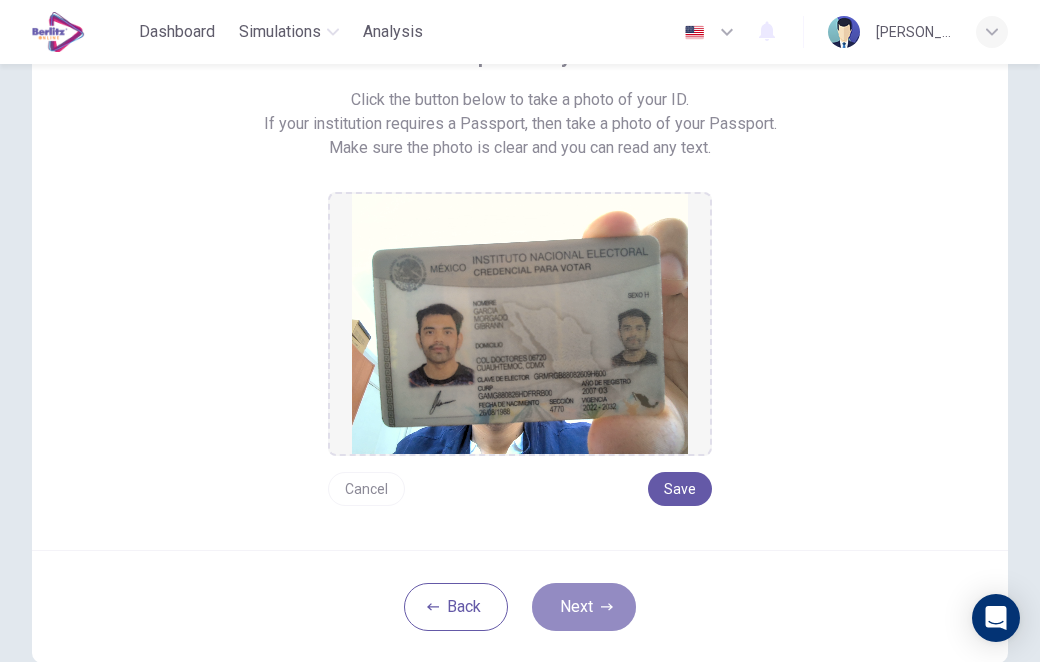 click 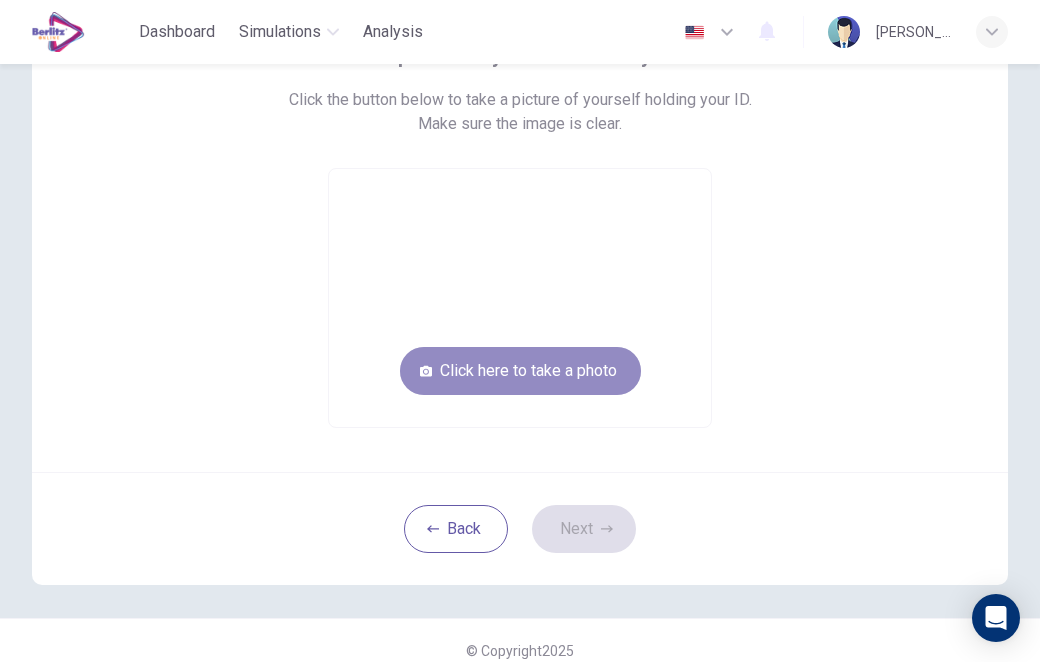 drag, startPoint x: 602, startPoint y: 387, endPoint x: 588, endPoint y: 385, distance: 14.142136 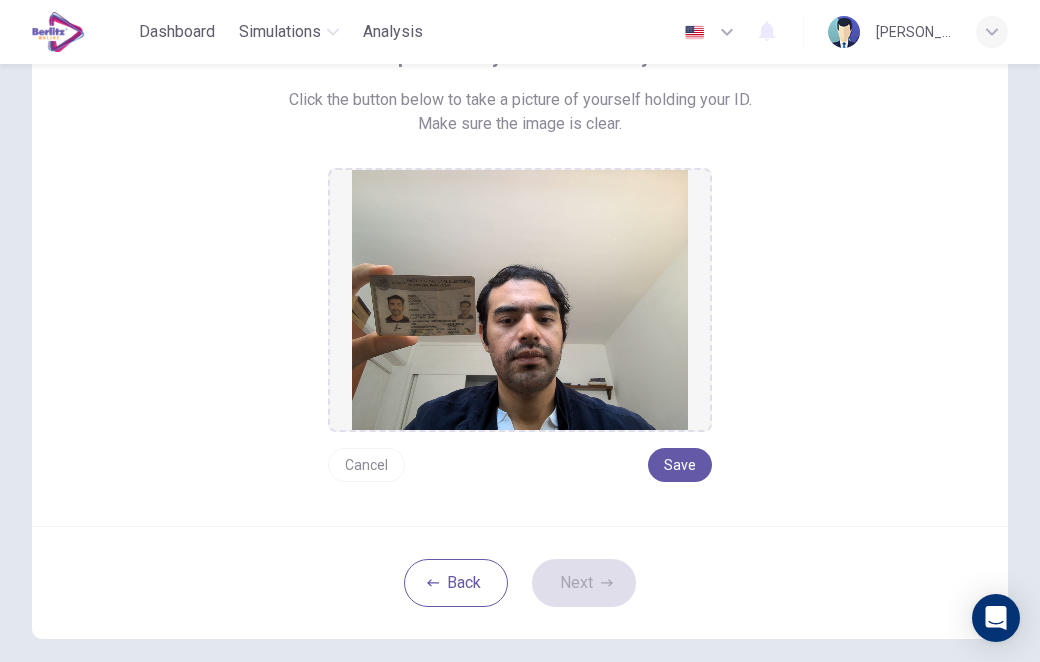 click on "Cancel" at bounding box center [366, 465] 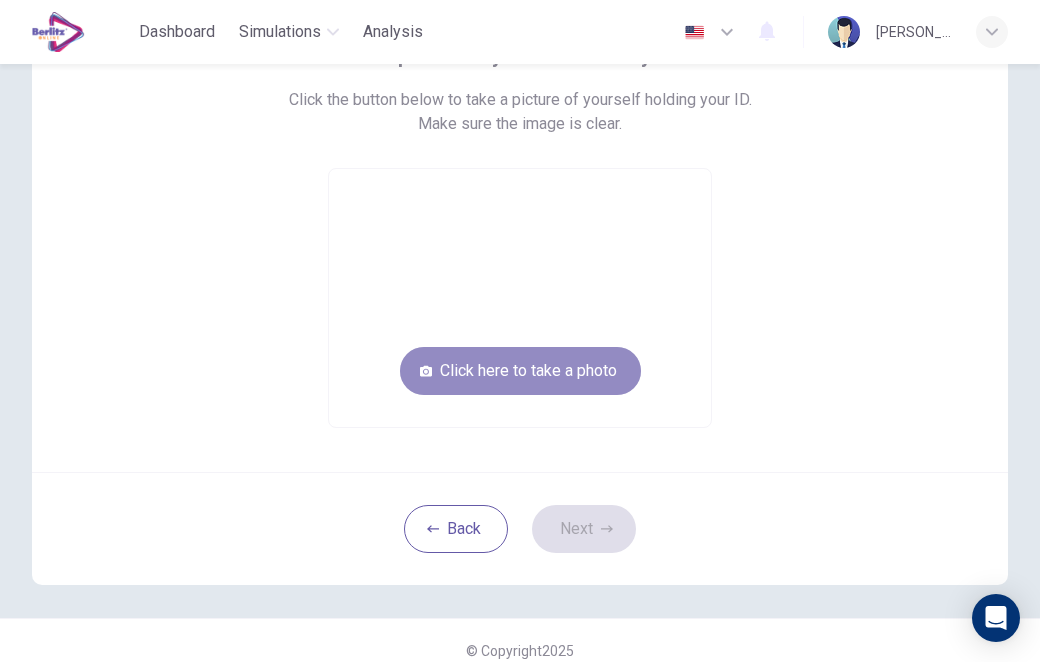 drag, startPoint x: 581, startPoint y: 381, endPoint x: 636, endPoint y: 379, distance: 55.03635 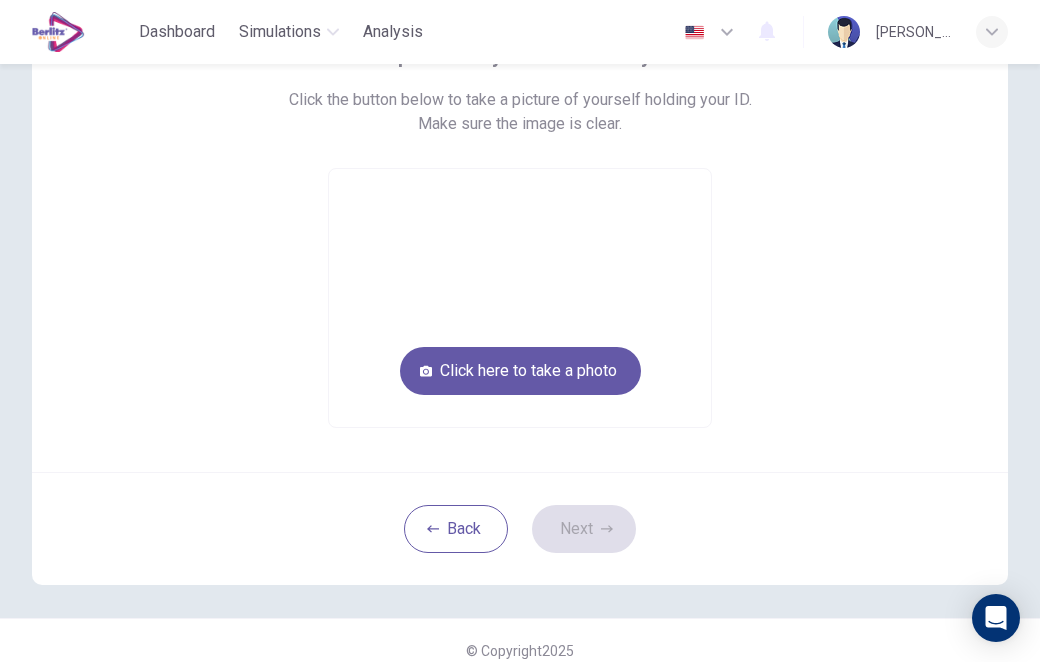 click on "Click here to take a photo" at bounding box center (520, 371) 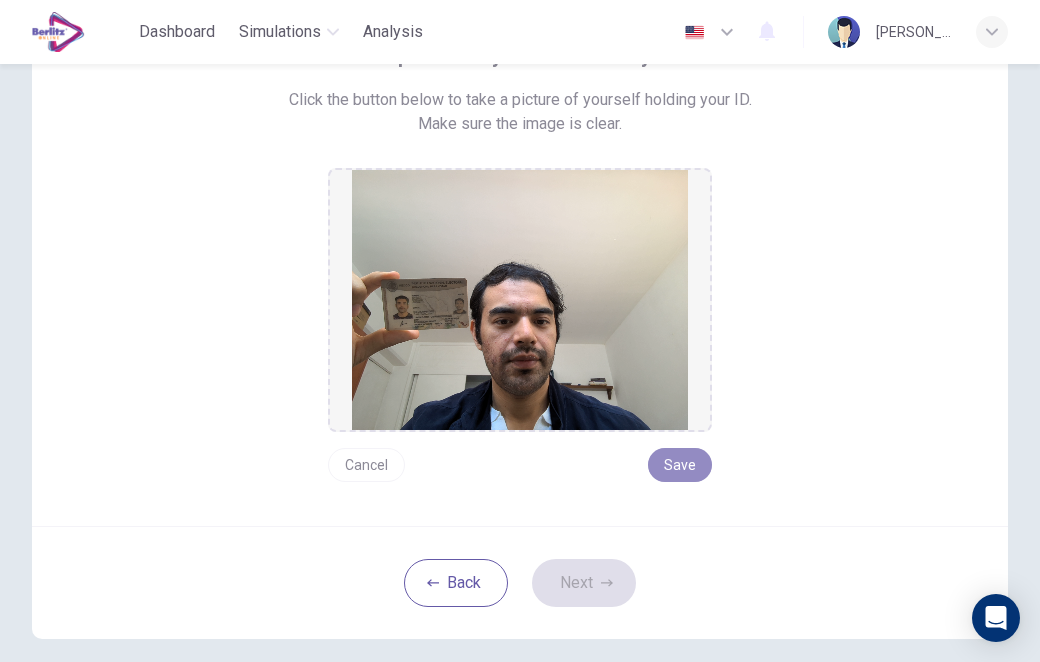 click on "Save" at bounding box center (680, 465) 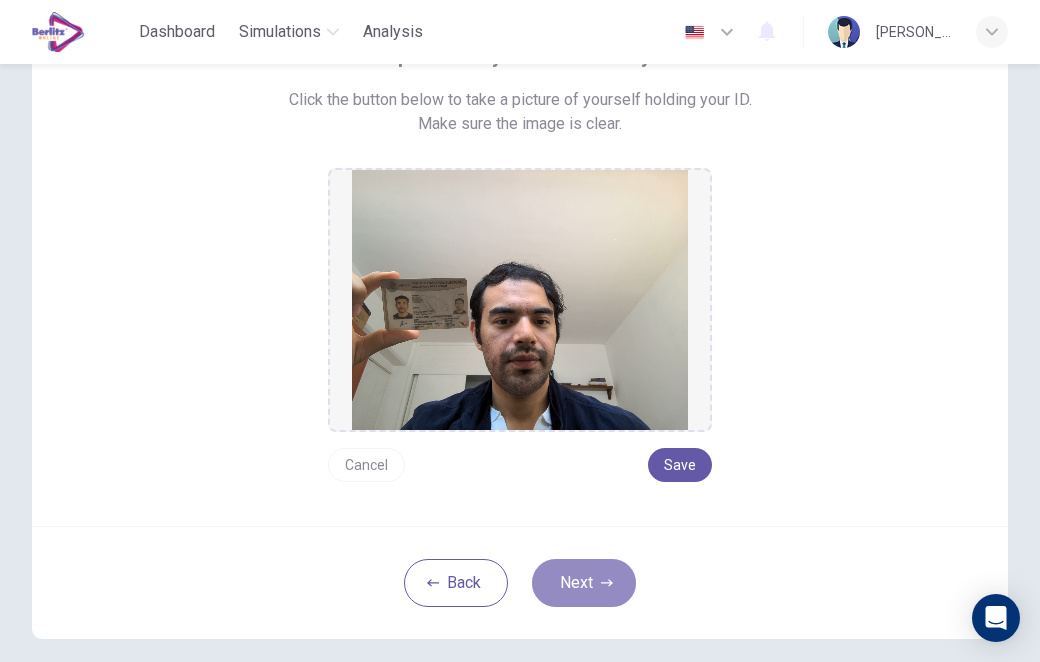 drag, startPoint x: 688, startPoint y: 468, endPoint x: 622, endPoint y: 572, distance: 123.174675 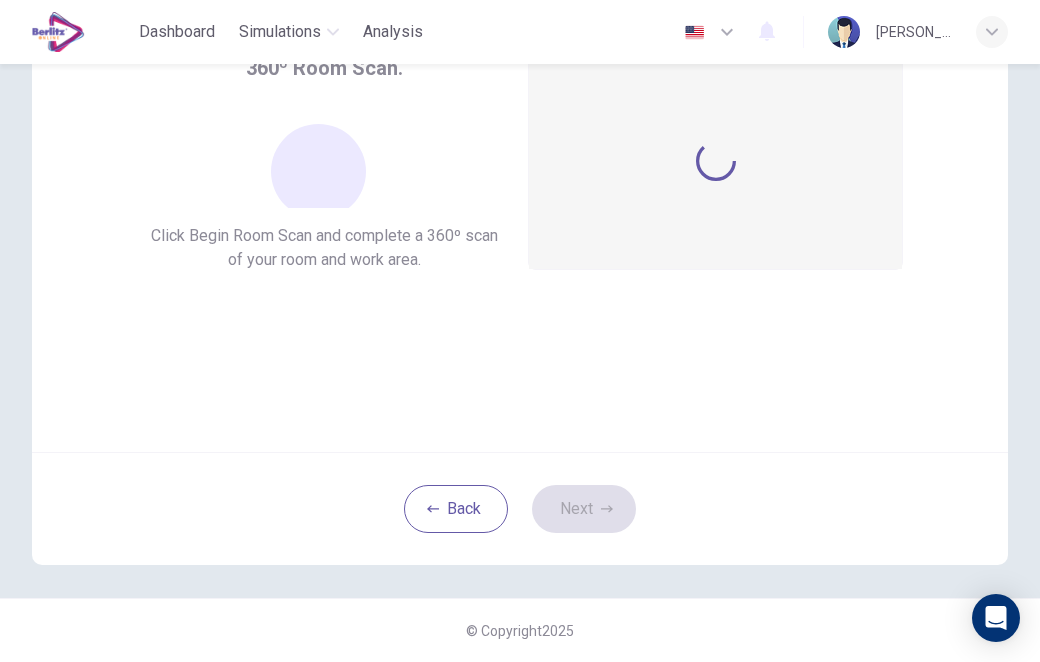 scroll, scrollTop: 132, scrollLeft: 0, axis: vertical 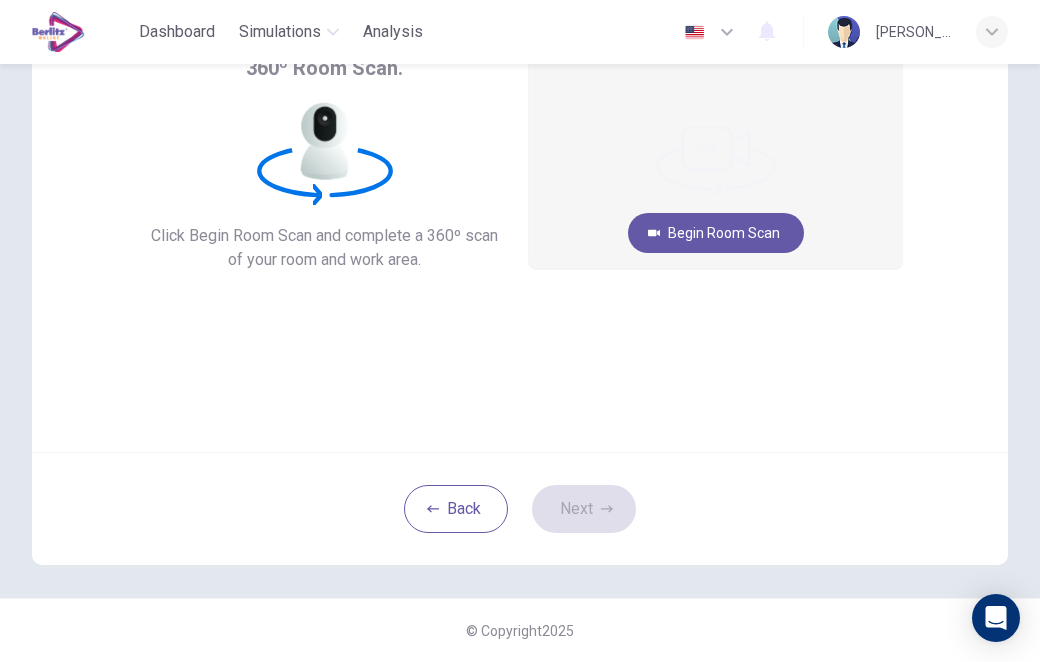 click on "Begin Room Scan" at bounding box center (716, 233) 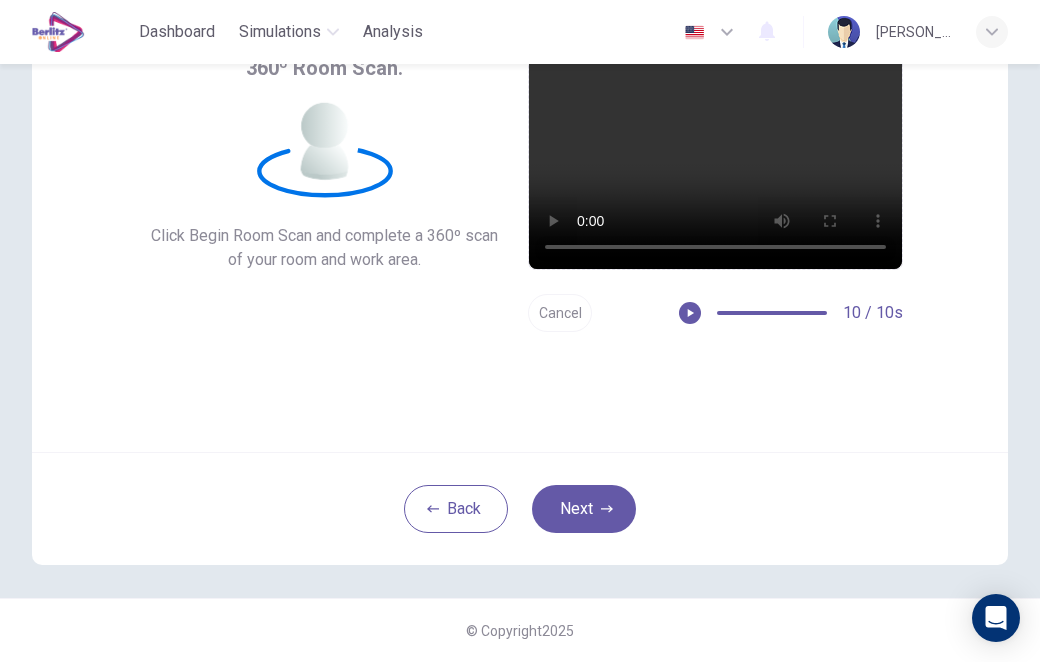 click on "Cancel" at bounding box center [560, 313] 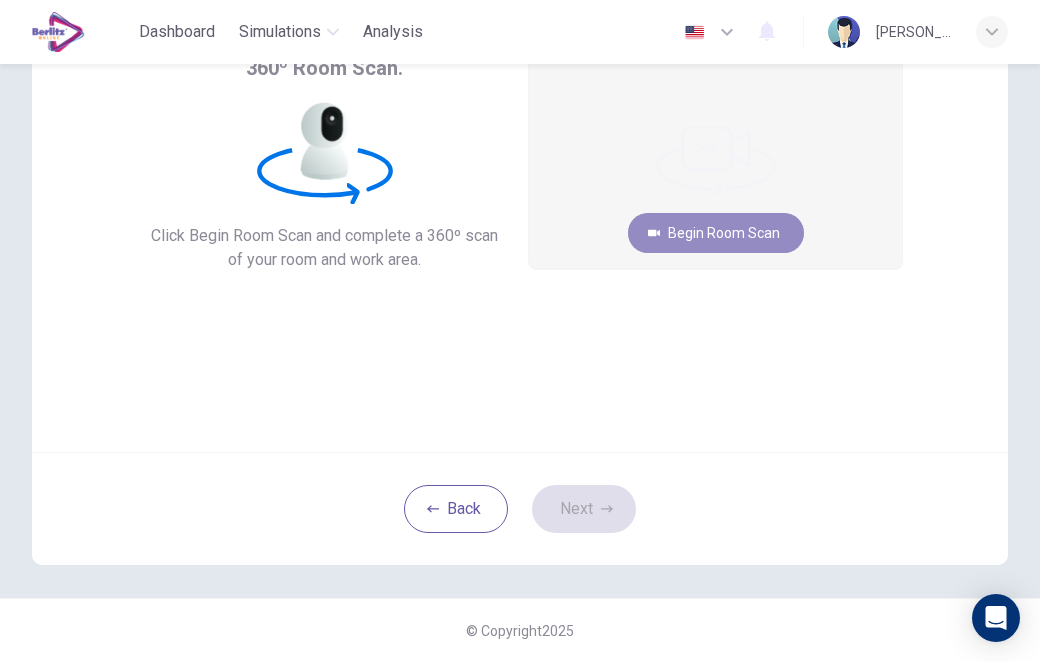 click on "Begin Room Scan" at bounding box center (716, 233) 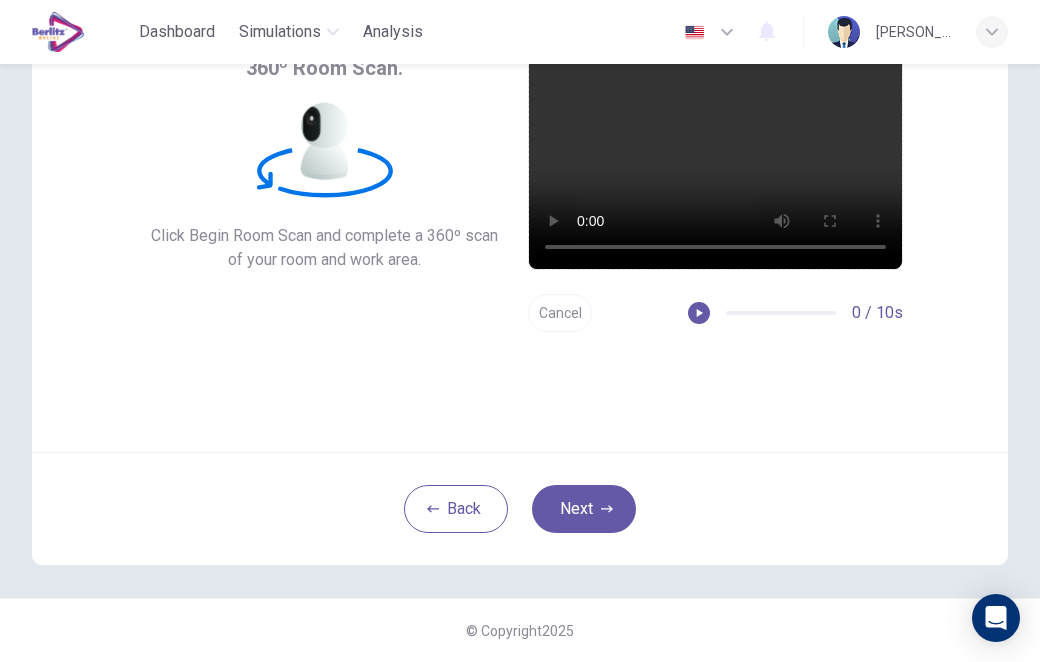 click on "Next" at bounding box center [584, 509] 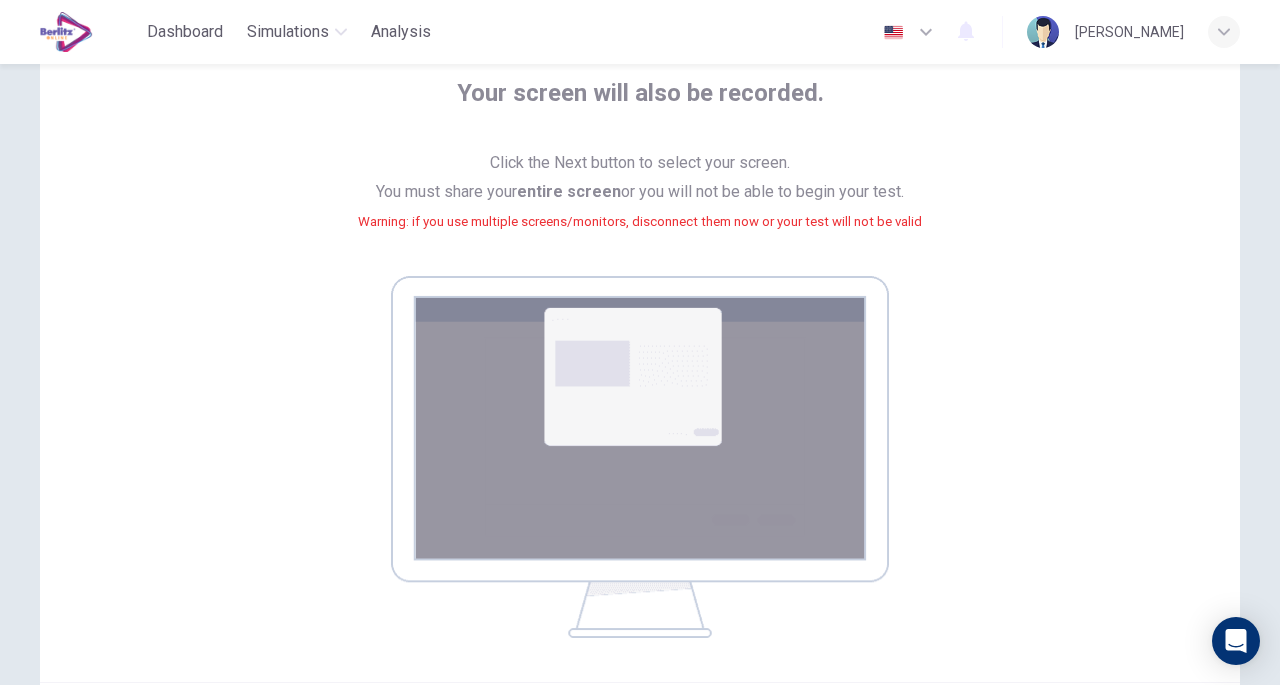 scroll, scrollTop: 177, scrollLeft: 0, axis: vertical 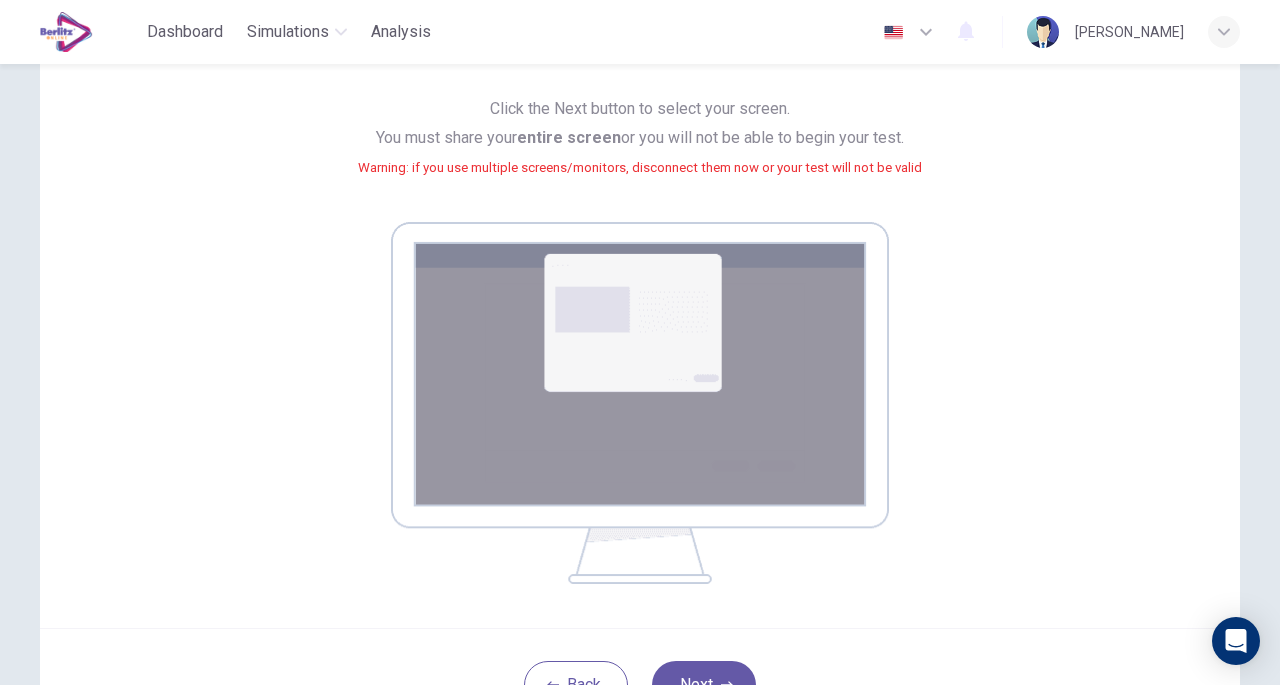click on "Your screen will also be recorded. Click the Next button to select your screen.  You must share your  entire screen  or you will not be able to begin your test.    Warning: if you use multiple screens/monitors, disconnect them now or your test will not be valid" at bounding box center [640, 303] 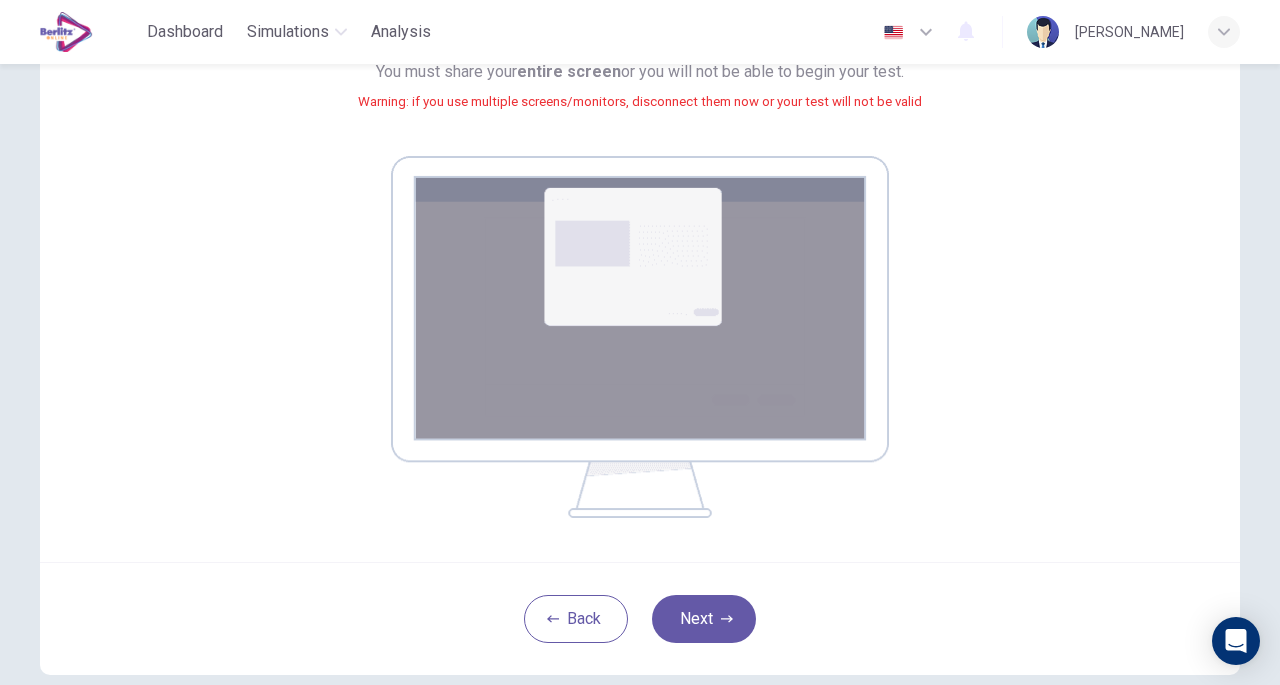 scroll, scrollTop: 262, scrollLeft: 0, axis: vertical 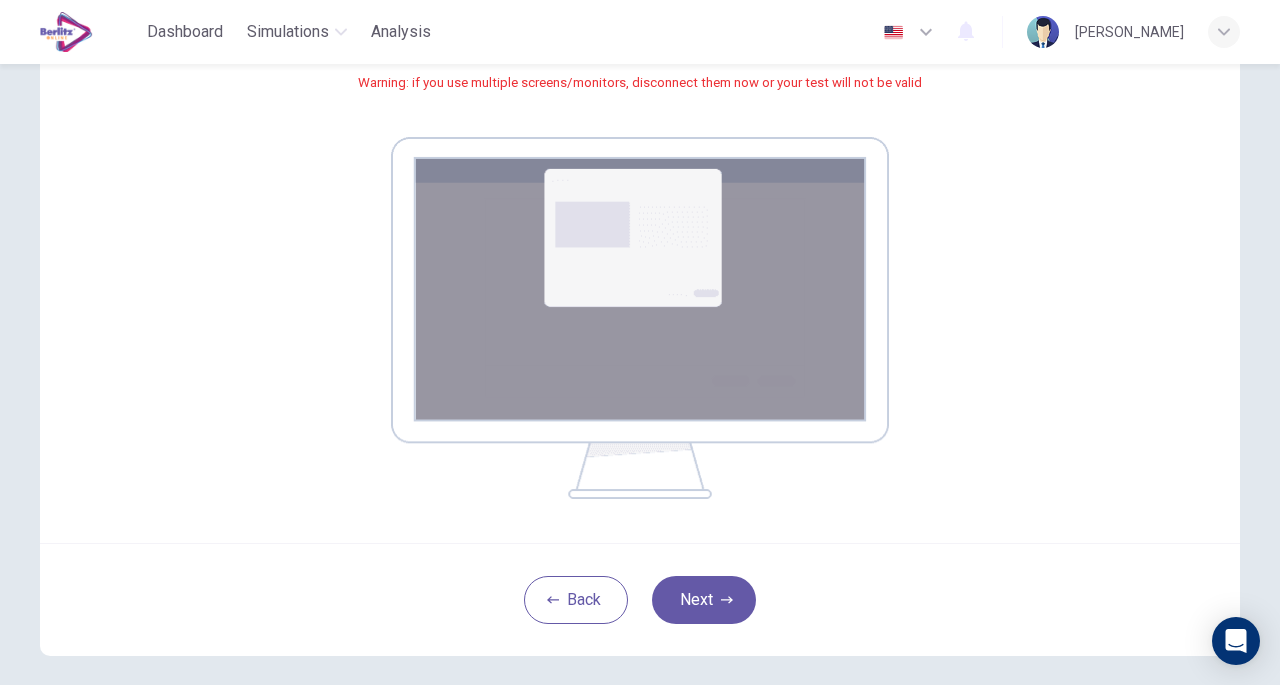 click at bounding box center [640, 318] 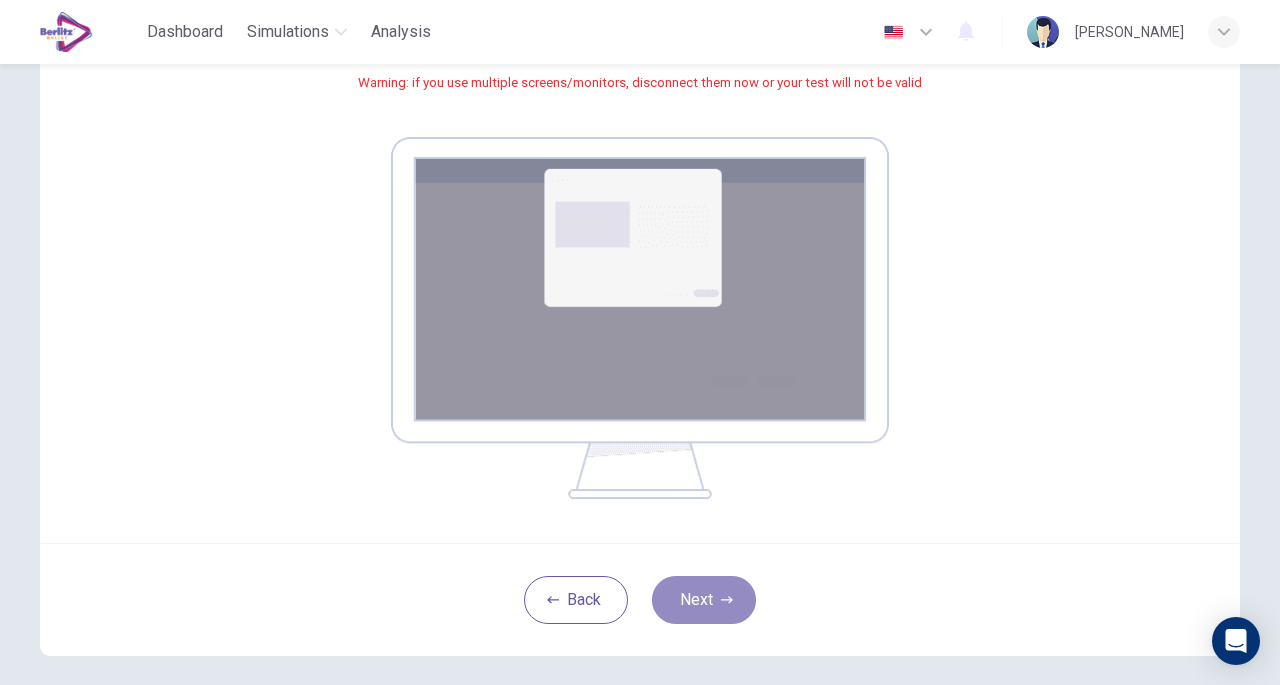 drag, startPoint x: 696, startPoint y: 588, endPoint x: 706, endPoint y: 612, distance: 26 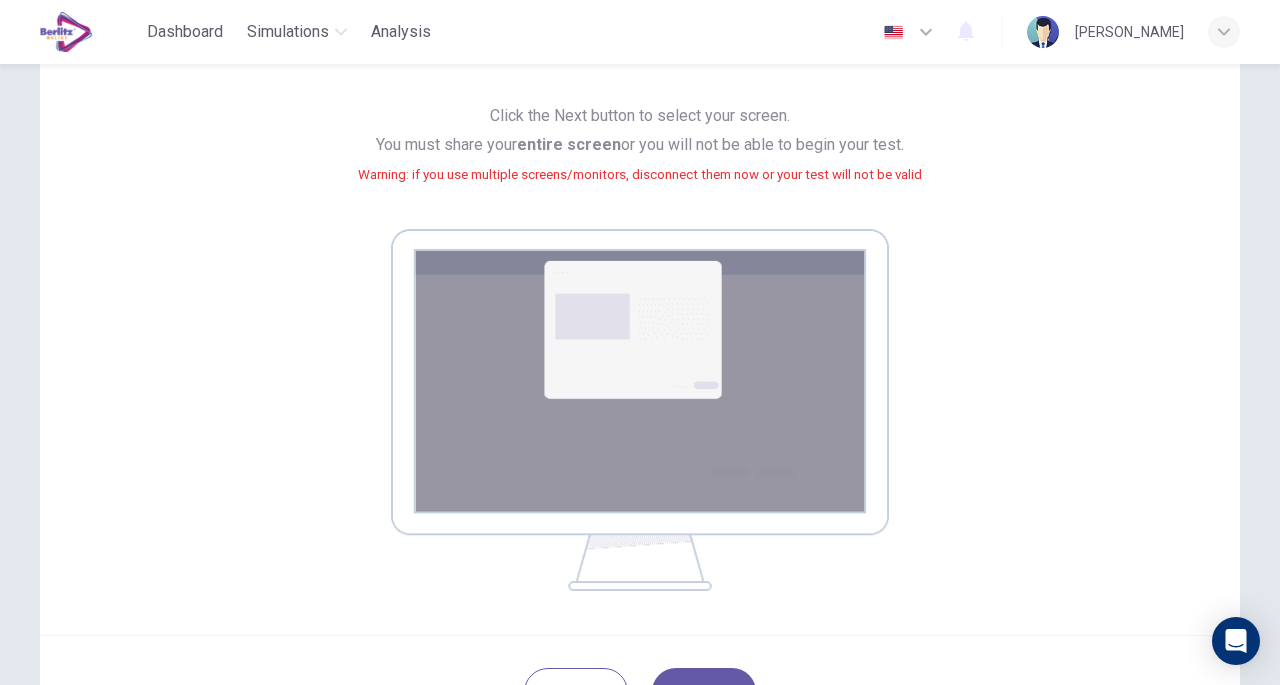scroll, scrollTop: 353, scrollLeft: 0, axis: vertical 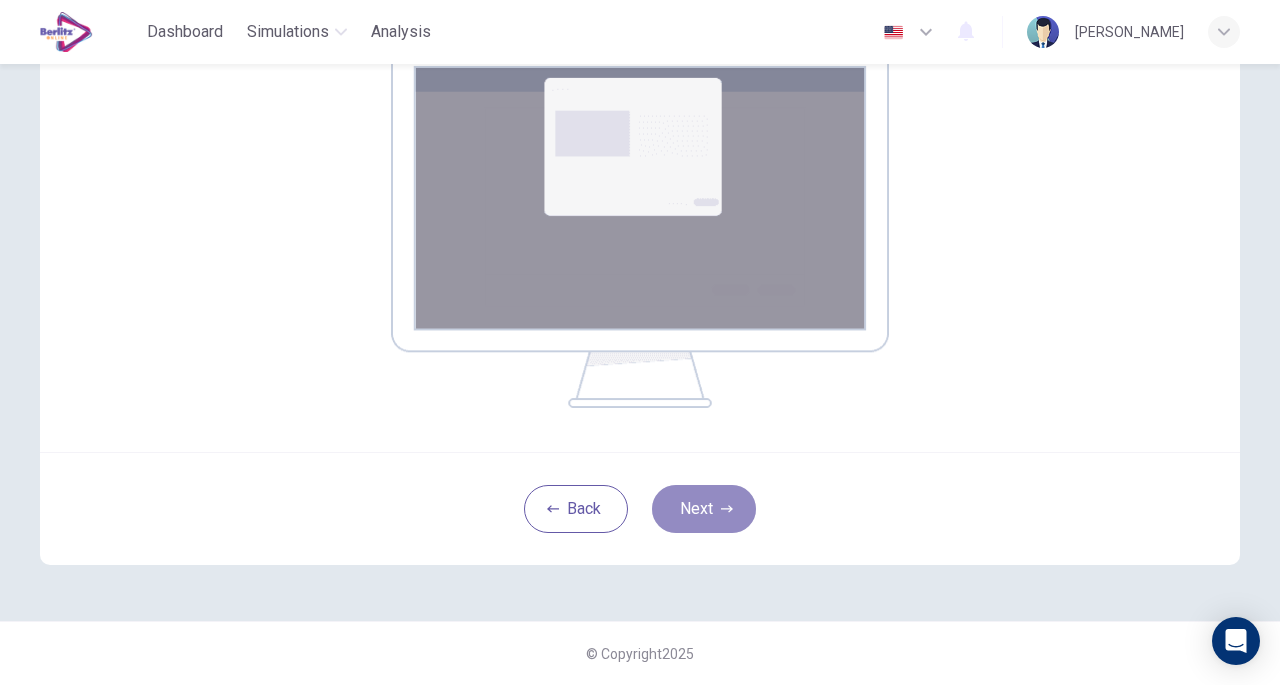 click on "Next" at bounding box center [704, 509] 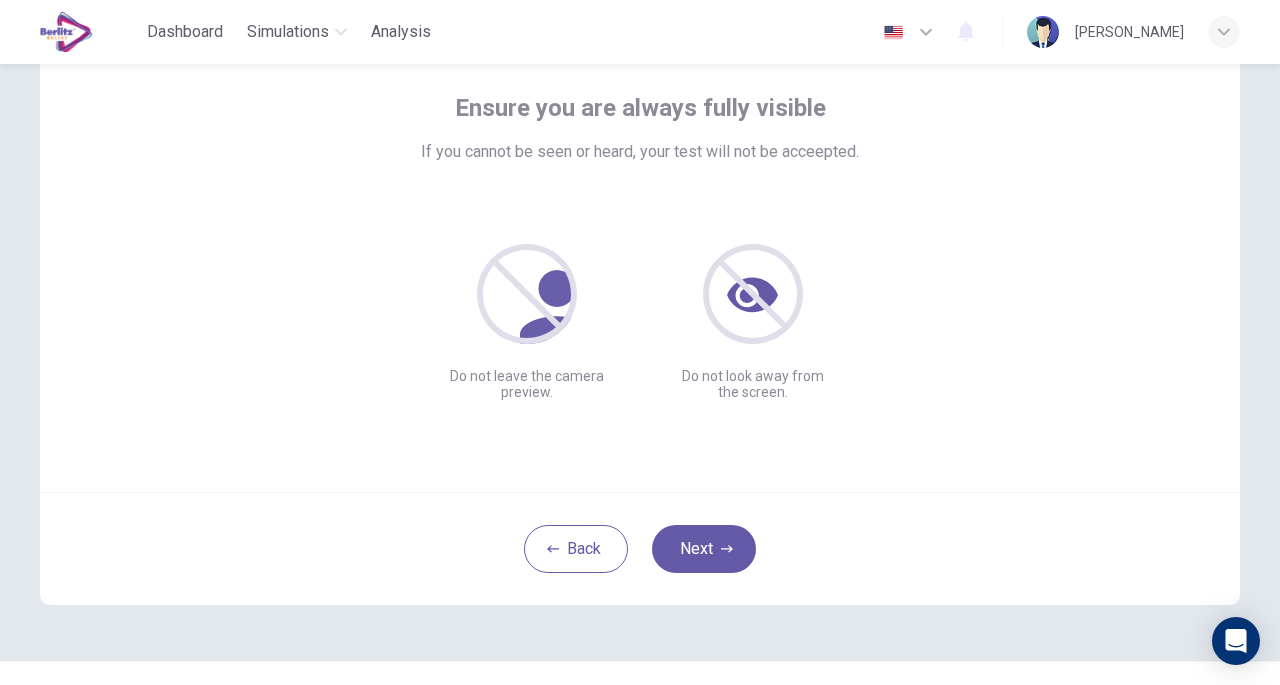 scroll, scrollTop: 107, scrollLeft: 0, axis: vertical 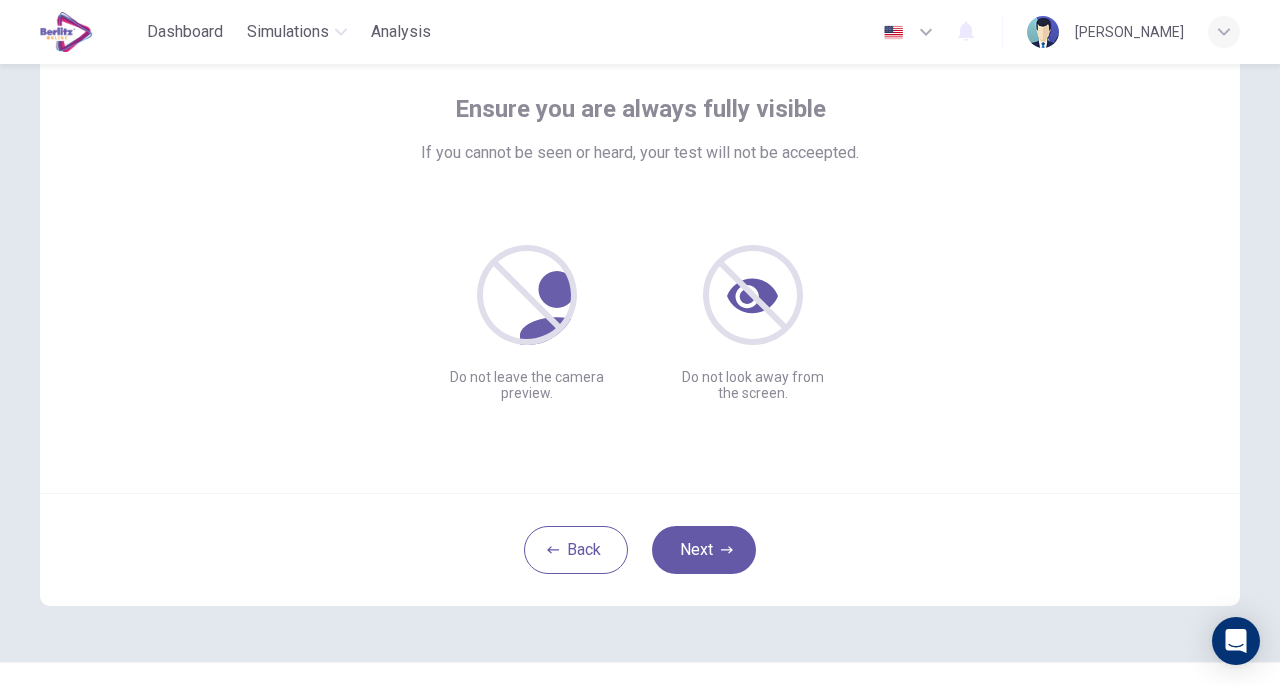 click on "Next" at bounding box center (704, 550) 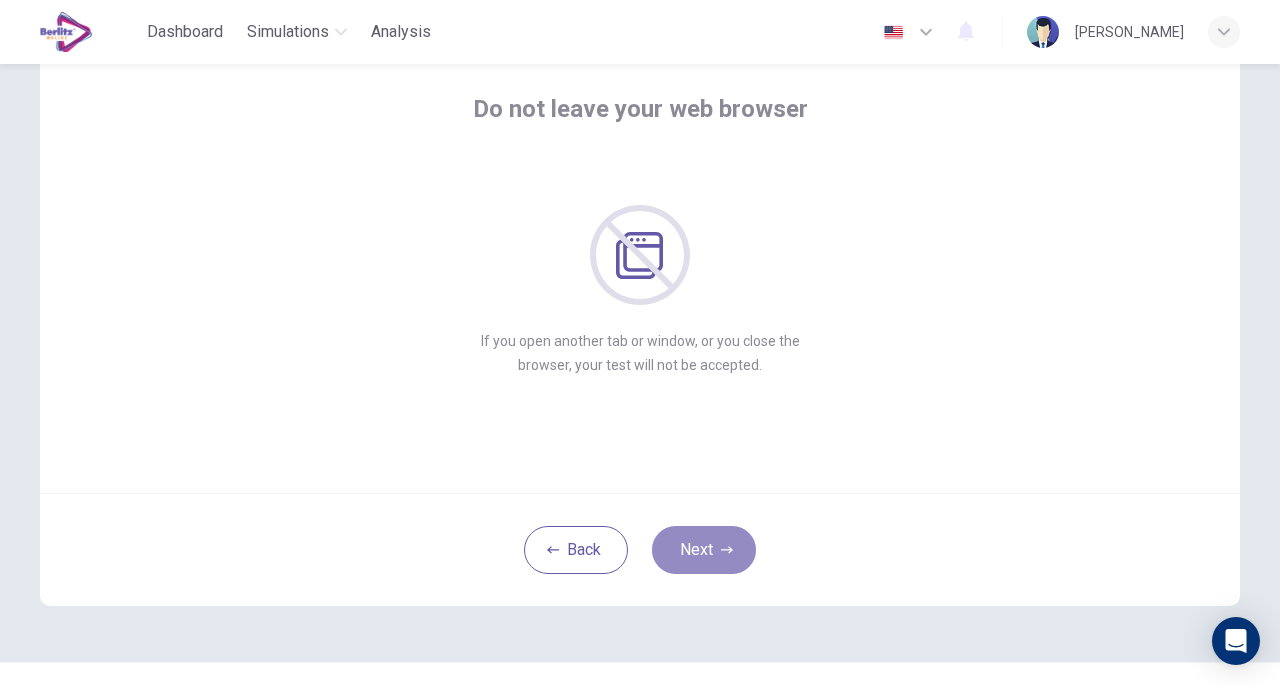 click on "Next" at bounding box center [704, 550] 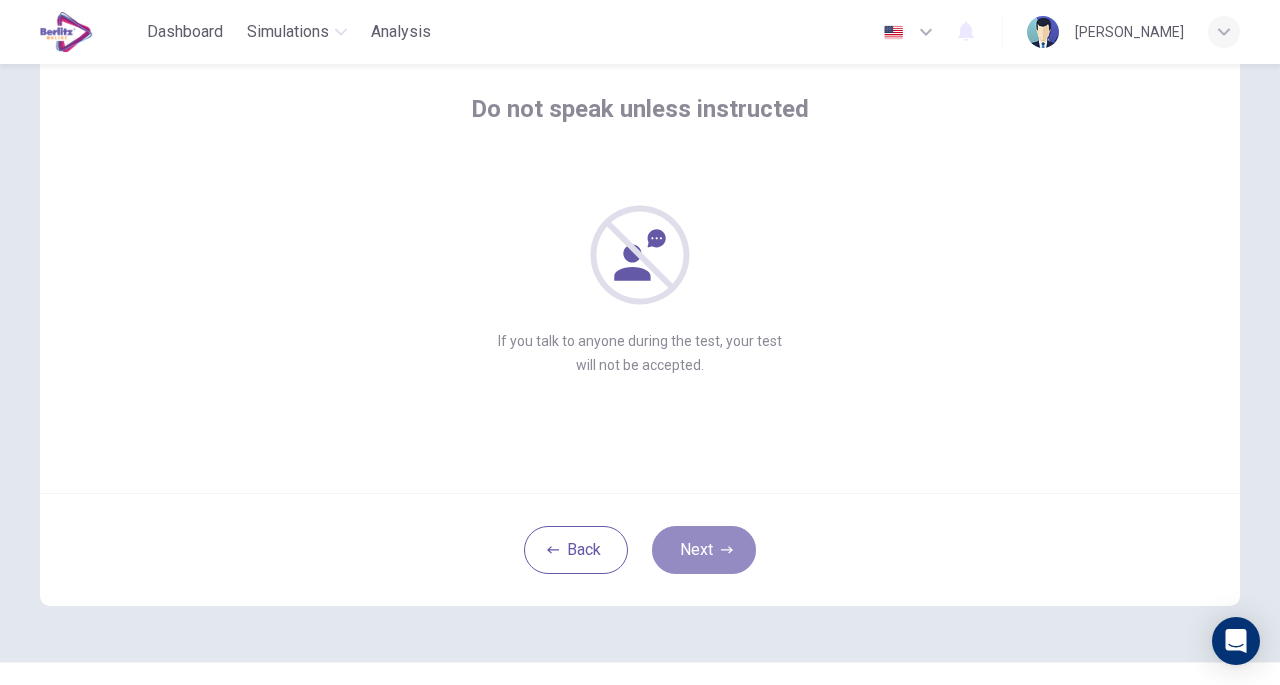click on "Next" at bounding box center [704, 550] 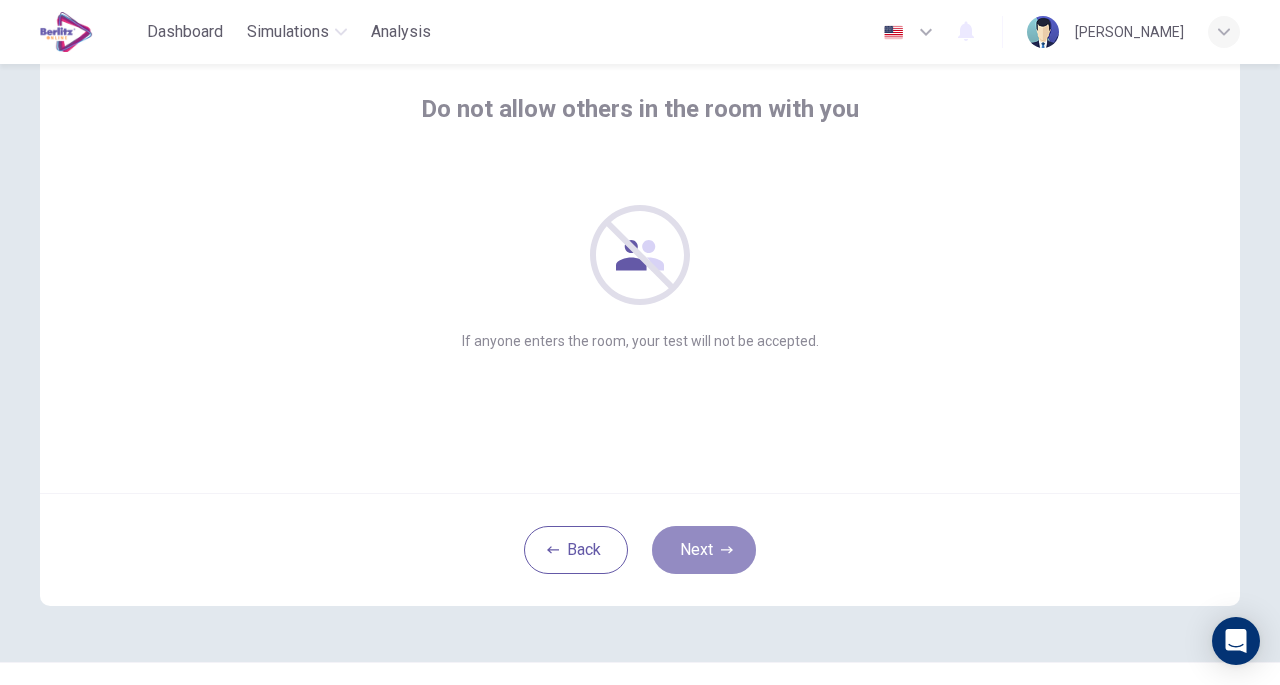 click on "Next" at bounding box center [704, 550] 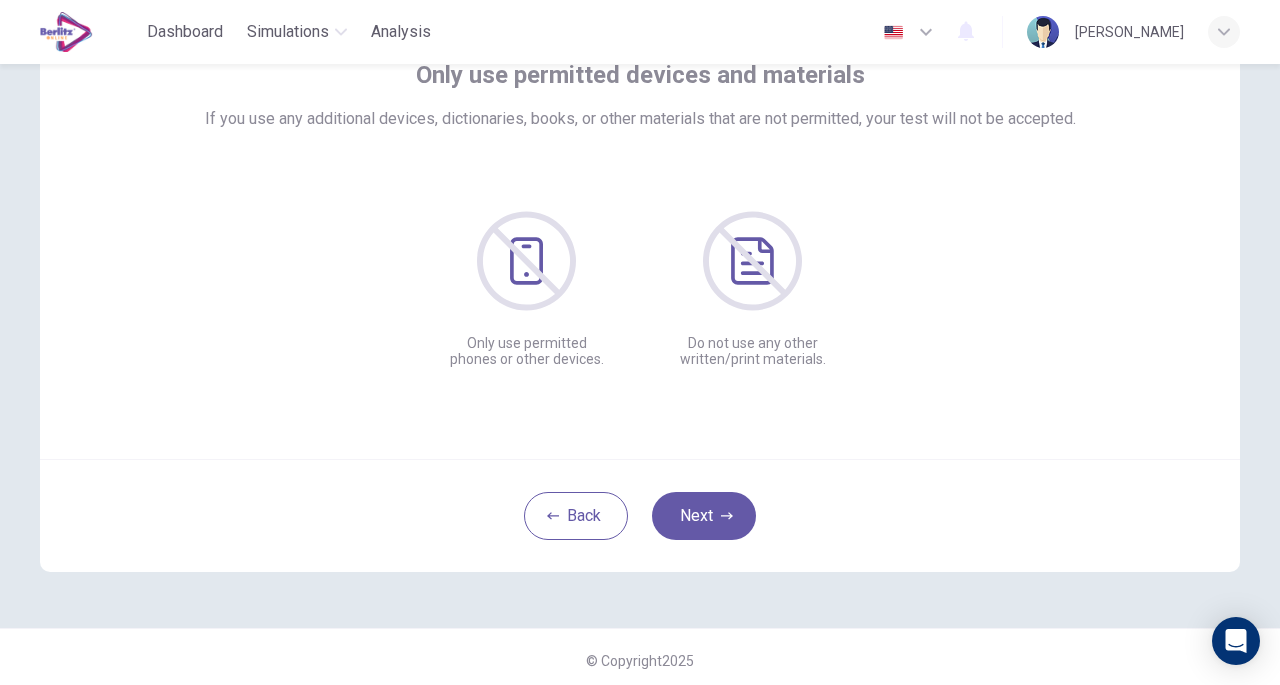 scroll, scrollTop: 147, scrollLeft: 0, axis: vertical 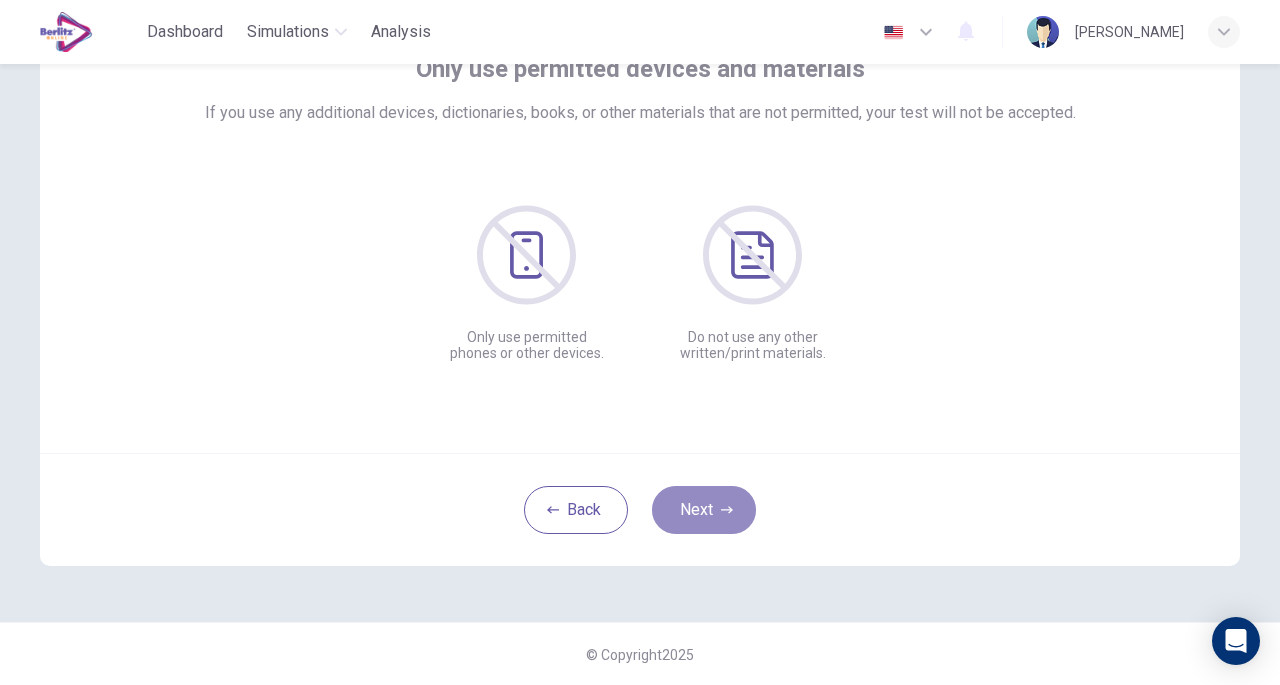 click on "Next" at bounding box center (704, 510) 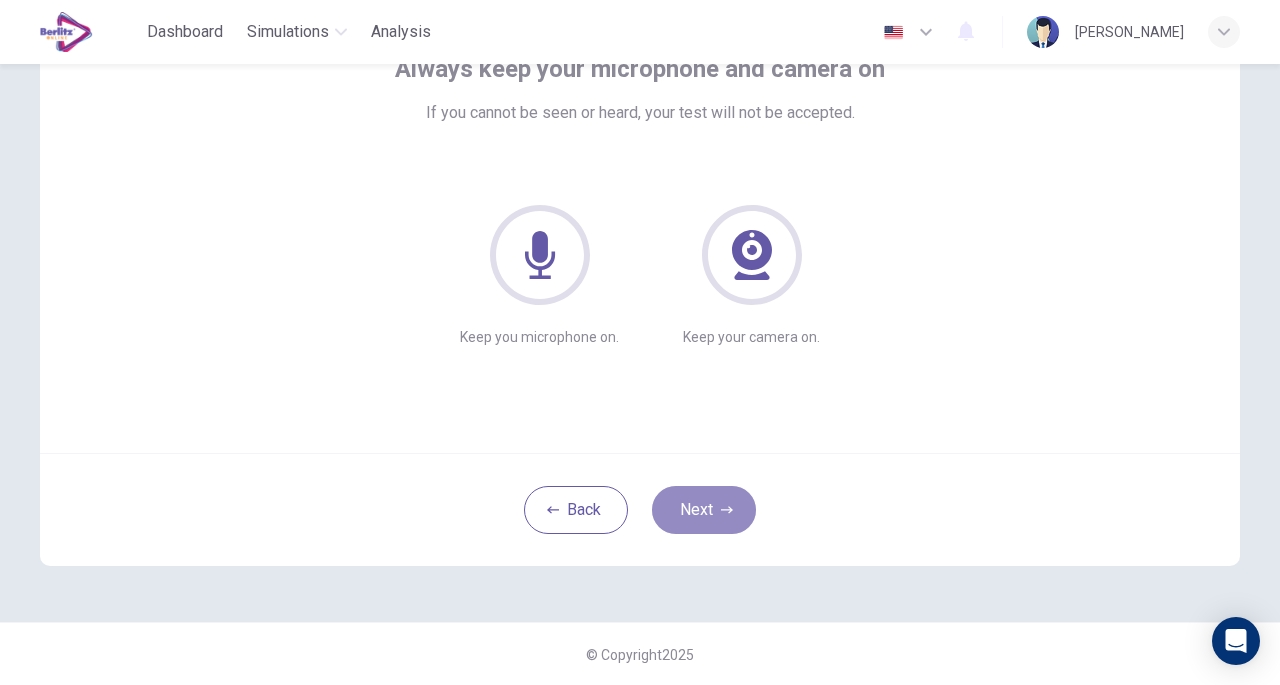 click on "Next" at bounding box center [704, 510] 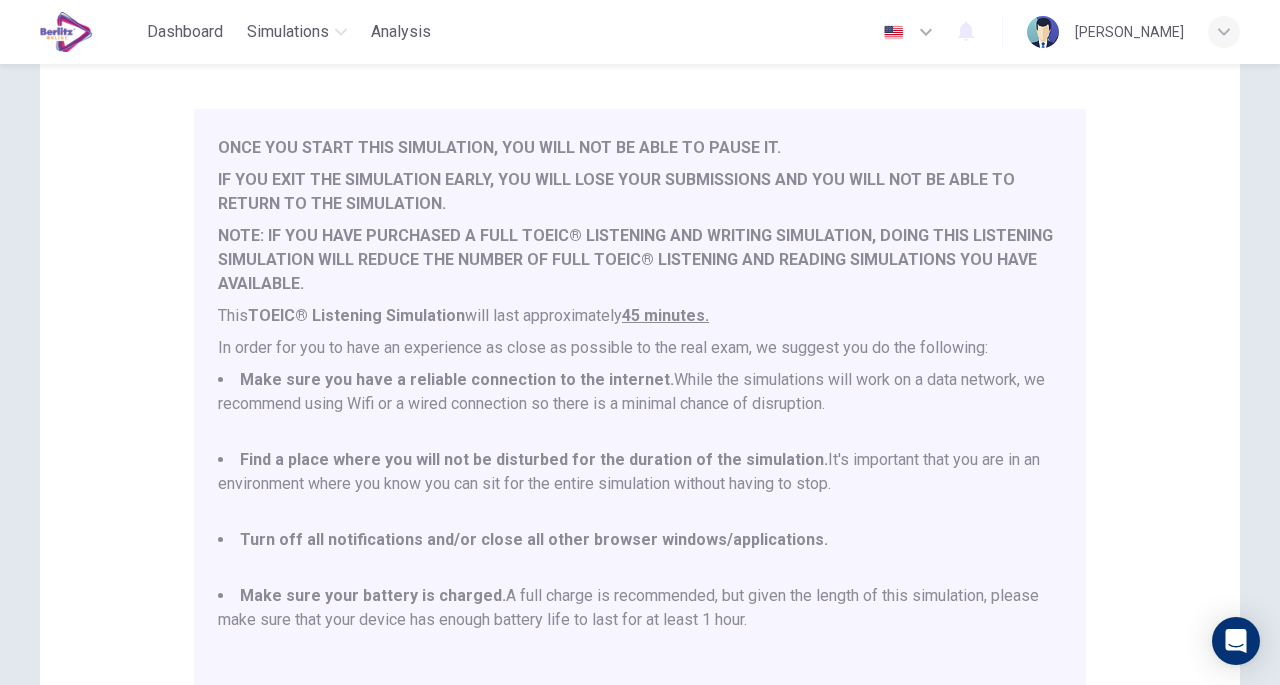 scroll, scrollTop: 52, scrollLeft: 0, axis: vertical 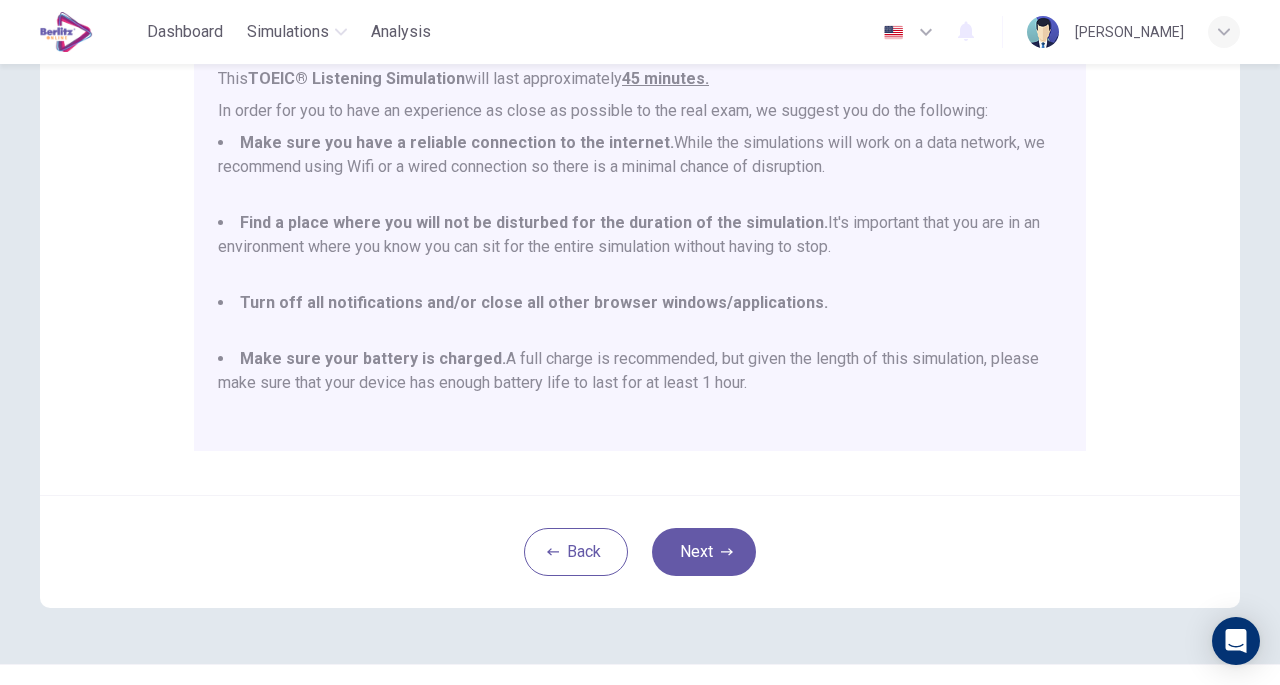 type 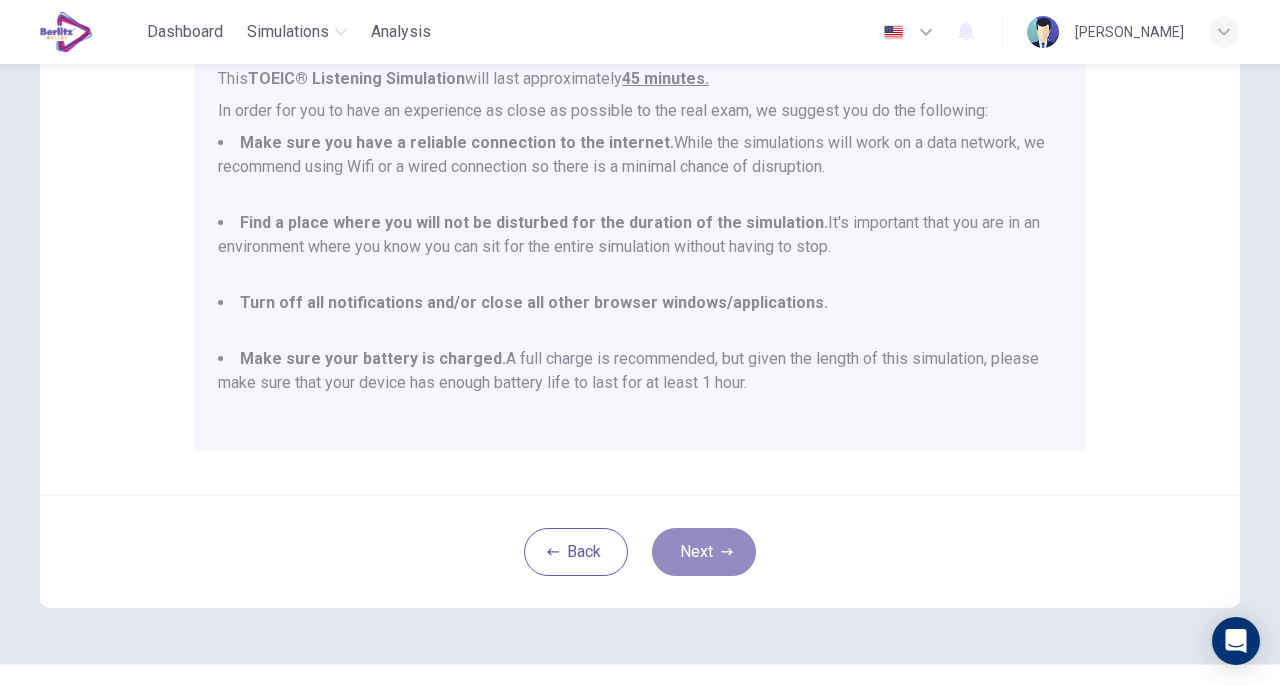 click on "Next" at bounding box center (704, 552) 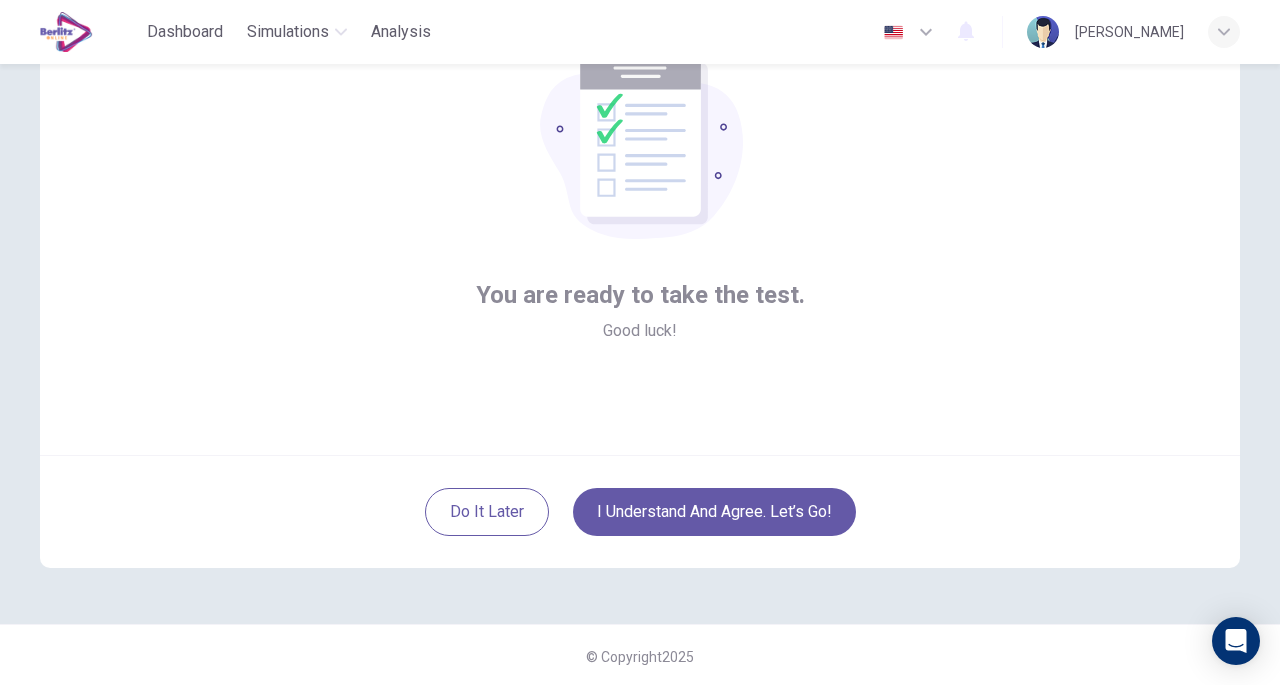 scroll, scrollTop: 146, scrollLeft: 0, axis: vertical 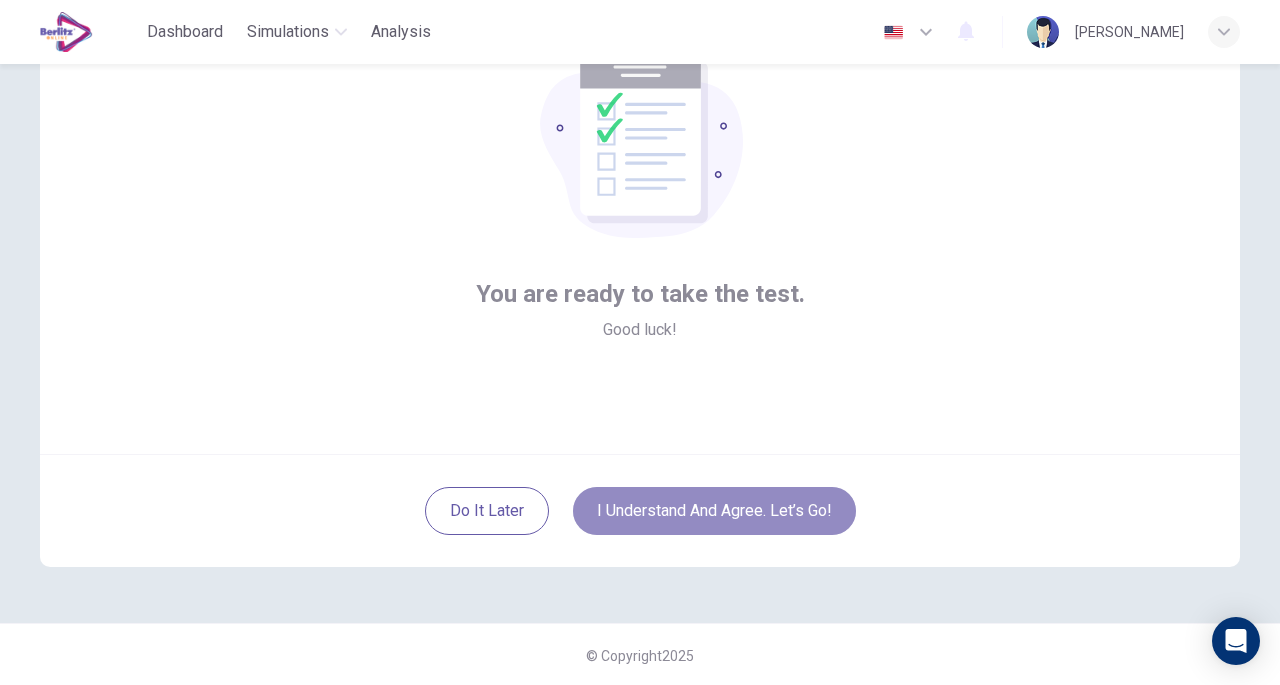 click on "I understand and agree. Let’s go!" at bounding box center [714, 511] 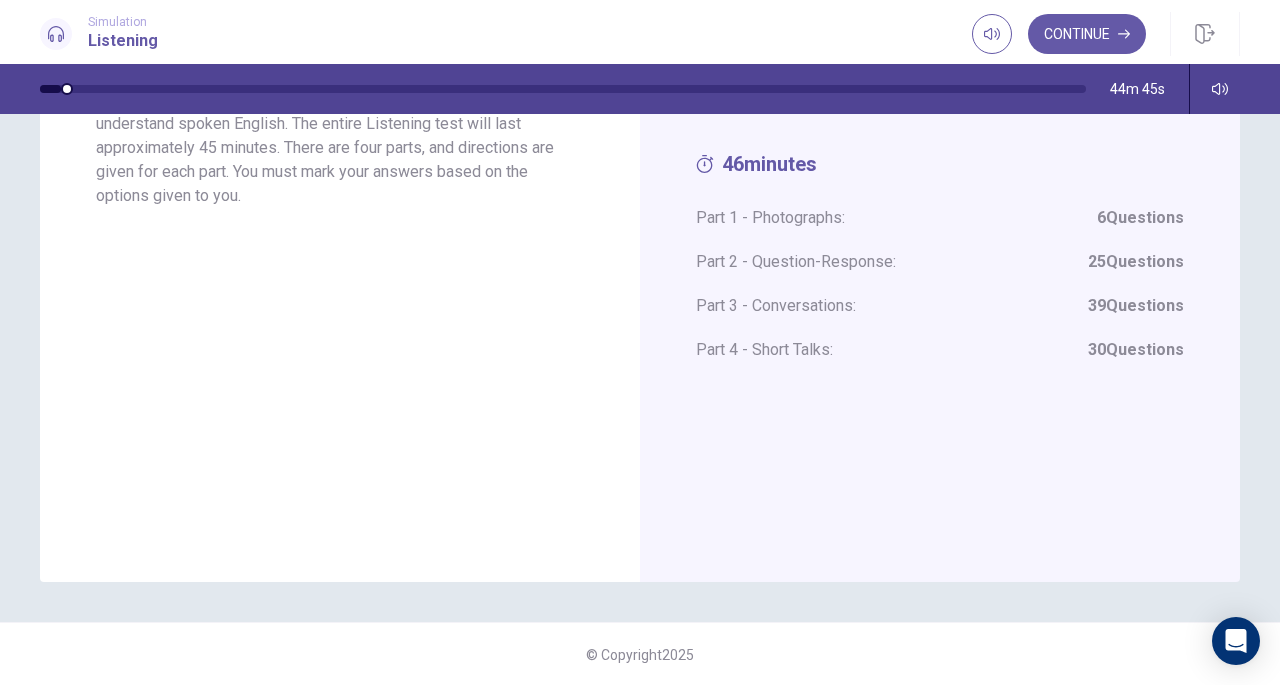 scroll, scrollTop: 0, scrollLeft: 0, axis: both 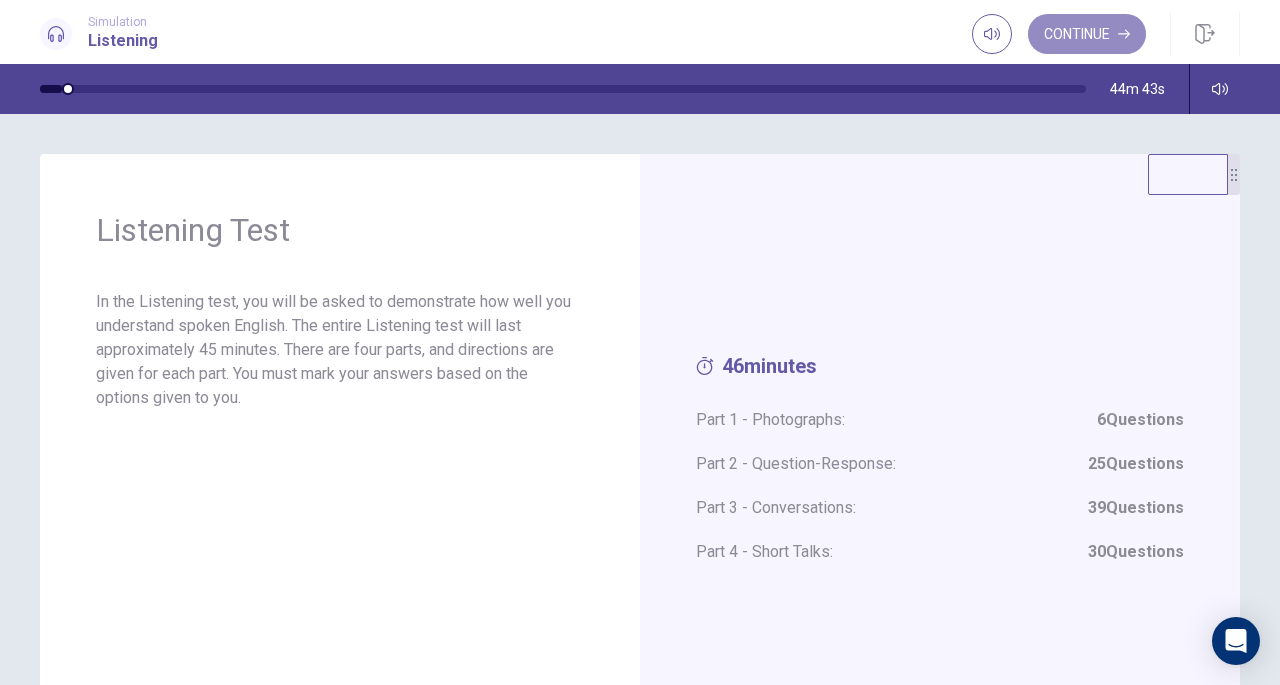 click on "Continue" at bounding box center (1087, 34) 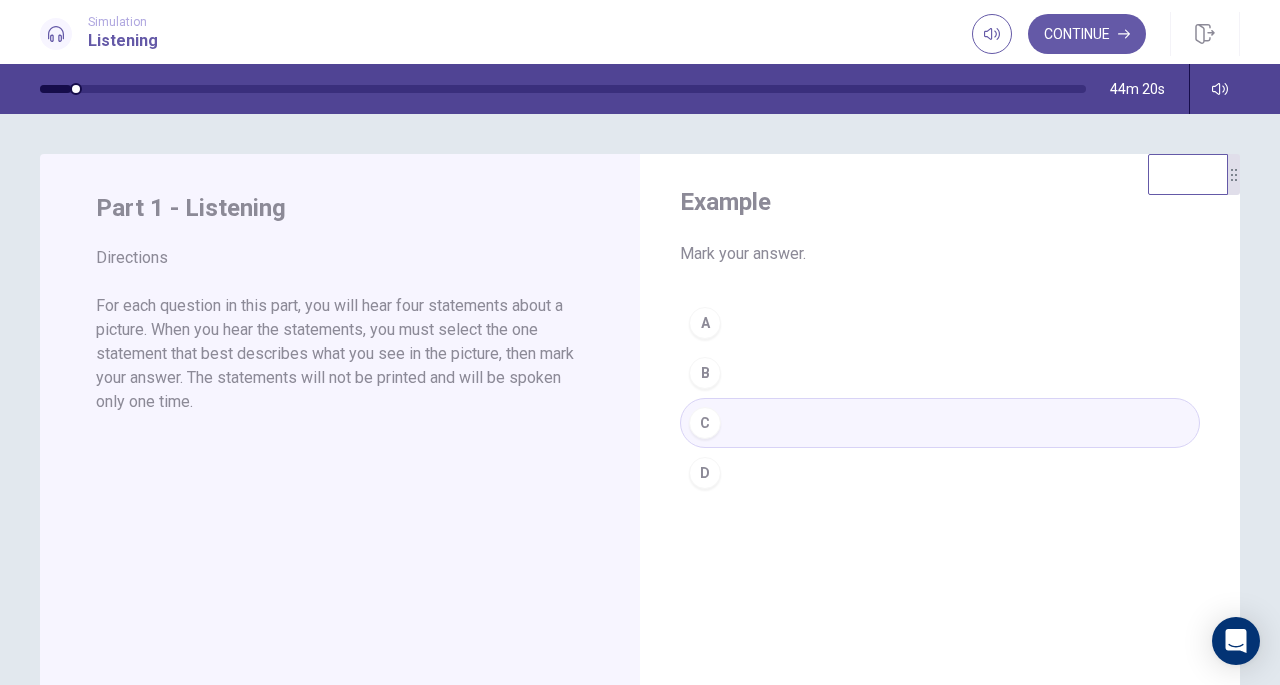 click on "A B C D" at bounding box center [940, 398] 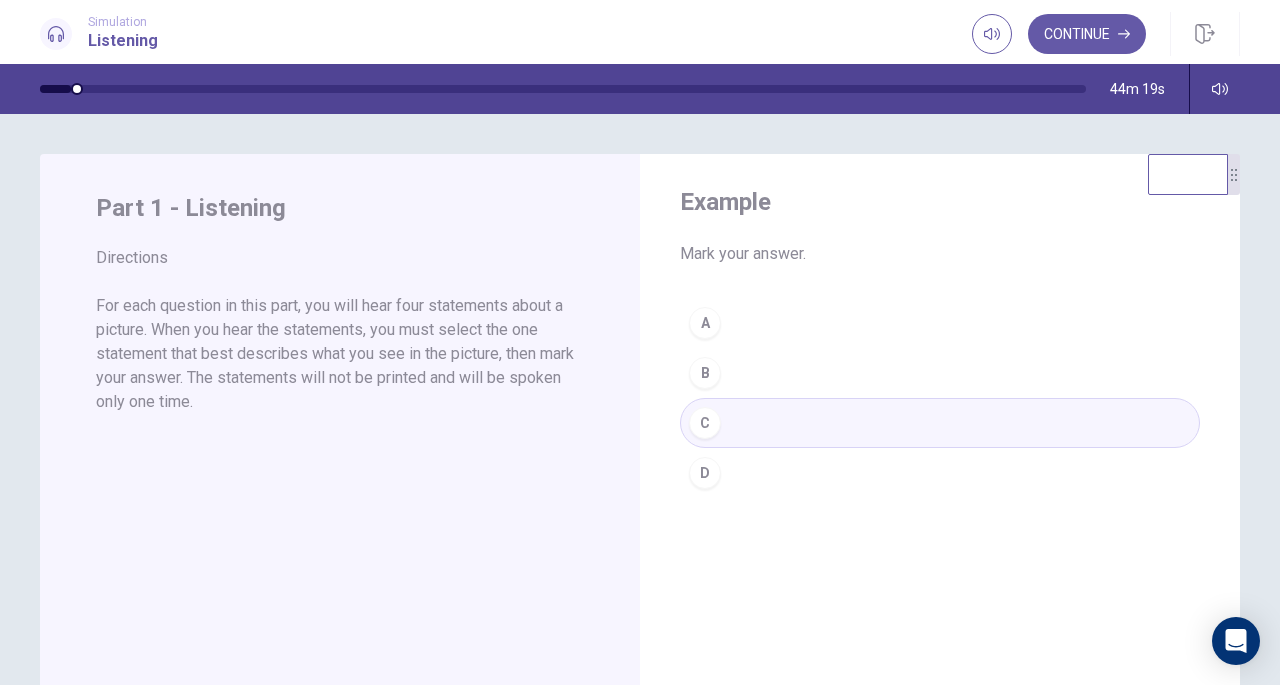 click on "A B C D" at bounding box center (940, 398) 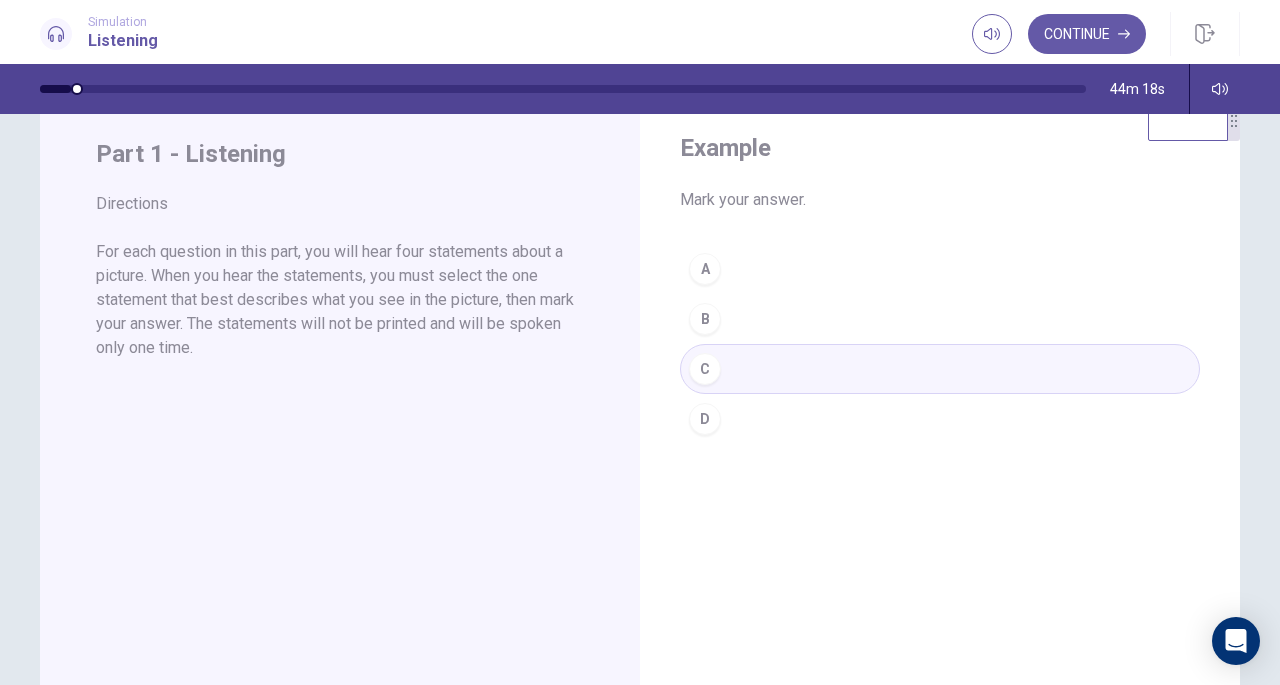 scroll, scrollTop: 214, scrollLeft: 0, axis: vertical 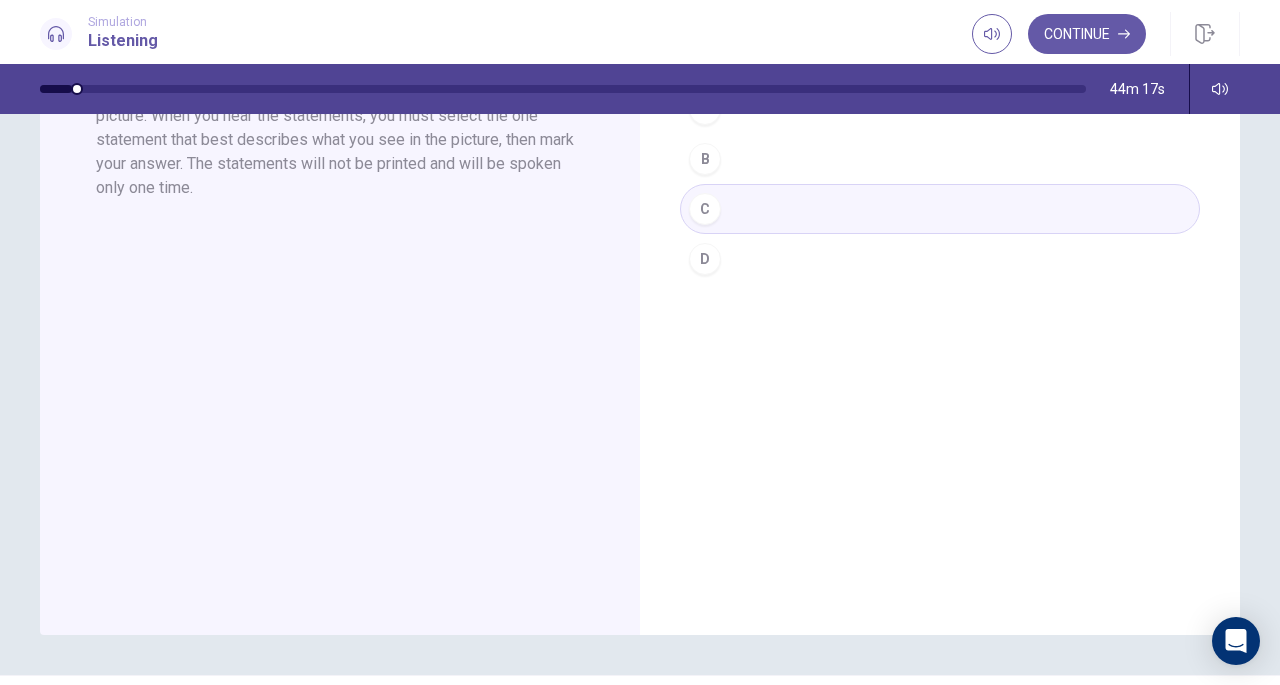 click on "Part 1 - Listening Directions For each question in this part, you will hear four statements about a picture. When you hear the statements, you must select the one statement that best describes what you see in the picture, then mark your answer. The statements will not be printed and will be spoken only one time." at bounding box center (340, 287) 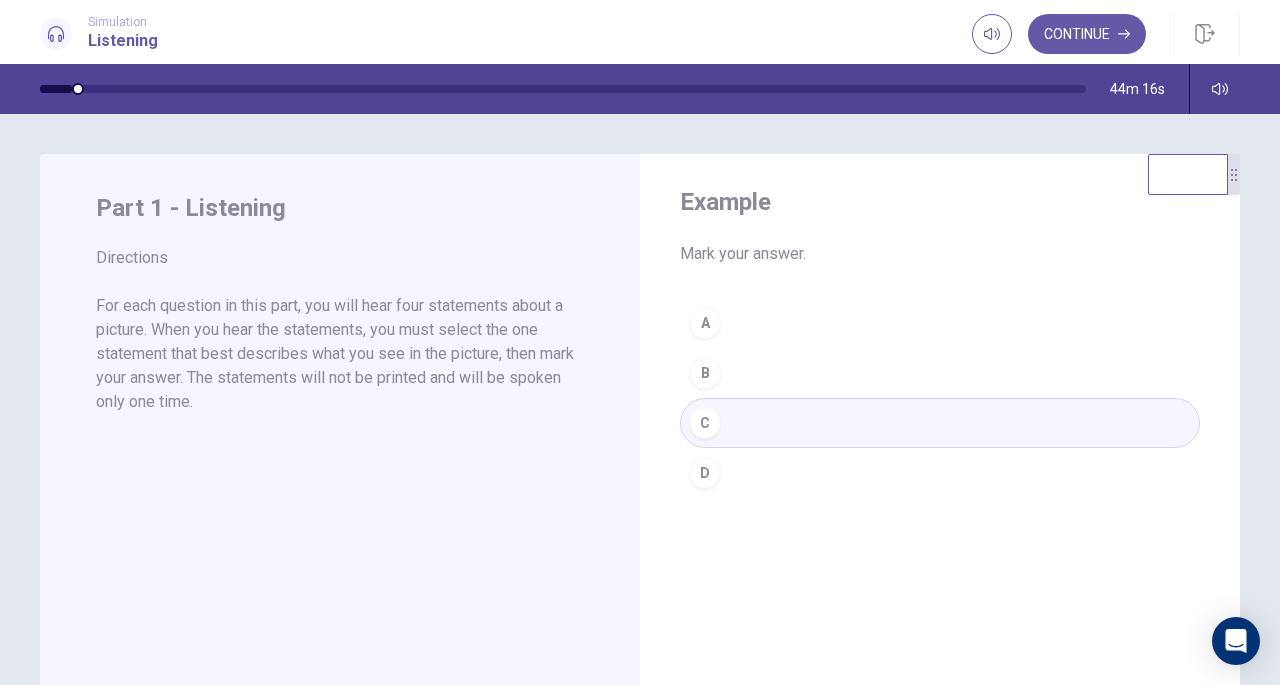 click on "A B C D" at bounding box center [940, 398] 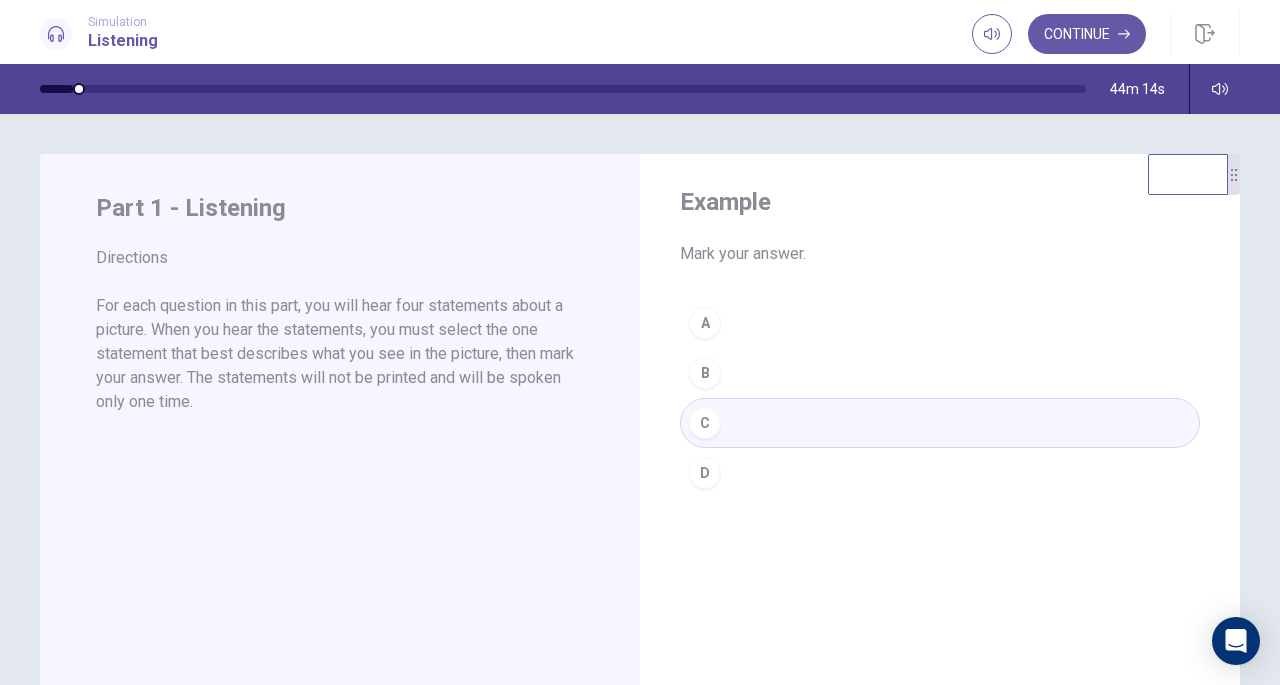 click on "A B C D" at bounding box center (940, 398) 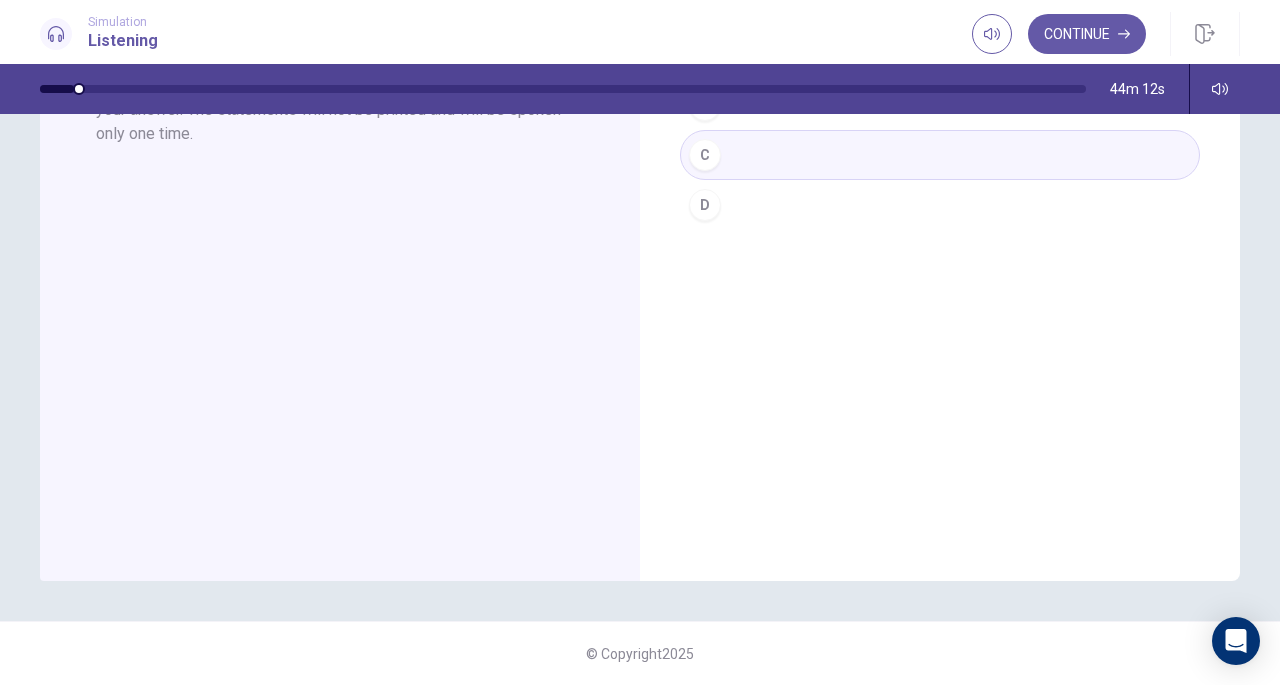 scroll, scrollTop: 0, scrollLeft: 0, axis: both 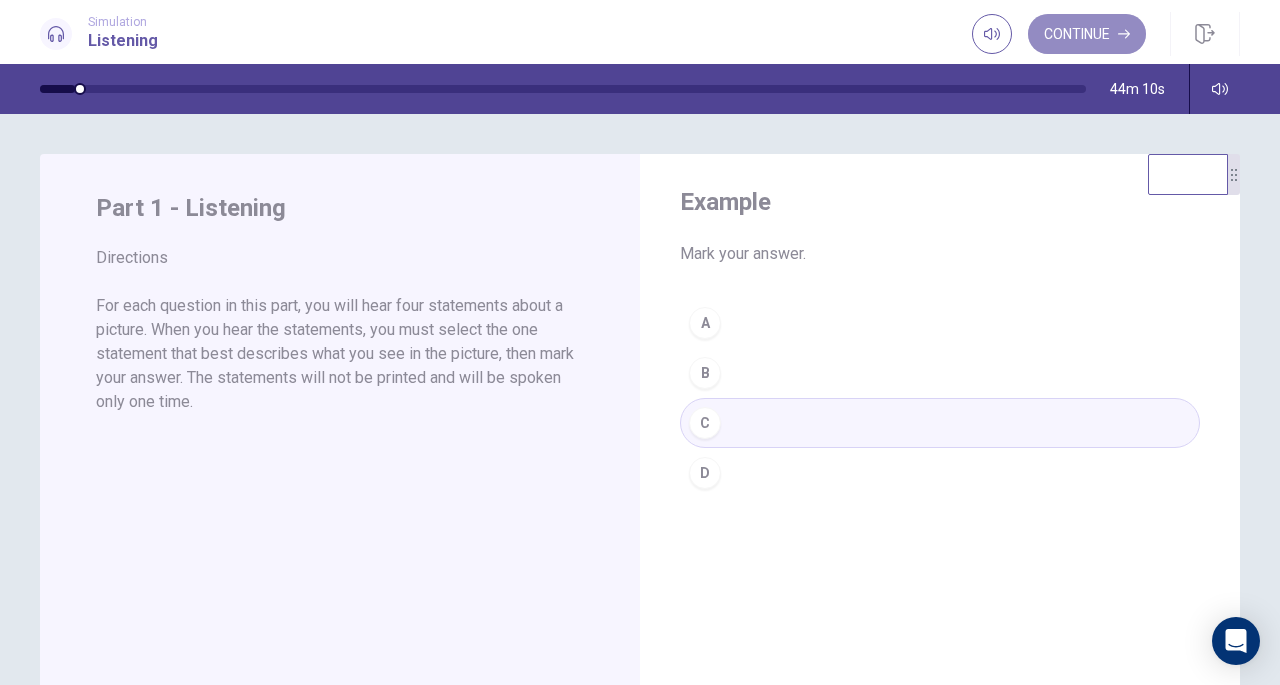 click on "Continue" at bounding box center [1087, 34] 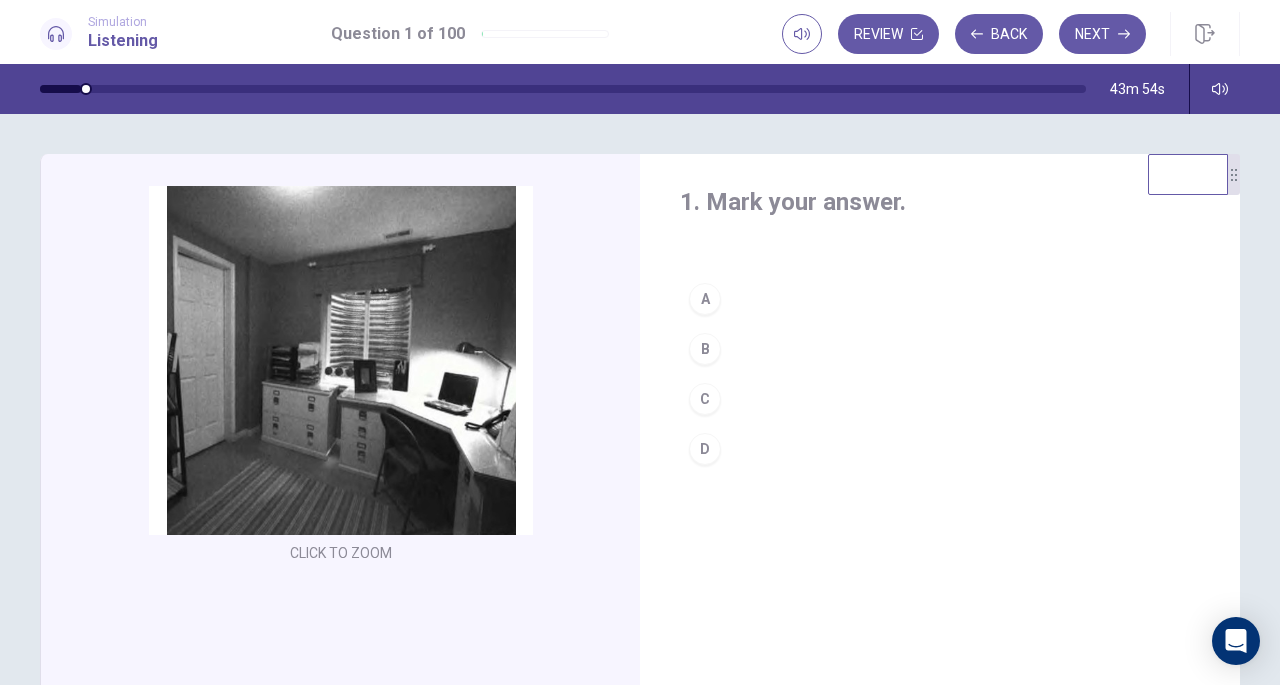click on "B" at bounding box center (705, 349) 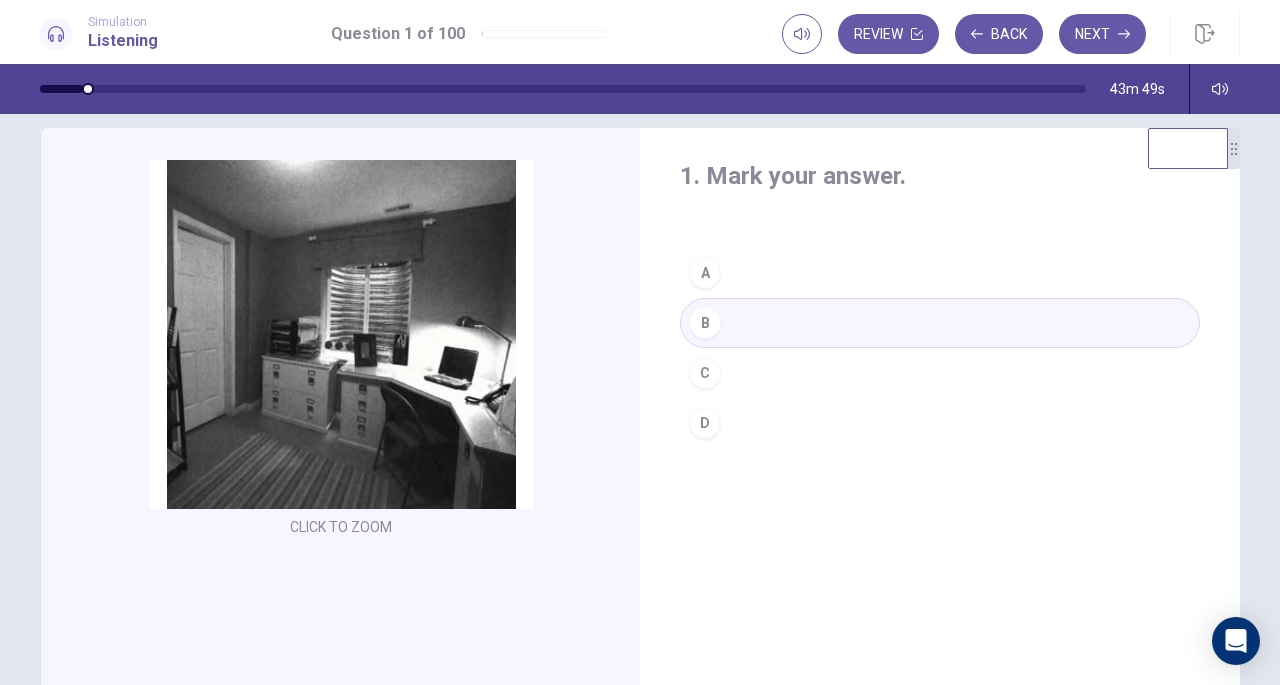 scroll, scrollTop: 0, scrollLeft: 0, axis: both 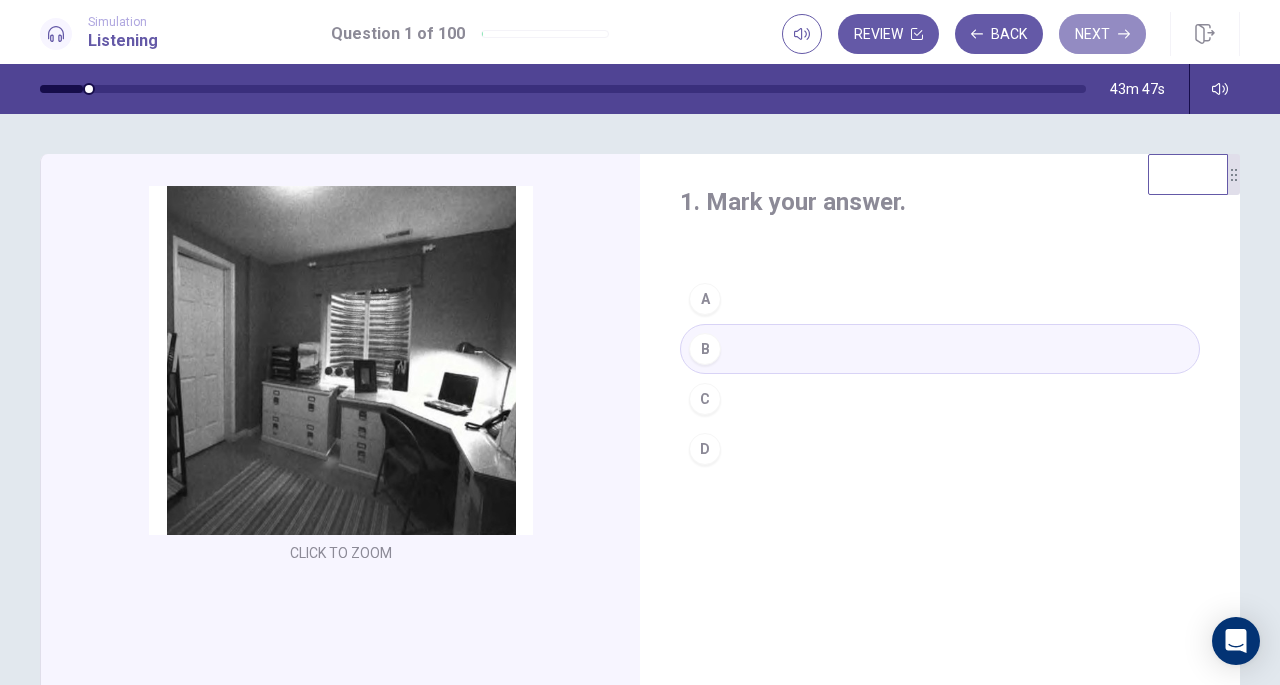 click on "Next" at bounding box center (1102, 34) 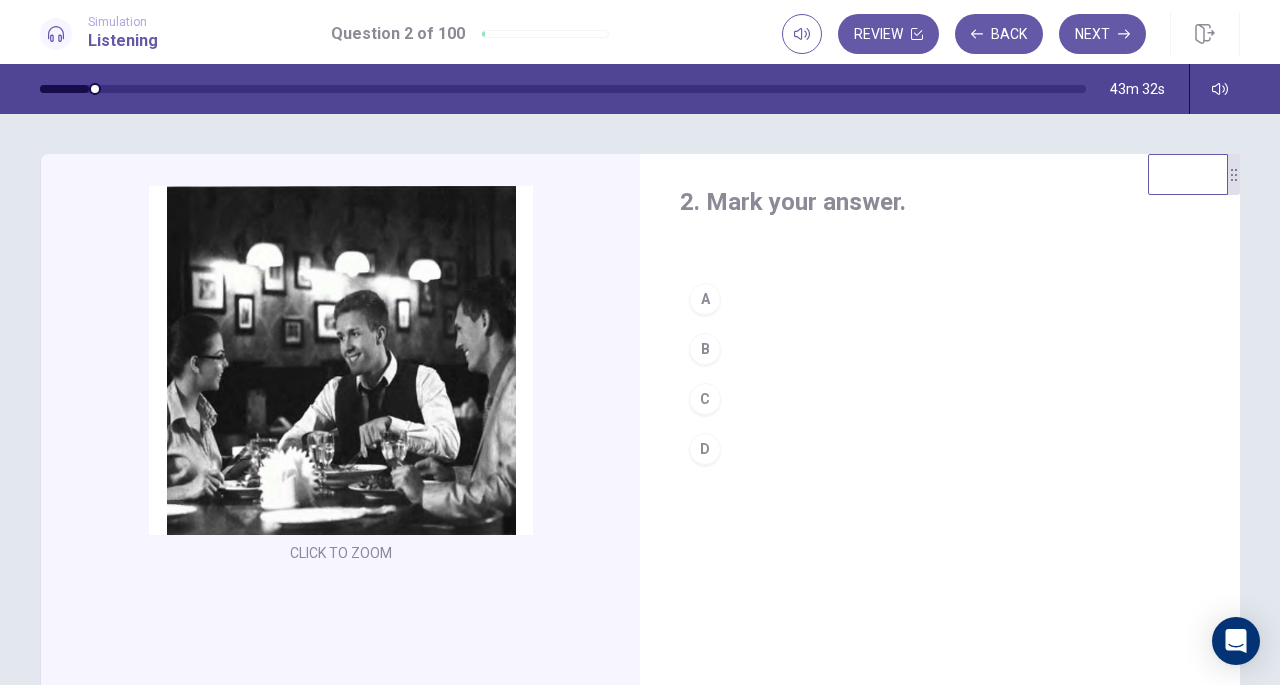 click on "A" at bounding box center (705, 299) 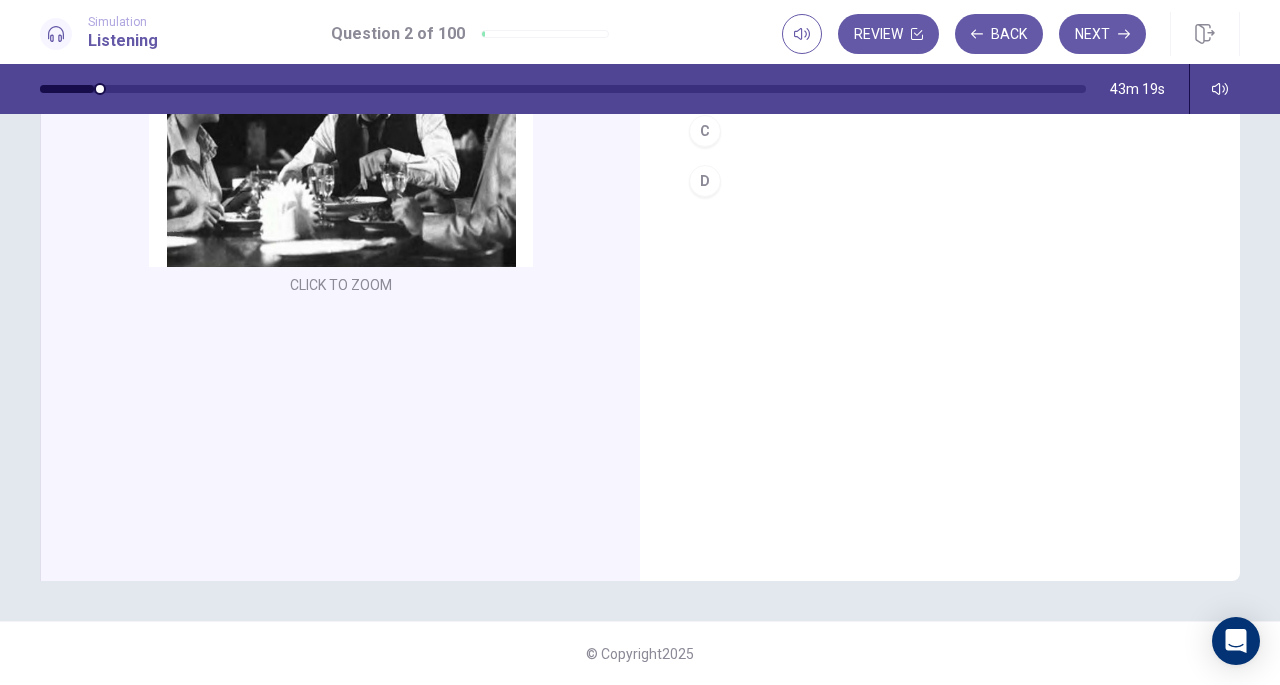 scroll, scrollTop: 0, scrollLeft: 0, axis: both 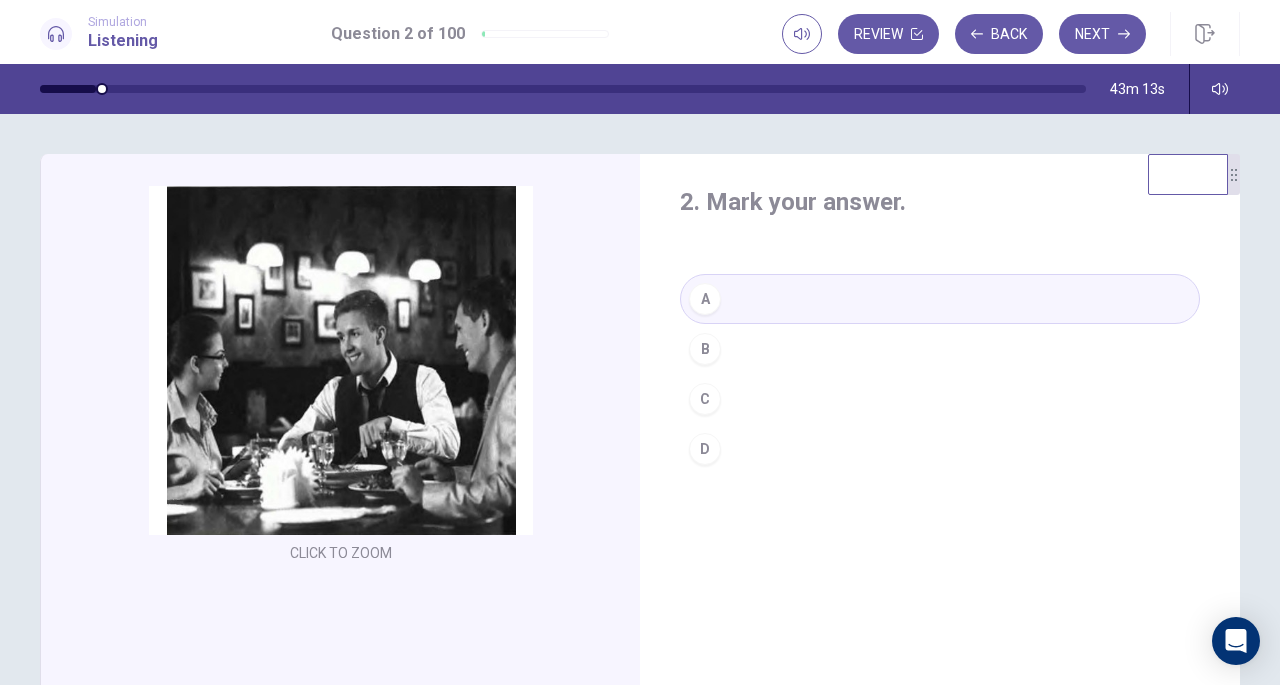 click on "Next" at bounding box center [1102, 34] 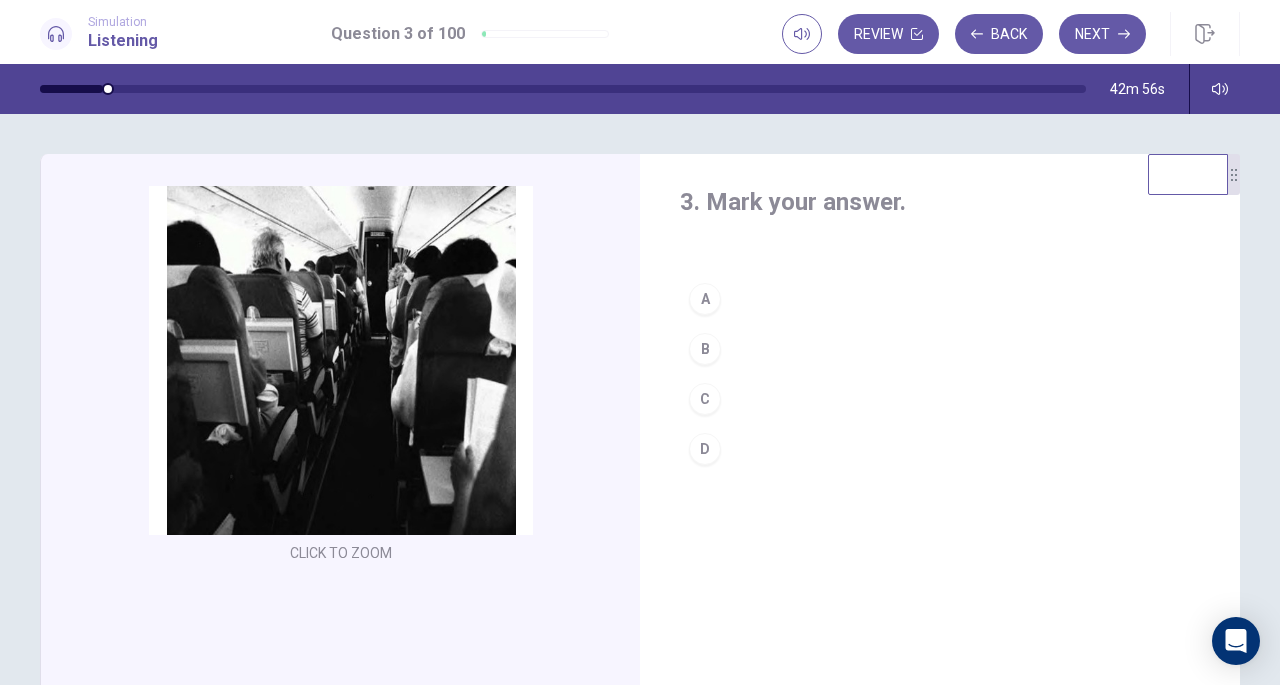 click on "D" at bounding box center [705, 449] 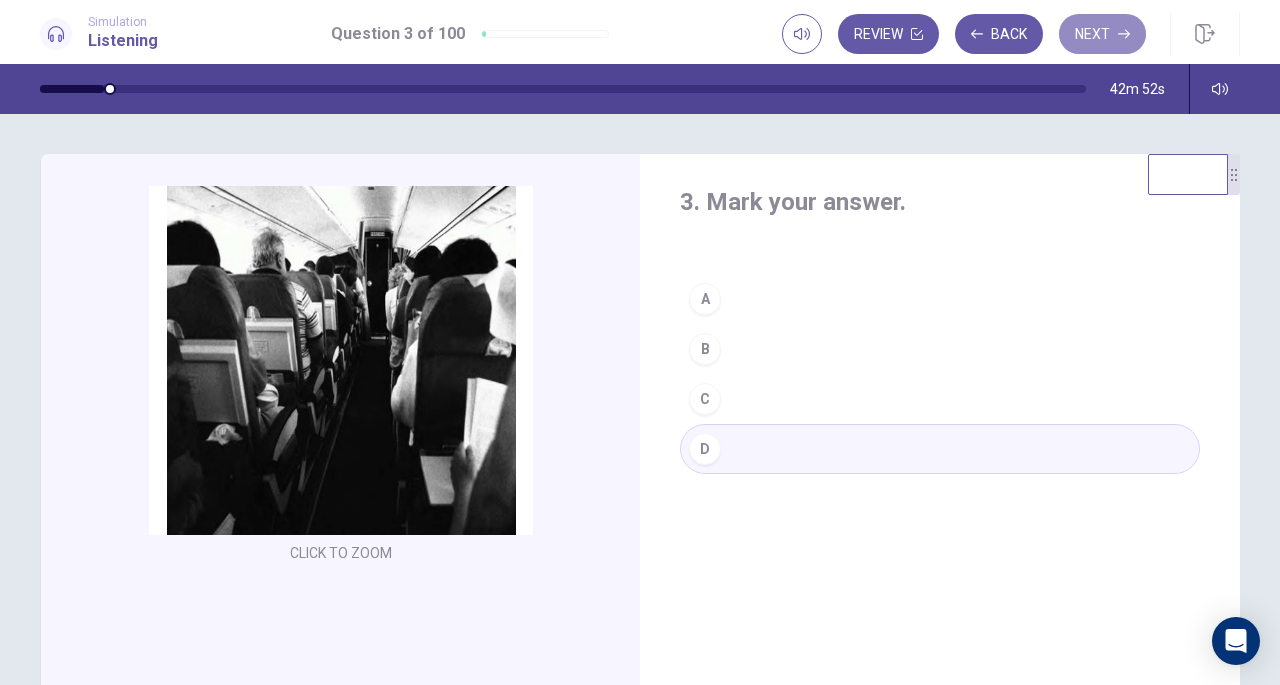 click on "Next" at bounding box center (1102, 34) 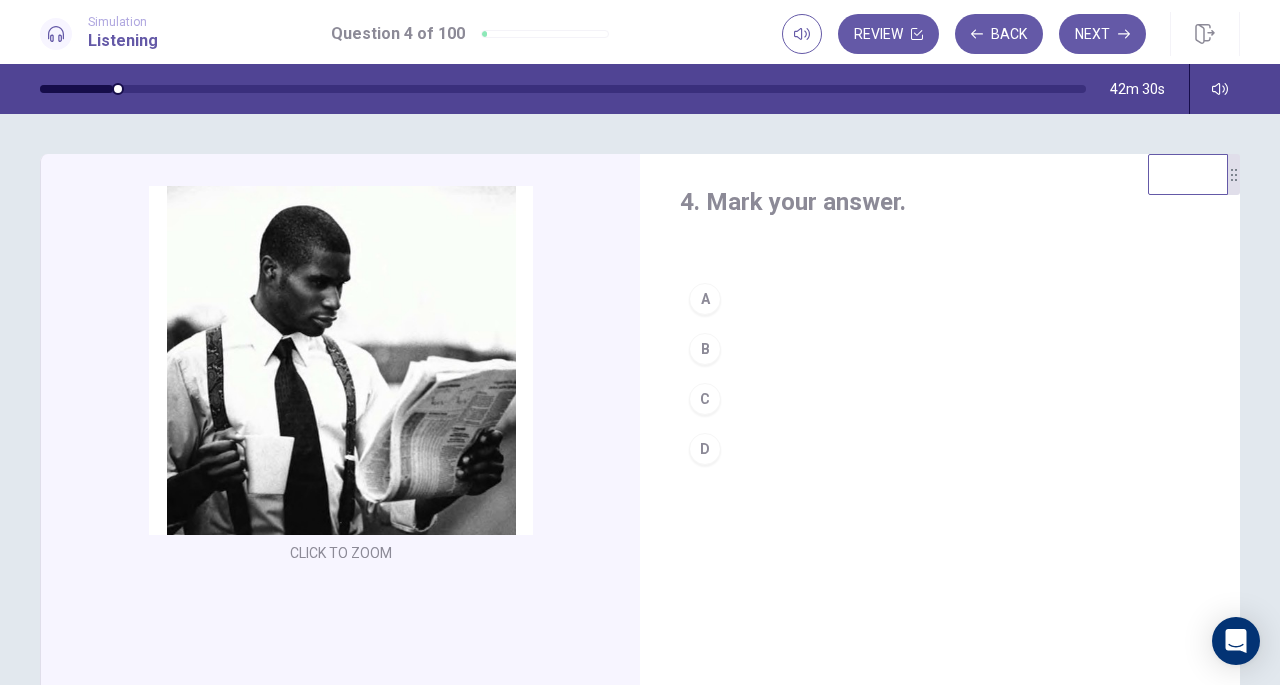 click on "C" at bounding box center [705, 399] 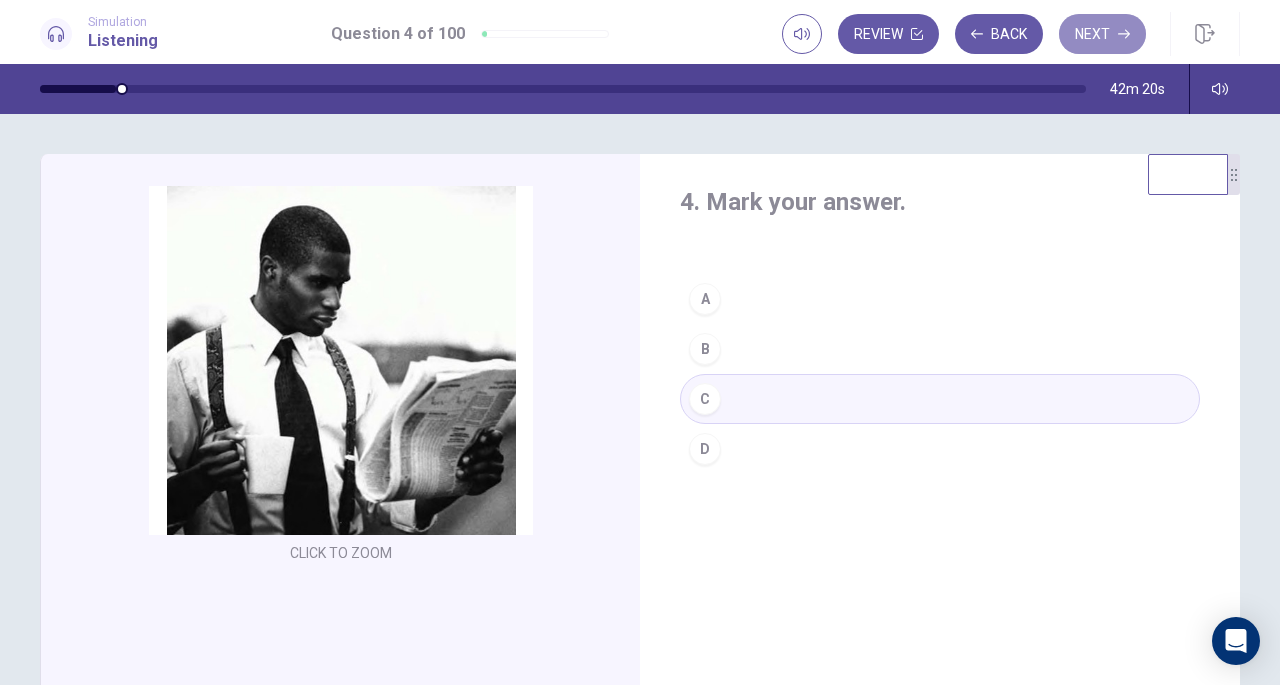 click on "Next" at bounding box center [1102, 34] 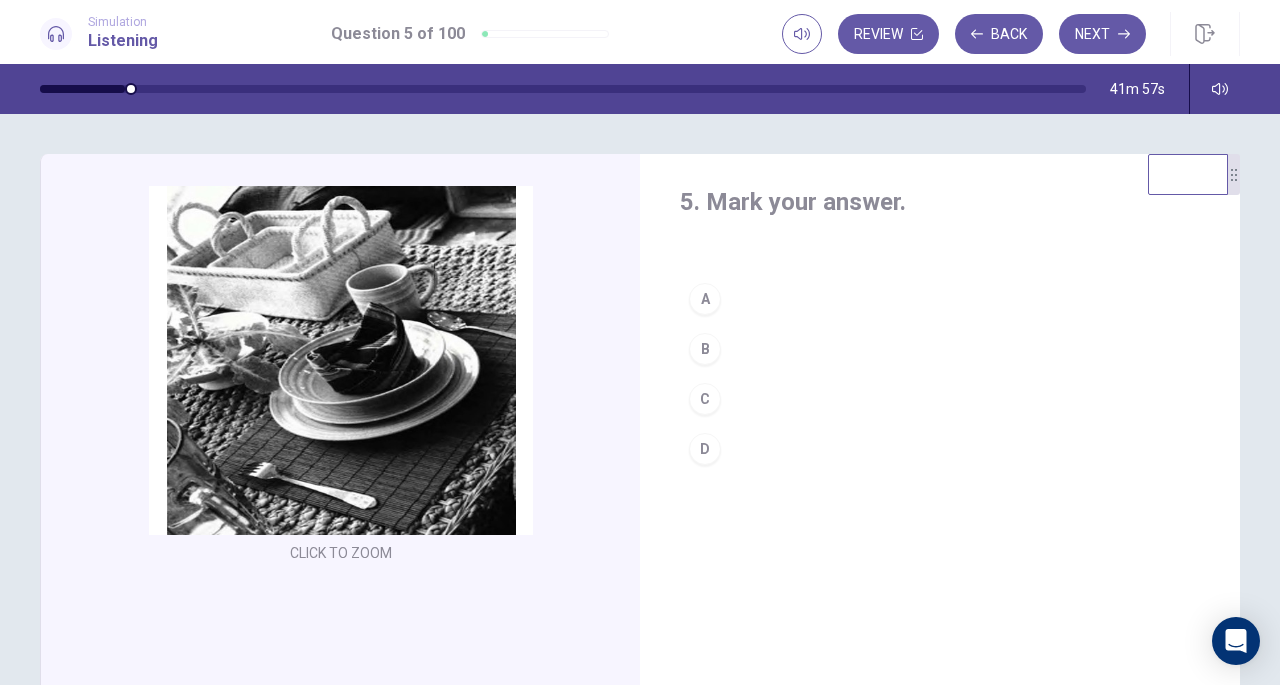 click on "D" at bounding box center [705, 449] 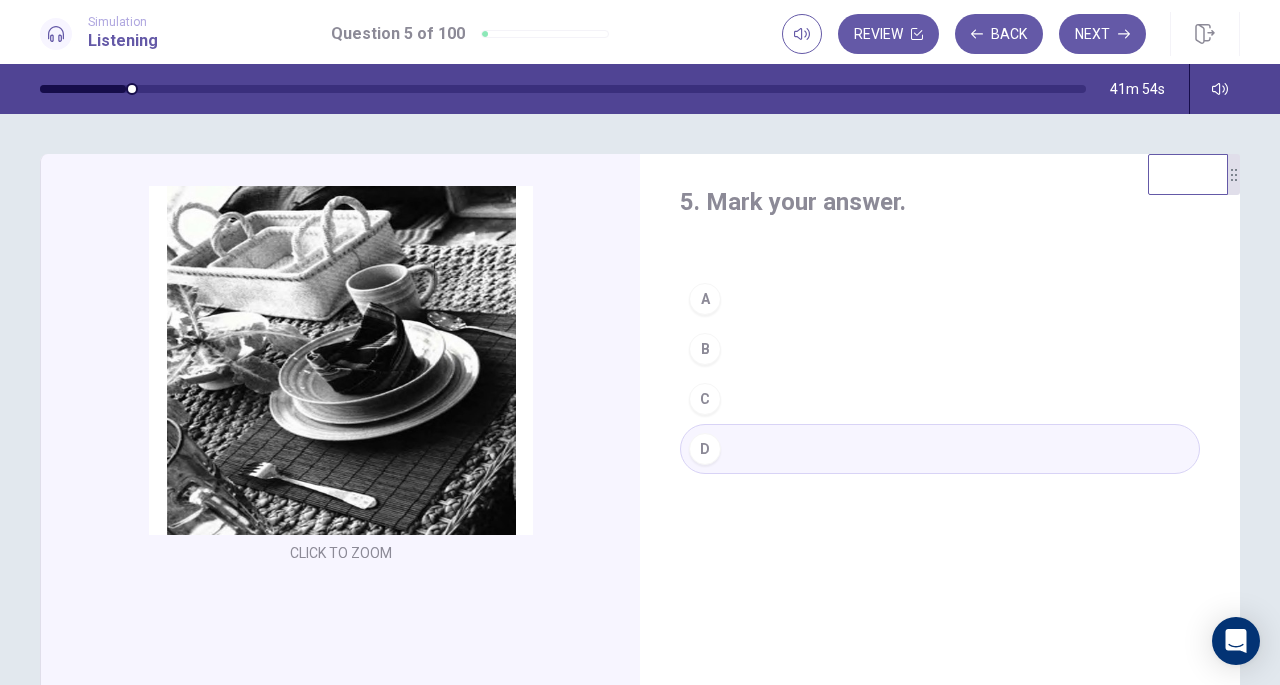 click on "Next" at bounding box center [1102, 34] 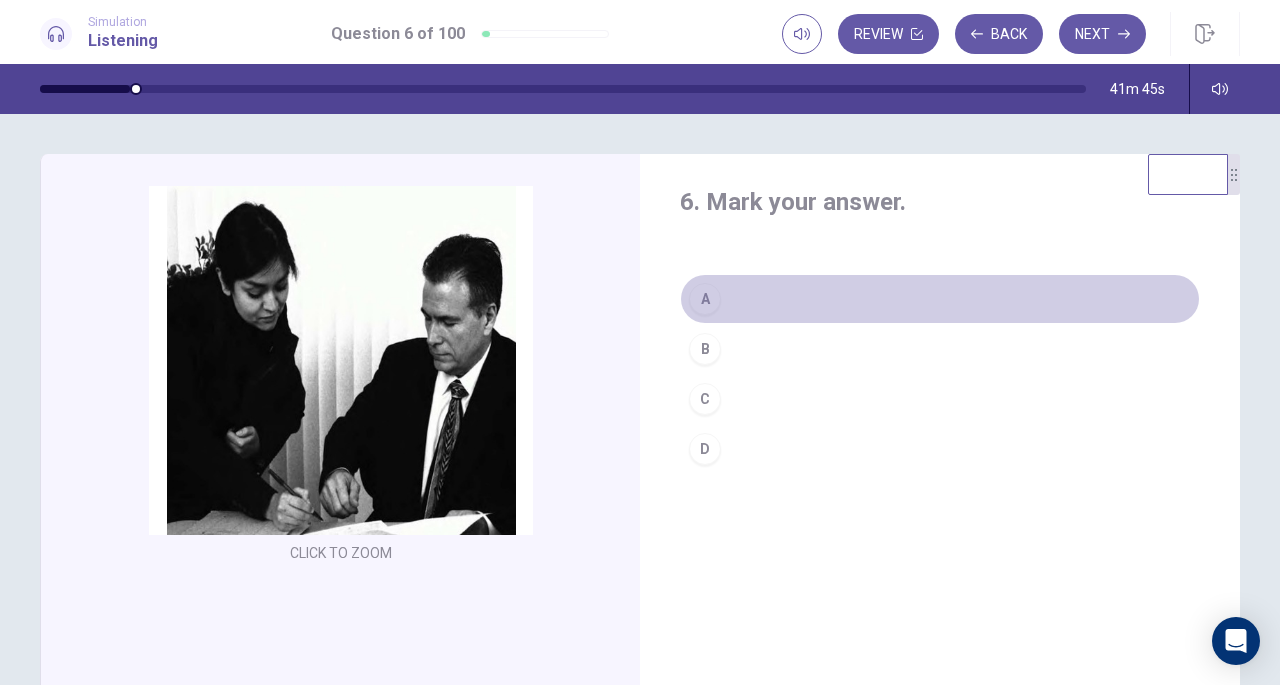 click on "A" at bounding box center (940, 299) 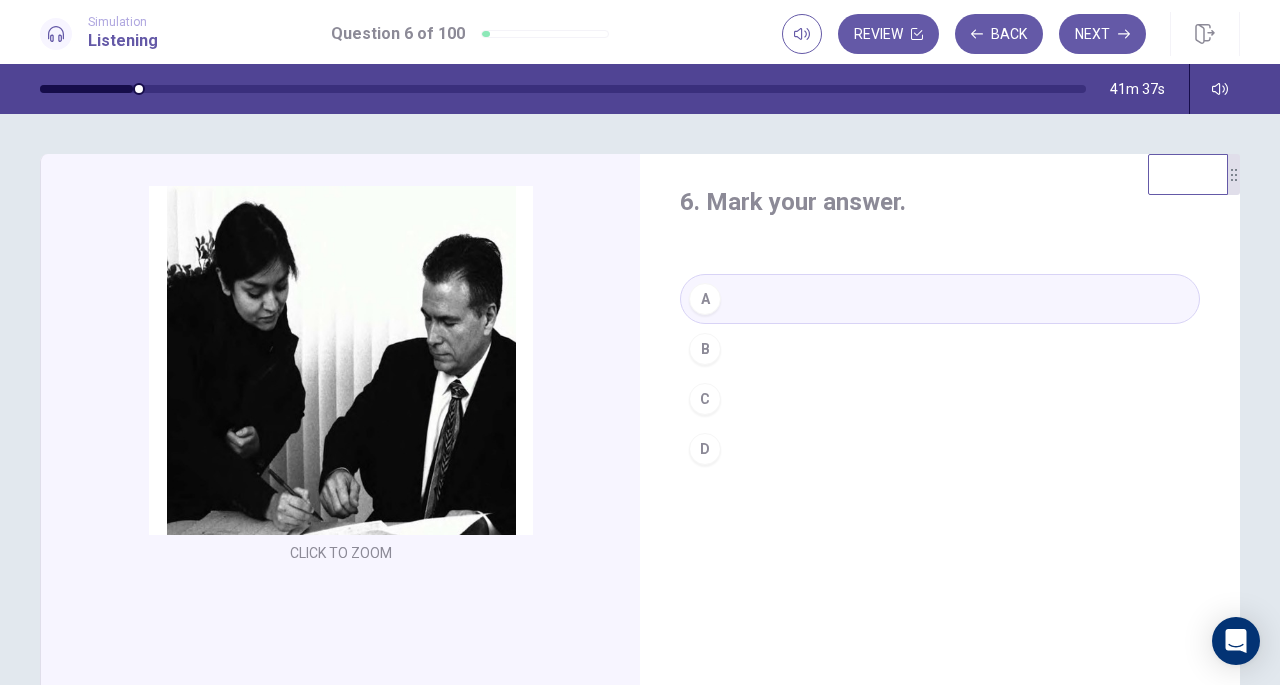 click on "C" at bounding box center [940, 399] 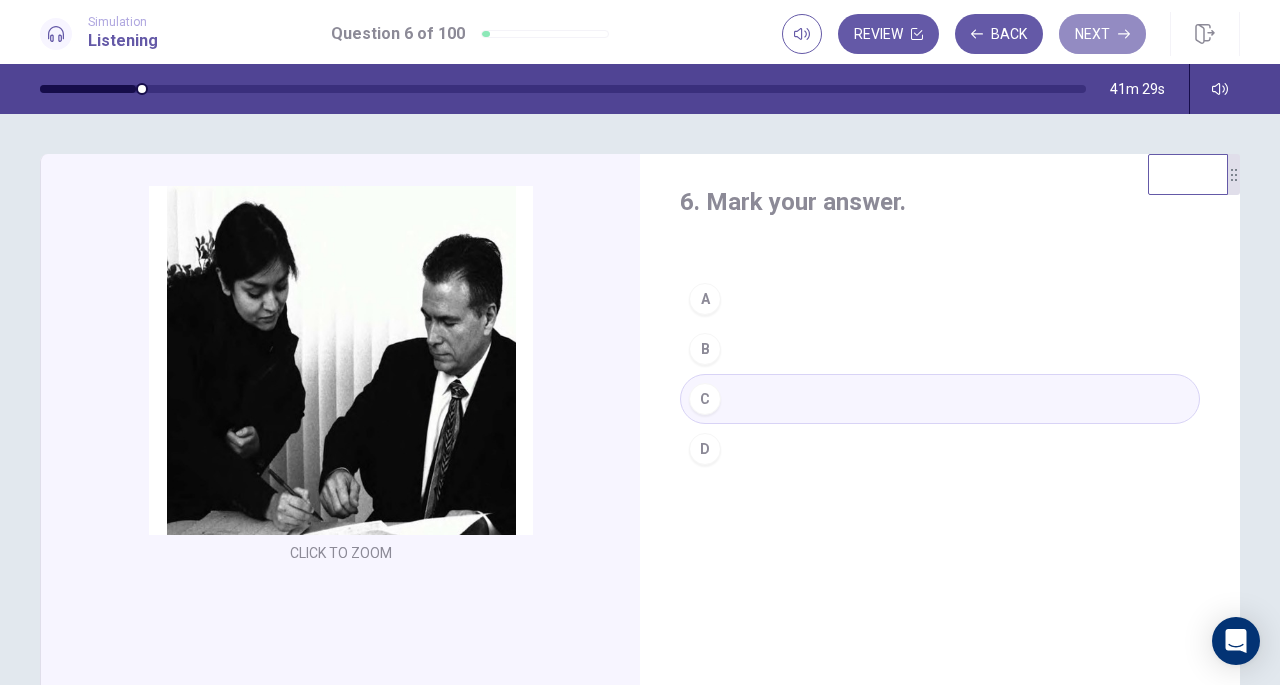 click on "Next" at bounding box center [1102, 34] 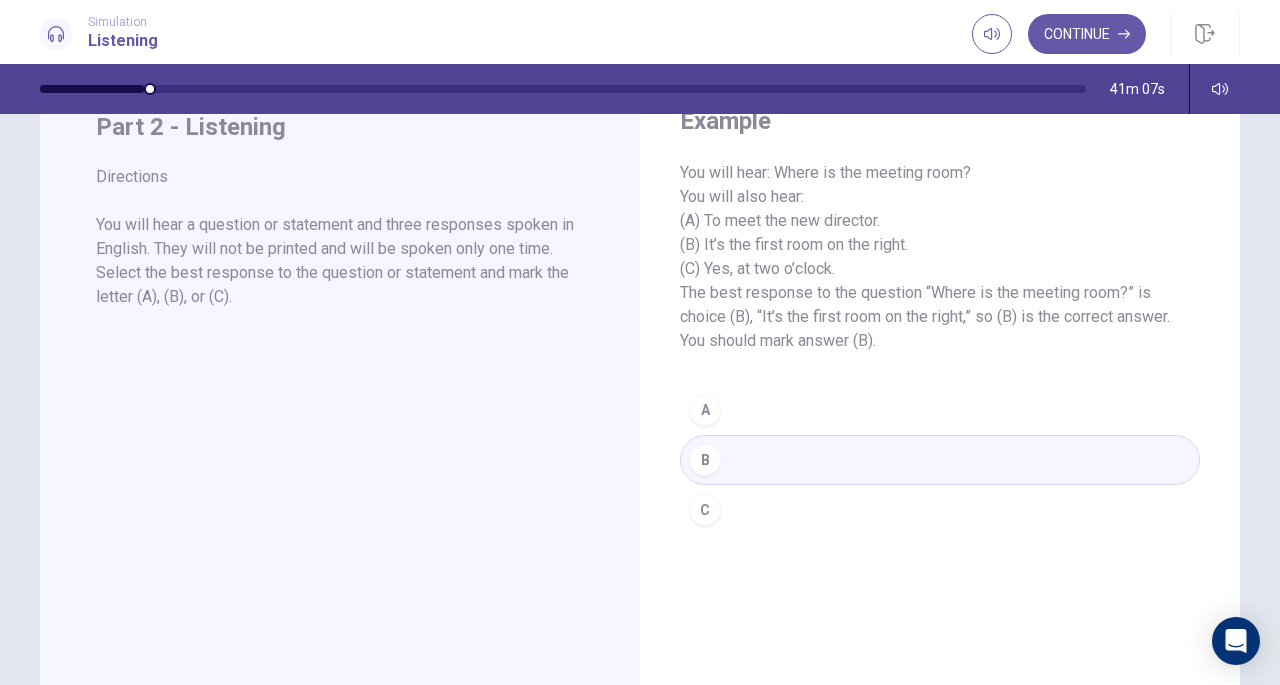 scroll, scrollTop: 82, scrollLeft: 0, axis: vertical 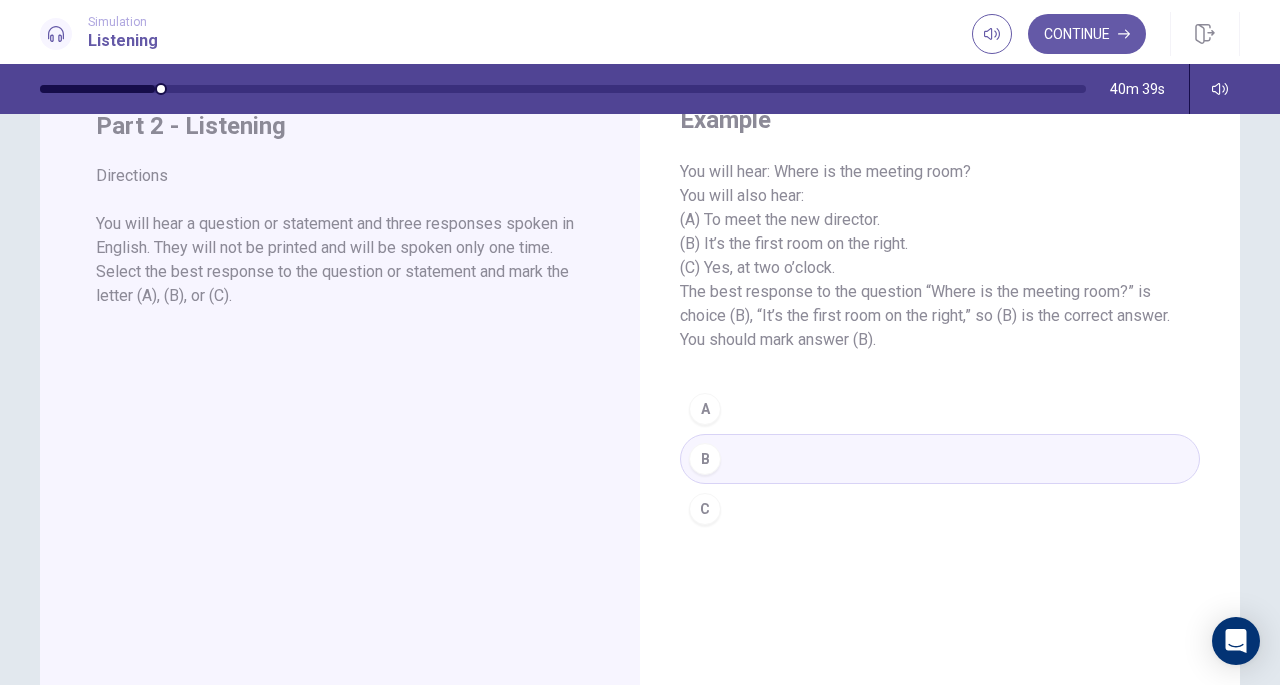 click on "A B C" at bounding box center (940, 459) 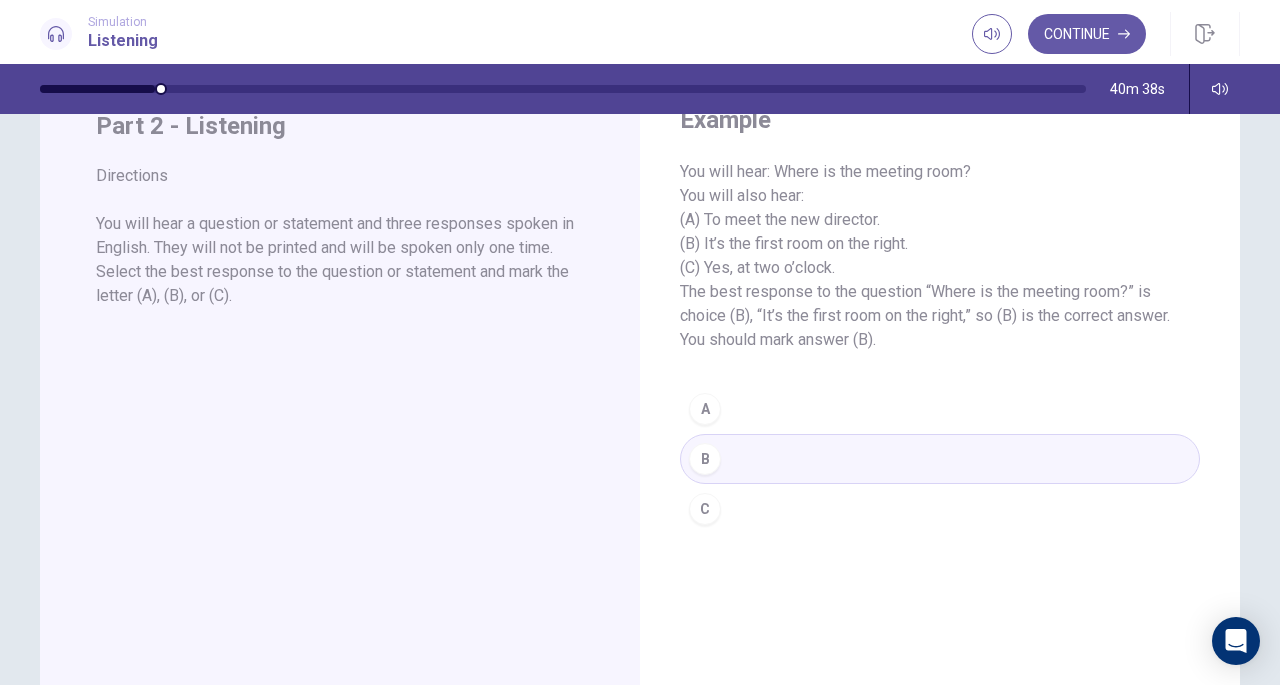 click on "A B C" at bounding box center [940, 459] 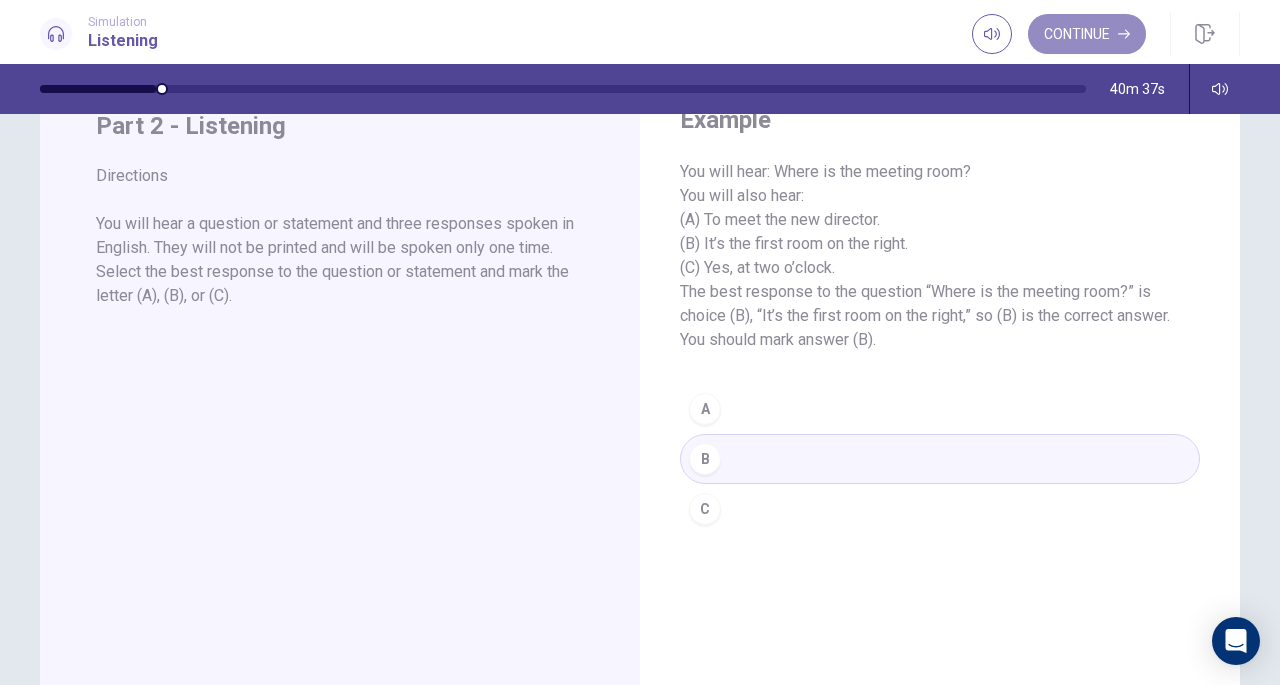 click on "Continue" at bounding box center (1087, 34) 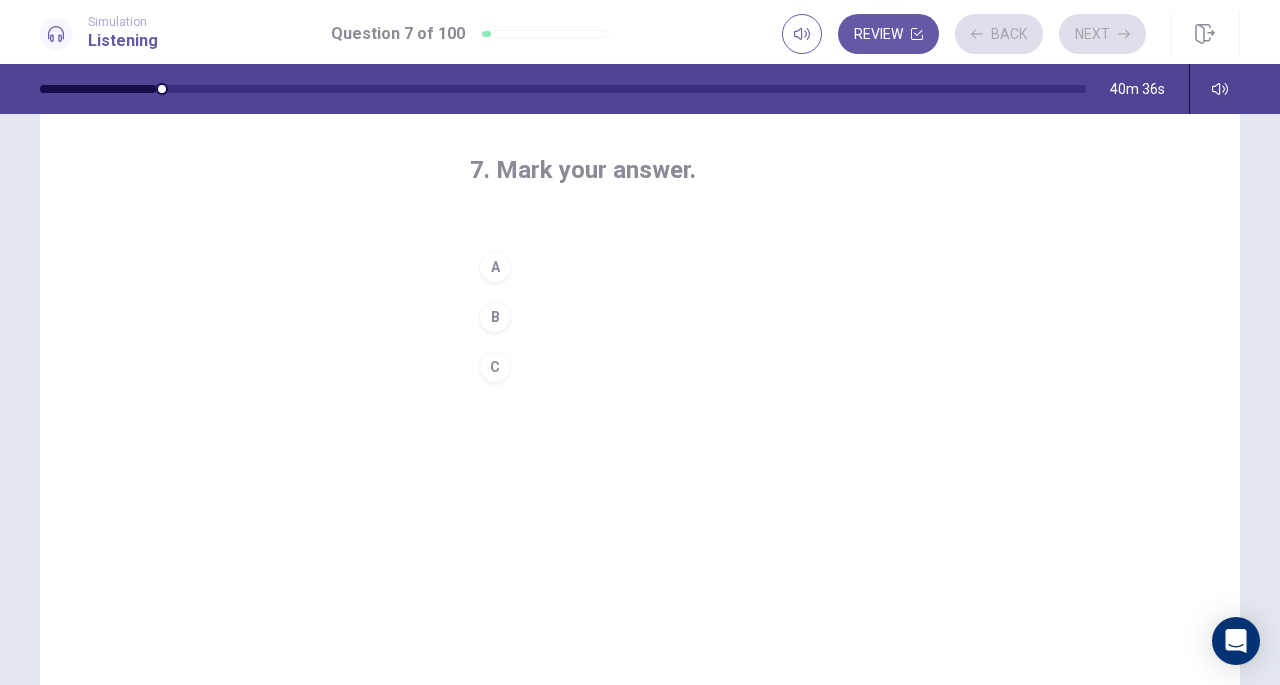 scroll, scrollTop: 0, scrollLeft: 0, axis: both 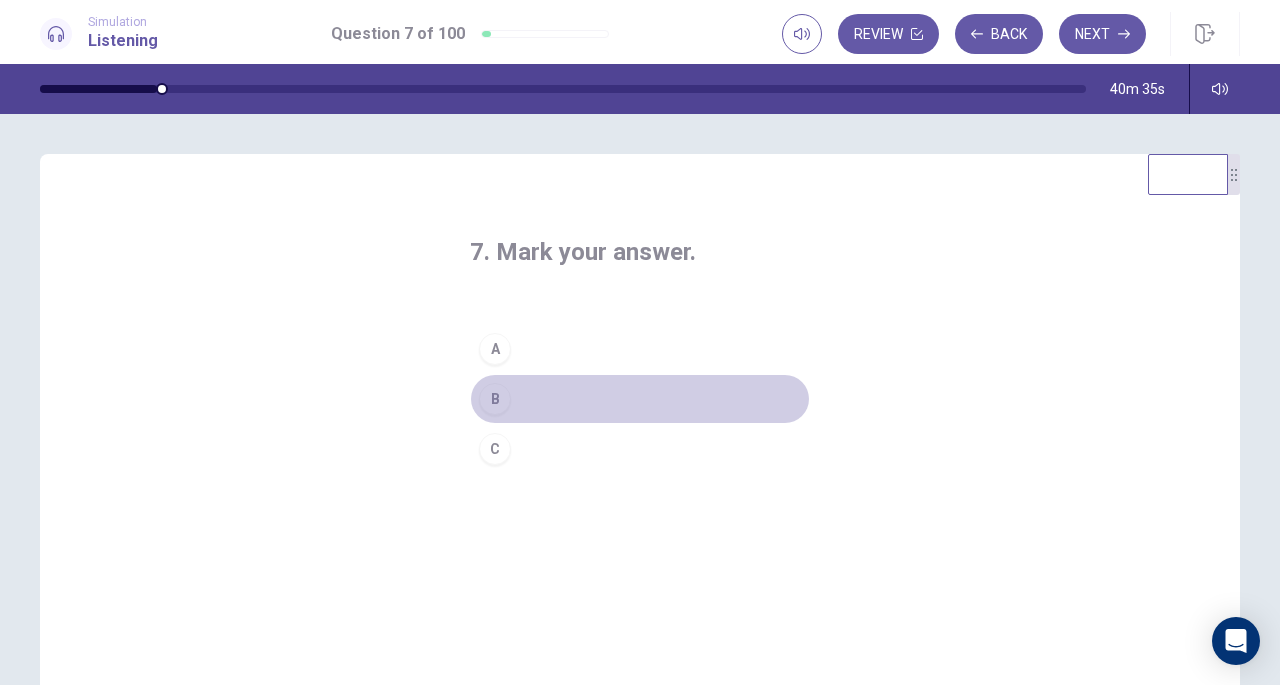 click on "B" at bounding box center [495, 399] 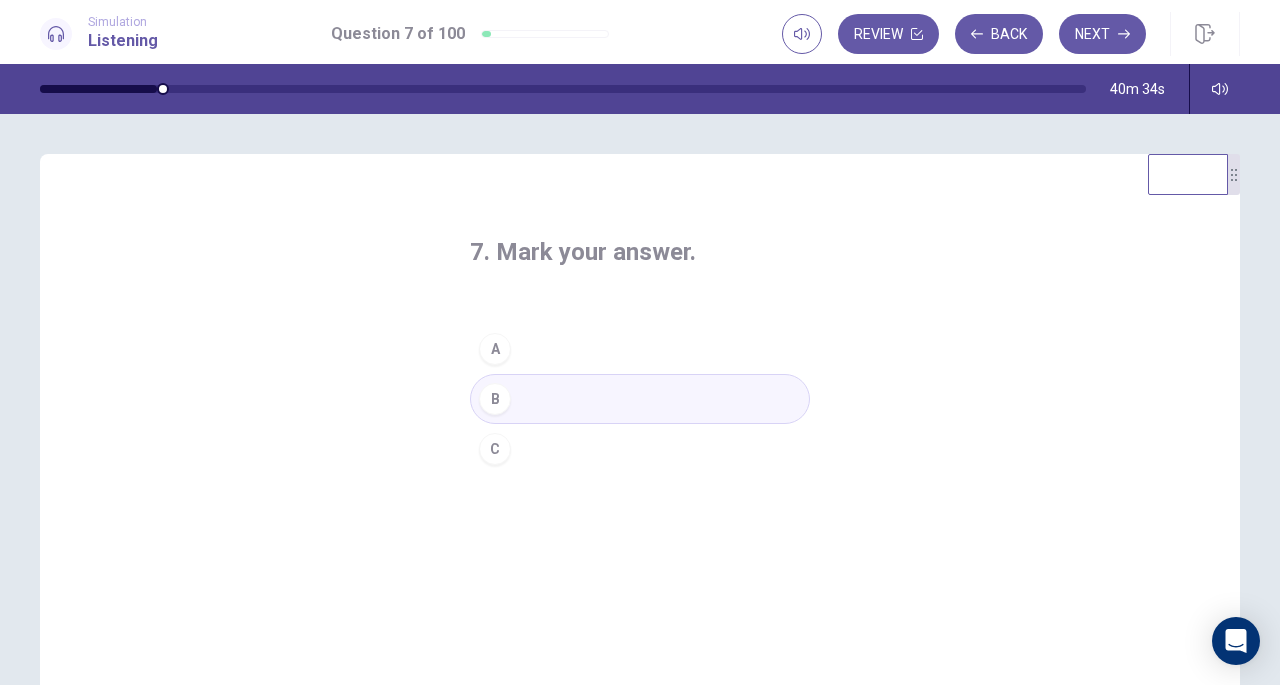 click on "Next" at bounding box center [1102, 34] 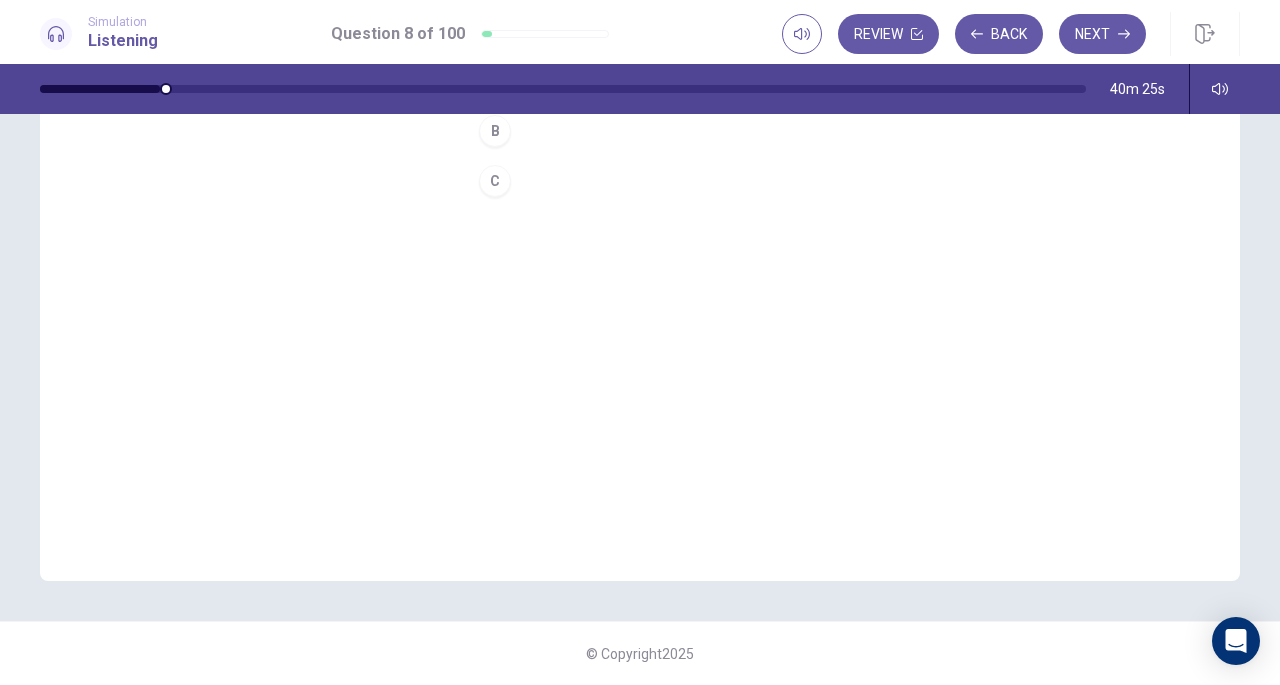 scroll, scrollTop: 0, scrollLeft: 0, axis: both 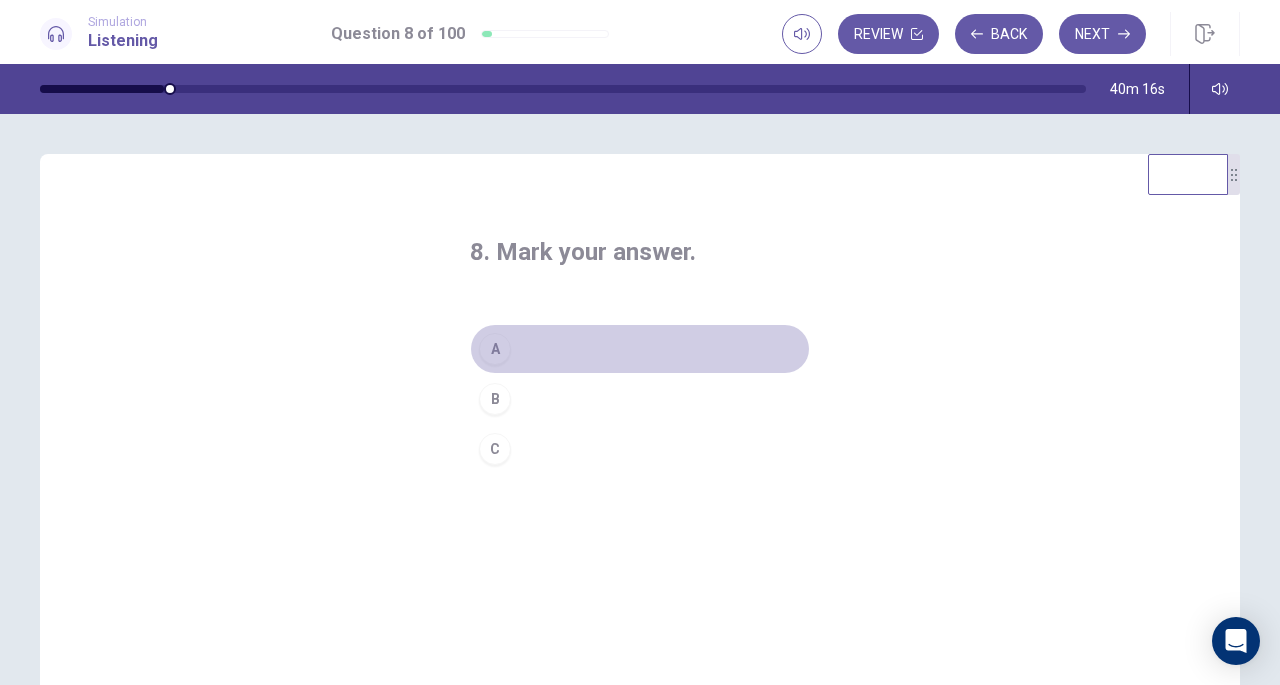 click on "A" at bounding box center (640, 349) 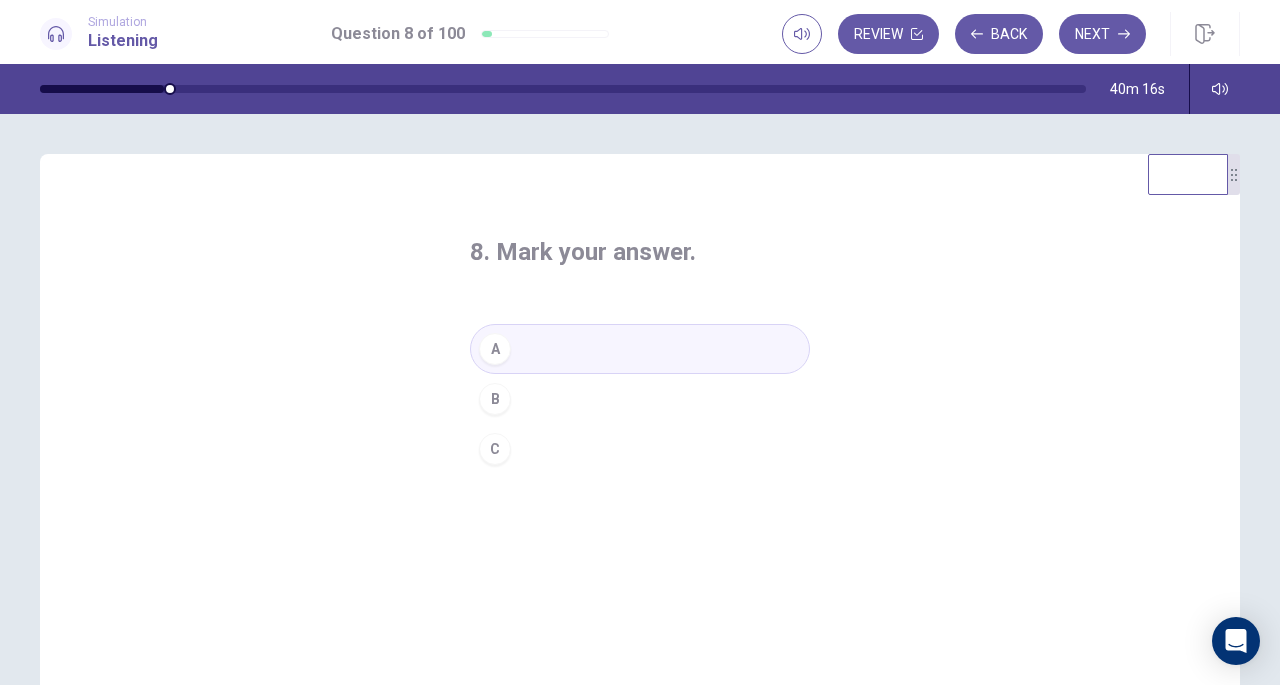 click on "Next" at bounding box center [1102, 34] 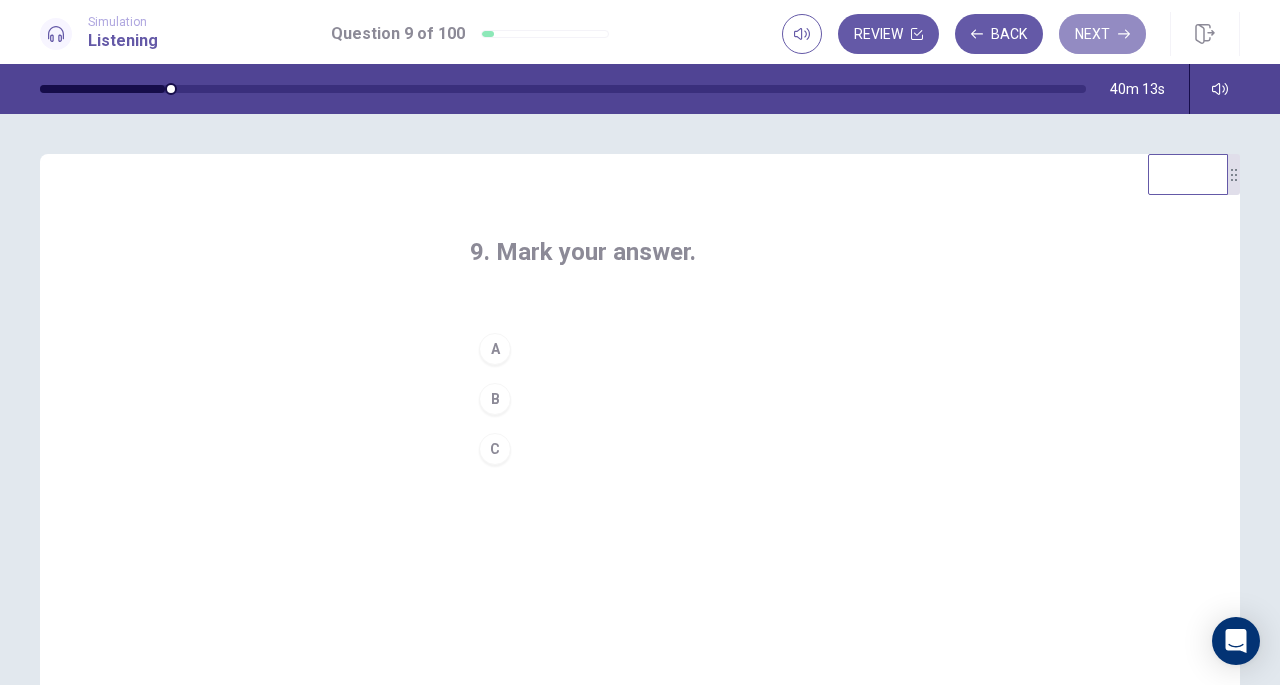 drag, startPoint x: 1108, startPoint y: 38, endPoint x: 1008, endPoint y: 149, distance: 149.40215 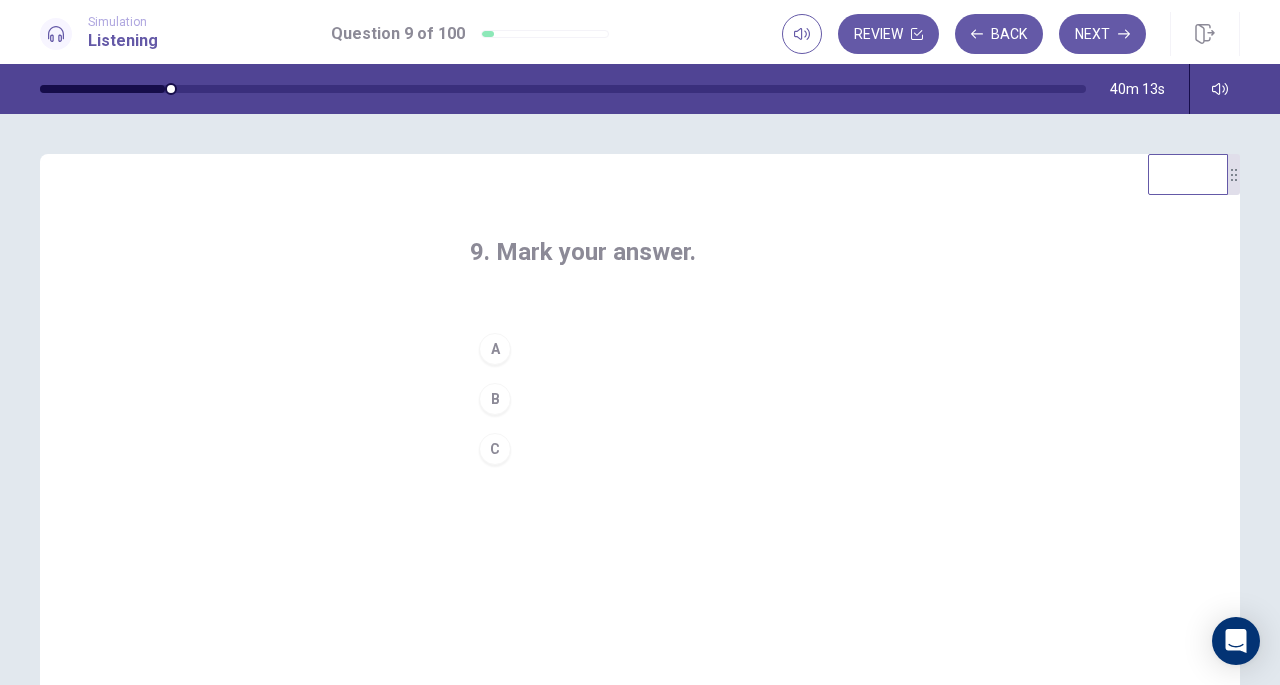 click on "9. Mark your answer. A B C" at bounding box center (640, 501) 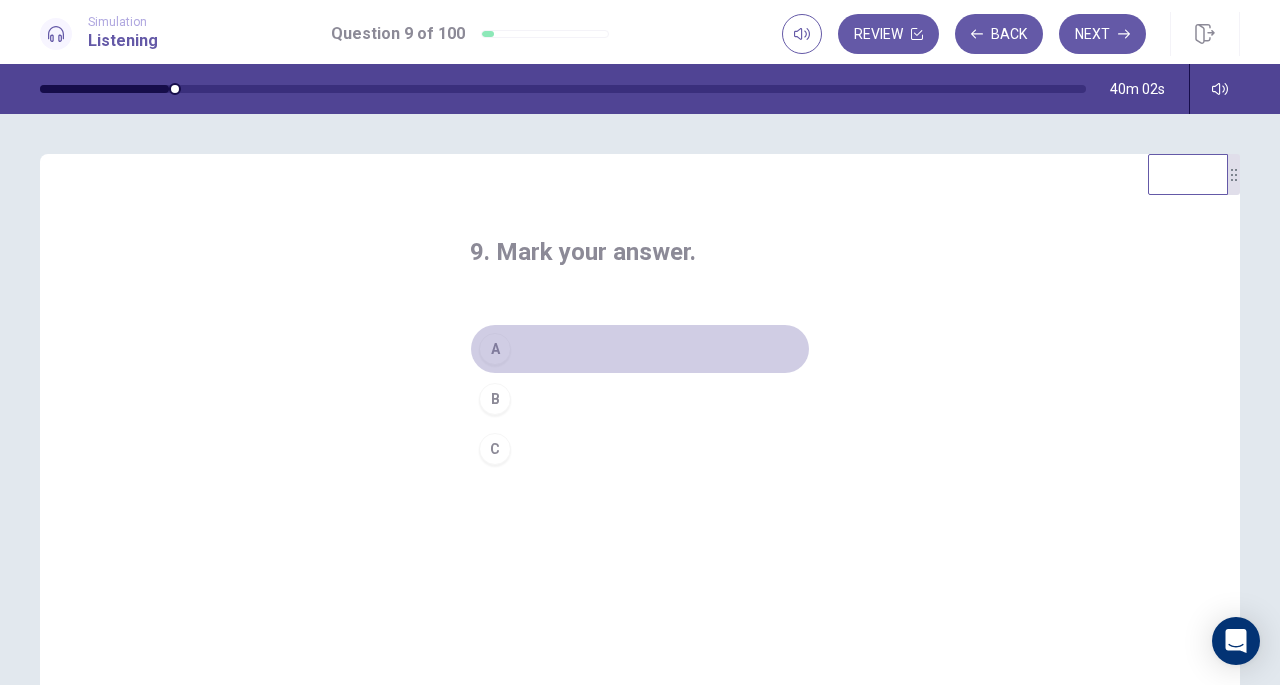 click on "A" at bounding box center [495, 349] 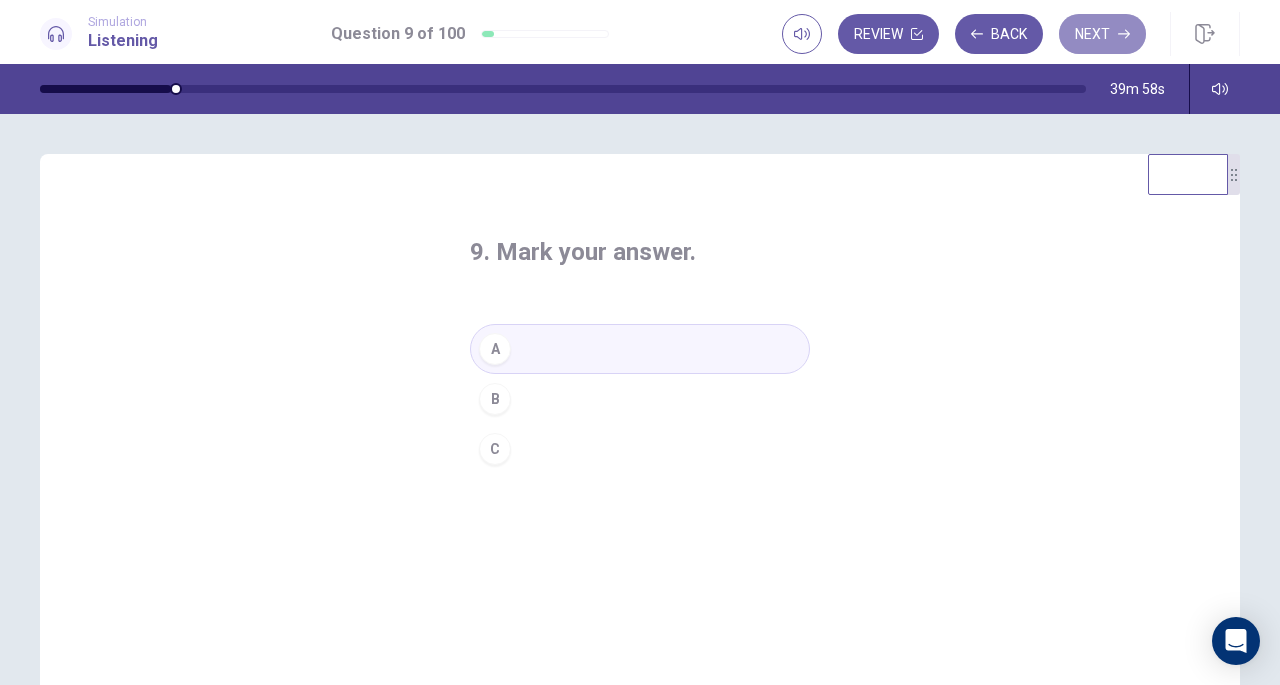 click on "Next" at bounding box center (1102, 34) 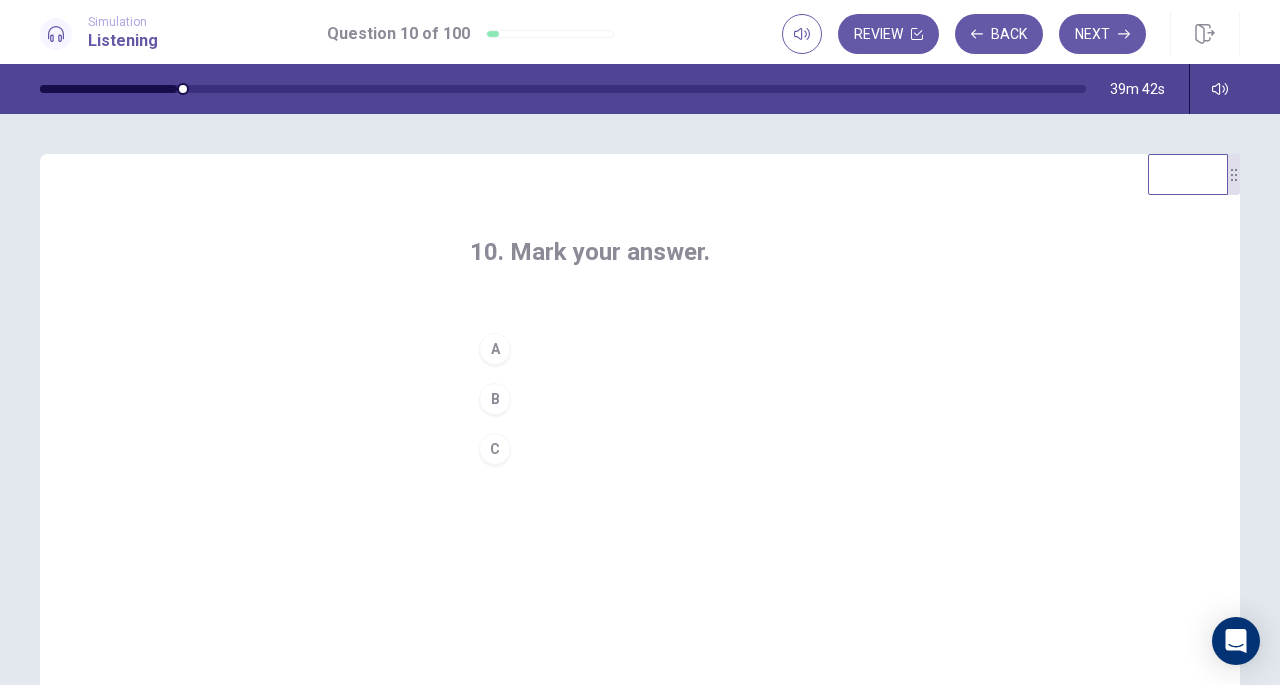 click on "B" at bounding box center (495, 399) 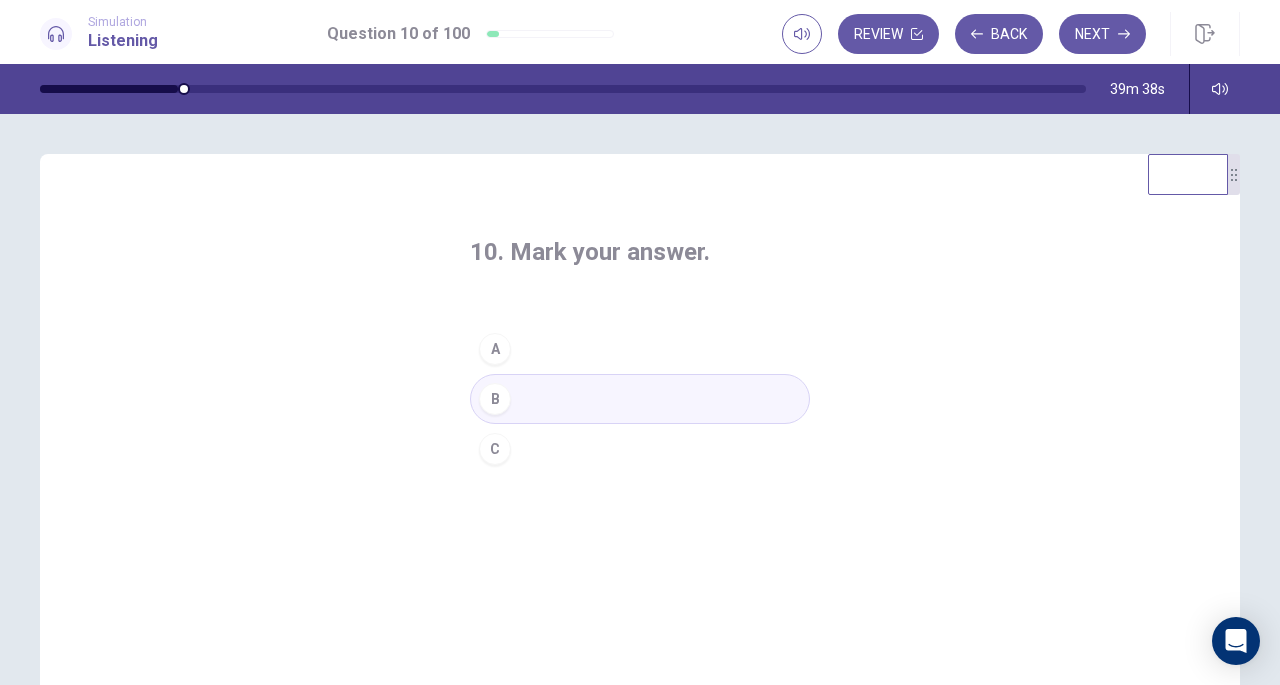 click on "B" at bounding box center [495, 399] 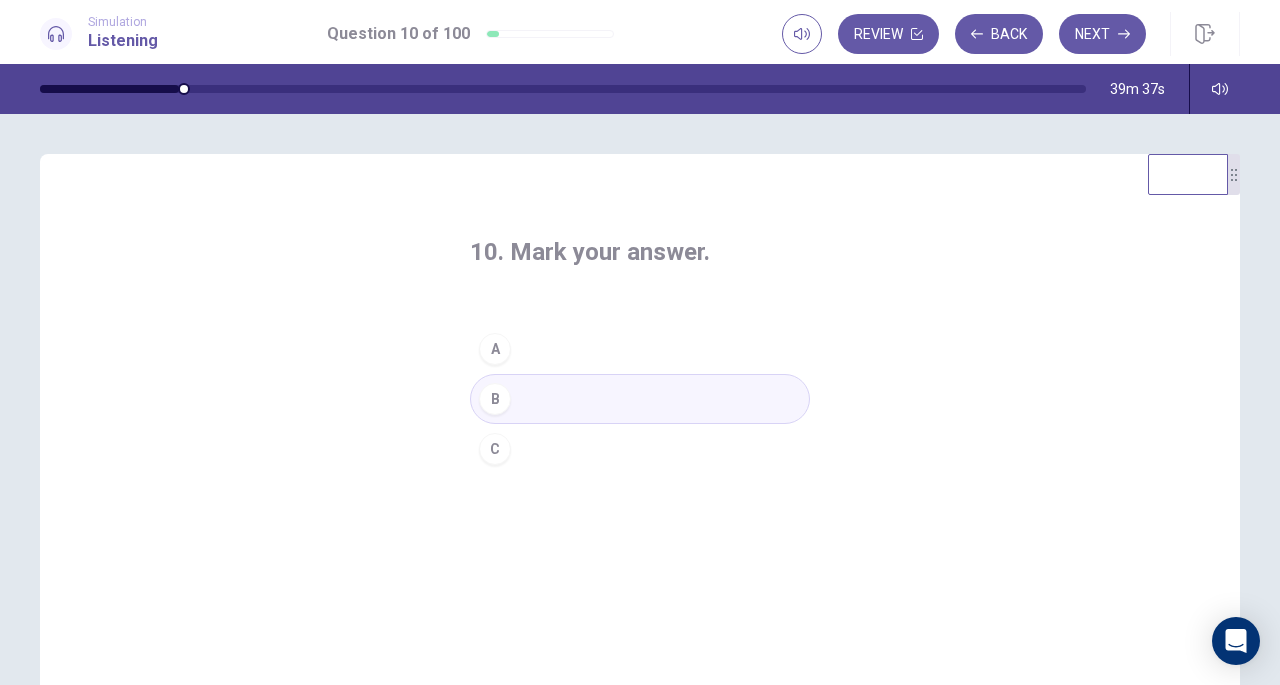 click on "Next" at bounding box center [1102, 34] 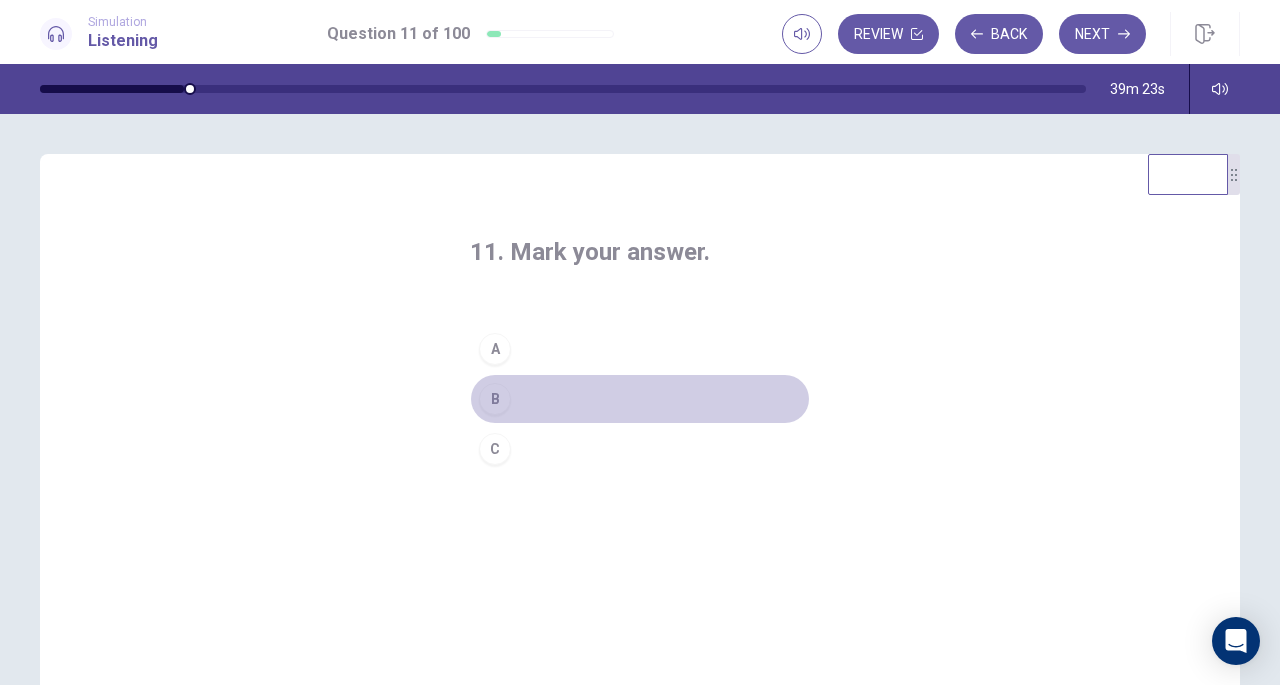 click on "B" at bounding box center [495, 399] 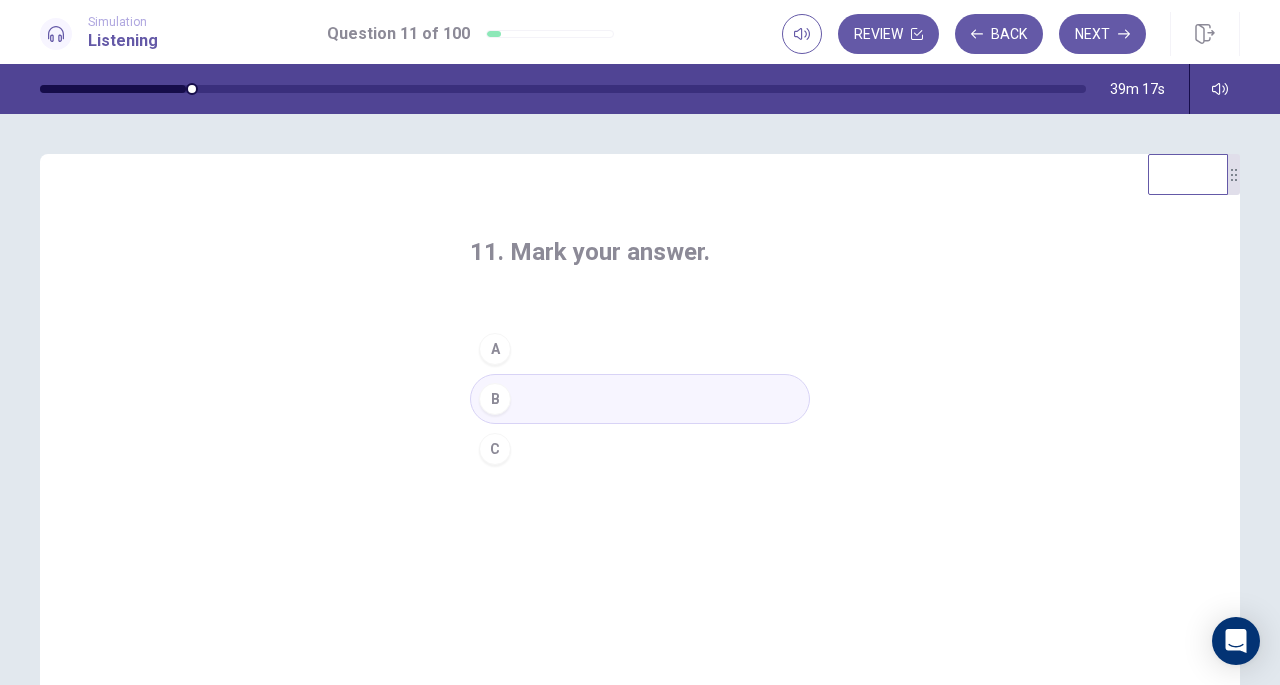 click on "Next" at bounding box center [1102, 34] 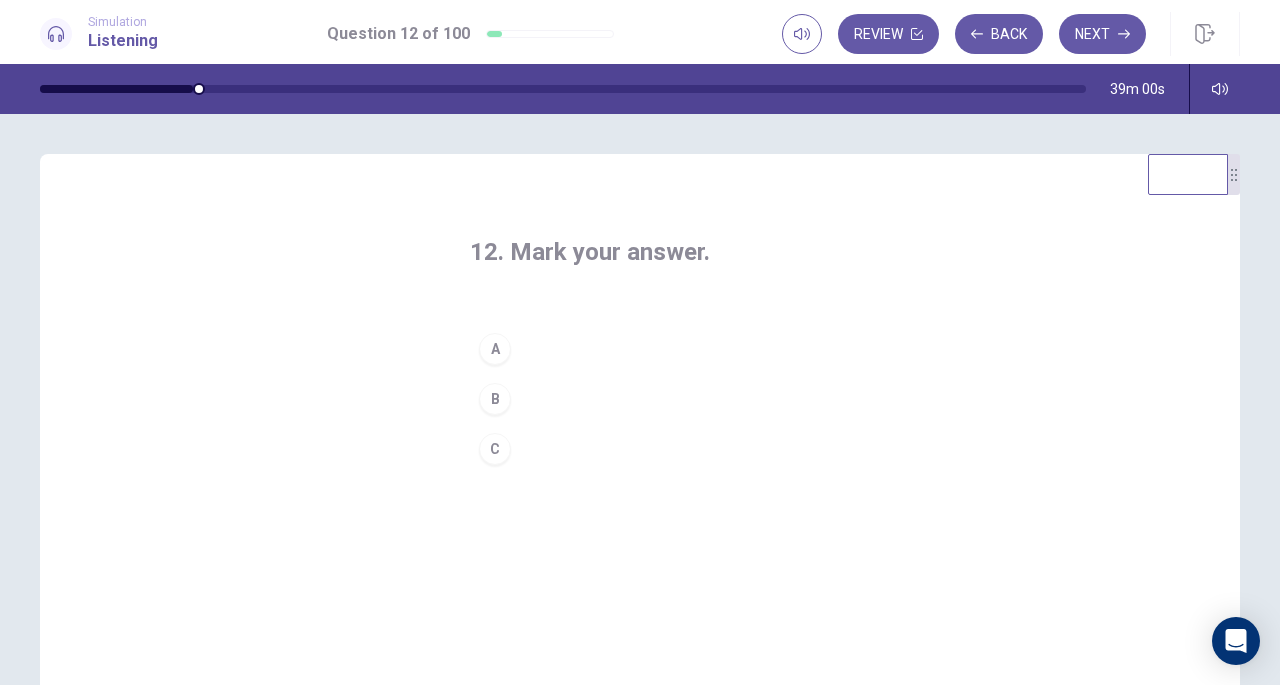 click on "C" at bounding box center (495, 449) 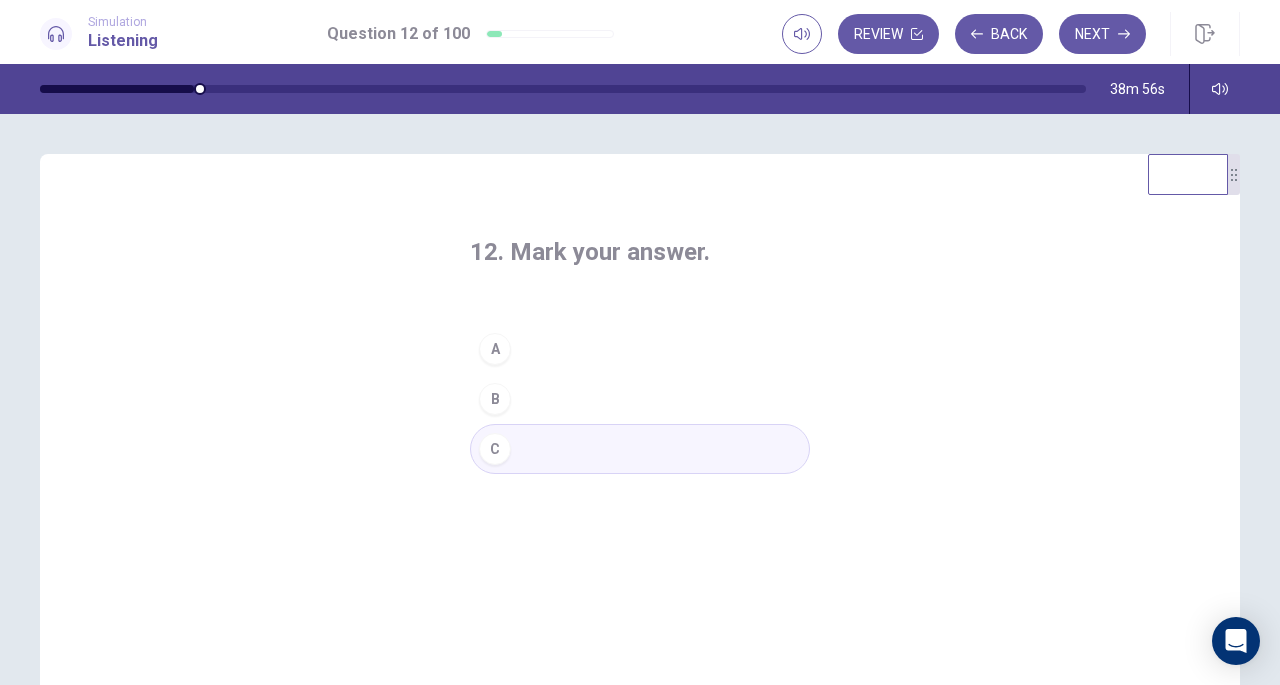 click on "Next" at bounding box center (1102, 34) 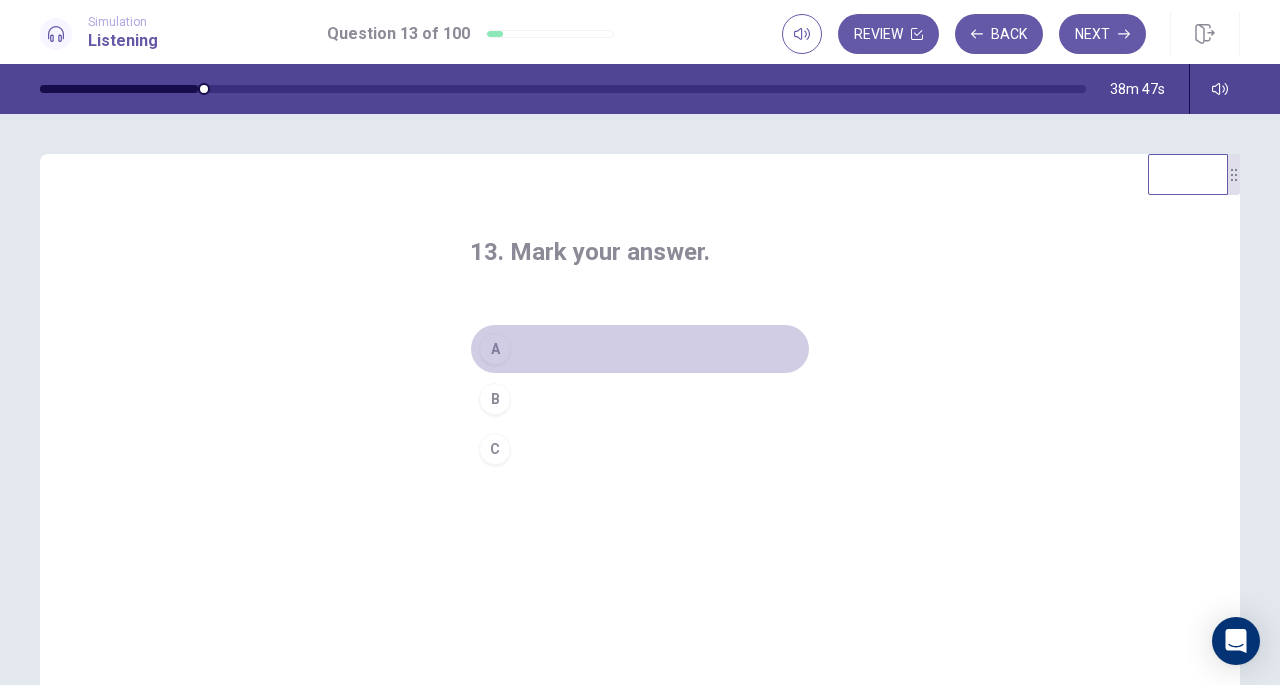 click on "A" at bounding box center (495, 349) 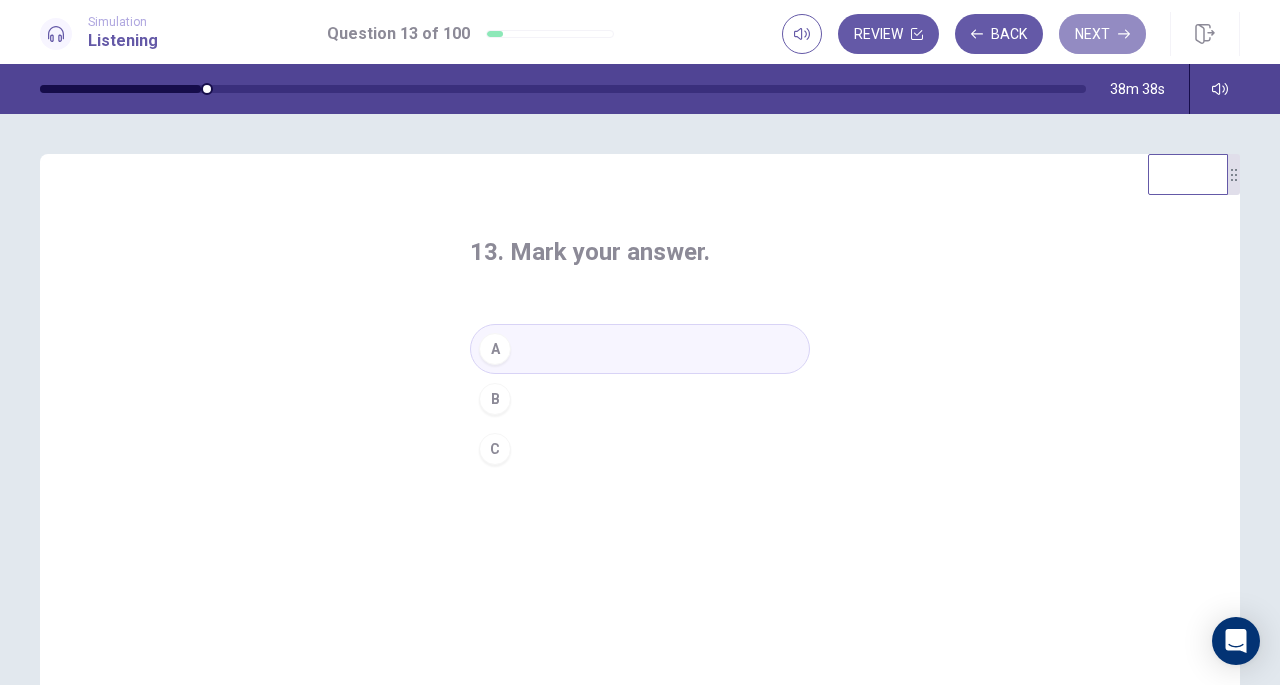 click on "Next" at bounding box center (1102, 34) 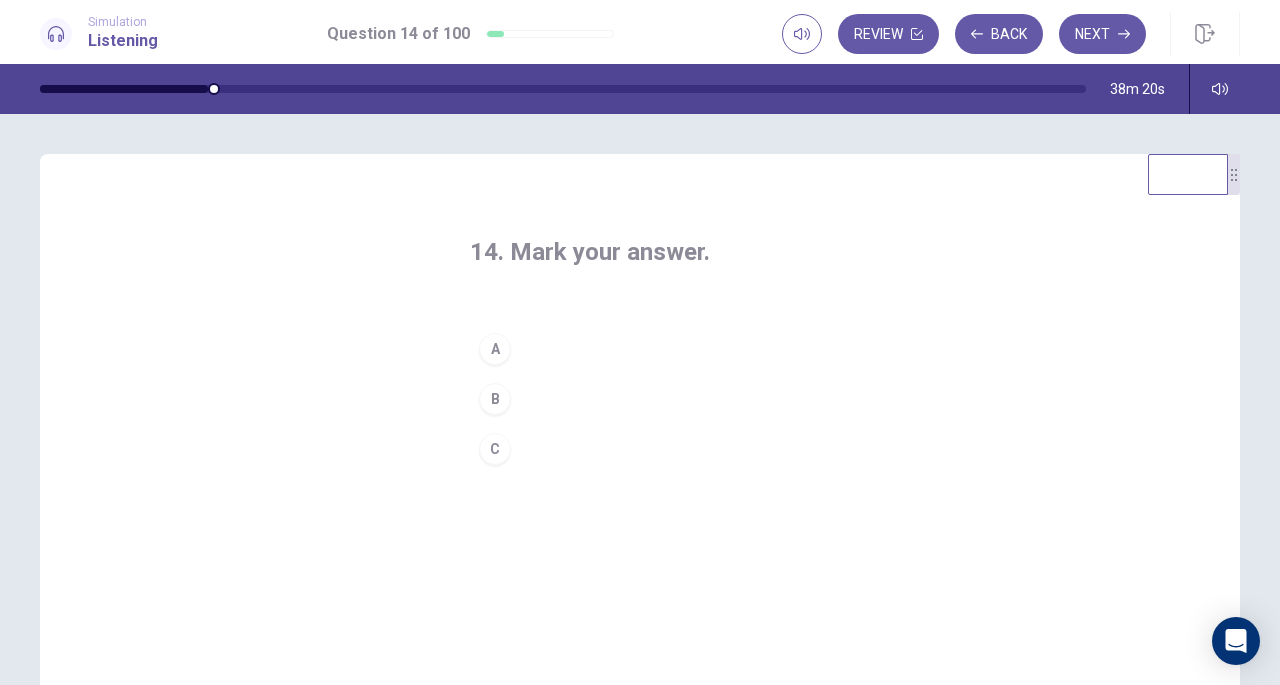 click on "C" at bounding box center [495, 449] 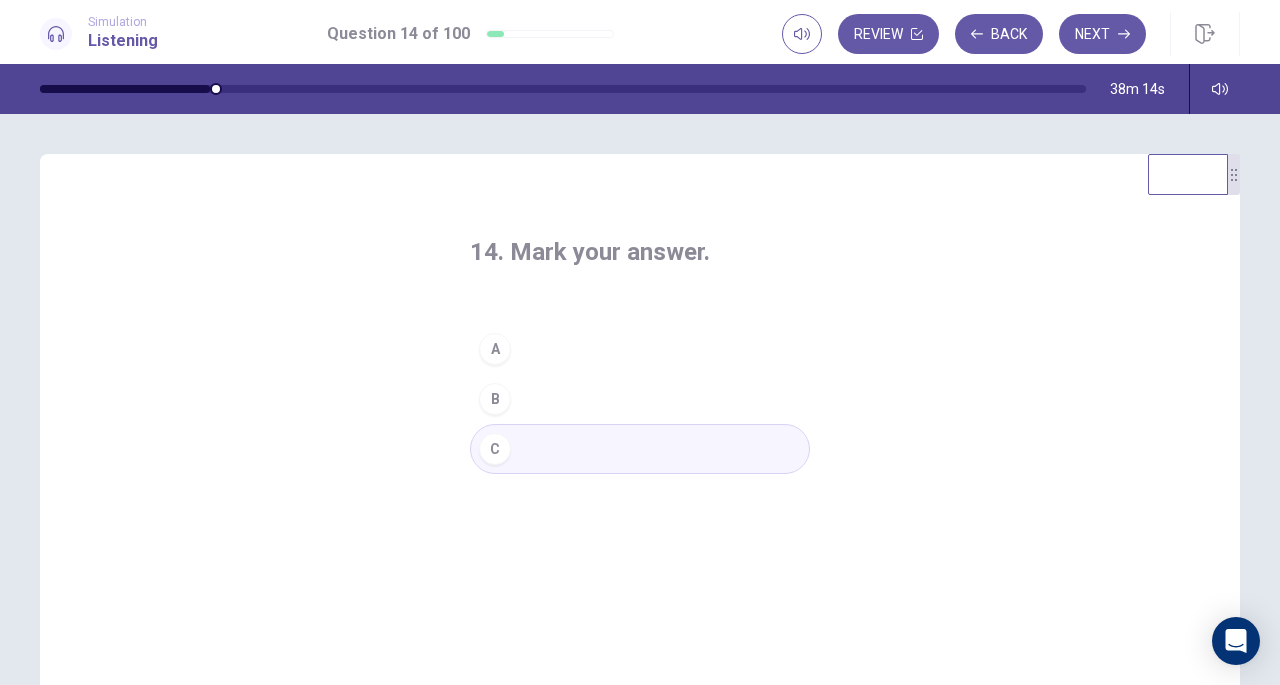 click on "Next" at bounding box center (1102, 34) 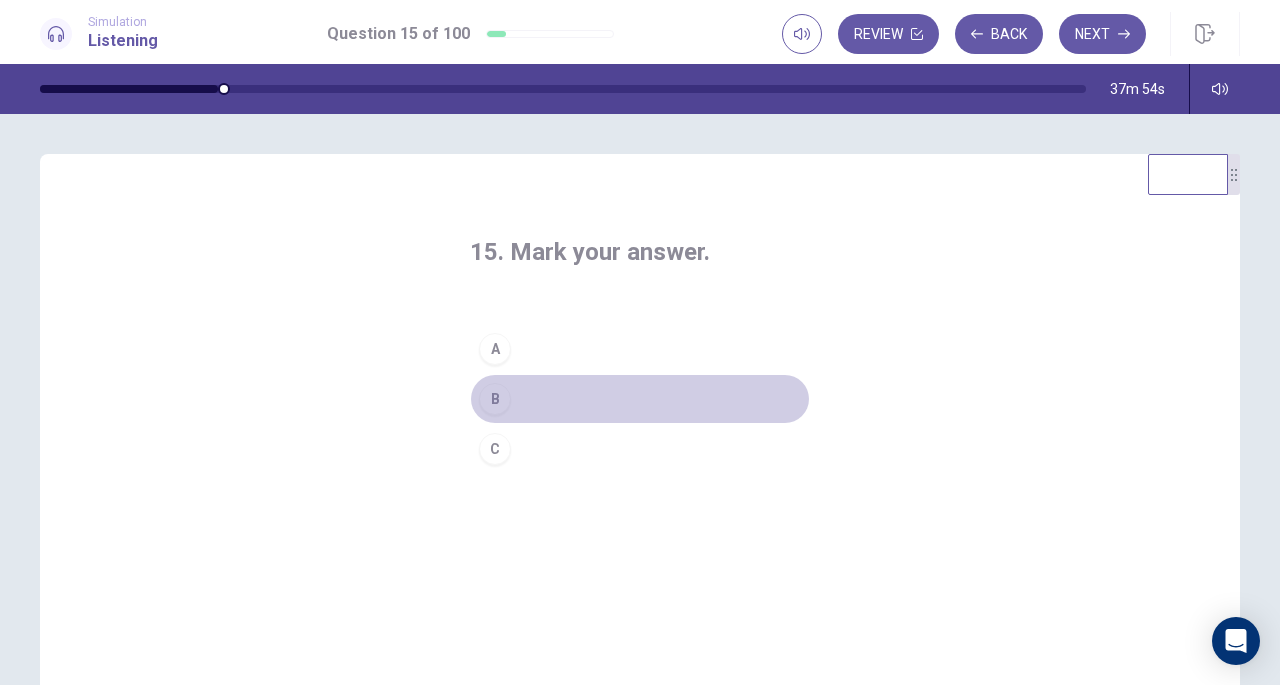 click on "B" at bounding box center [495, 399] 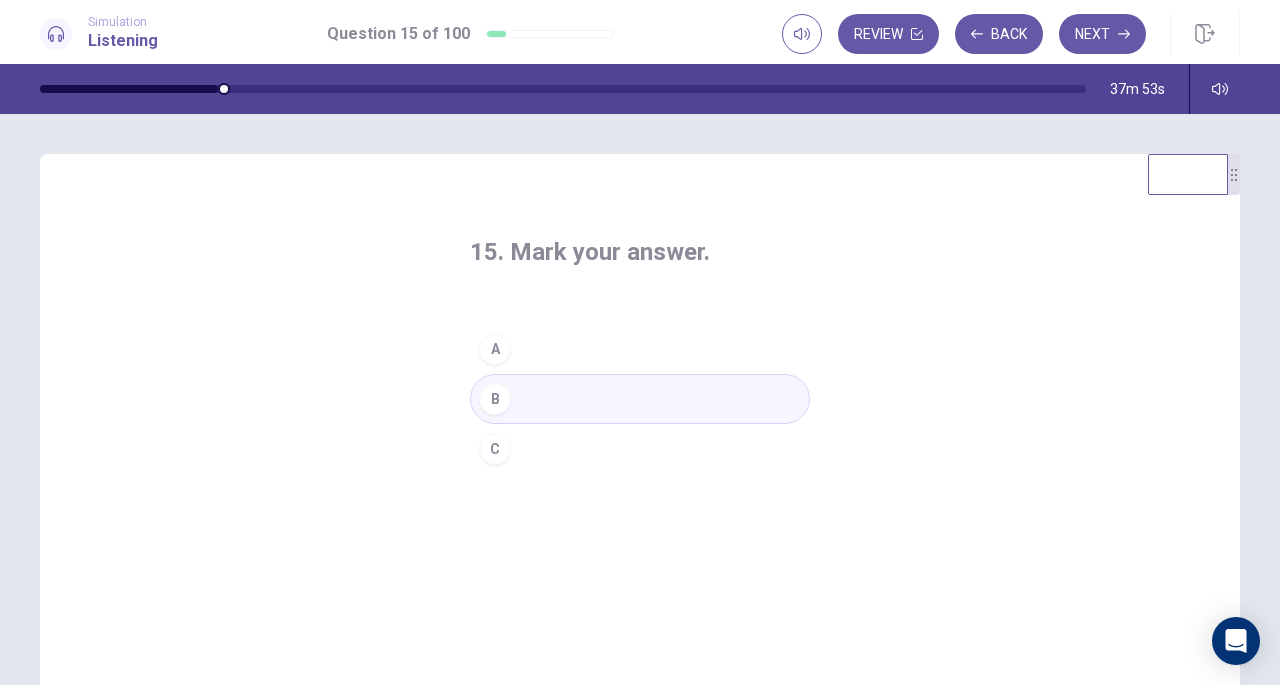 click on "Next" at bounding box center (1102, 34) 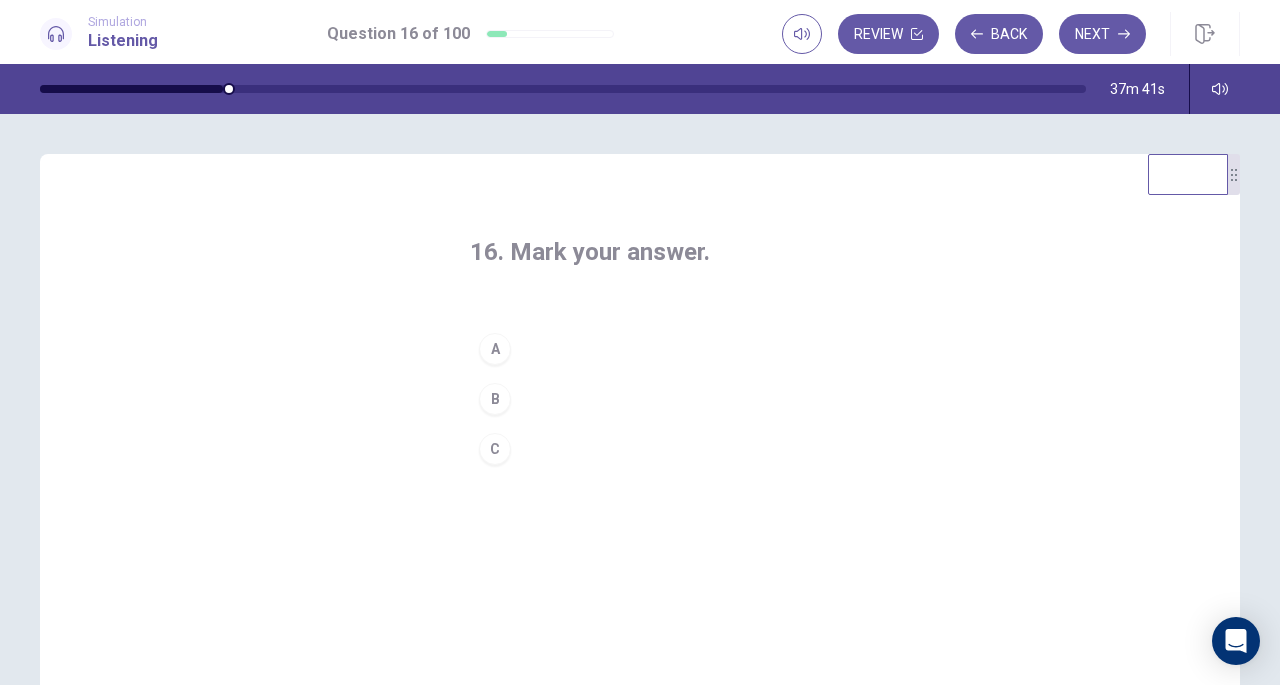 click on "A" at bounding box center (495, 349) 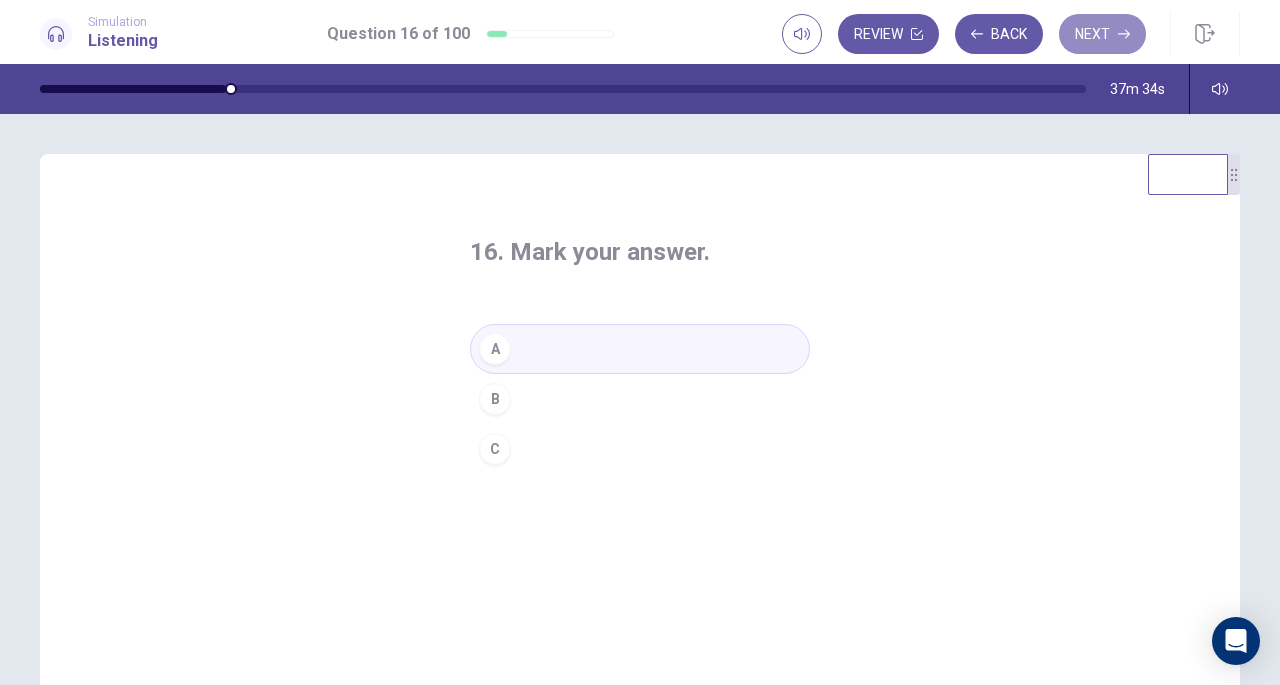 click on "Next" at bounding box center (1102, 34) 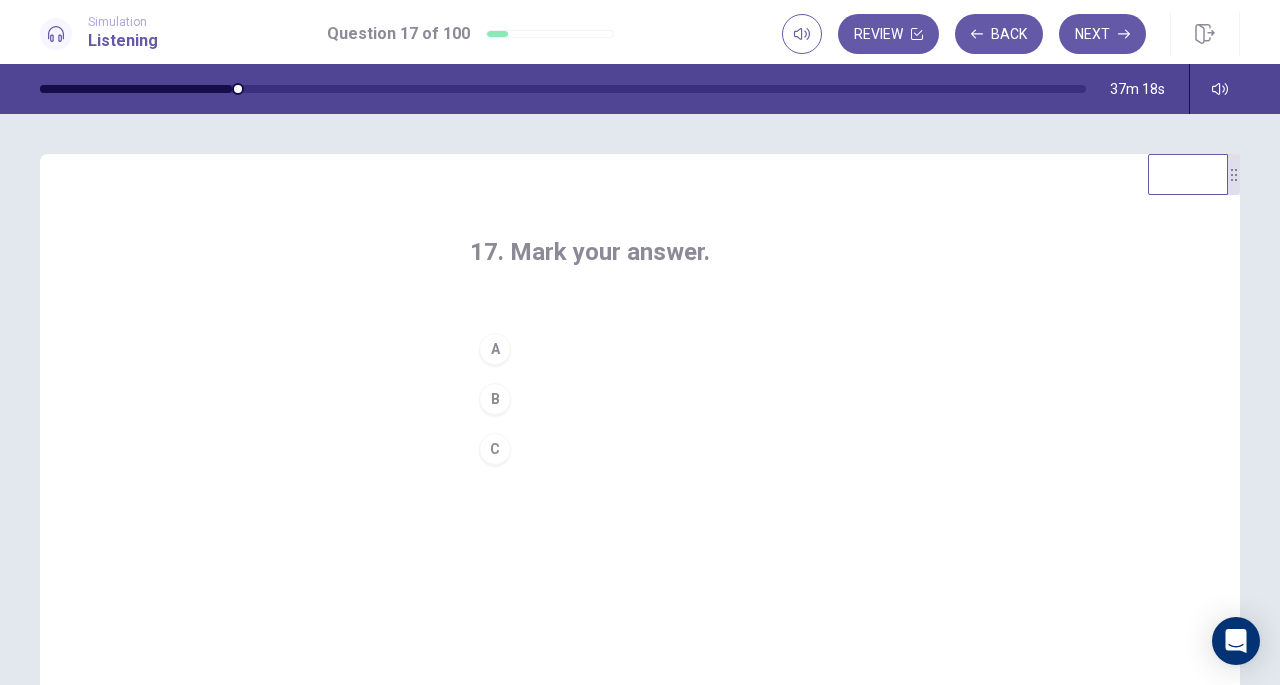 click on "B" at bounding box center [640, 399] 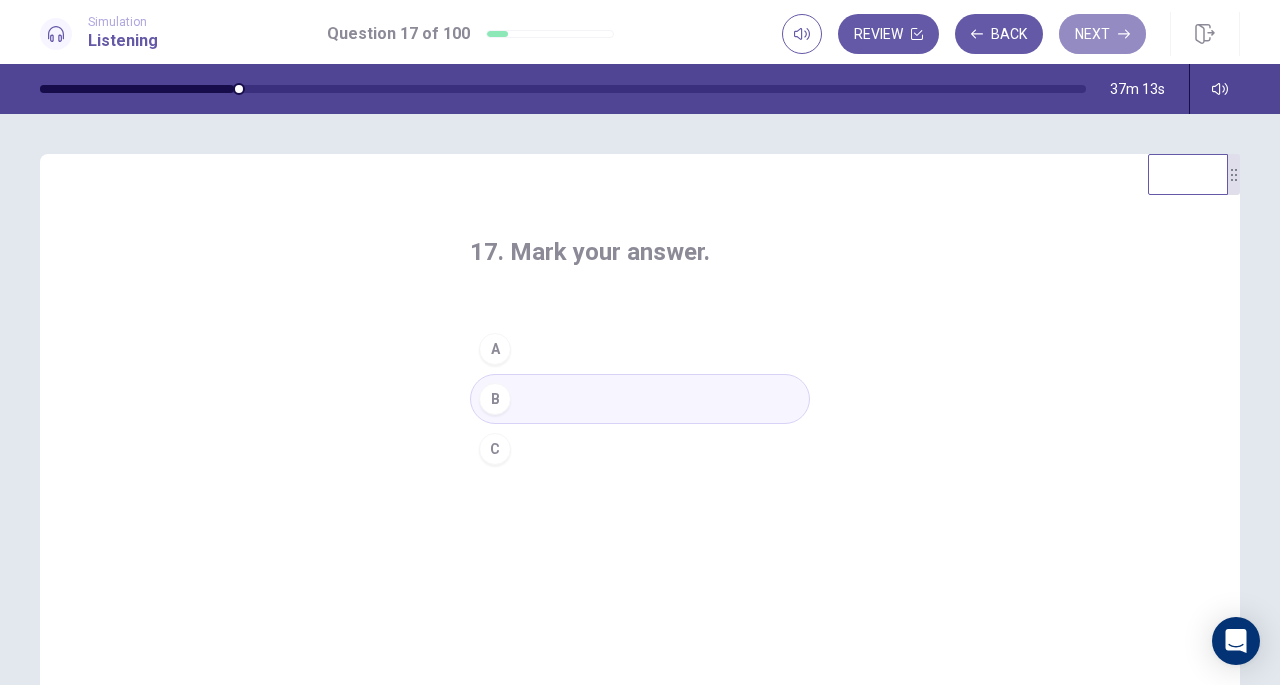 click on "Next" at bounding box center (1102, 34) 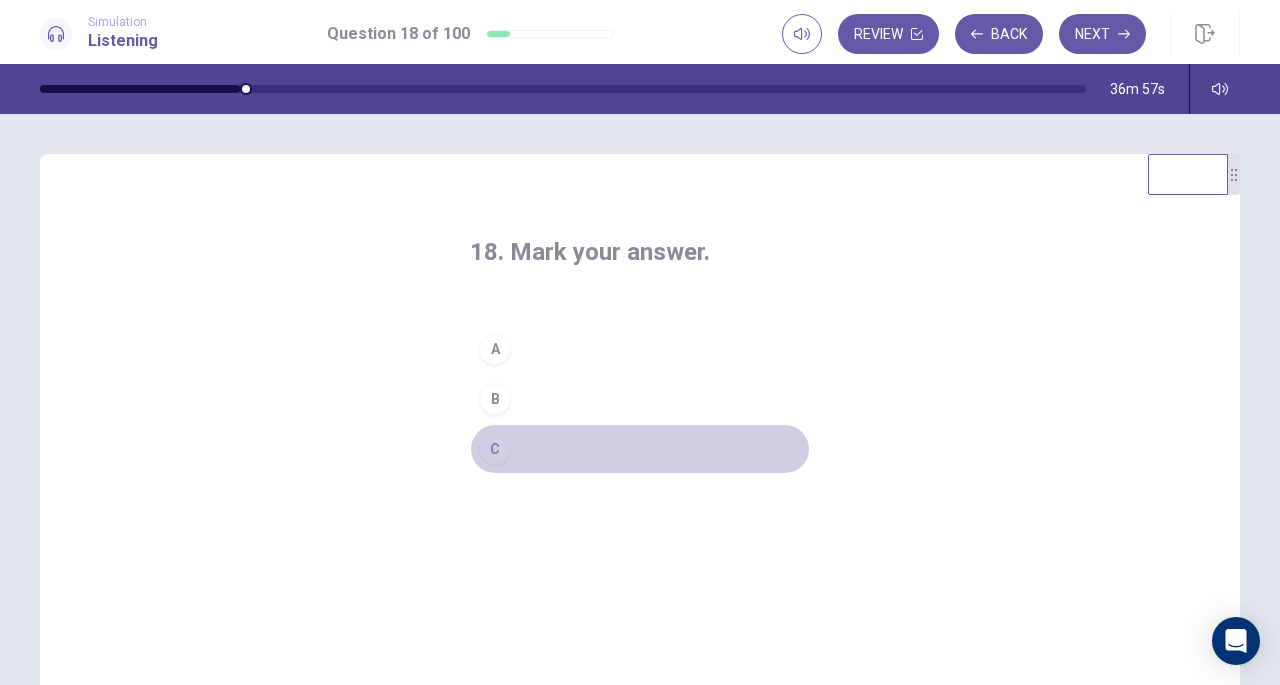 click on "C" at bounding box center [495, 449] 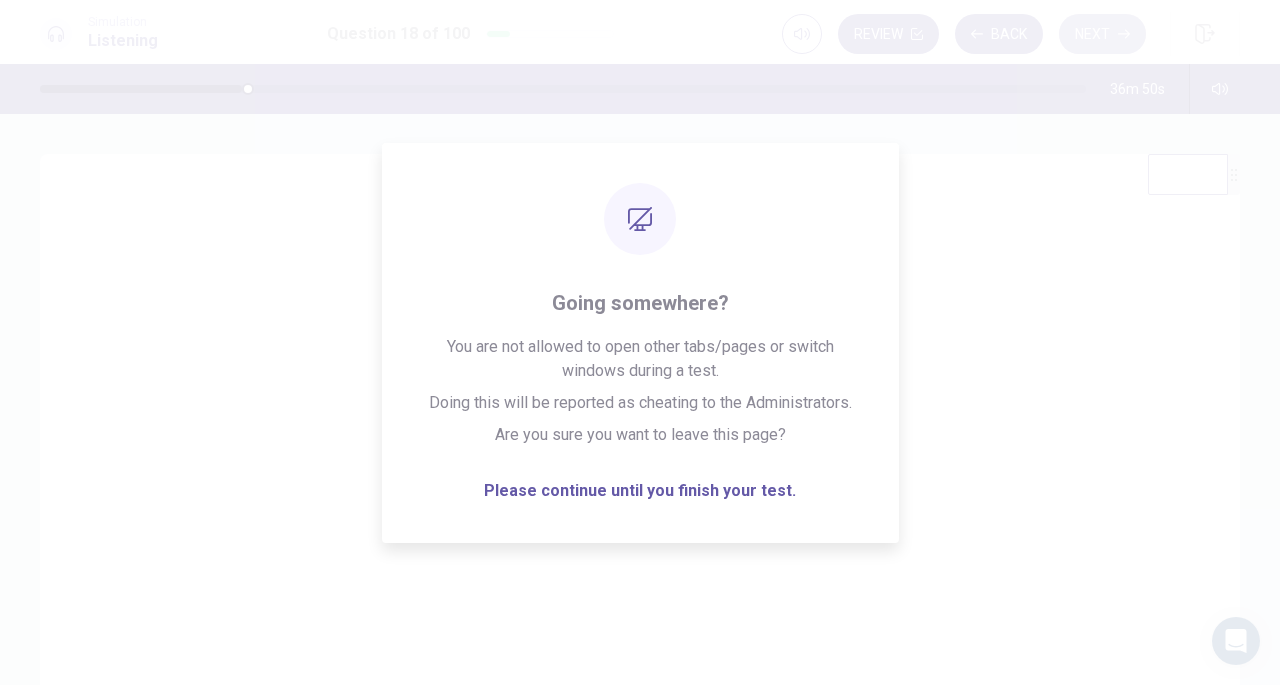click 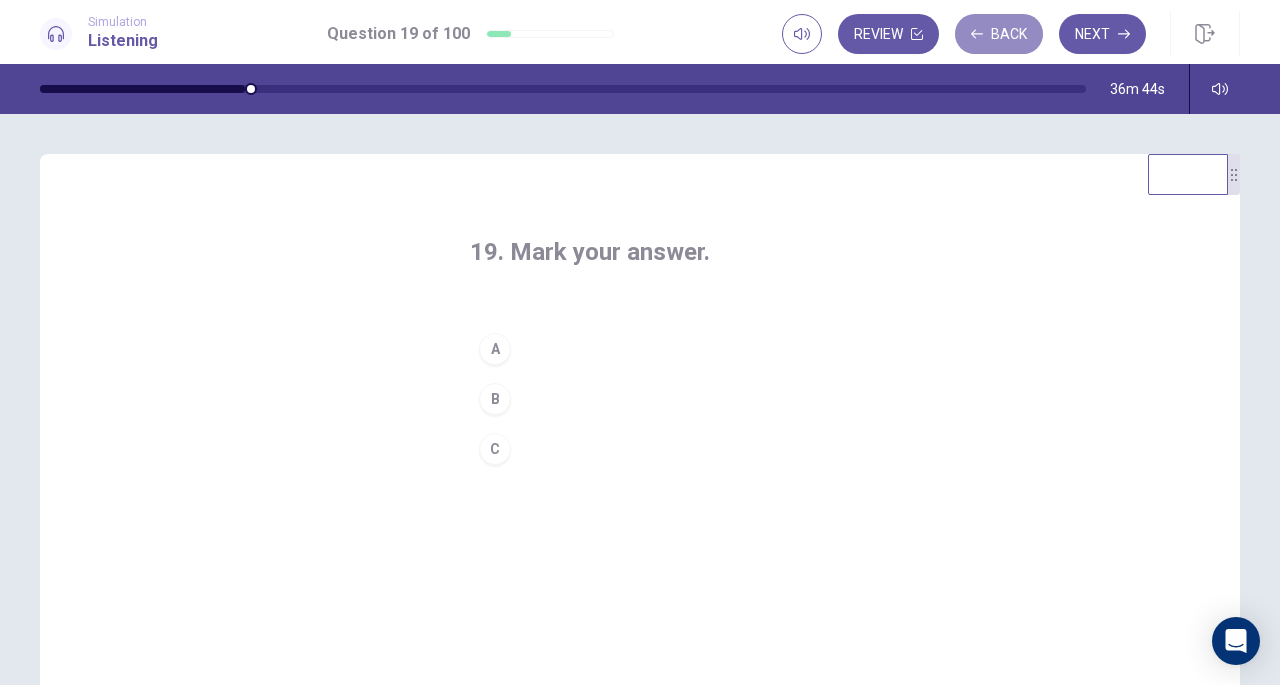 click on "Back" at bounding box center [999, 34] 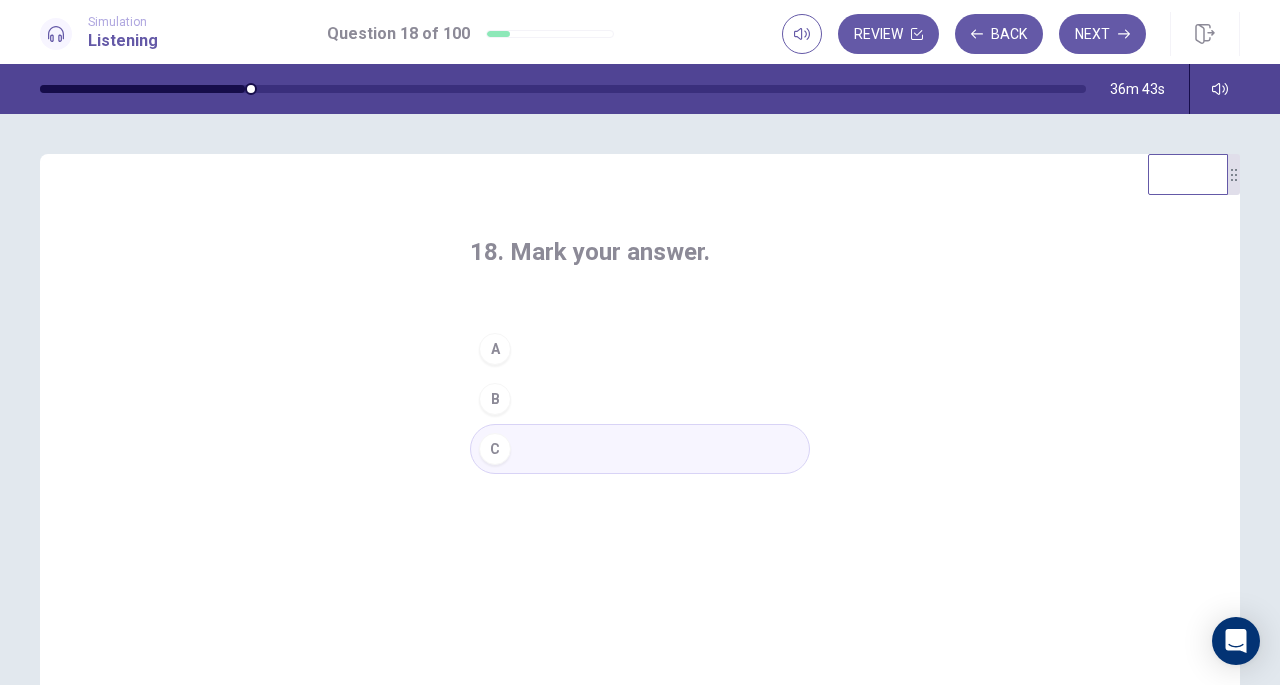 click on "C" at bounding box center [640, 449] 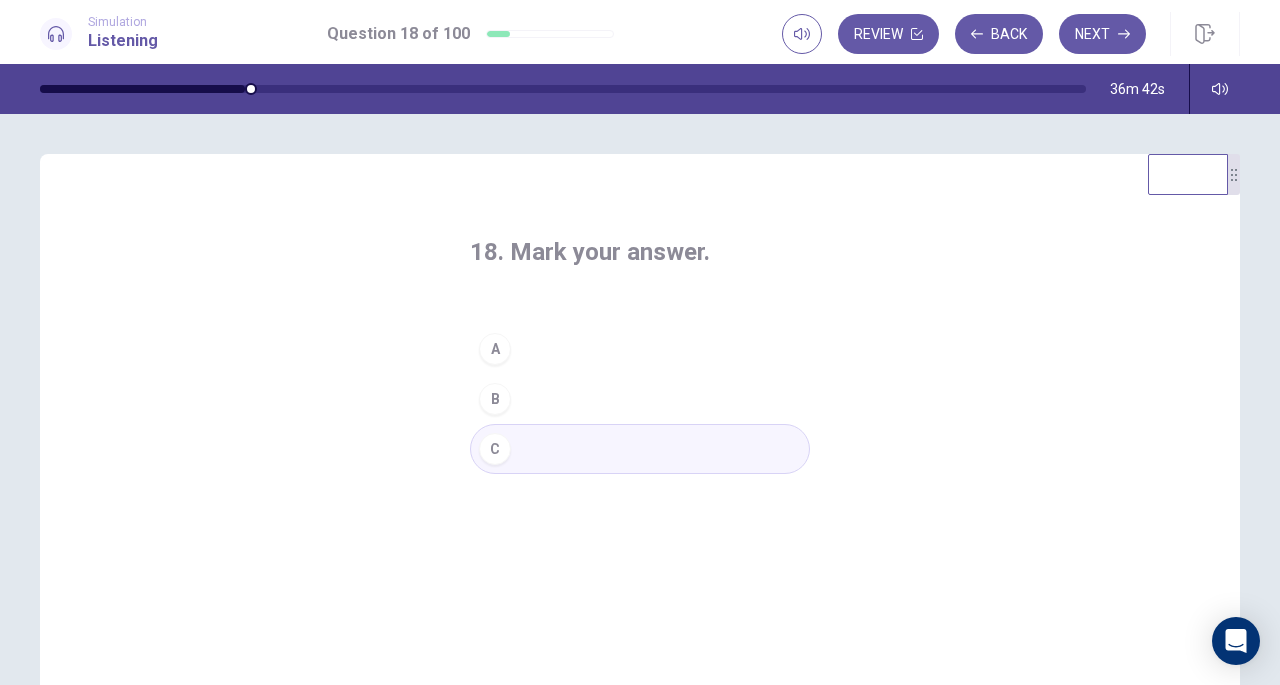 click on "Next" at bounding box center (1102, 34) 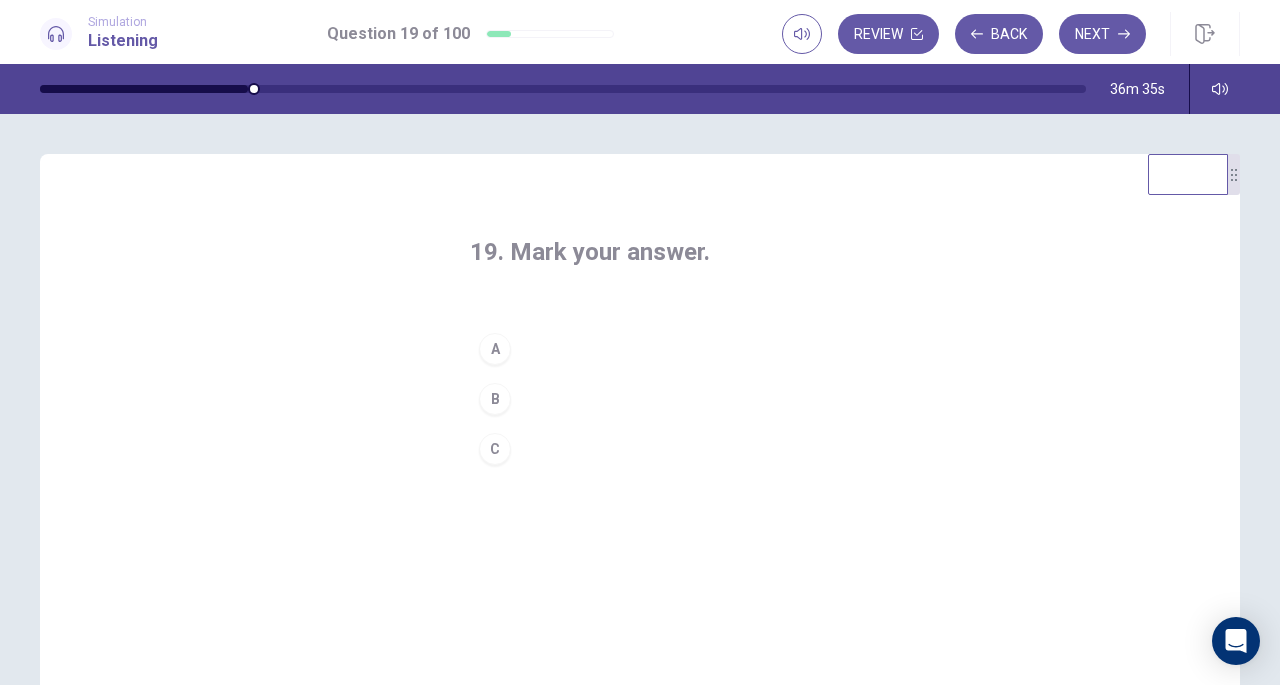 click on "C" at bounding box center [640, 449] 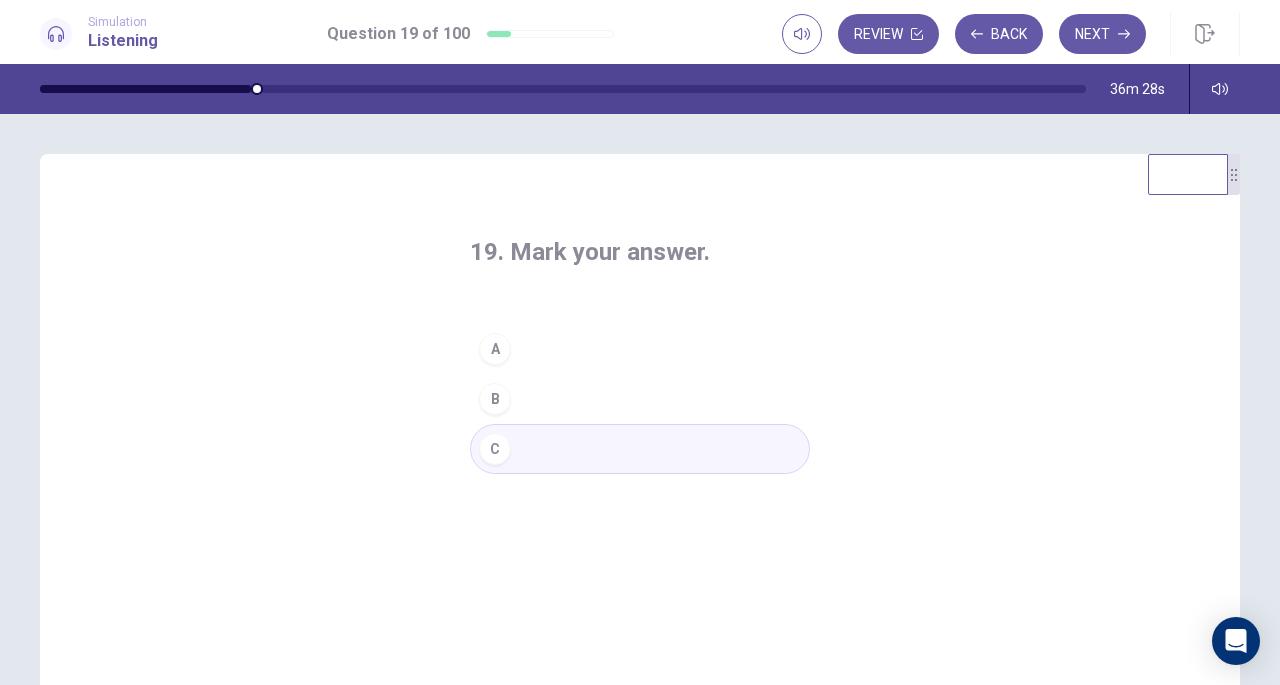 click on "Review Back Next" at bounding box center (1011, 34) 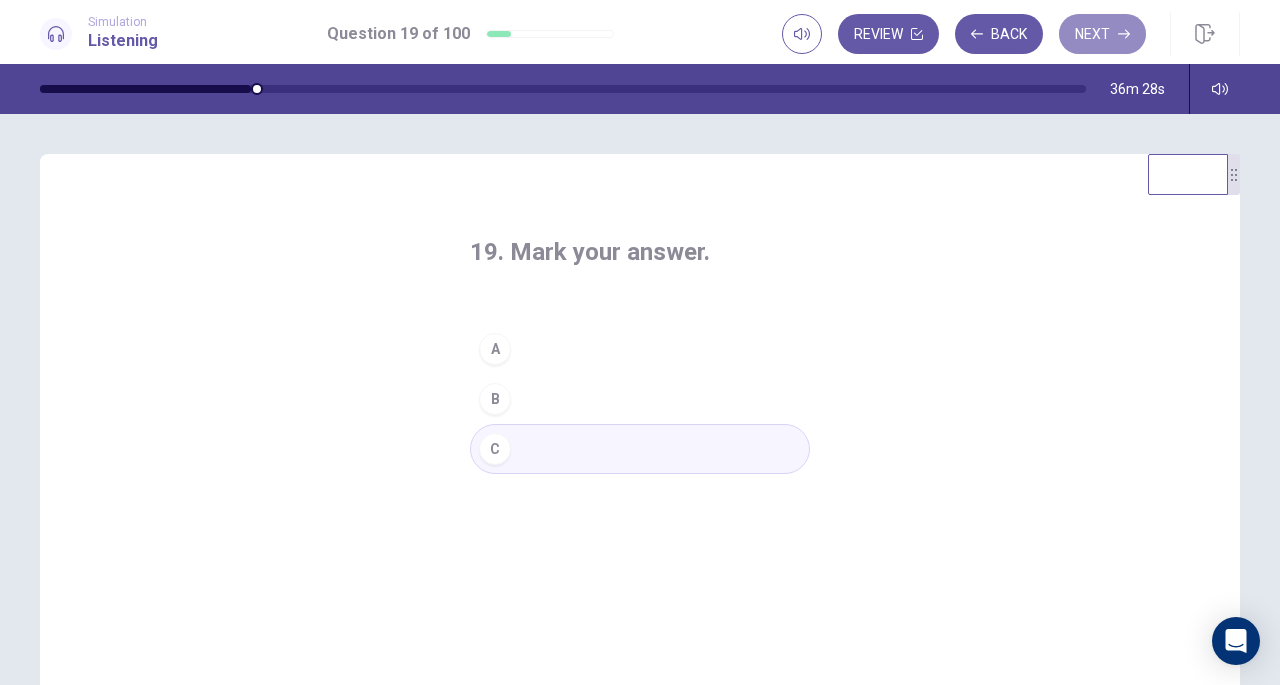 click on "Next" at bounding box center [1102, 34] 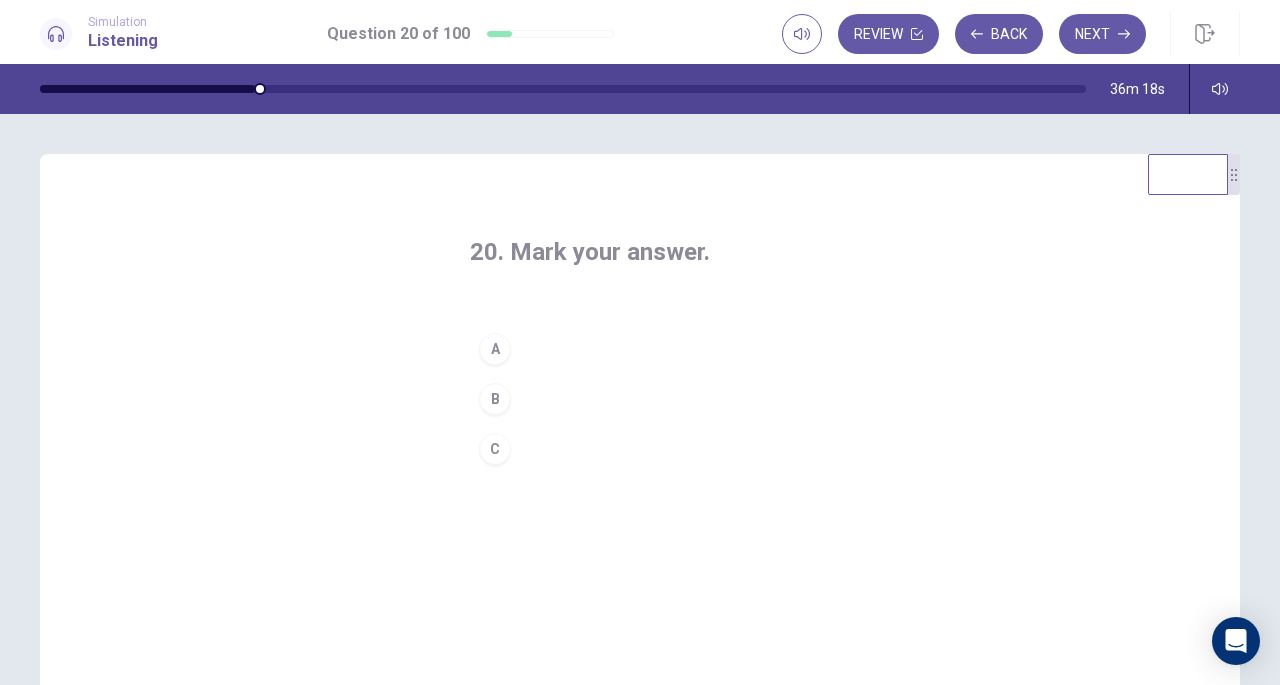 click on "A" at bounding box center (640, 349) 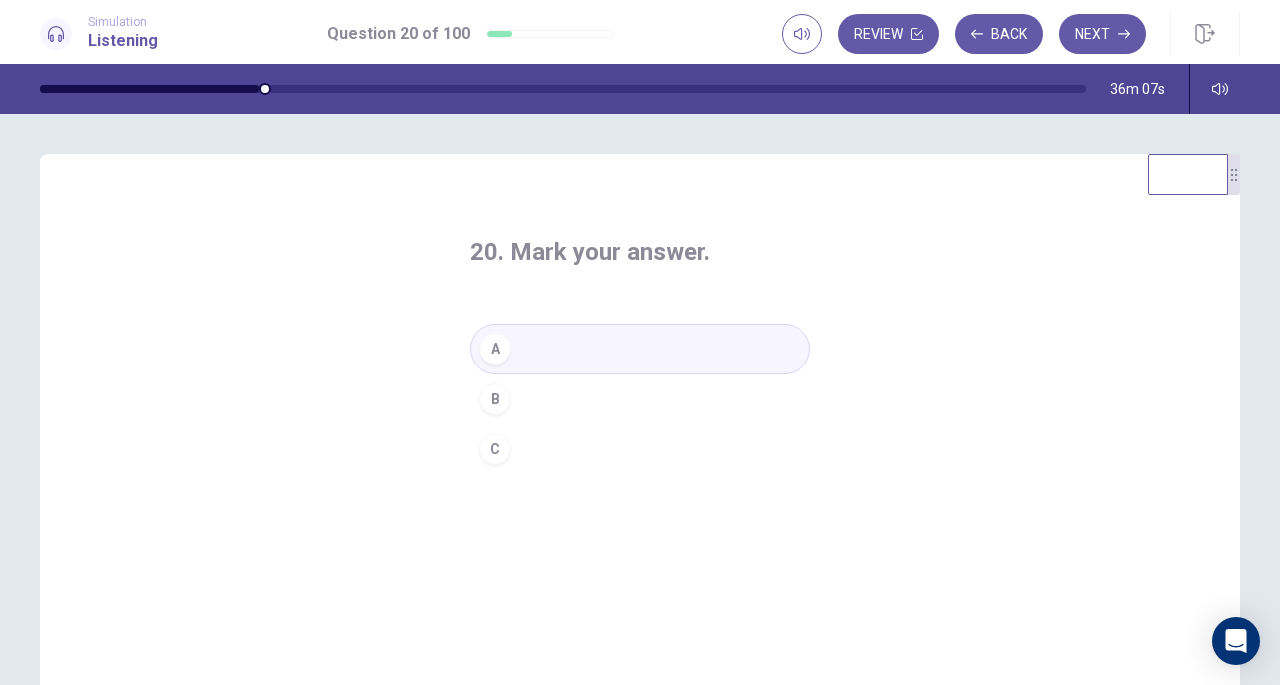 click on "Next" at bounding box center (1102, 34) 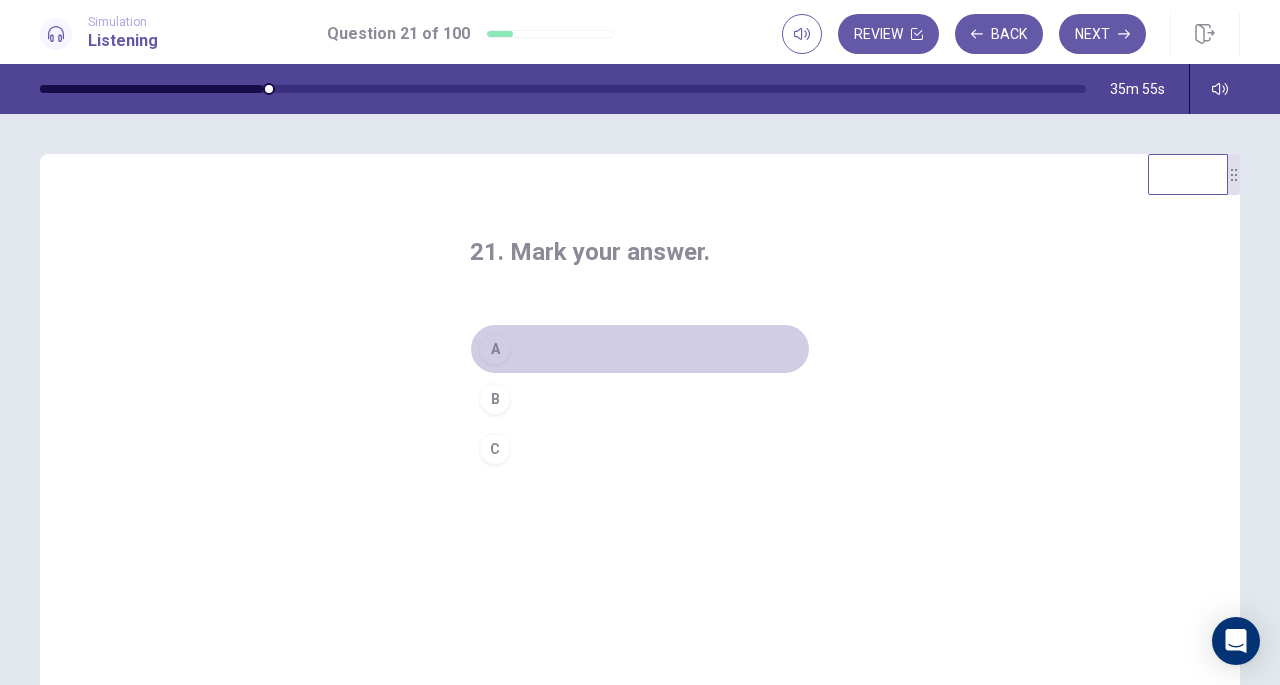 click on "A" at bounding box center [640, 349] 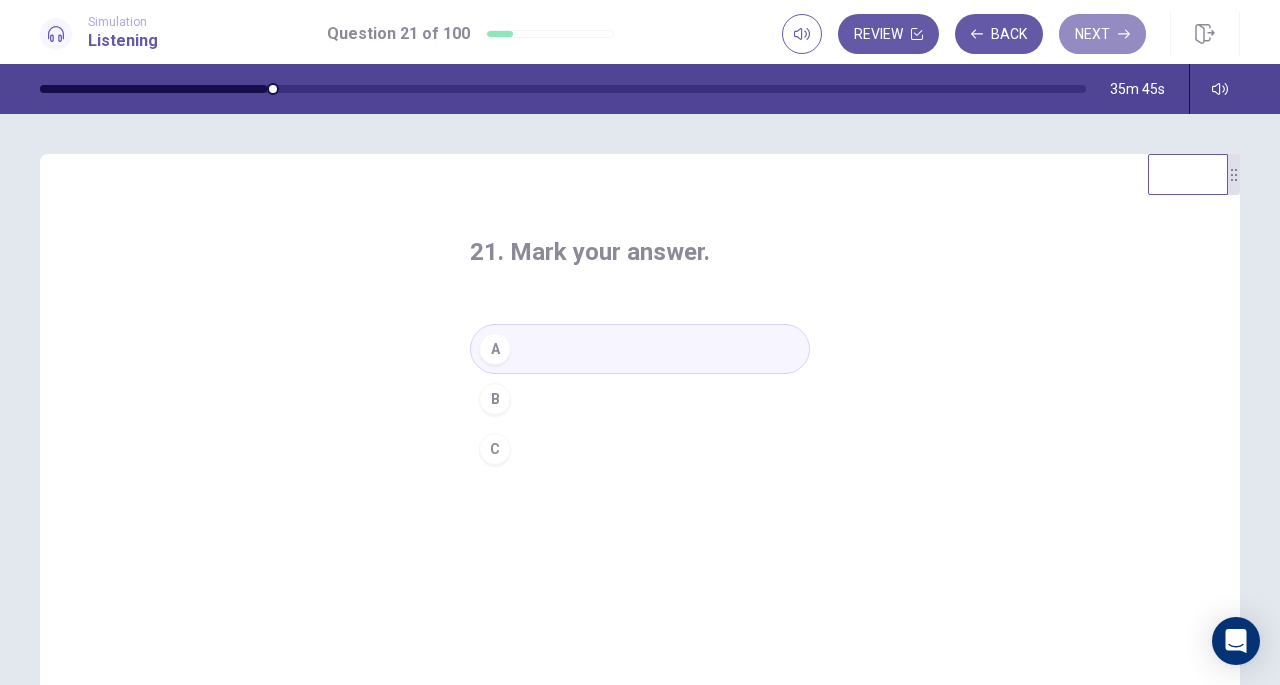 click on "Next" at bounding box center (1102, 34) 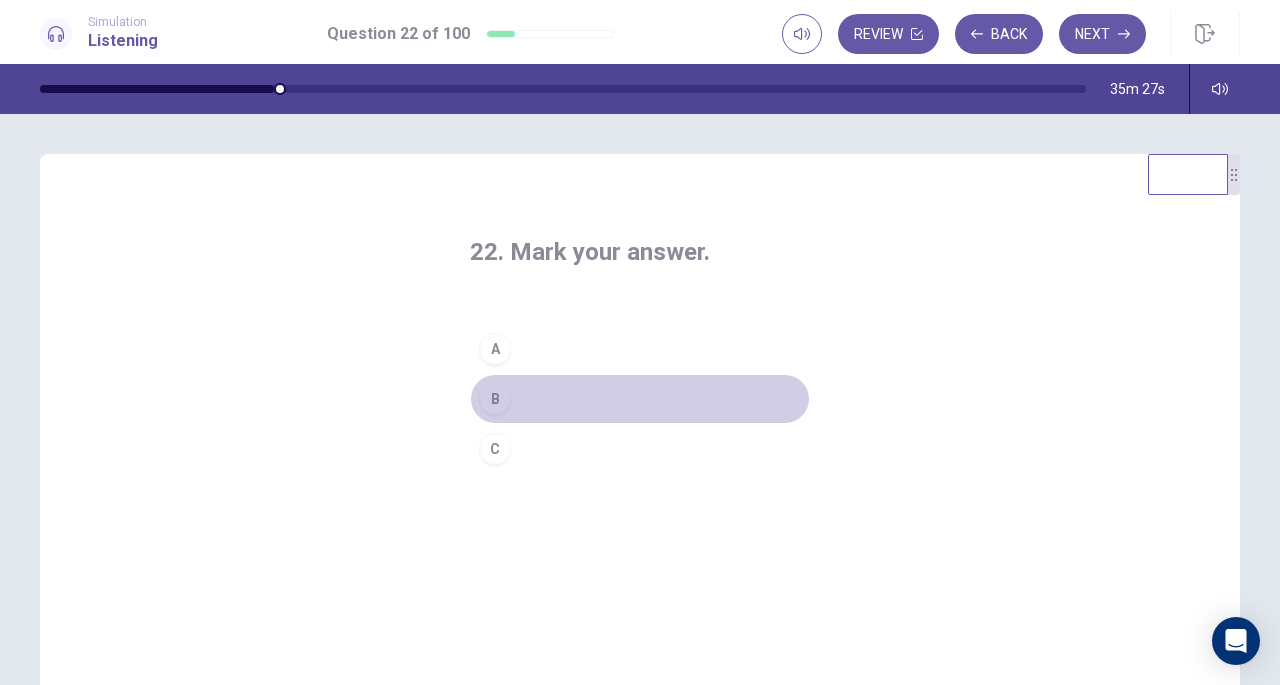 click on "B" at bounding box center [495, 399] 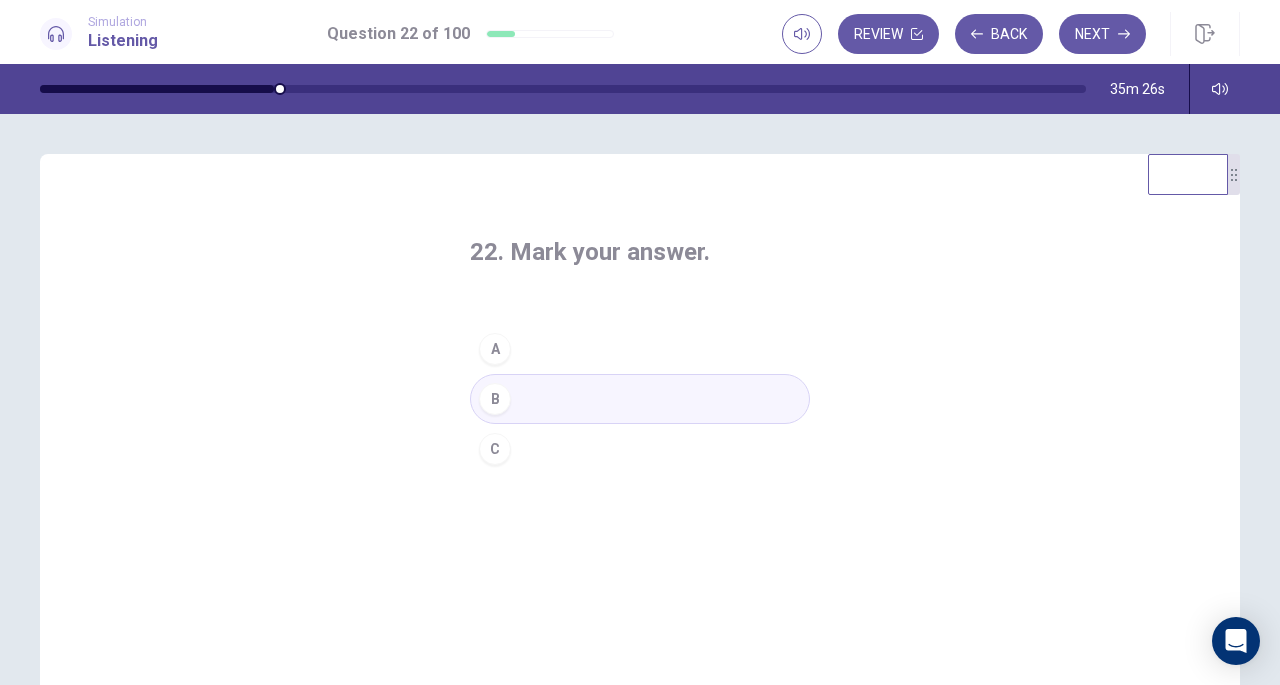 click on "Next" at bounding box center [1102, 34] 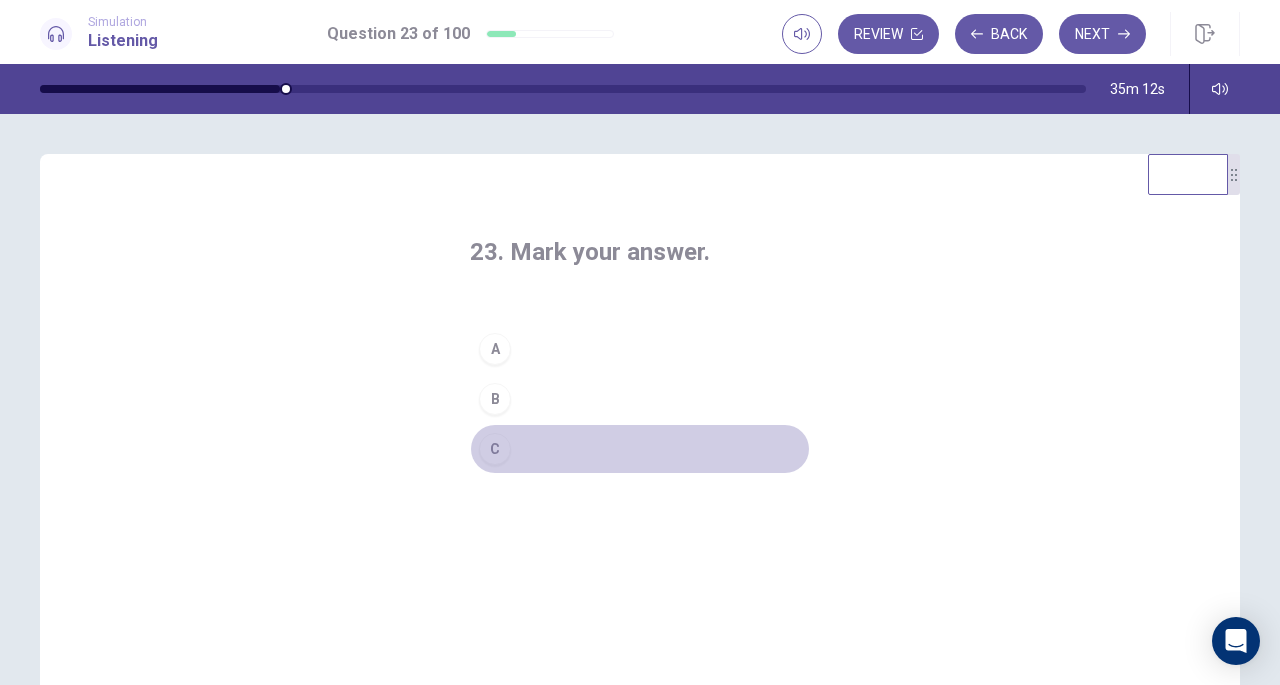 click on "C" at bounding box center [495, 449] 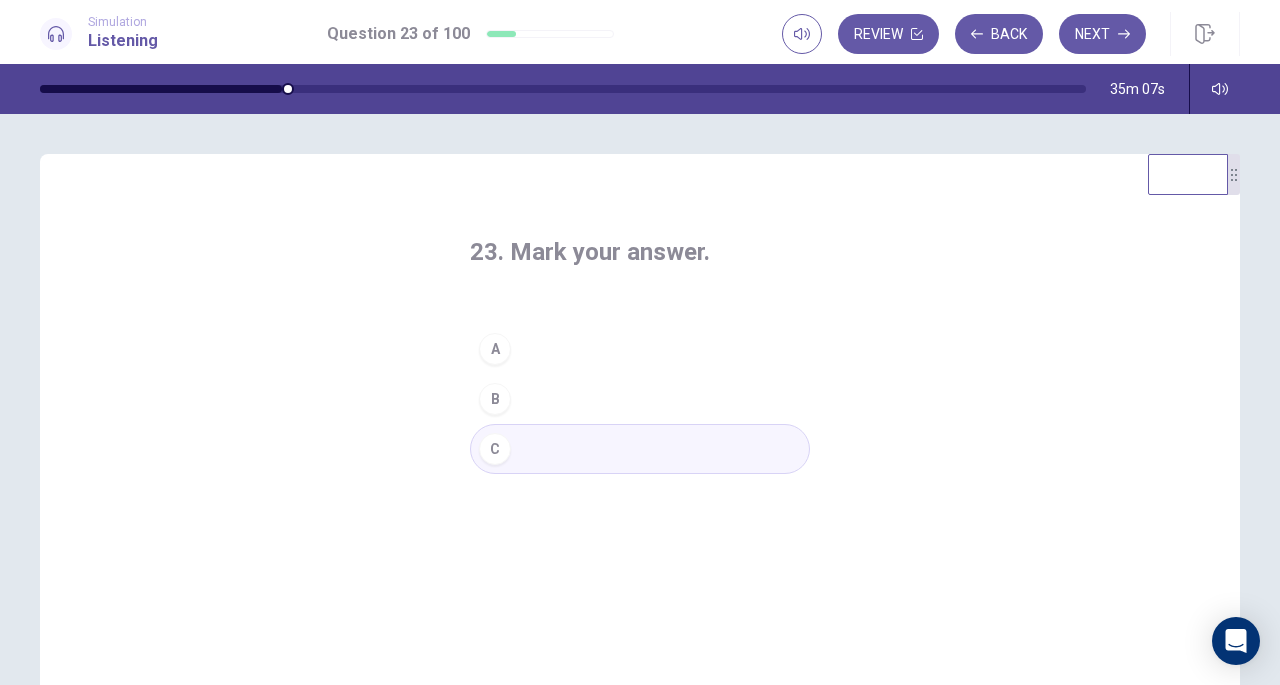 click on "Next" at bounding box center [1102, 34] 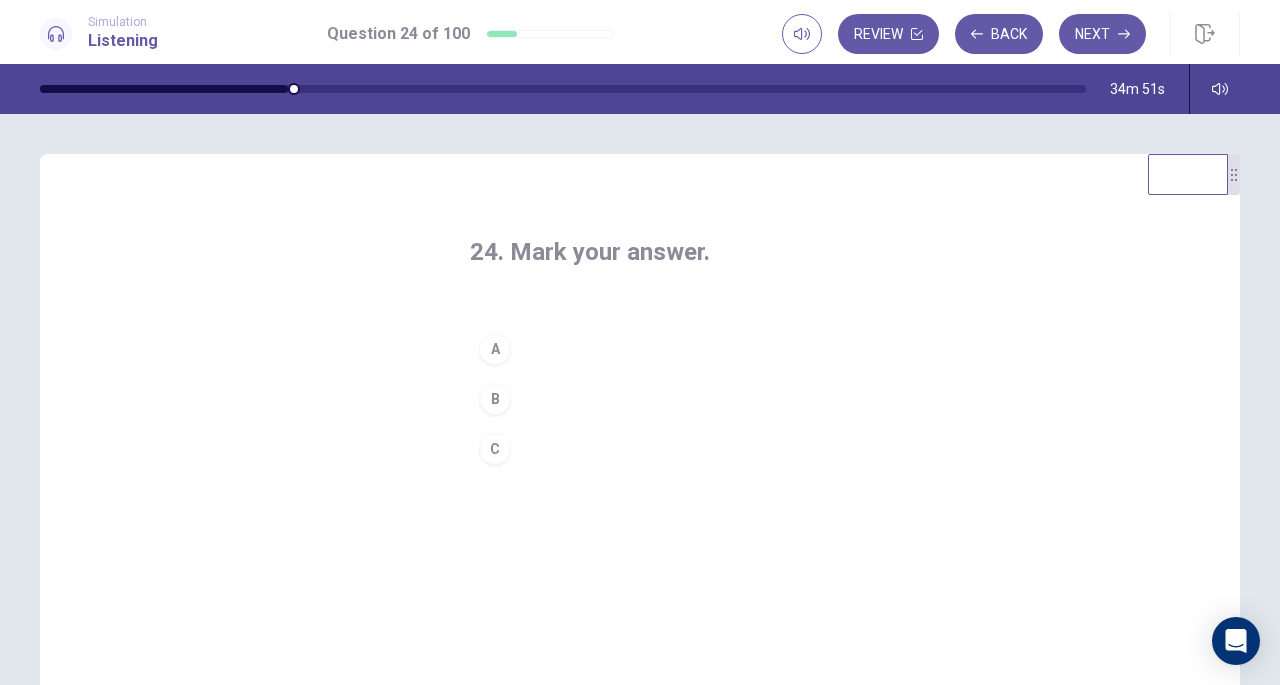 click on "B" at bounding box center (495, 399) 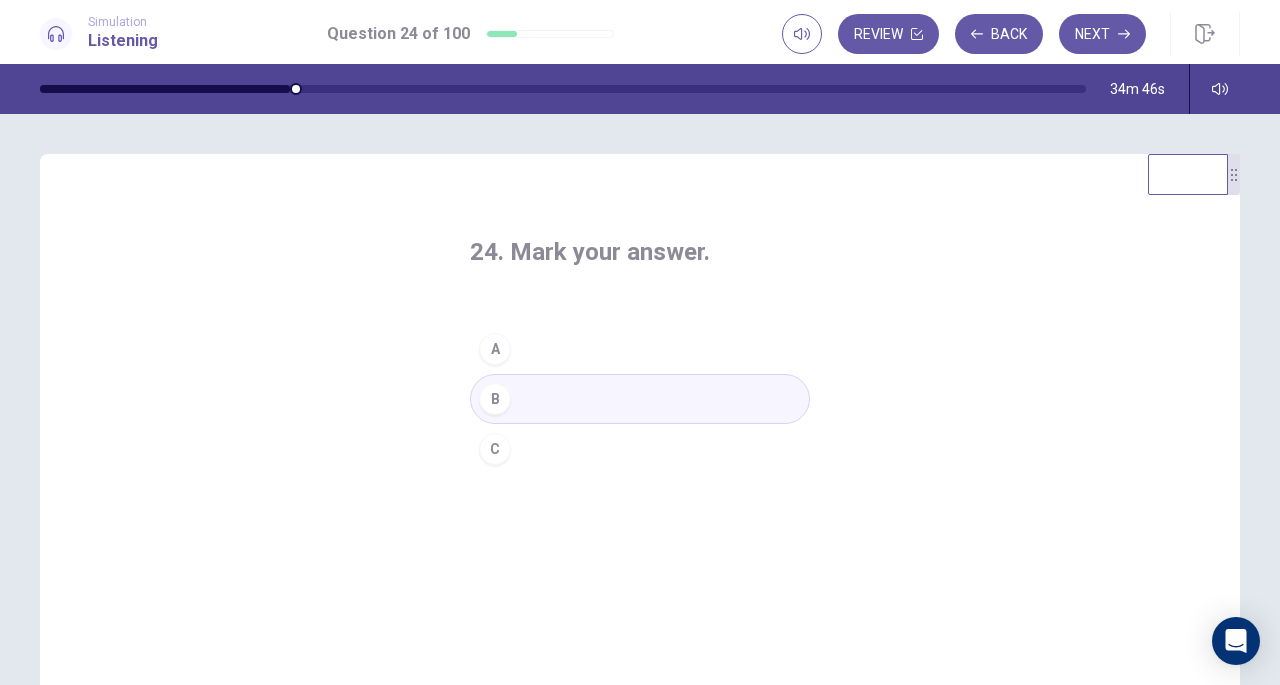 click on "Next" at bounding box center (1102, 34) 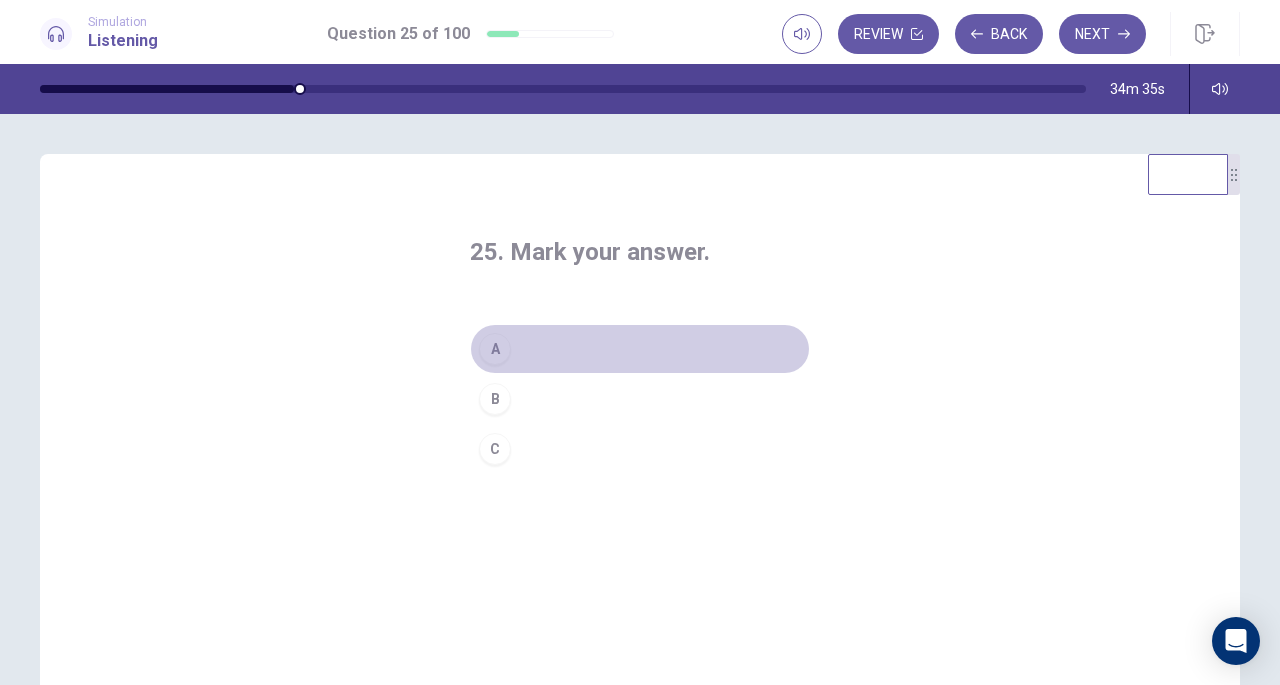 click on "A" at bounding box center (640, 349) 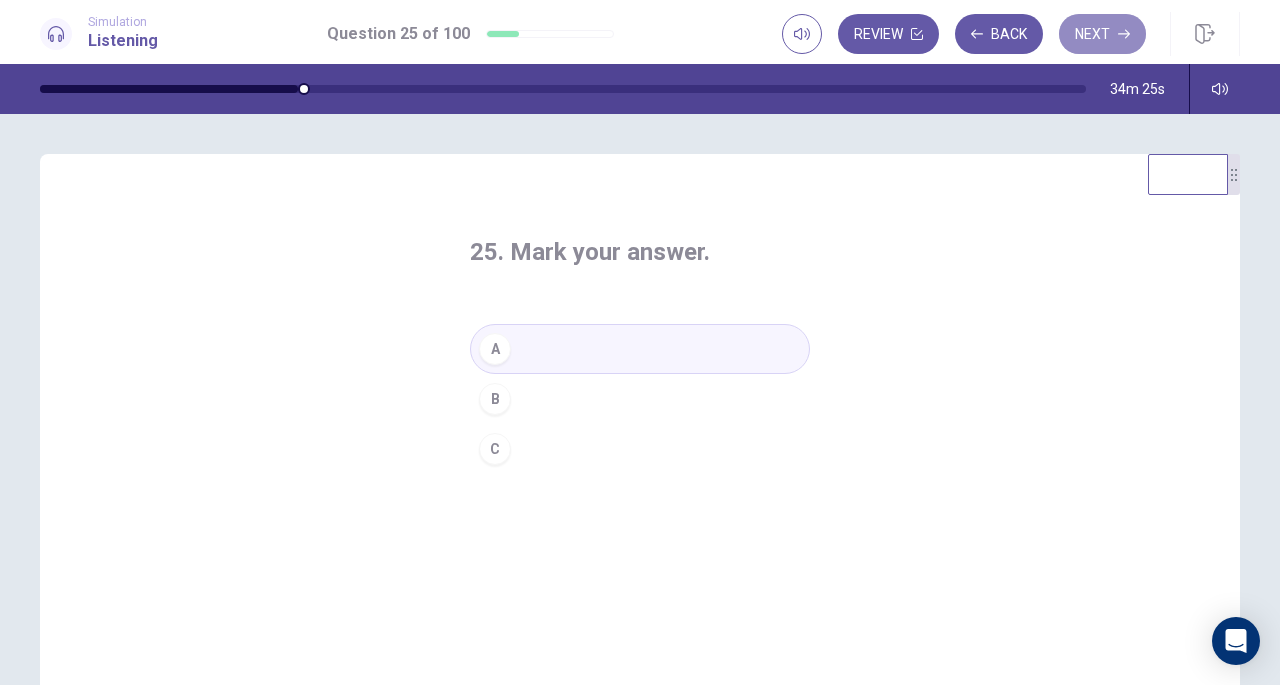 click on "Next" at bounding box center (1102, 34) 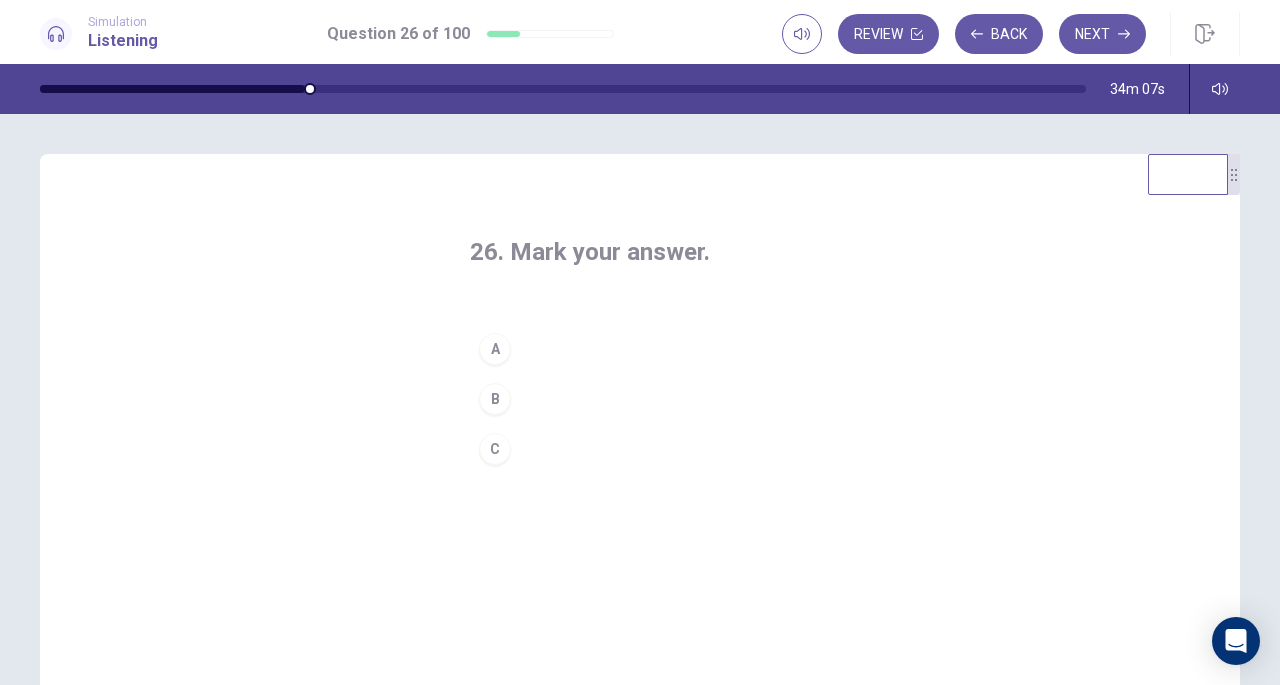 click on "C" at bounding box center (495, 449) 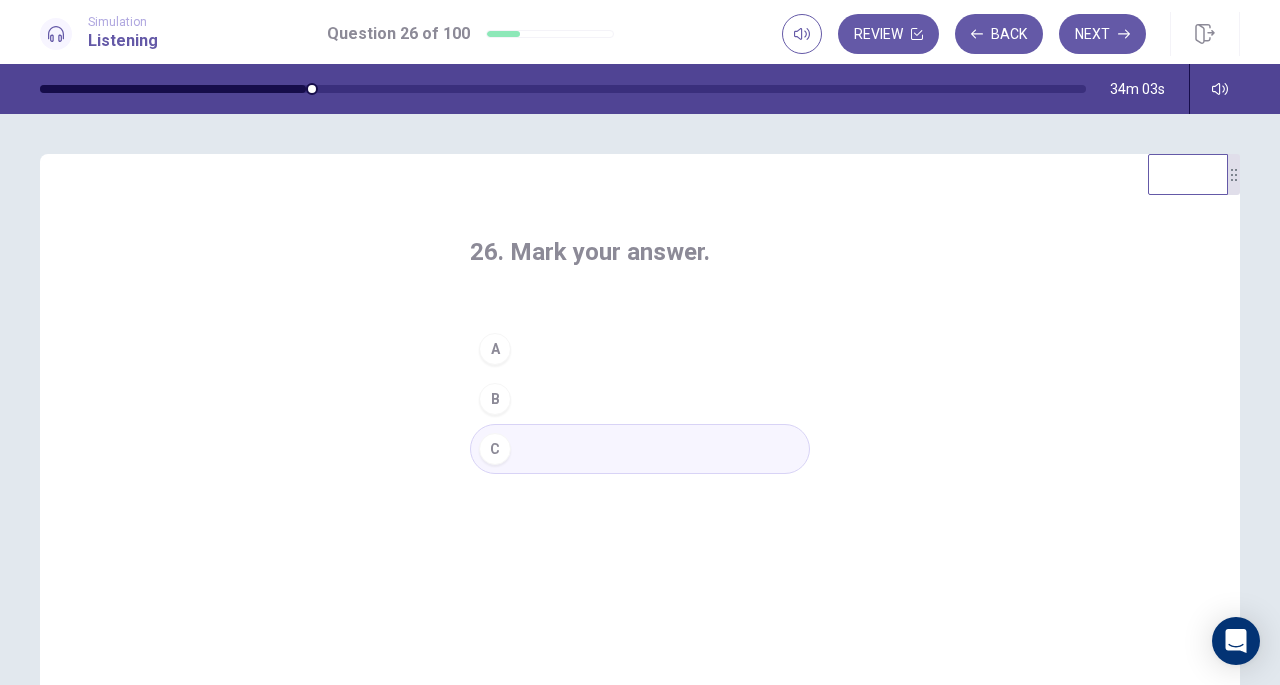 click on "Next" at bounding box center (1102, 34) 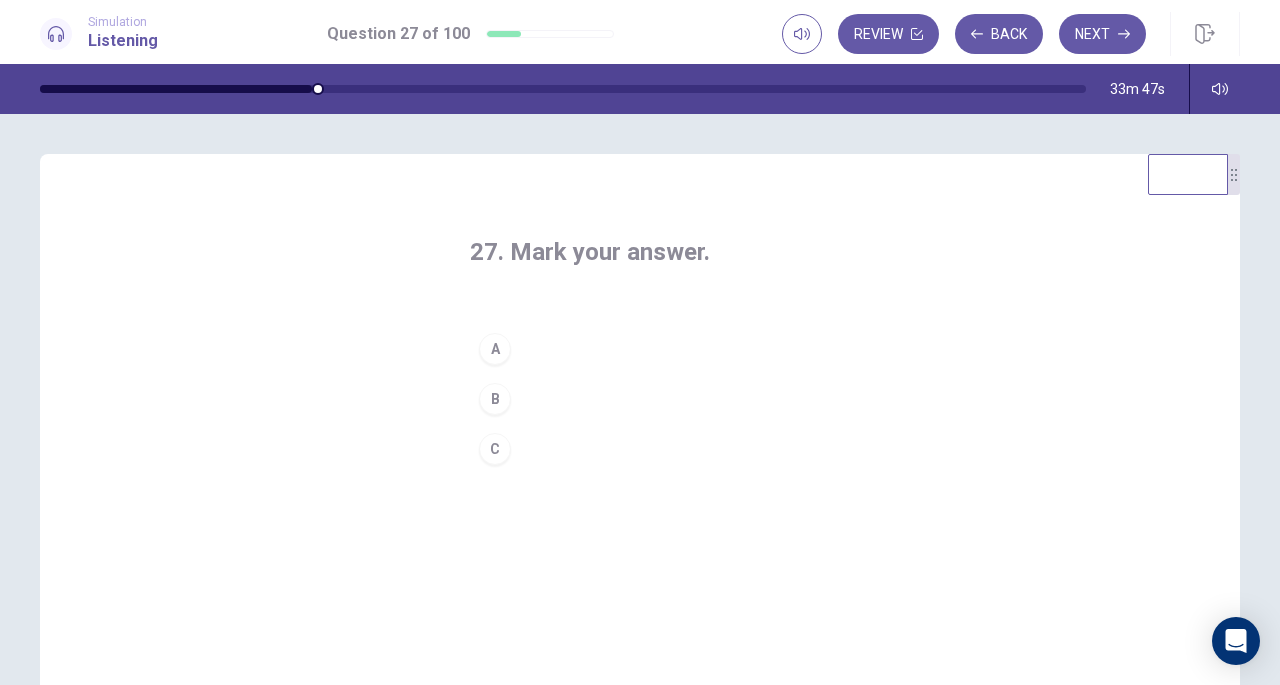click on "C" at bounding box center [640, 449] 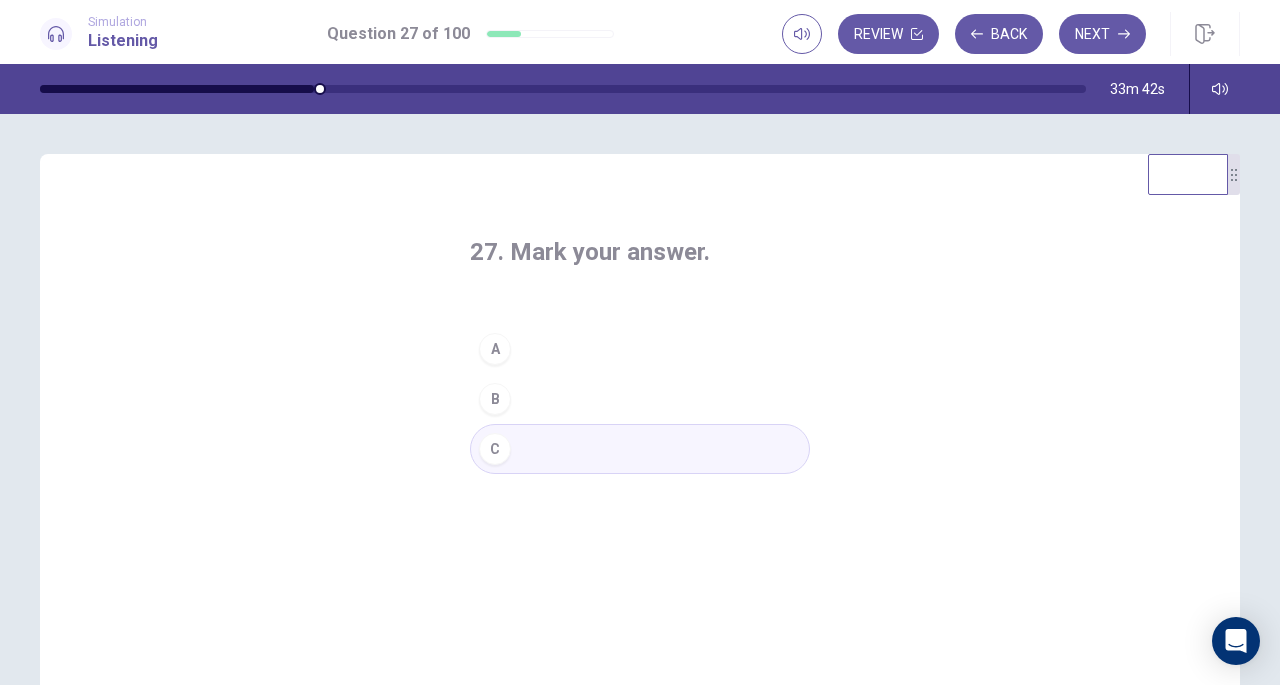 click on "Next" at bounding box center [1102, 34] 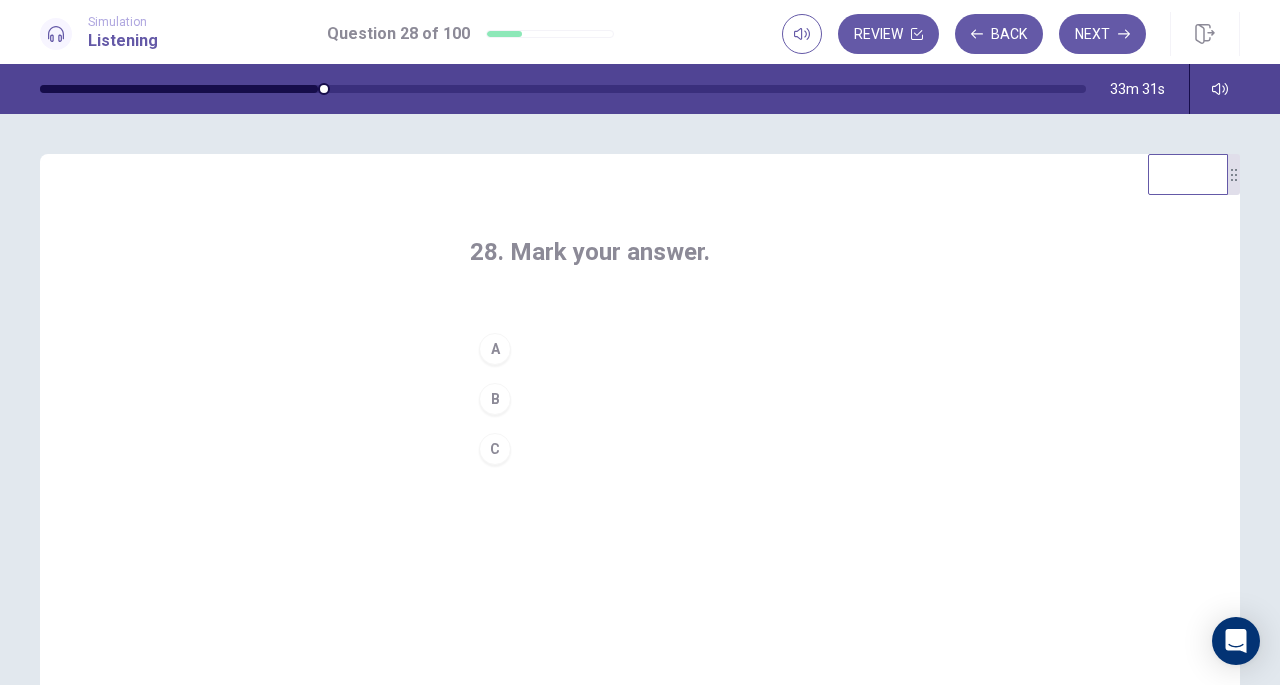 click on "A" at bounding box center (495, 349) 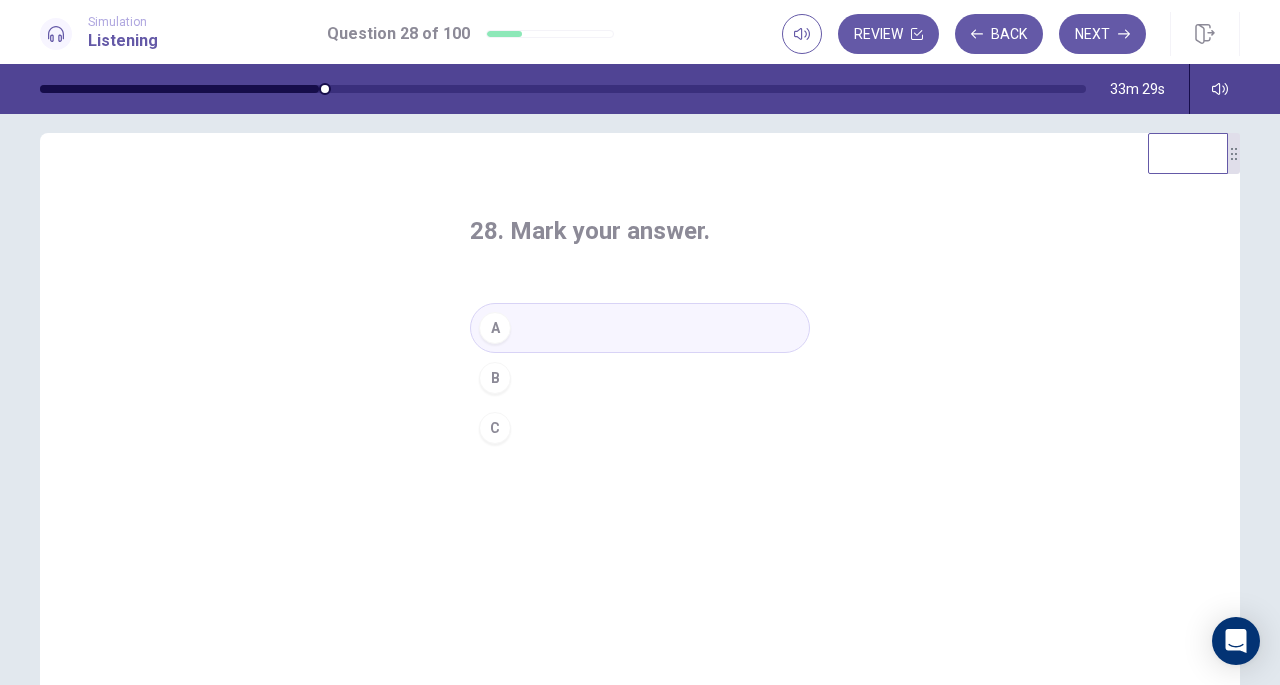 scroll, scrollTop: 22, scrollLeft: 0, axis: vertical 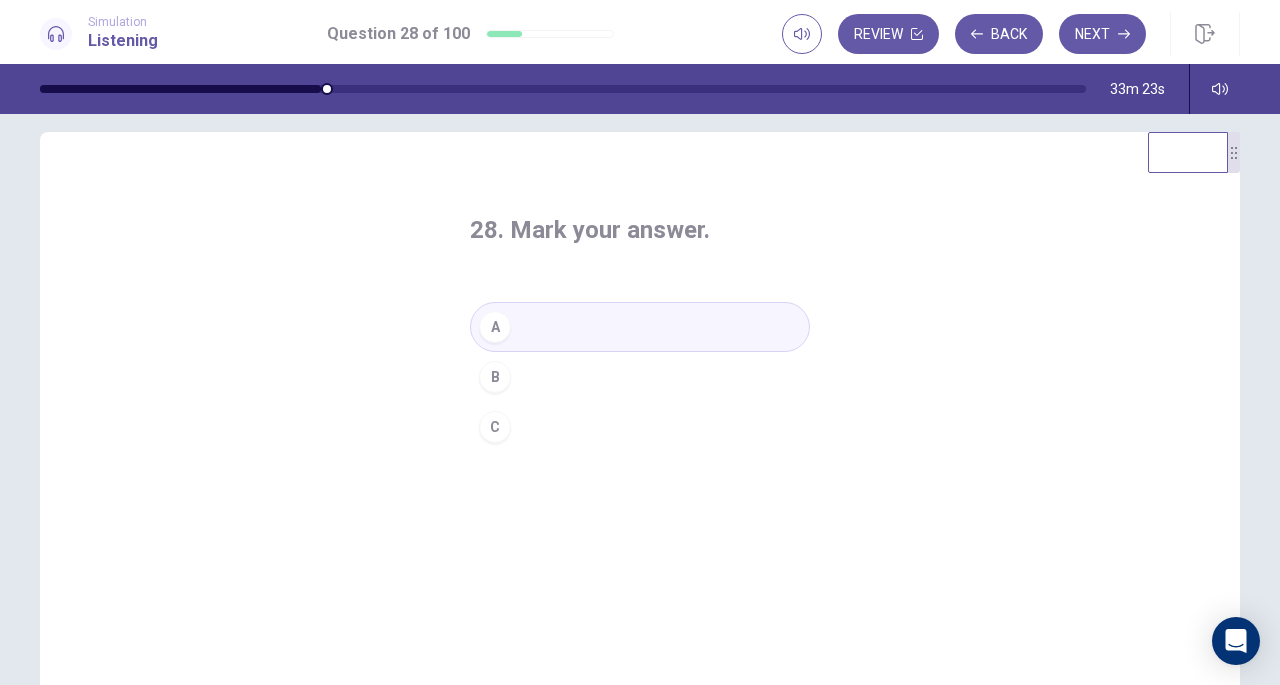 click on "Next" at bounding box center [1102, 34] 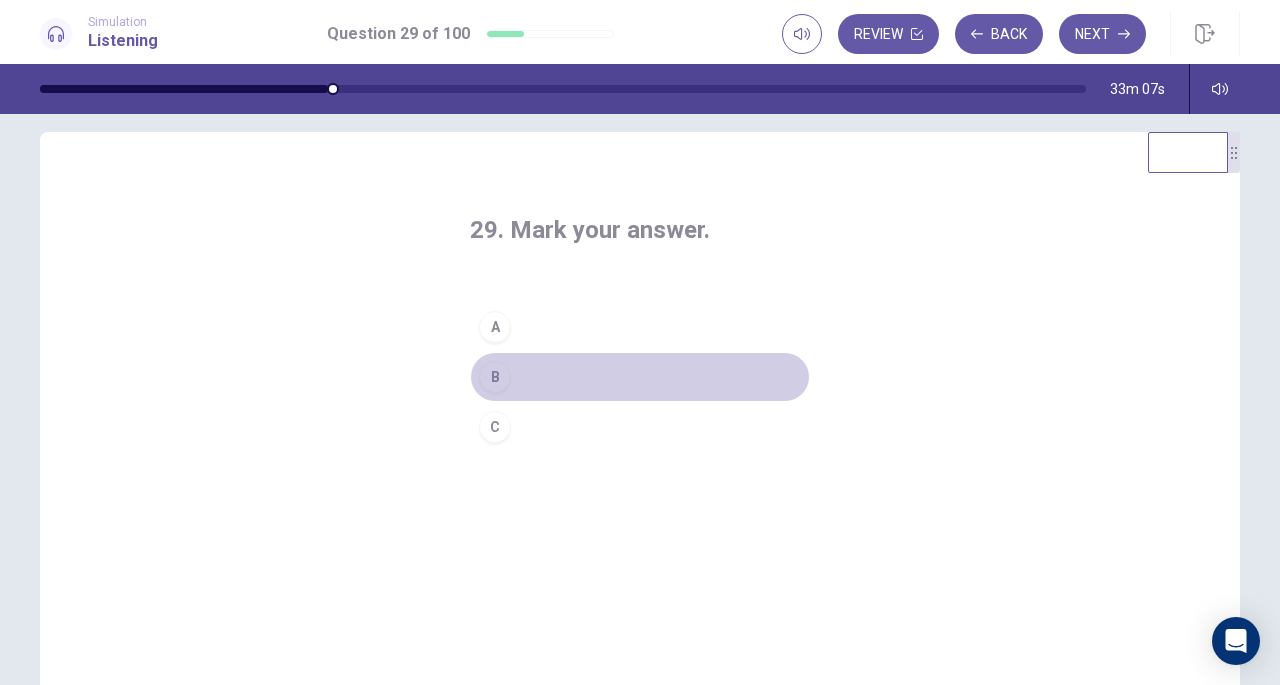 click on "B" at bounding box center [495, 377] 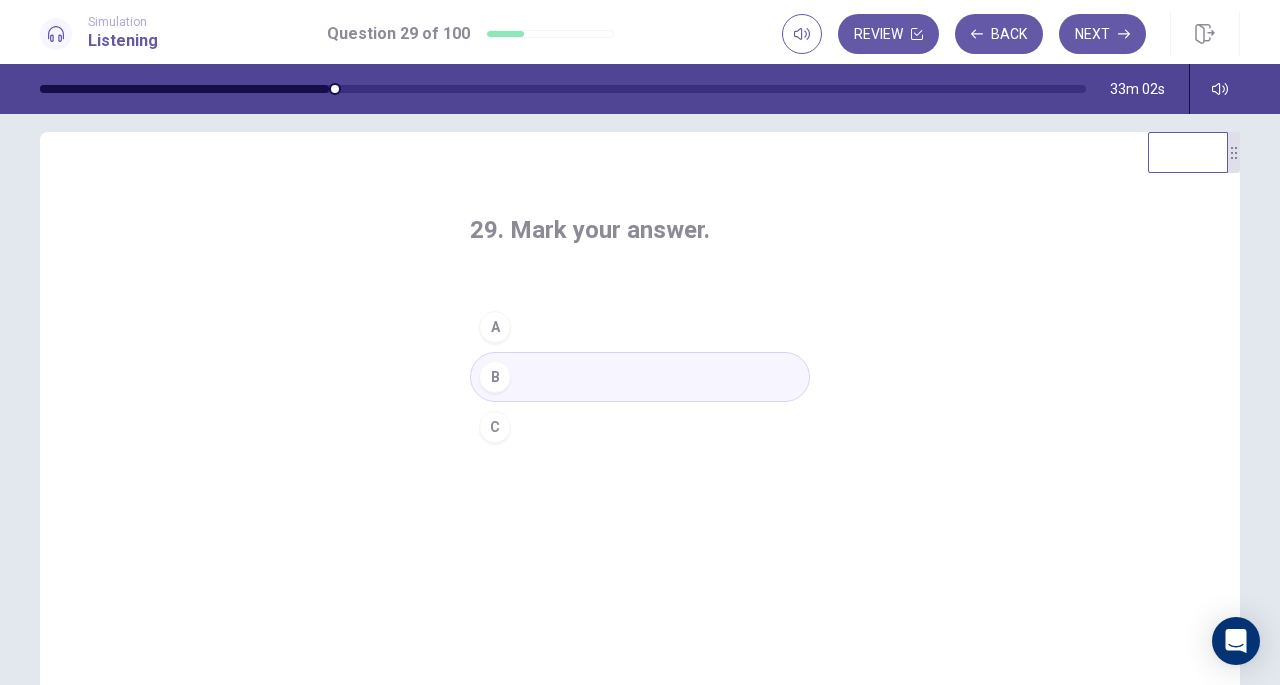 click on "Next" at bounding box center [1102, 34] 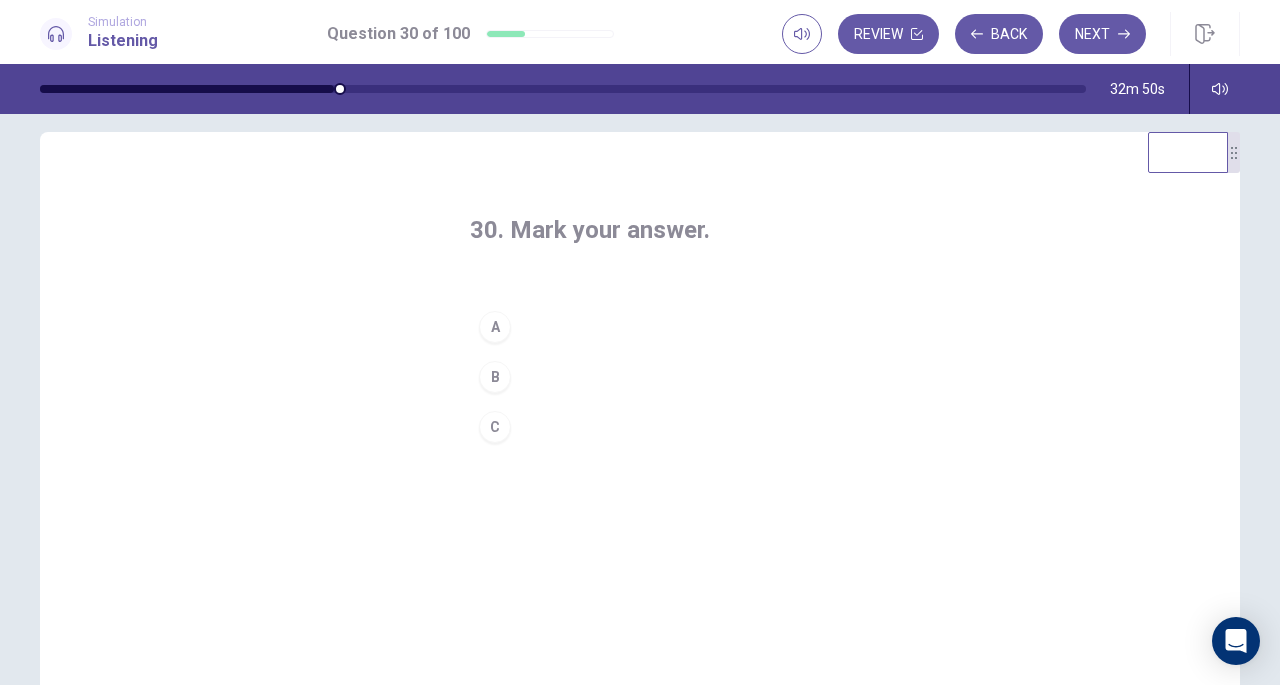 click on "A" at bounding box center (495, 327) 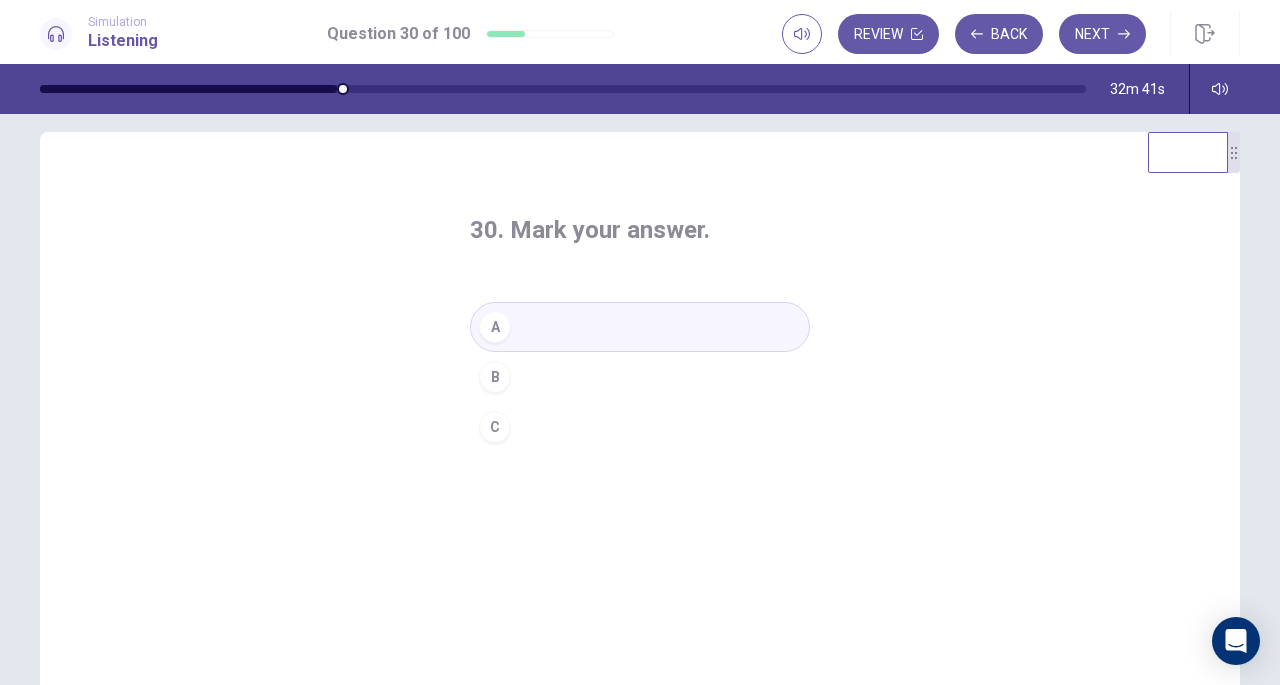 click on "Next" at bounding box center (1102, 34) 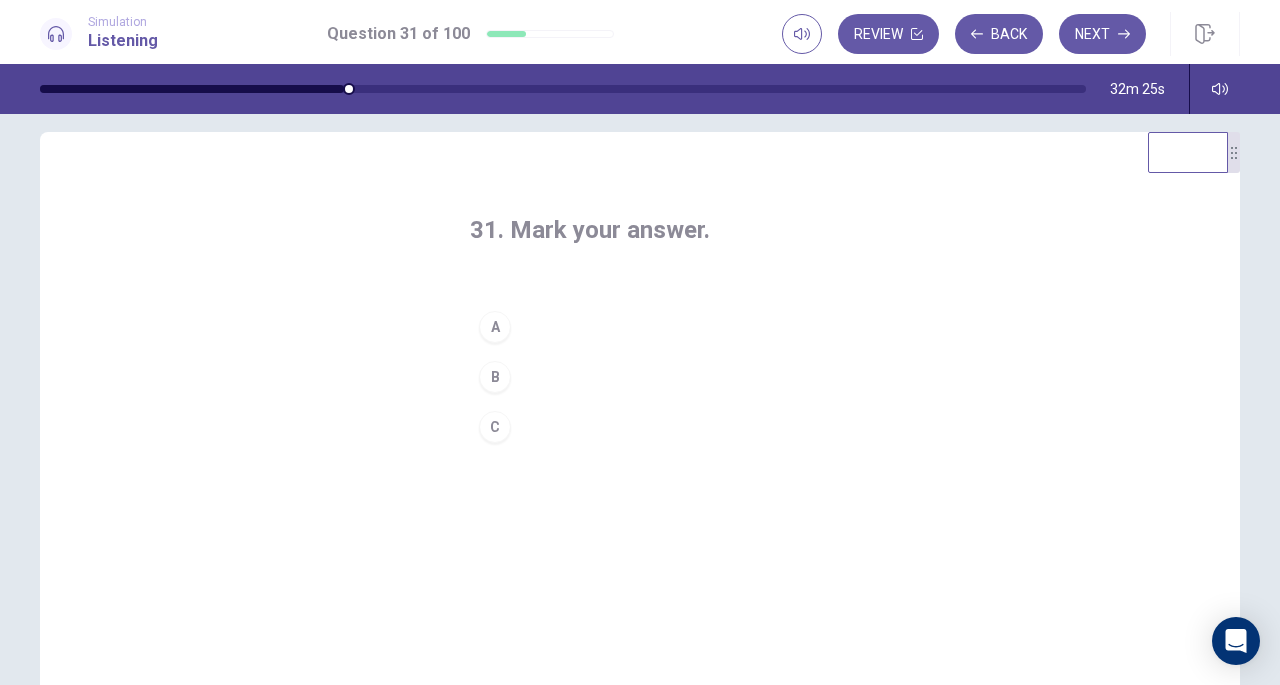 click on "C" at bounding box center [495, 427] 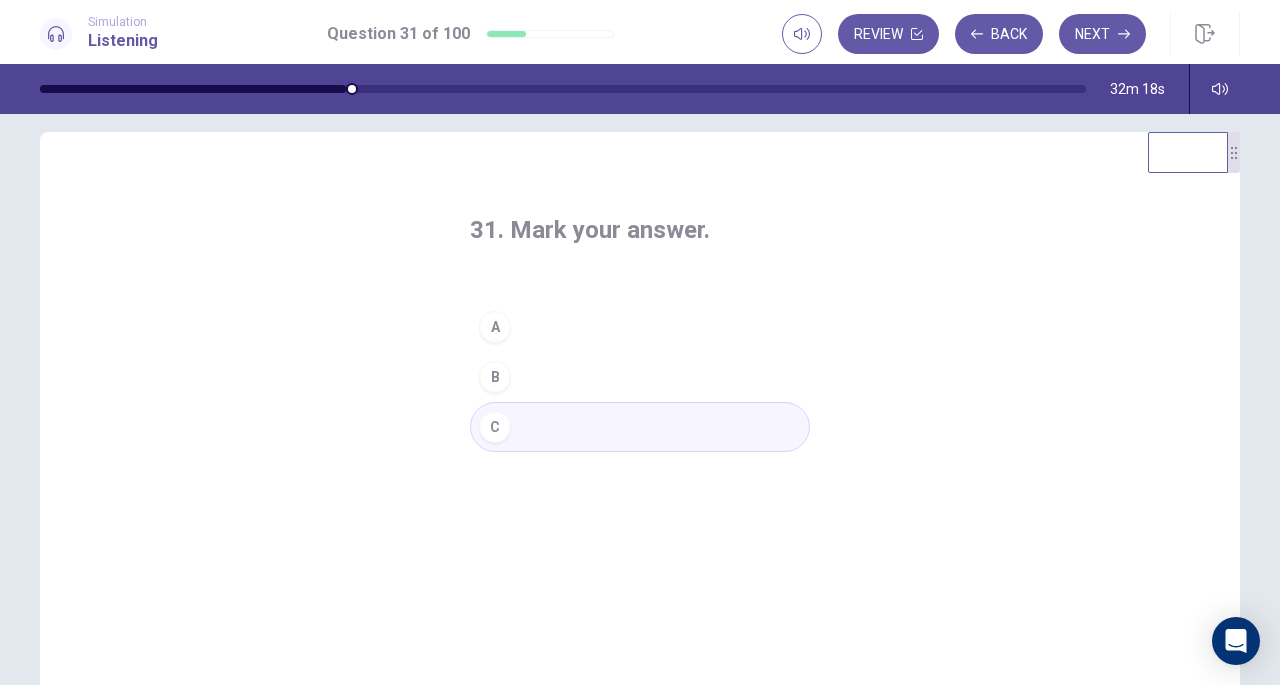 click on "Next" at bounding box center [1102, 34] 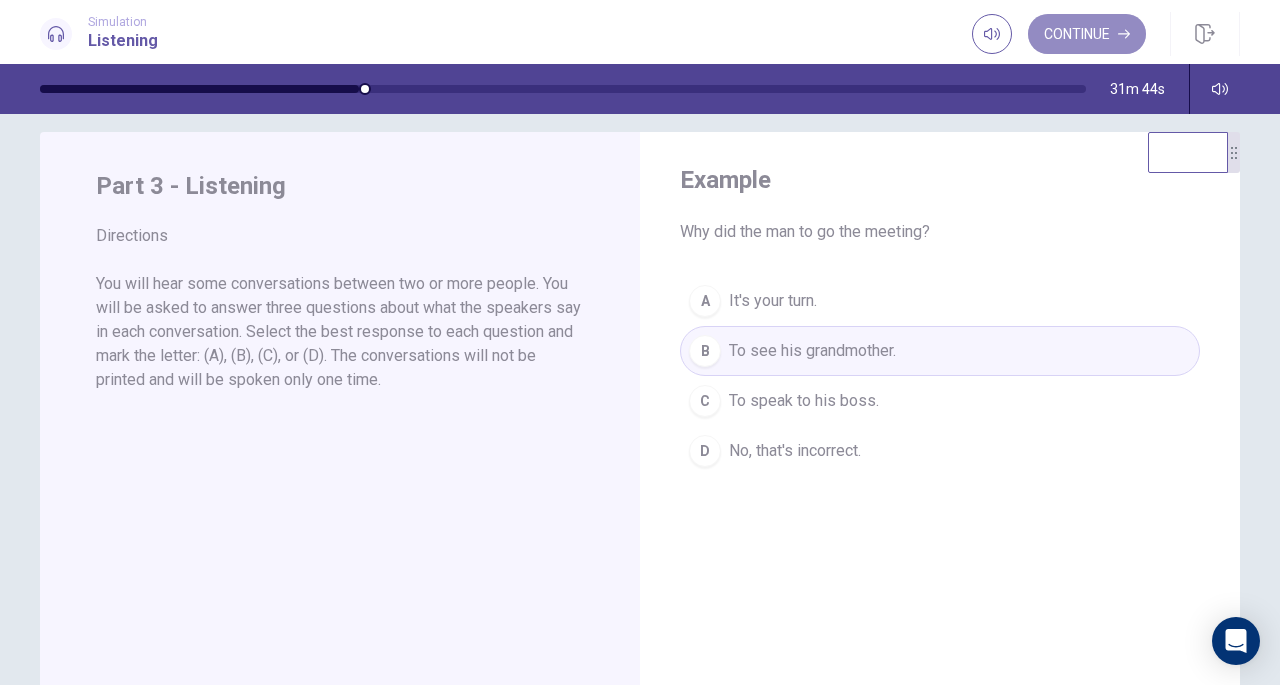click on "Continue" at bounding box center [1087, 34] 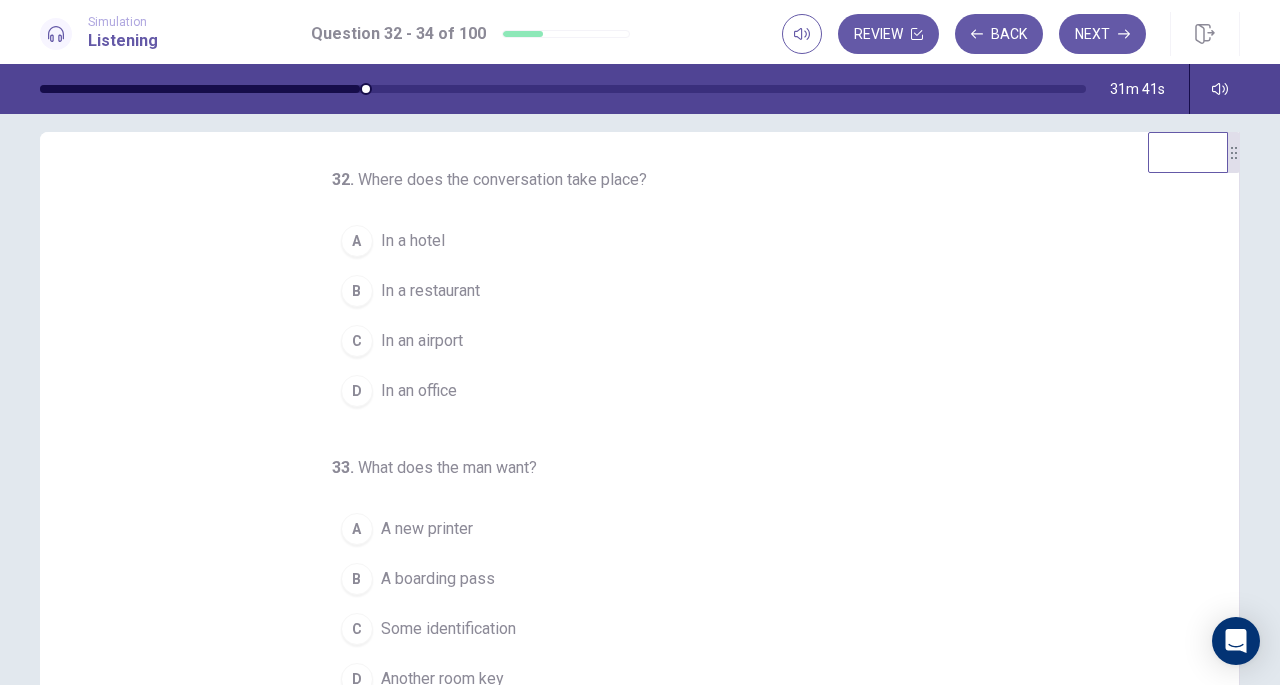 scroll, scrollTop: 5, scrollLeft: 0, axis: vertical 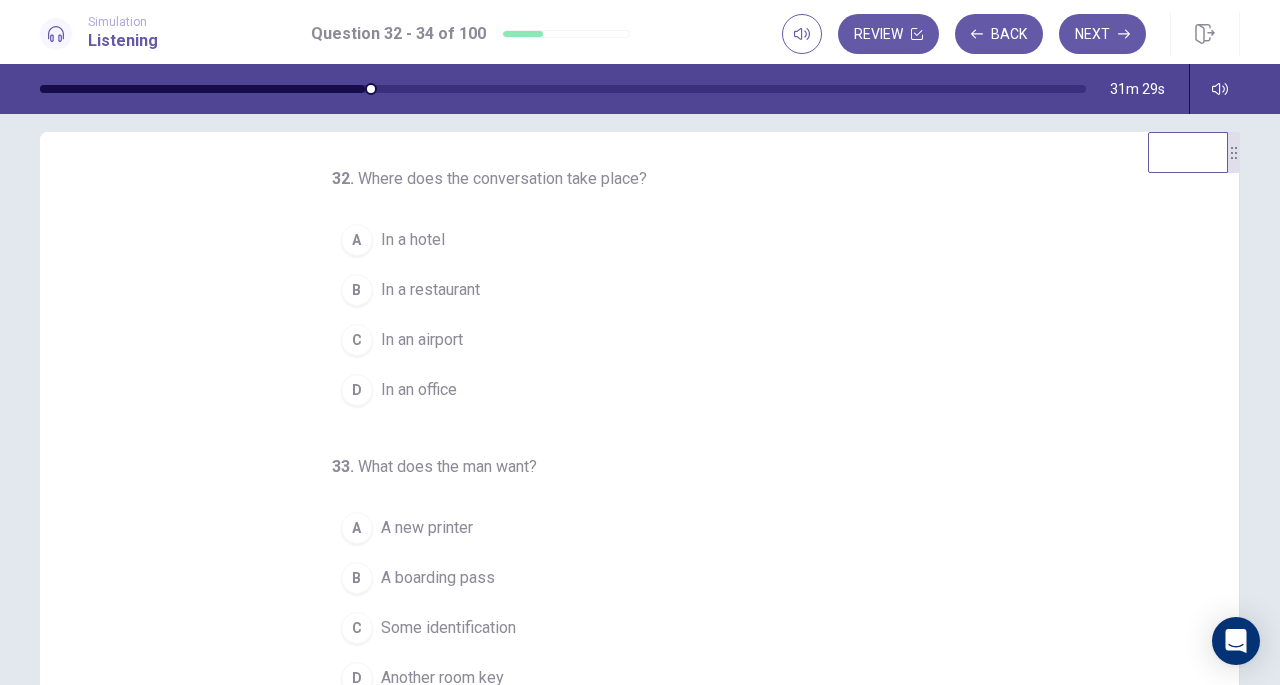 click on "In an airport" at bounding box center [422, 340] 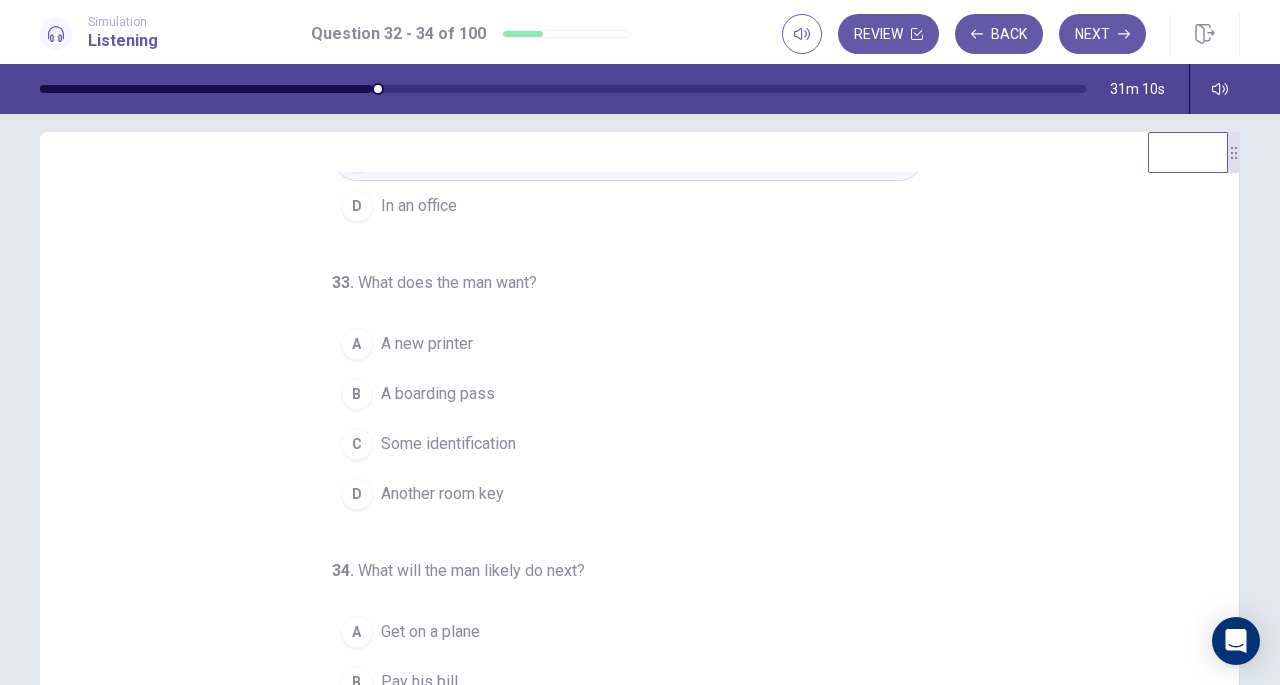 scroll, scrollTop: 200, scrollLeft: 0, axis: vertical 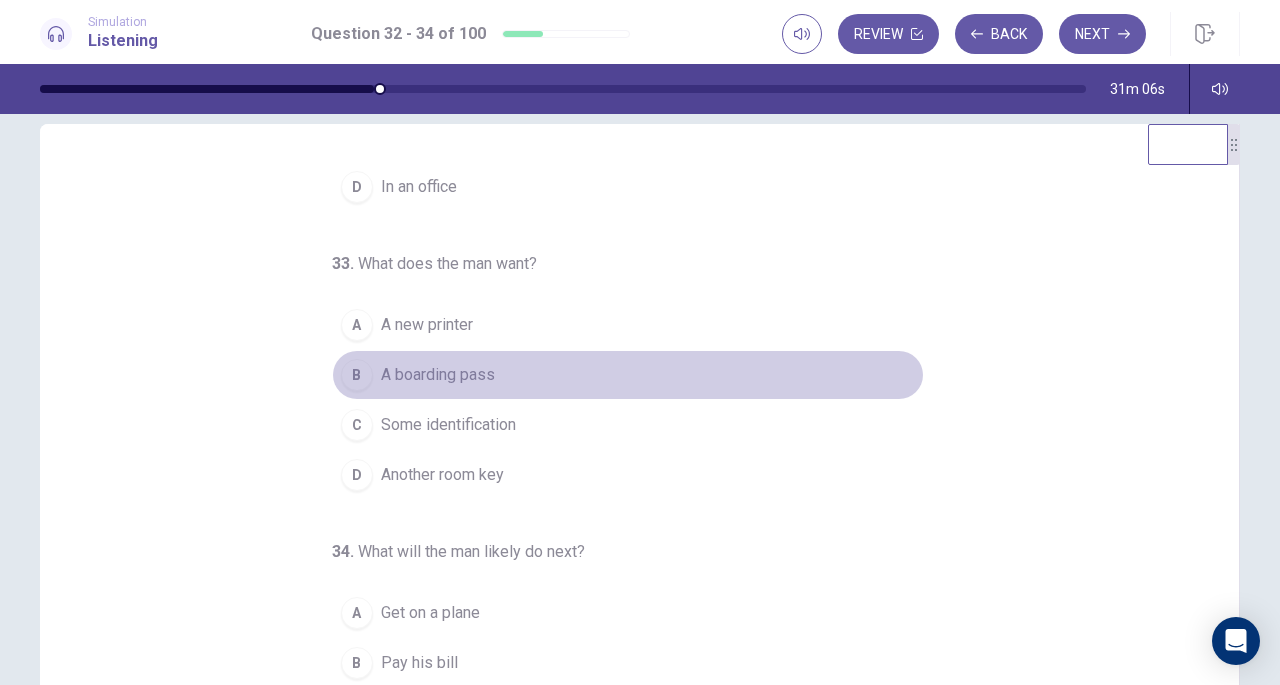 click on "A boarding pass" at bounding box center (438, 375) 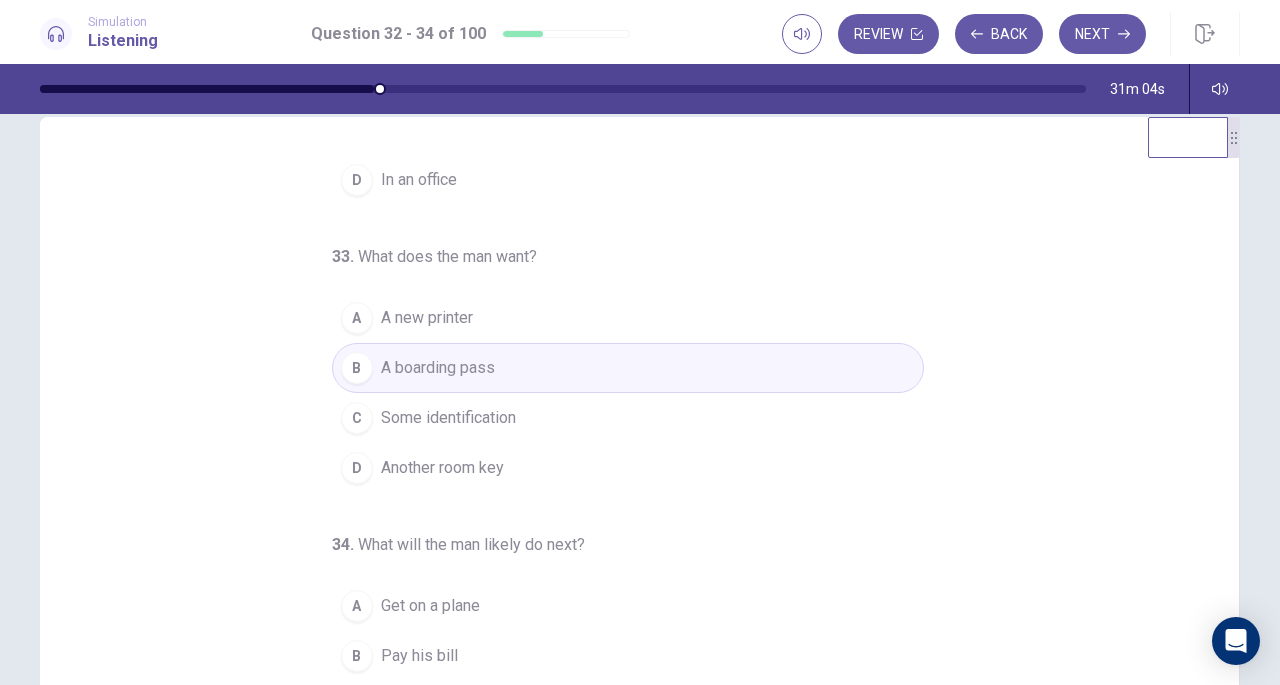scroll, scrollTop: 0, scrollLeft: 0, axis: both 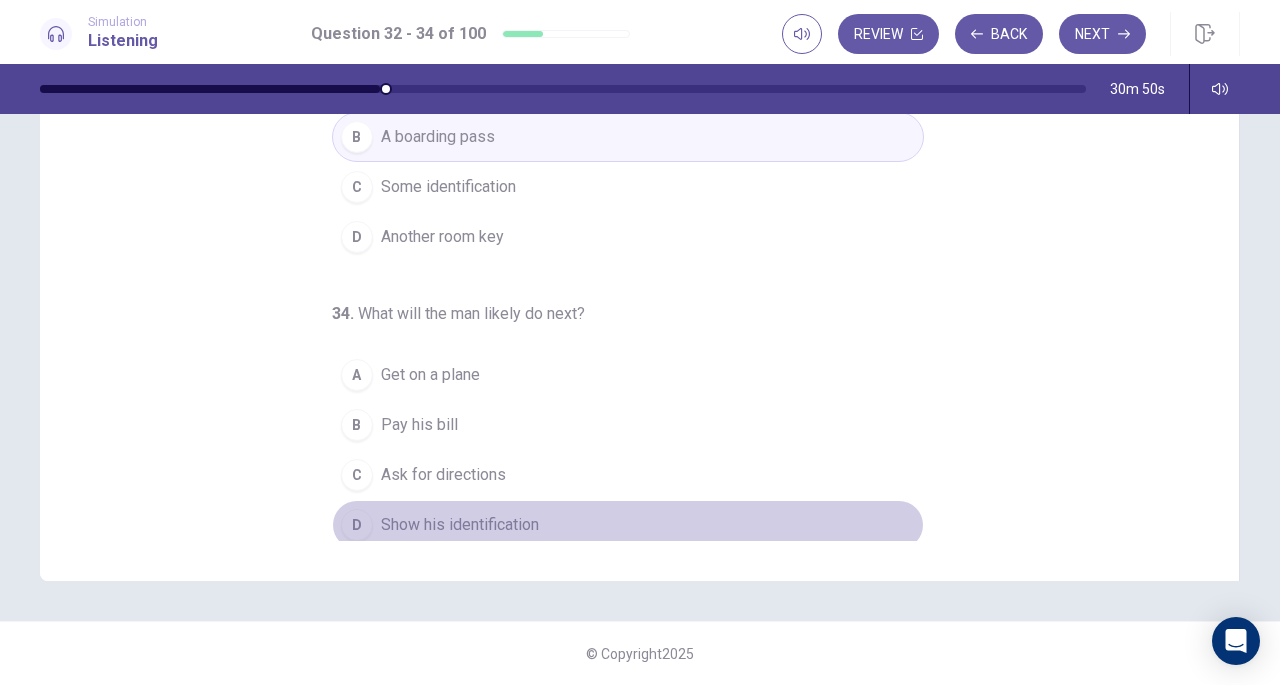 click on "Show his identification" at bounding box center (460, 525) 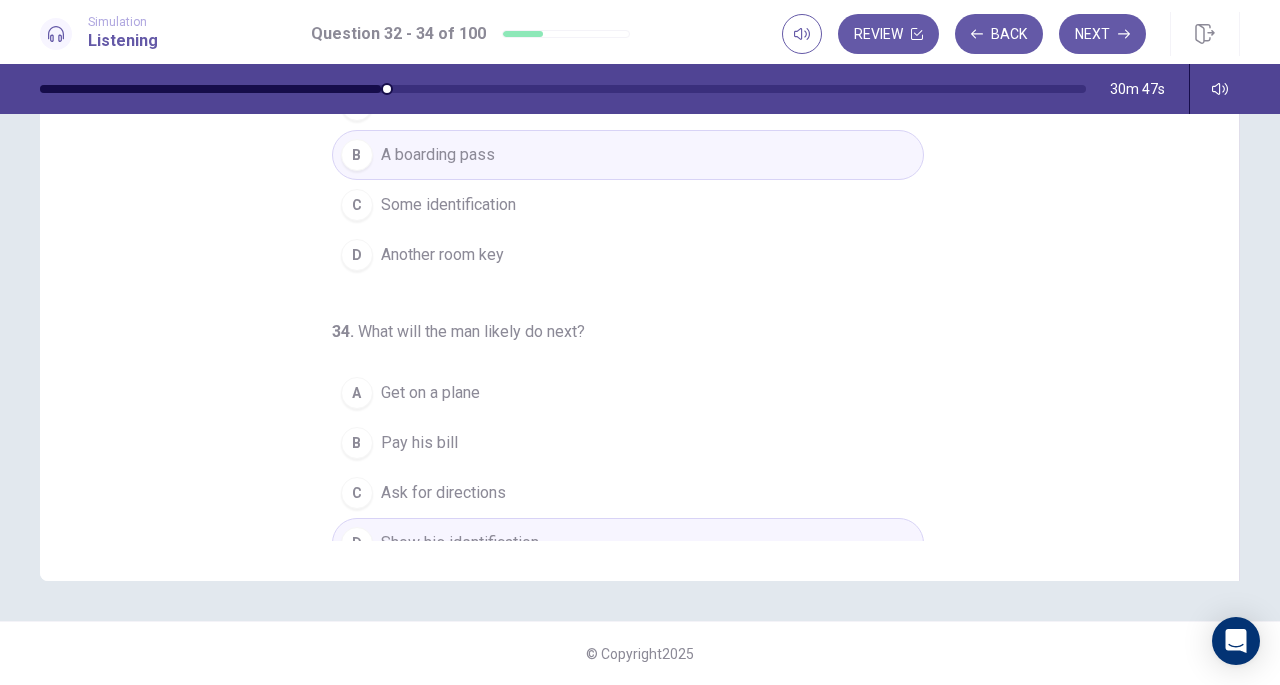 scroll, scrollTop: 184, scrollLeft: 0, axis: vertical 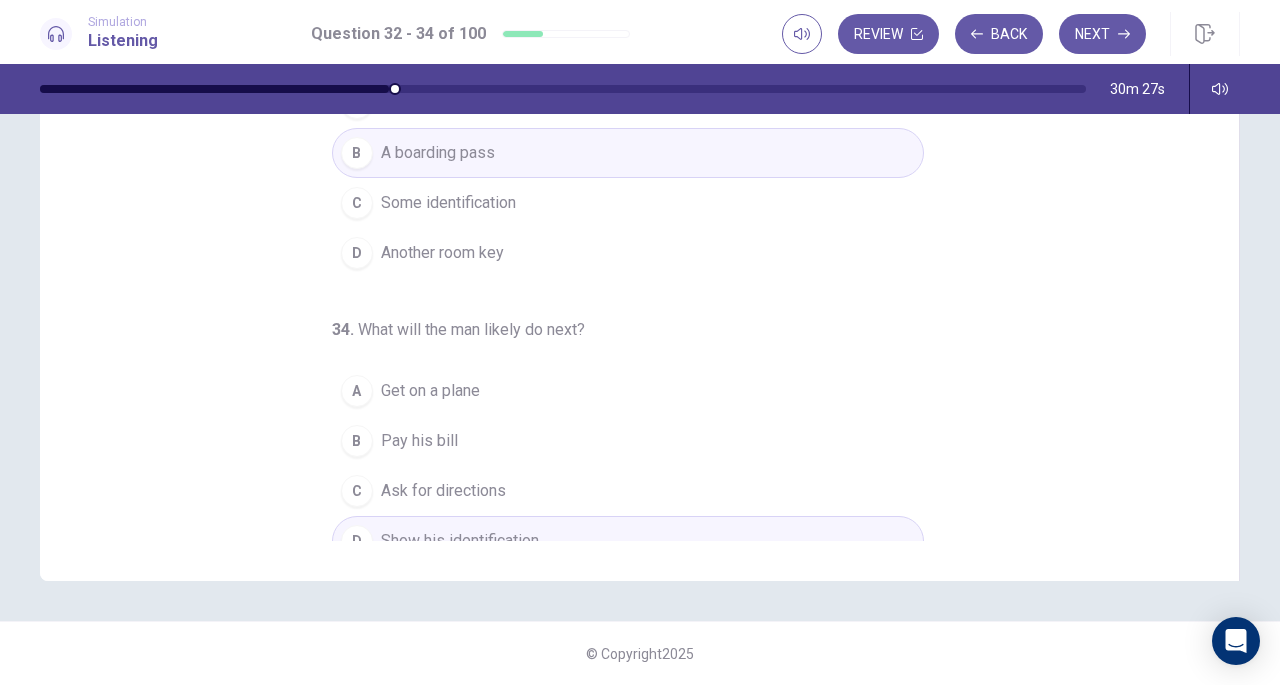 click on "Next" at bounding box center [1102, 34] 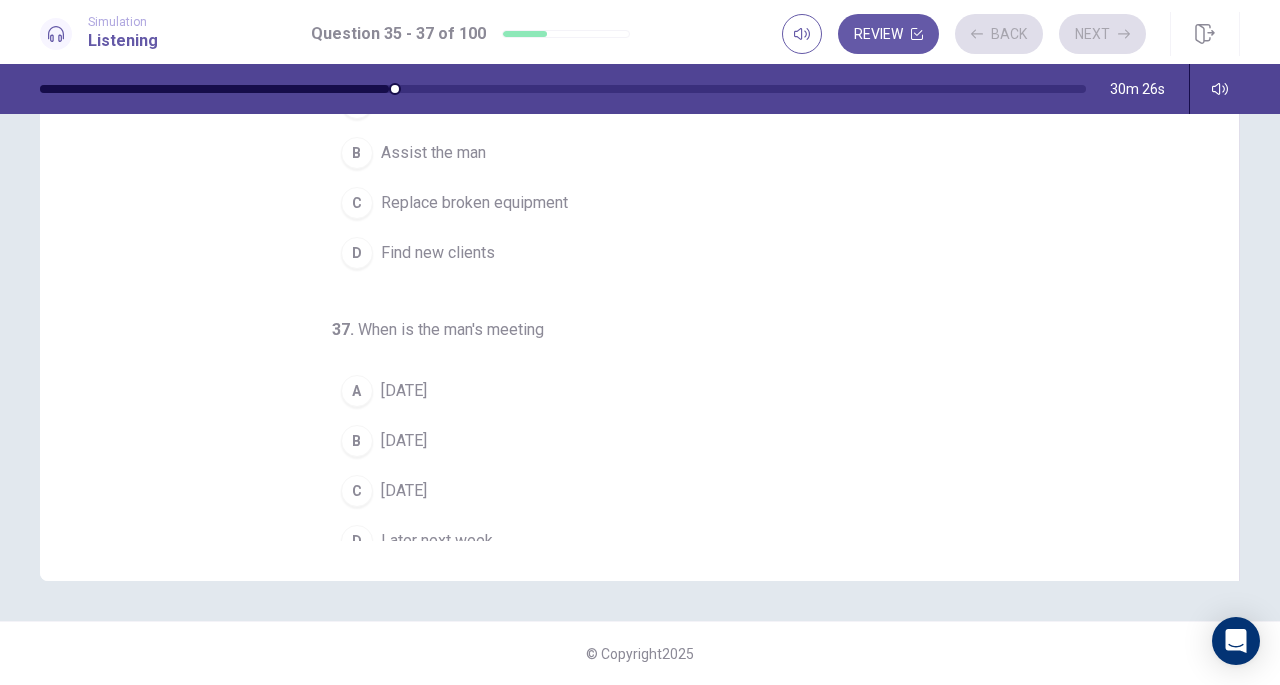 scroll, scrollTop: 0, scrollLeft: 0, axis: both 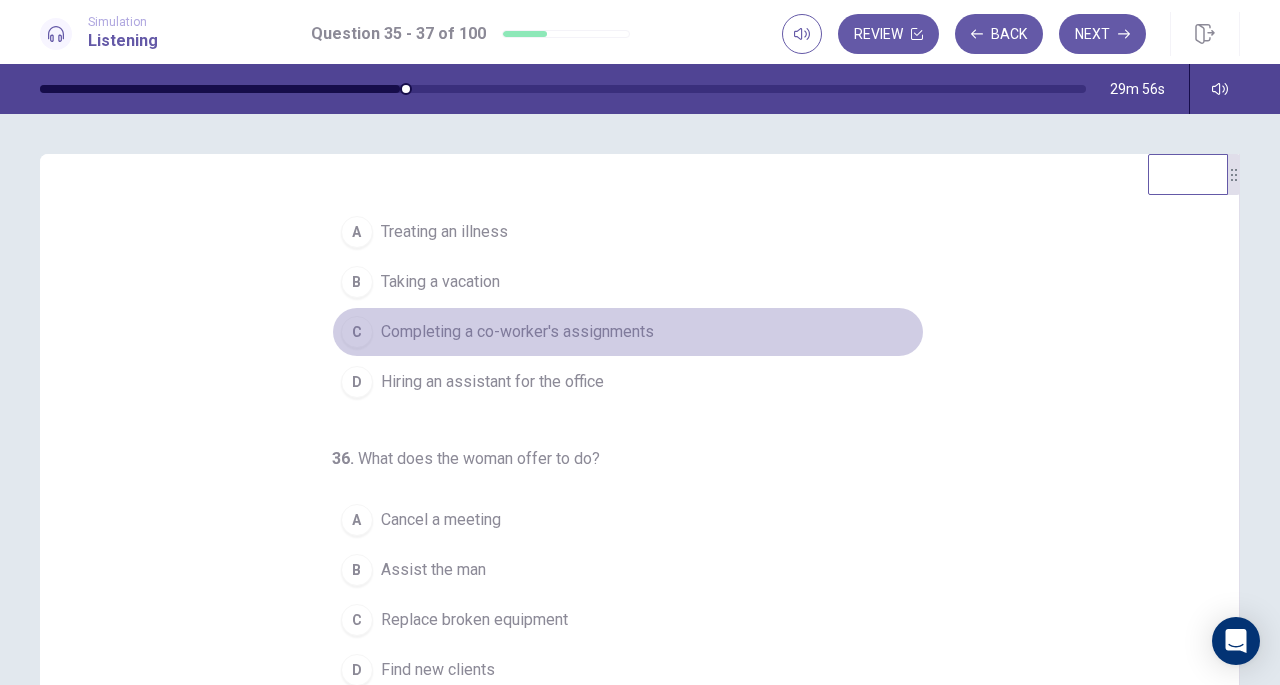 click on "Completing a co-worker's assignments" at bounding box center [517, 332] 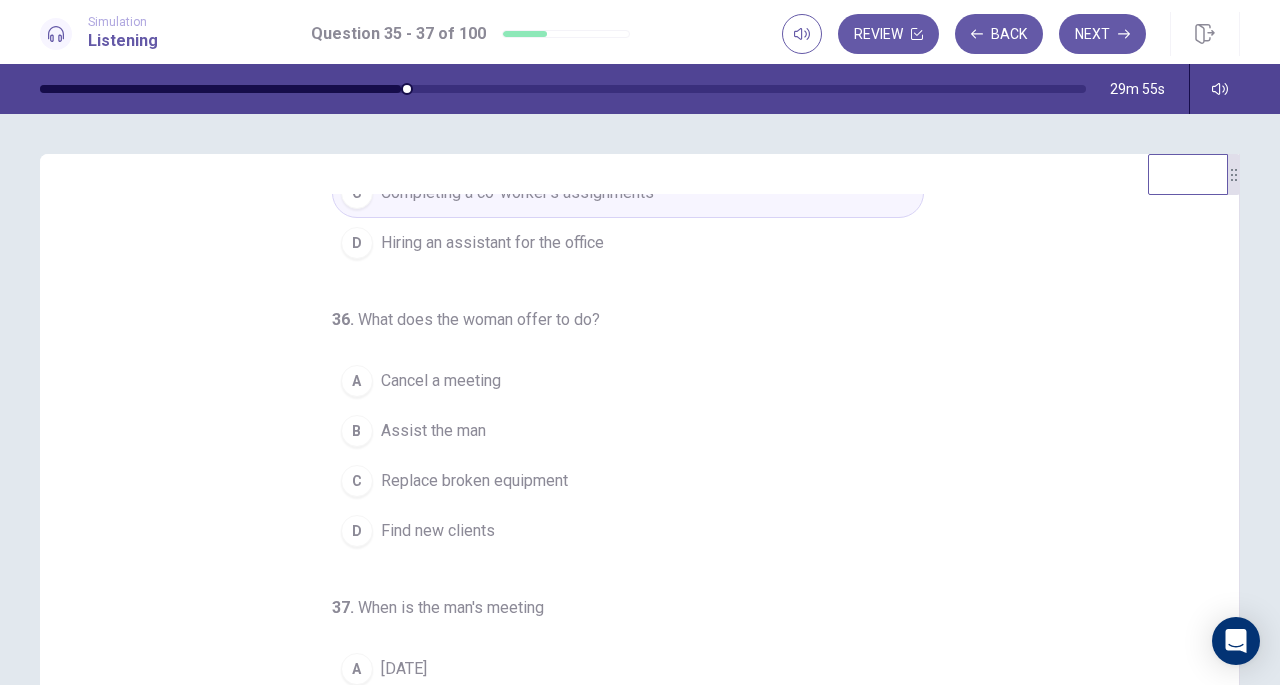scroll, scrollTop: 200, scrollLeft: 0, axis: vertical 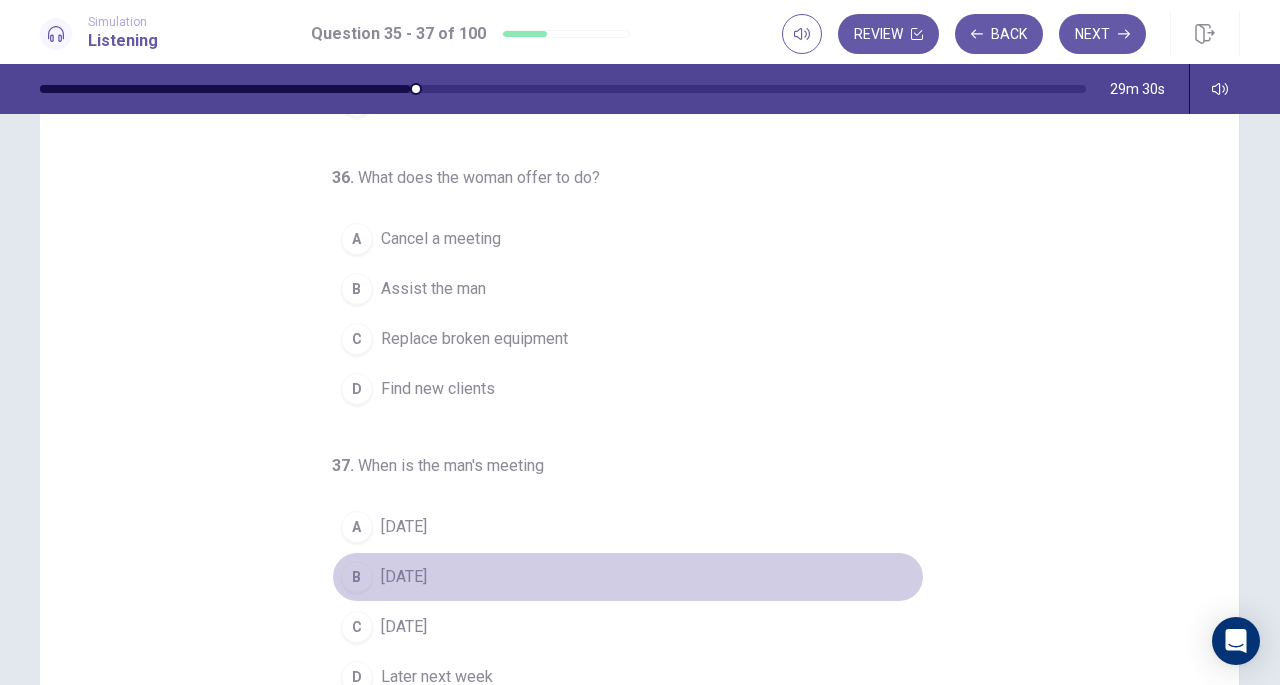 click on "Wednesday" at bounding box center [404, 577] 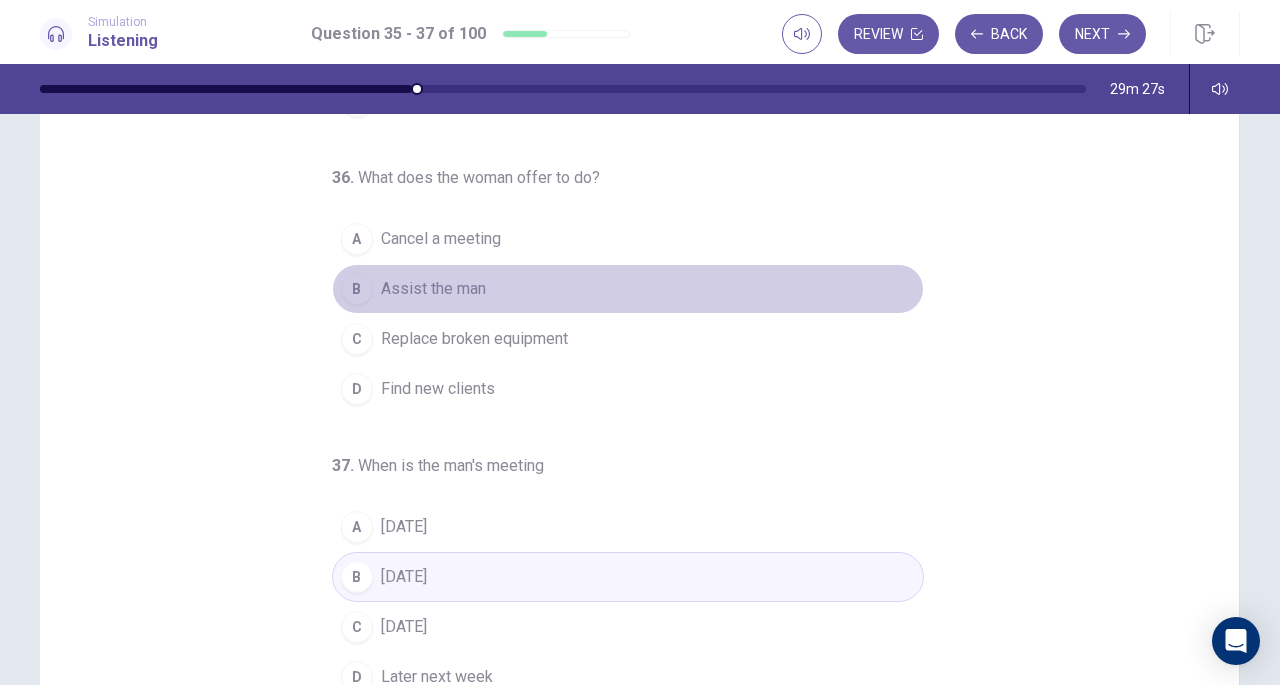 click on "Assist the man" at bounding box center [433, 289] 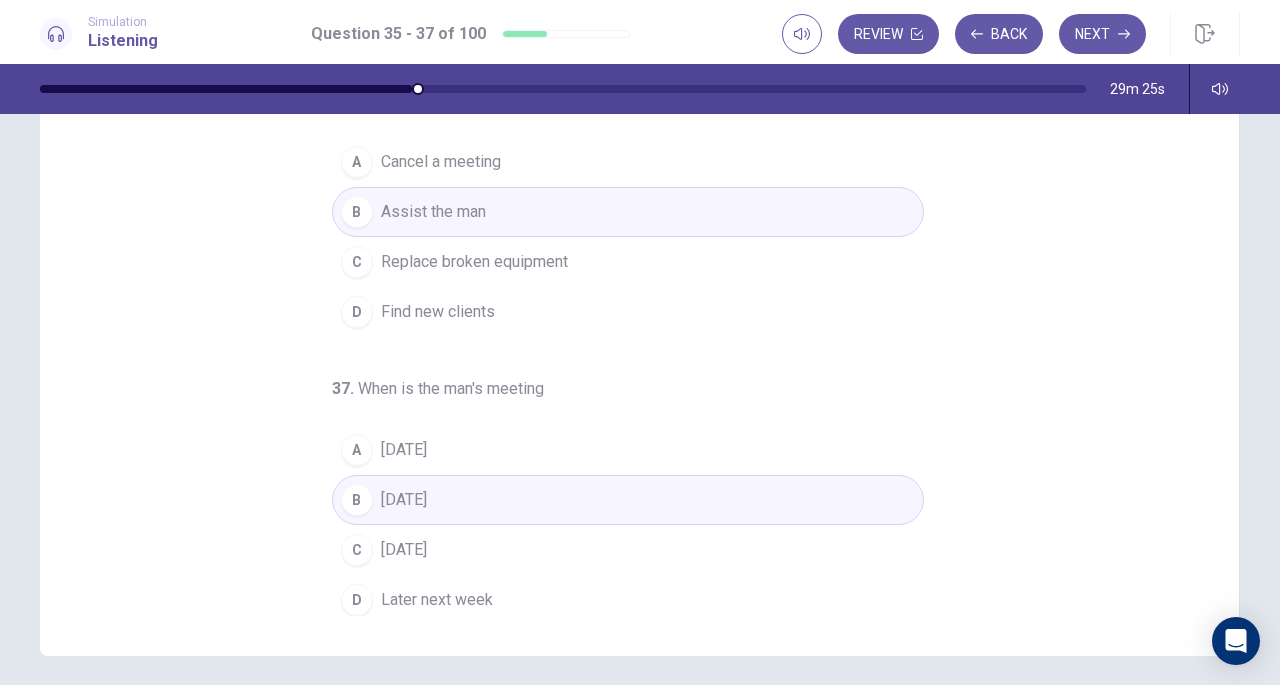 scroll, scrollTop: 194, scrollLeft: 0, axis: vertical 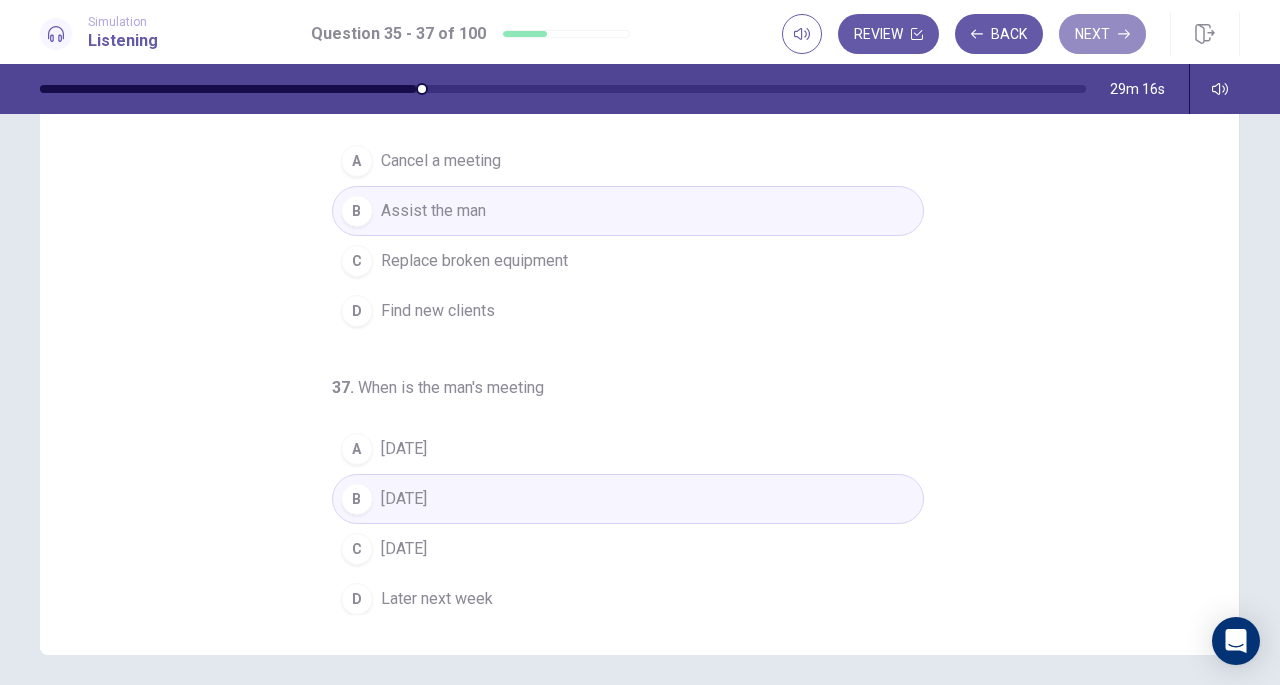 click on "Next" at bounding box center (1102, 34) 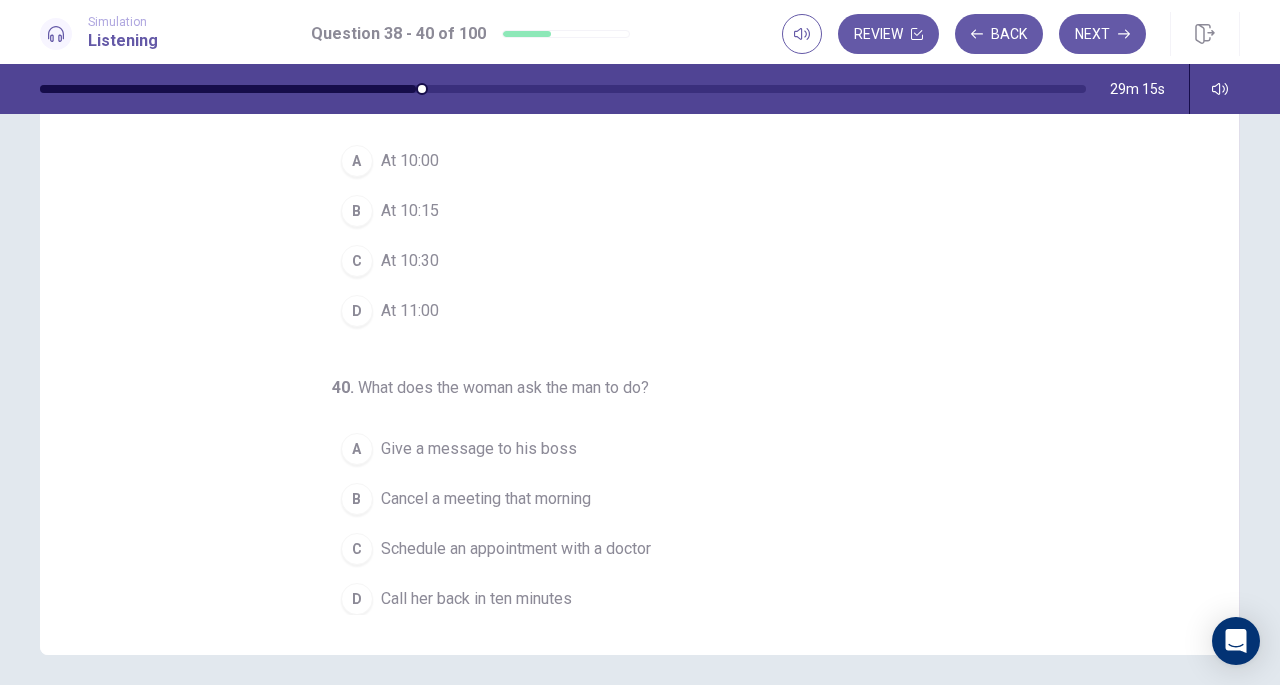 scroll, scrollTop: 0, scrollLeft: 0, axis: both 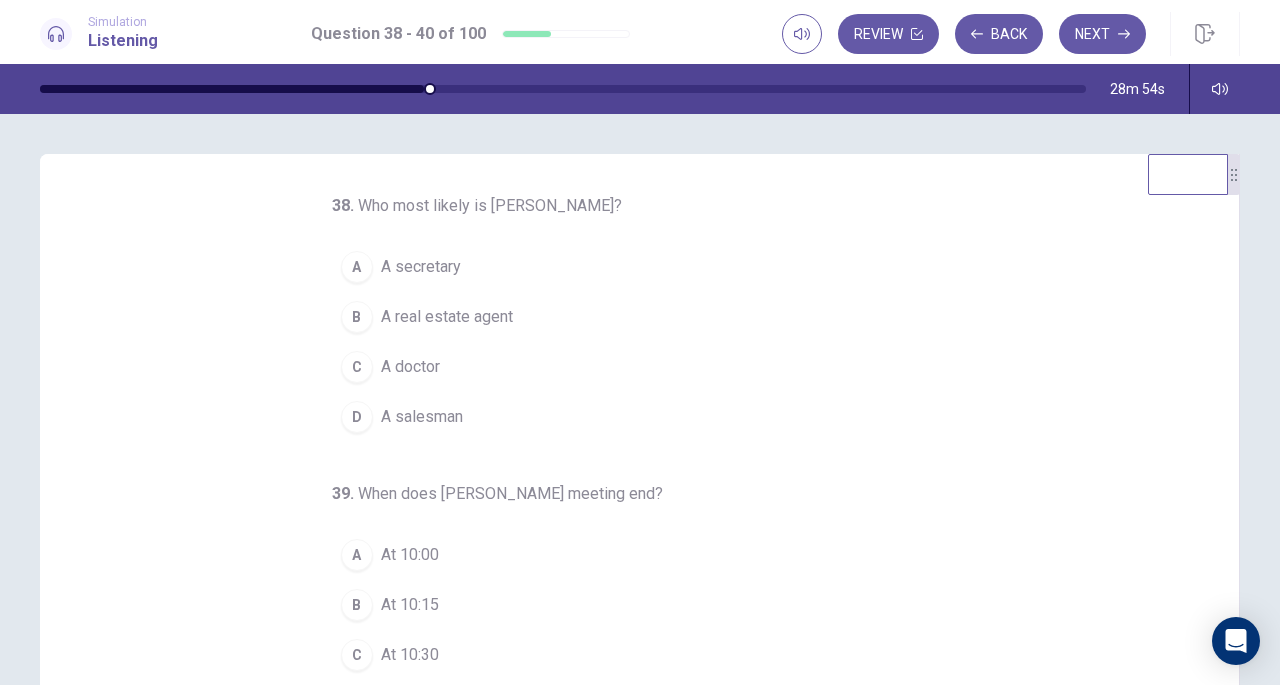 click on "A real estate agent" at bounding box center [447, 317] 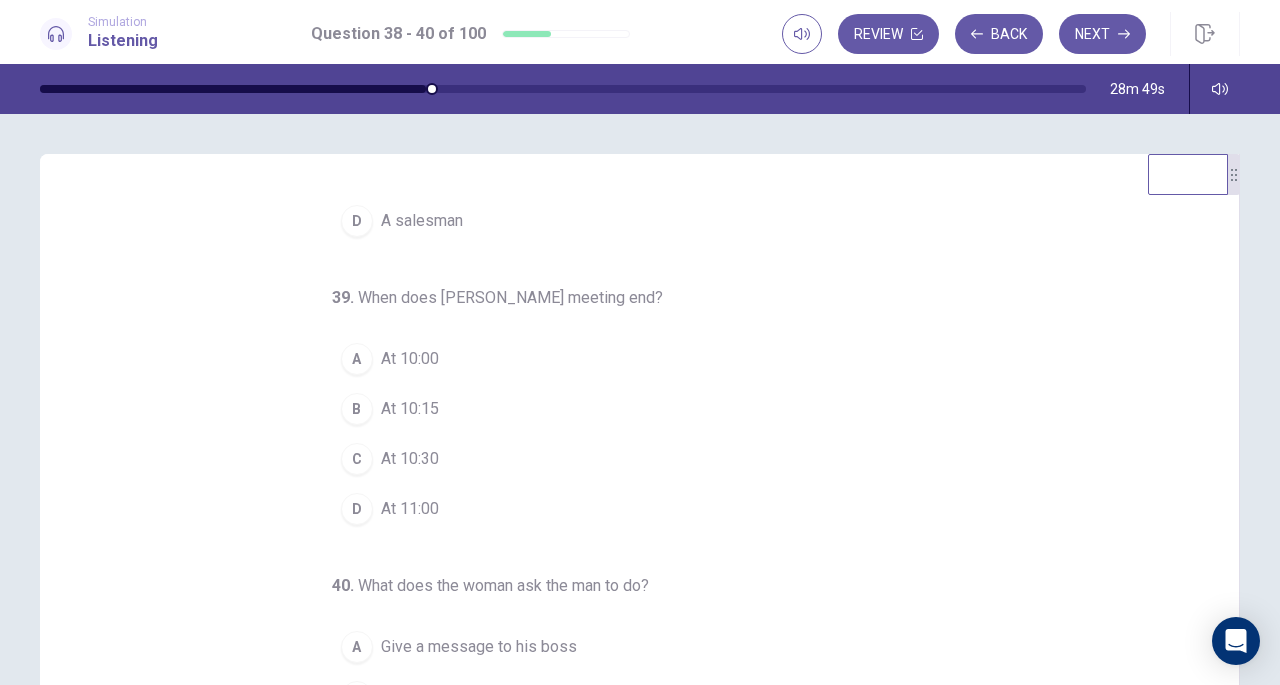 scroll, scrollTop: 197, scrollLeft: 0, axis: vertical 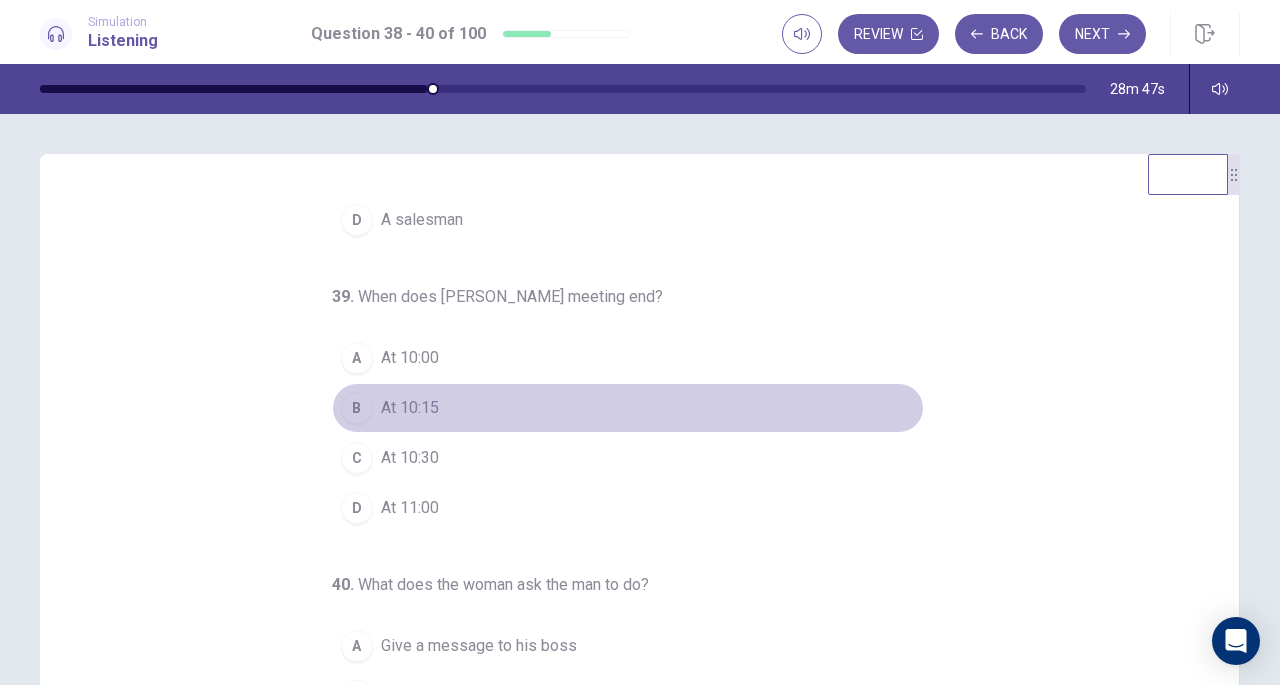 click on "At 10:15" at bounding box center [410, 408] 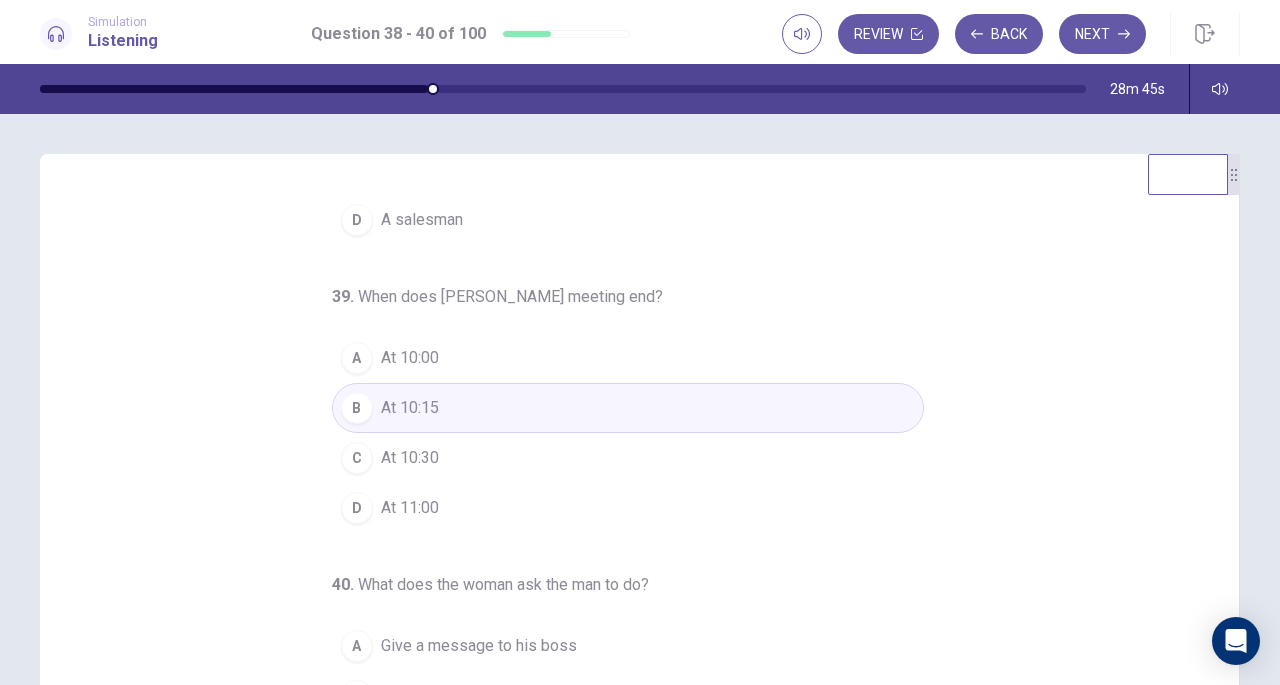 scroll, scrollTop: 200, scrollLeft: 0, axis: vertical 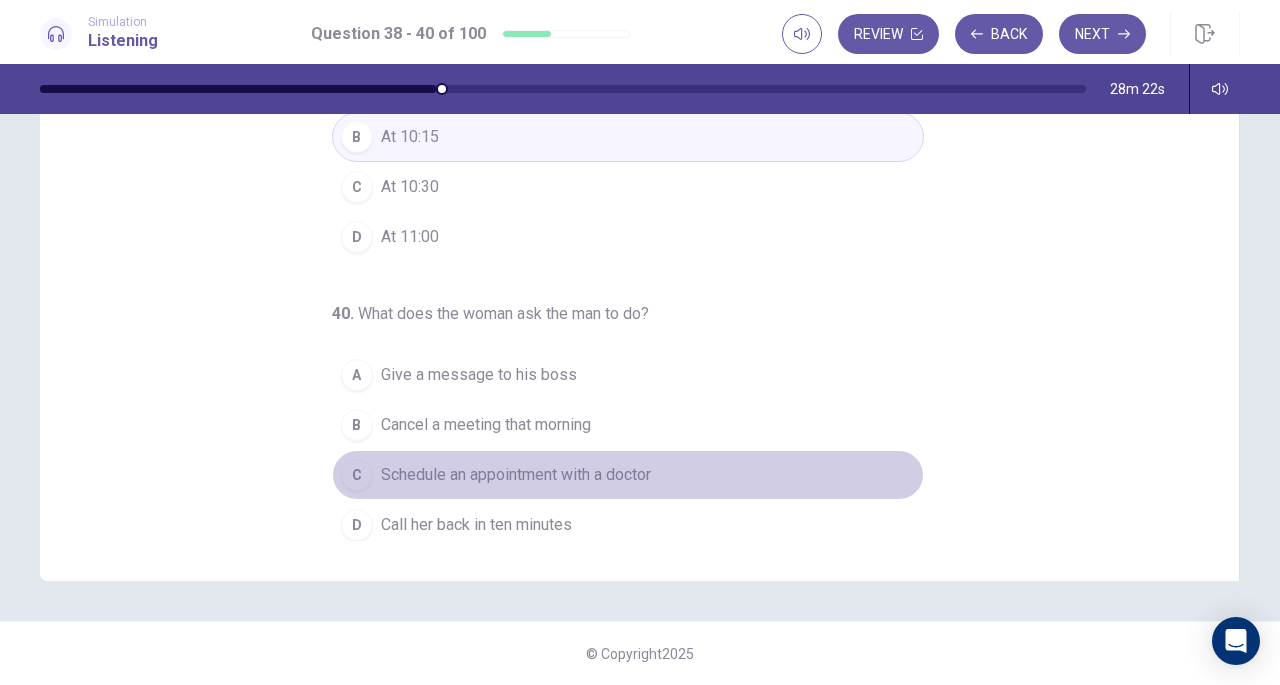 click on "Schedule an appointment with a doctor" at bounding box center [516, 475] 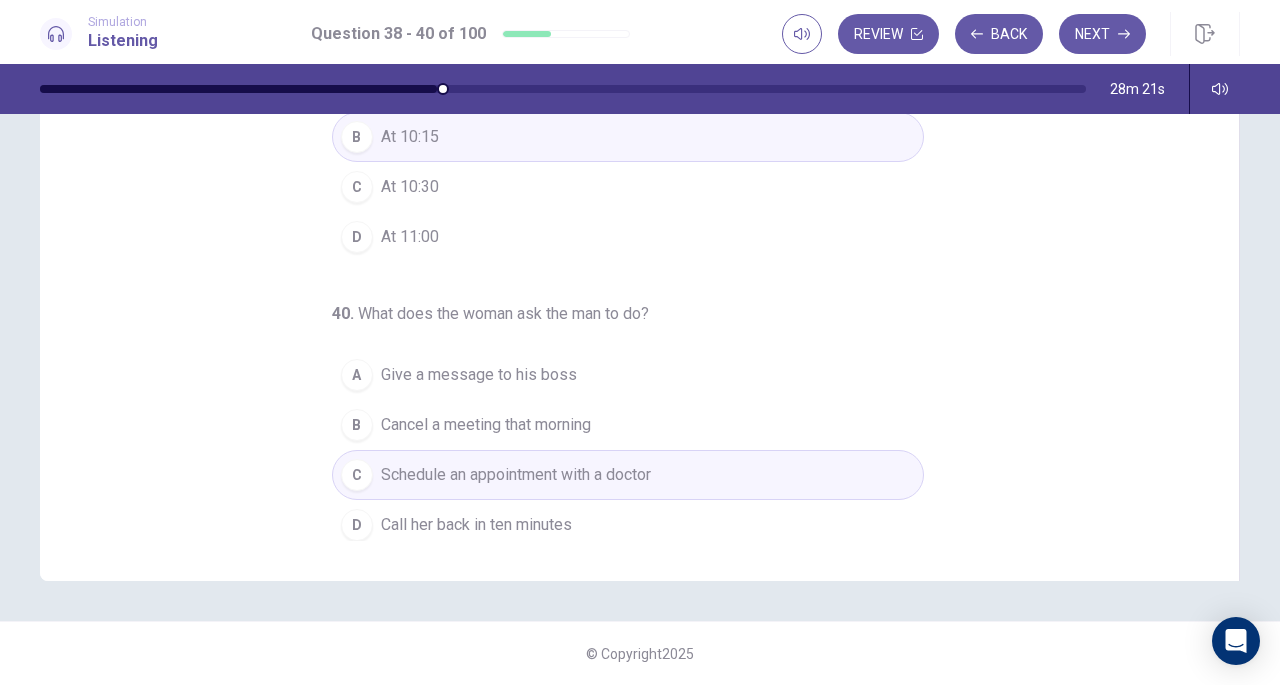 scroll, scrollTop: 0, scrollLeft: 0, axis: both 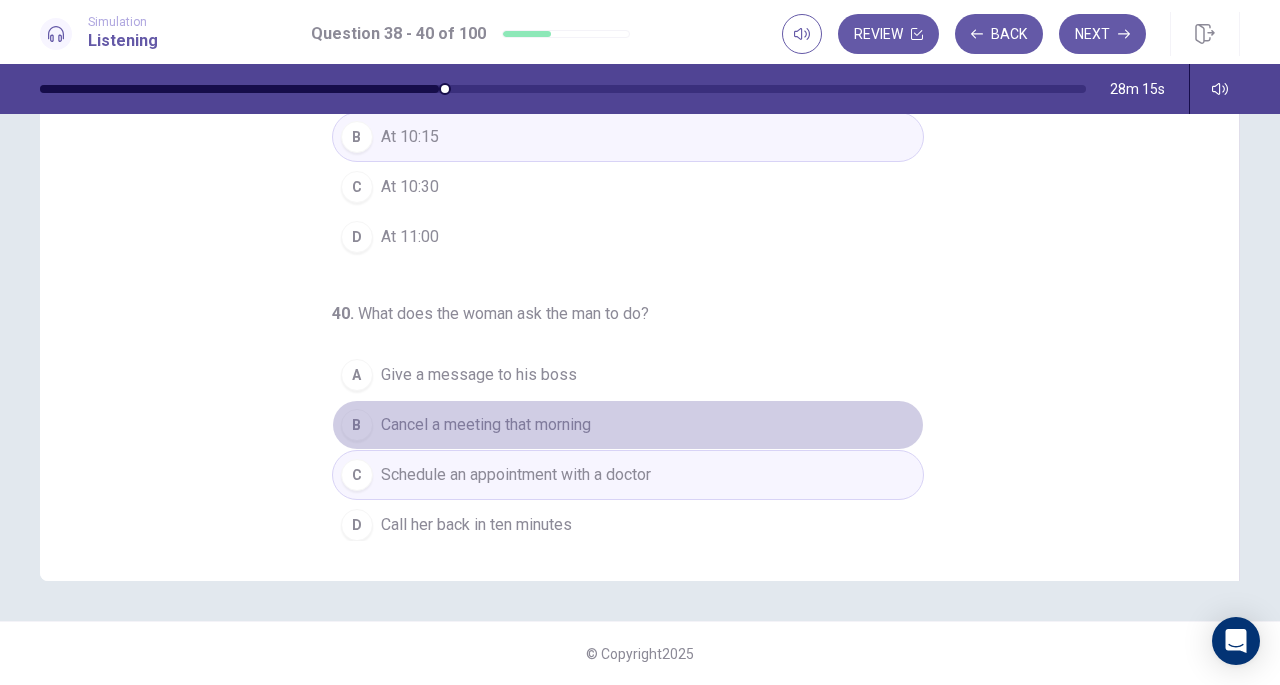 click on "B Cancel a meeting that morning" at bounding box center [628, 425] 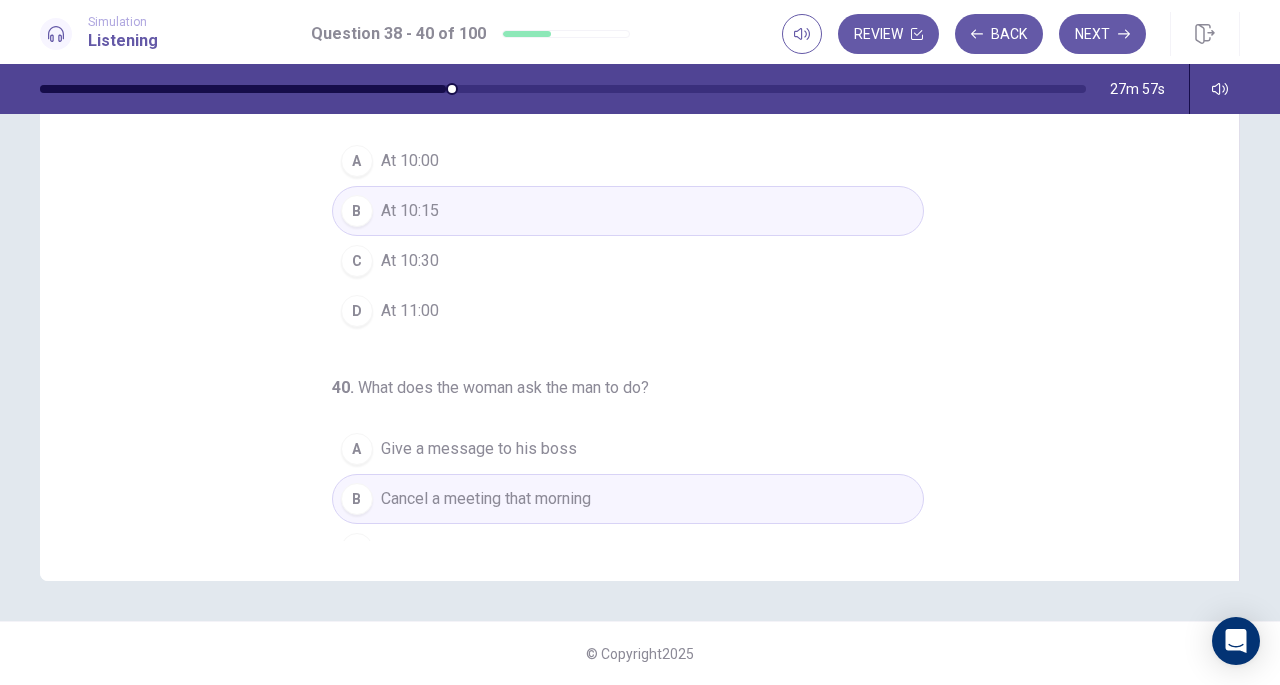 scroll, scrollTop: 0, scrollLeft: 0, axis: both 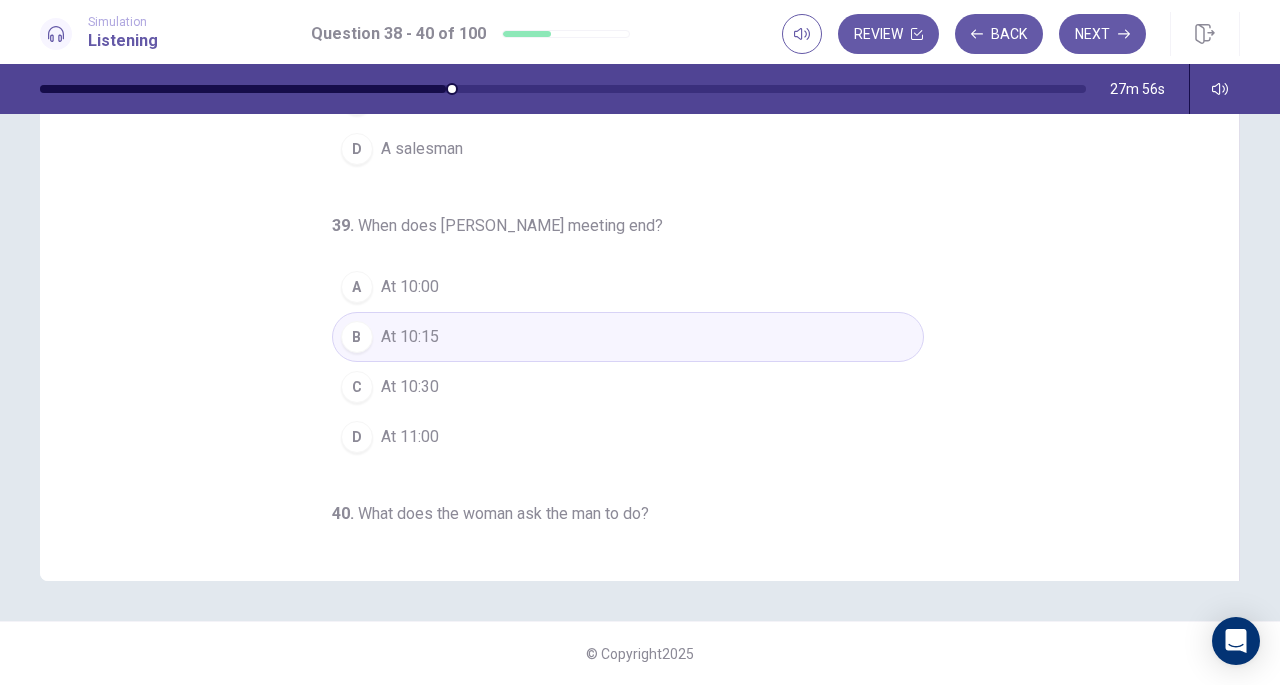 click on "Next" at bounding box center [1102, 34] 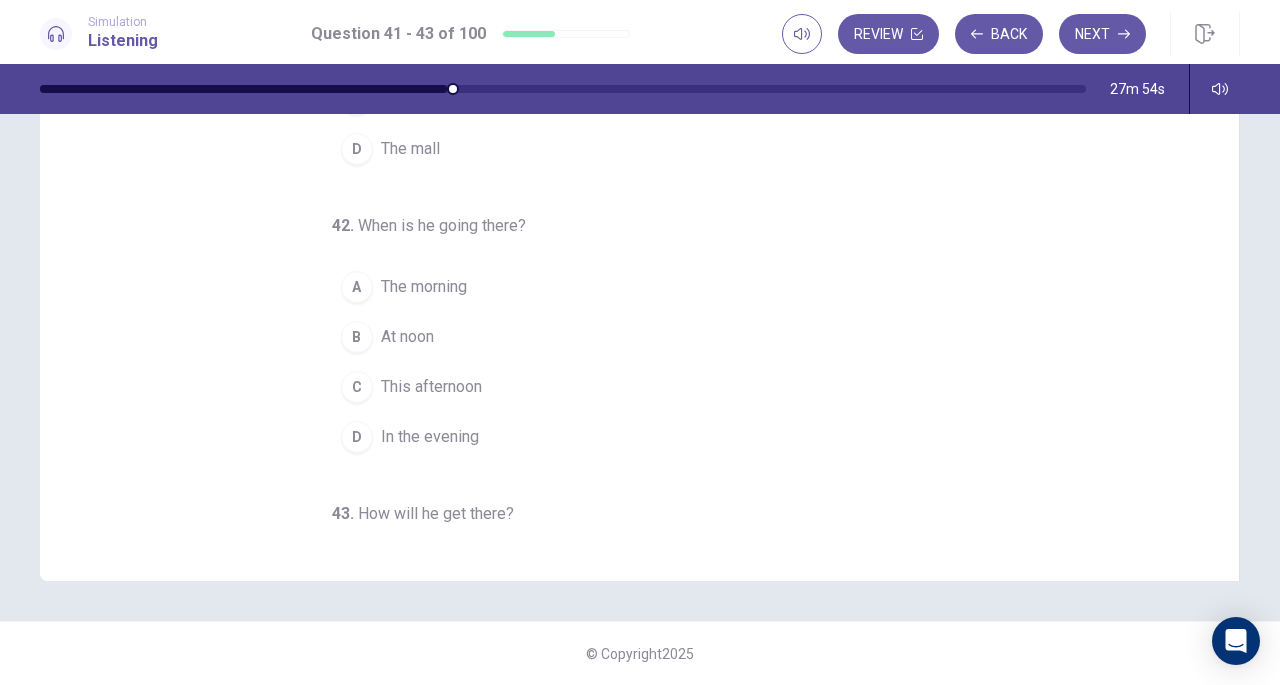 scroll, scrollTop: 0, scrollLeft: 0, axis: both 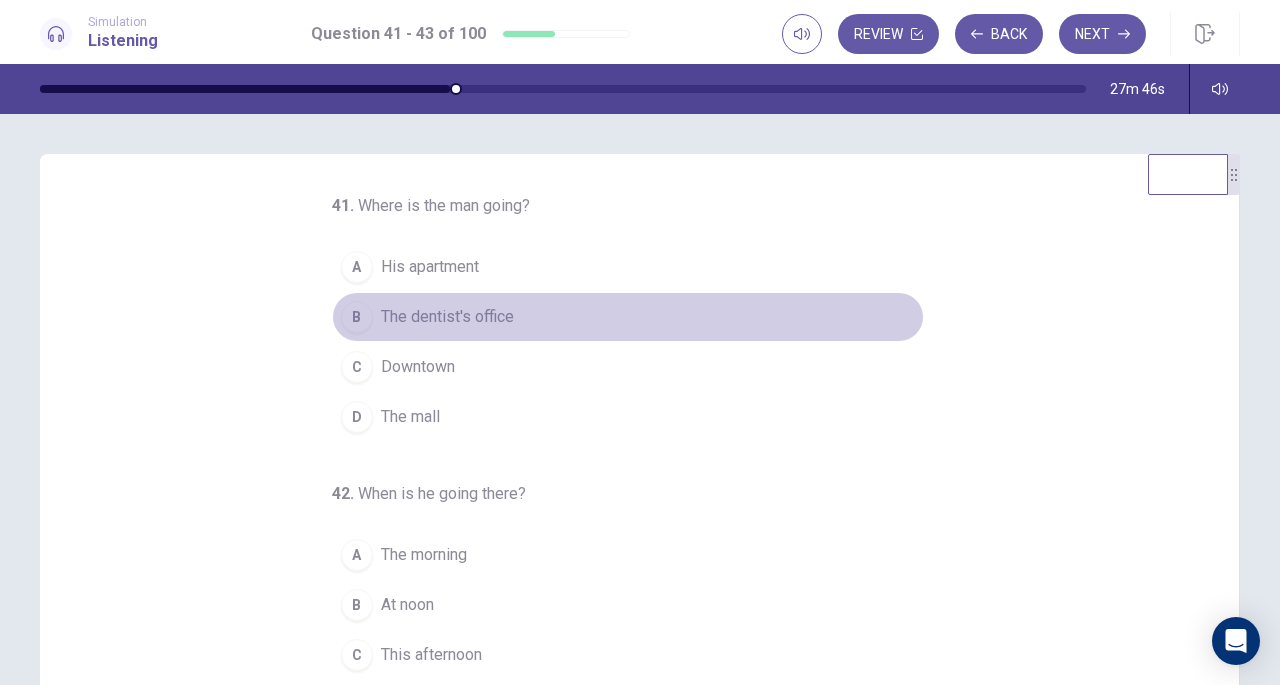 click on "The dentist's office" at bounding box center [447, 317] 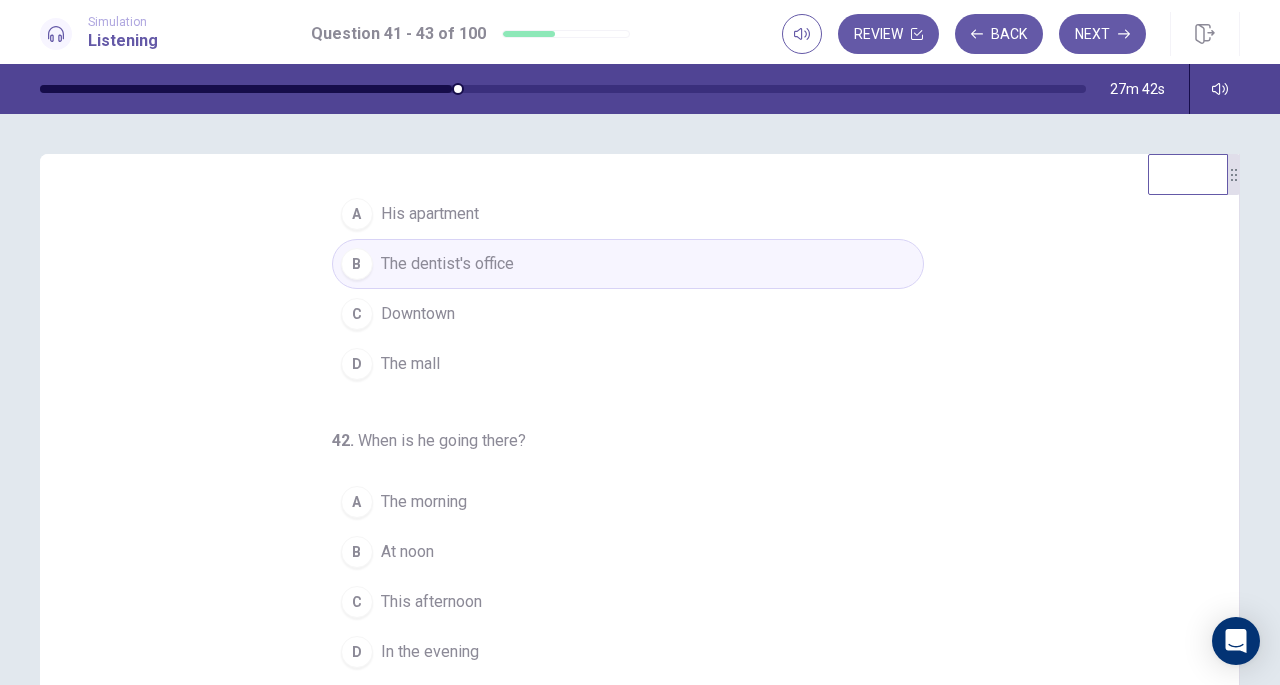 scroll, scrollTop: 54, scrollLeft: 0, axis: vertical 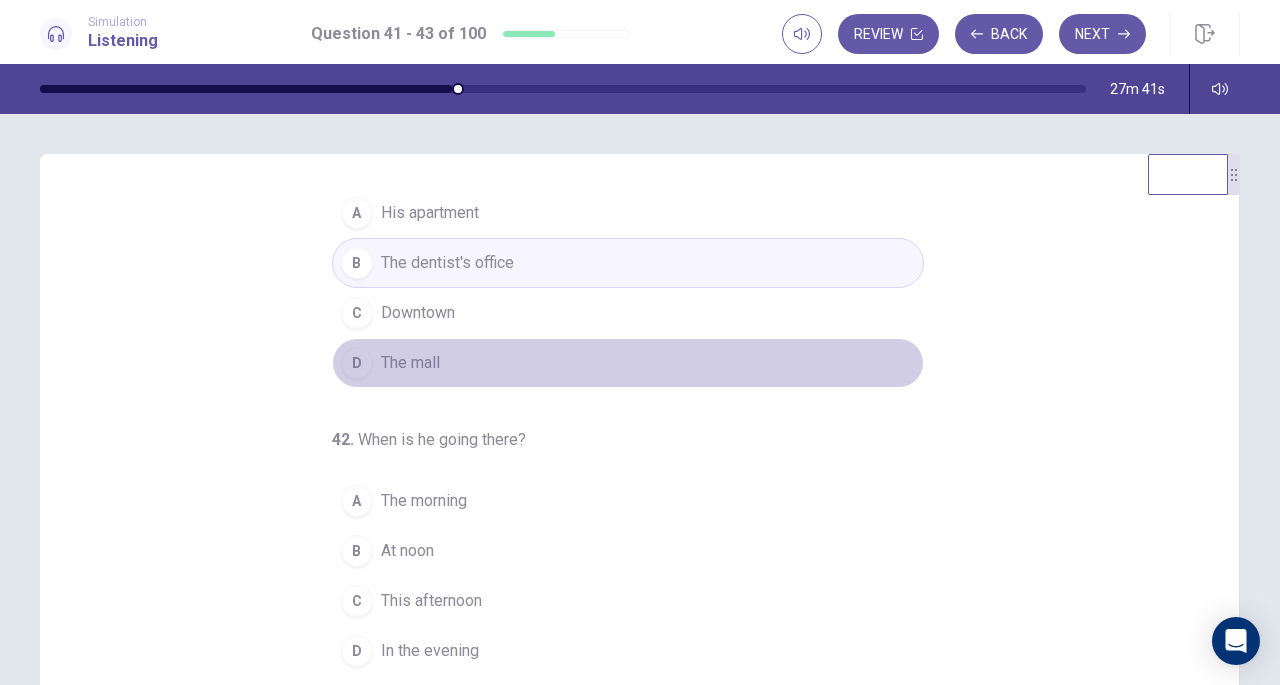 click on "D The mall" at bounding box center (628, 363) 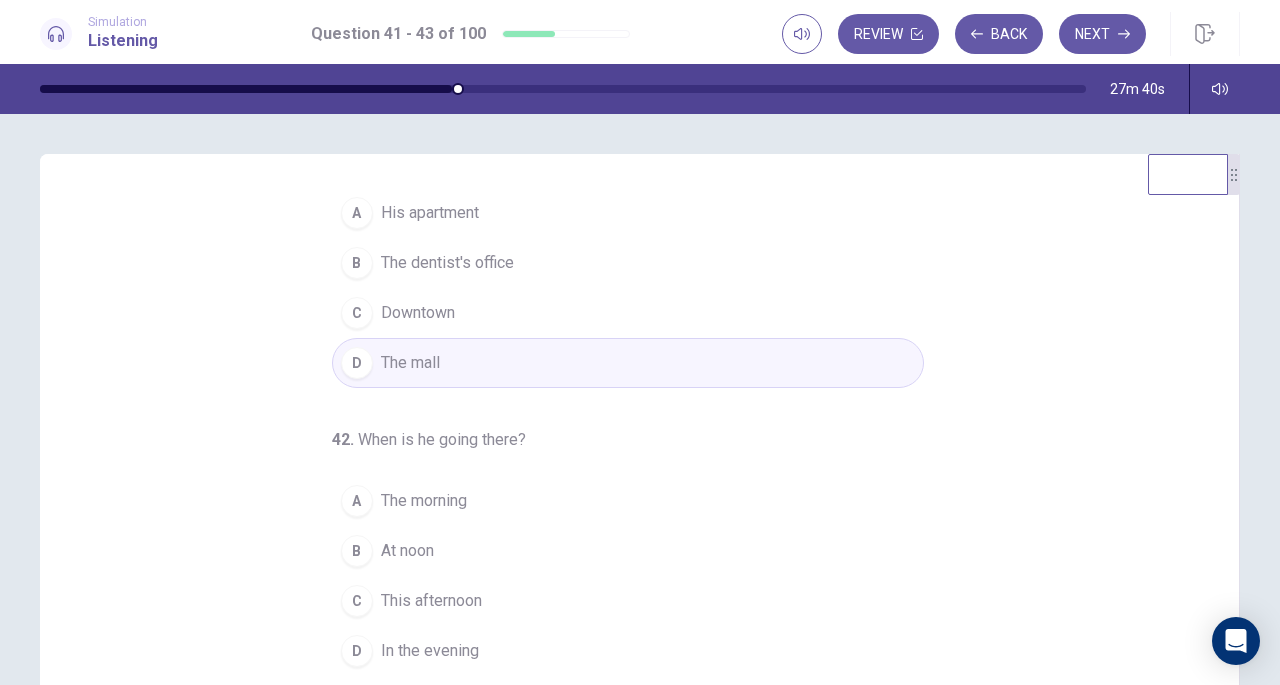 click on "B The dentist's office" at bounding box center (628, 263) 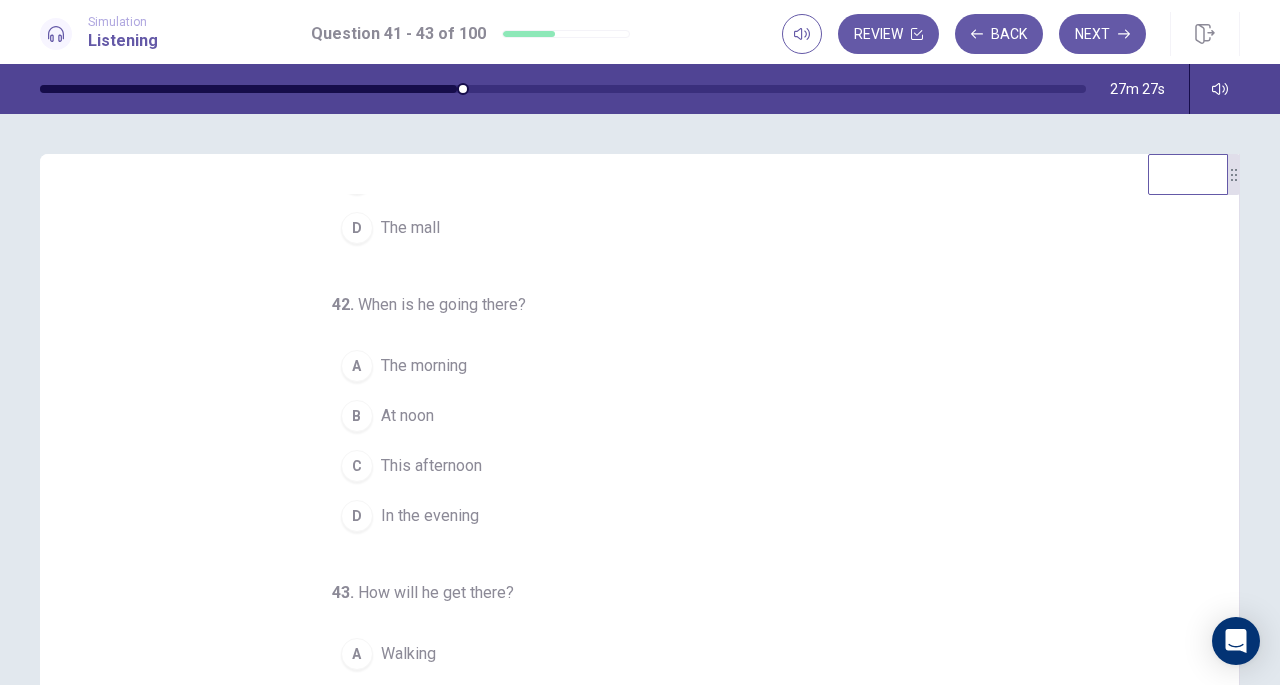 scroll, scrollTop: 200, scrollLeft: 0, axis: vertical 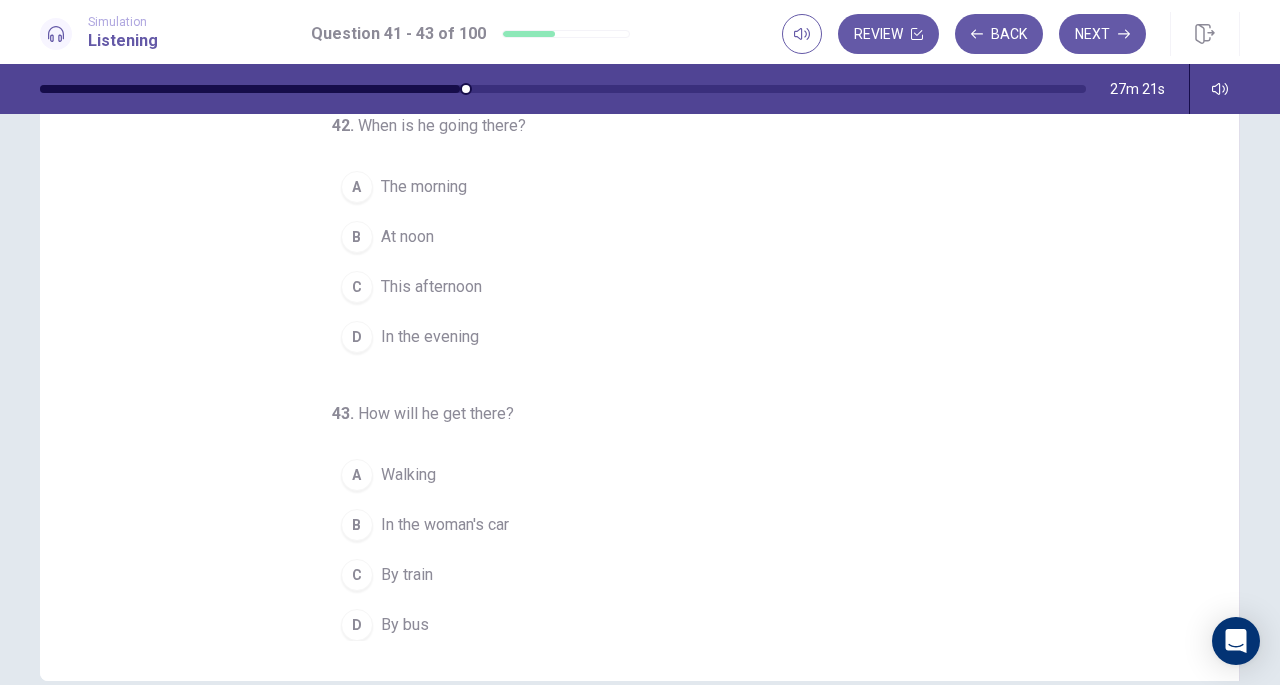 click on "In the evening" at bounding box center [430, 337] 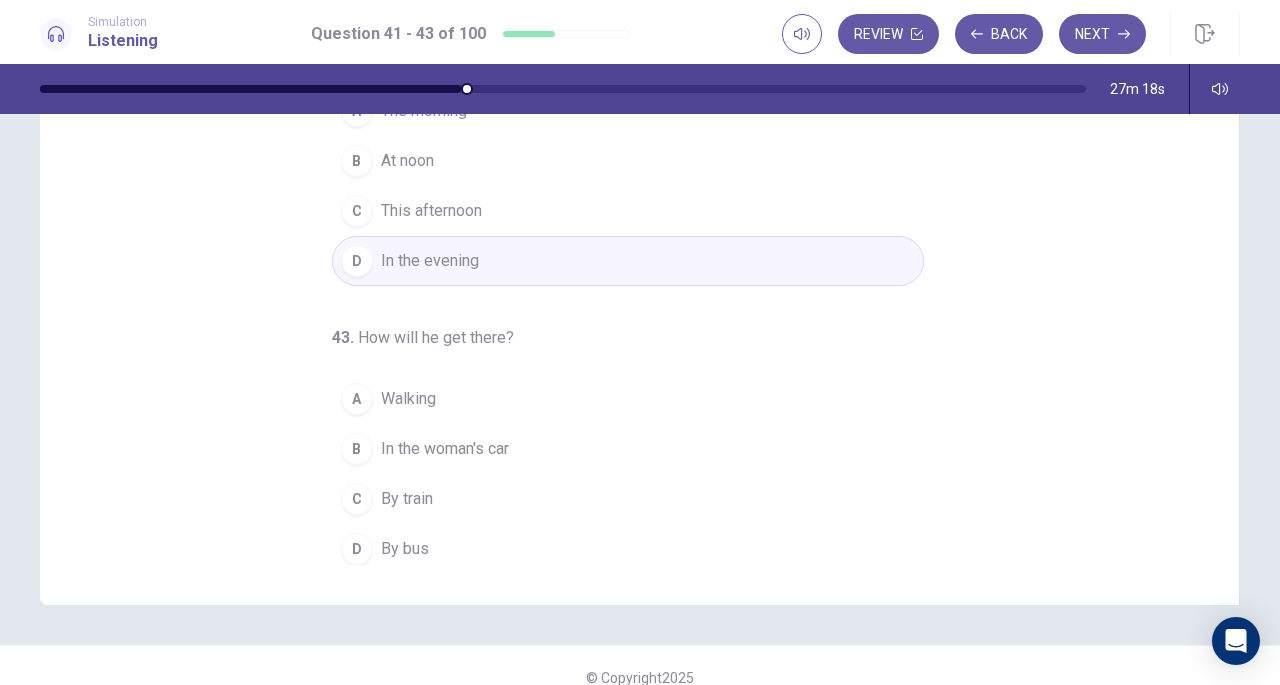 scroll, scrollTop: 246, scrollLeft: 0, axis: vertical 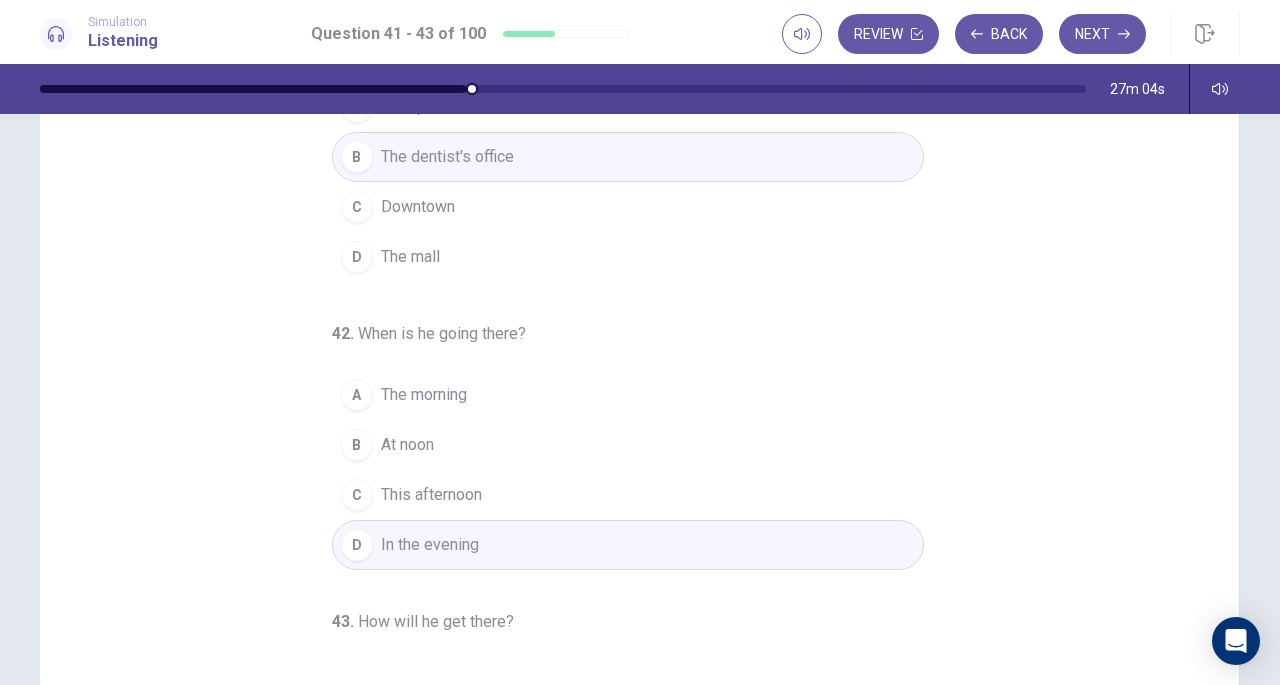 click on "This afternoon" at bounding box center [431, 495] 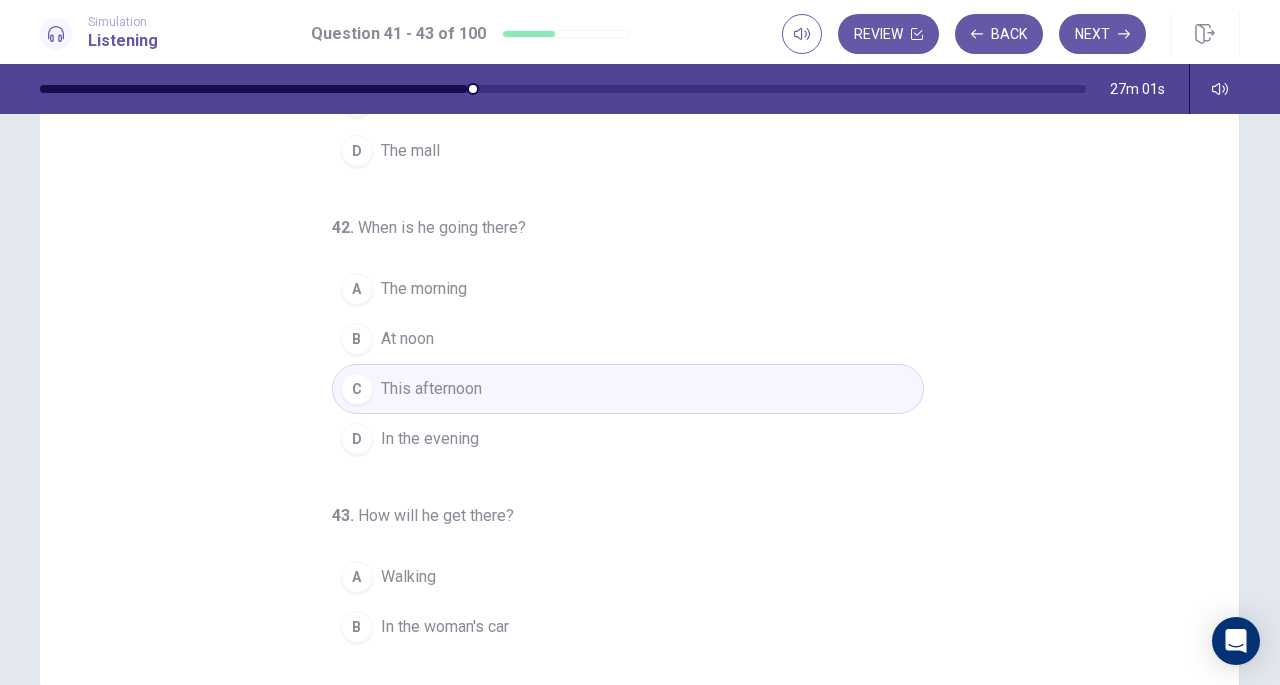 scroll, scrollTop: 200, scrollLeft: 0, axis: vertical 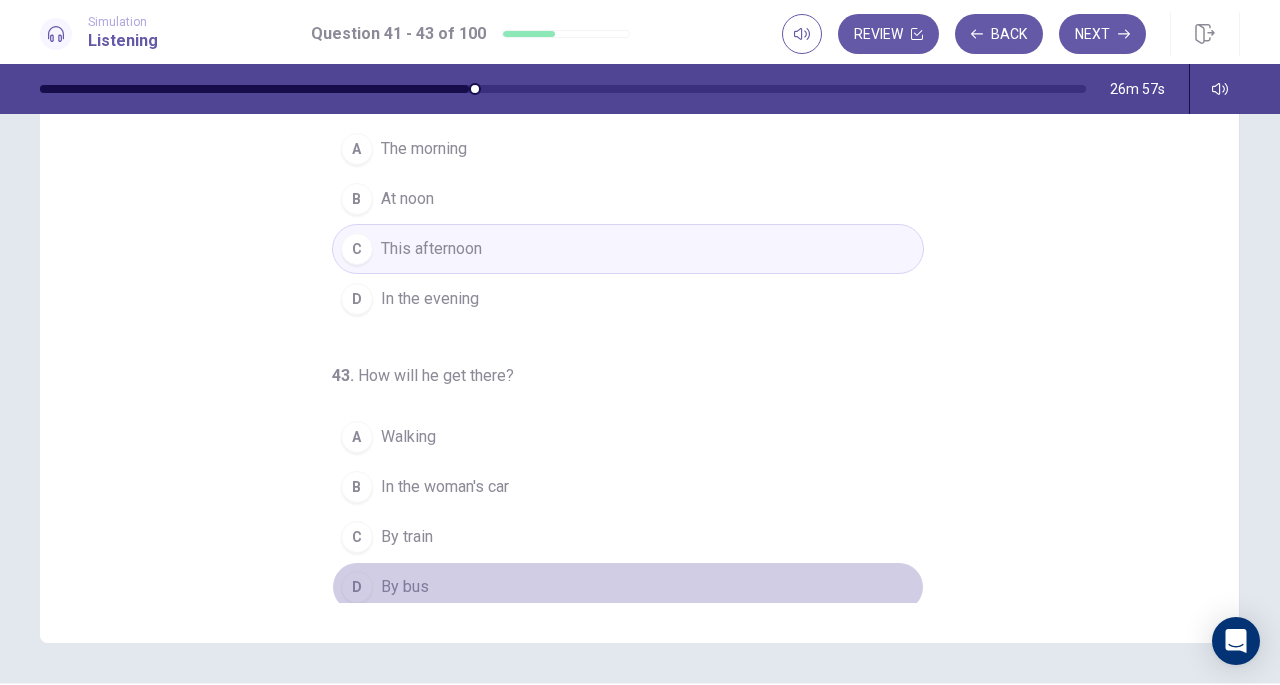 click on "By bus" at bounding box center (405, 587) 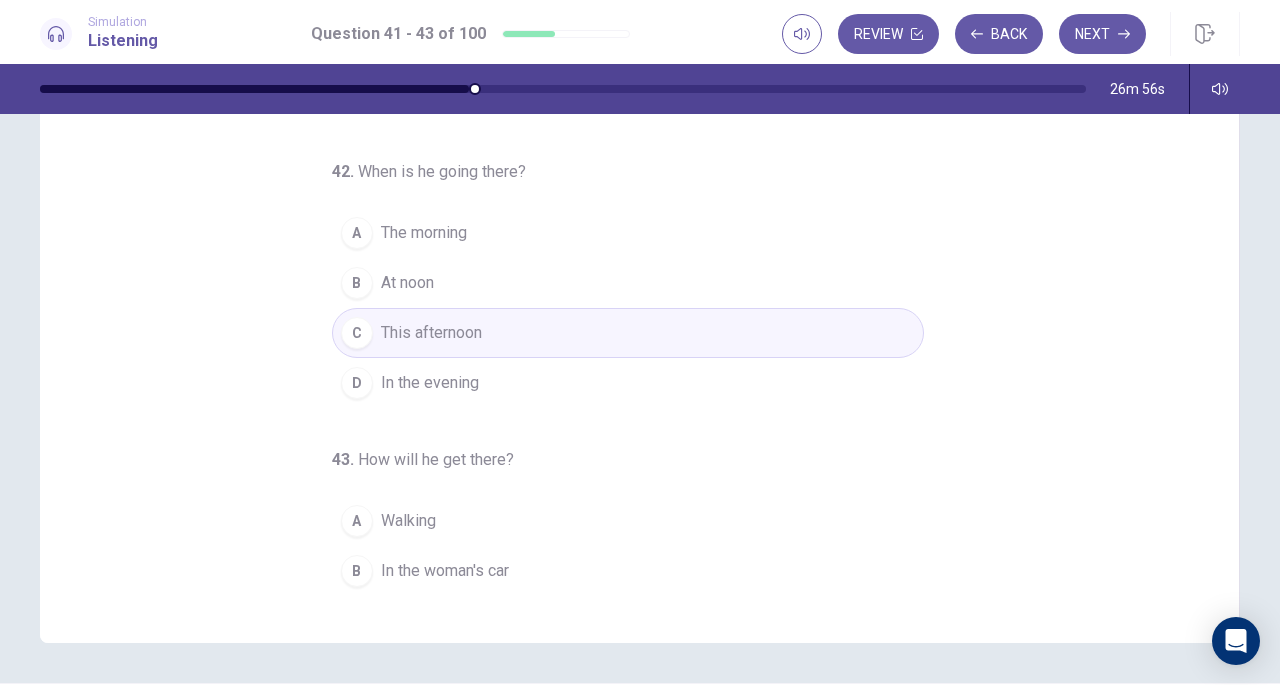 scroll, scrollTop: 0, scrollLeft: 0, axis: both 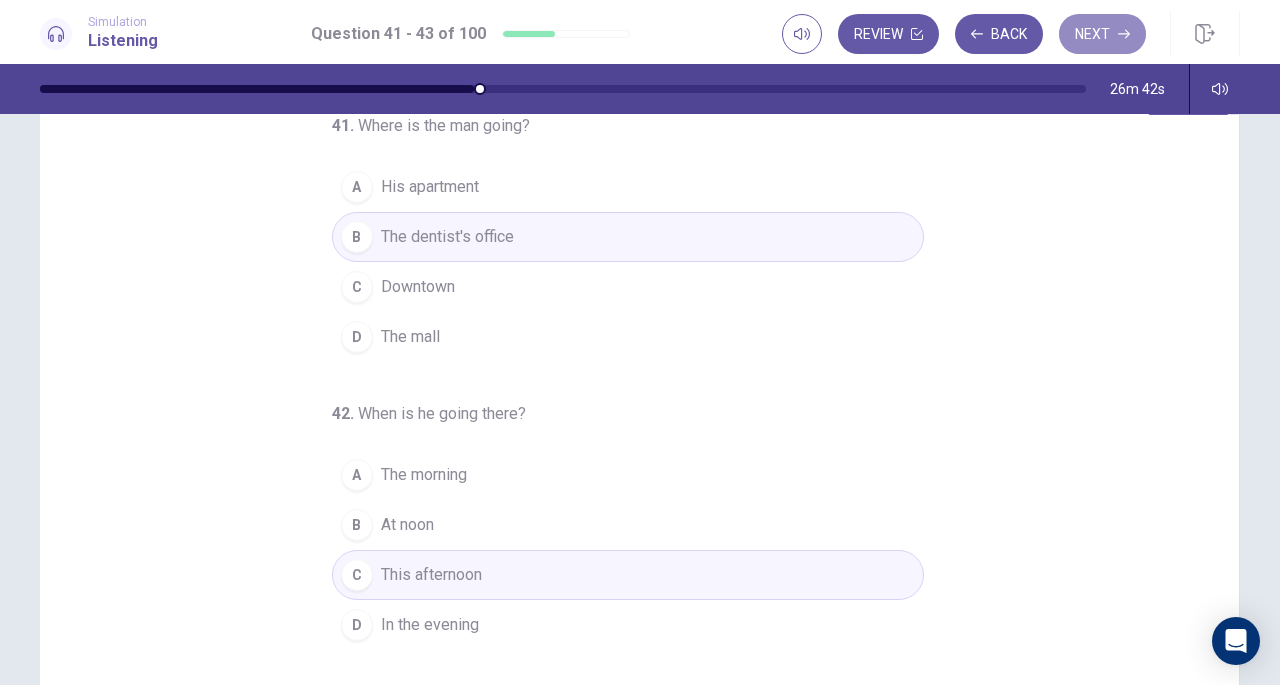 click on "Next" at bounding box center (1102, 34) 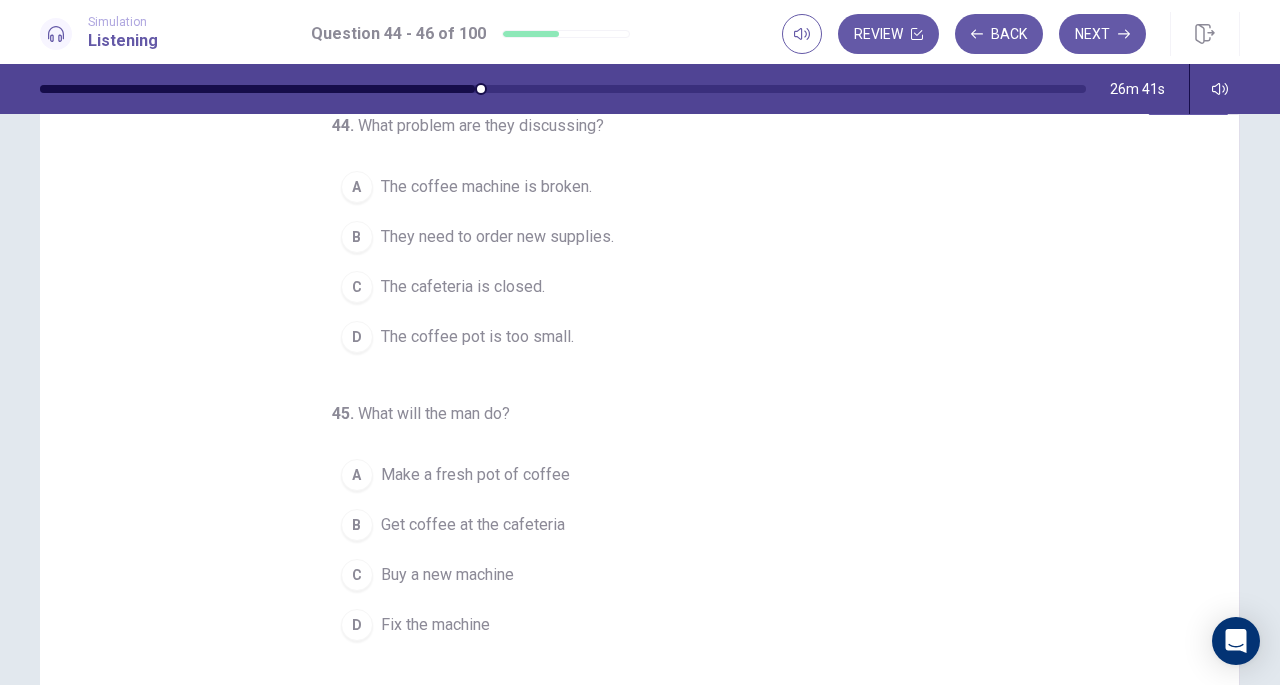 scroll, scrollTop: 0, scrollLeft: 0, axis: both 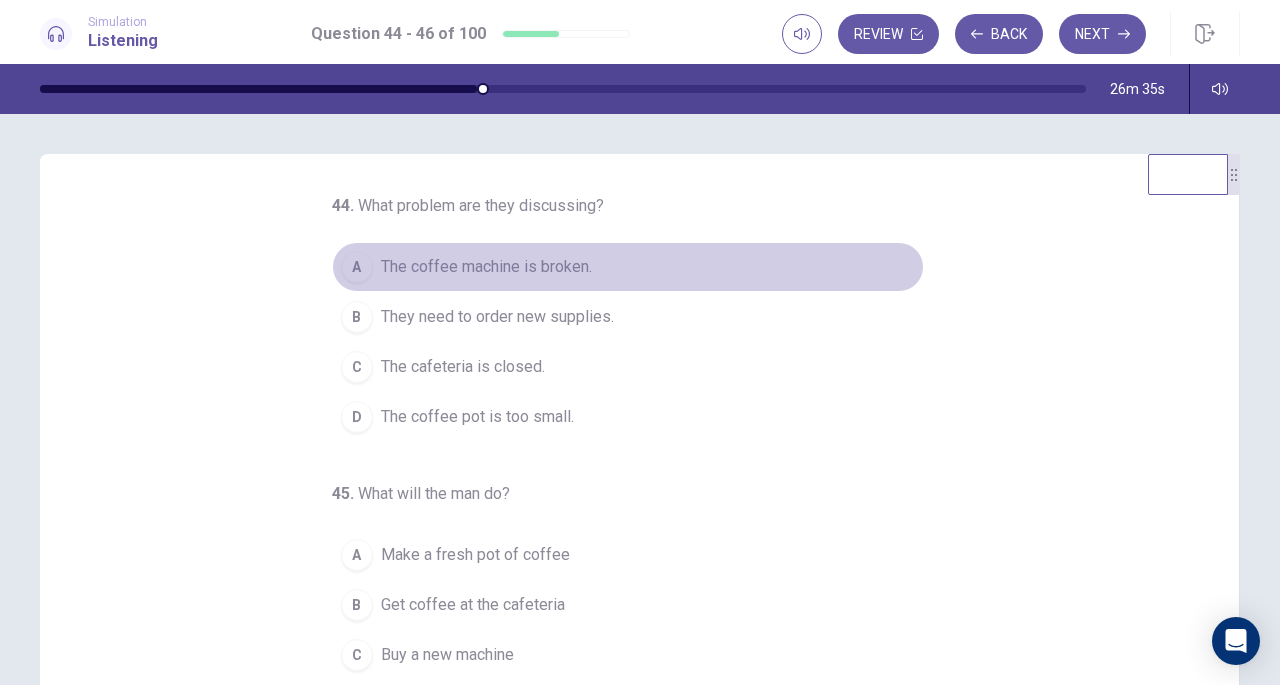 click on "The coffee machine is broken." at bounding box center [486, 267] 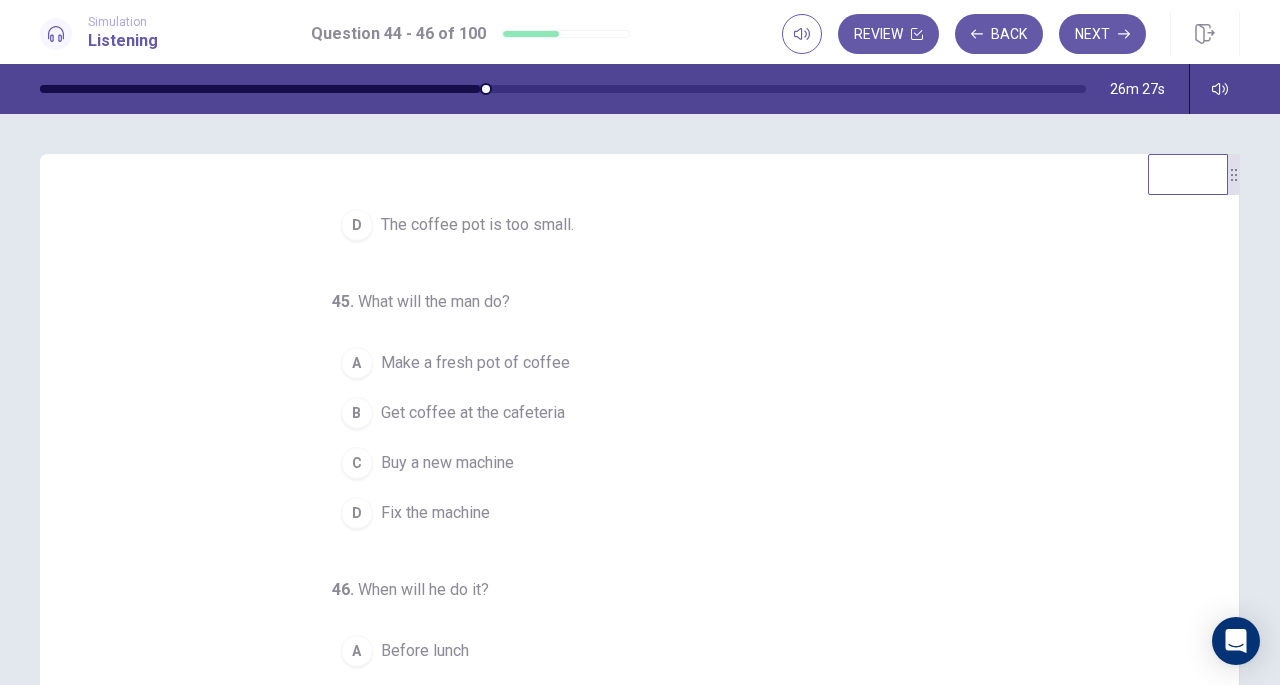 scroll, scrollTop: 200, scrollLeft: 0, axis: vertical 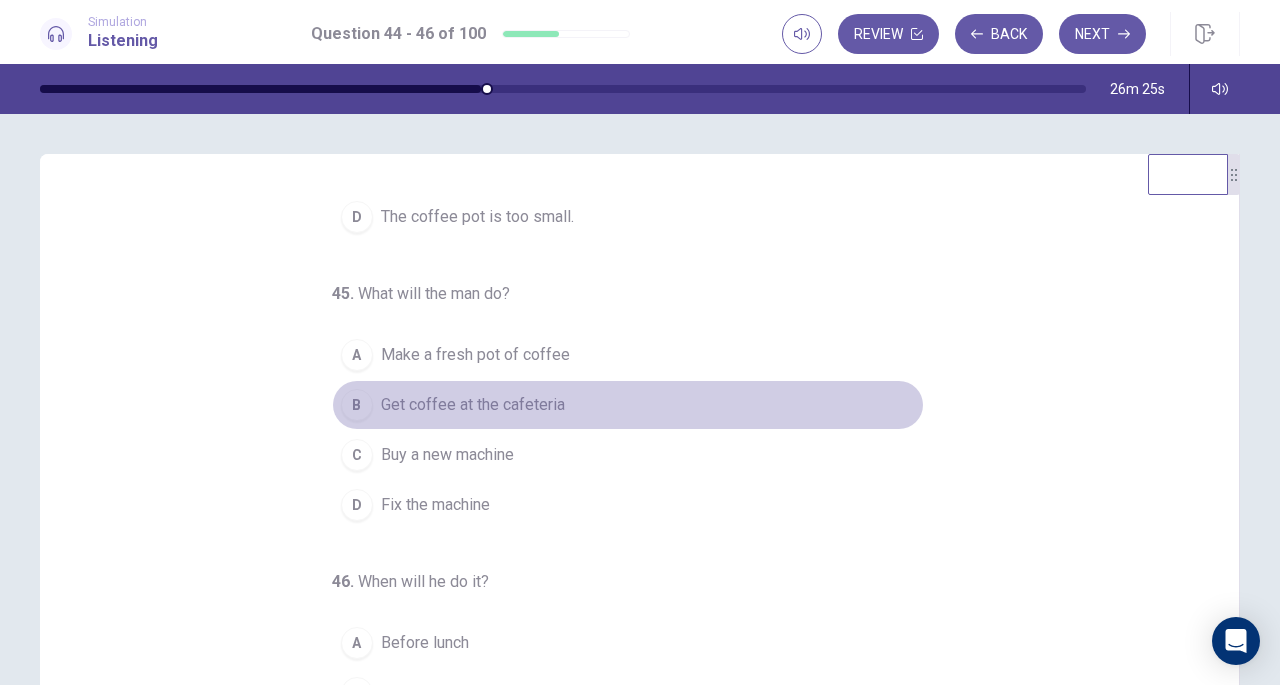 click on "Get coffee at the cafeteria" at bounding box center [473, 405] 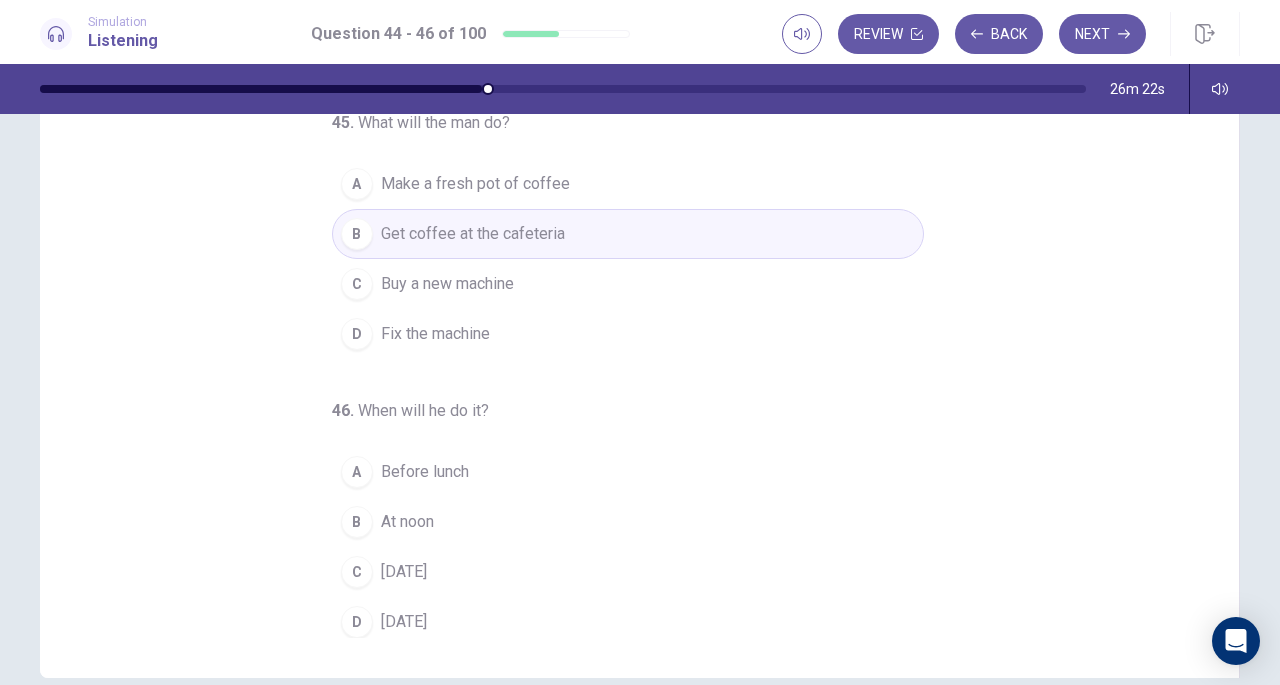 scroll, scrollTop: 268, scrollLeft: 0, axis: vertical 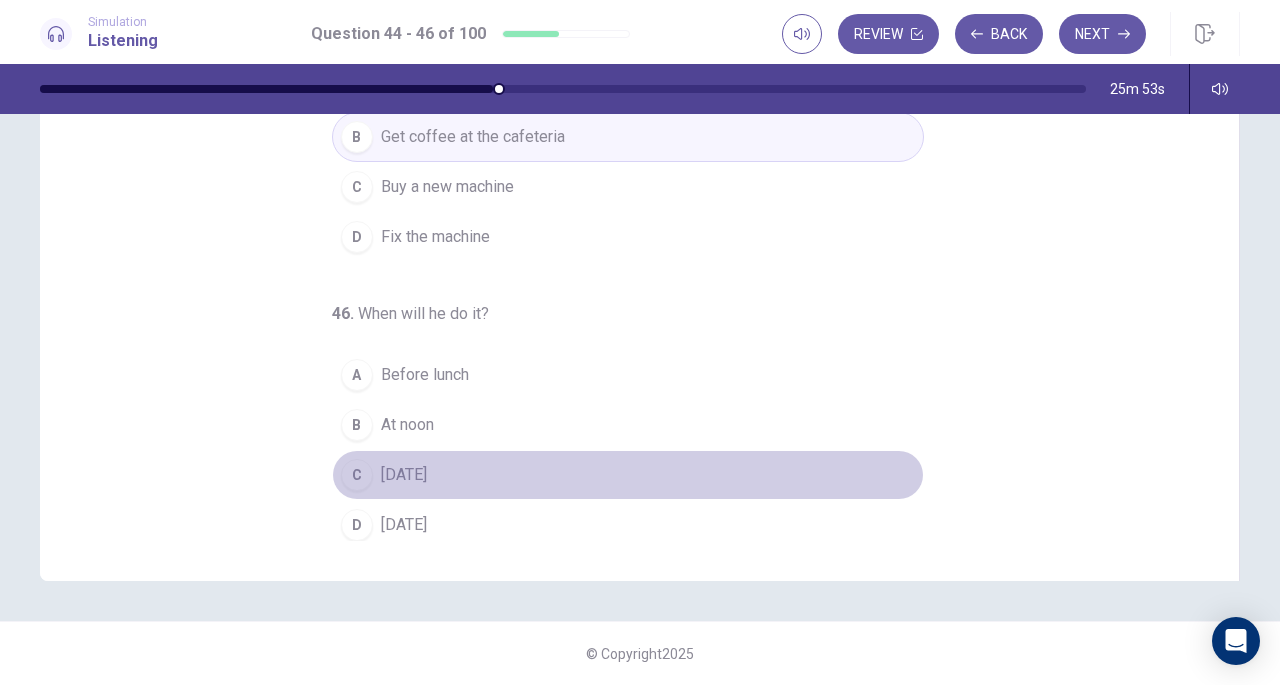 click on "On Sunday" at bounding box center [404, 475] 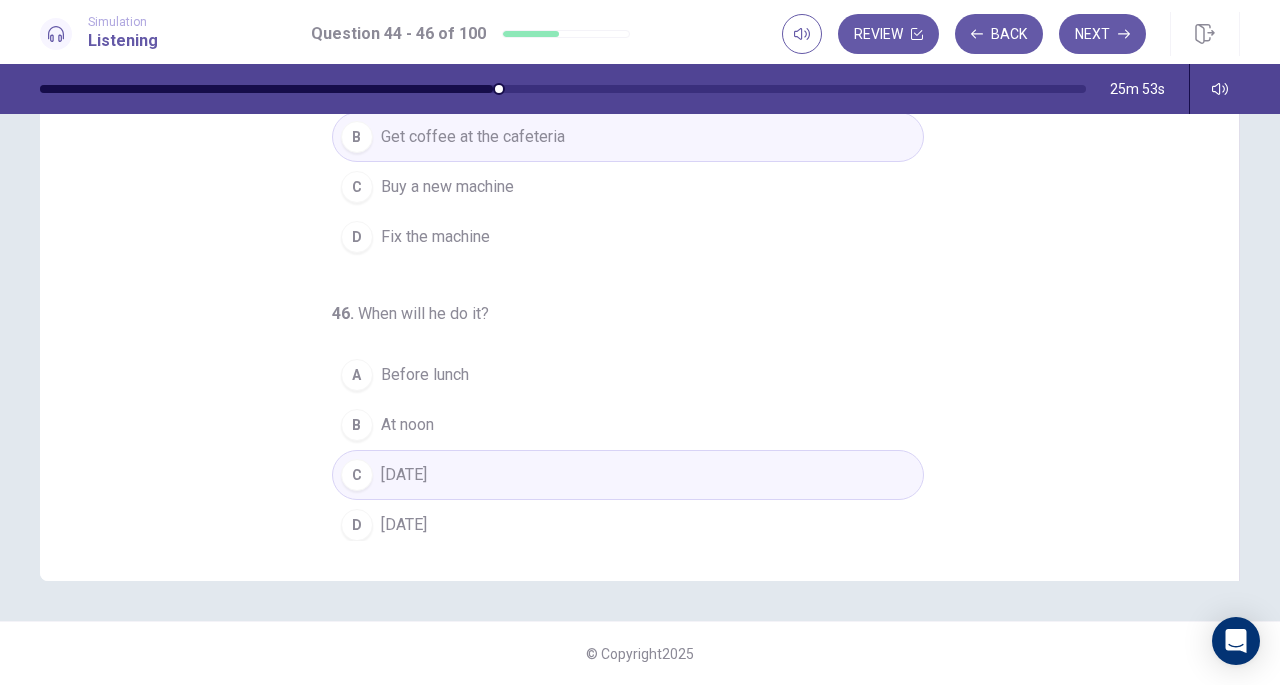 scroll, scrollTop: 0, scrollLeft: 0, axis: both 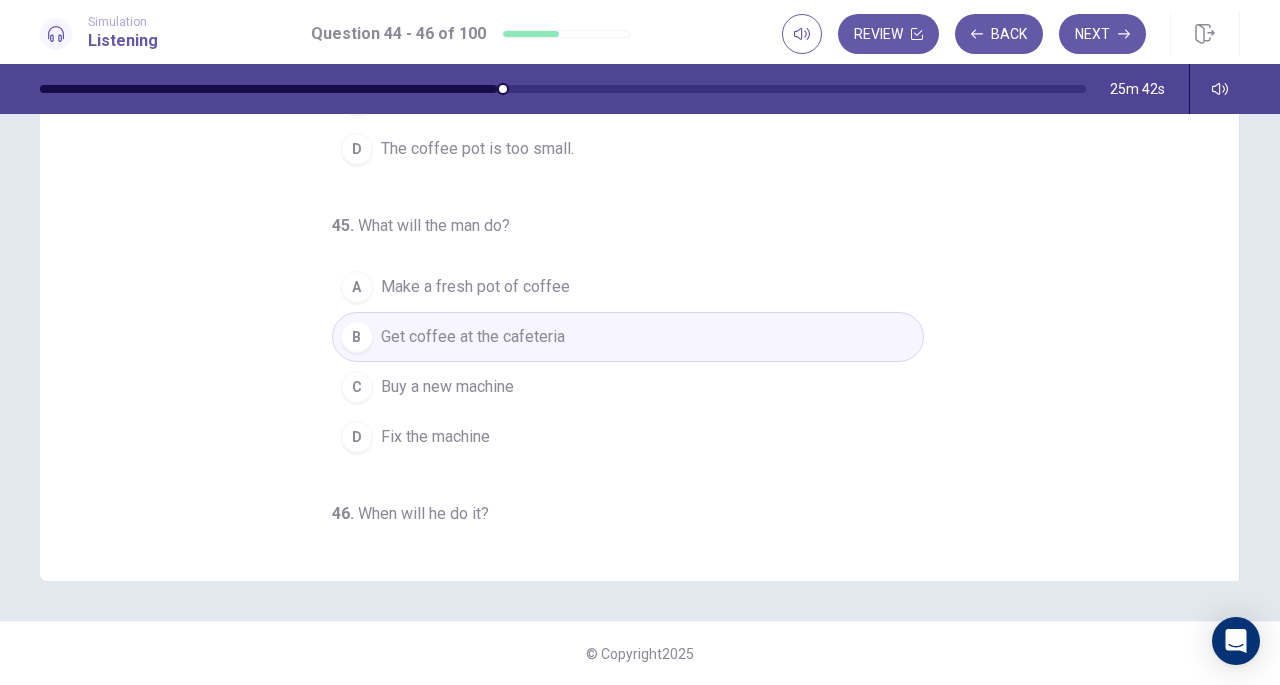 click on "Buy a new machine" at bounding box center [447, 387] 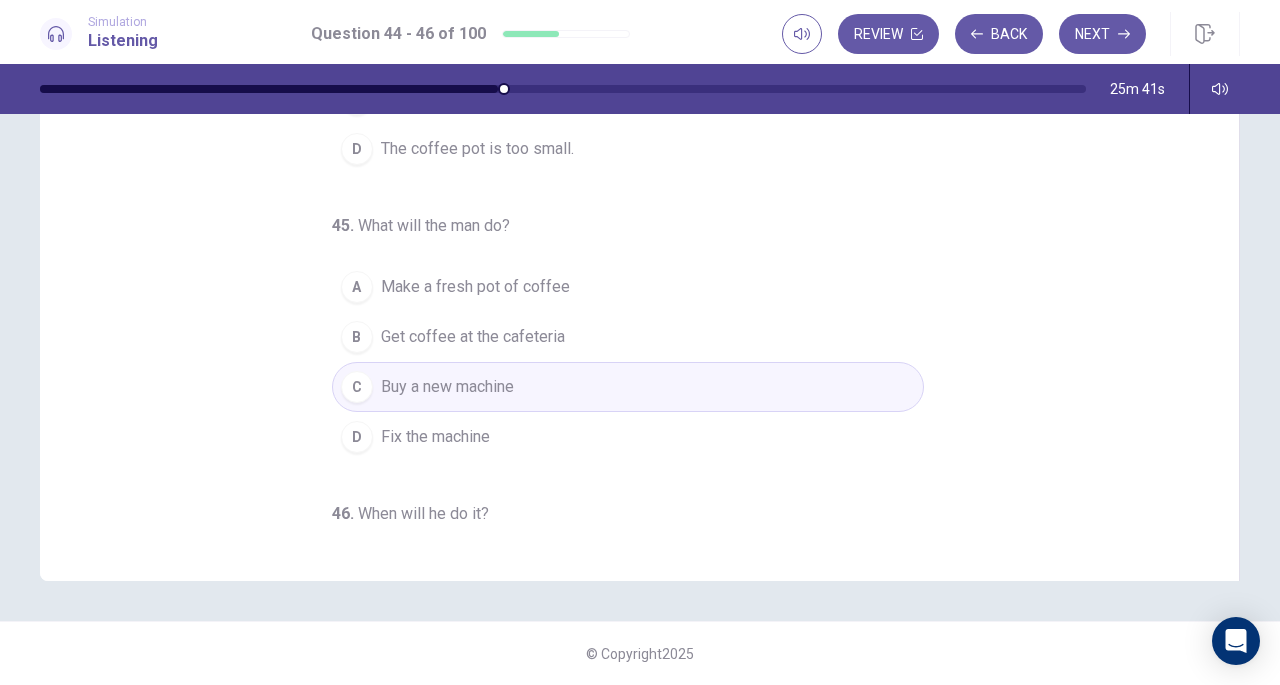 scroll, scrollTop: 200, scrollLeft: 0, axis: vertical 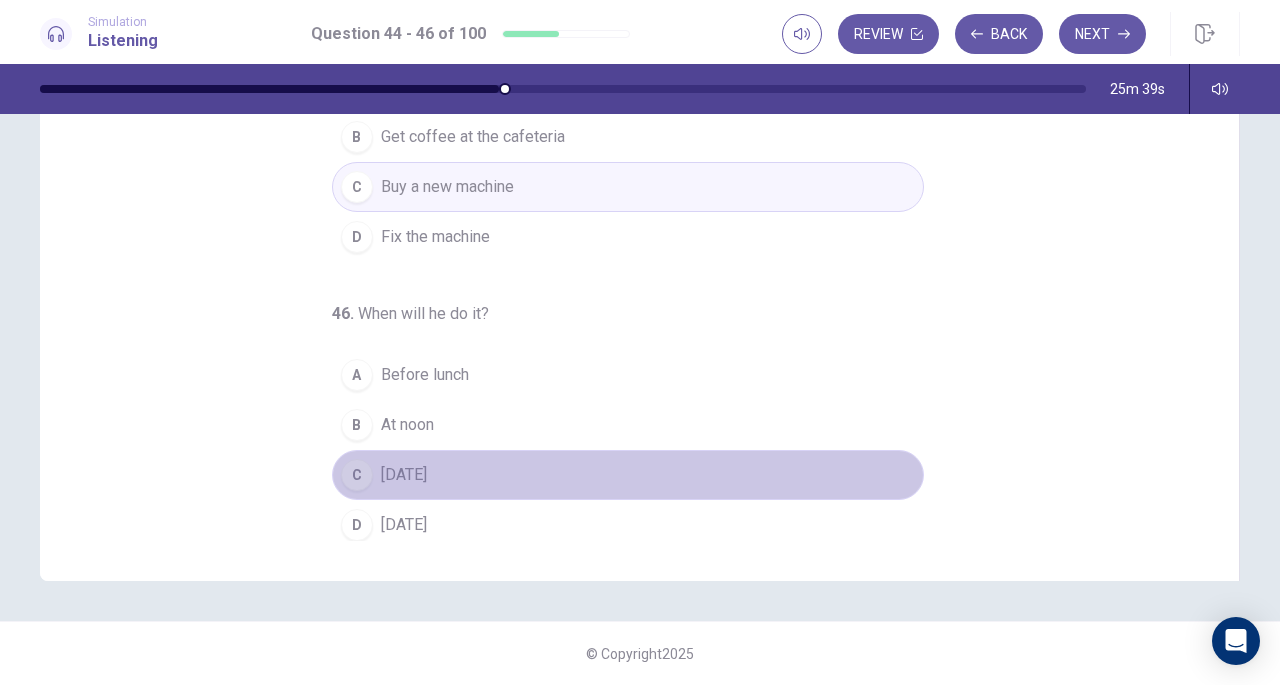 click on "On Sunday" at bounding box center (404, 475) 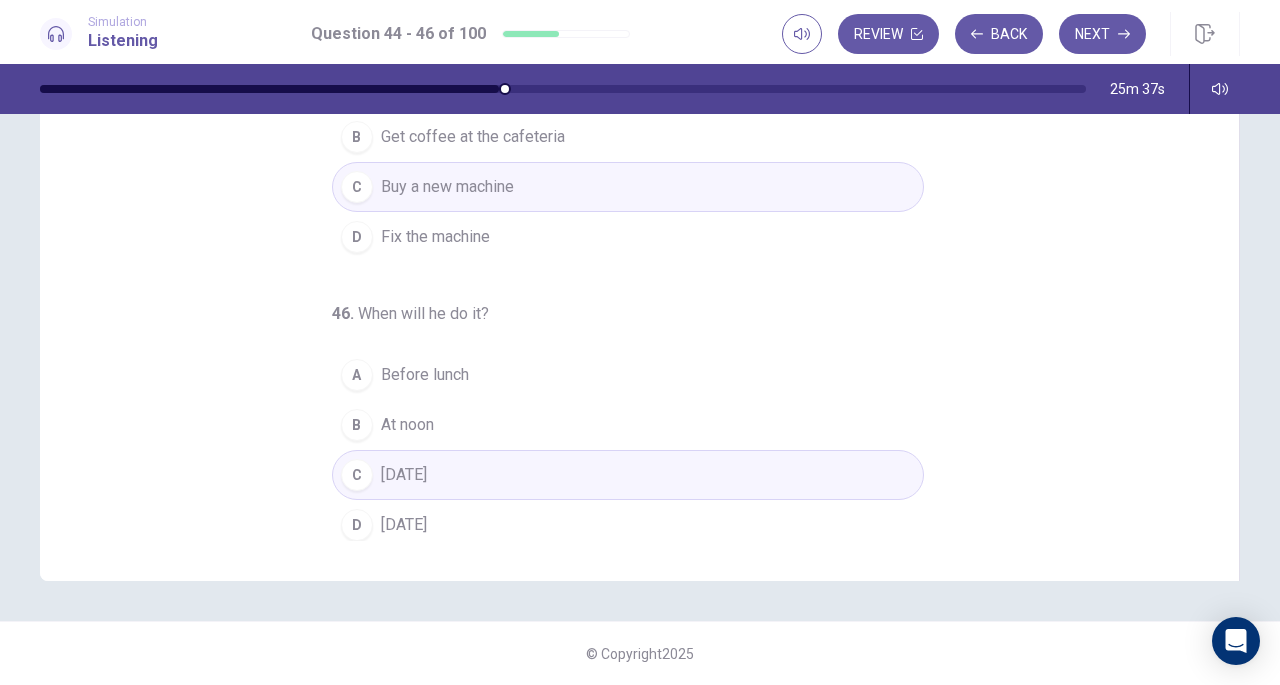 click on "Next" at bounding box center (1102, 34) 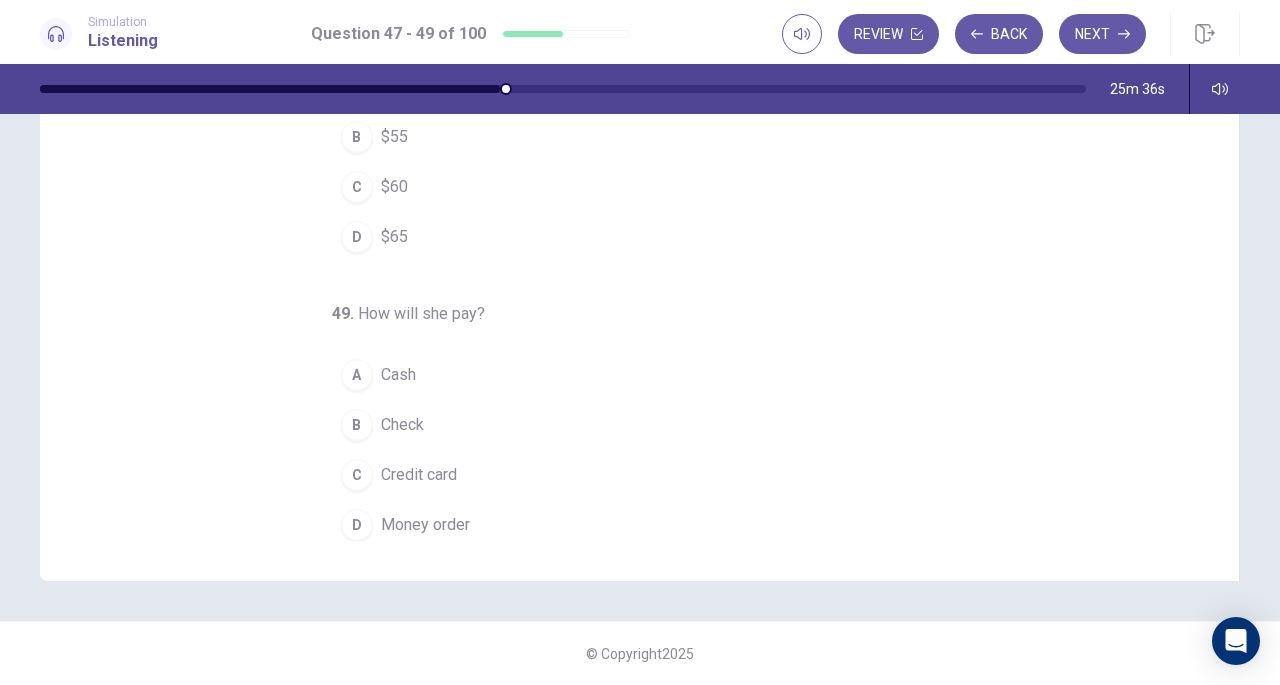 scroll, scrollTop: 0, scrollLeft: 0, axis: both 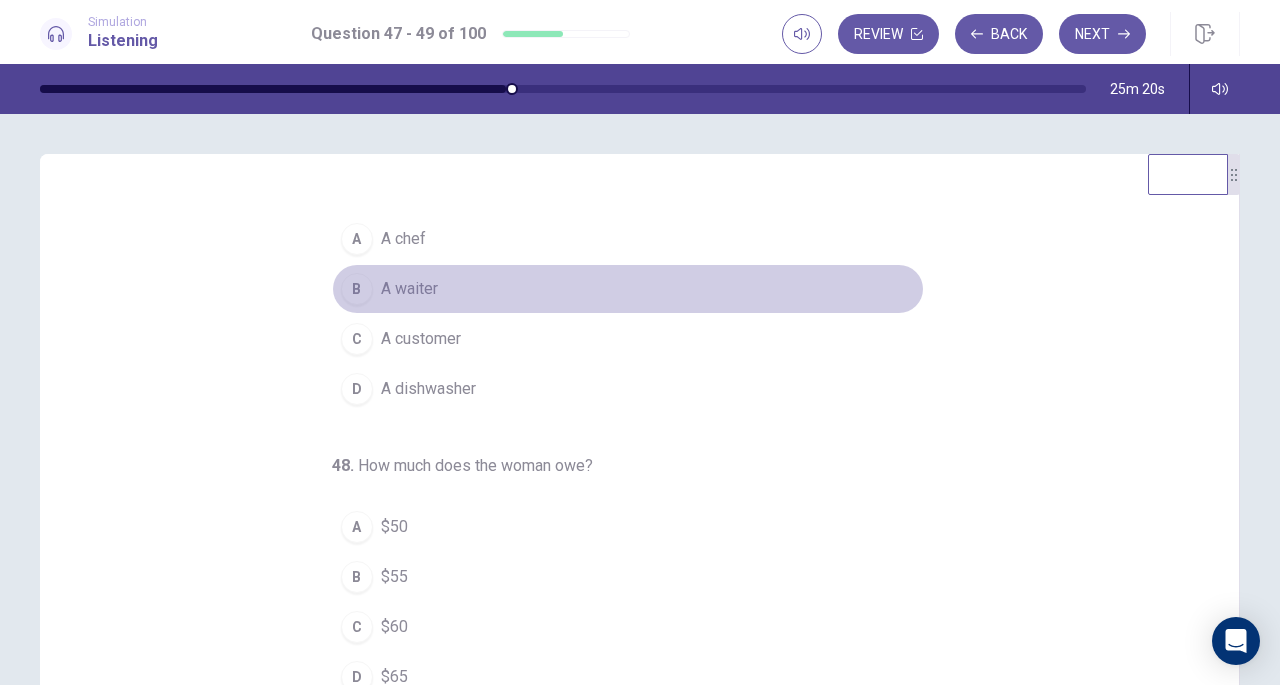 click on "A waiter" at bounding box center [409, 289] 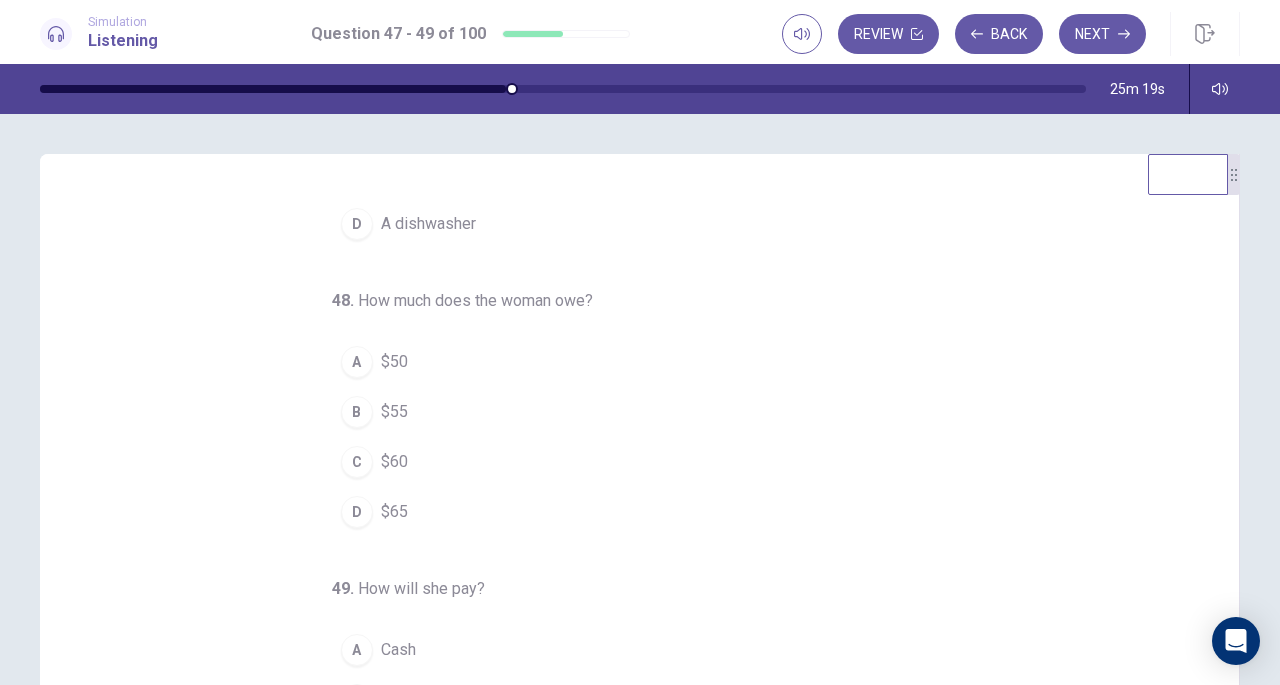 scroll, scrollTop: 200, scrollLeft: 0, axis: vertical 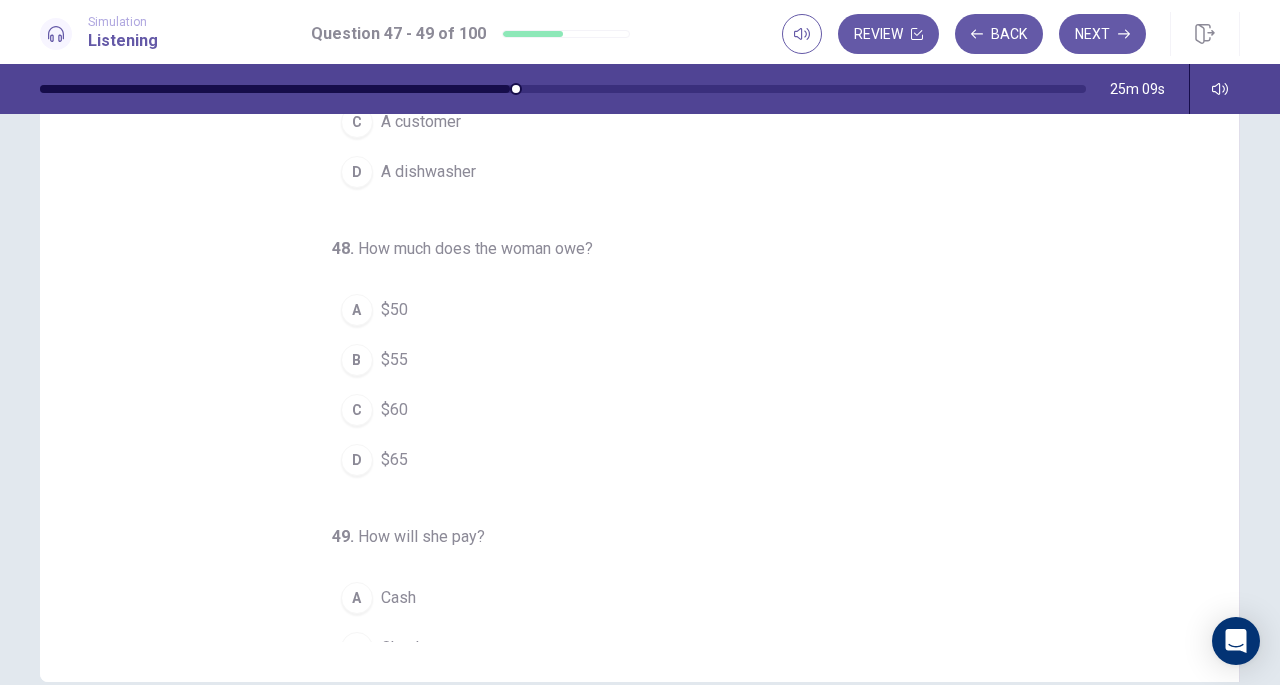 click on "$65" at bounding box center (394, 460) 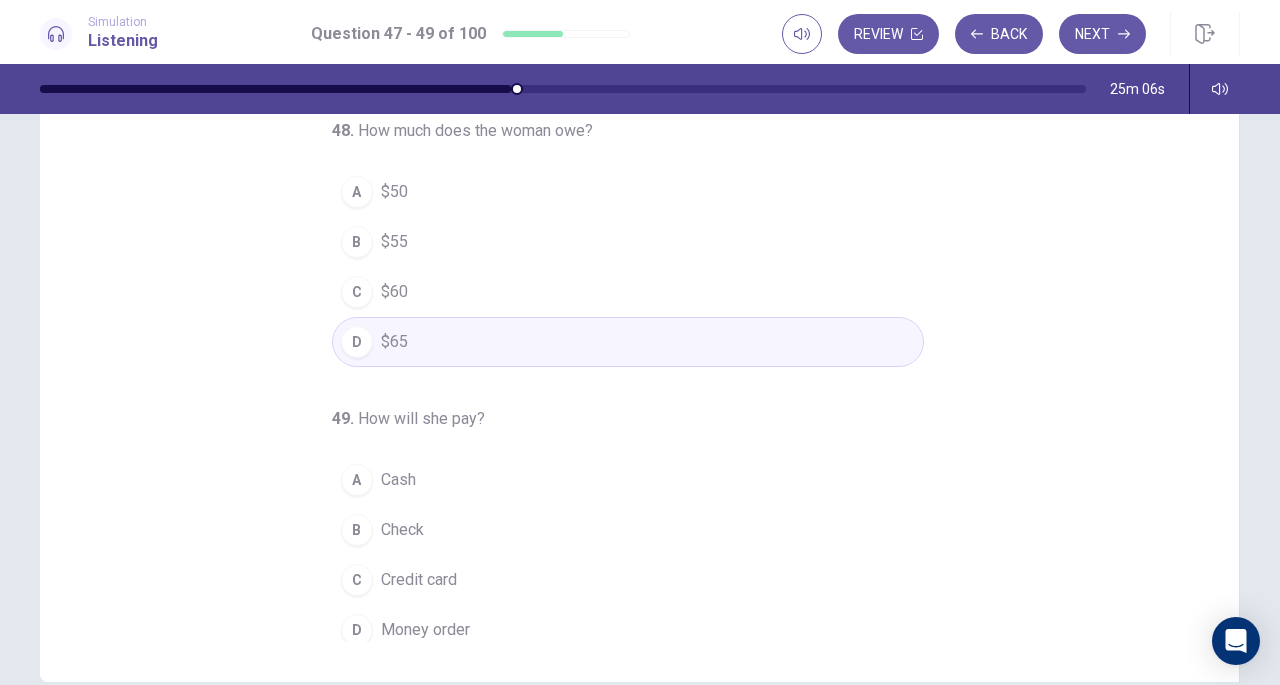 scroll, scrollTop: 200, scrollLeft: 0, axis: vertical 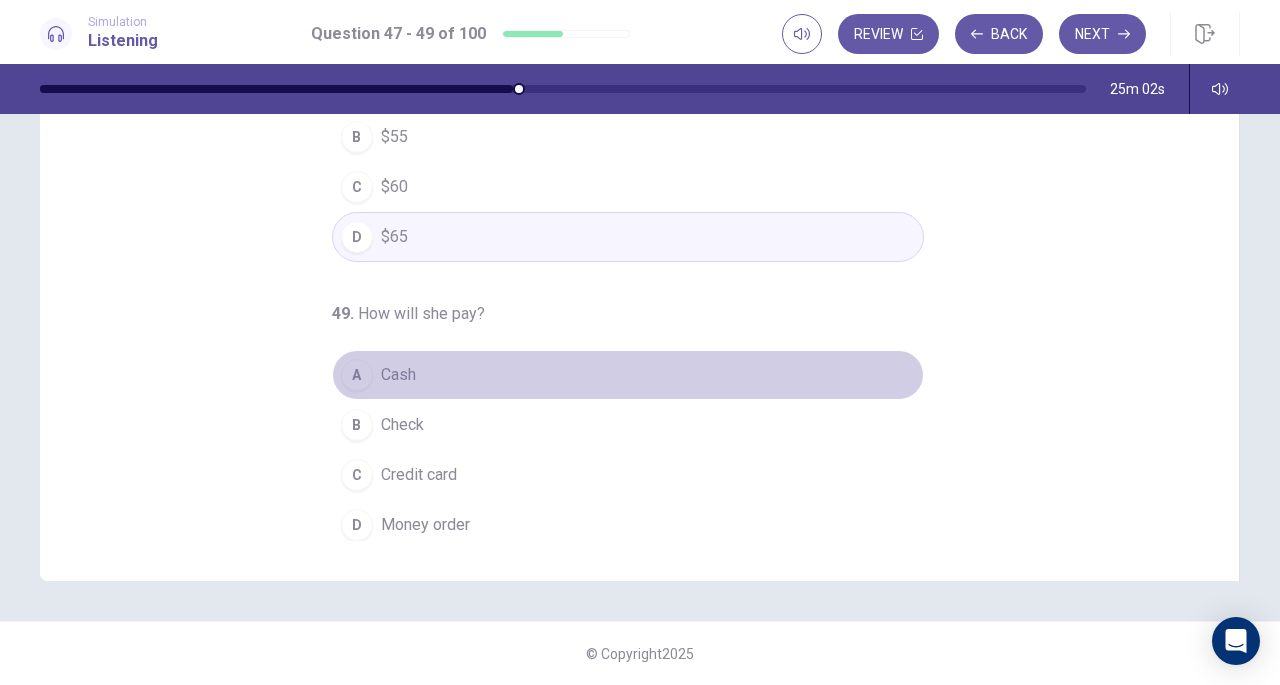 click on "Cash" at bounding box center (398, 375) 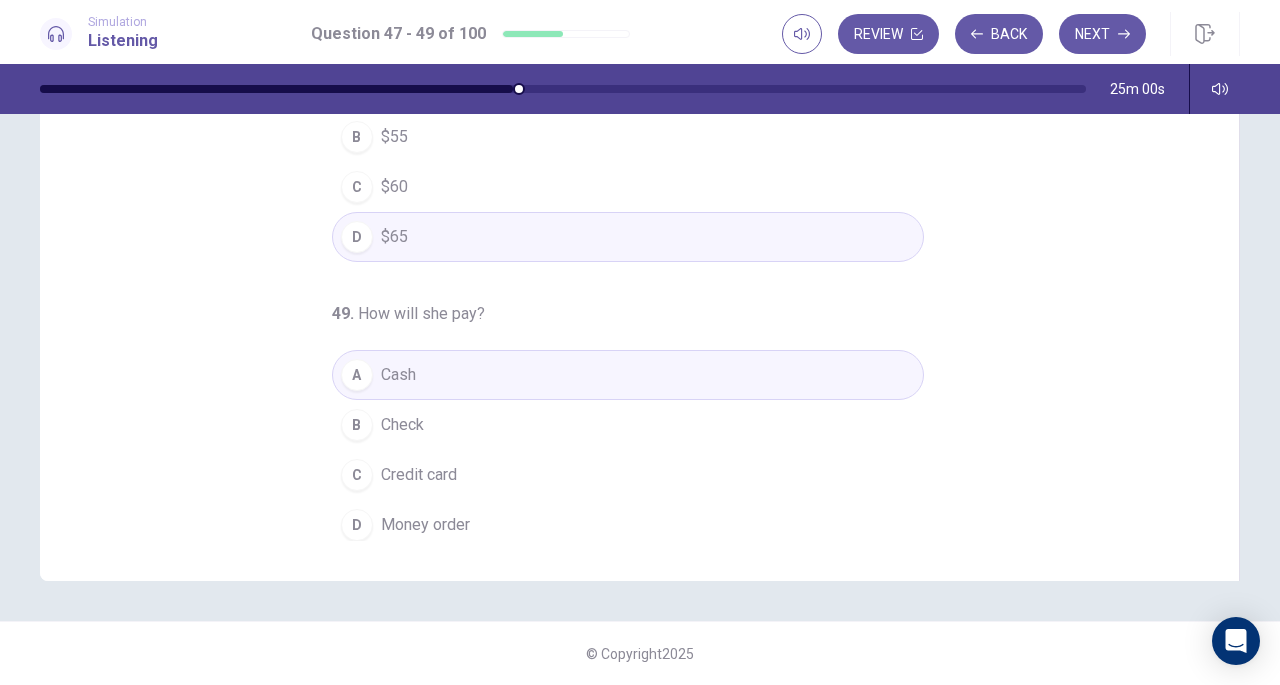 scroll, scrollTop: 0, scrollLeft: 0, axis: both 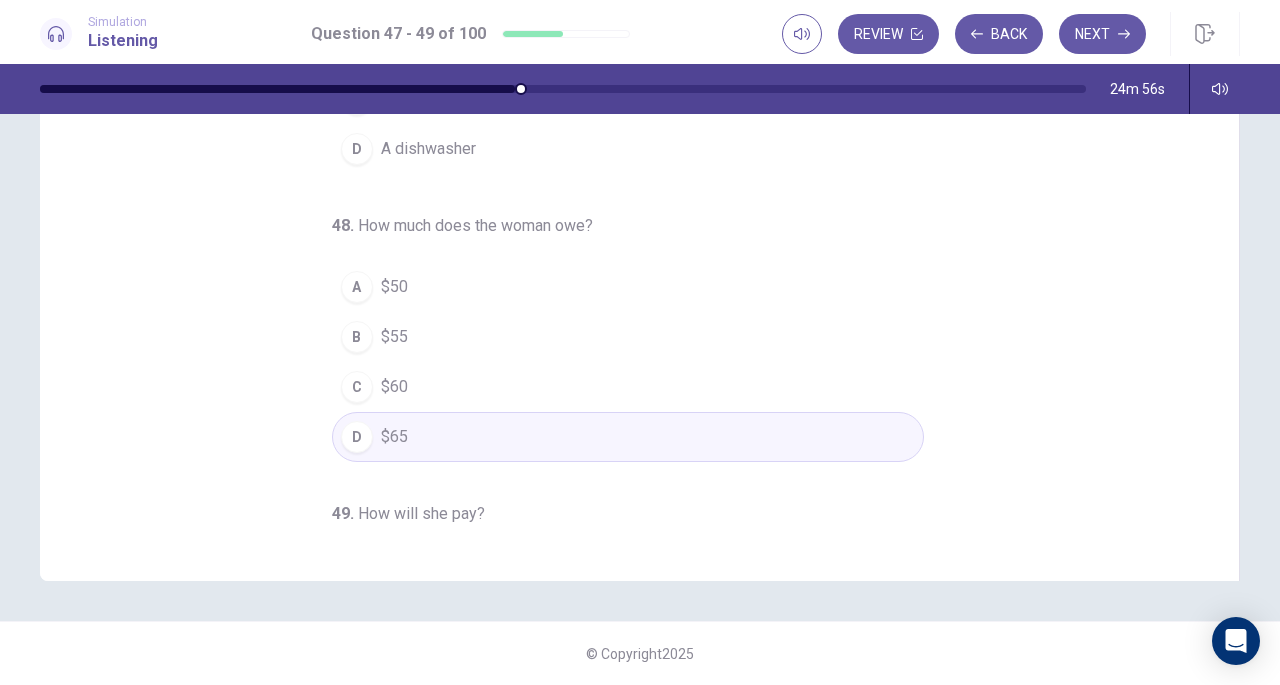 click on "Next" at bounding box center (1102, 34) 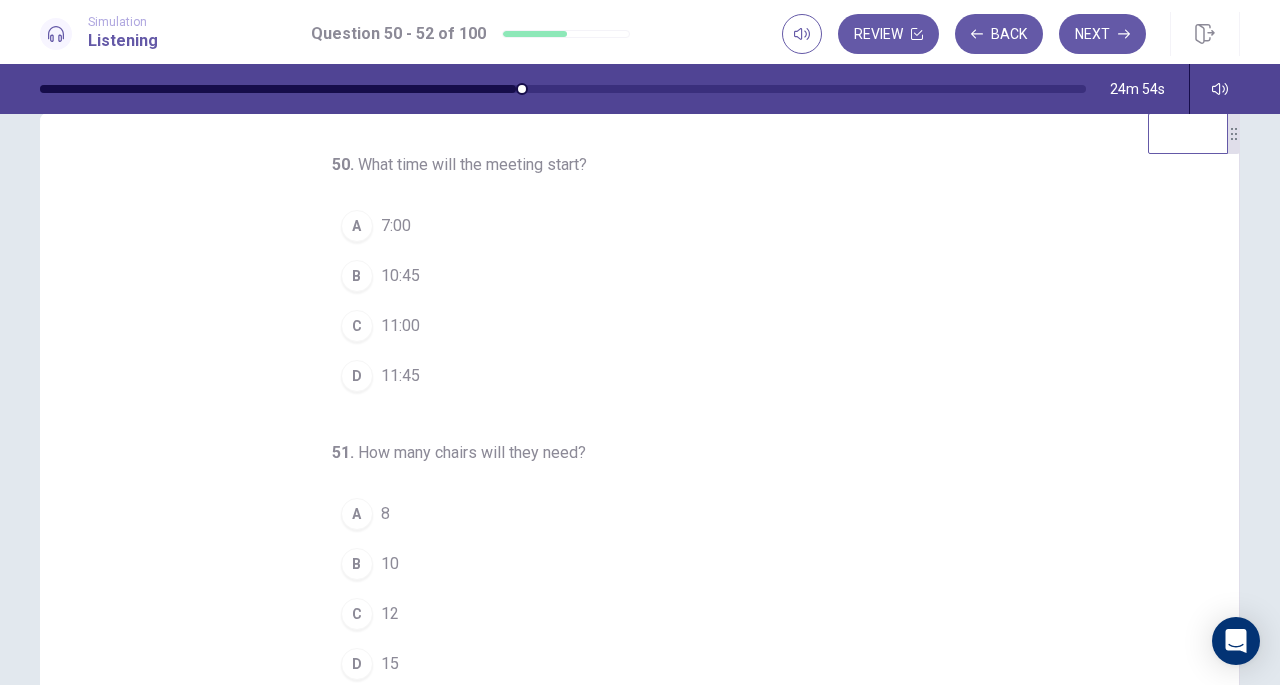 scroll, scrollTop: 0, scrollLeft: 0, axis: both 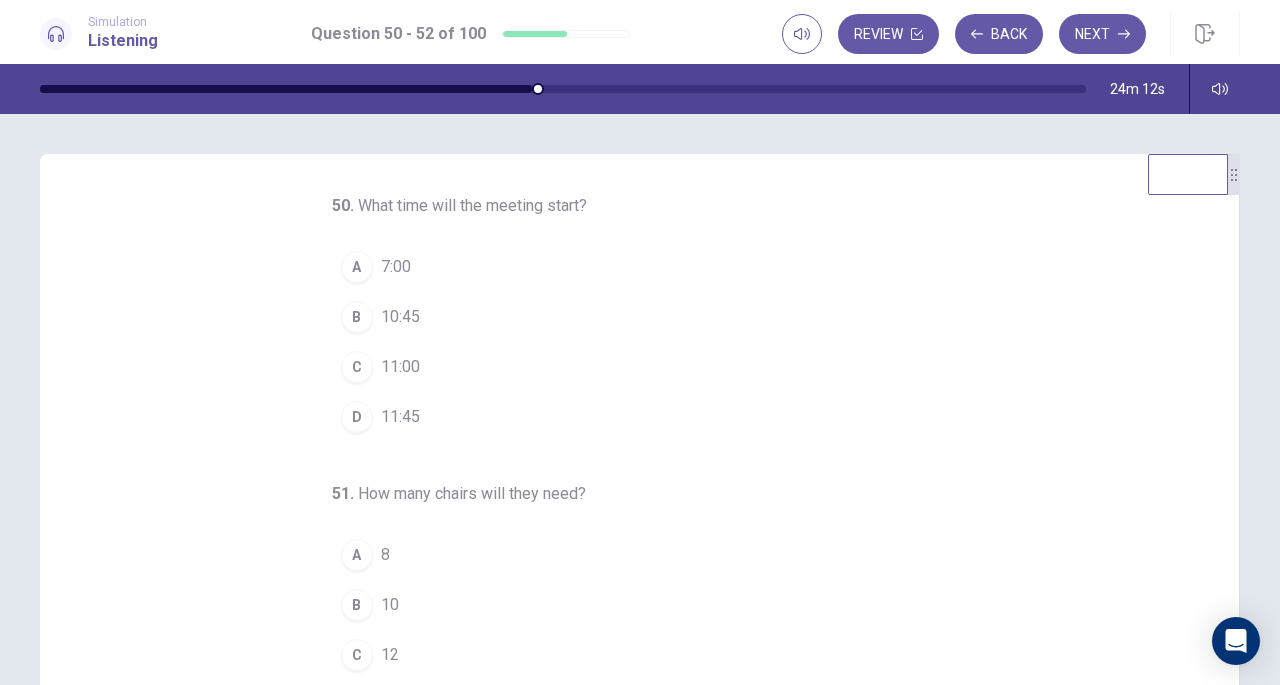 click on "C 11:00" at bounding box center [628, 367] 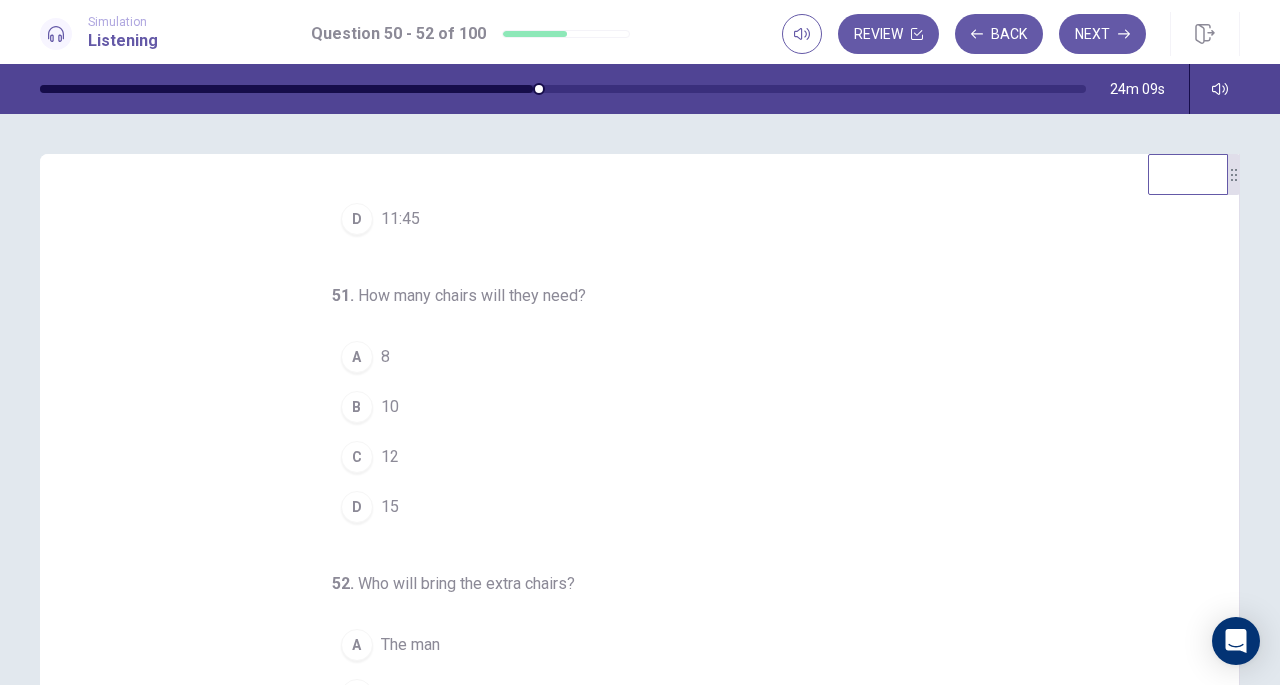 scroll, scrollTop: 200, scrollLeft: 0, axis: vertical 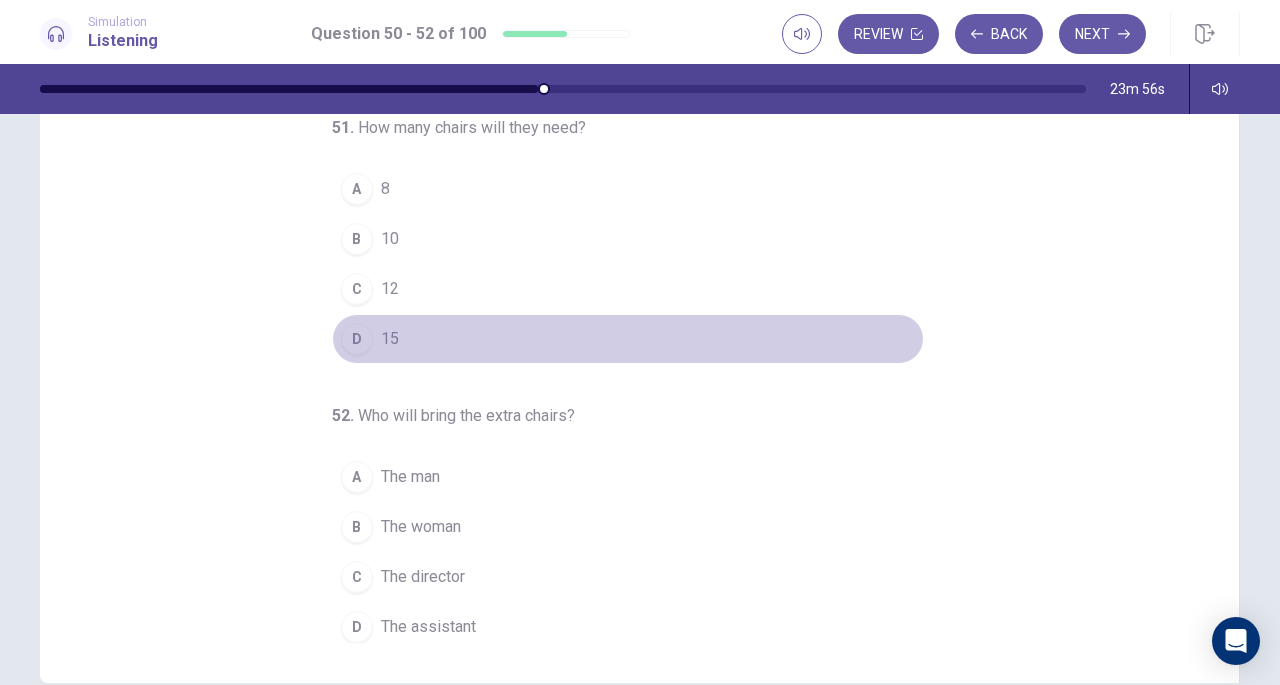 click on "15" at bounding box center [390, 339] 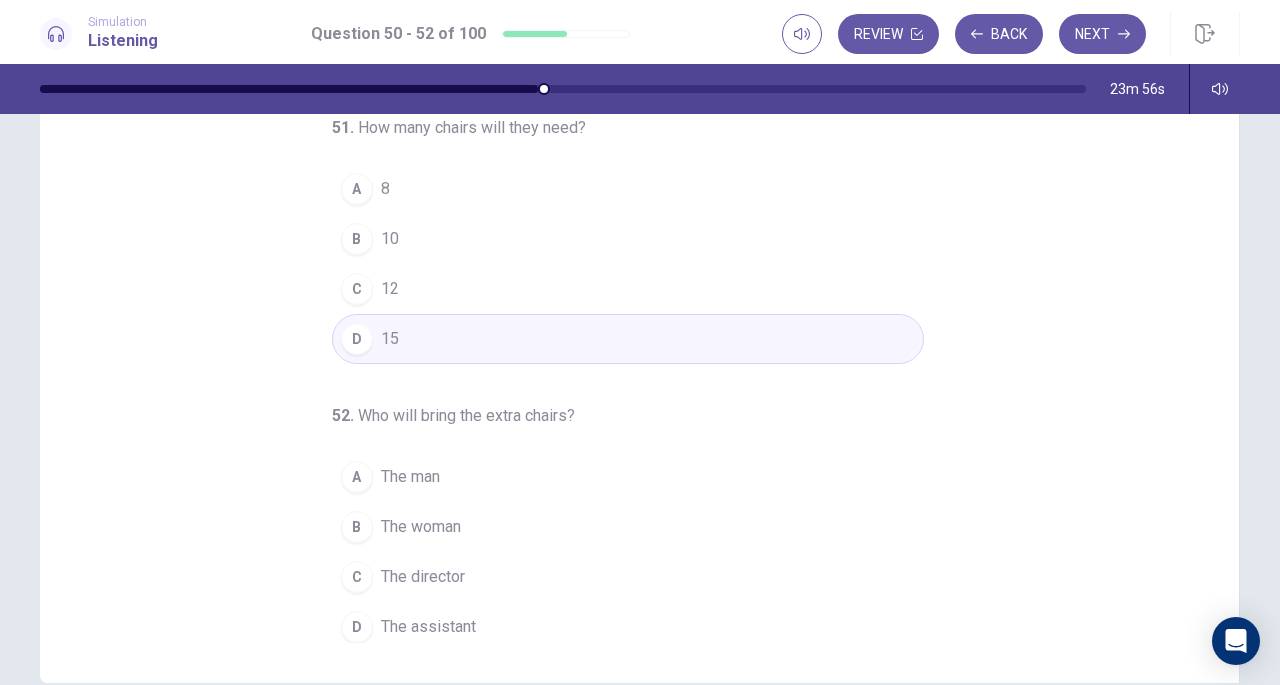 scroll, scrollTop: 268, scrollLeft: 0, axis: vertical 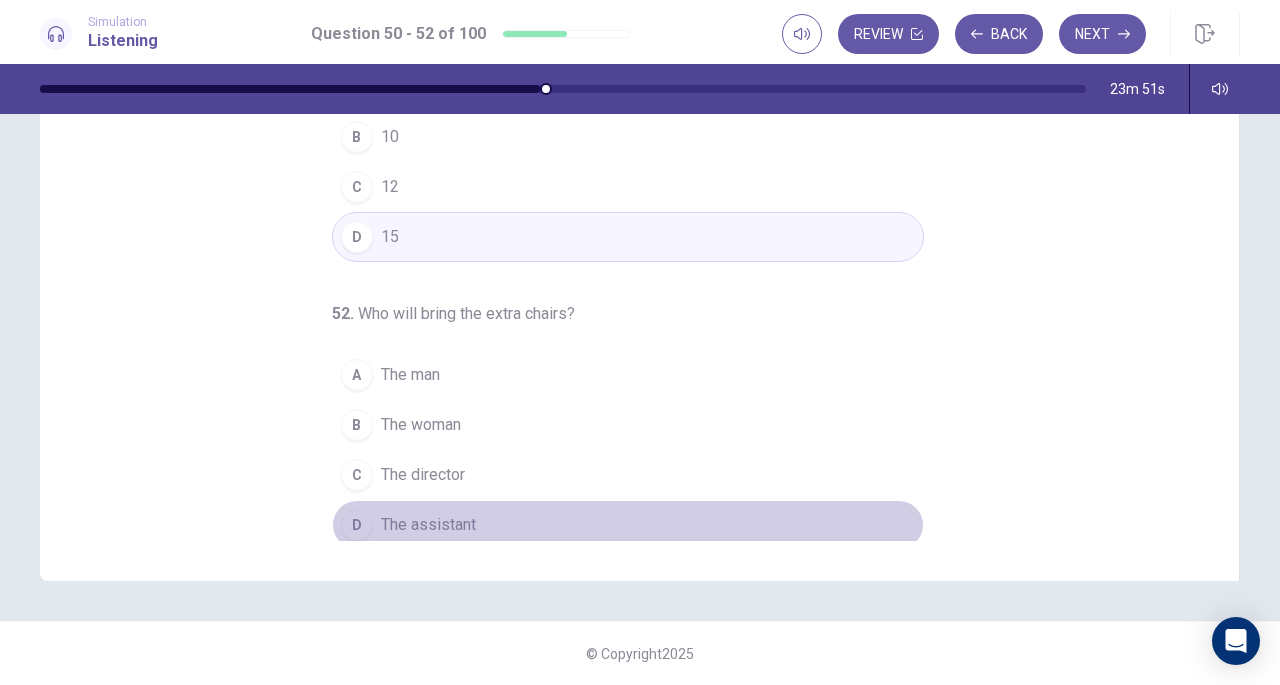 click on "The assistant" at bounding box center (428, 525) 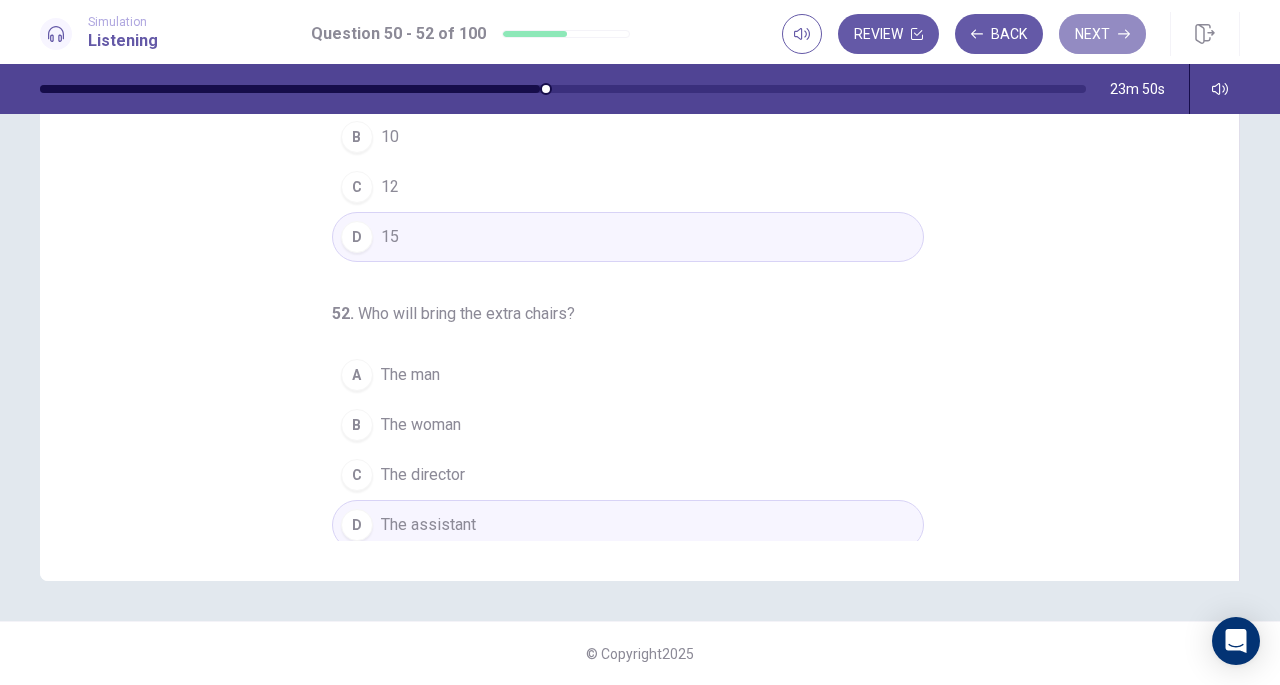 click on "Next" at bounding box center (1102, 34) 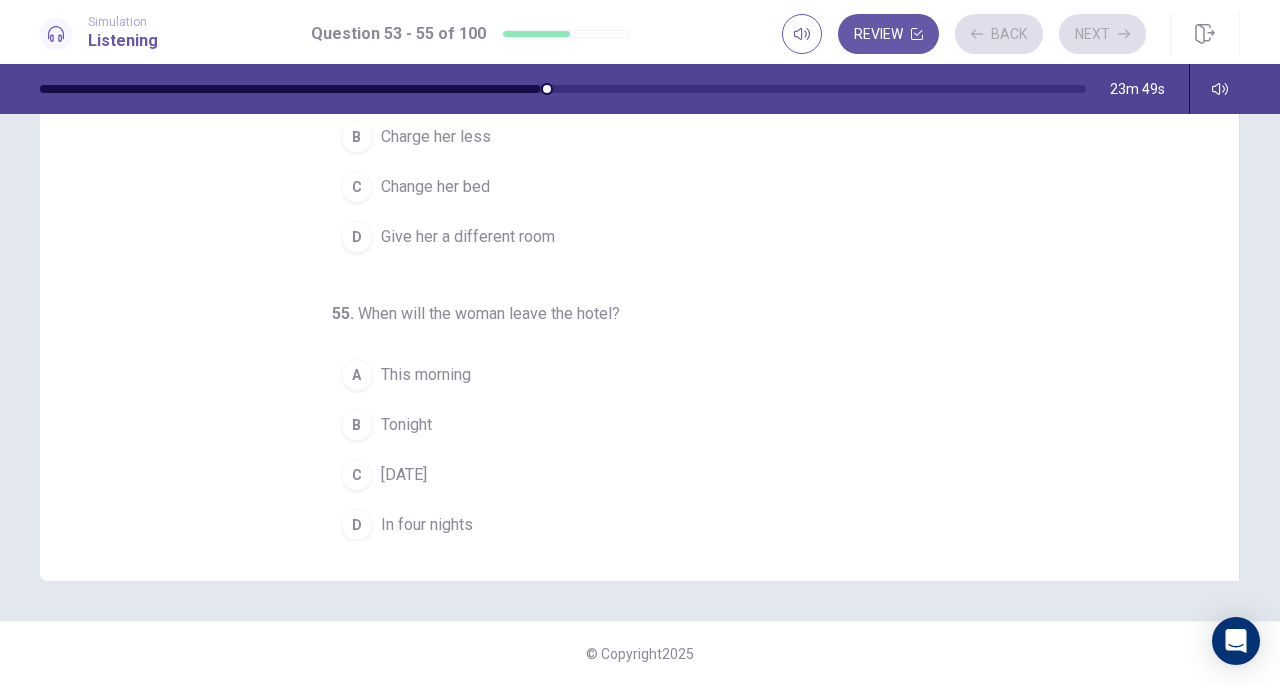 scroll, scrollTop: 0, scrollLeft: 0, axis: both 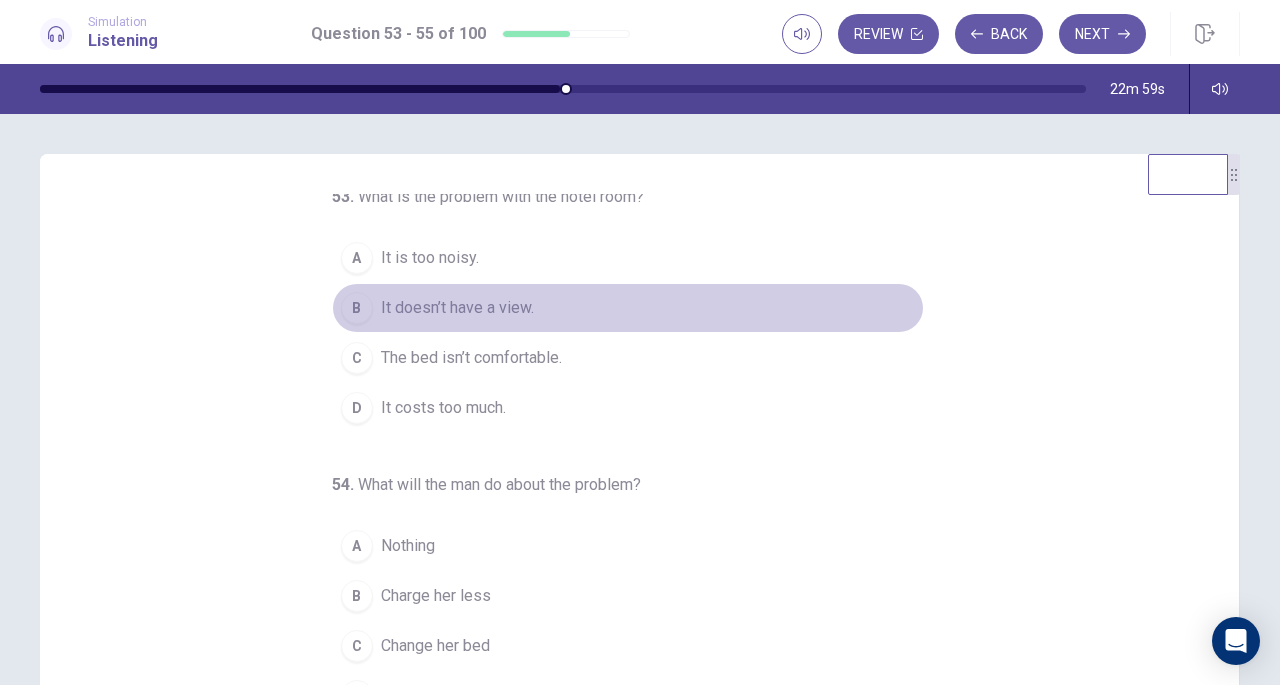 click on "It doesn’t have a view." at bounding box center [457, 308] 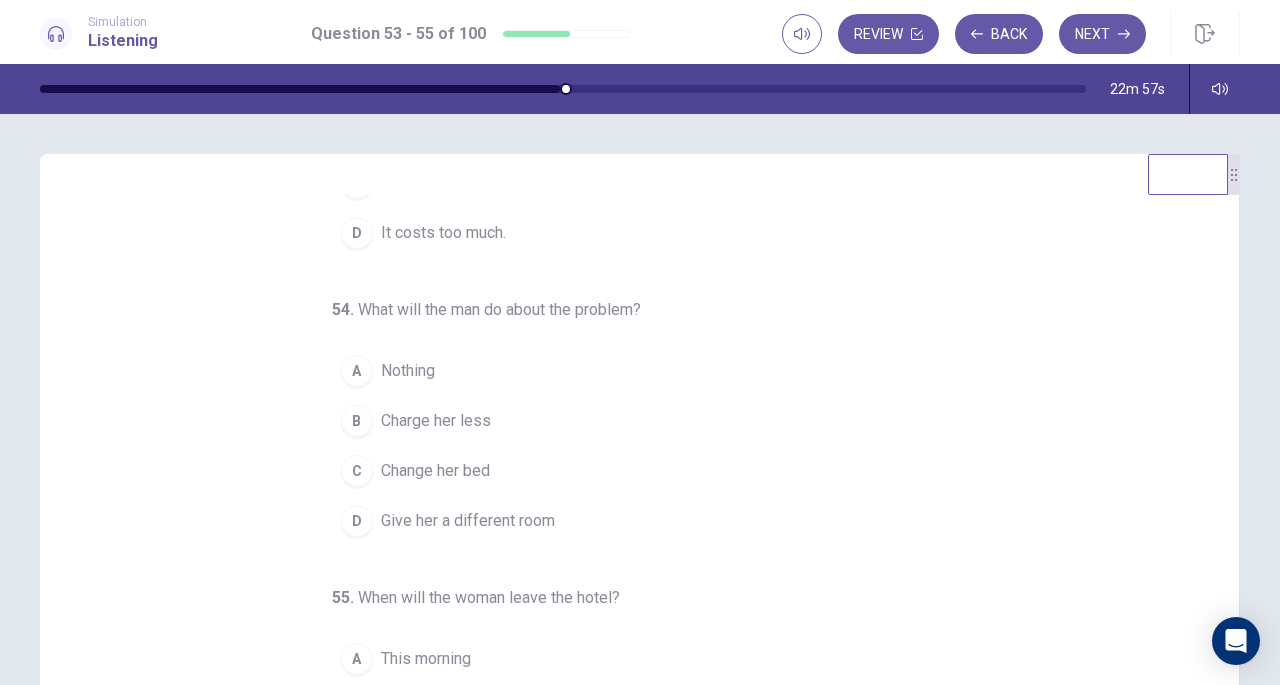 scroll, scrollTop: 200, scrollLeft: 0, axis: vertical 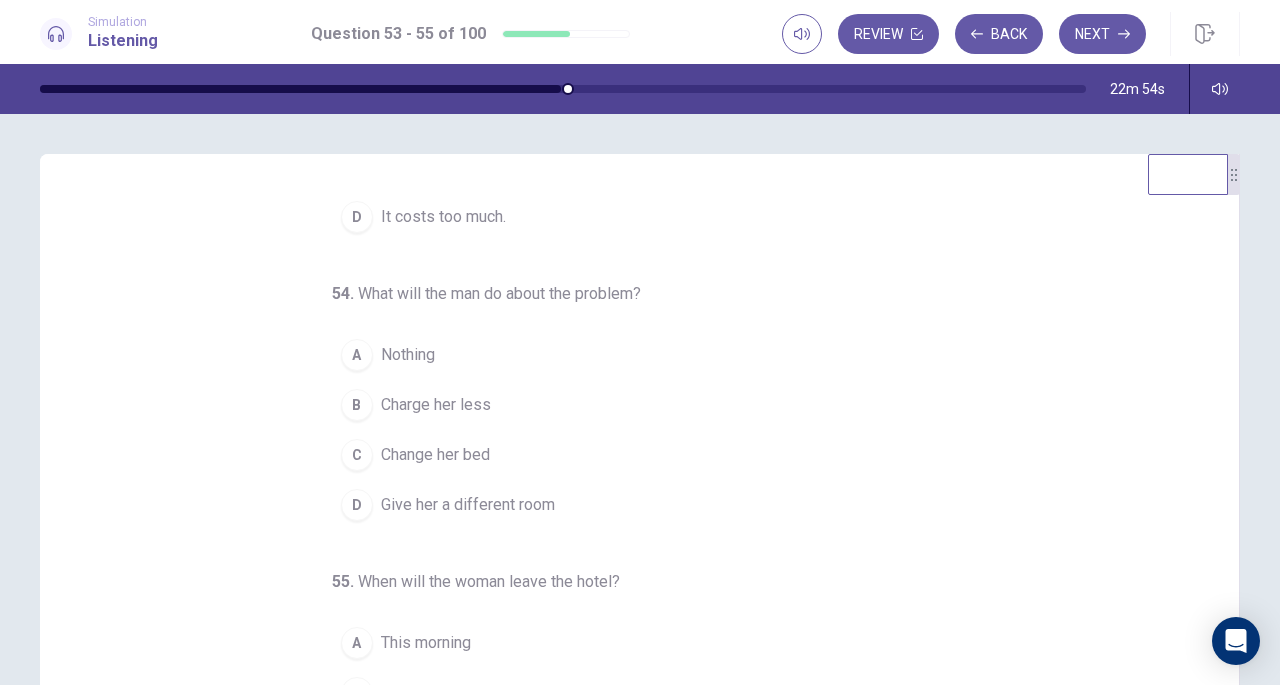 click on "Give her a different room" at bounding box center (468, 505) 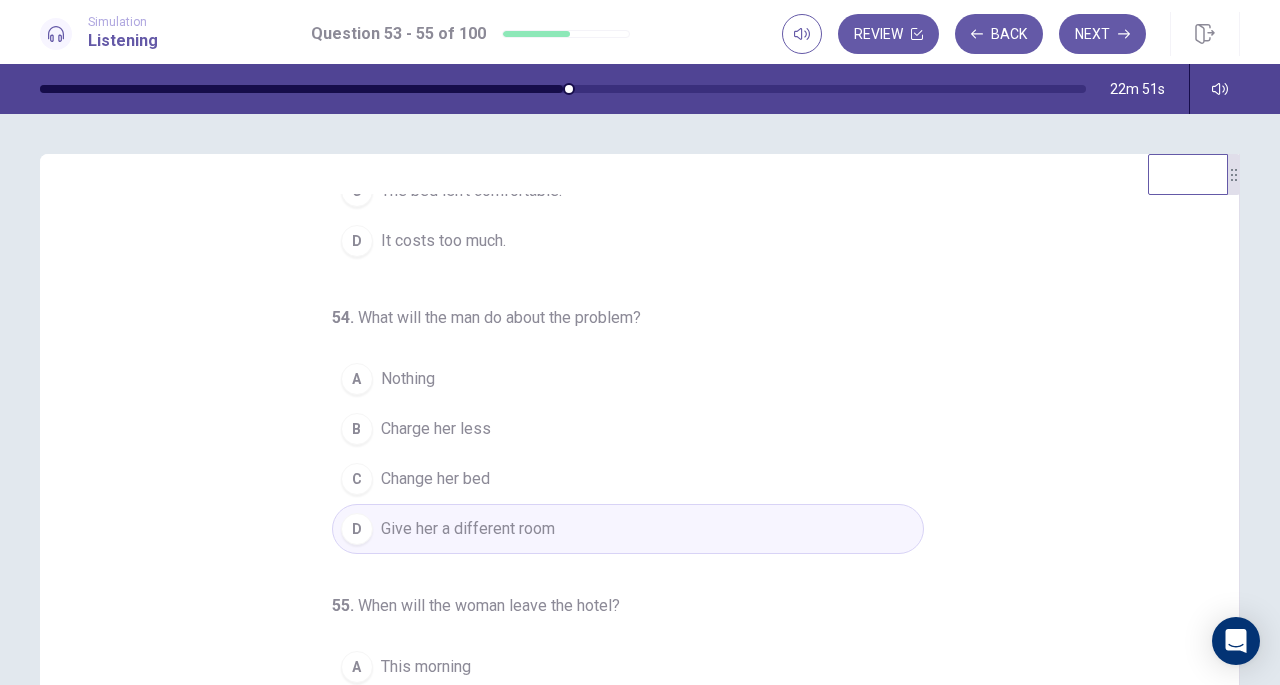 scroll, scrollTop: 200, scrollLeft: 0, axis: vertical 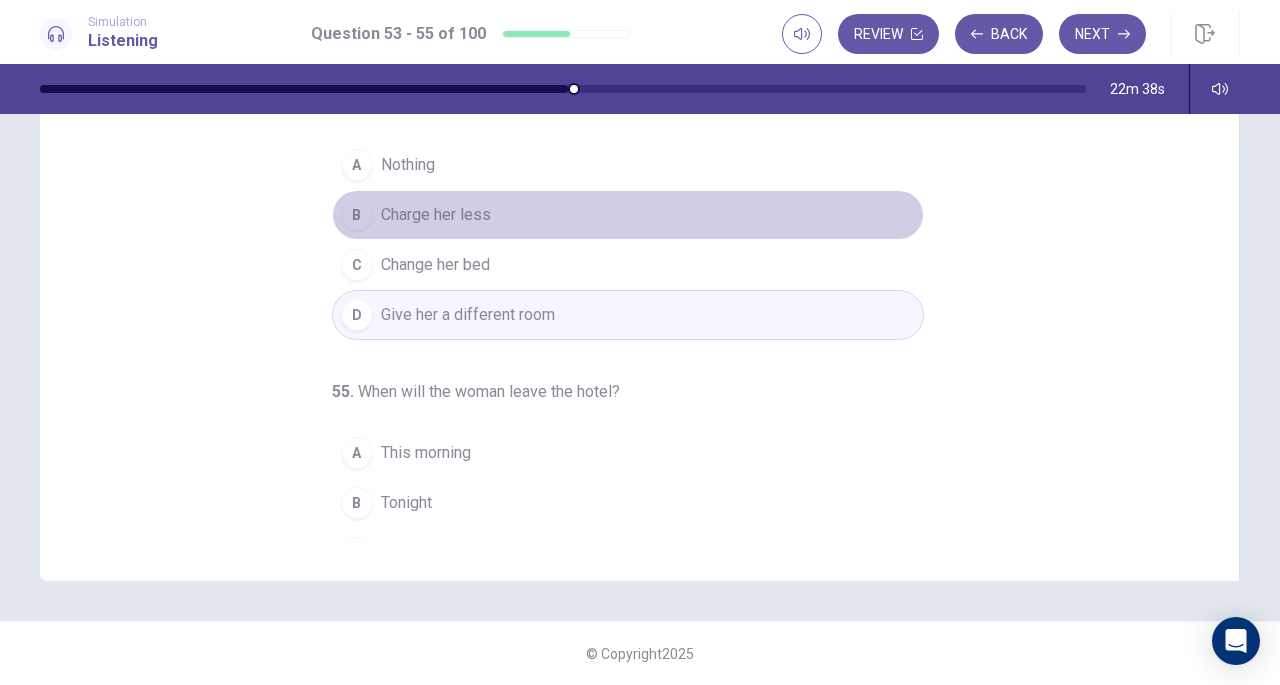 click on "Charge her less" at bounding box center [436, 215] 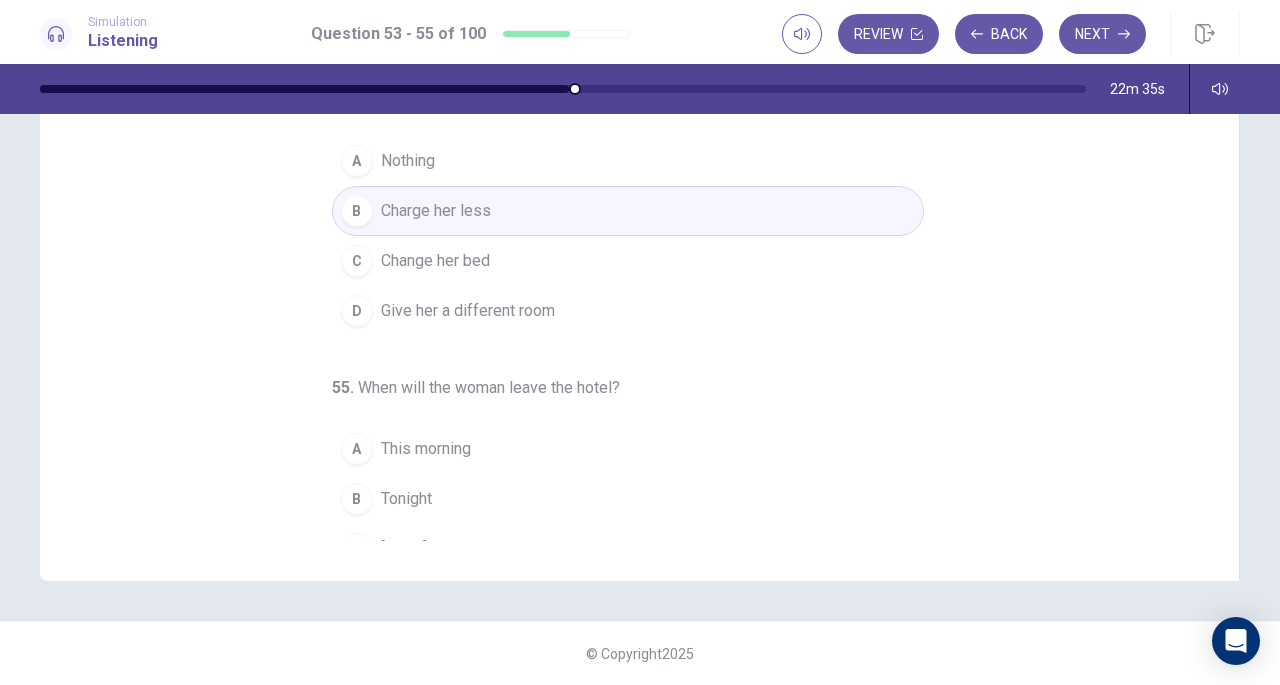 scroll, scrollTop: 200, scrollLeft: 0, axis: vertical 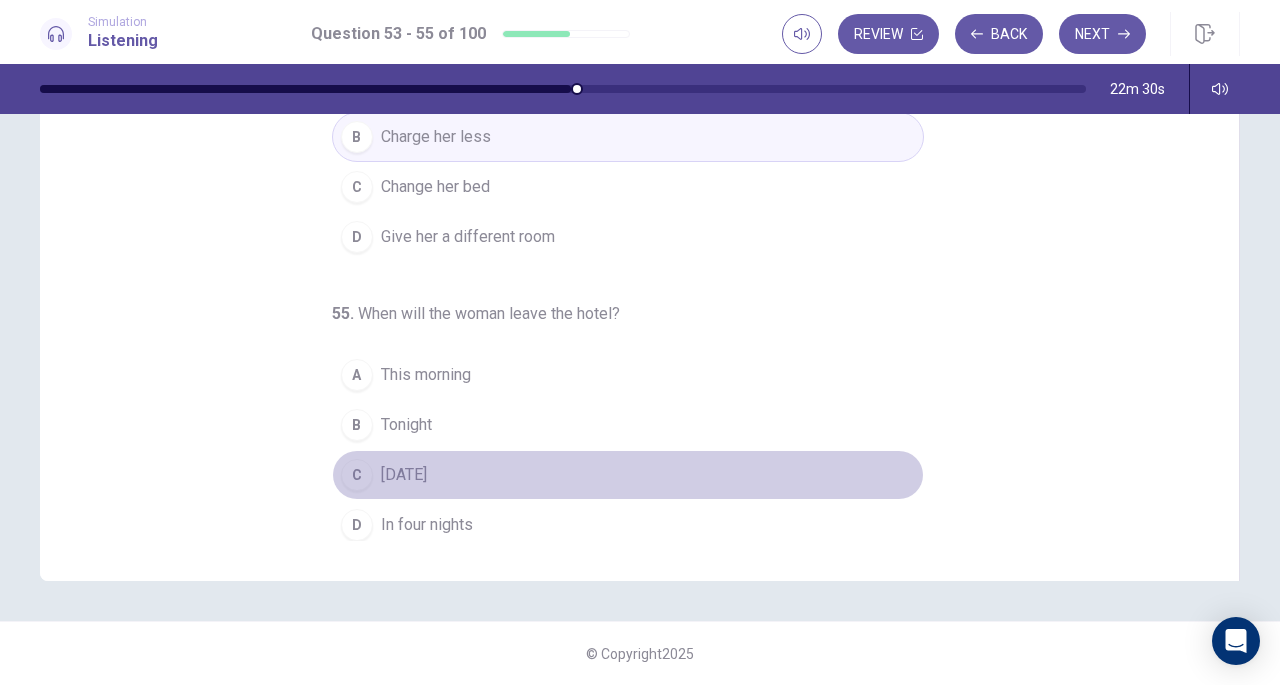 click on "Tomorrow" at bounding box center (404, 475) 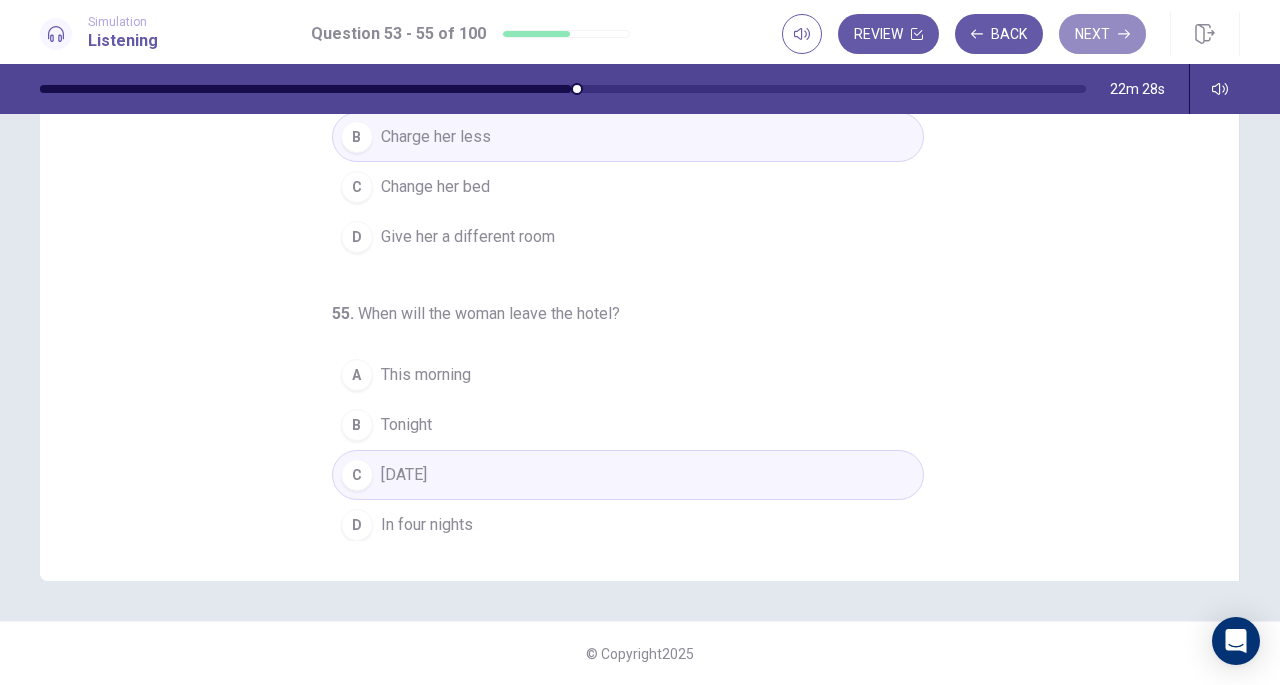 click on "Next" at bounding box center [1102, 34] 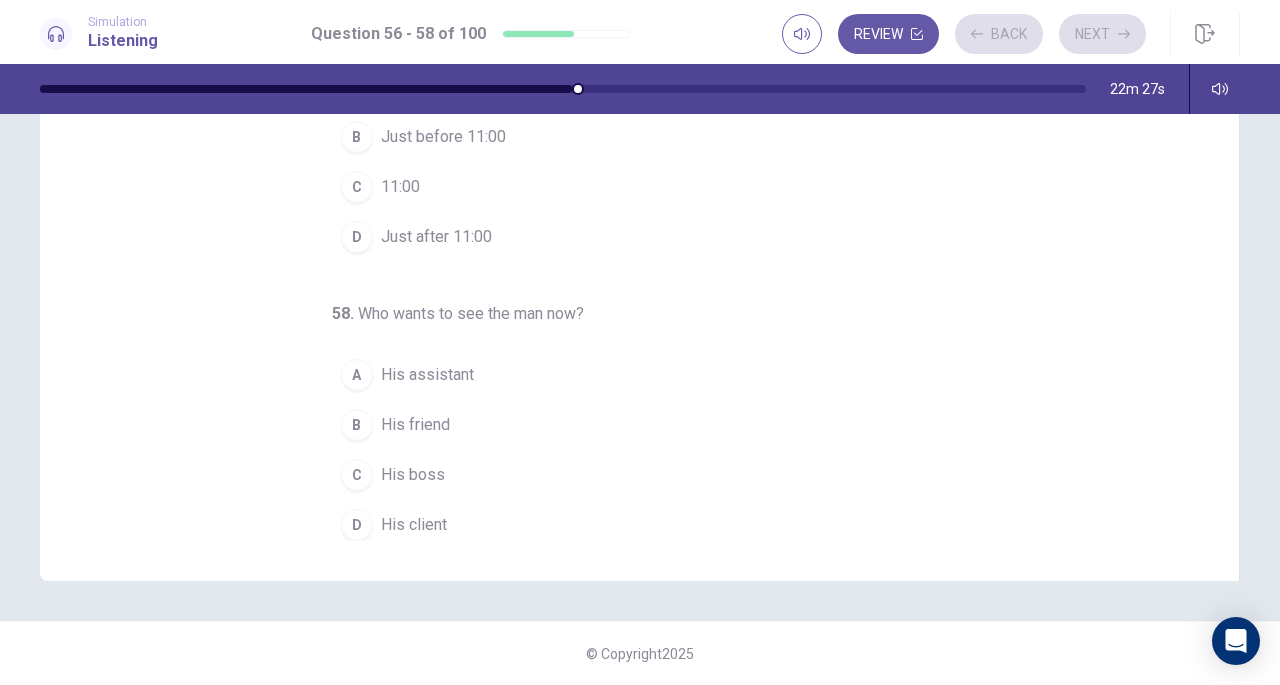scroll, scrollTop: 0, scrollLeft: 0, axis: both 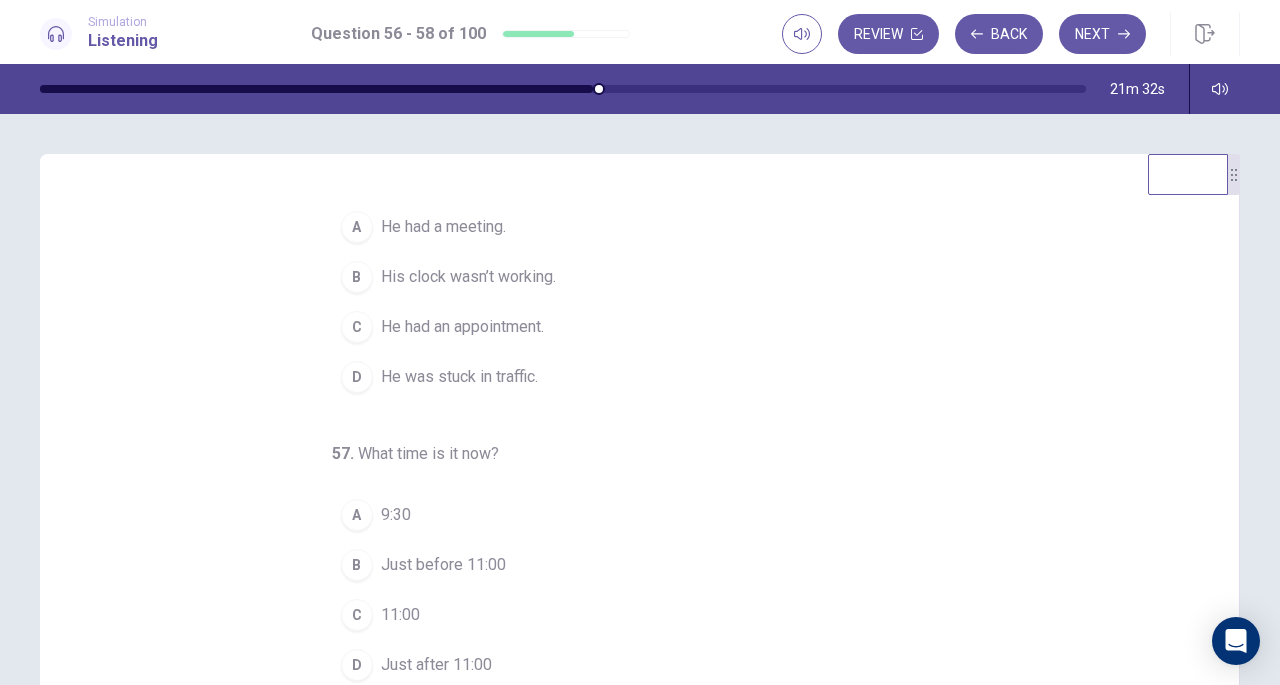 click on "He was stuck in traffic." at bounding box center [459, 377] 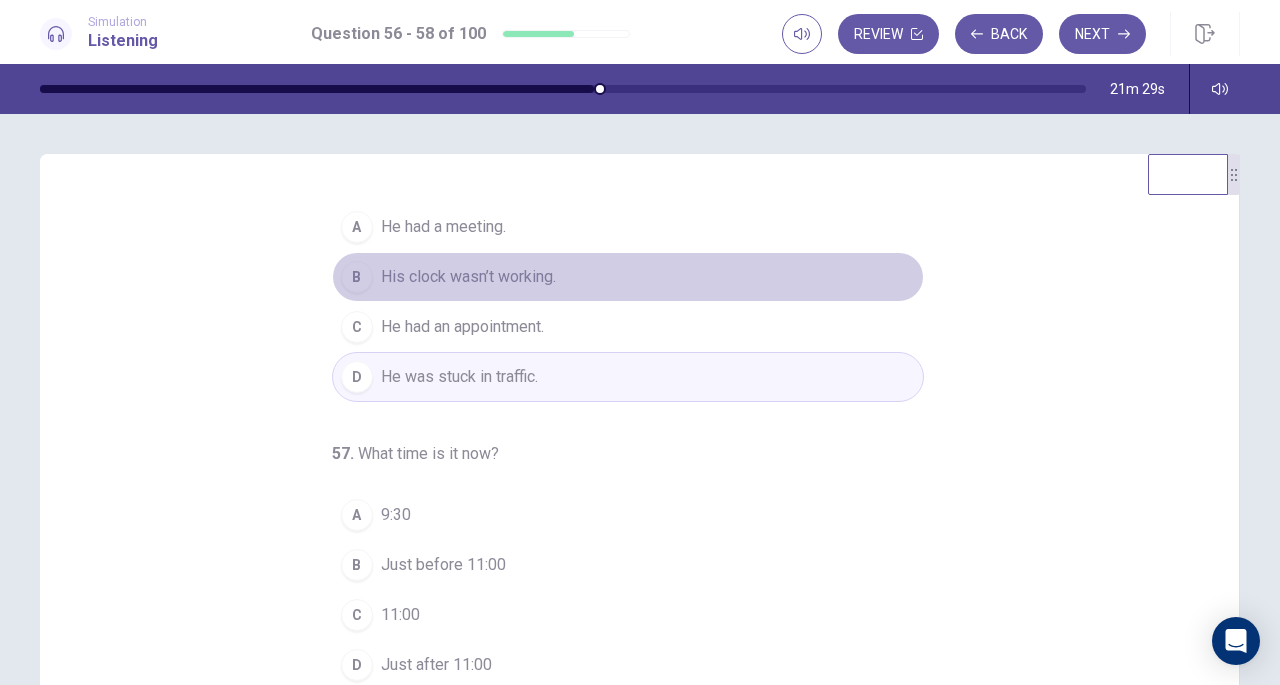 click on "His clock wasn’t working." at bounding box center [468, 277] 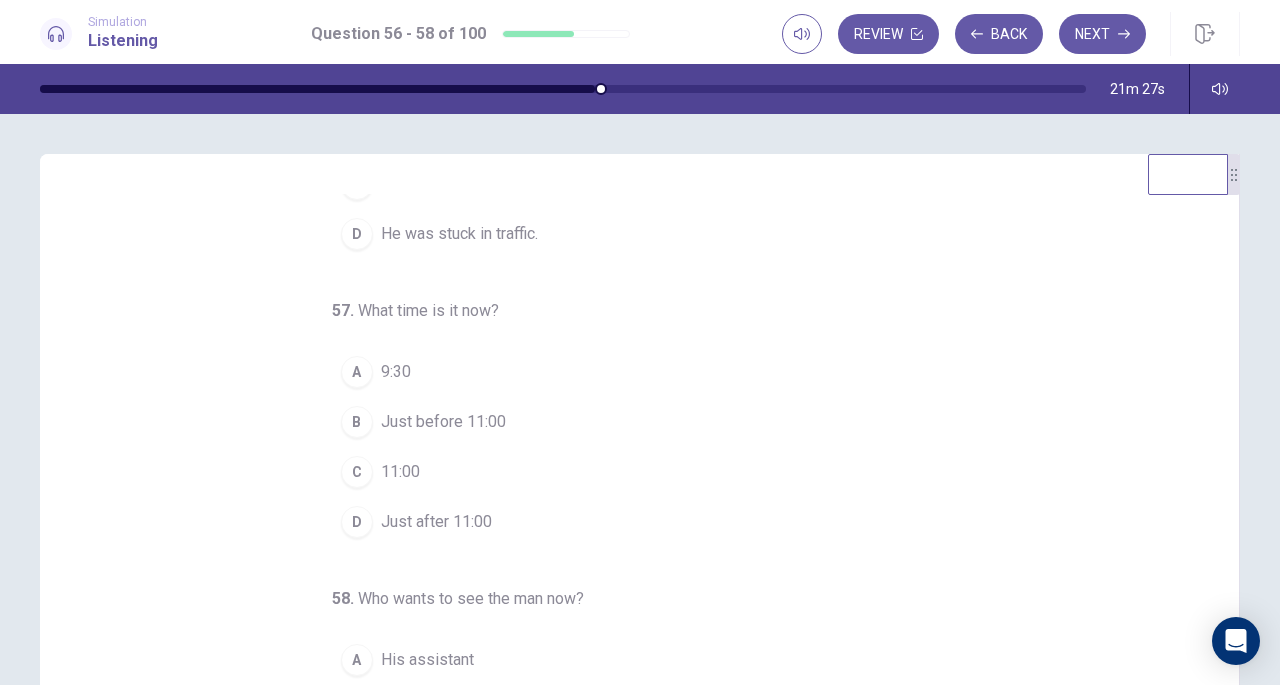 scroll, scrollTop: 200, scrollLeft: 0, axis: vertical 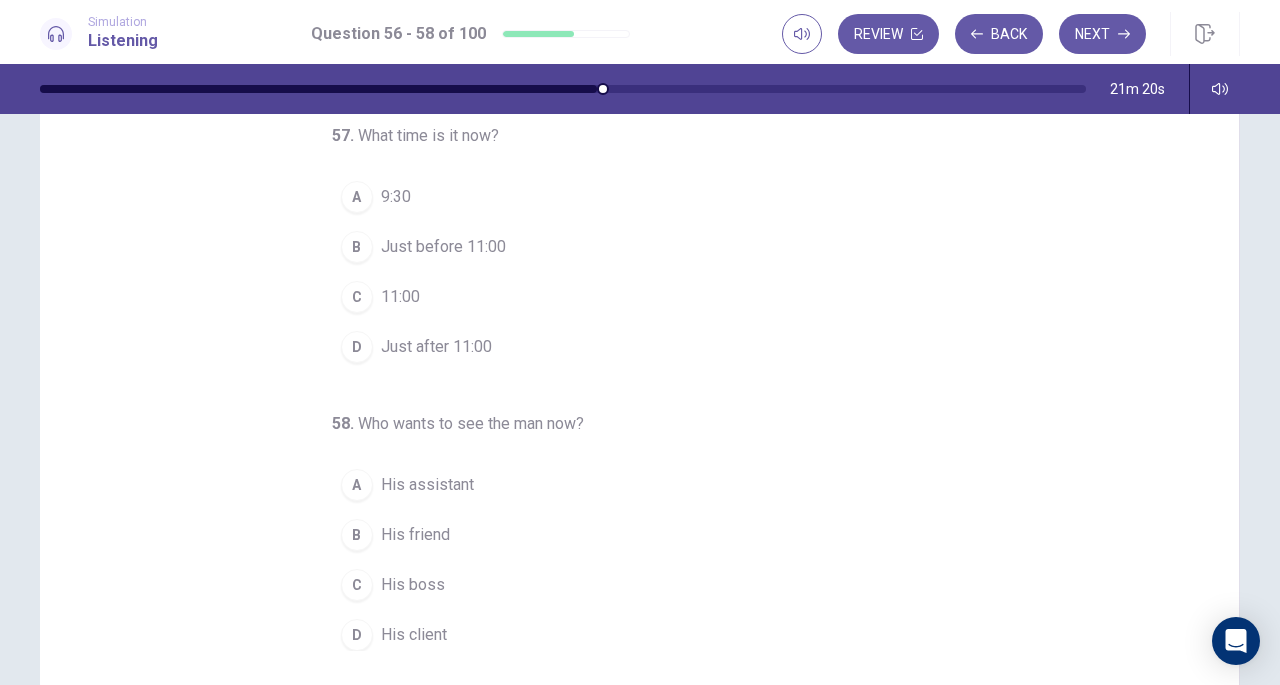 click on "Just before 11:00" at bounding box center (443, 247) 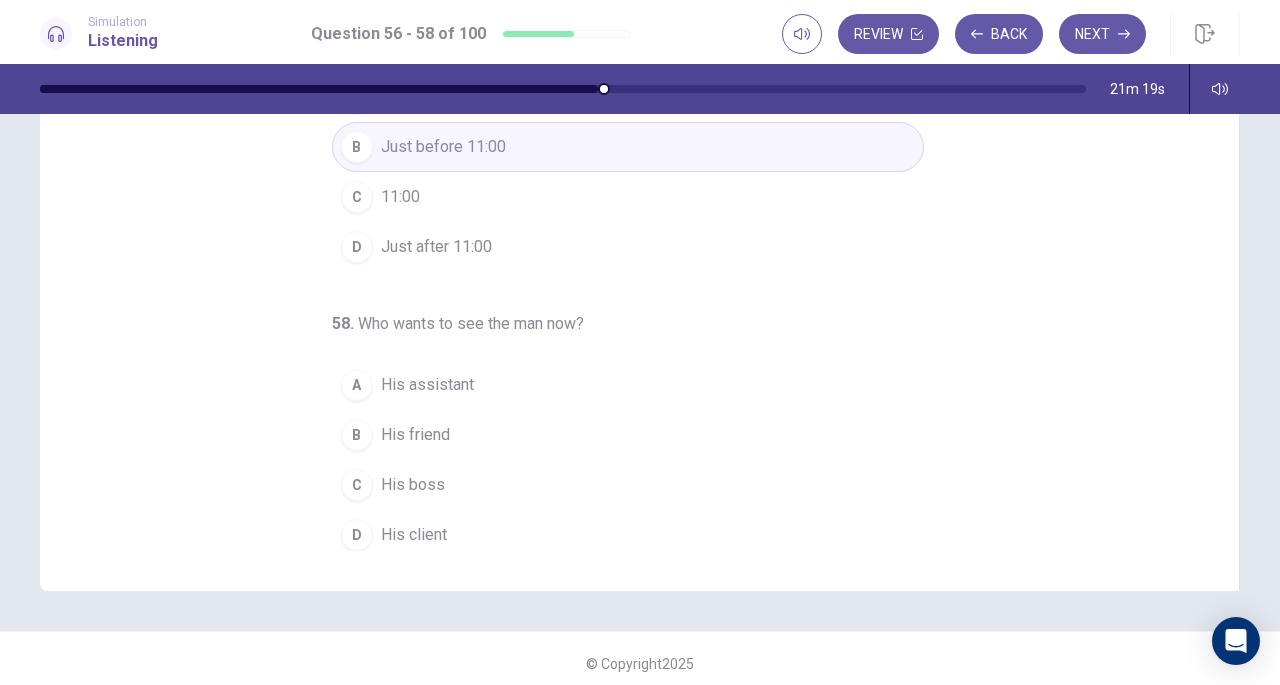 scroll, scrollTop: 268, scrollLeft: 0, axis: vertical 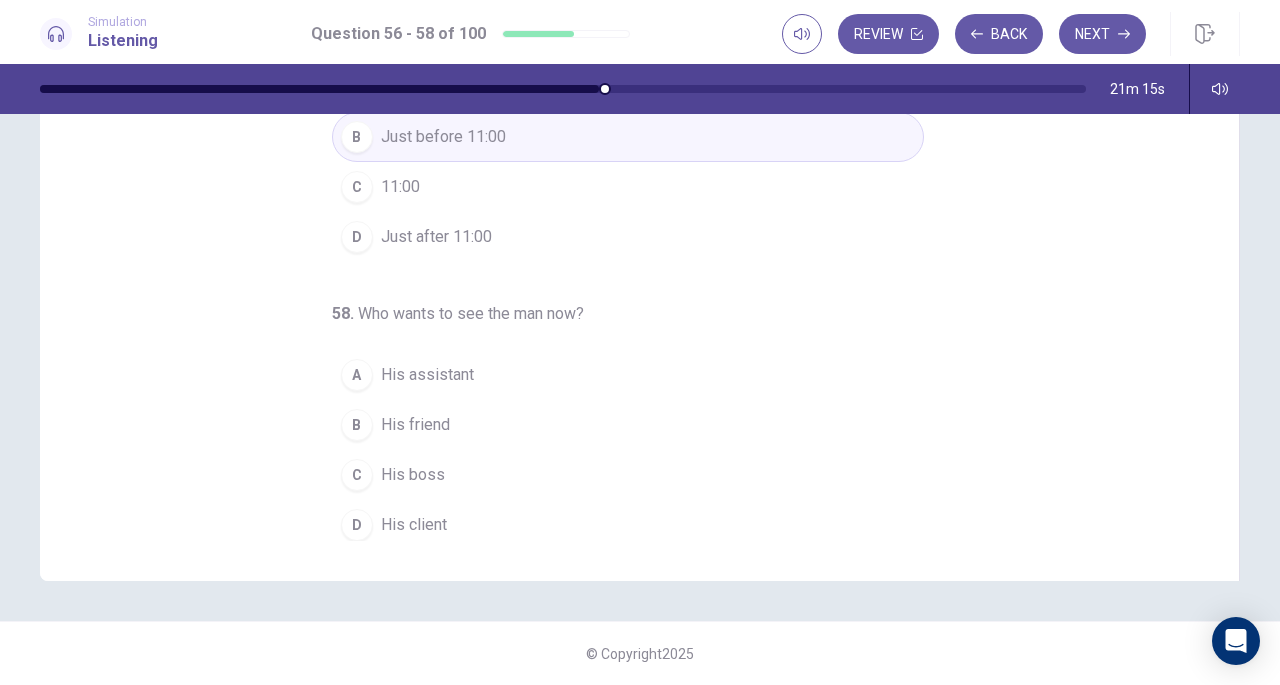 click on "His client" at bounding box center (414, 525) 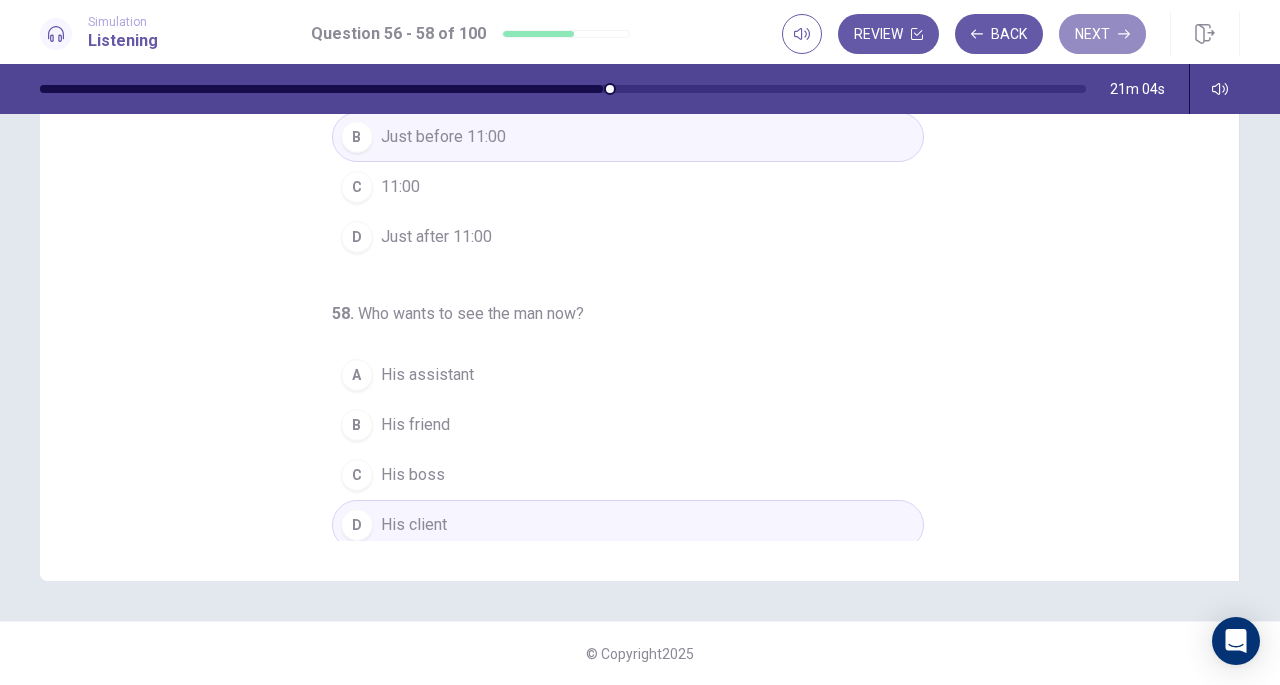click on "Next" at bounding box center (1102, 34) 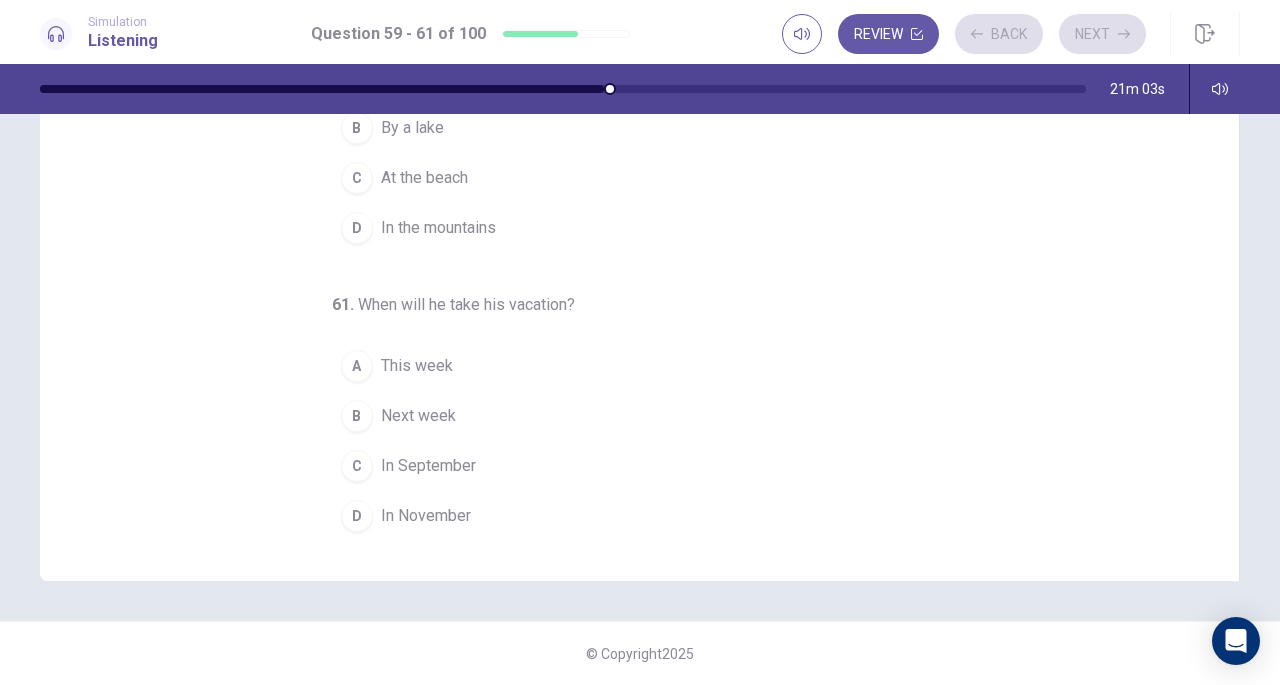 scroll, scrollTop: 0, scrollLeft: 0, axis: both 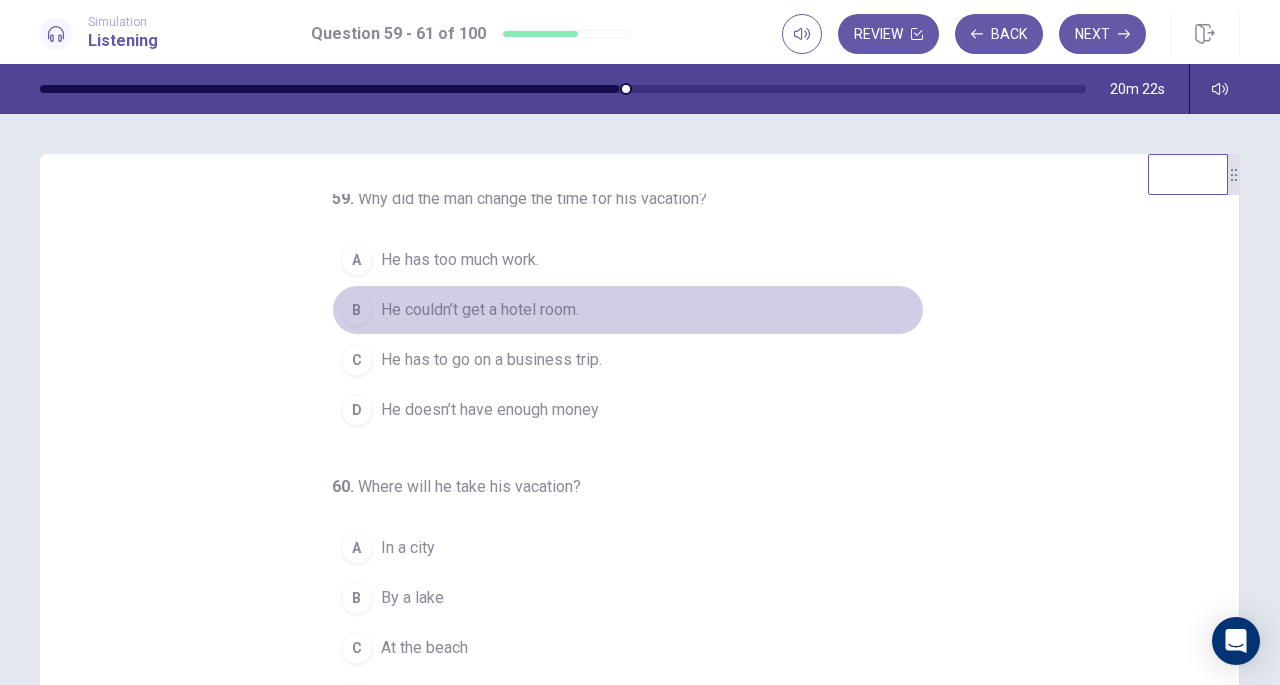 click on "He couldn’t get a hotel room." at bounding box center (480, 310) 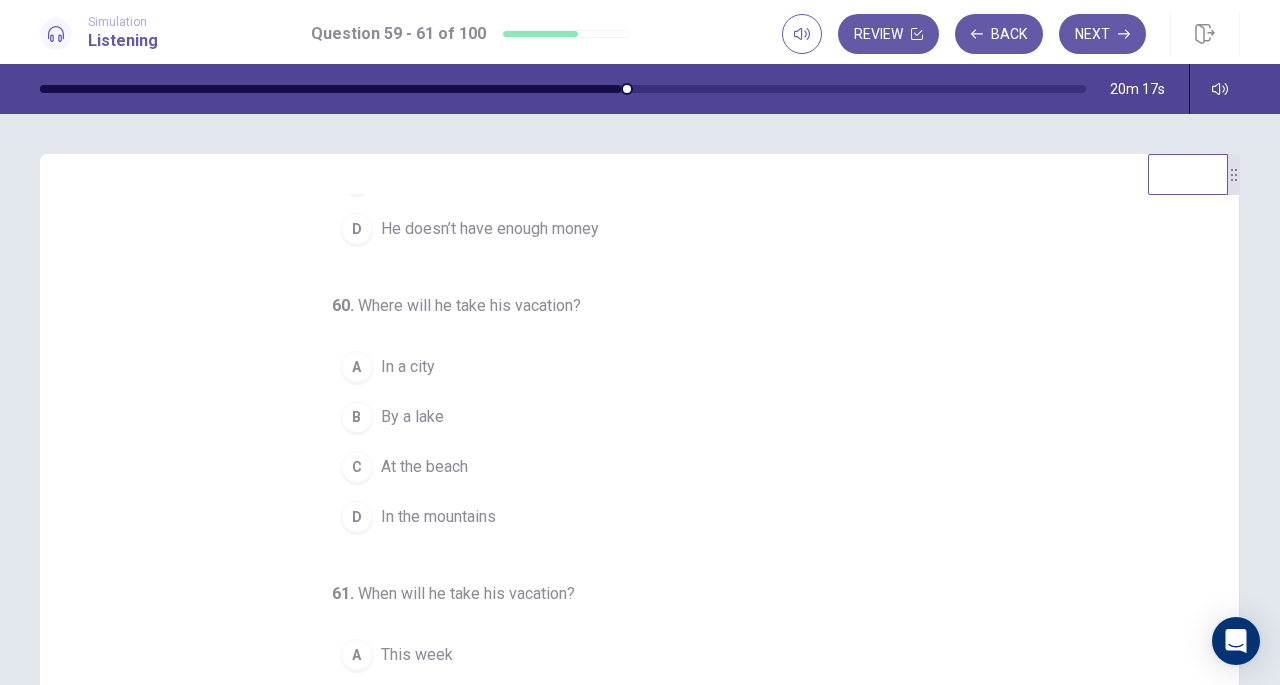 scroll, scrollTop: 189, scrollLeft: 0, axis: vertical 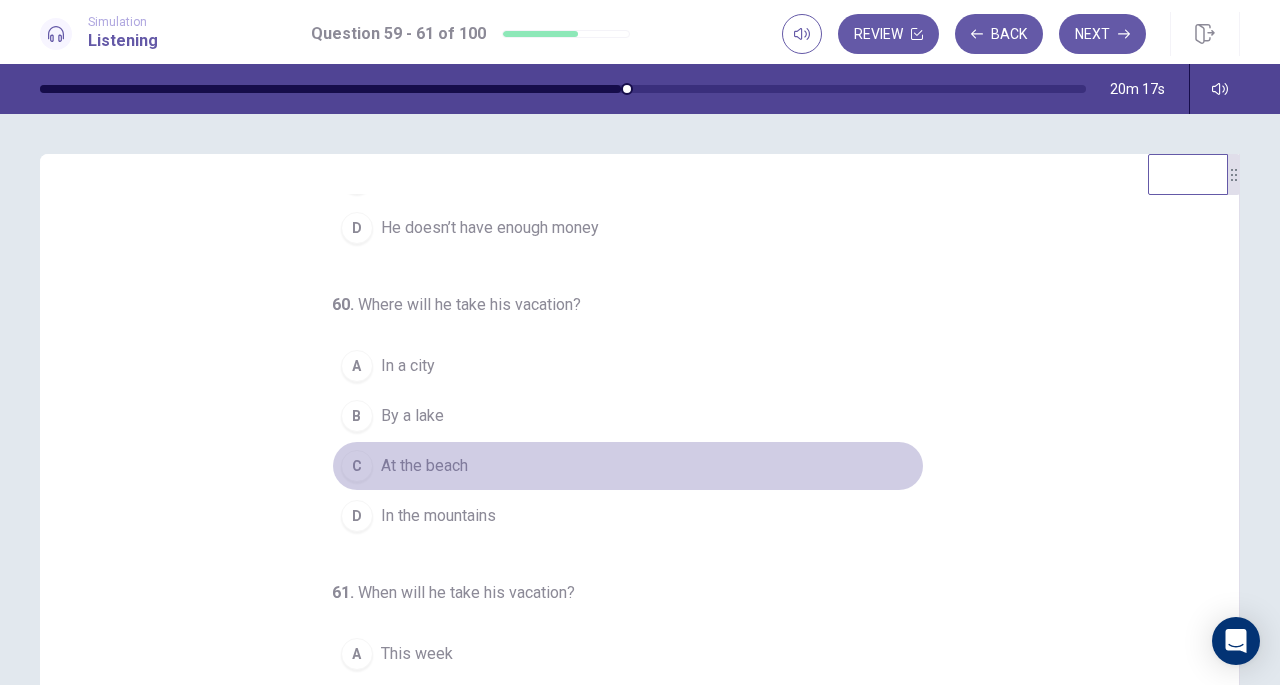 click on "C At the beach" at bounding box center (628, 466) 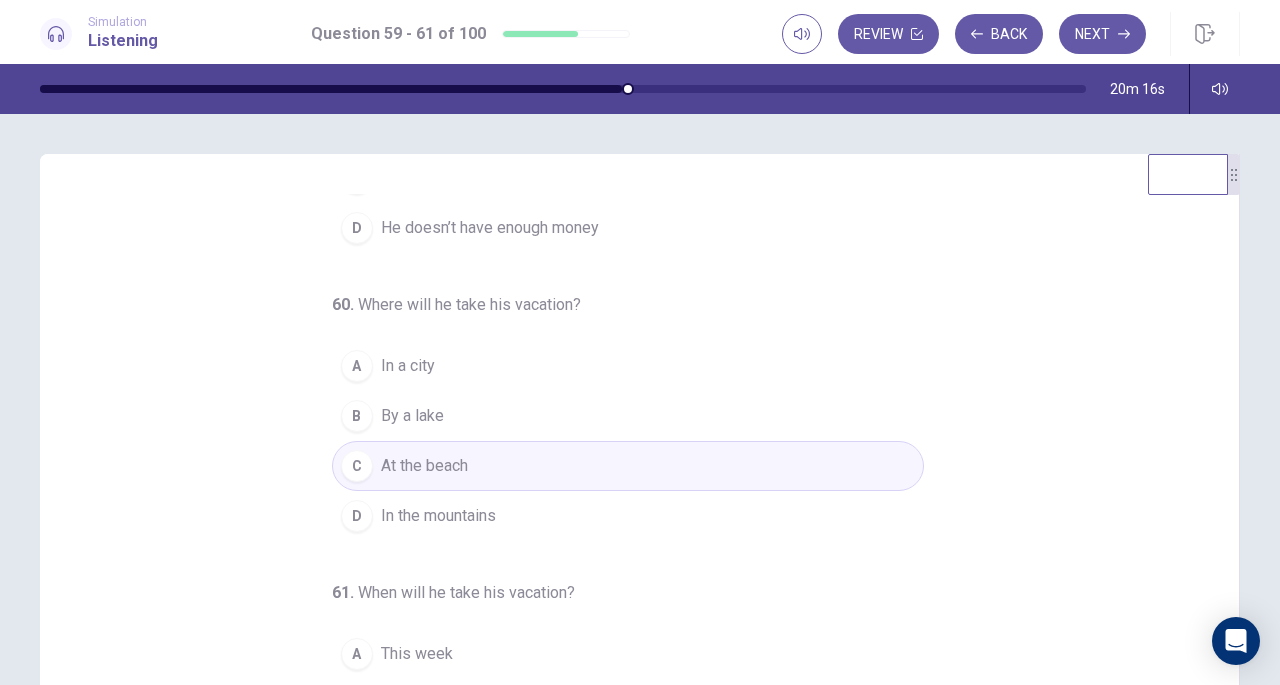 scroll, scrollTop: 224, scrollLeft: 0, axis: vertical 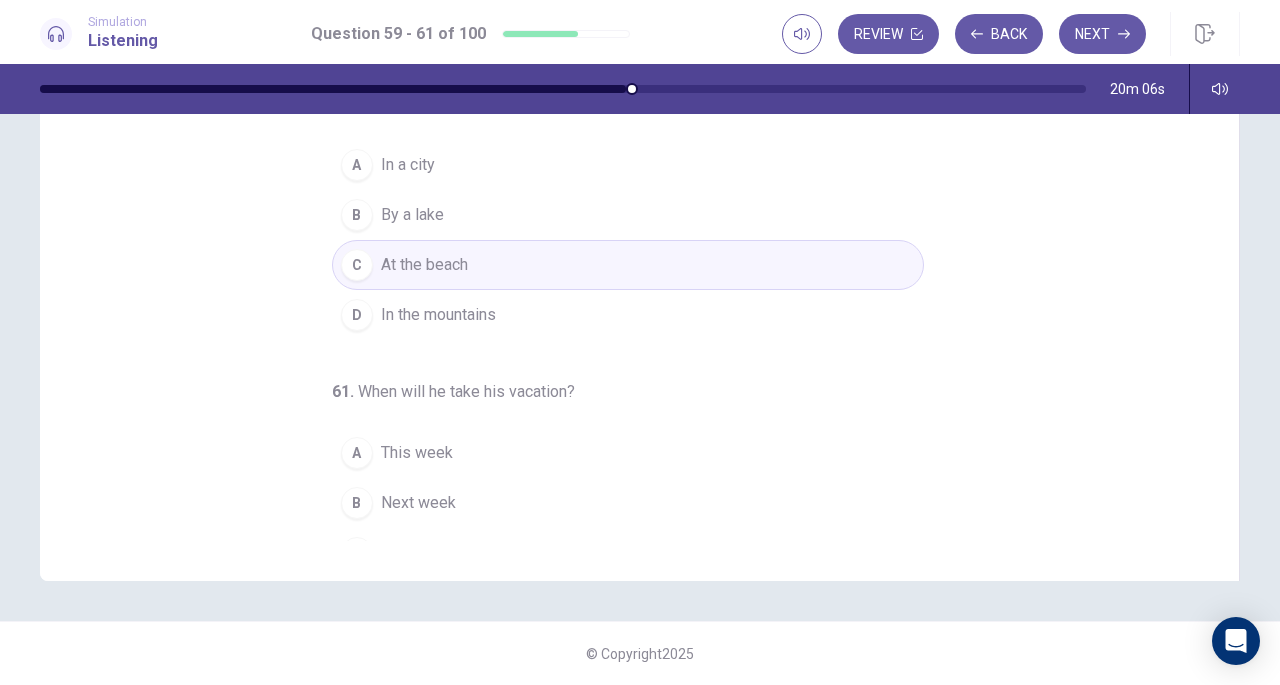 click on "In the mountains" at bounding box center [438, 315] 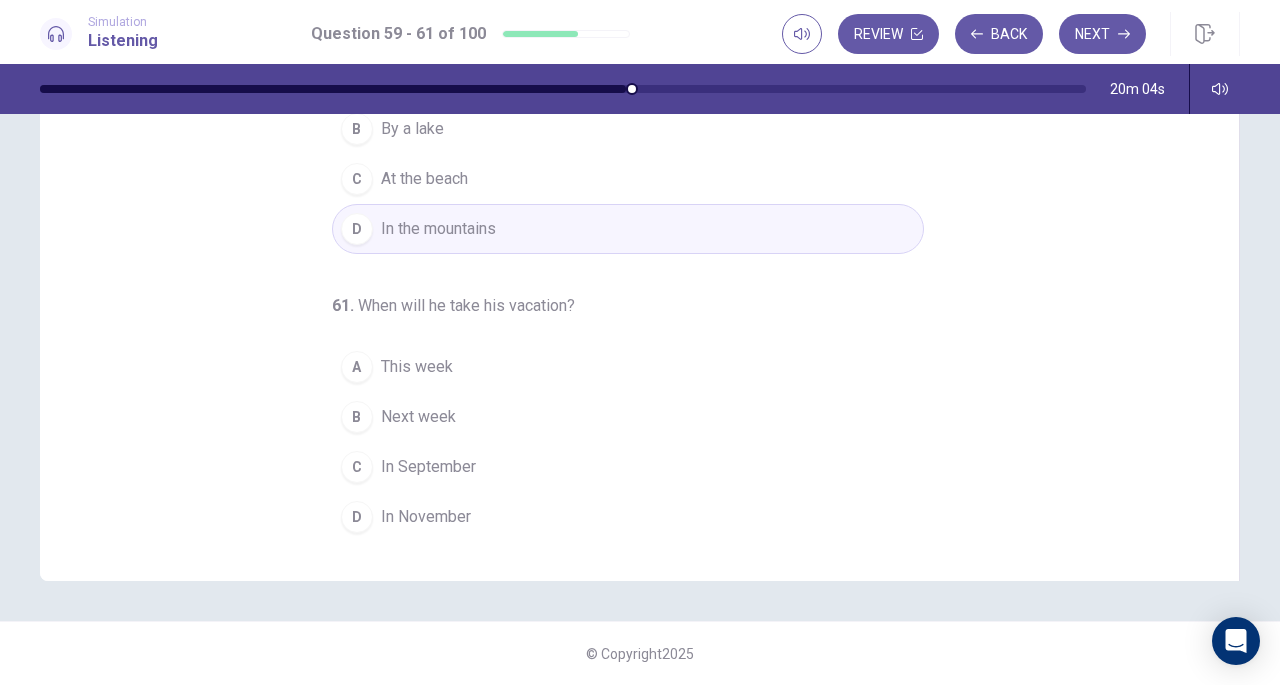 scroll, scrollTop: 224, scrollLeft: 0, axis: vertical 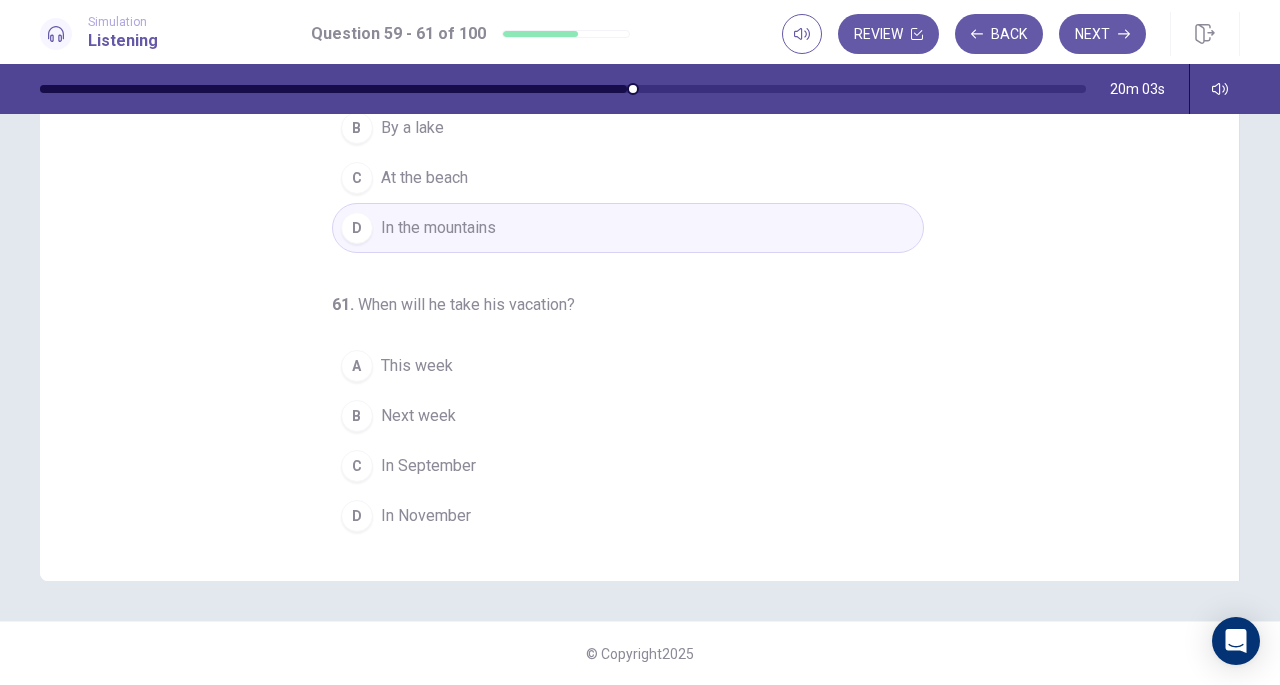 click on "In September" at bounding box center [428, 466] 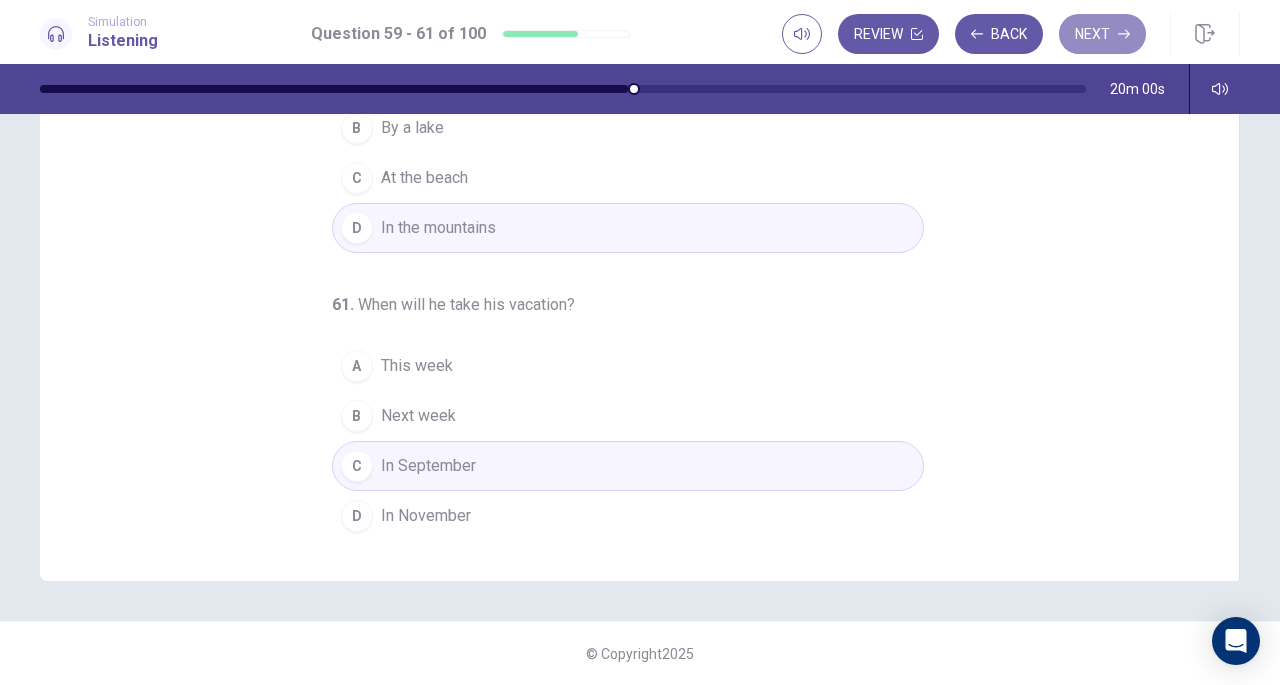 click on "Next" at bounding box center (1102, 34) 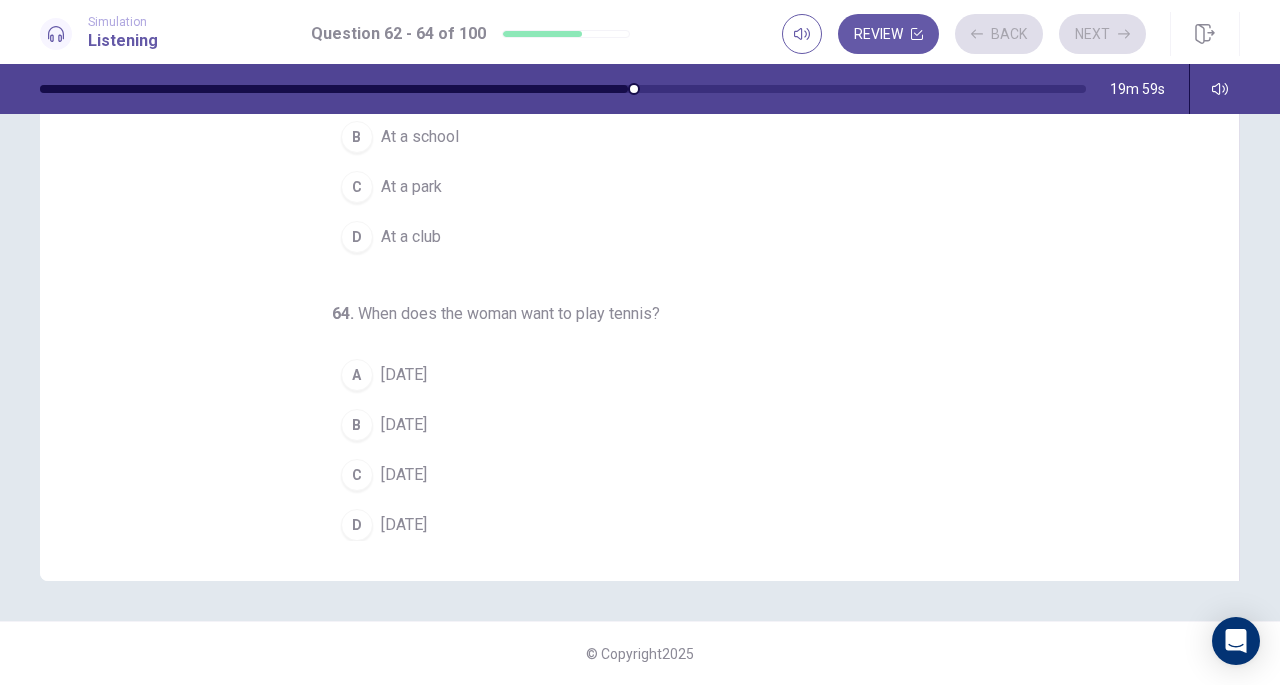 scroll, scrollTop: 0, scrollLeft: 0, axis: both 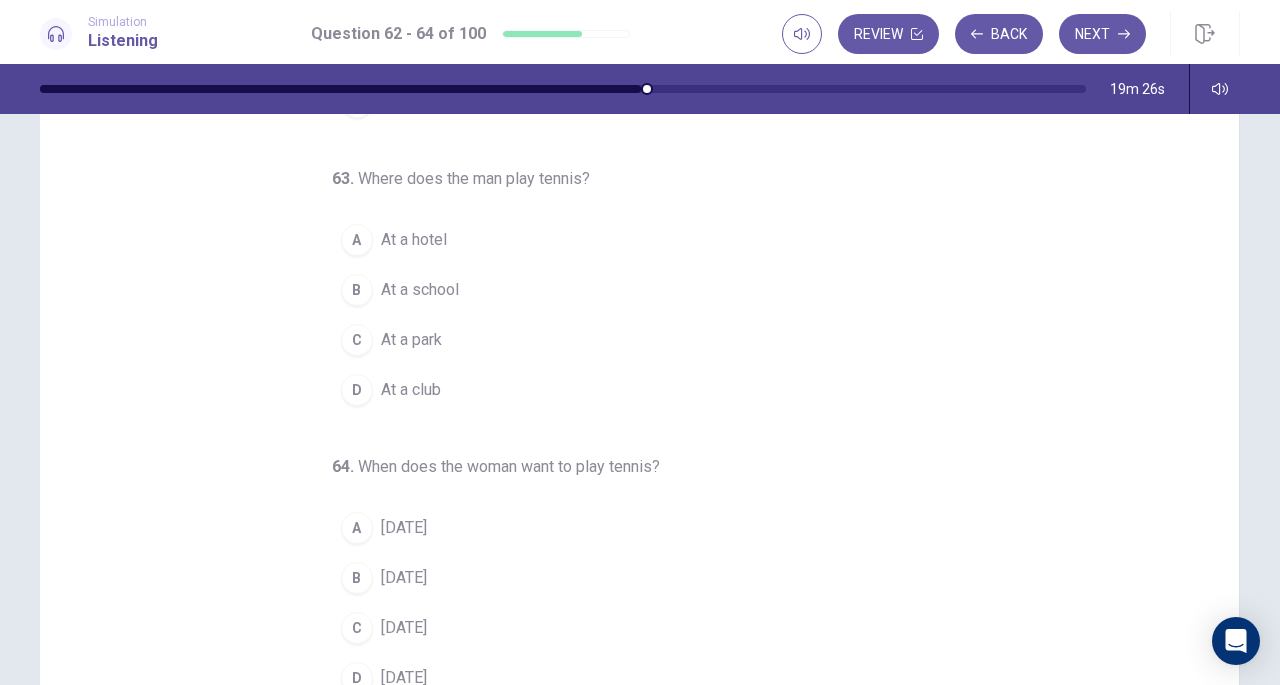 click on "At a club" at bounding box center (411, 390) 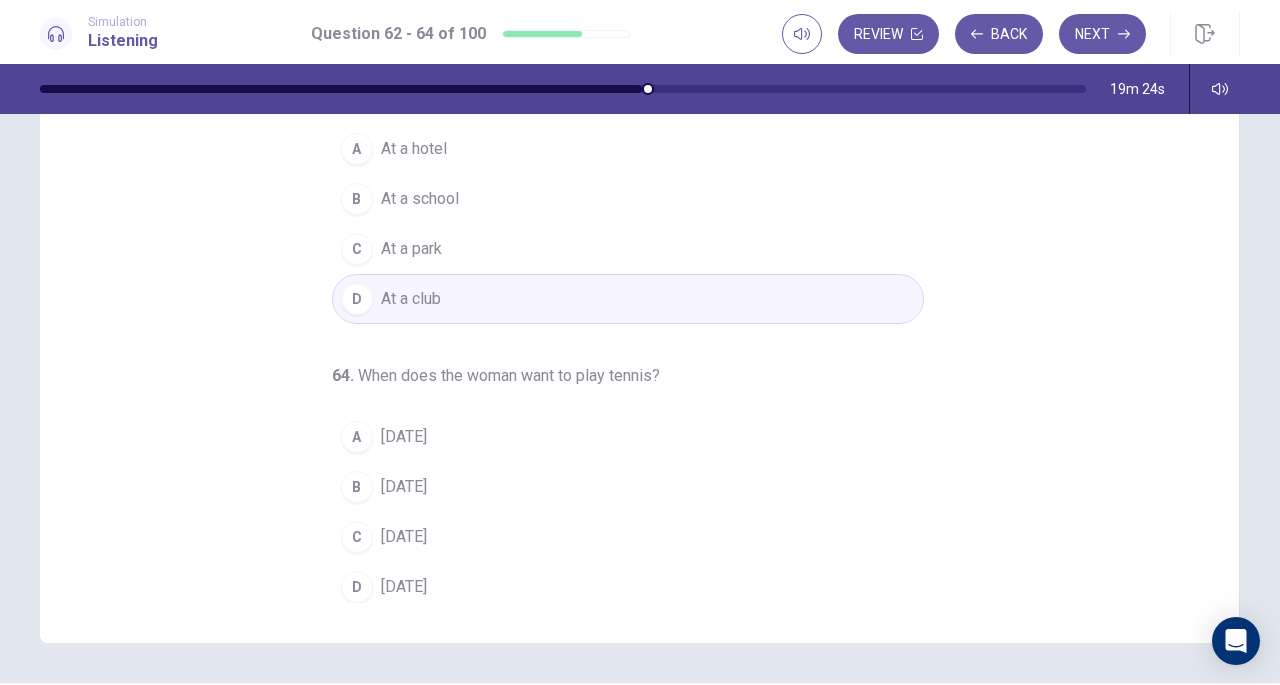 scroll, scrollTop: 207, scrollLeft: 0, axis: vertical 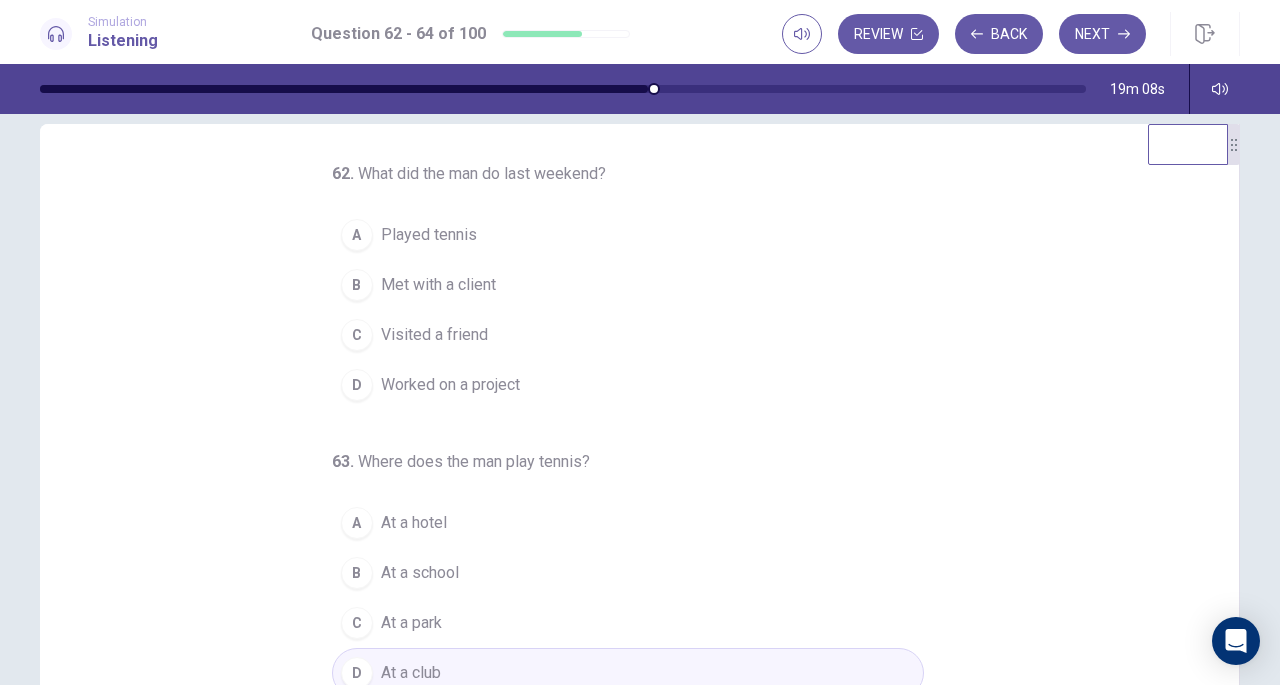 click on "D Worked on a project" at bounding box center (628, 385) 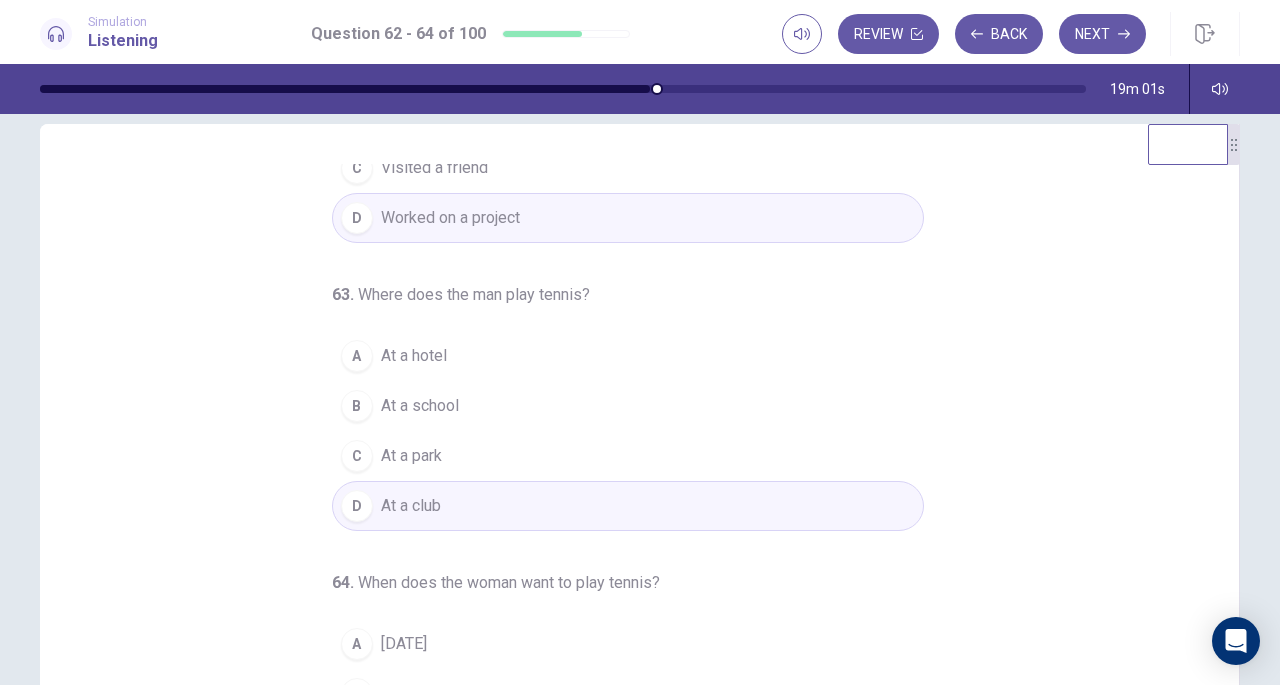 scroll, scrollTop: 200, scrollLeft: 0, axis: vertical 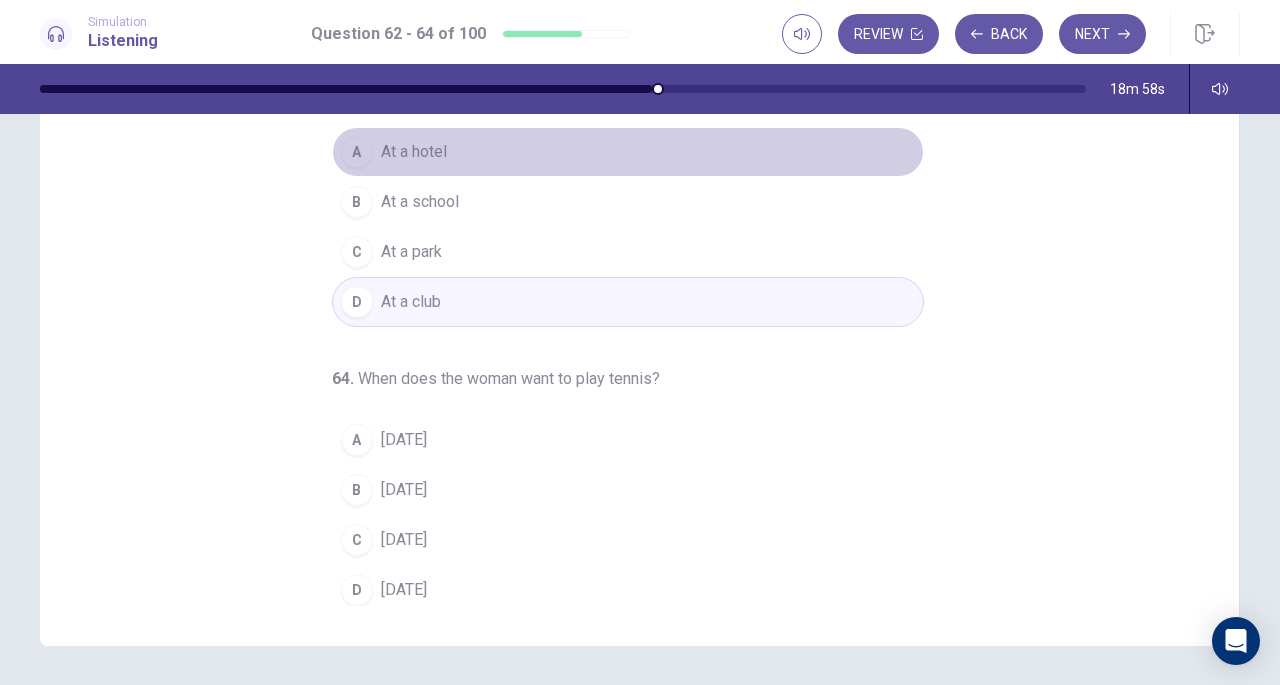 click on "At a hotel" at bounding box center [414, 152] 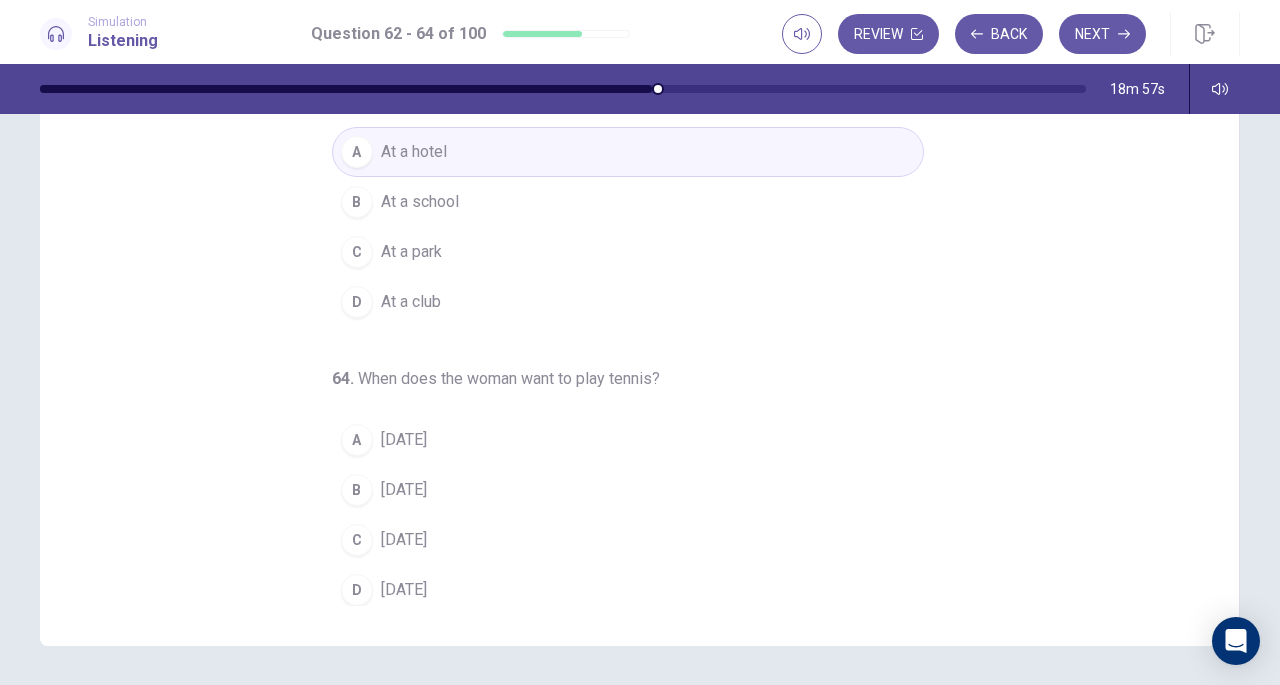 scroll, scrollTop: 268, scrollLeft: 0, axis: vertical 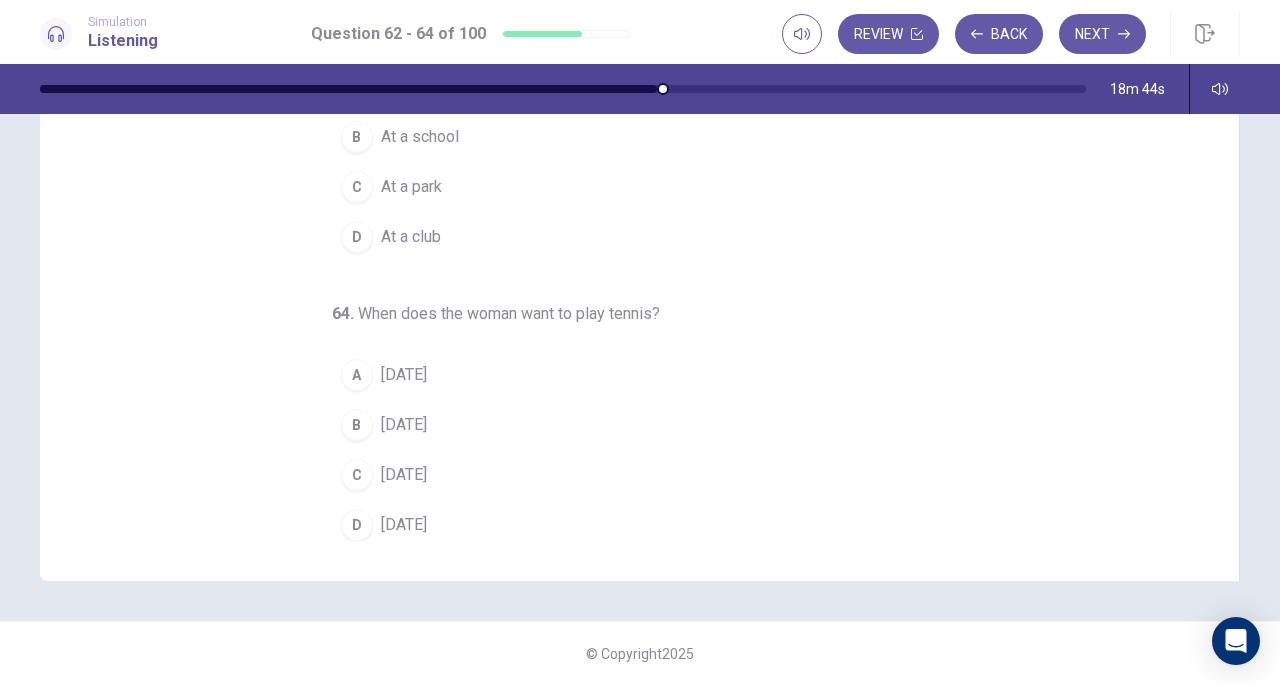 click on "Saturday" at bounding box center [404, 525] 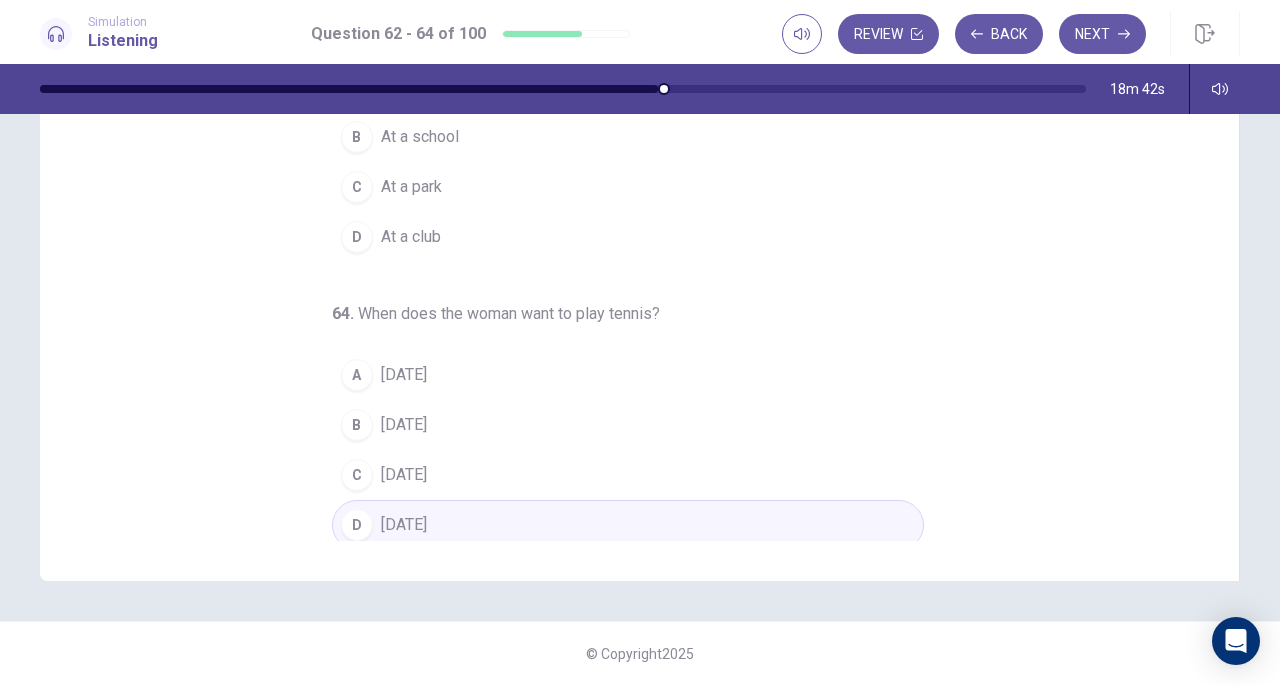 click on "Next" at bounding box center [1102, 34] 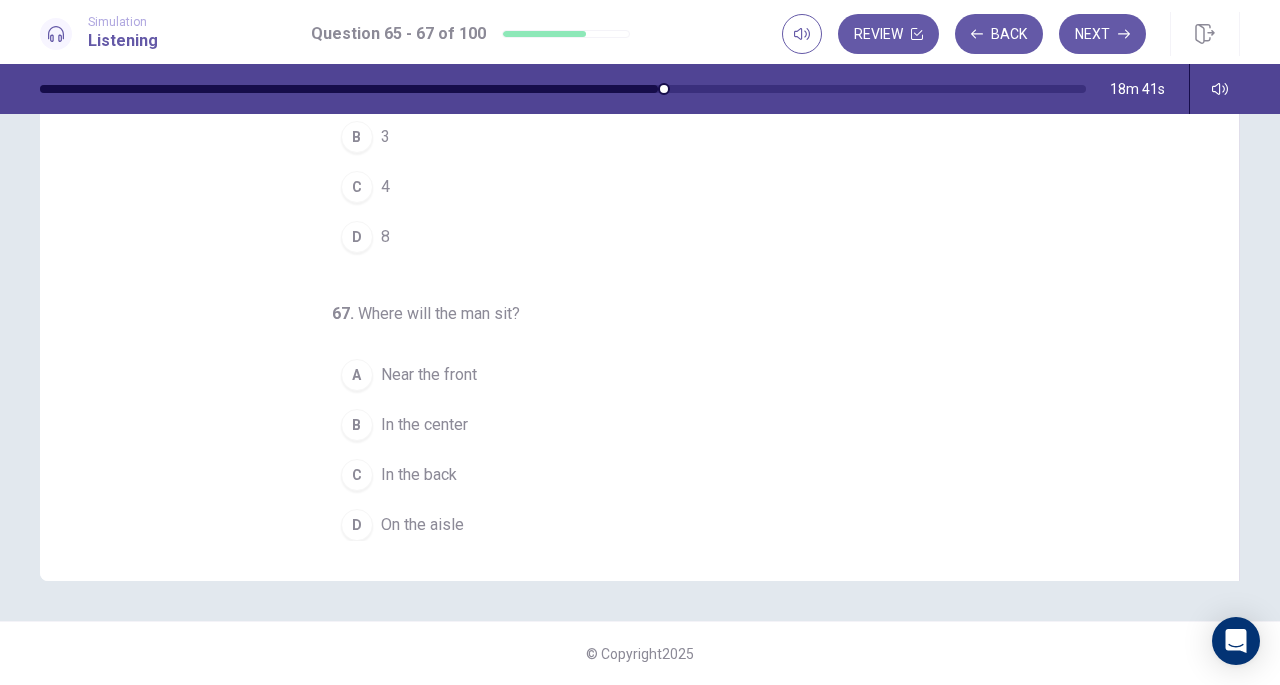 scroll, scrollTop: 0, scrollLeft: 0, axis: both 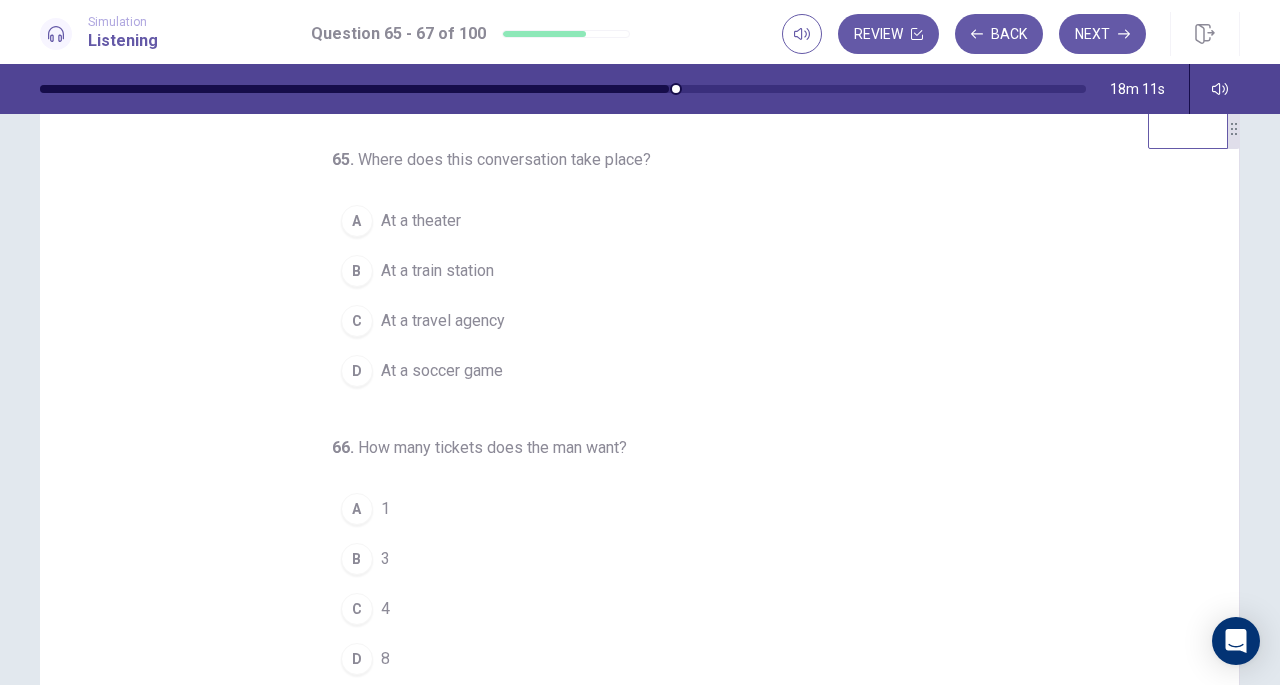 click on "At a travel agency" at bounding box center [443, 321] 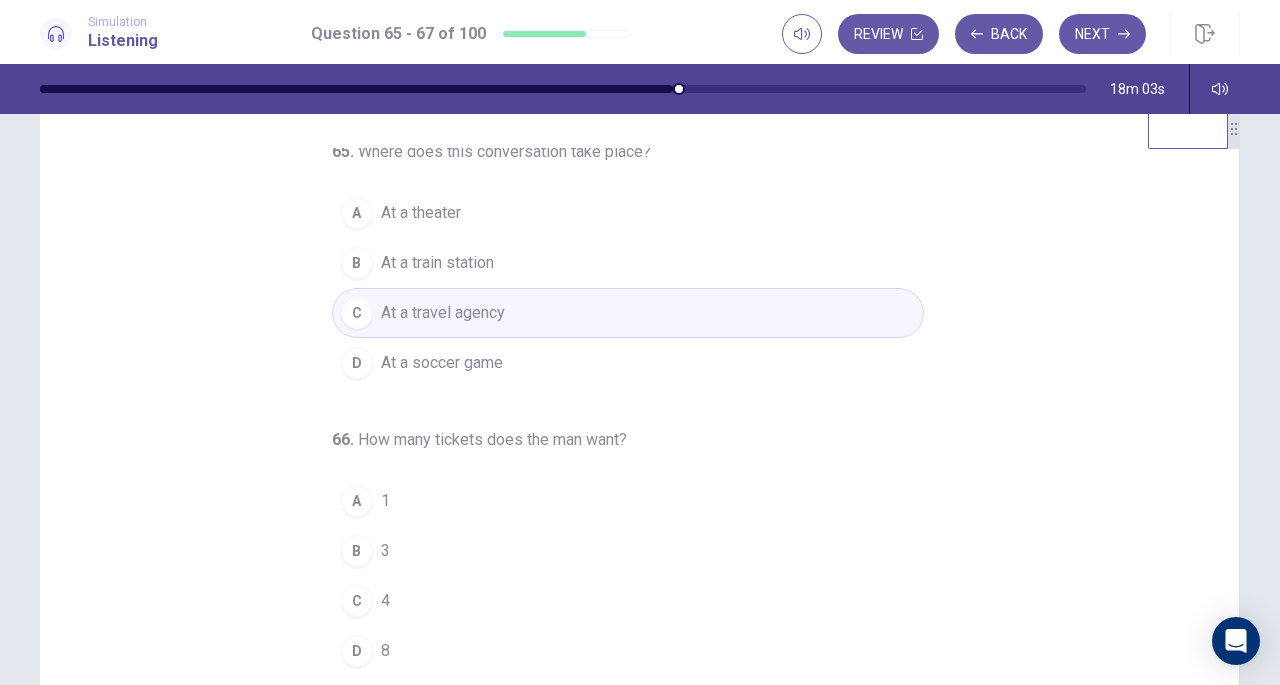 scroll, scrollTop: 0, scrollLeft: 0, axis: both 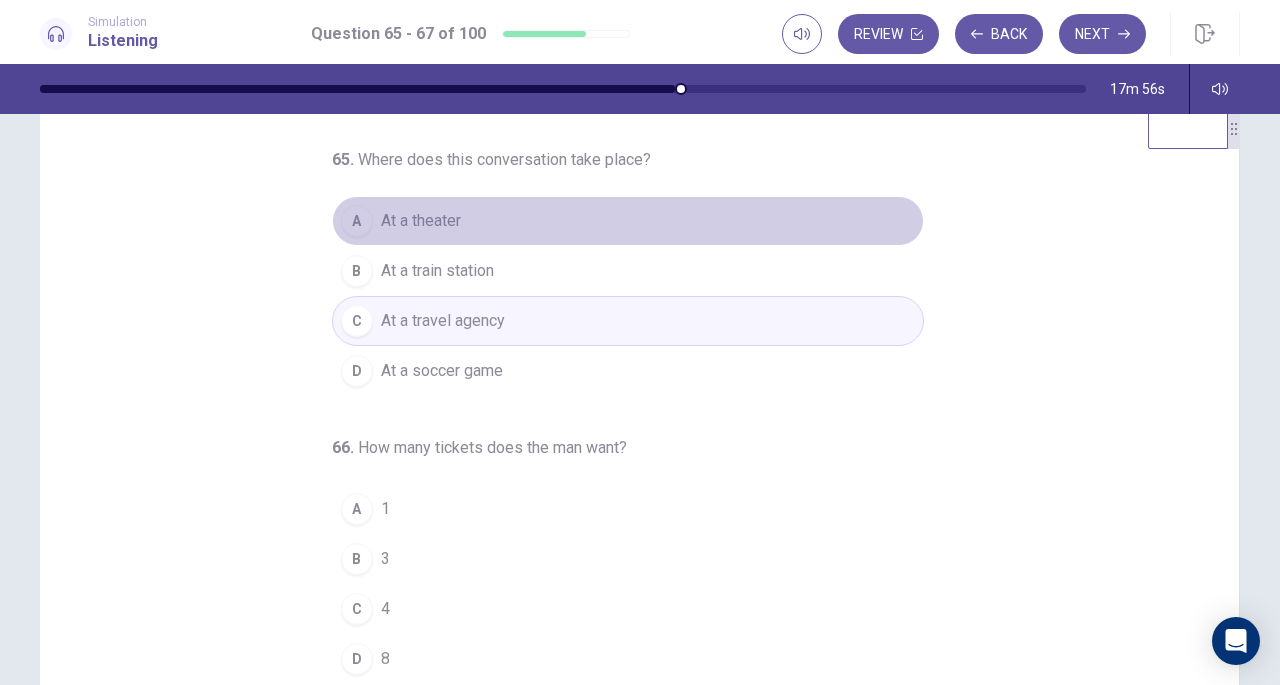click on "At a theater" at bounding box center (421, 221) 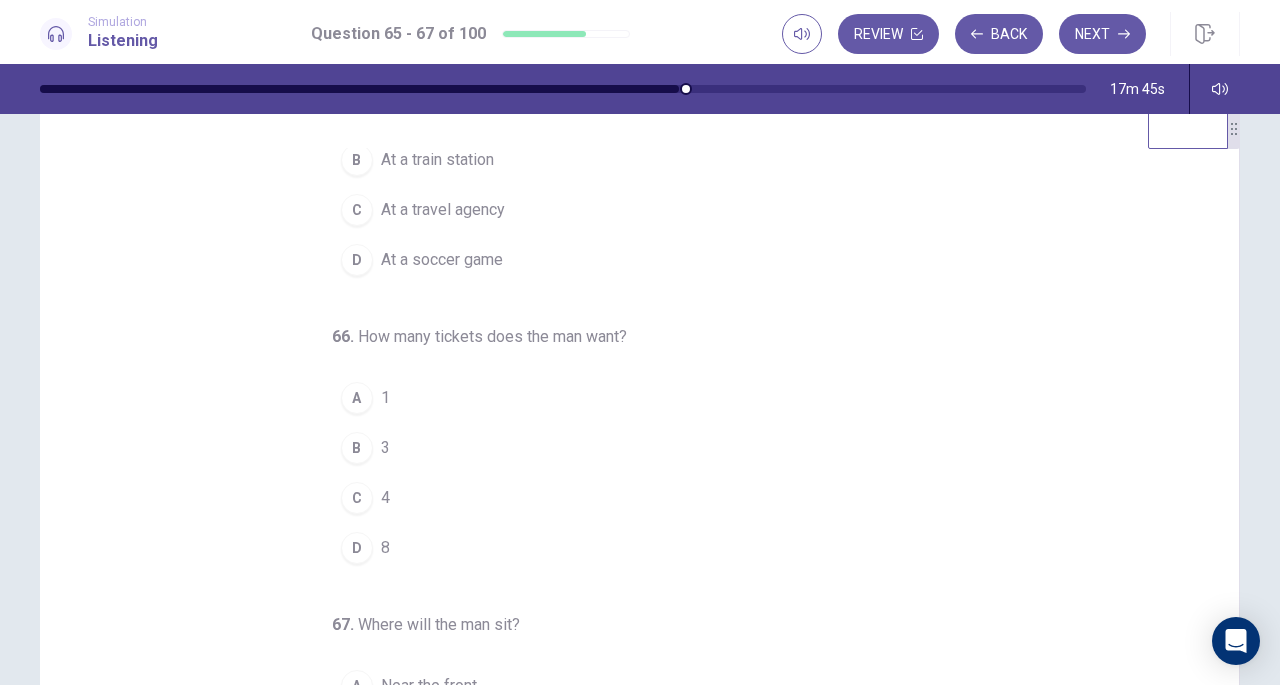 scroll, scrollTop: 121, scrollLeft: 0, axis: vertical 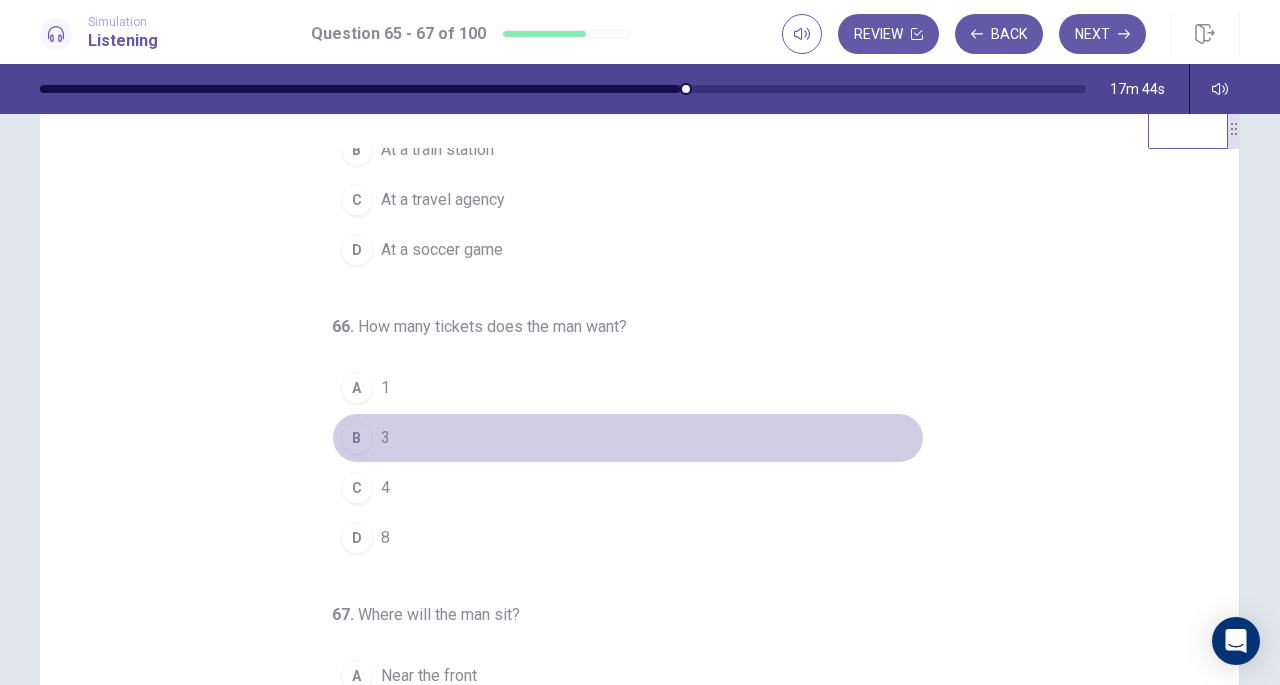 click on "B 3" at bounding box center (628, 438) 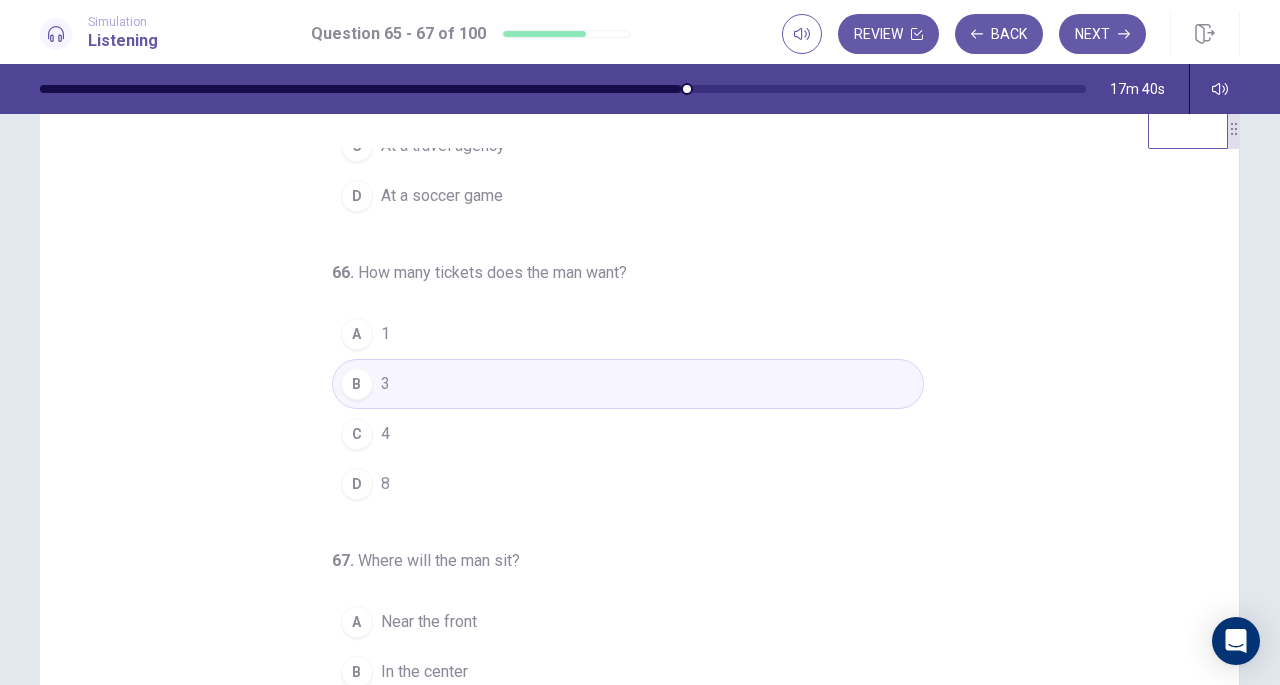 scroll, scrollTop: 200, scrollLeft: 0, axis: vertical 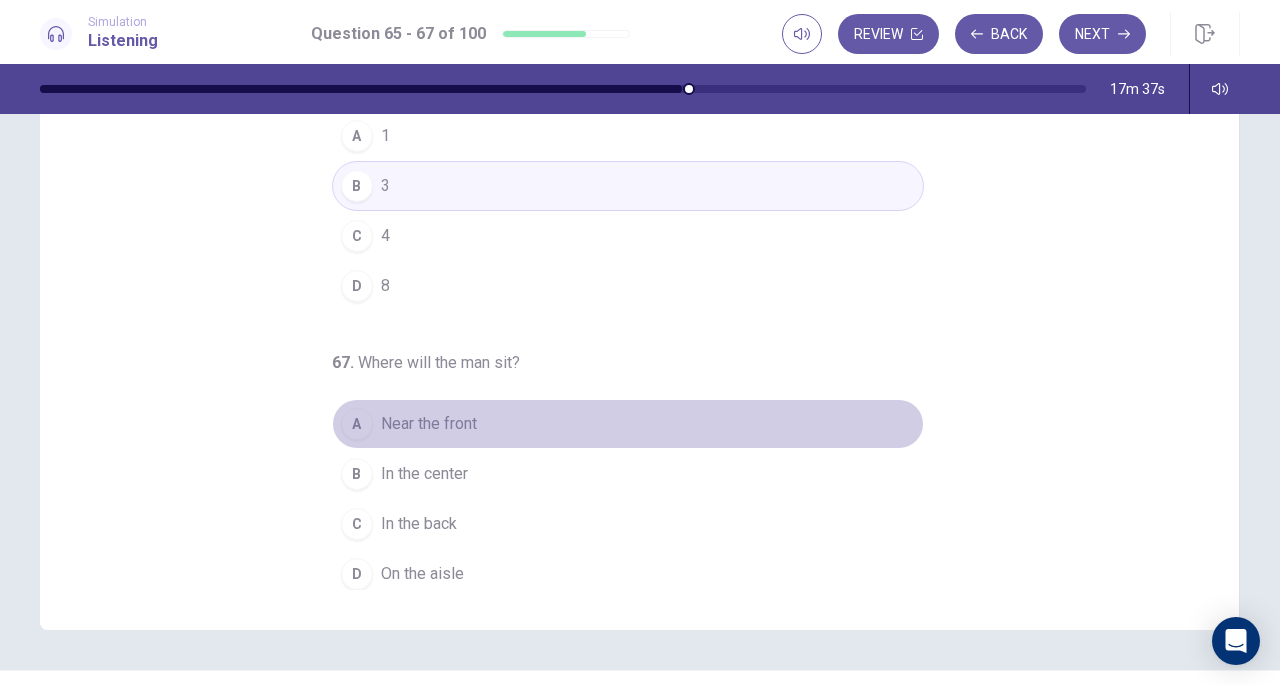 click on "Near the front" at bounding box center (429, 424) 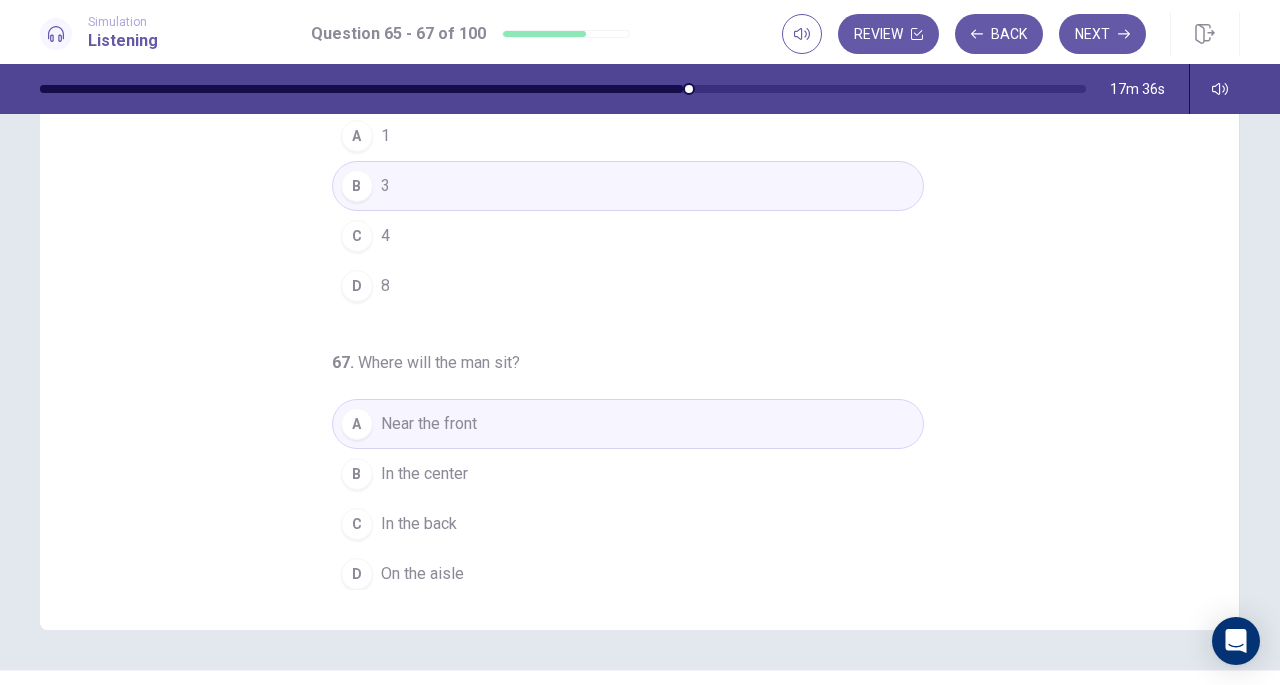 click on "In the center" at bounding box center (424, 474) 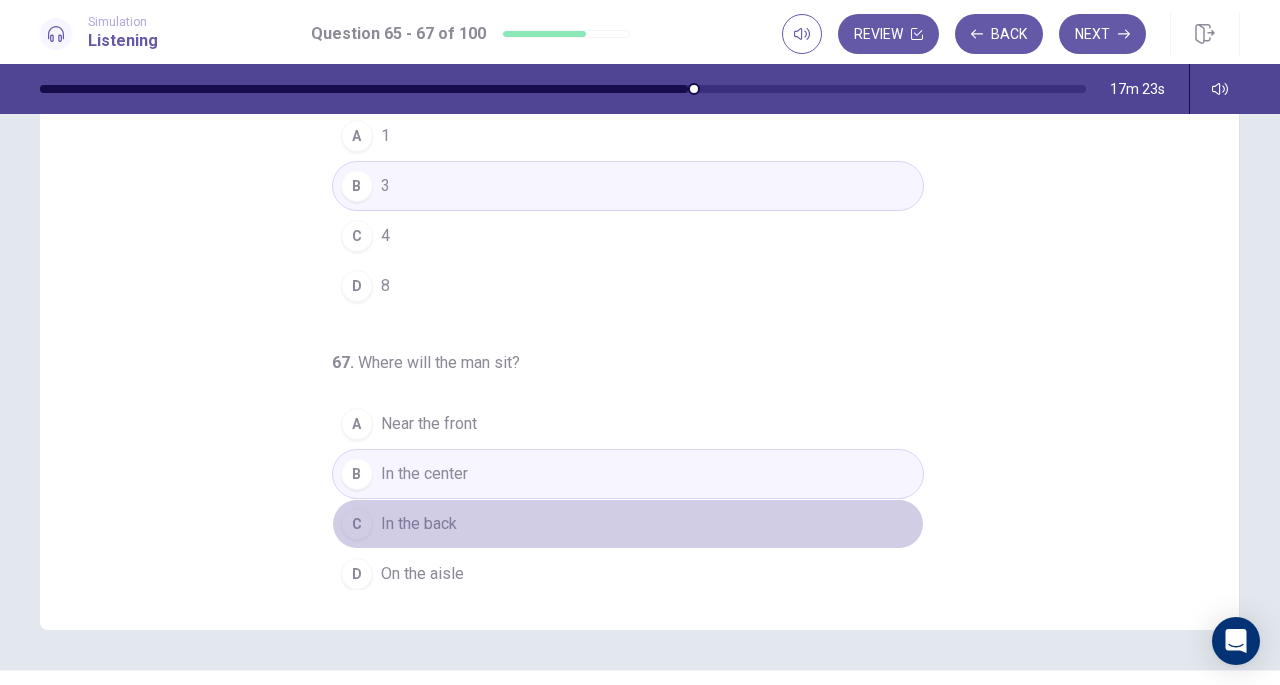 click on "C In the back" at bounding box center (628, 524) 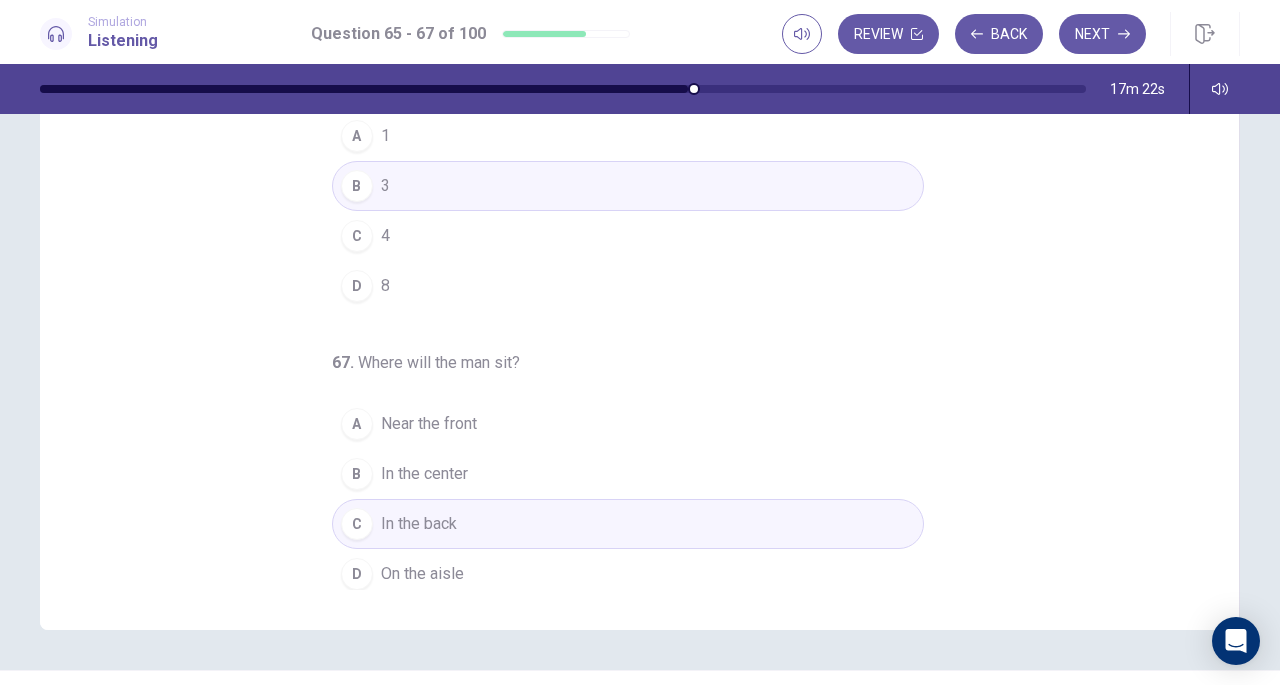 scroll, scrollTop: 0, scrollLeft: 0, axis: both 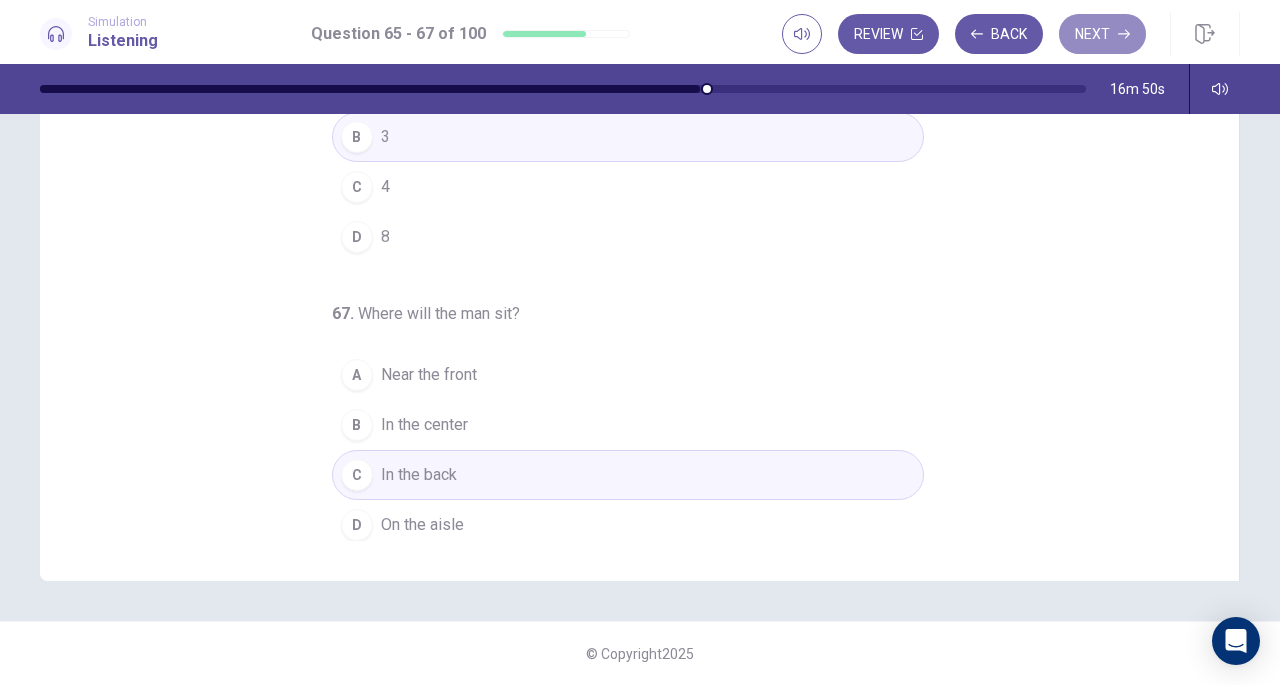 click on "Next" at bounding box center [1102, 34] 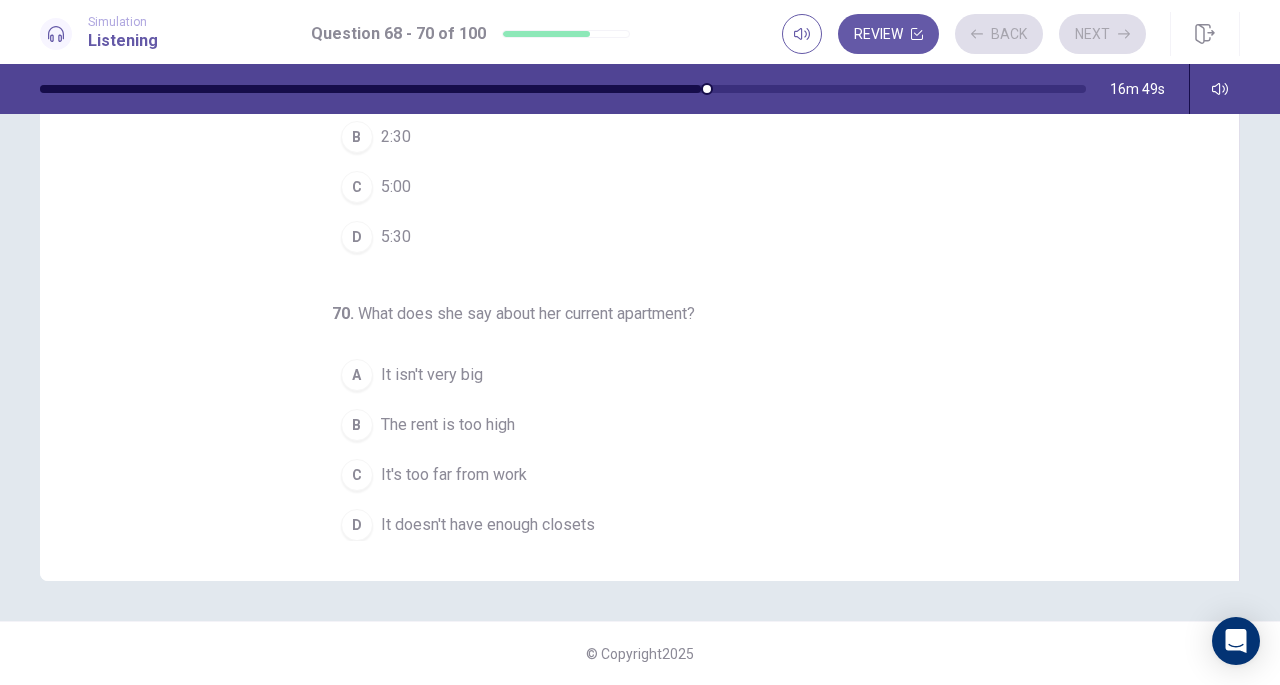 scroll, scrollTop: 0, scrollLeft: 0, axis: both 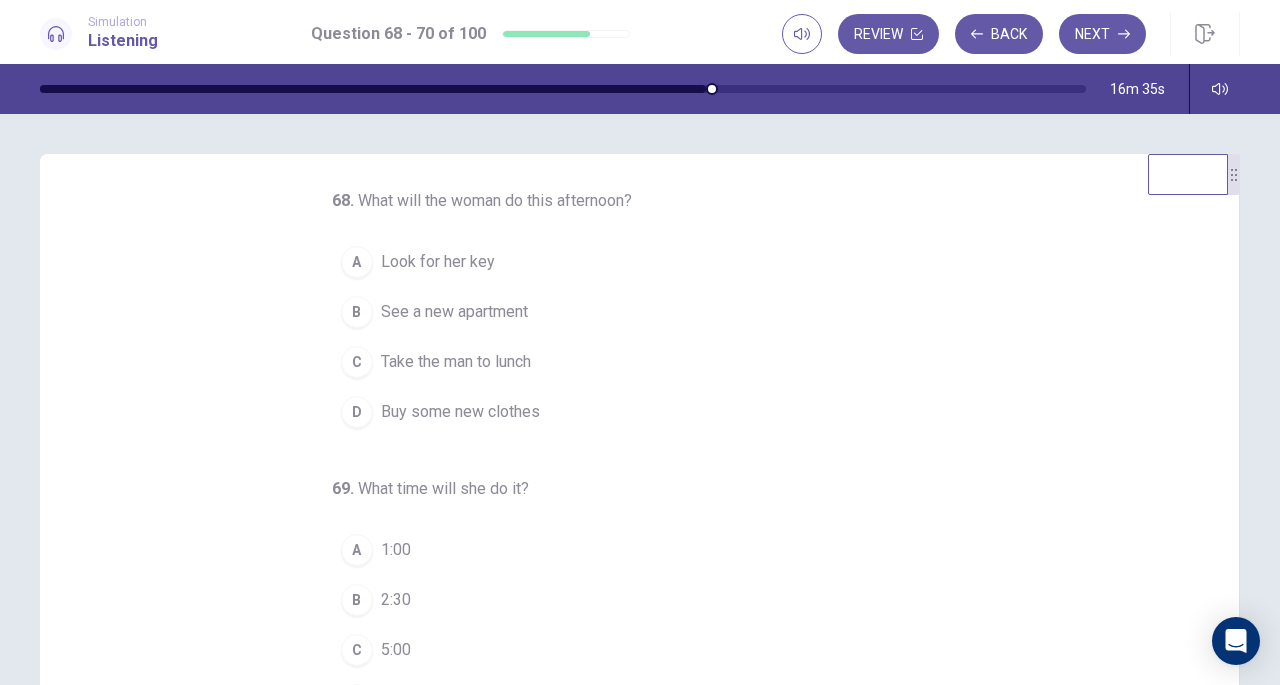 click on "See a new apartment" at bounding box center (454, 312) 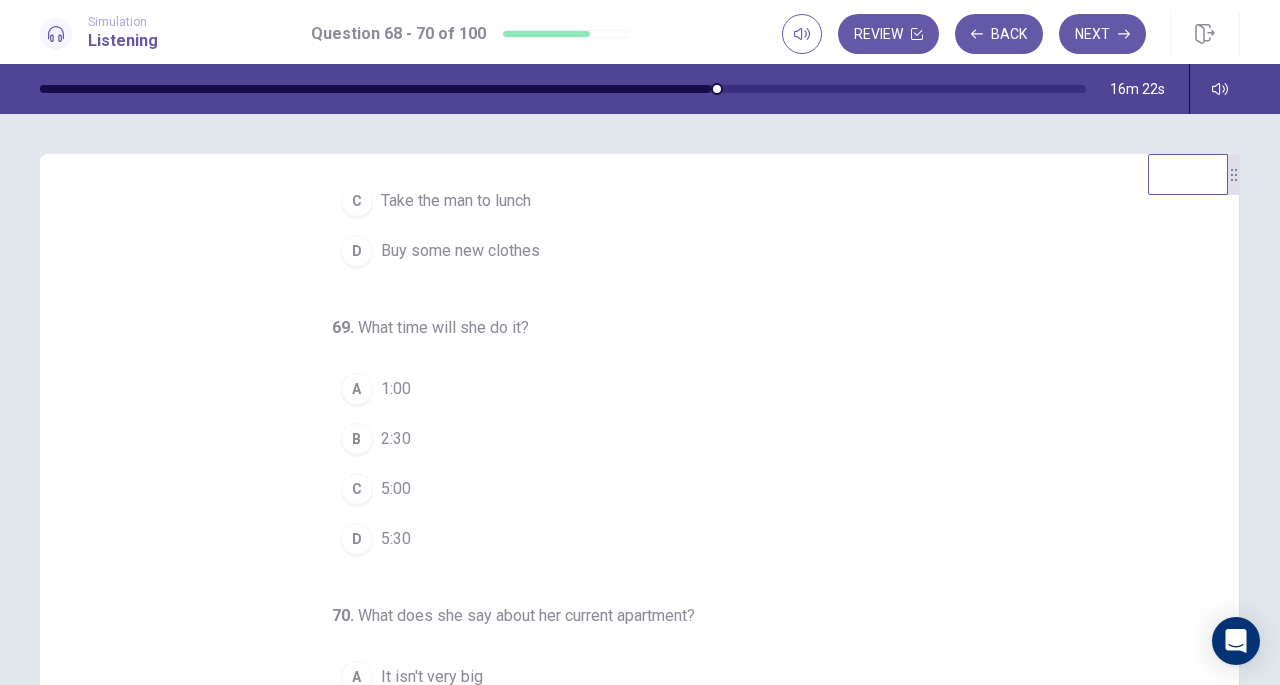 scroll, scrollTop: 200, scrollLeft: 0, axis: vertical 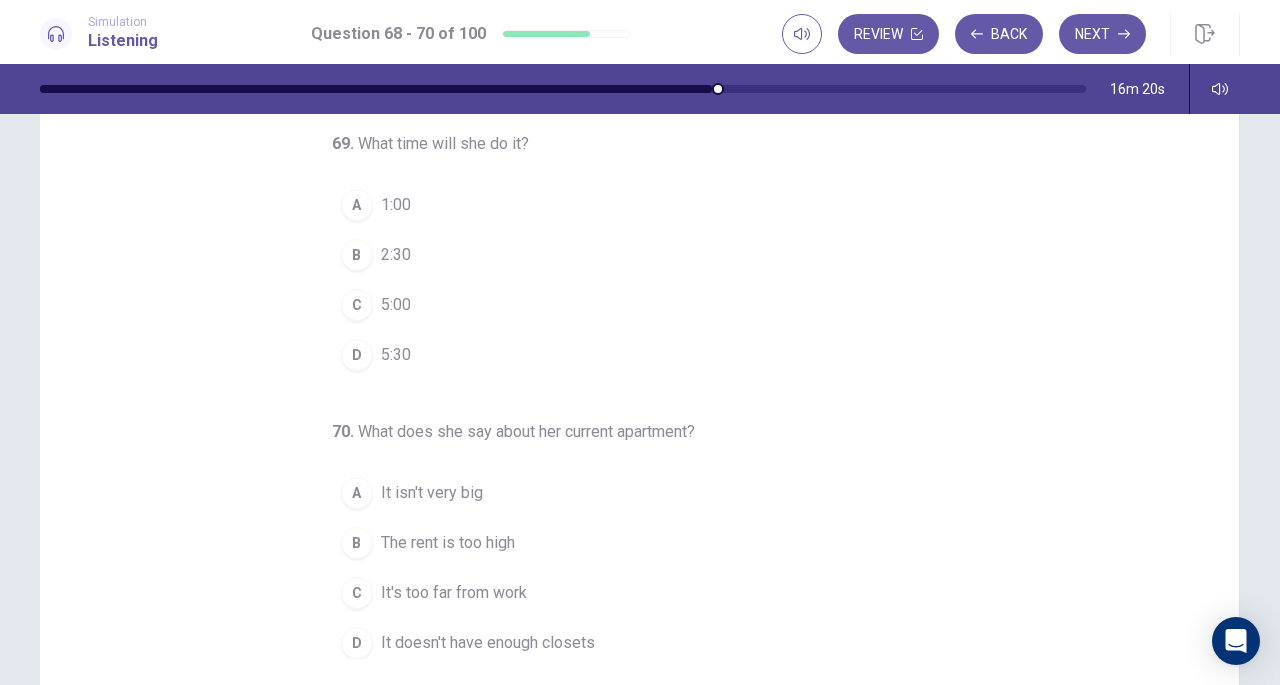 click on "B 2:30" at bounding box center (628, 255) 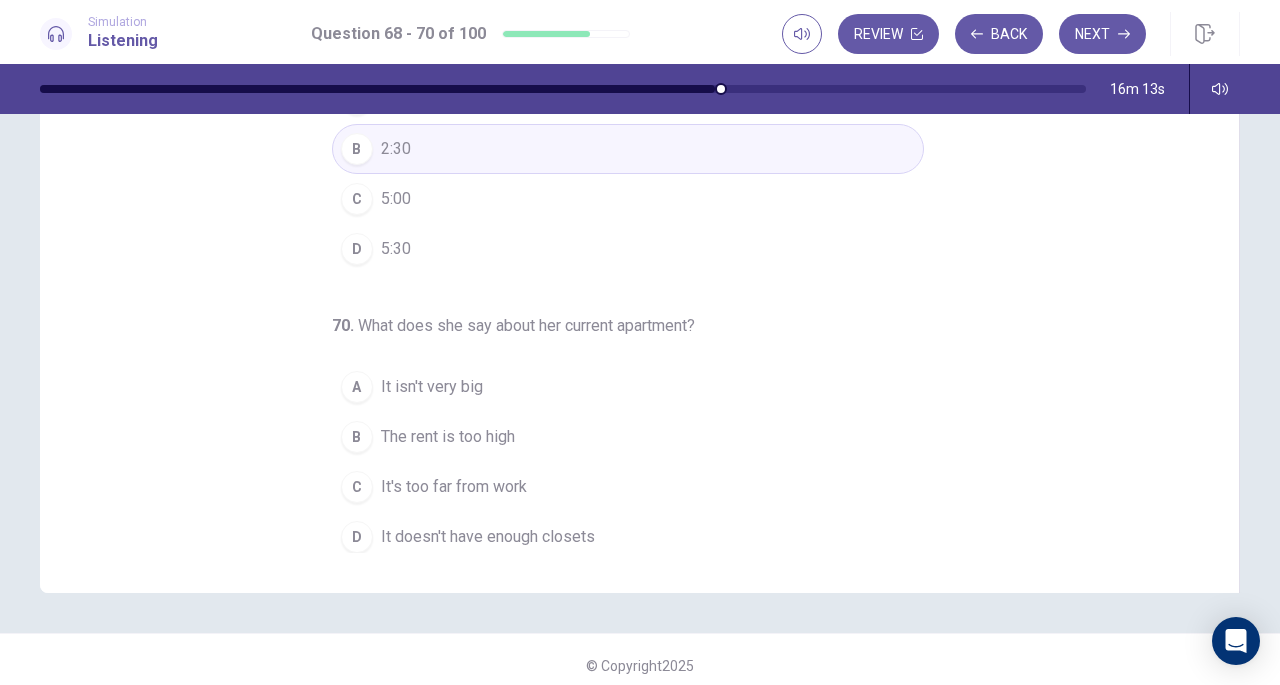 scroll, scrollTop: 268, scrollLeft: 0, axis: vertical 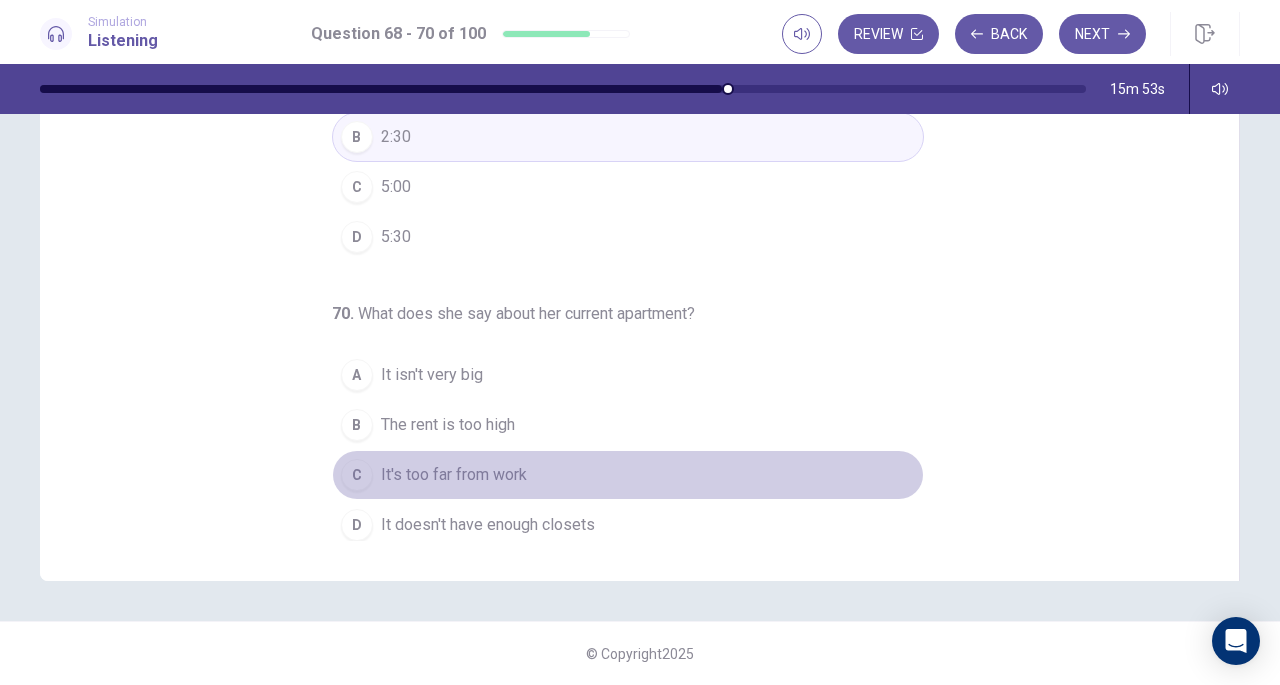 click on "C It's too far from work" at bounding box center (628, 475) 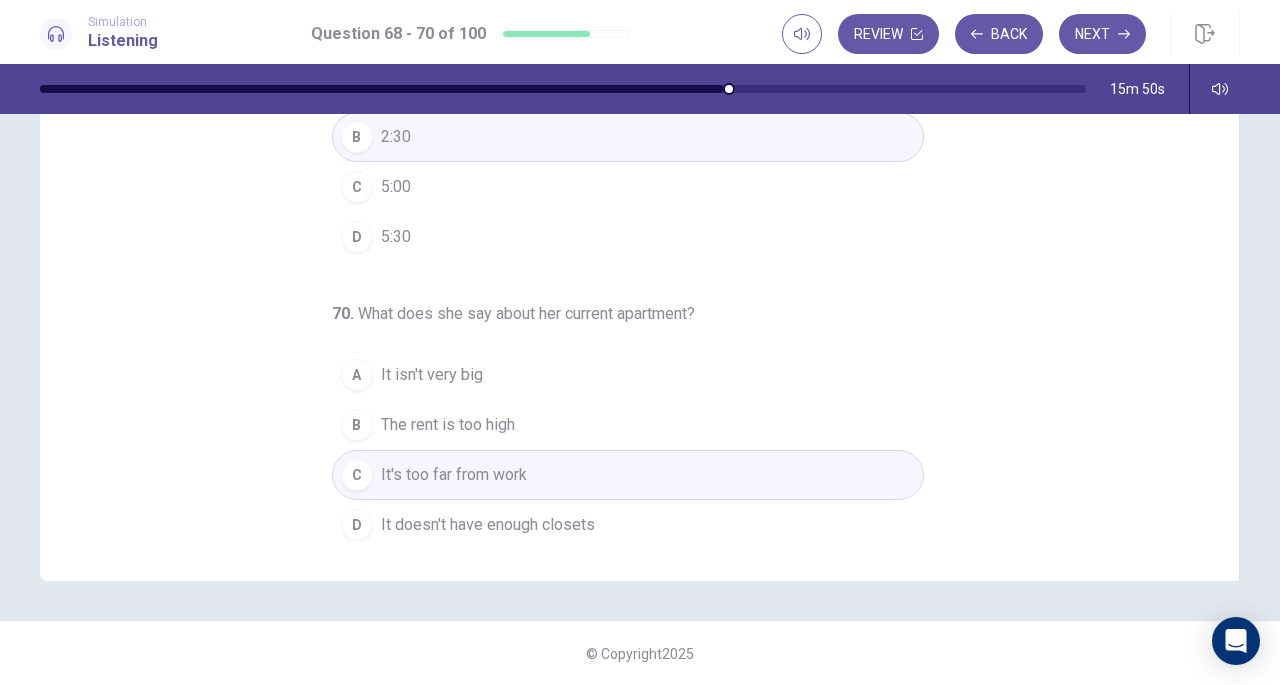 click on "Next" at bounding box center (1102, 34) 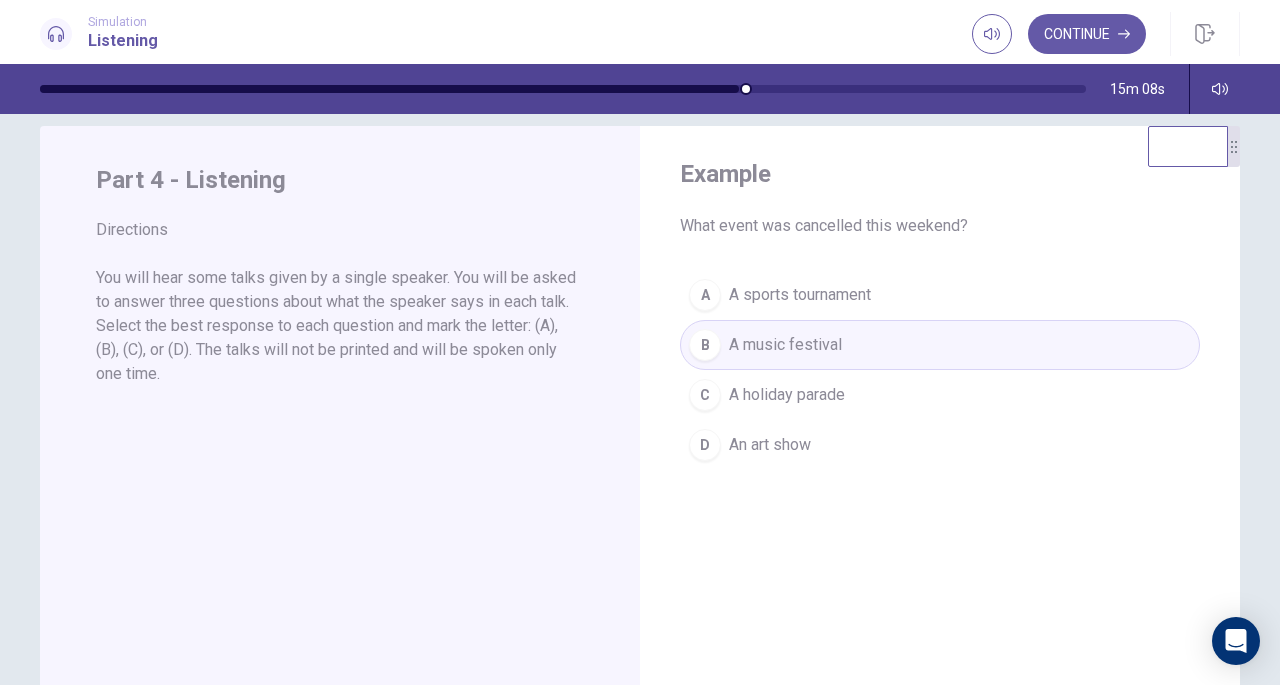 scroll, scrollTop: 0, scrollLeft: 0, axis: both 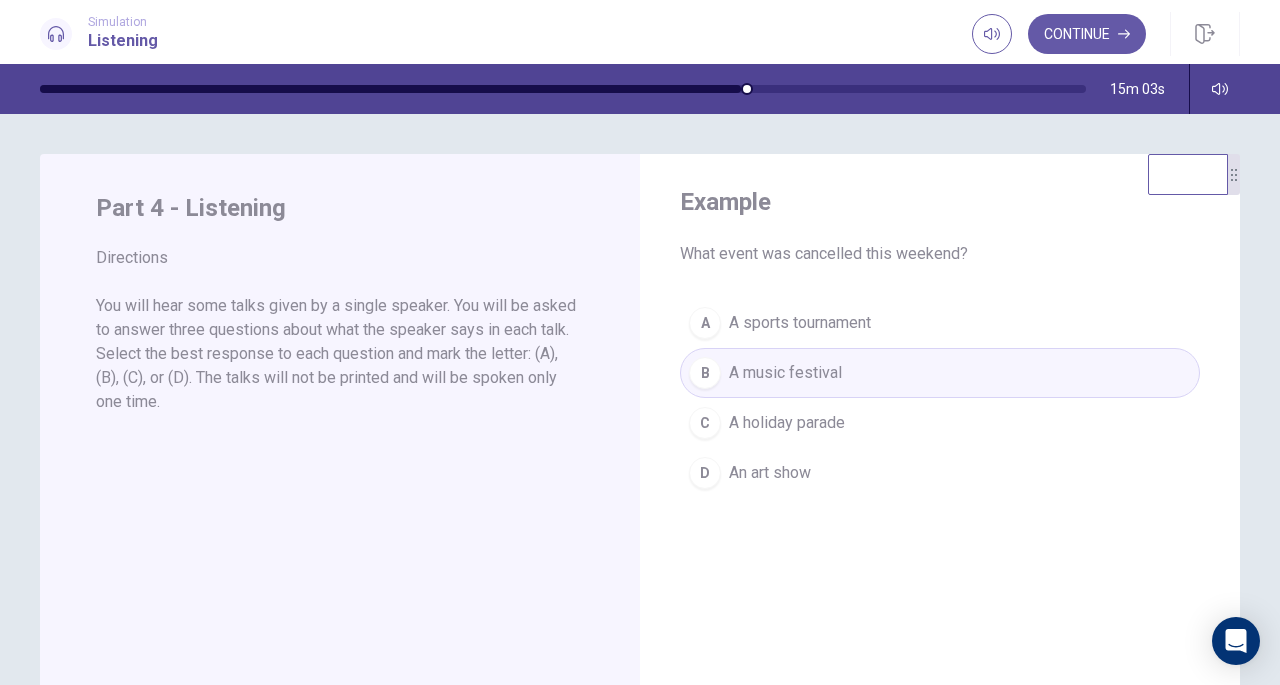 click on "Continue" at bounding box center [1087, 34] 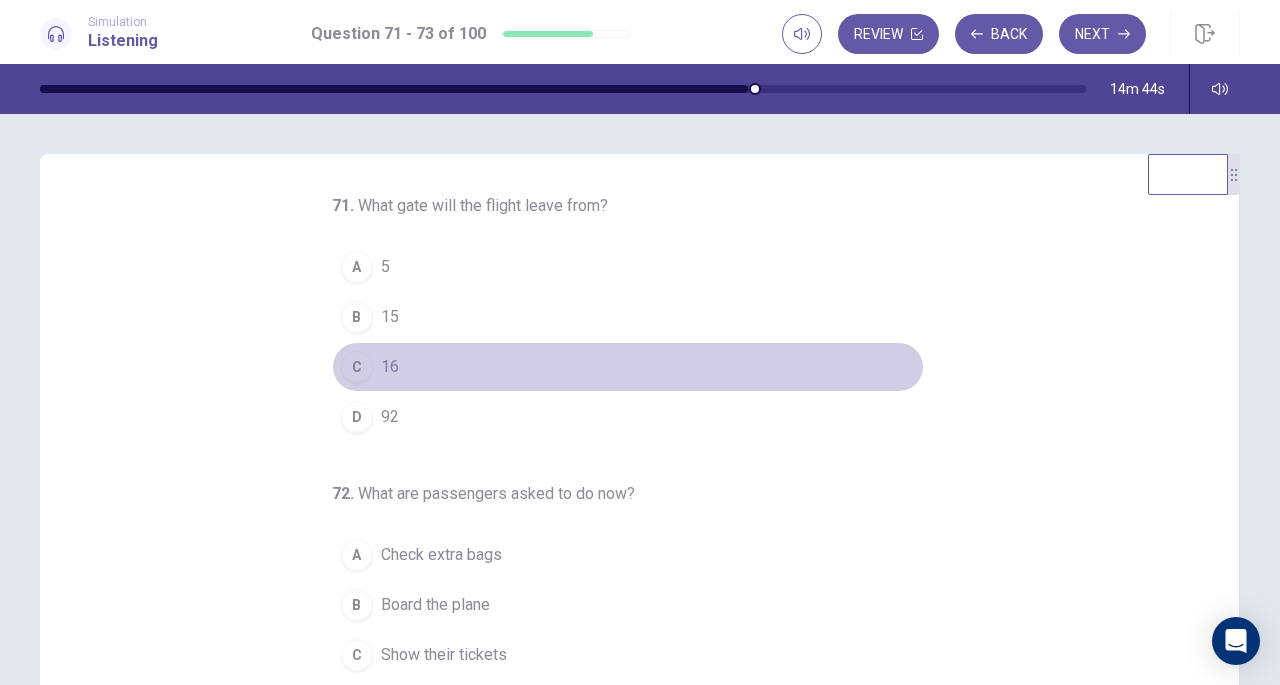 click on "16" at bounding box center [390, 367] 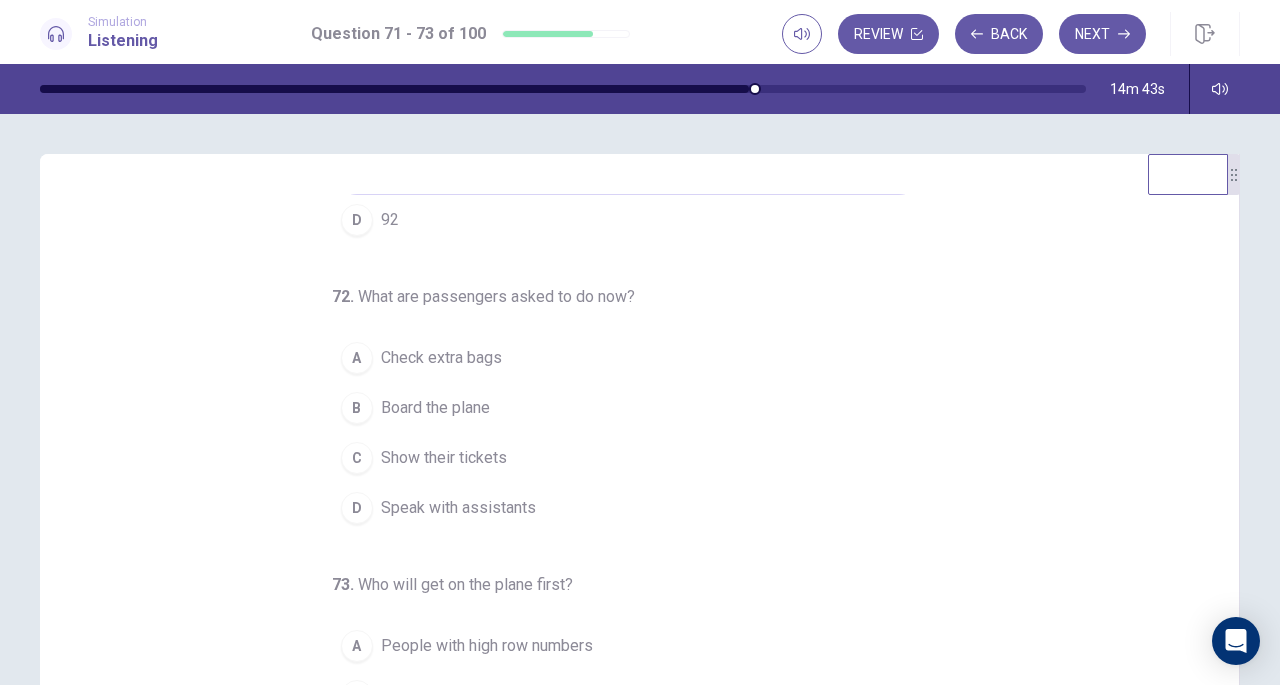scroll, scrollTop: 200, scrollLeft: 0, axis: vertical 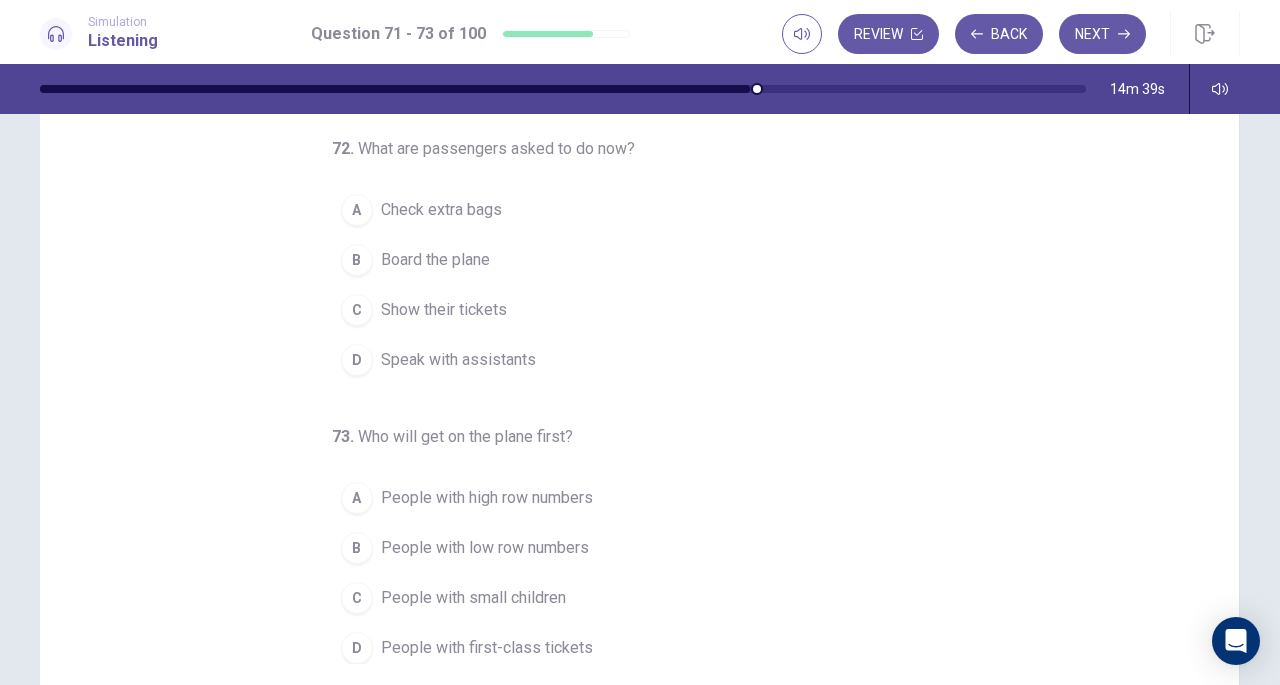 click on "Show their tickets" at bounding box center (444, 310) 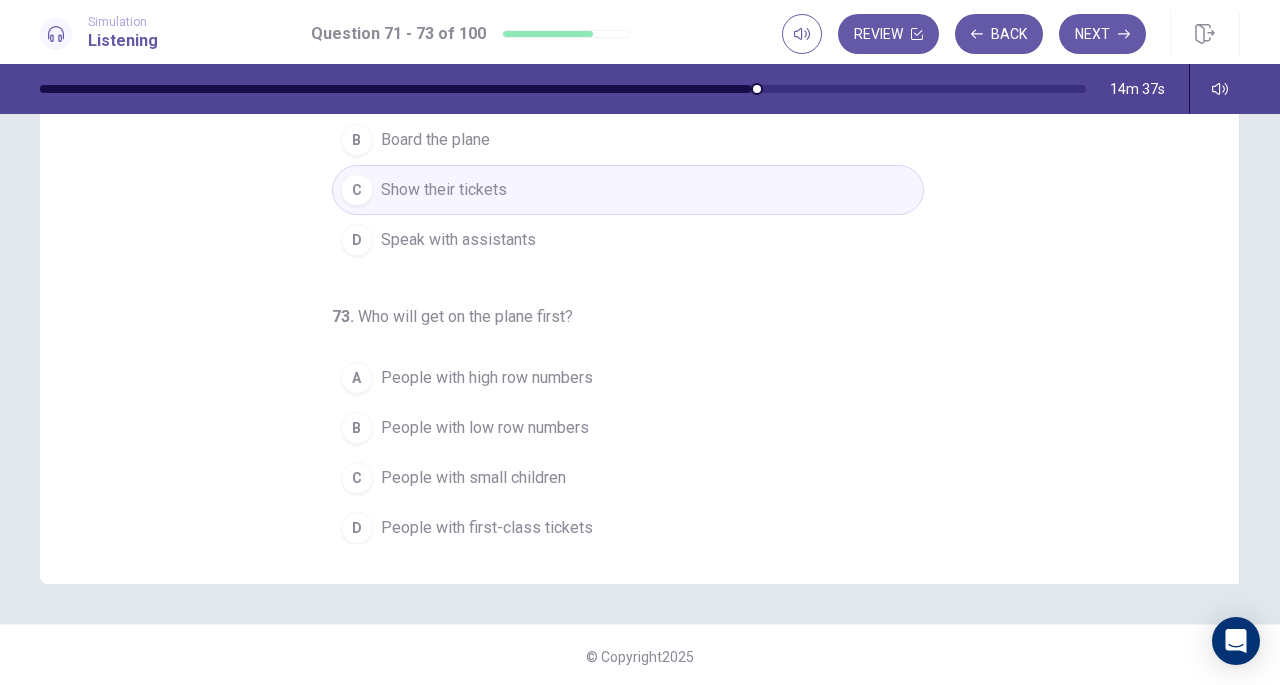scroll, scrollTop: 268, scrollLeft: 0, axis: vertical 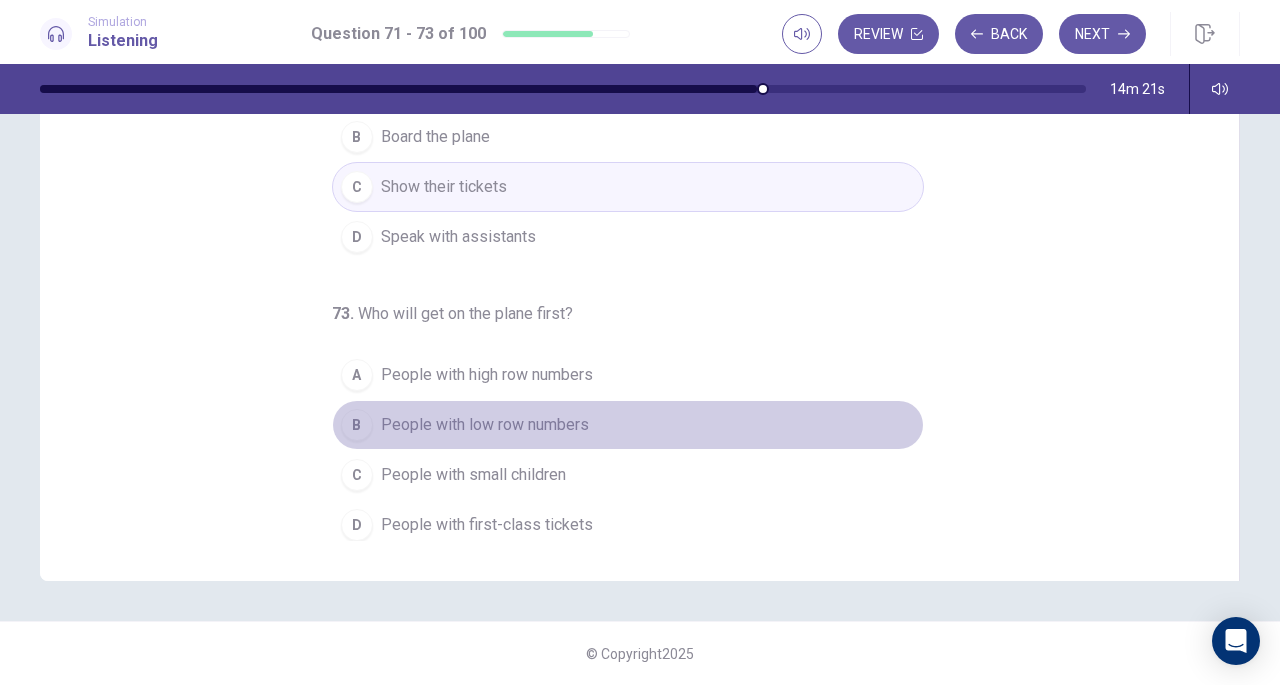 click on "People with low row numbers" at bounding box center (485, 425) 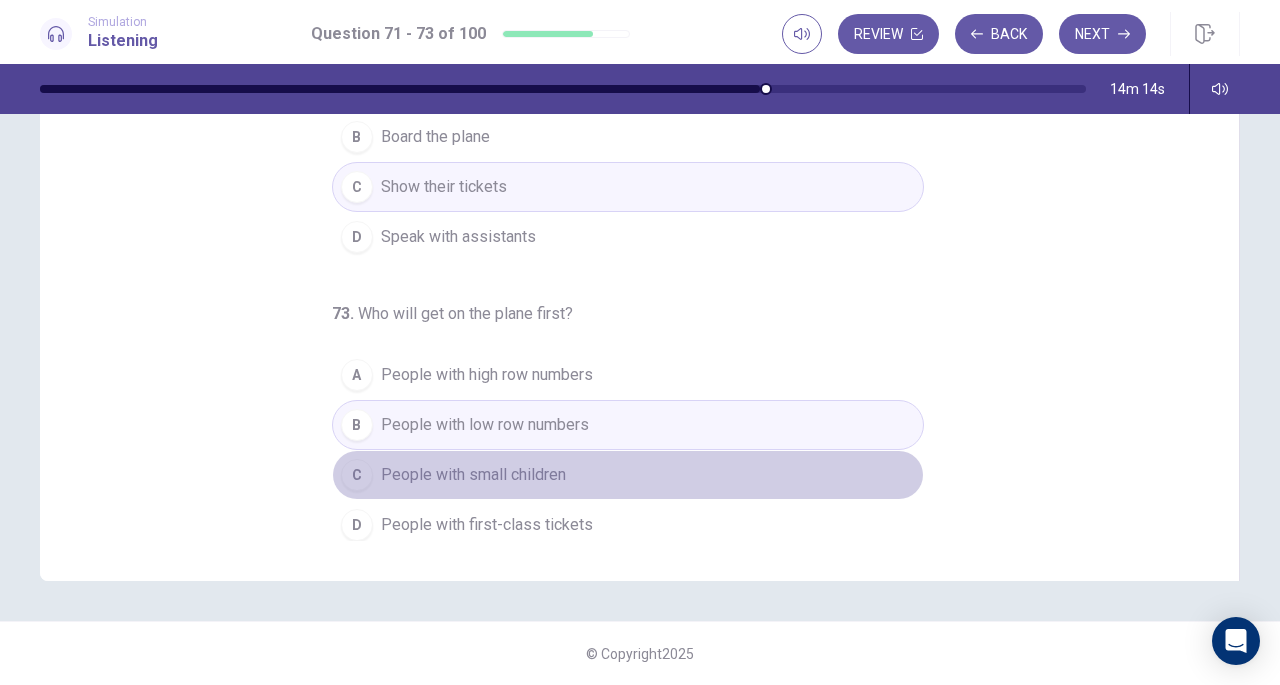 click on "People with small children" at bounding box center (473, 475) 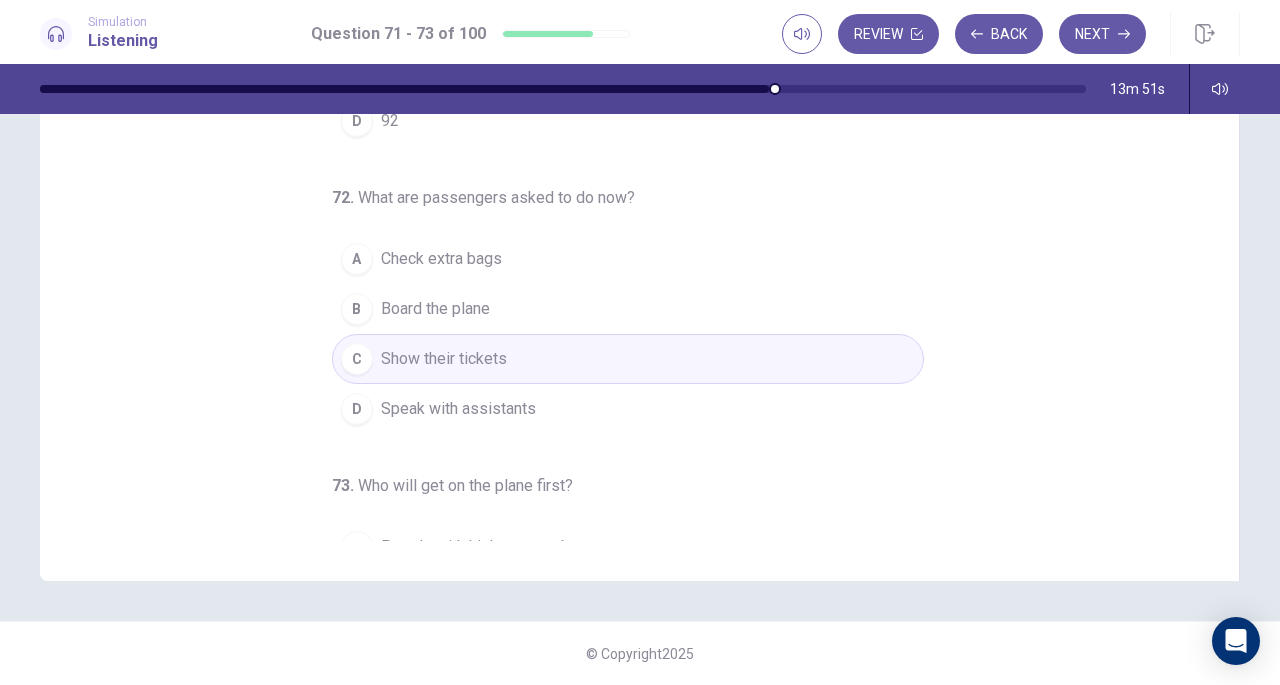 scroll, scrollTop: 1, scrollLeft: 0, axis: vertical 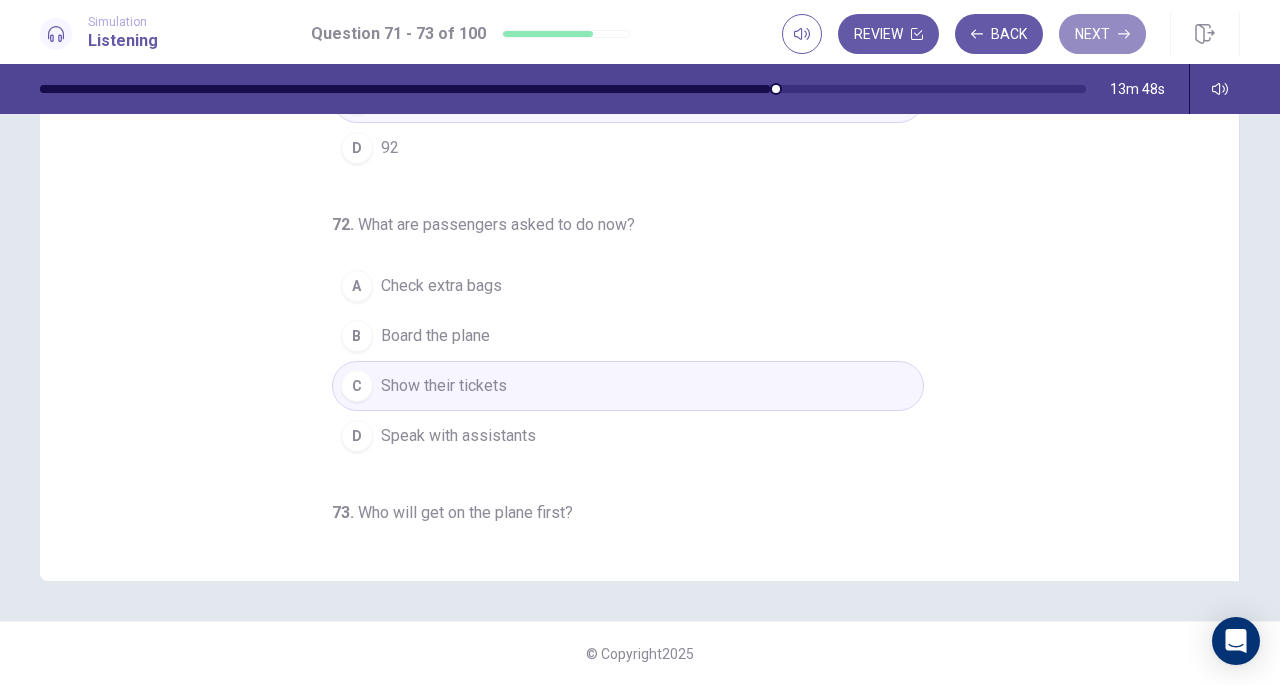 click on "Next" at bounding box center (1102, 34) 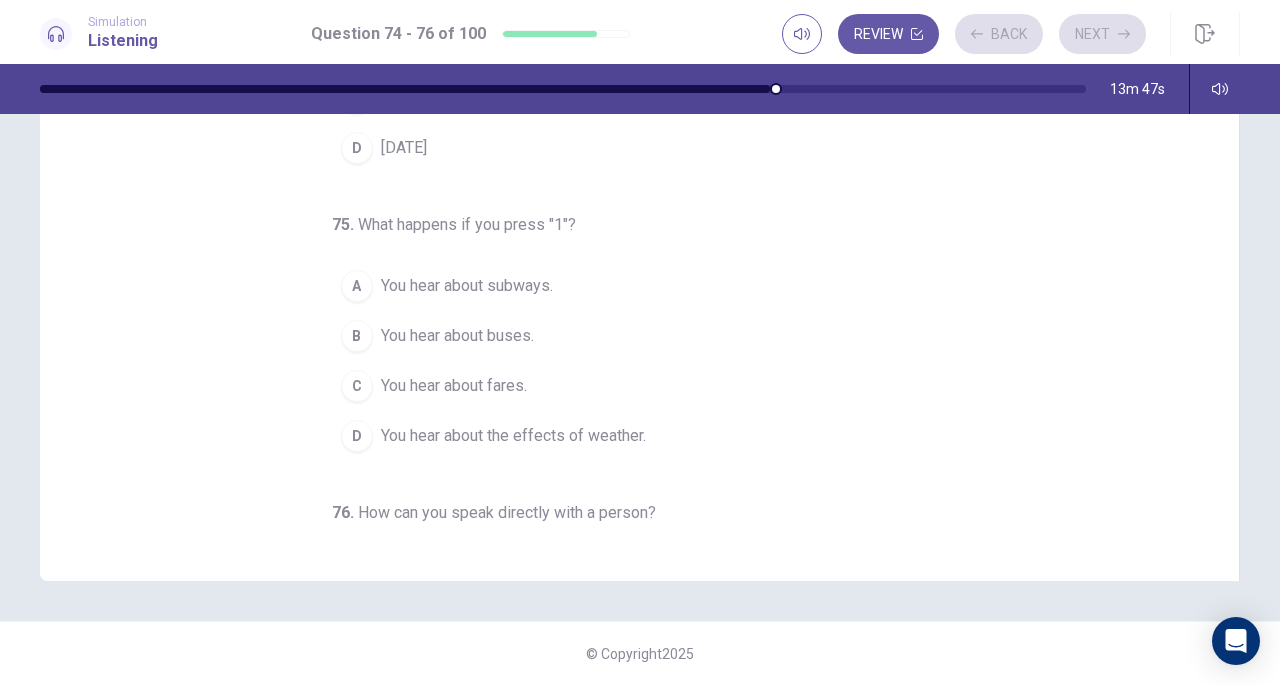 scroll, scrollTop: 0, scrollLeft: 0, axis: both 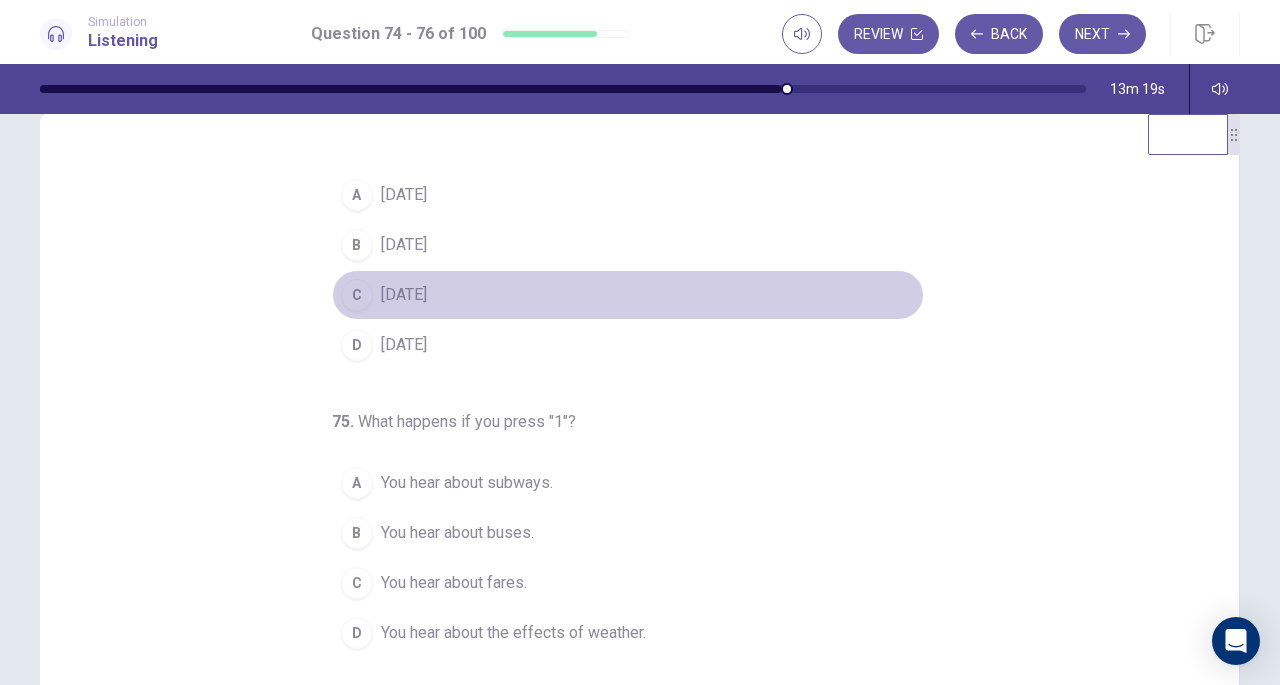 click on "C December 1" at bounding box center (628, 295) 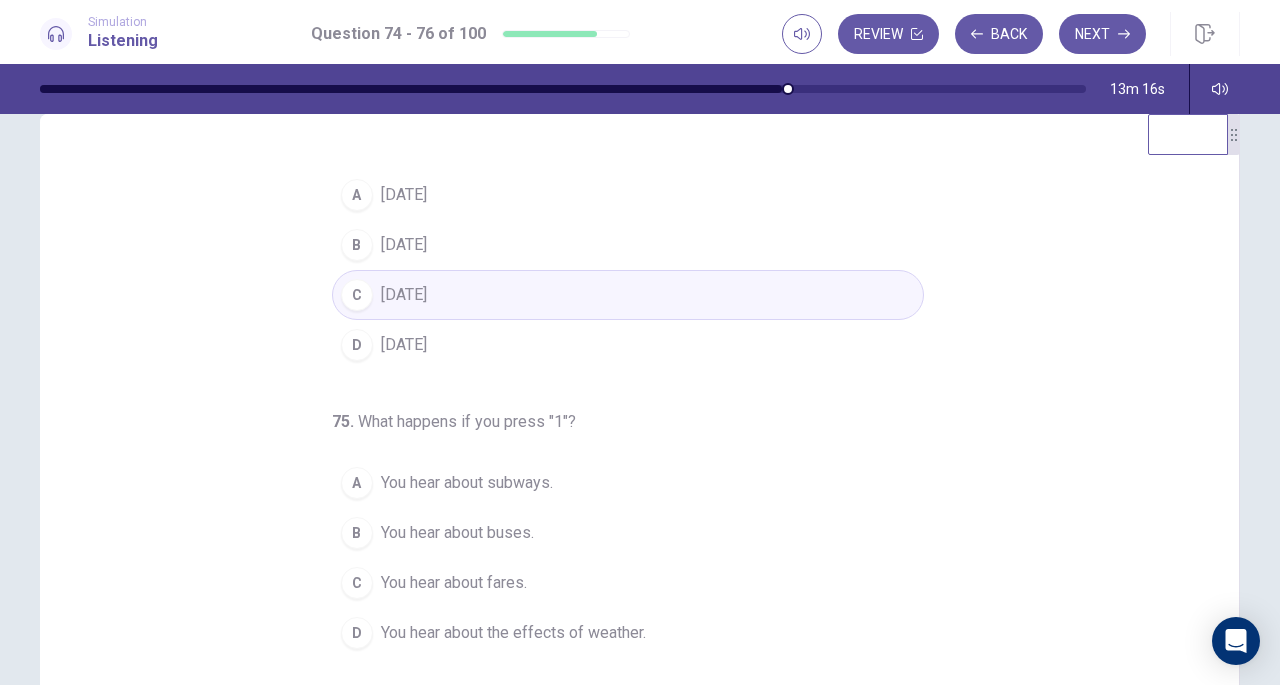 drag, startPoint x: 630, startPoint y: 283, endPoint x: 690, endPoint y: 200, distance: 102.41582 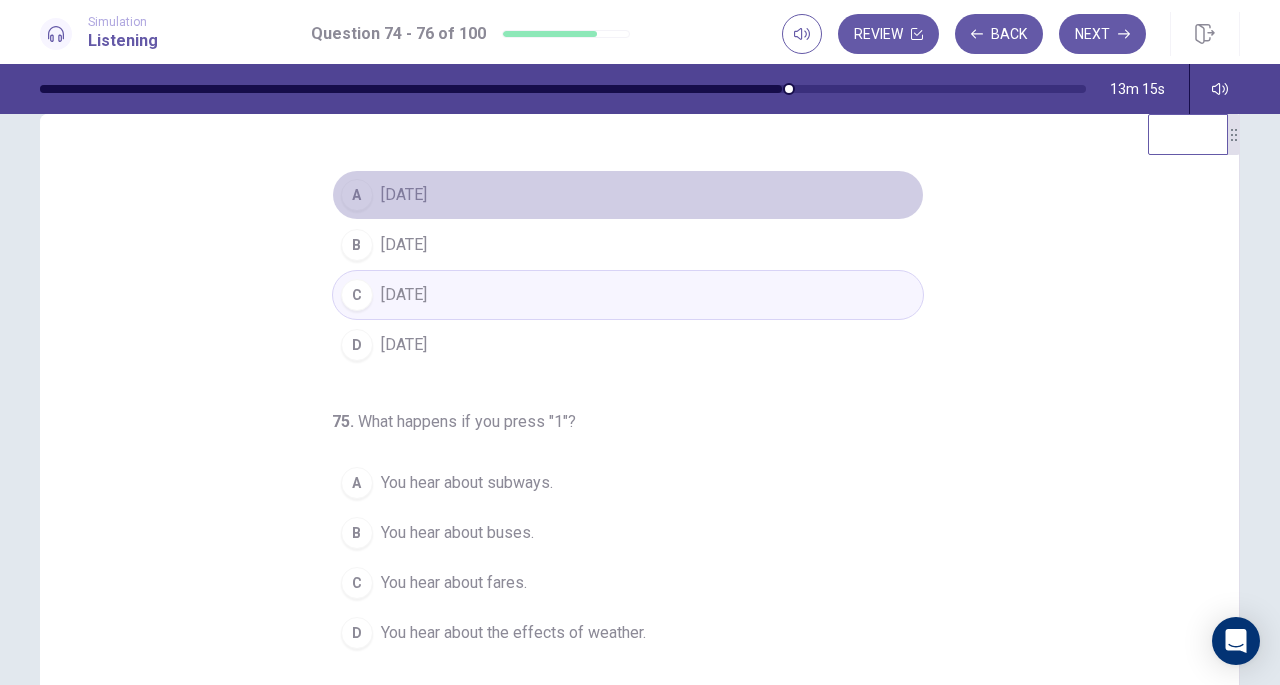 click on "A September 1" at bounding box center (628, 195) 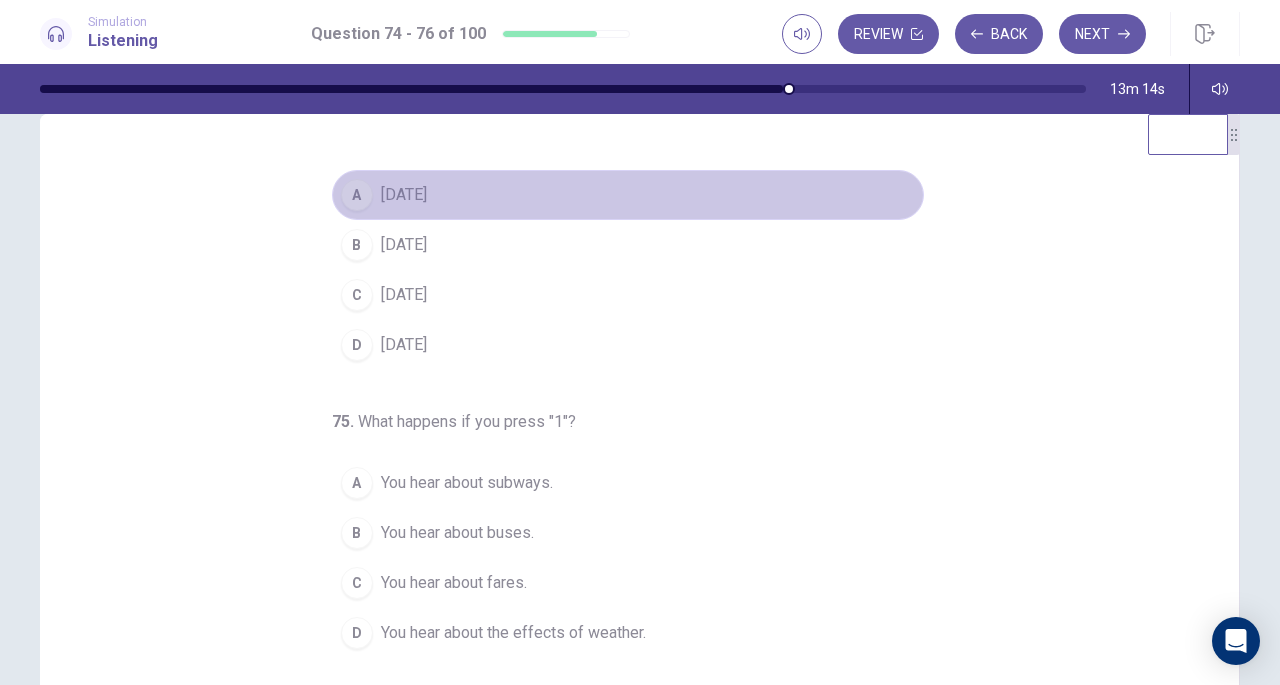click on "A September 1" at bounding box center (628, 195) 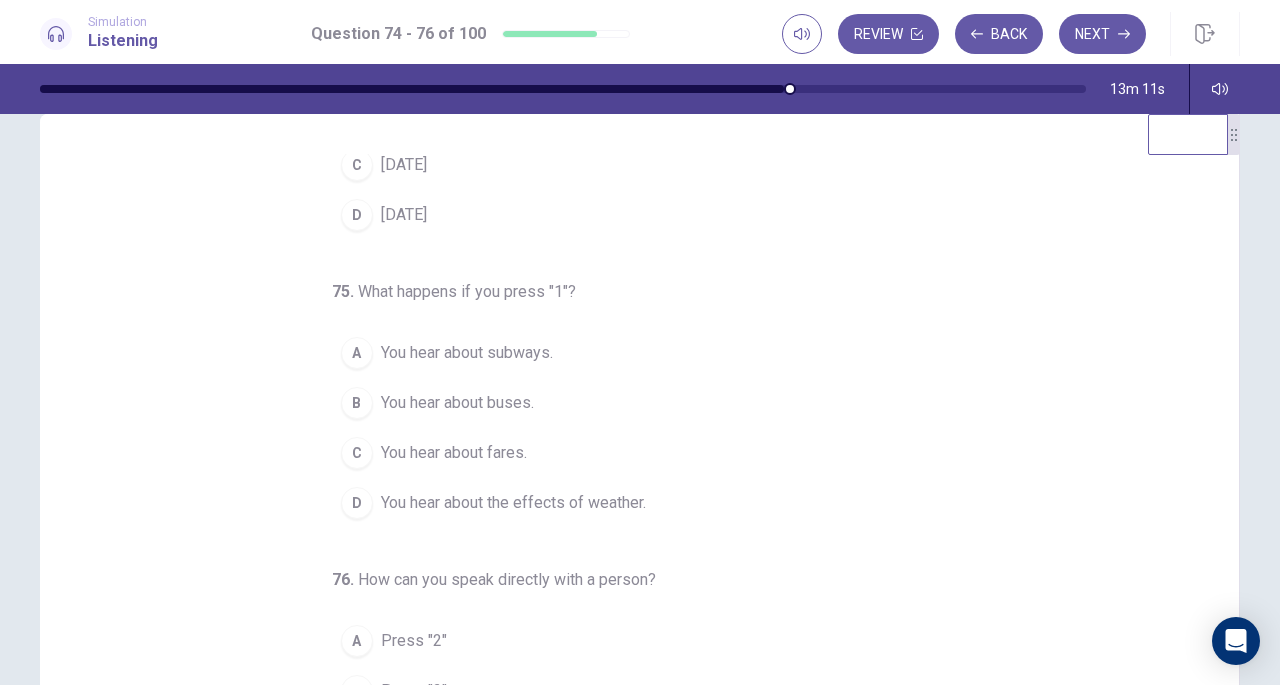 scroll, scrollTop: 200, scrollLeft: 0, axis: vertical 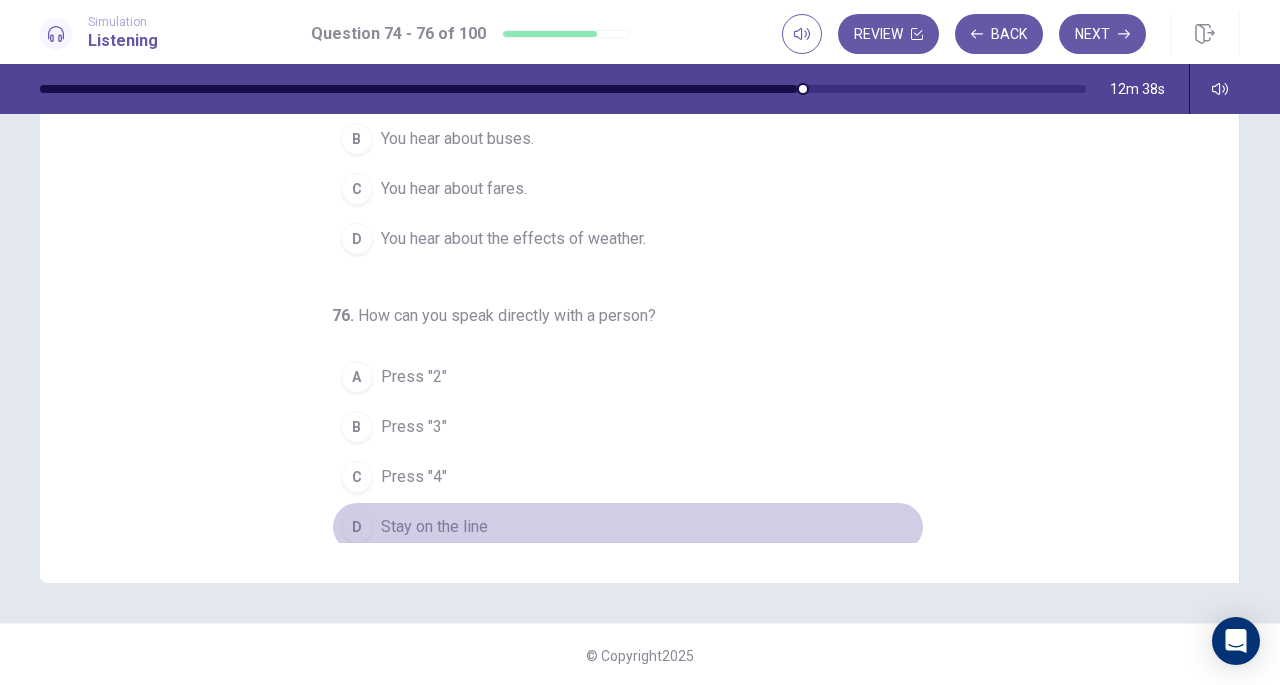 click on "Stay on the line" at bounding box center (434, 527) 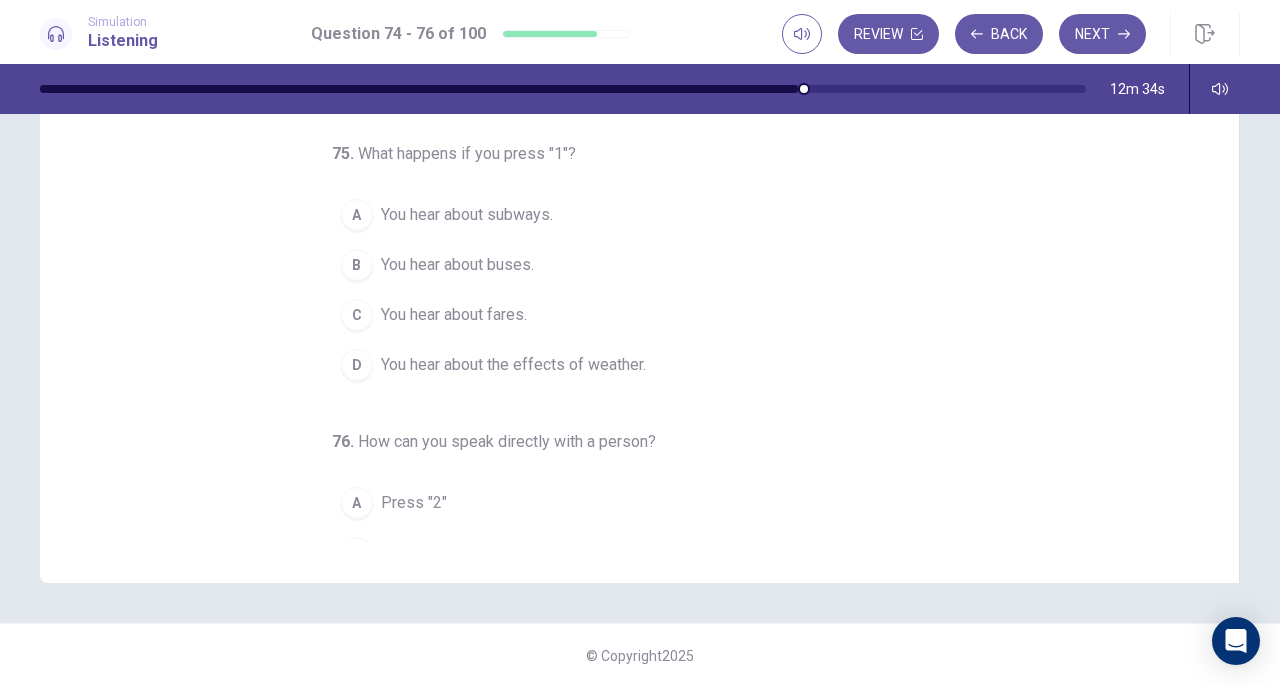 scroll, scrollTop: 72, scrollLeft: 0, axis: vertical 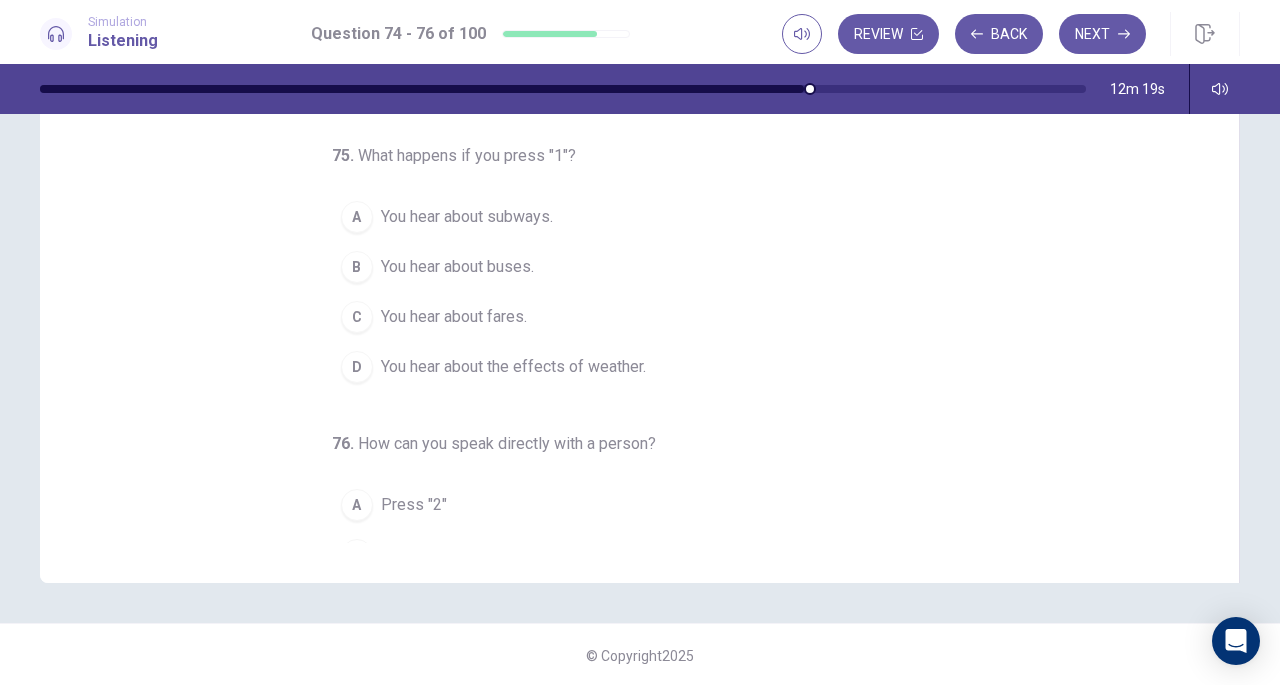 click on "You hear about subways." at bounding box center (467, 217) 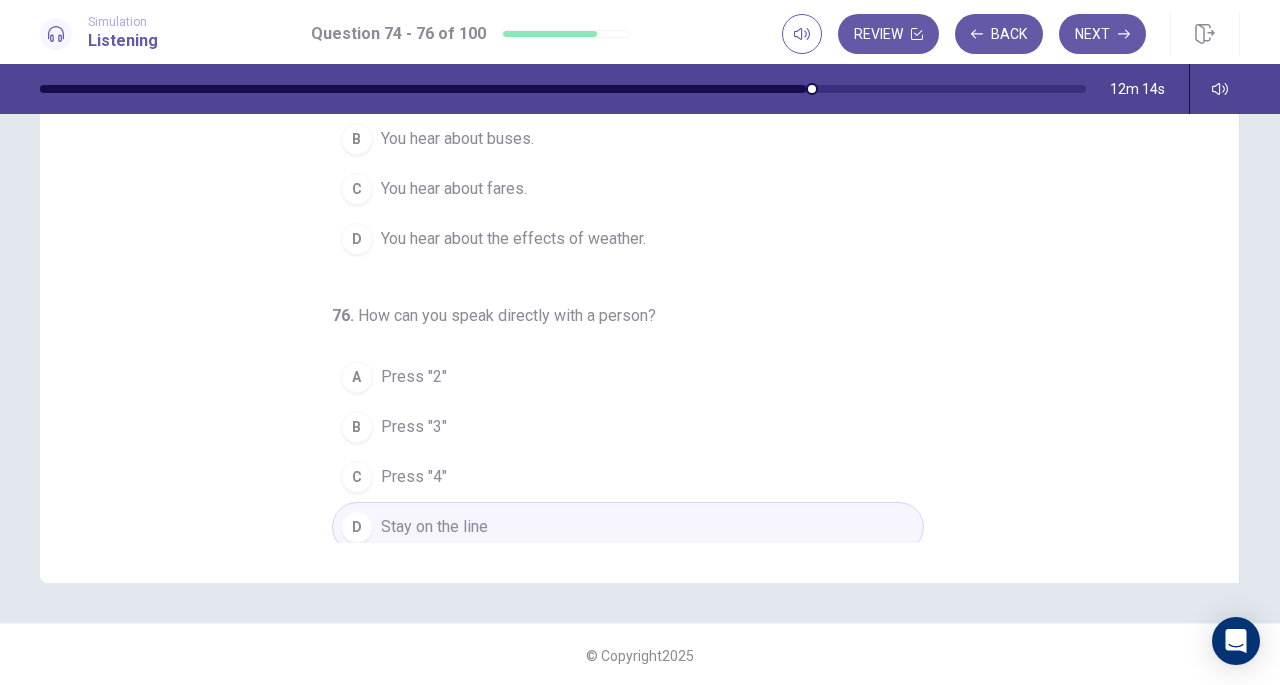 scroll, scrollTop: 0, scrollLeft: 0, axis: both 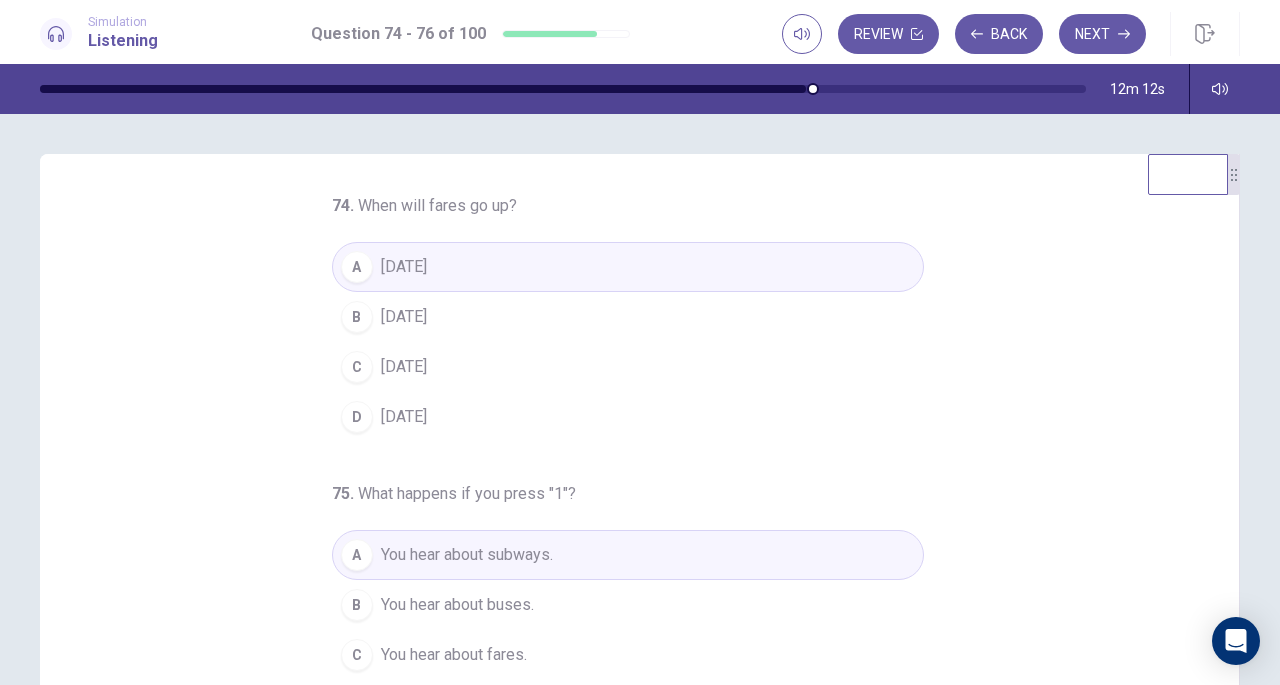 click on "Next" at bounding box center (1102, 34) 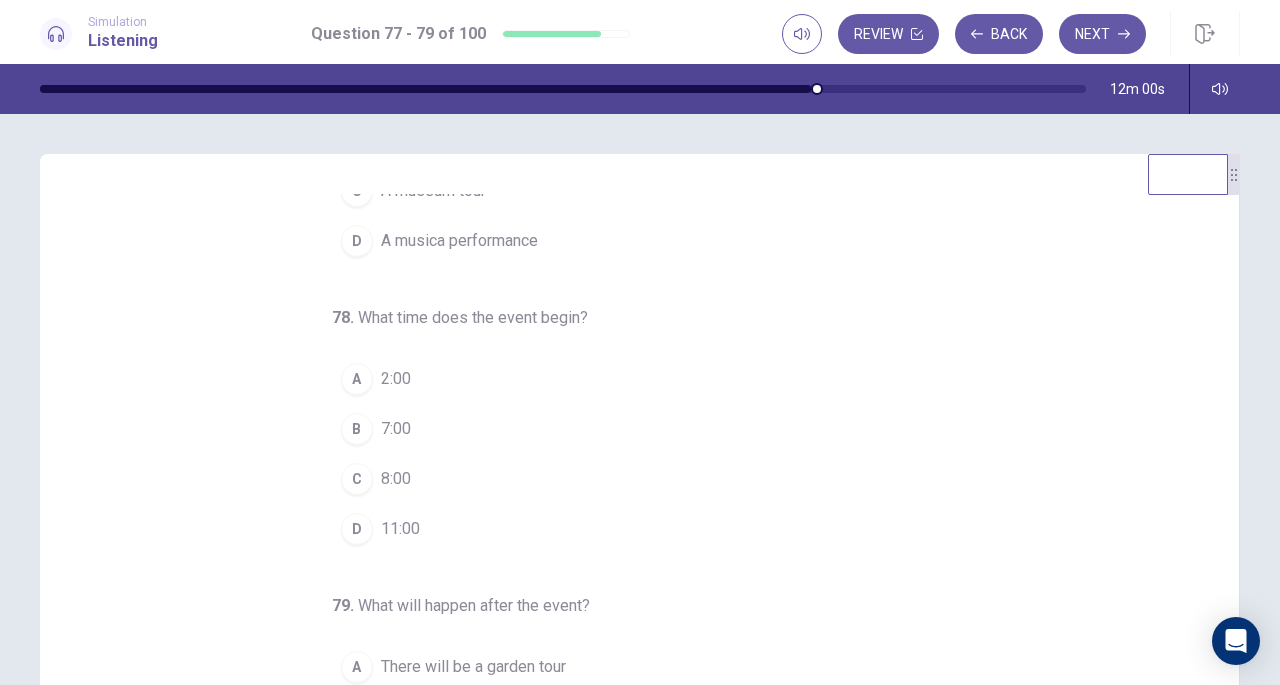 scroll, scrollTop: 200, scrollLeft: 0, axis: vertical 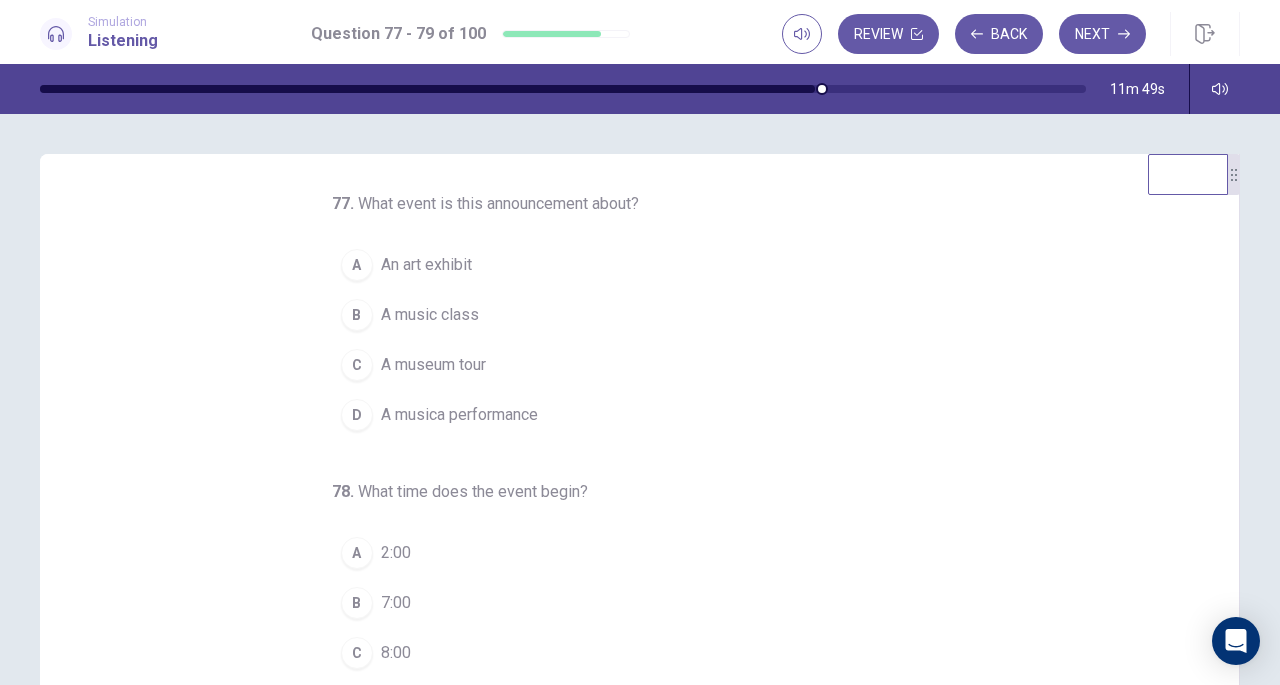 click on "An art exhibit" at bounding box center [426, 265] 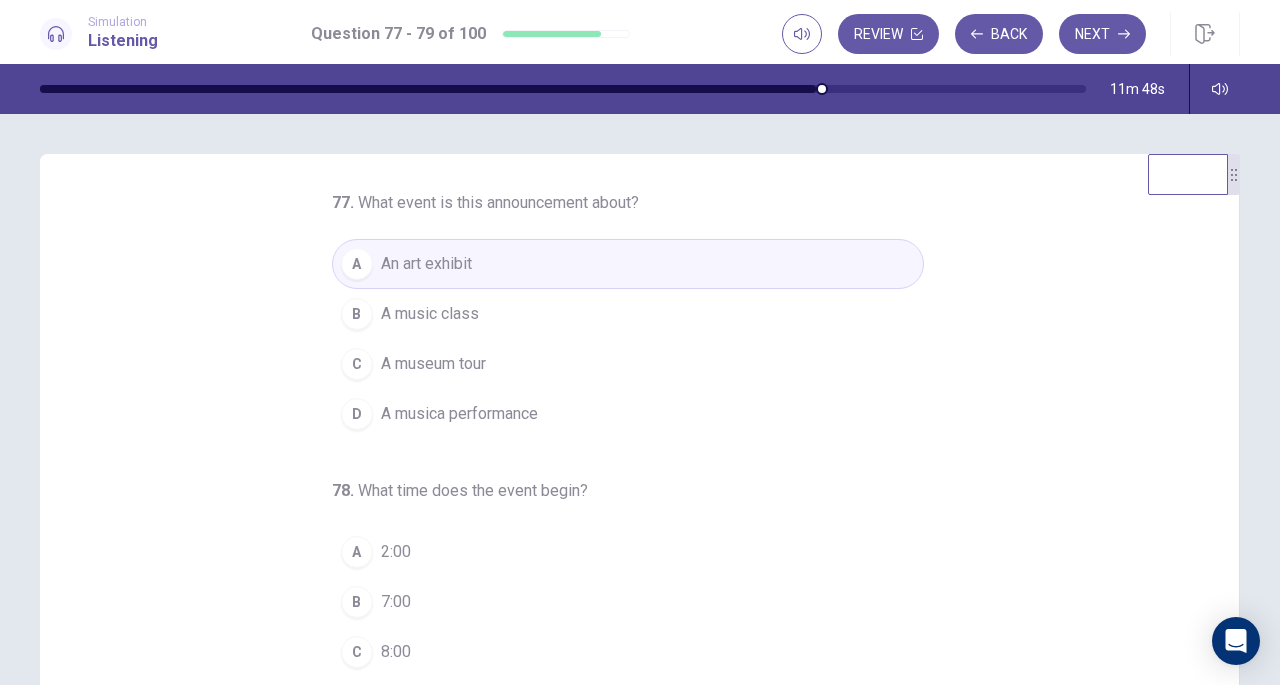 scroll, scrollTop: 2, scrollLeft: 0, axis: vertical 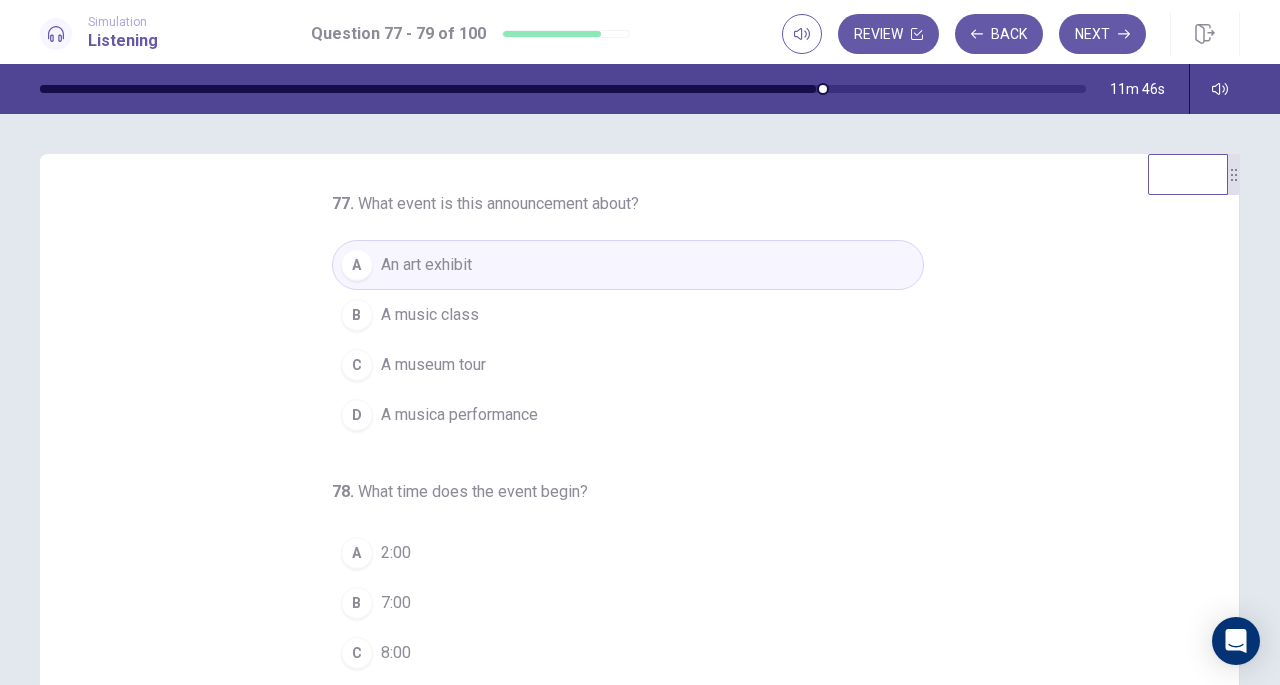 click on "A musica performance" at bounding box center [459, 415] 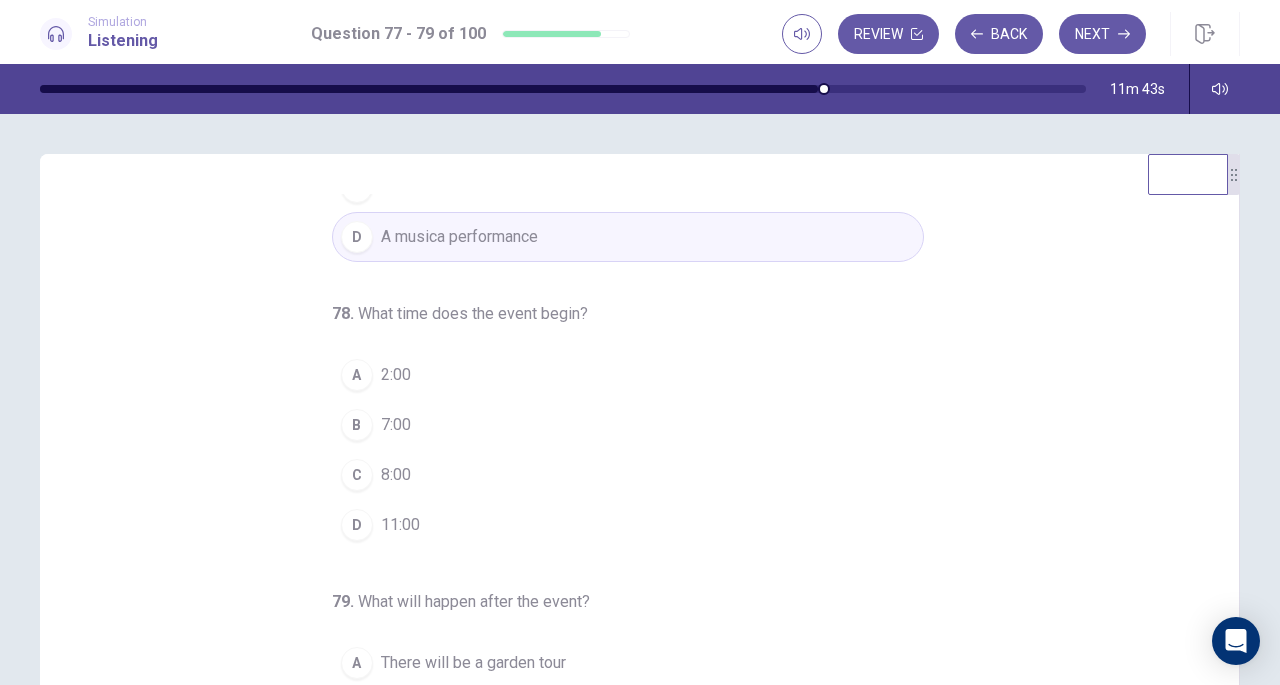 scroll, scrollTop: 200, scrollLeft: 0, axis: vertical 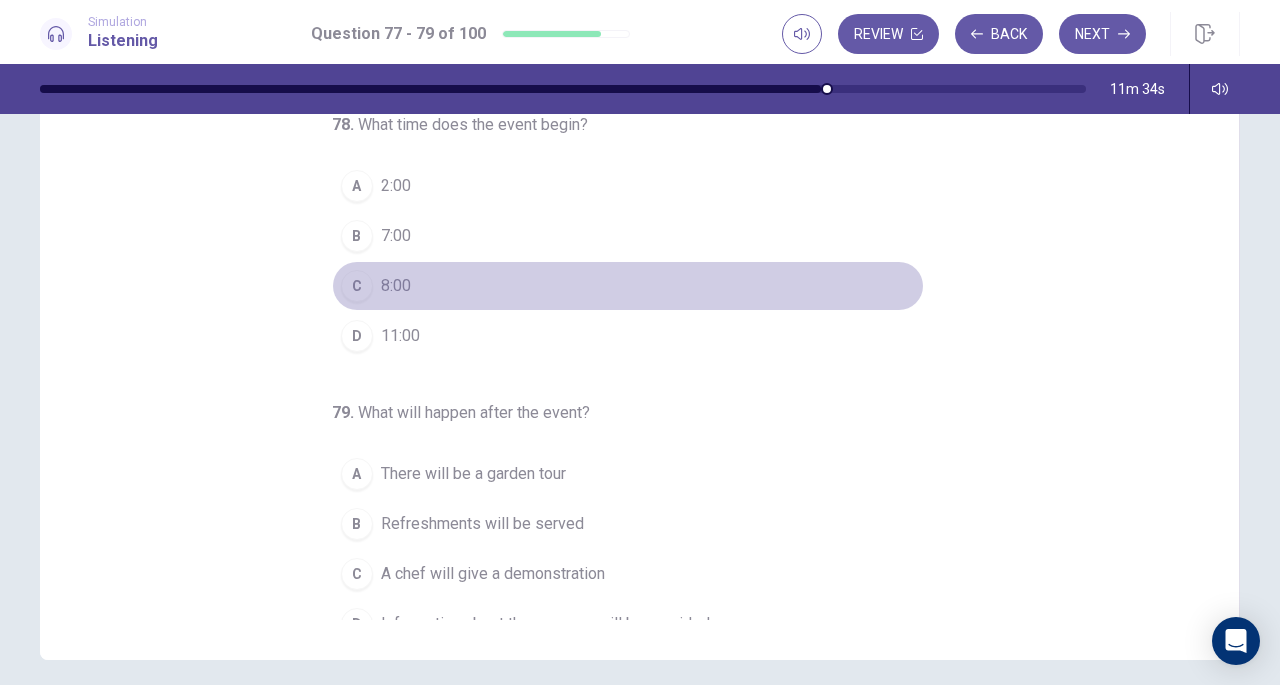 click on "8:00" at bounding box center (396, 286) 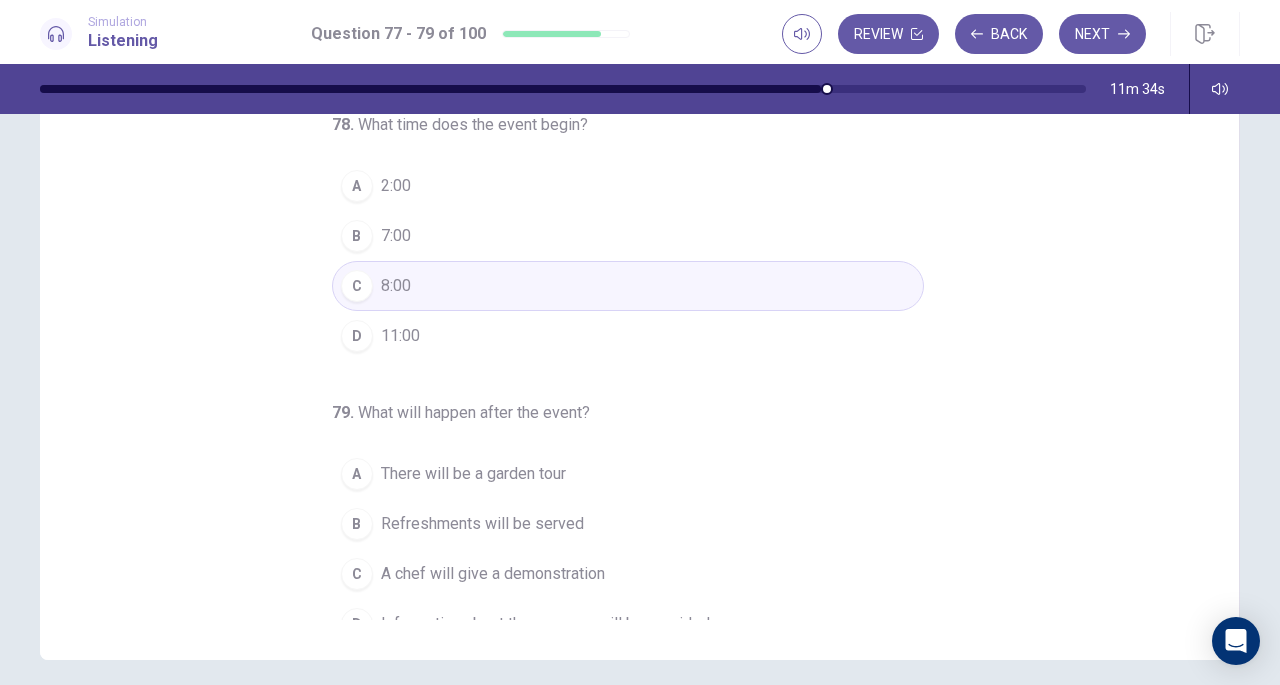 scroll, scrollTop: 200, scrollLeft: 0, axis: vertical 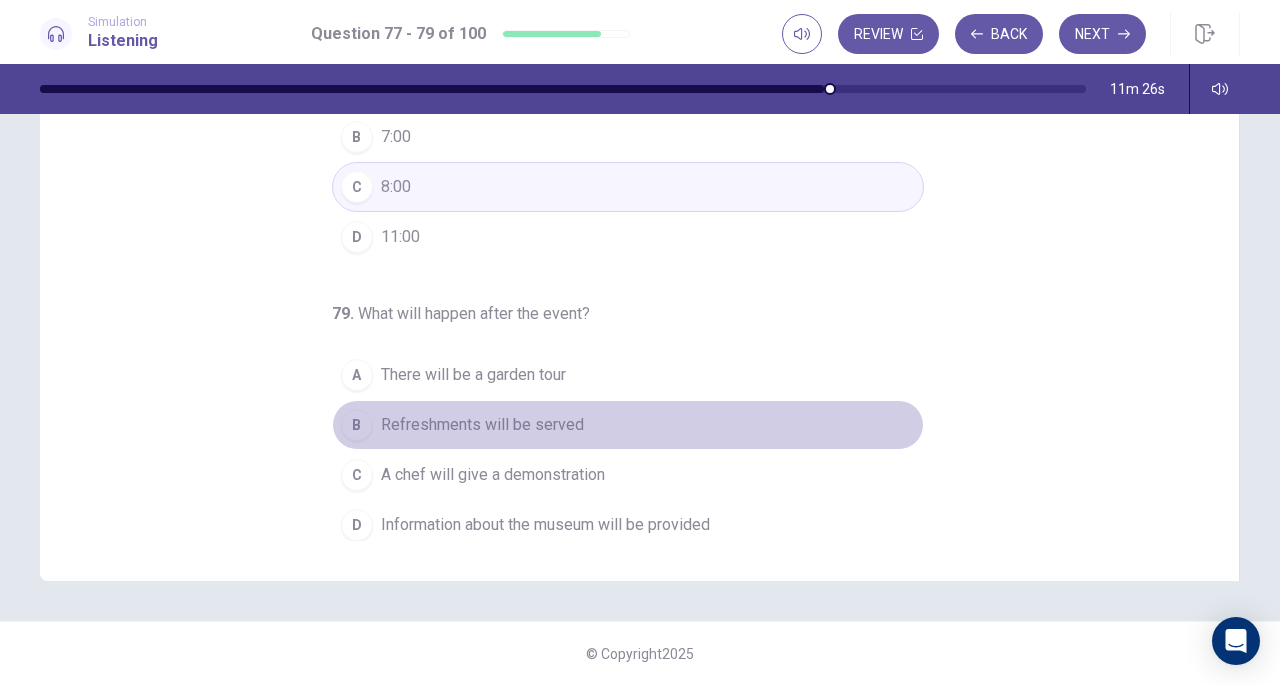 click on "Refreshments will be served" at bounding box center [482, 425] 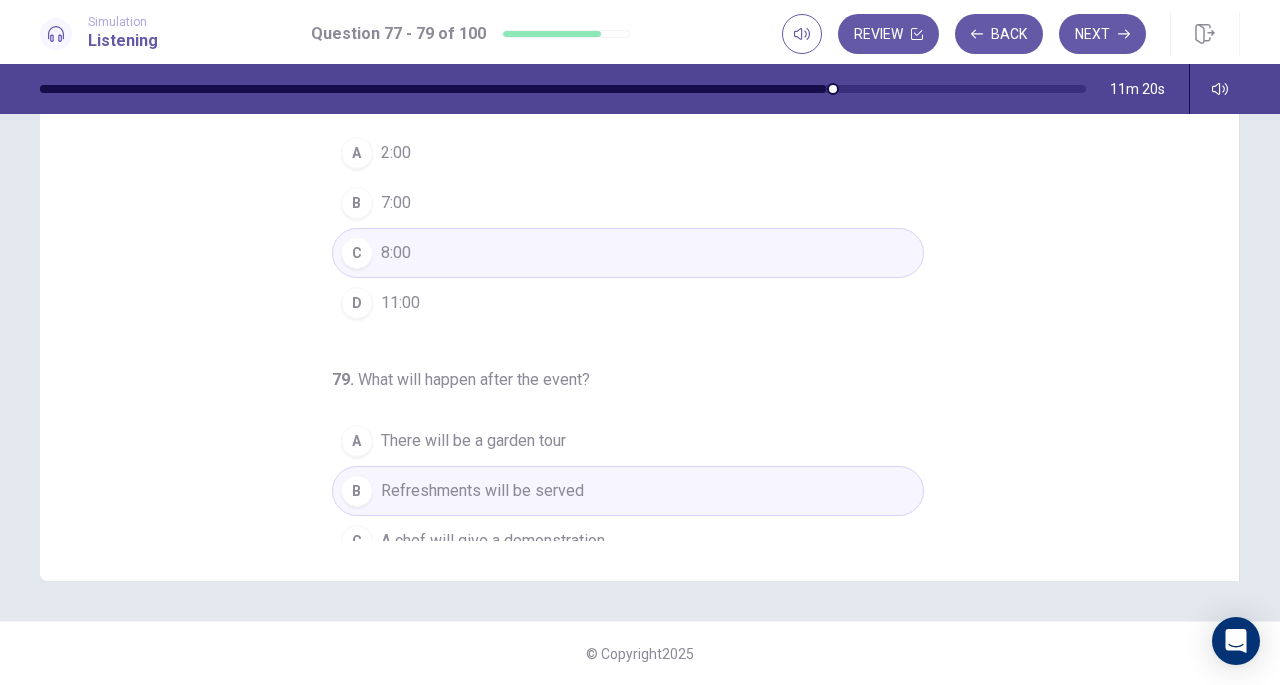 scroll, scrollTop: 200, scrollLeft: 0, axis: vertical 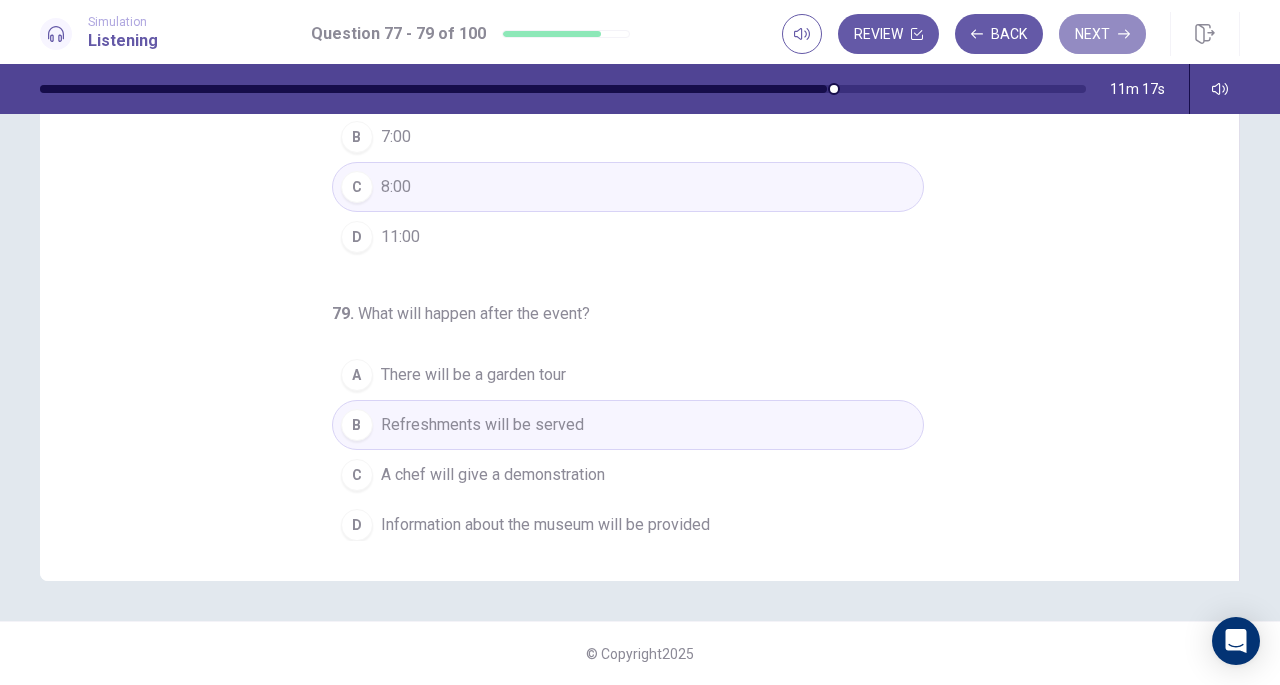 click on "Next" at bounding box center [1102, 34] 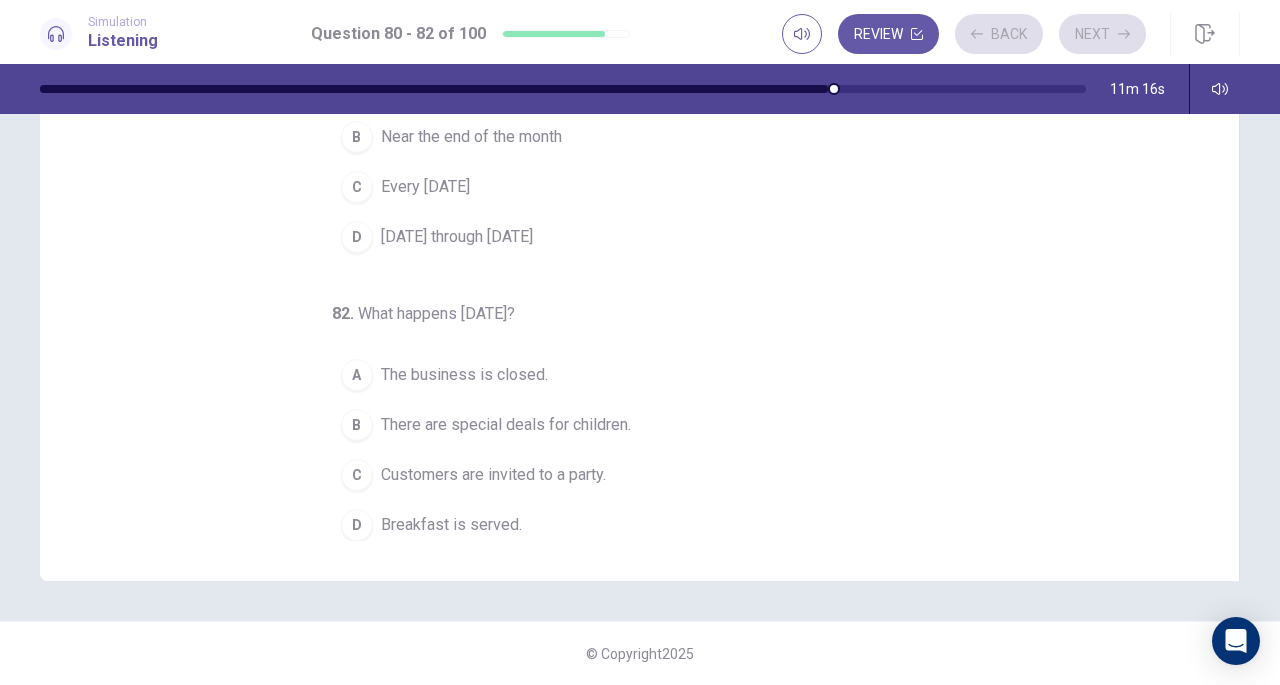 scroll, scrollTop: 0, scrollLeft: 0, axis: both 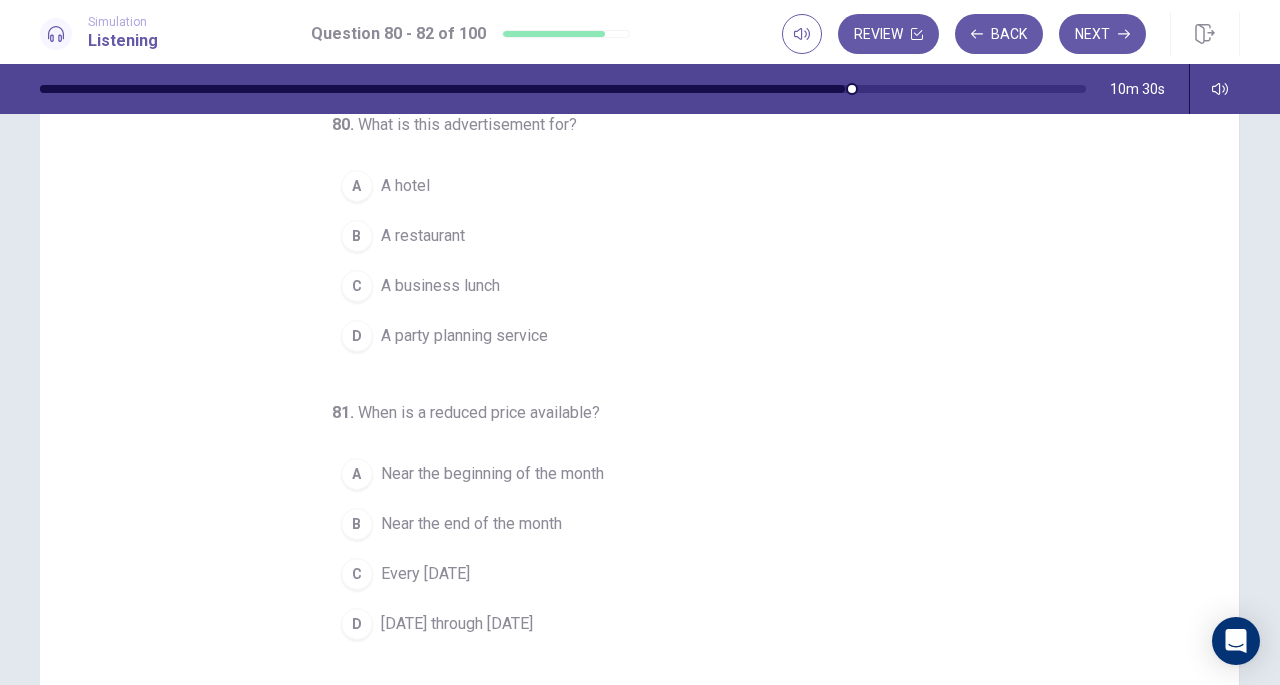 click on "A restaurant" at bounding box center (423, 236) 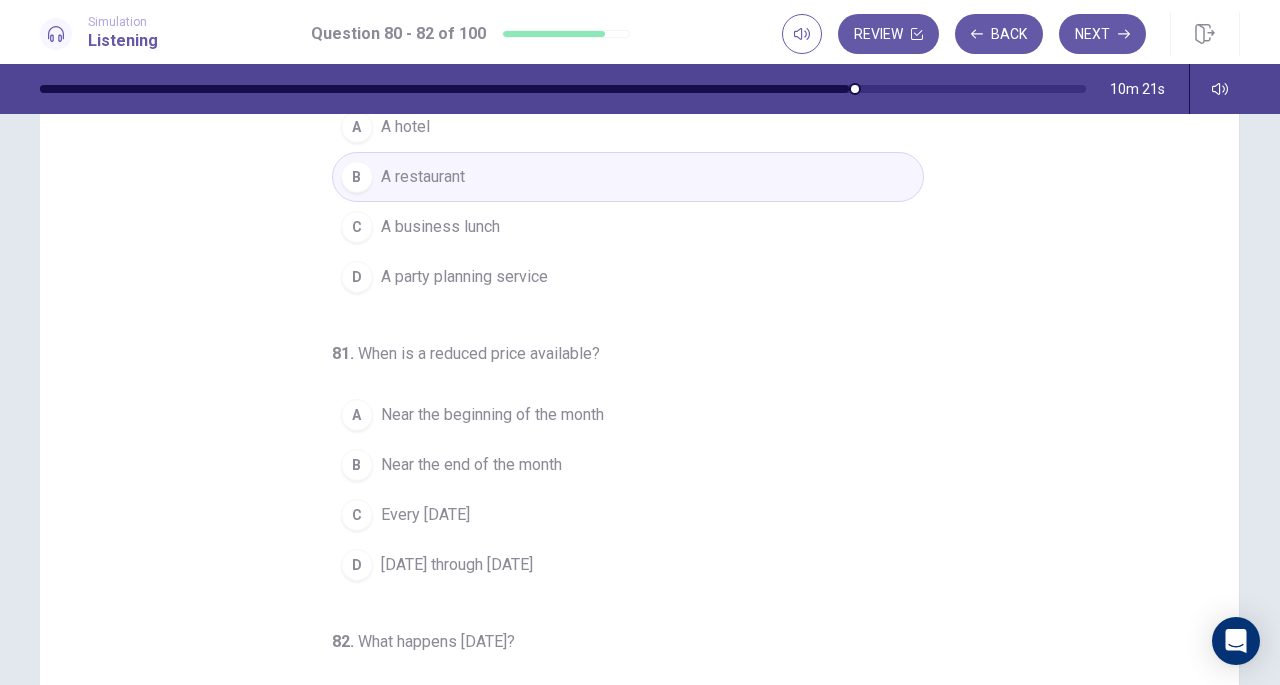 scroll, scrollTop: 52, scrollLeft: 0, axis: vertical 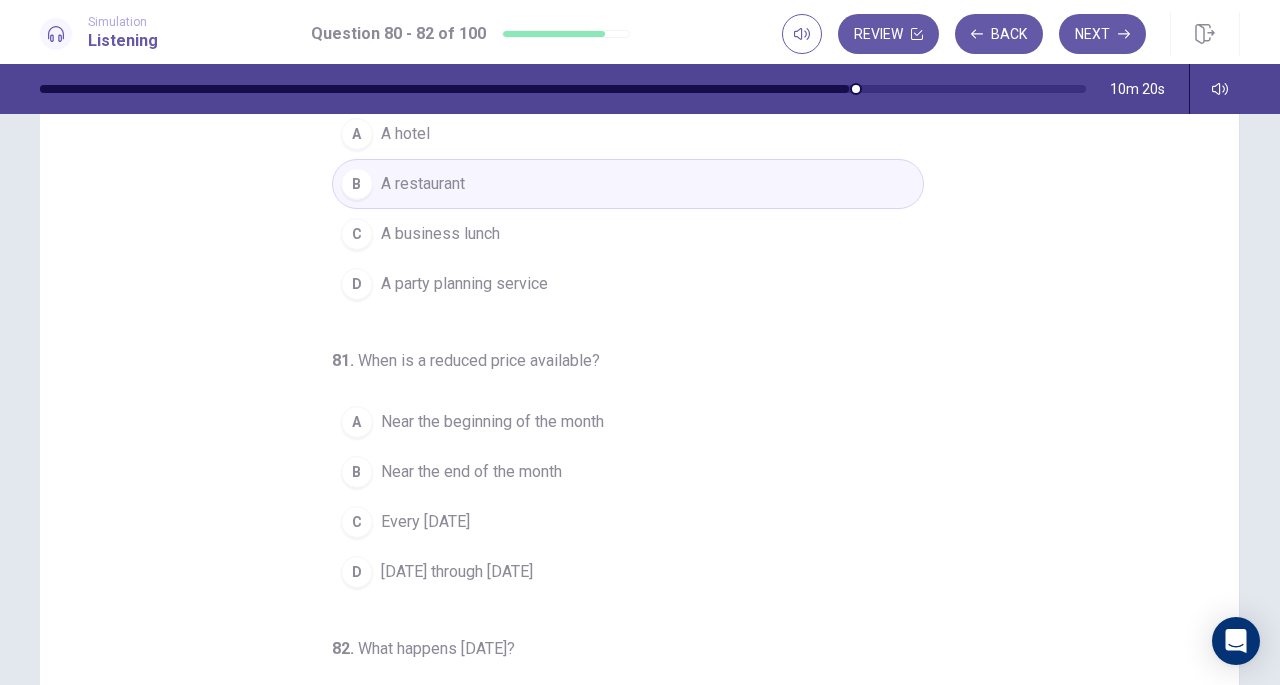 click on "A business lunch" at bounding box center (440, 234) 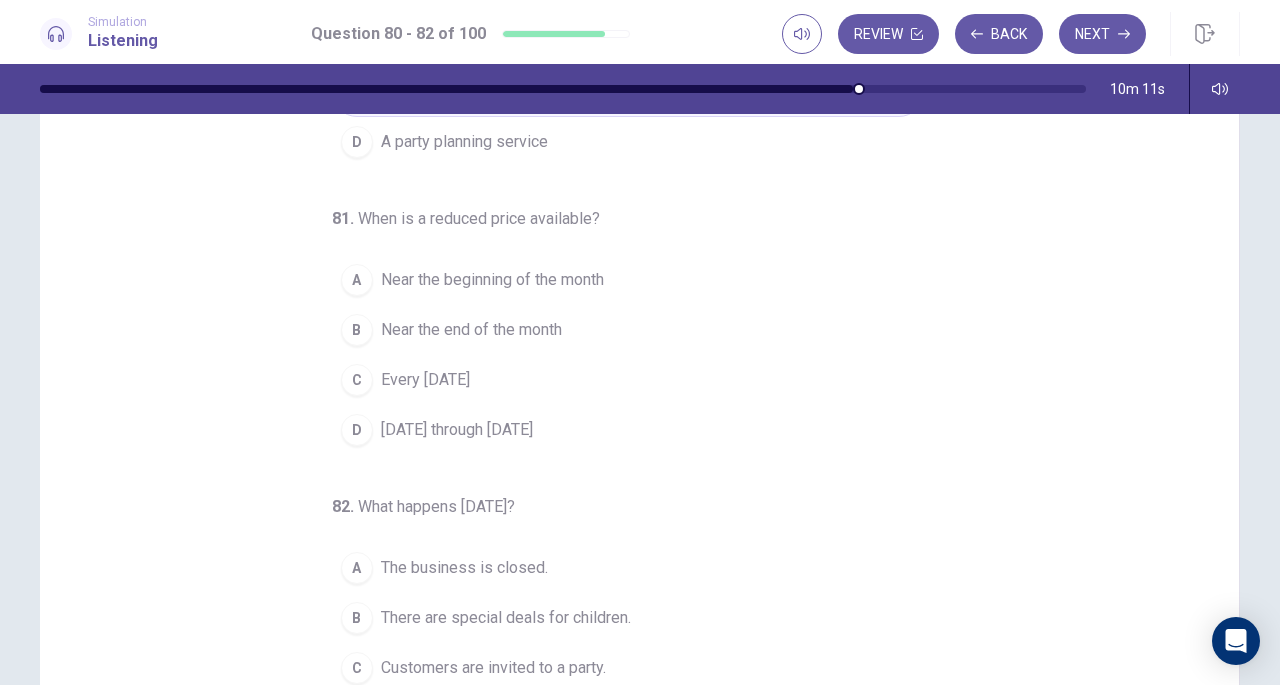 scroll, scrollTop: 200, scrollLeft: 0, axis: vertical 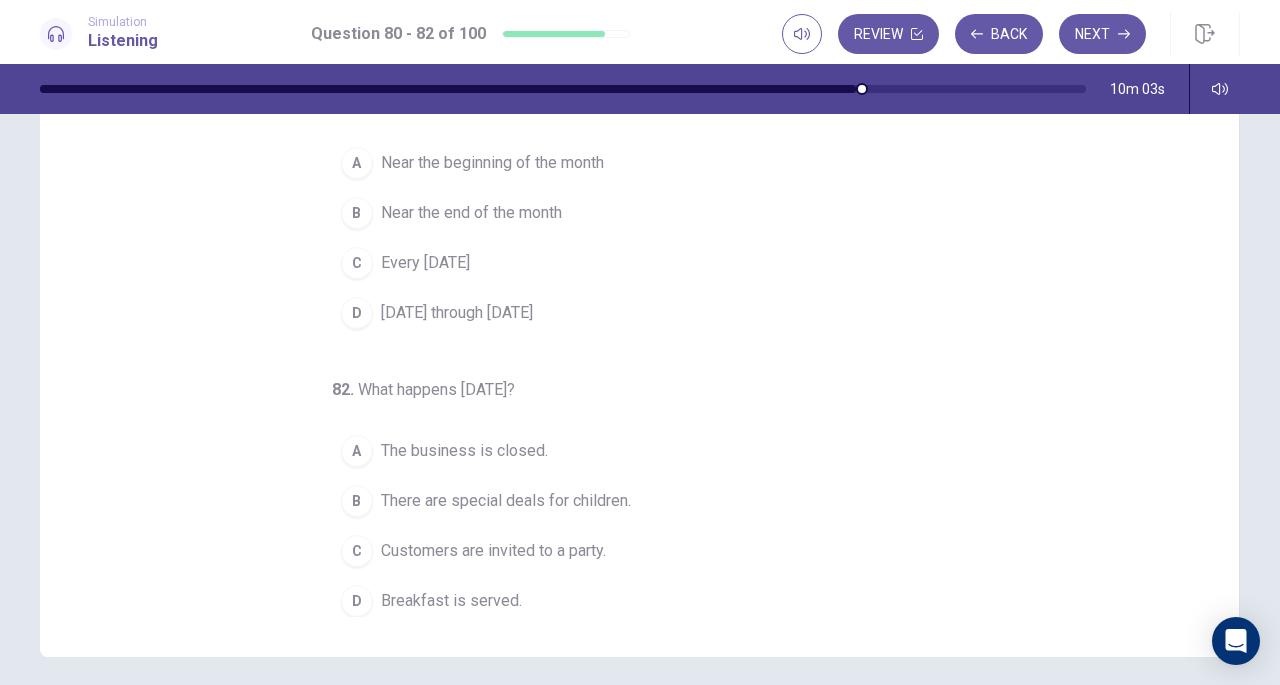 click on "There are special deals for children." at bounding box center (506, 501) 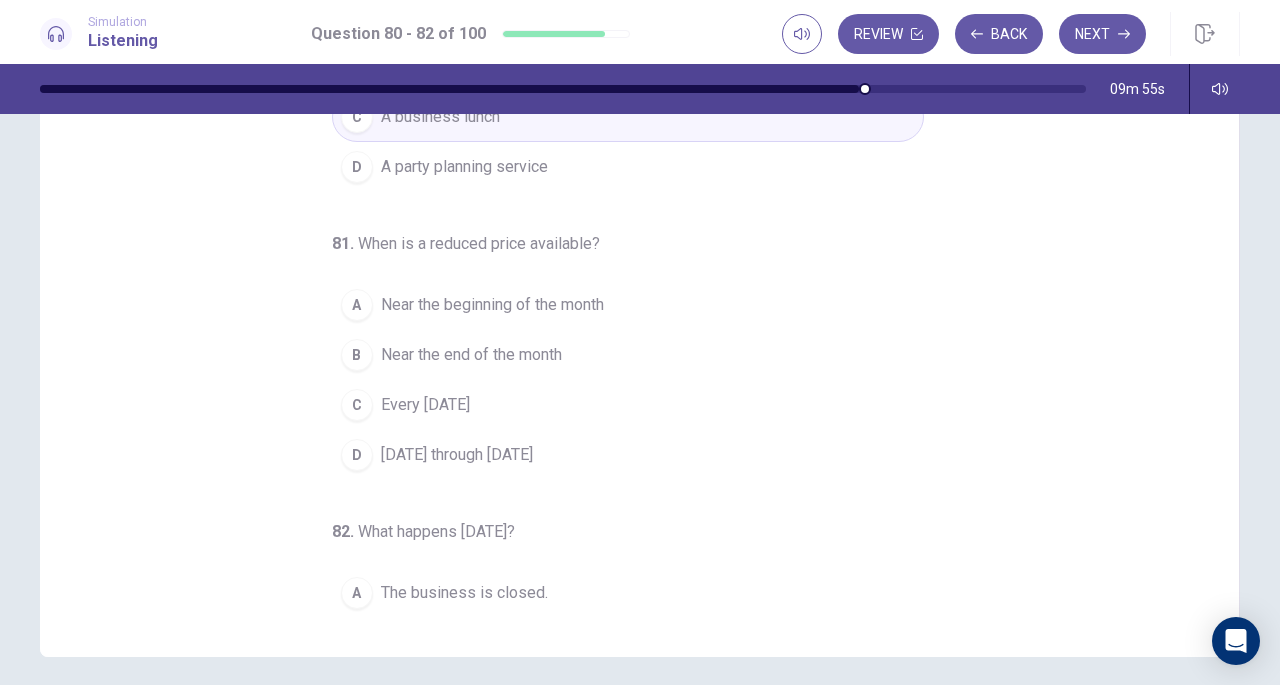 scroll, scrollTop: 0, scrollLeft: 0, axis: both 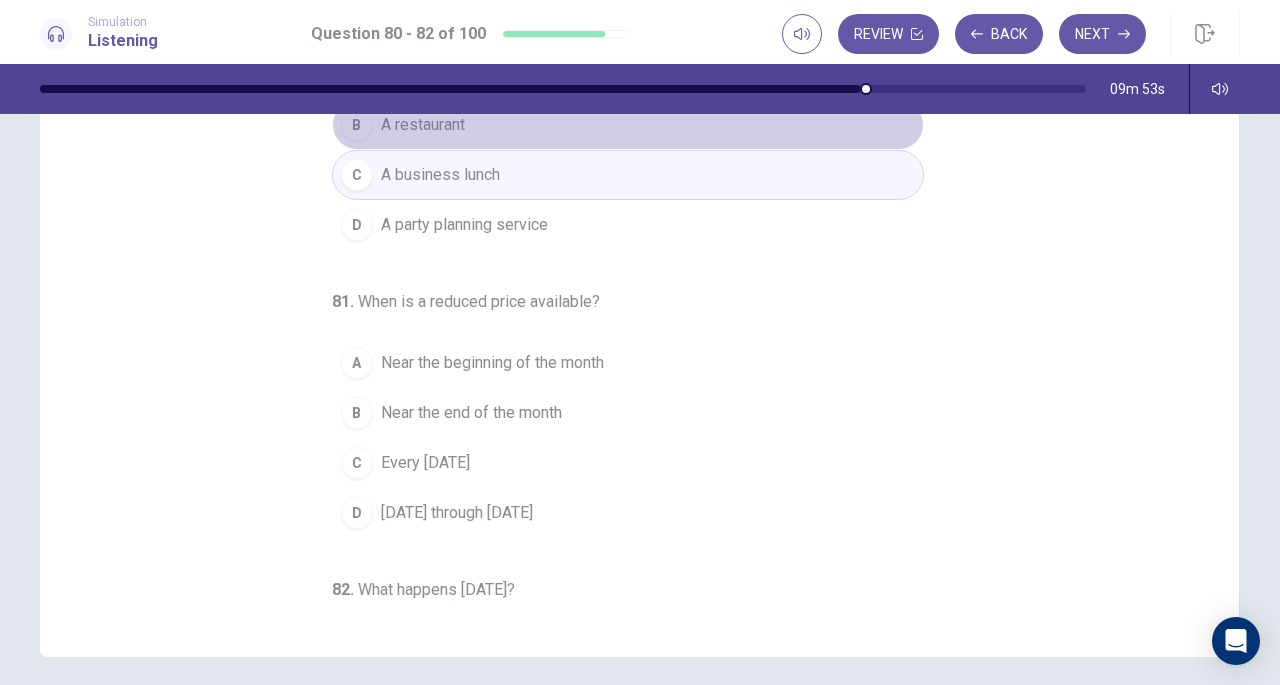 click on "B A restaurant" at bounding box center (628, 125) 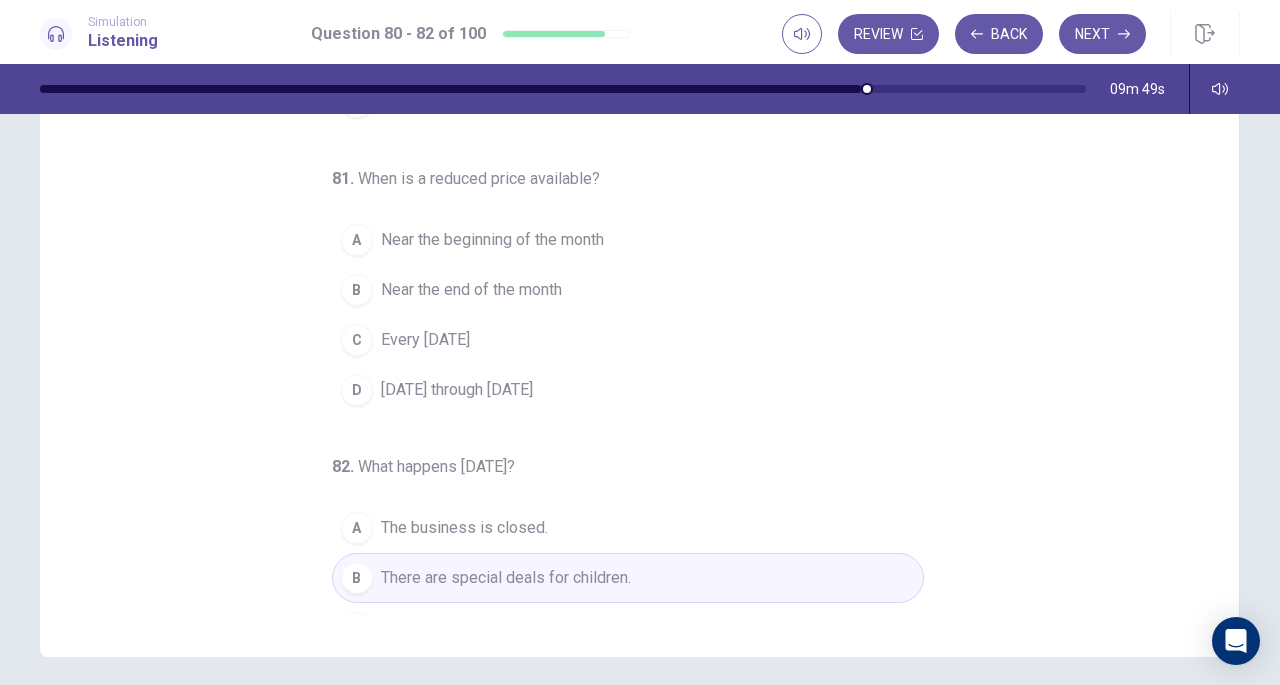 scroll, scrollTop: 122, scrollLeft: 0, axis: vertical 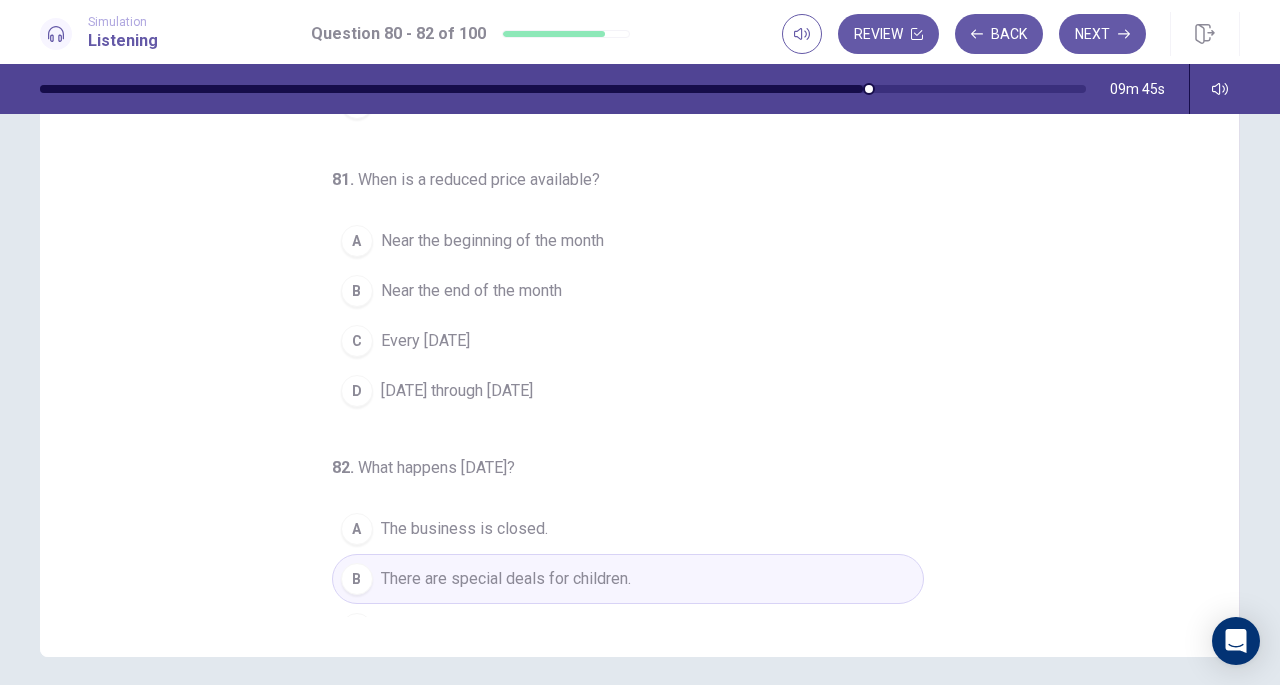 click on "Near the beginning of the month" at bounding box center (492, 241) 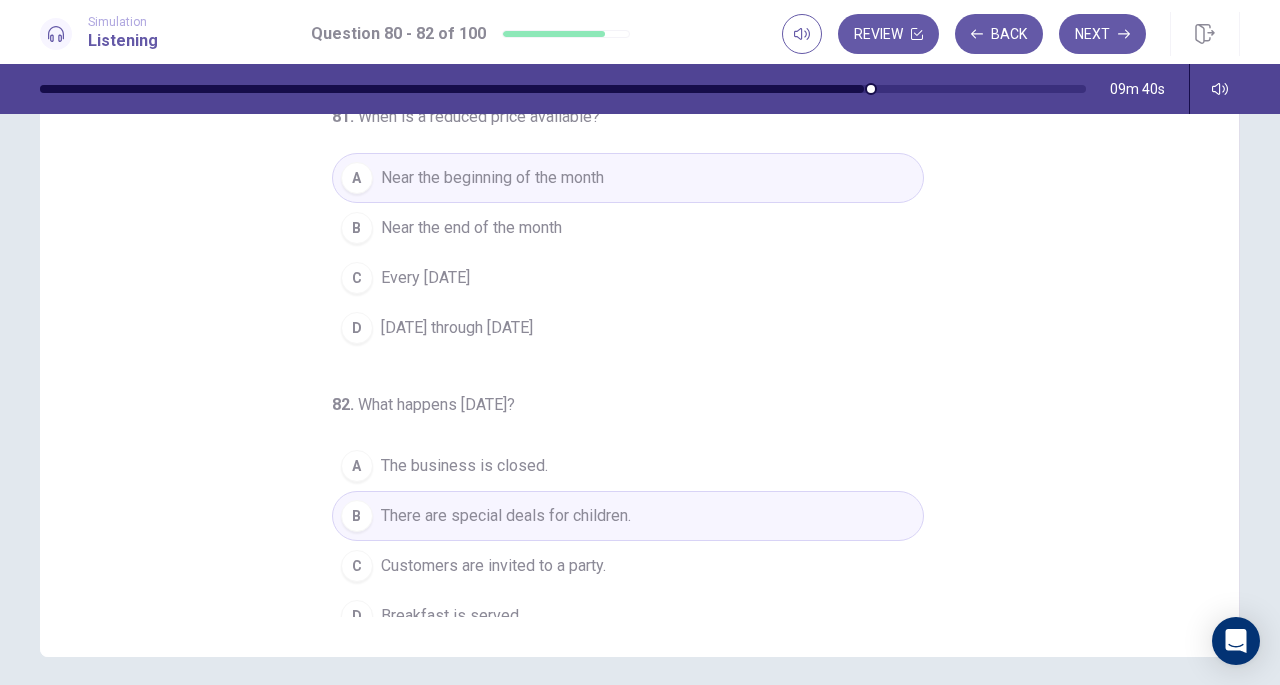 scroll, scrollTop: 200, scrollLeft: 0, axis: vertical 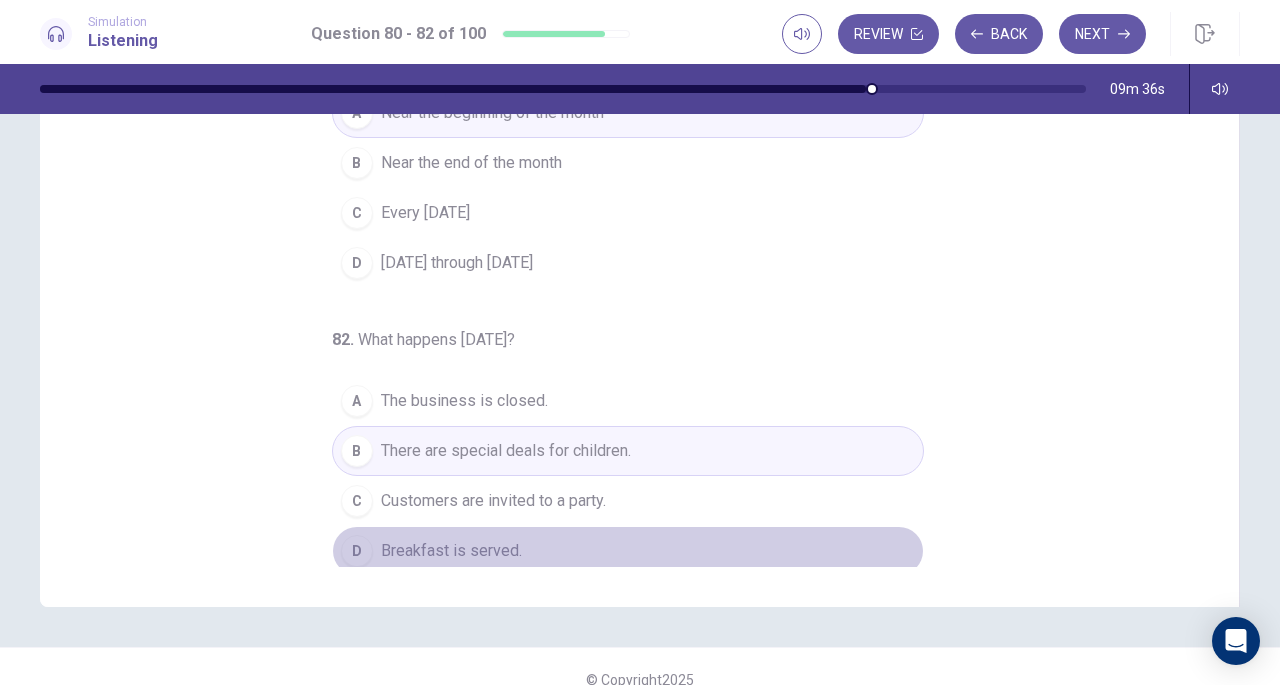 click on "D Breakfast is served." at bounding box center [628, 551] 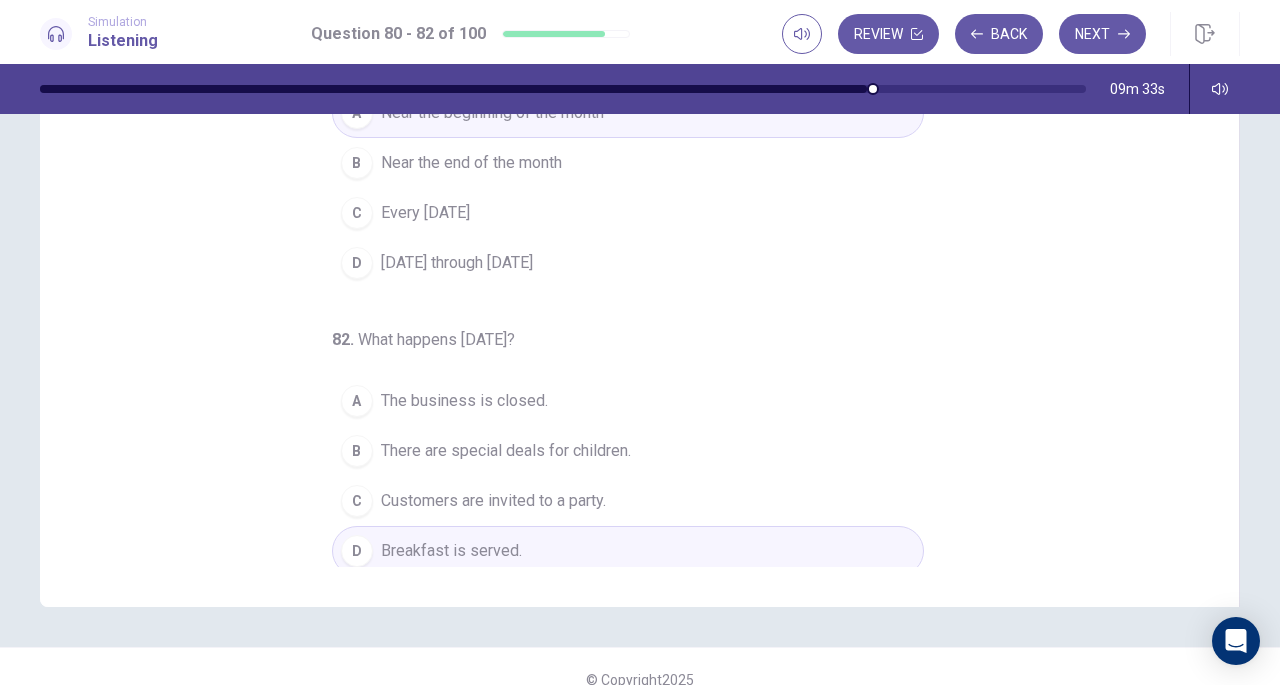 scroll, scrollTop: 0, scrollLeft: 0, axis: both 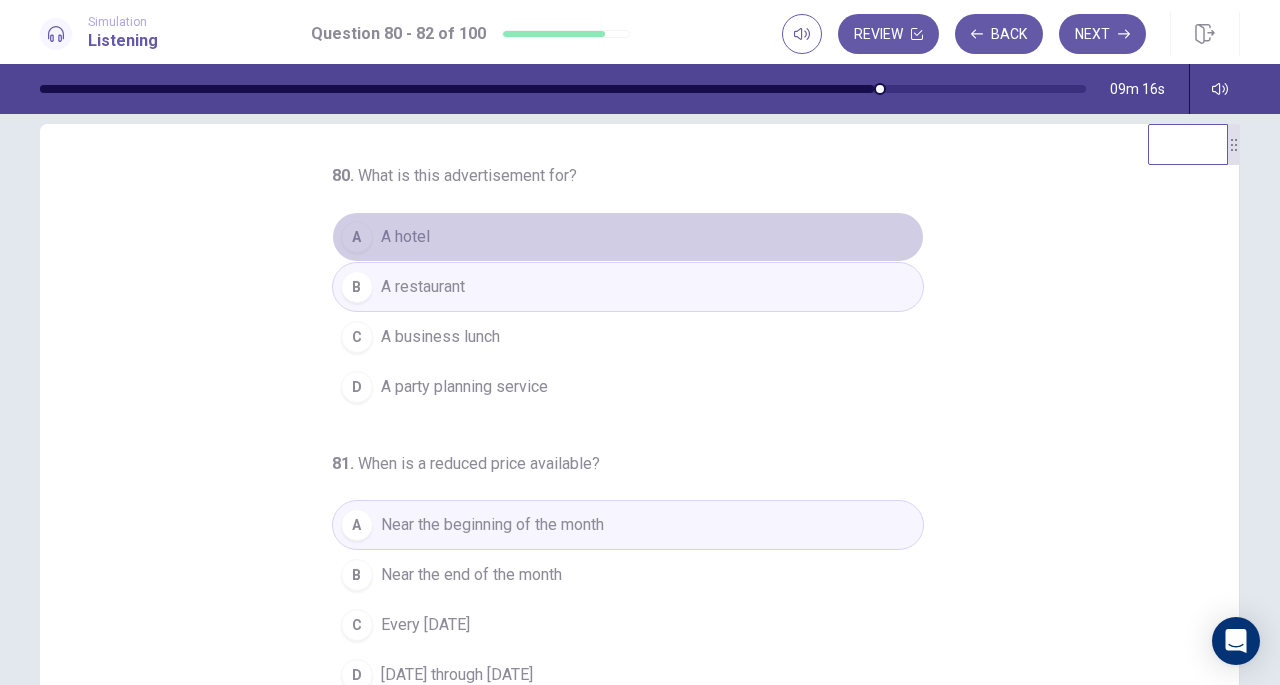 click on "A" at bounding box center [357, 237] 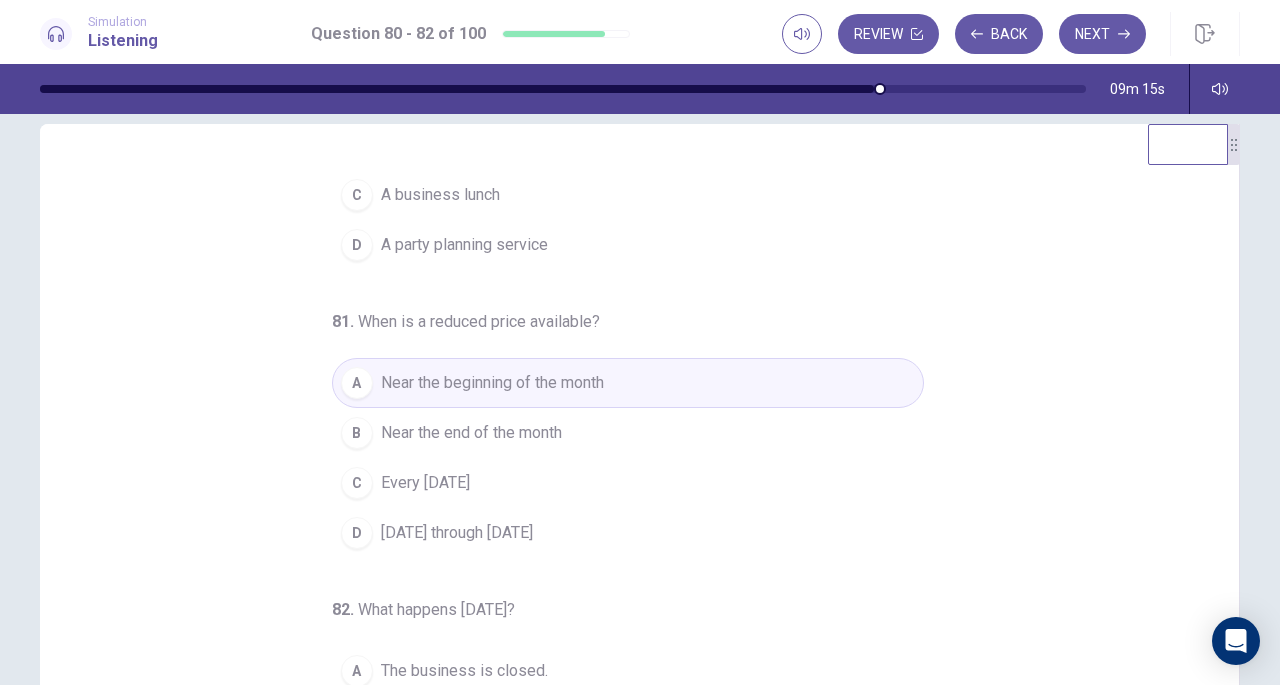 scroll, scrollTop: 200, scrollLeft: 0, axis: vertical 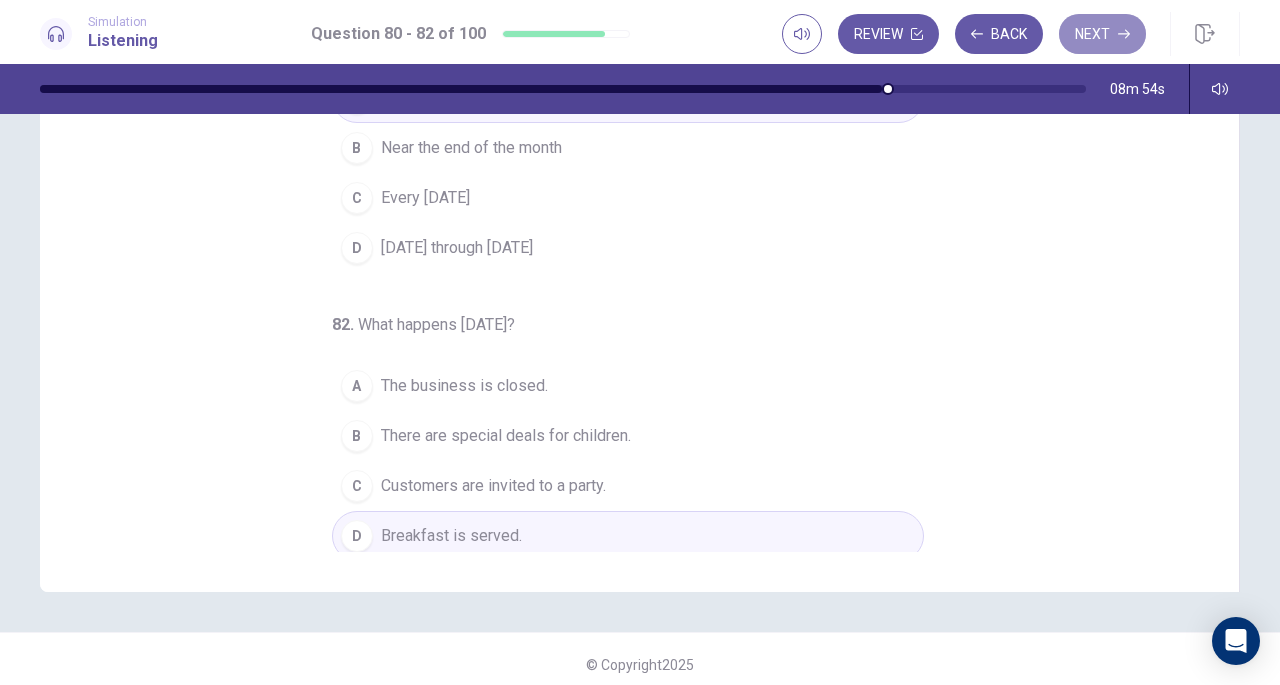click on "Next" at bounding box center (1102, 34) 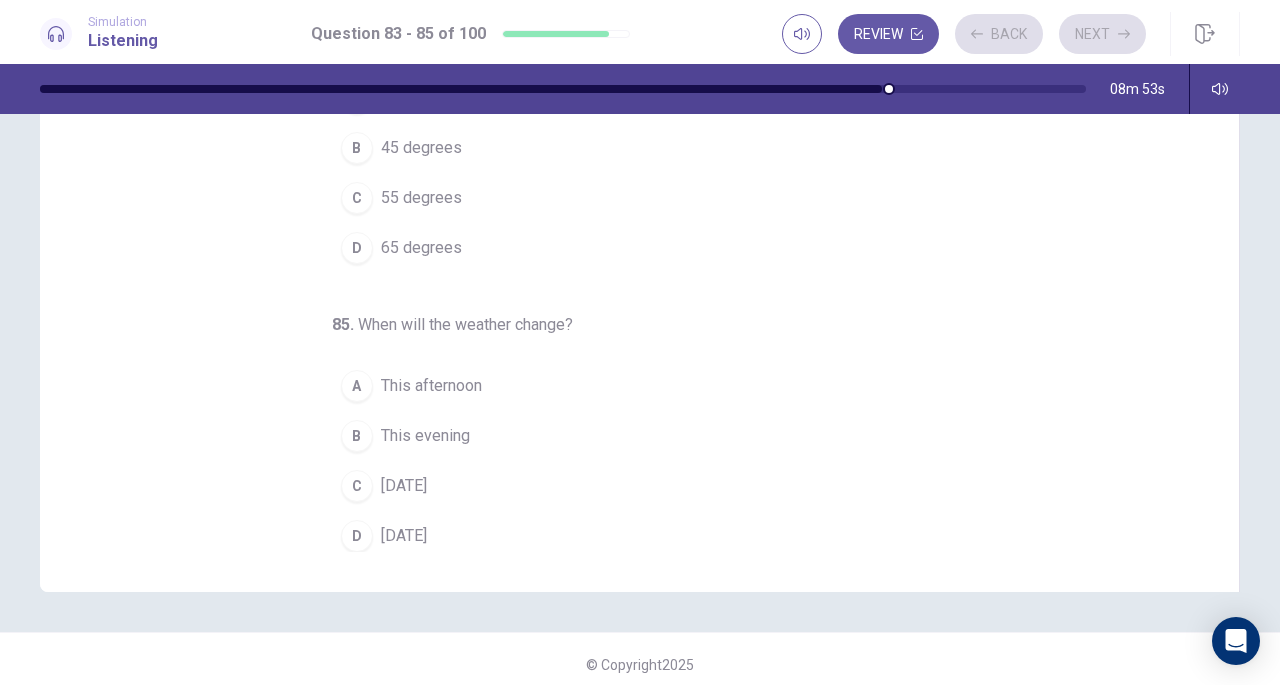 scroll, scrollTop: 0, scrollLeft: 0, axis: both 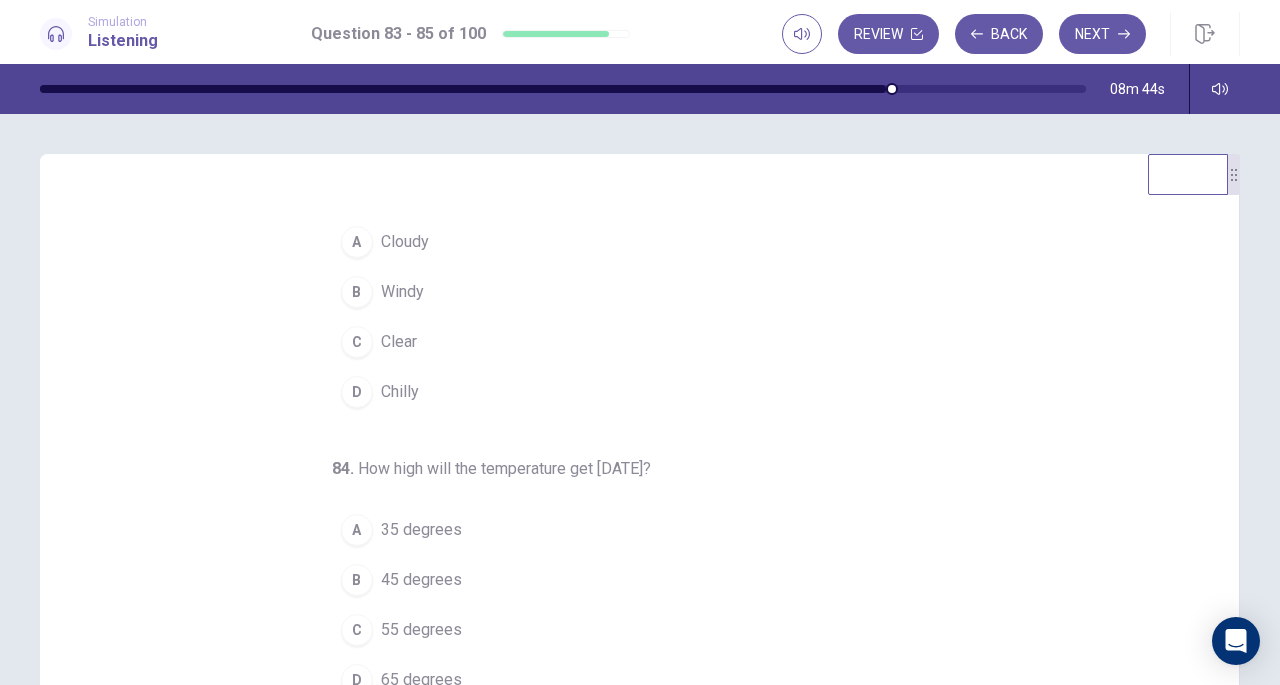 click on "Clear" at bounding box center (399, 342) 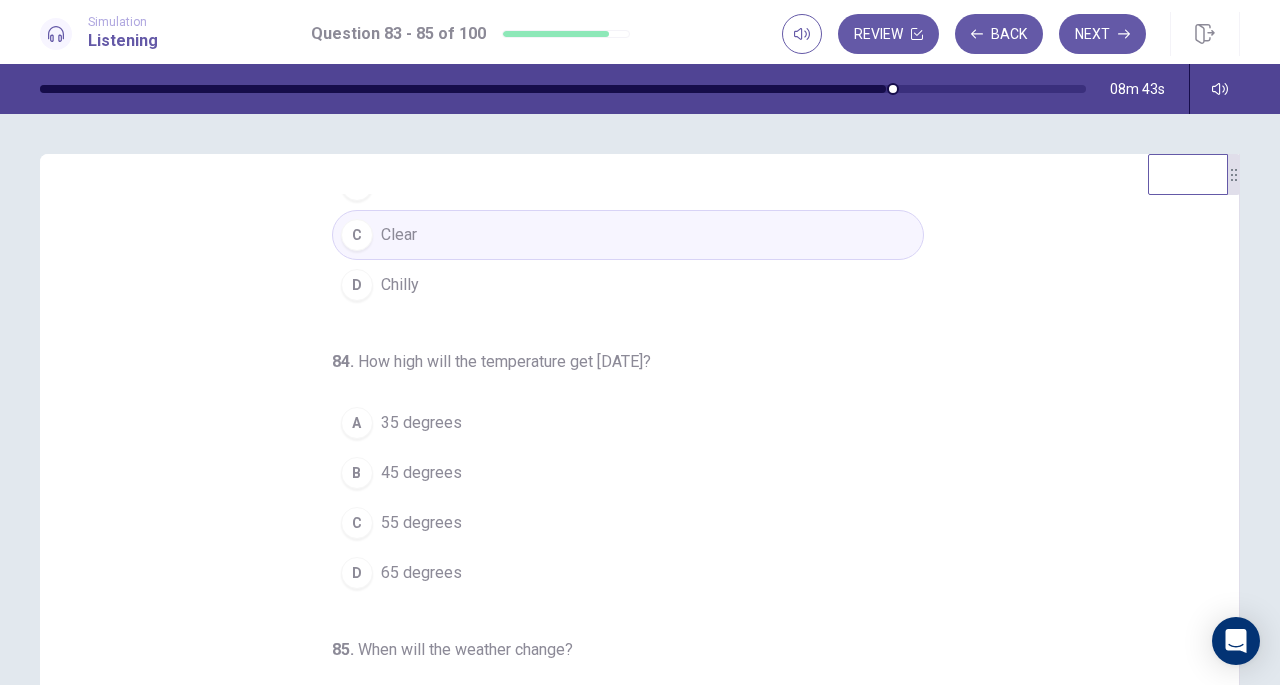 scroll, scrollTop: 200, scrollLeft: 0, axis: vertical 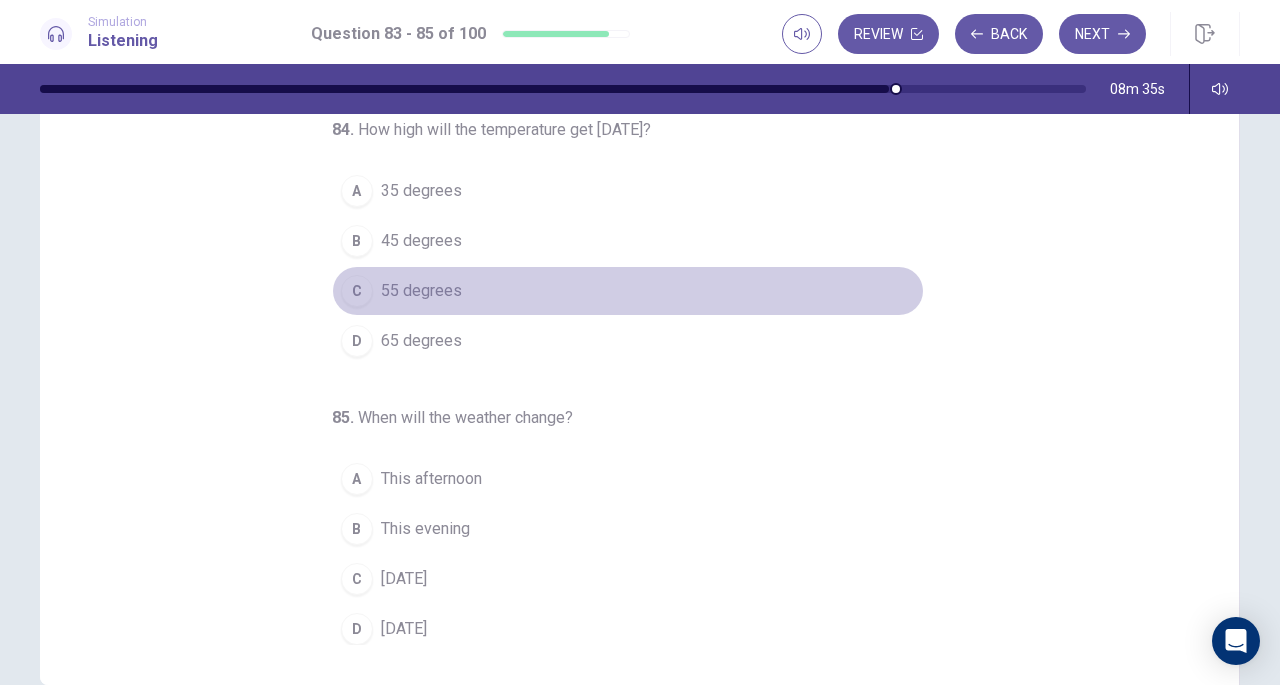 click on "55 degrees" at bounding box center (421, 291) 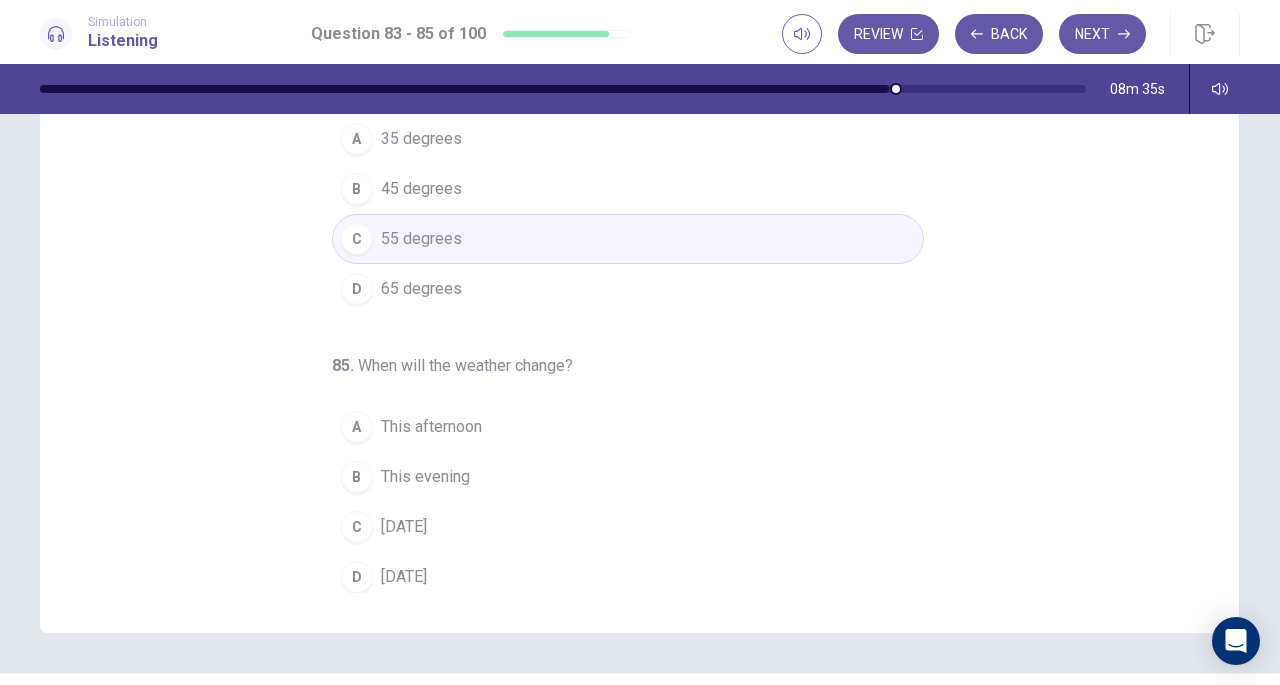 scroll, scrollTop: 268, scrollLeft: 0, axis: vertical 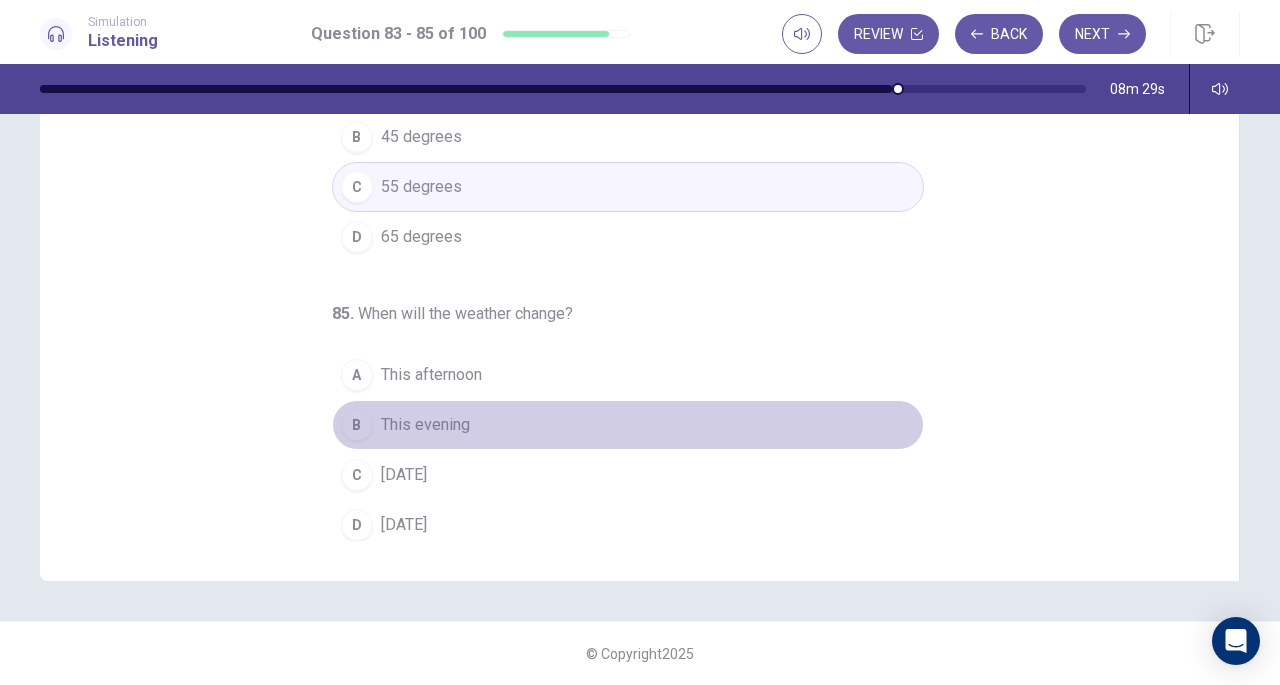click on "This evening" at bounding box center (425, 425) 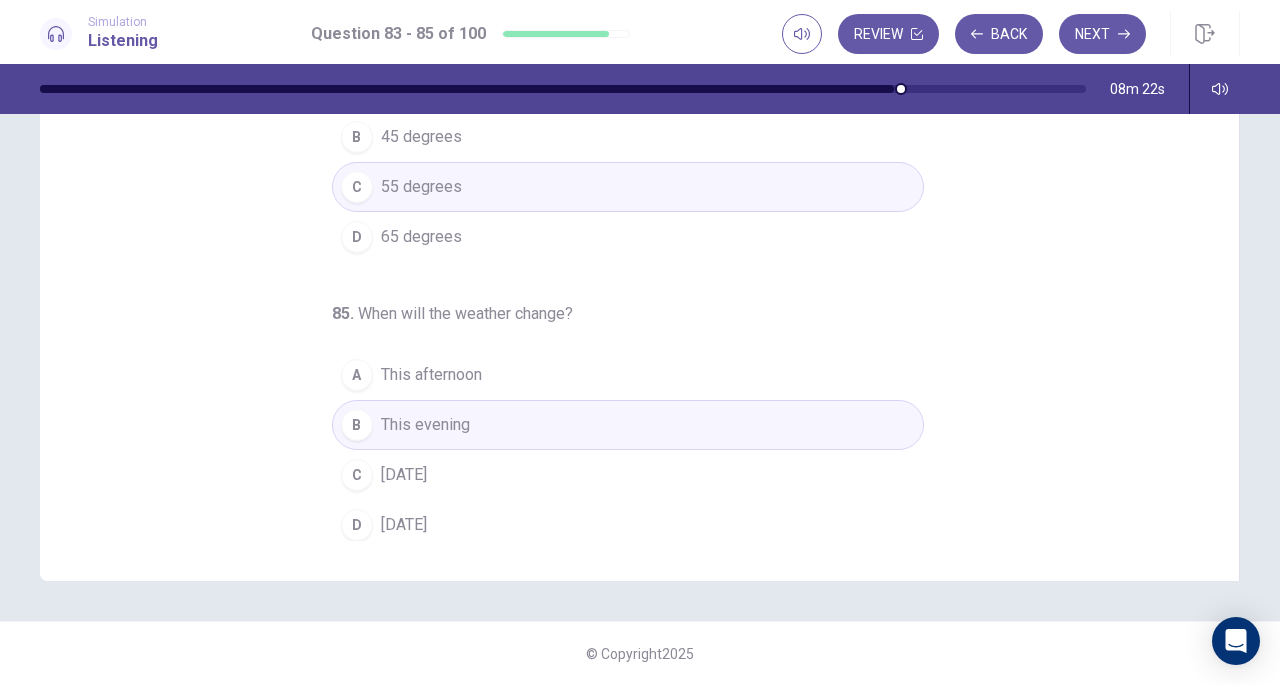 click on "Tomorrow" at bounding box center (404, 475) 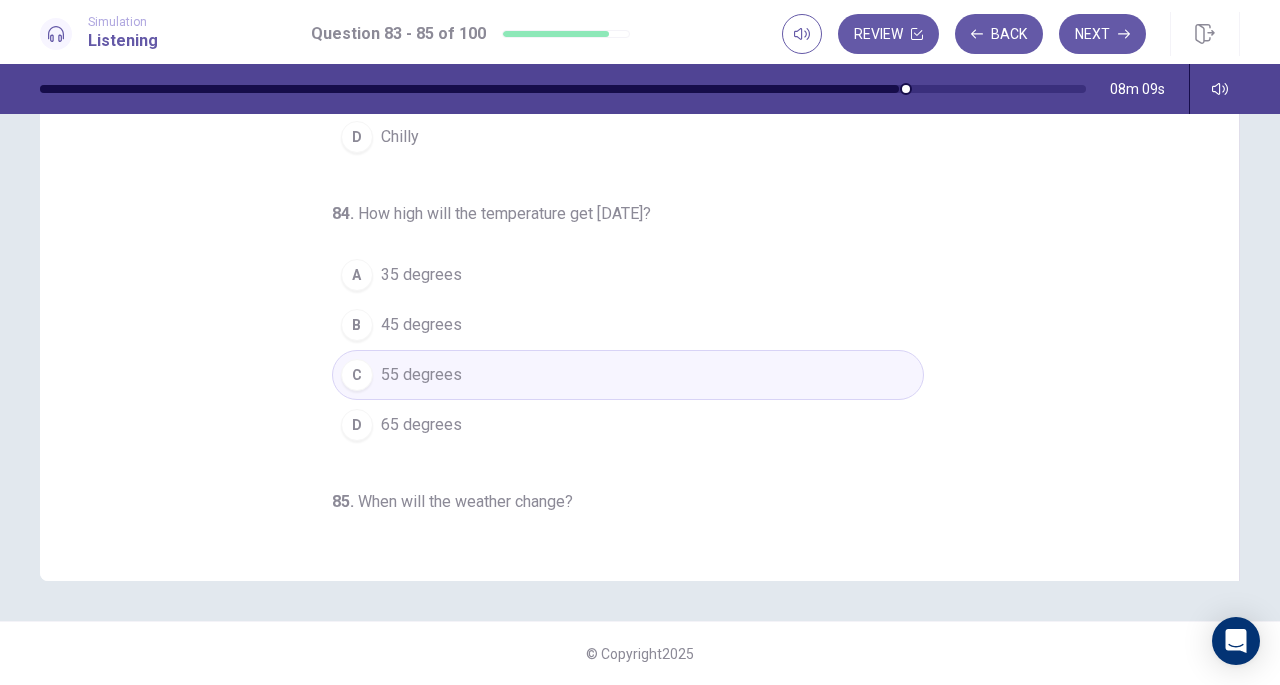scroll, scrollTop: 0, scrollLeft: 0, axis: both 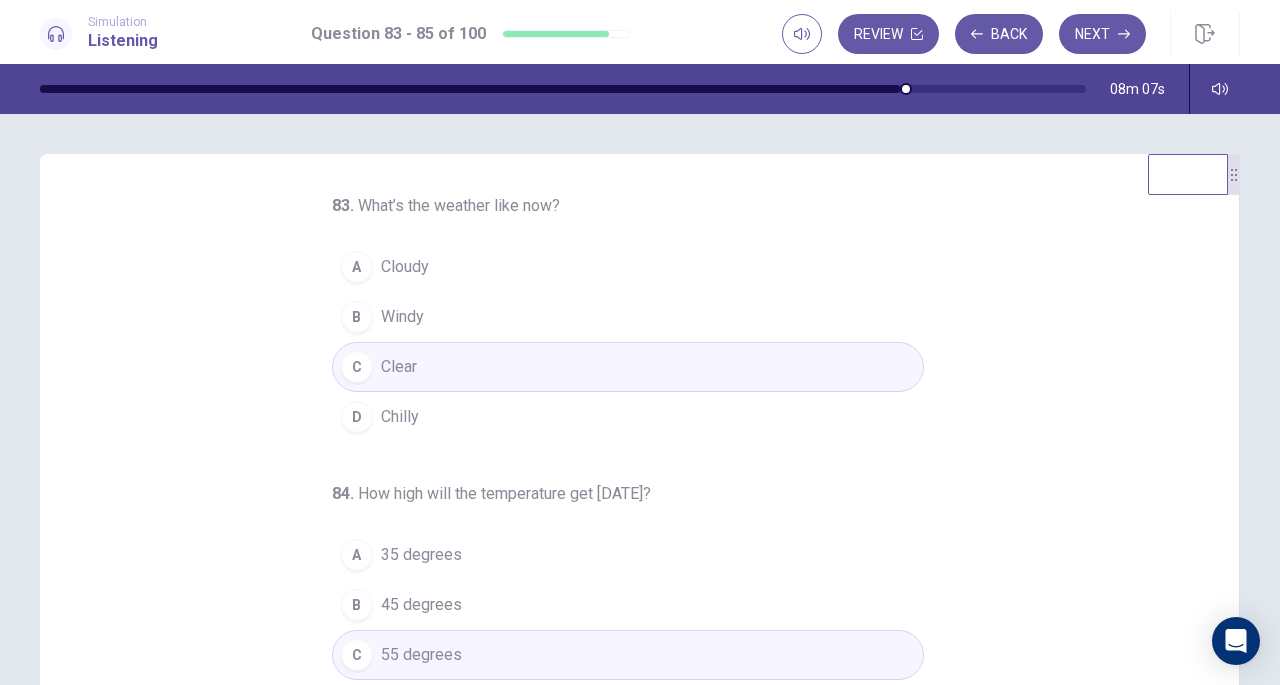 click on "How high will the temperature get today?" at bounding box center (504, 493) 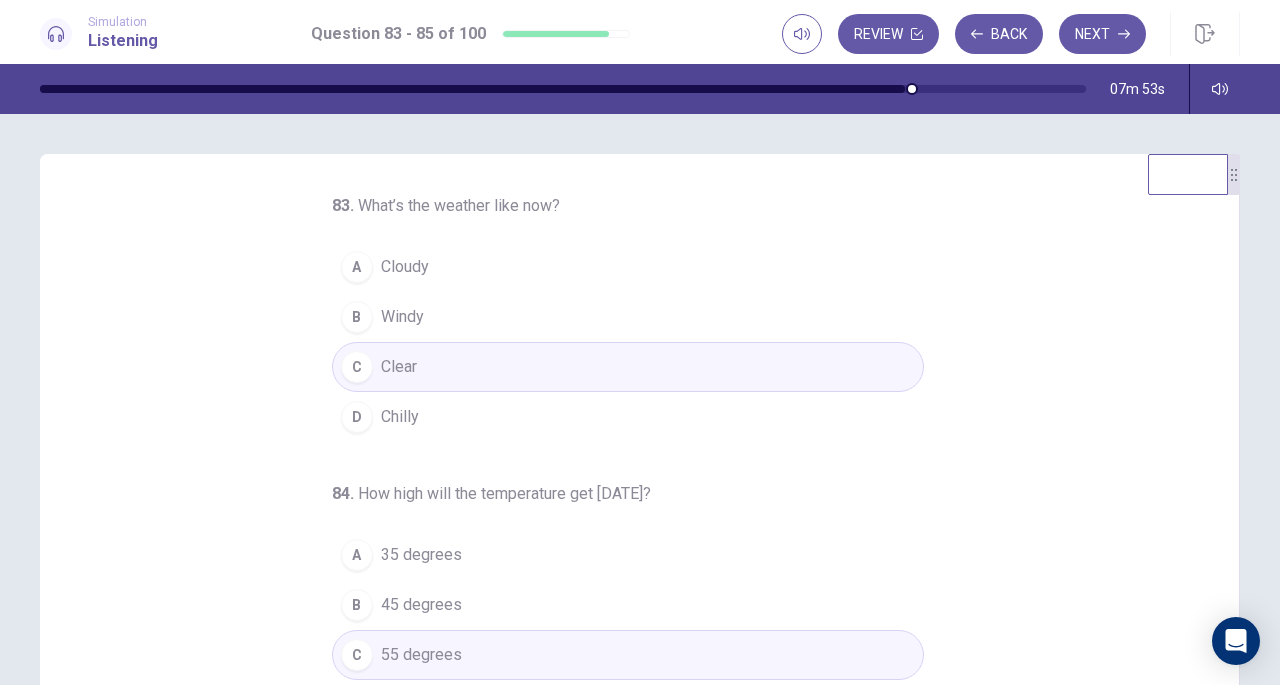 scroll, scrollTop: 200, scrollLeft: 0, axis: vertical 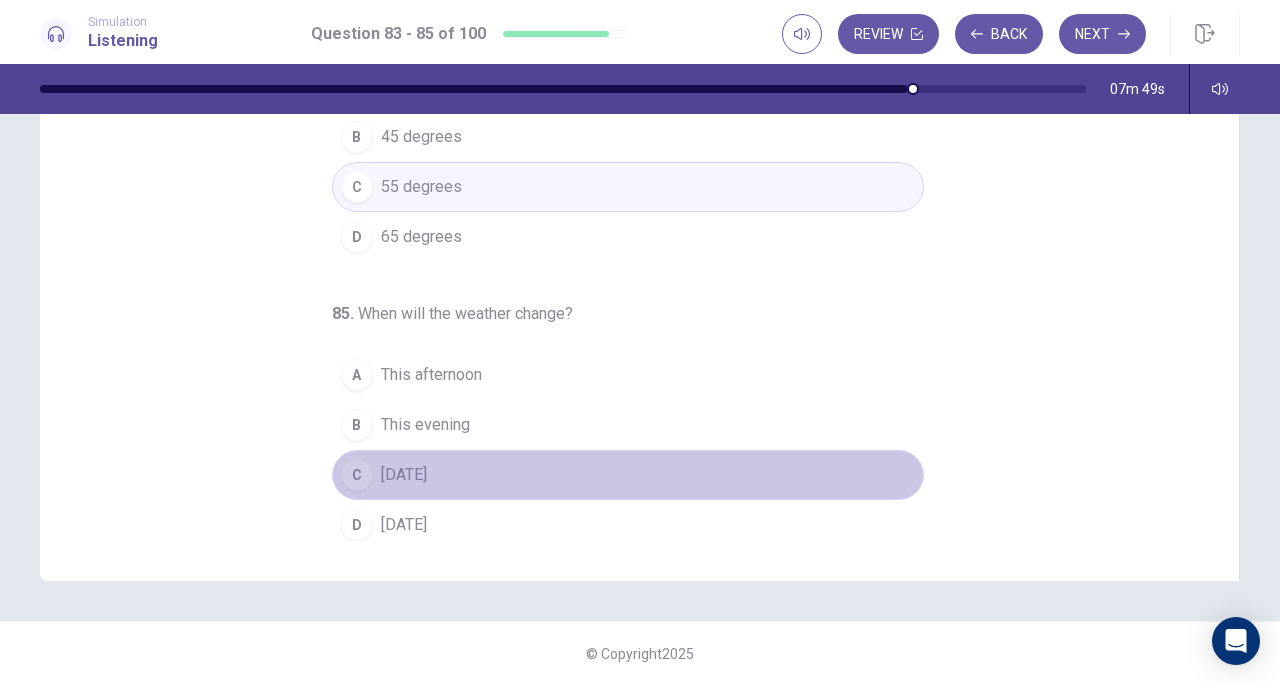 click on "C Tomorrow" at bounding box center (628, 475) 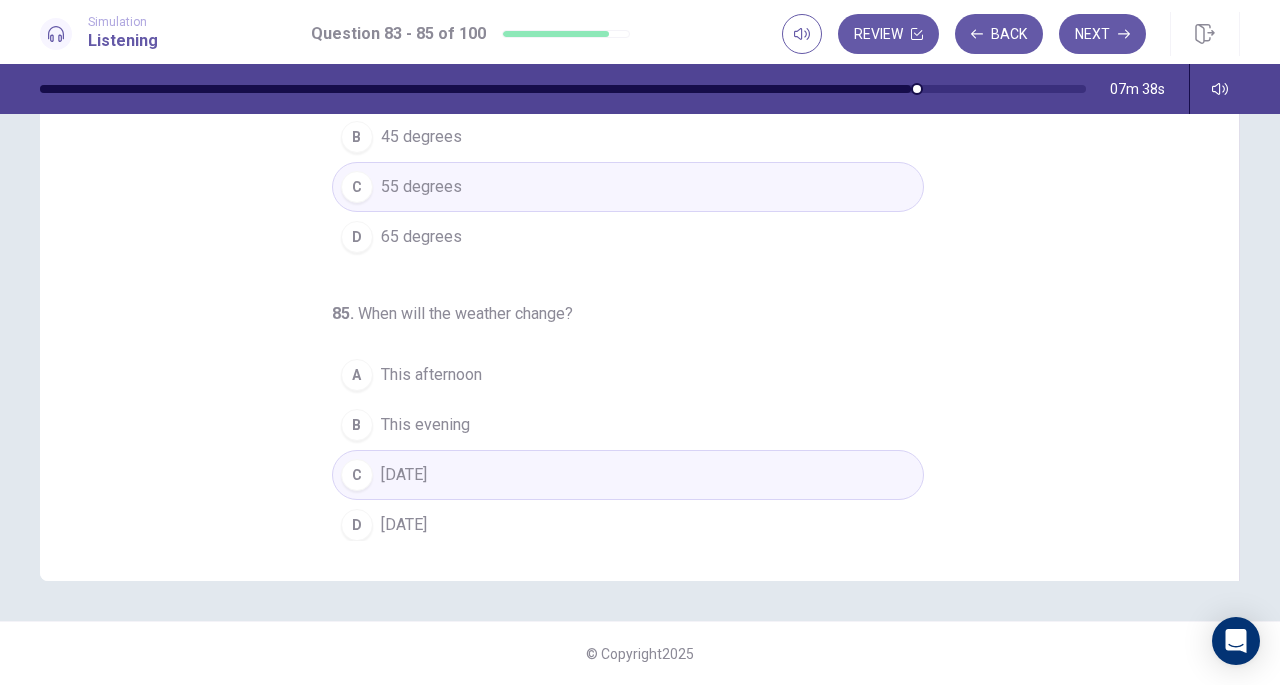 click on "Next" at bounding box center [1102, 34] 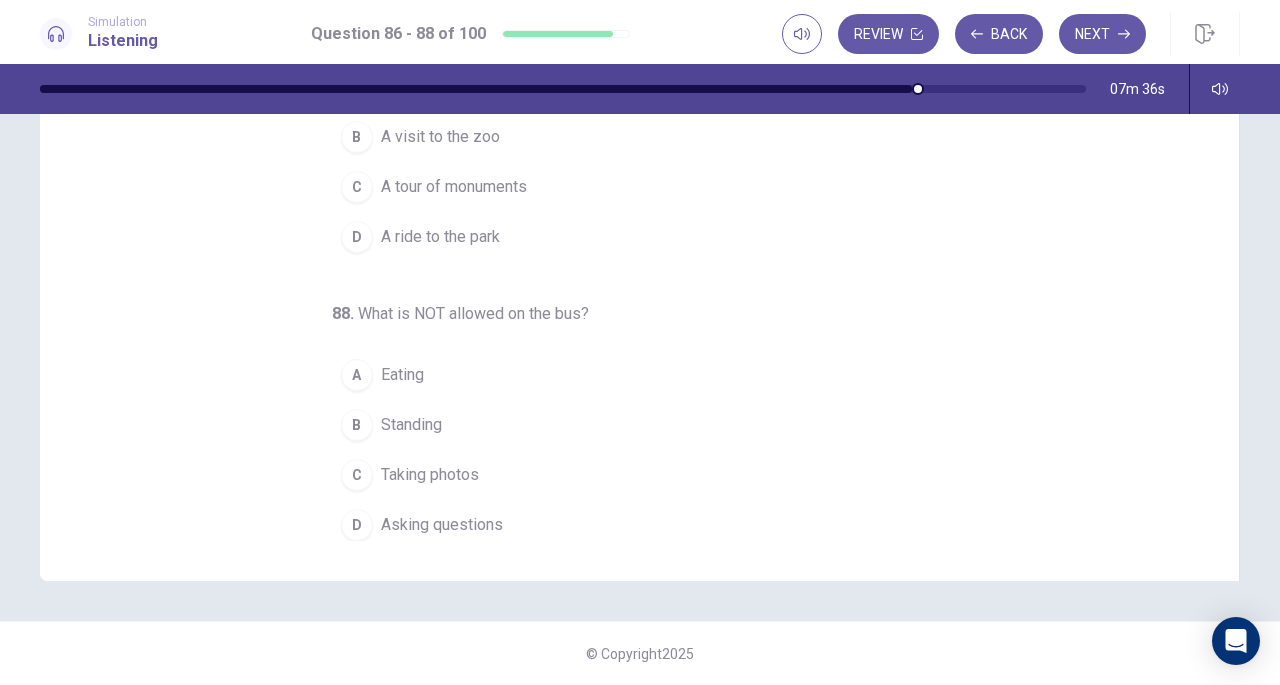 scroll, scrollTop: 0, scrollLeft: 0, axis: both 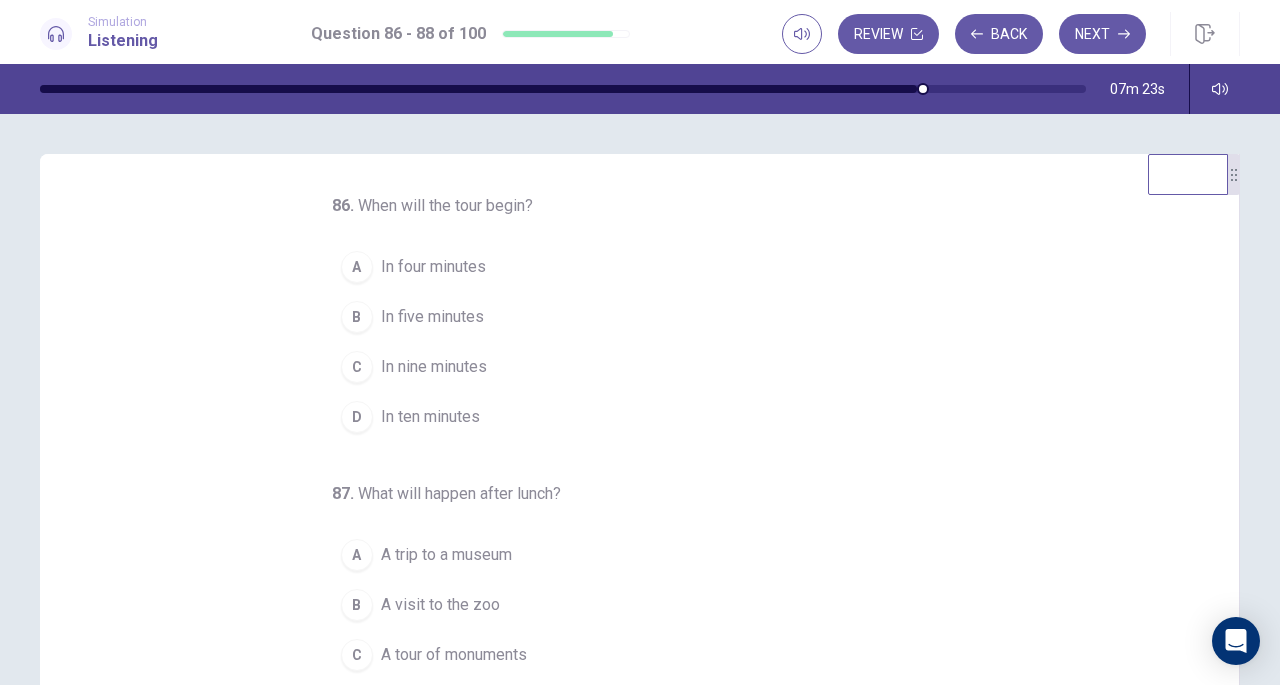 click on "D In ten minutes" at bounding box center (628, 417) 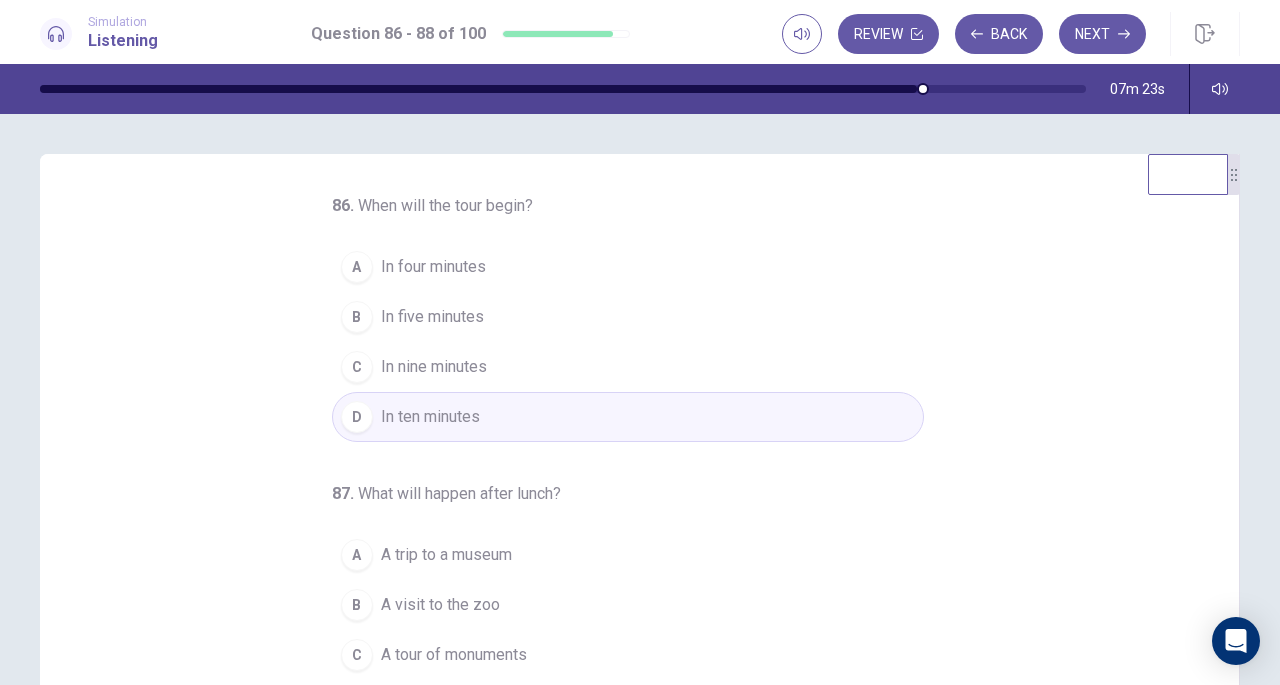 scroll, scrollTop: 200, scrollLeft: 0, axis: vertical 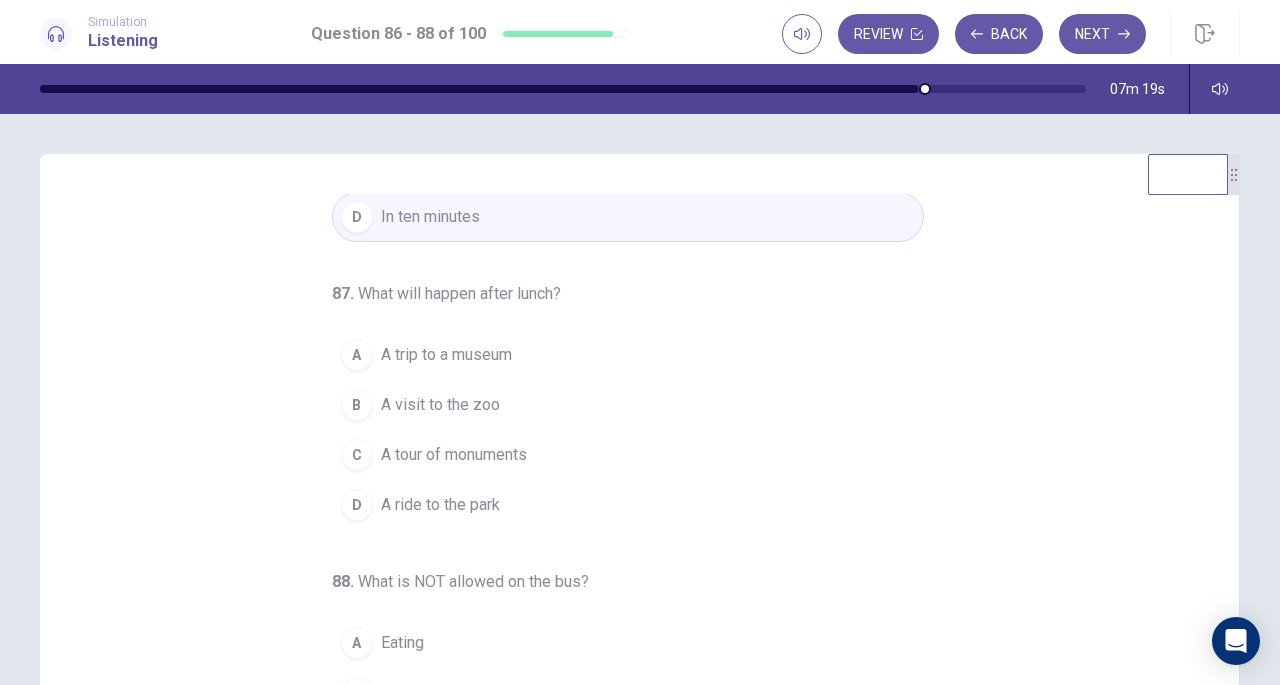 click on "A ride to the park" at bounding box center (440, 505) 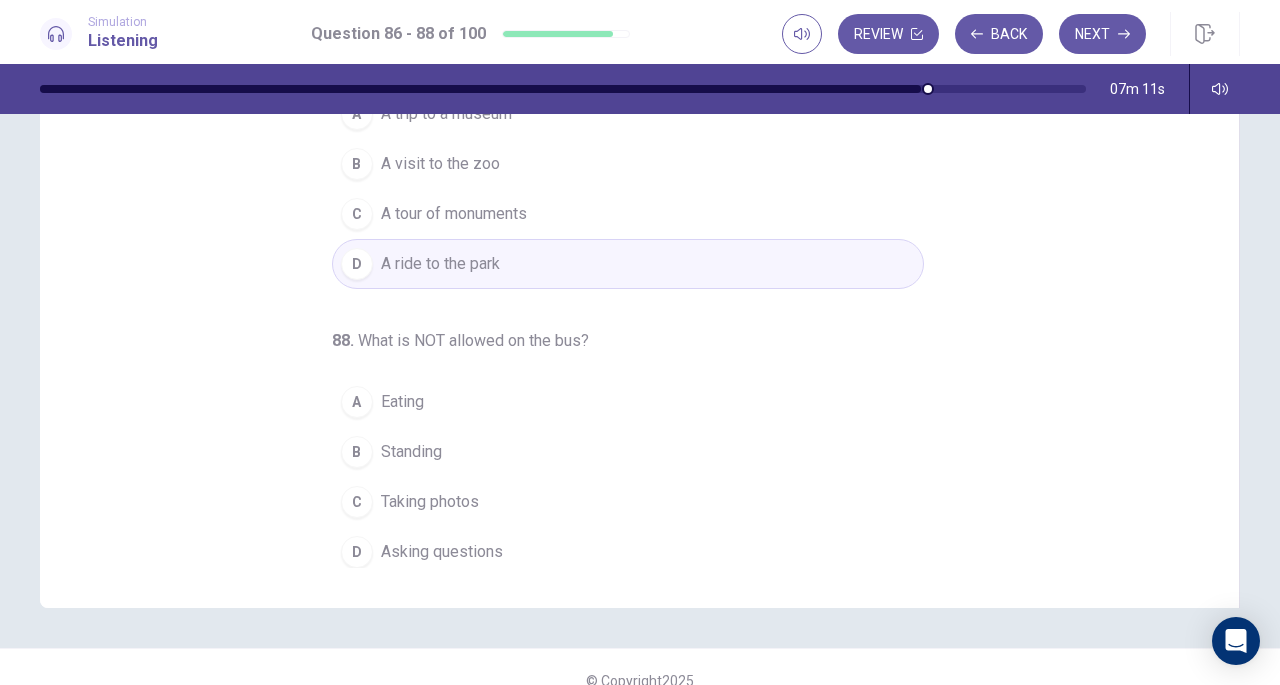 scroll, scrollTop: 242, scrollLeft: 0, axis: vertical 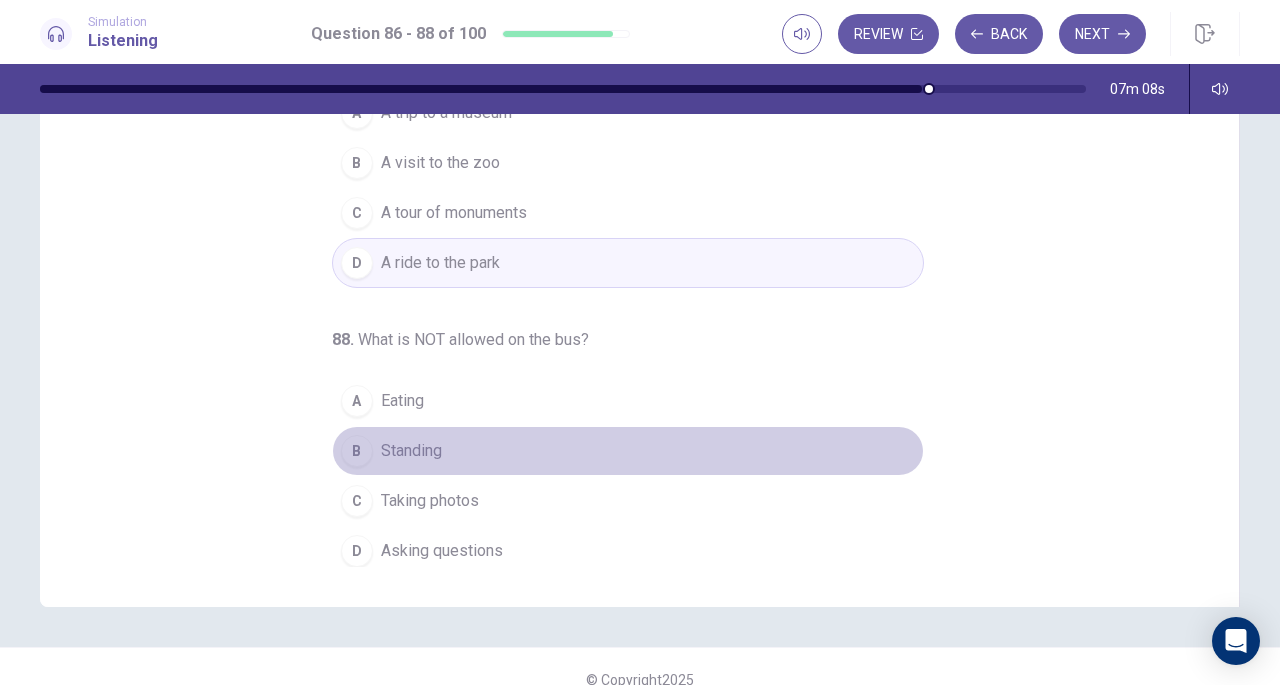 click on "Standing" at bounding box center (411, 451) 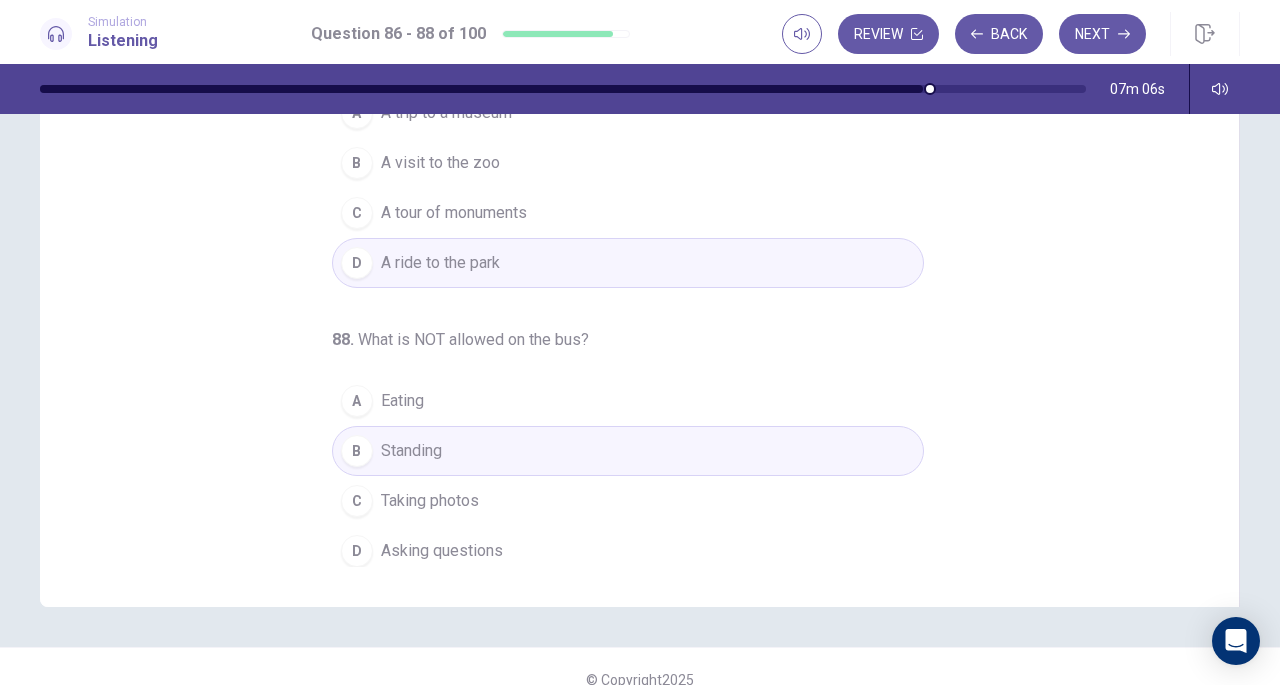 scroll, scrollTop: 262, scrollLeft: 0, axis: vertical 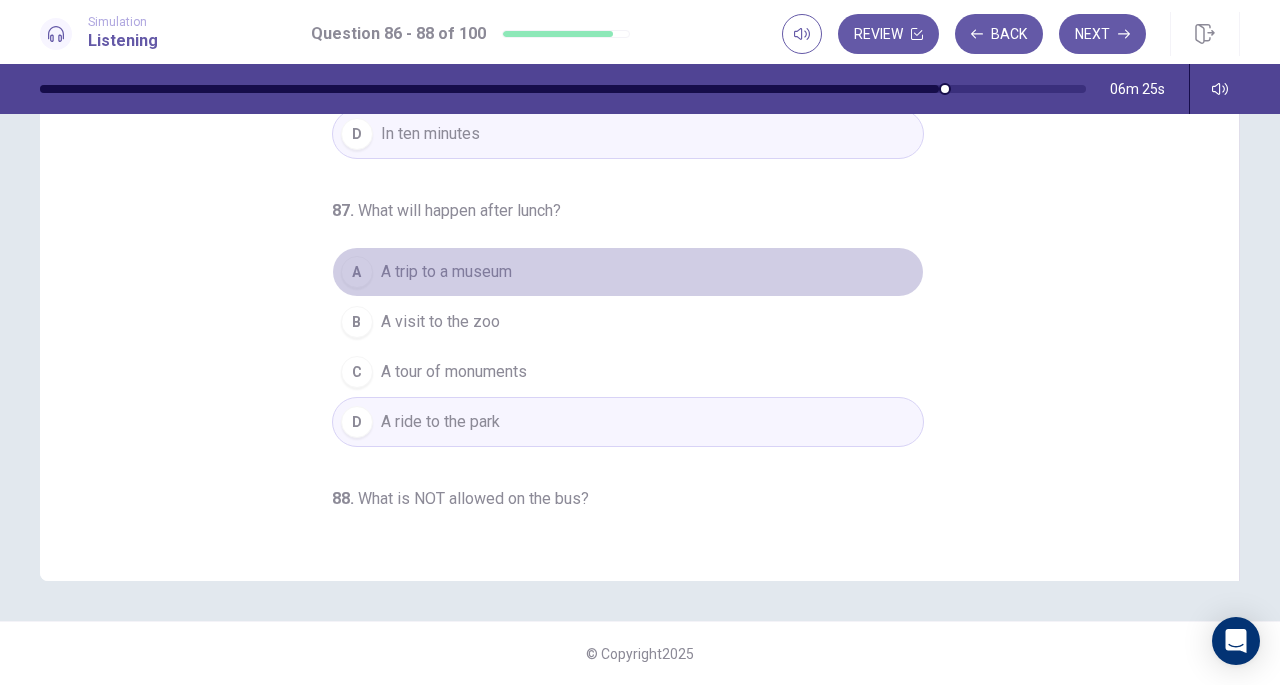 click on "A A trip to a museum" at bounding box center (628, 272) 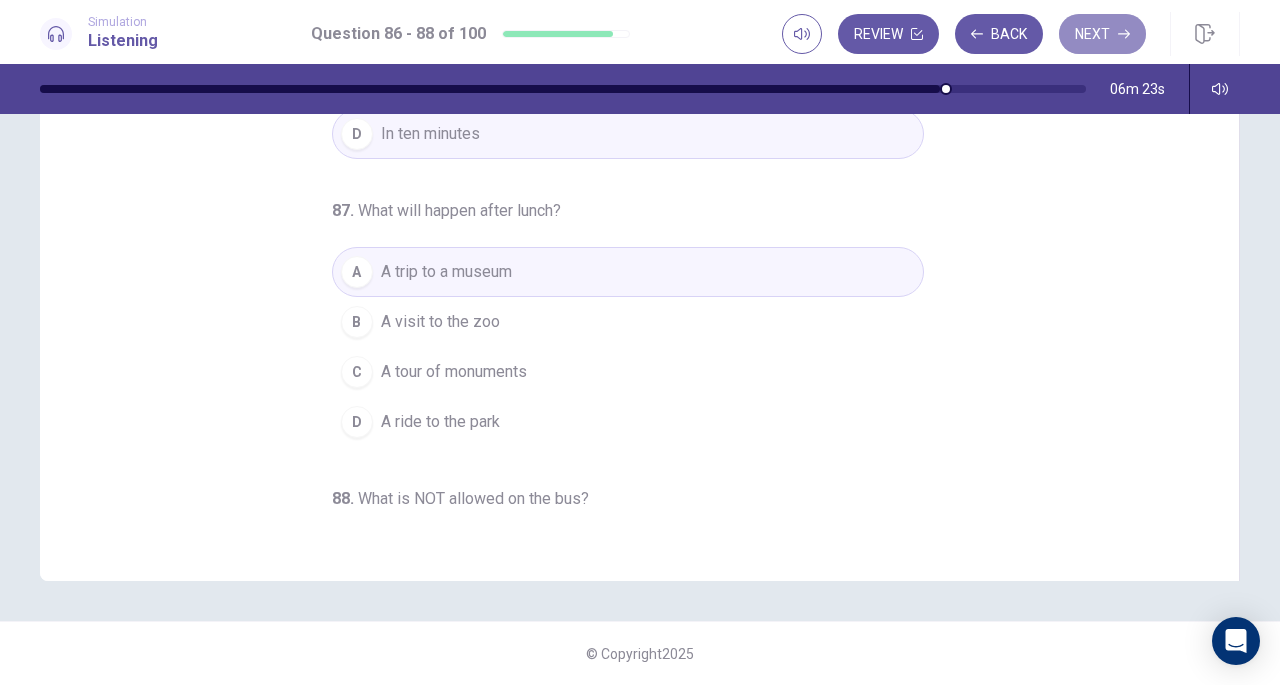 click on "Next" at bounding box center (1102, 34) 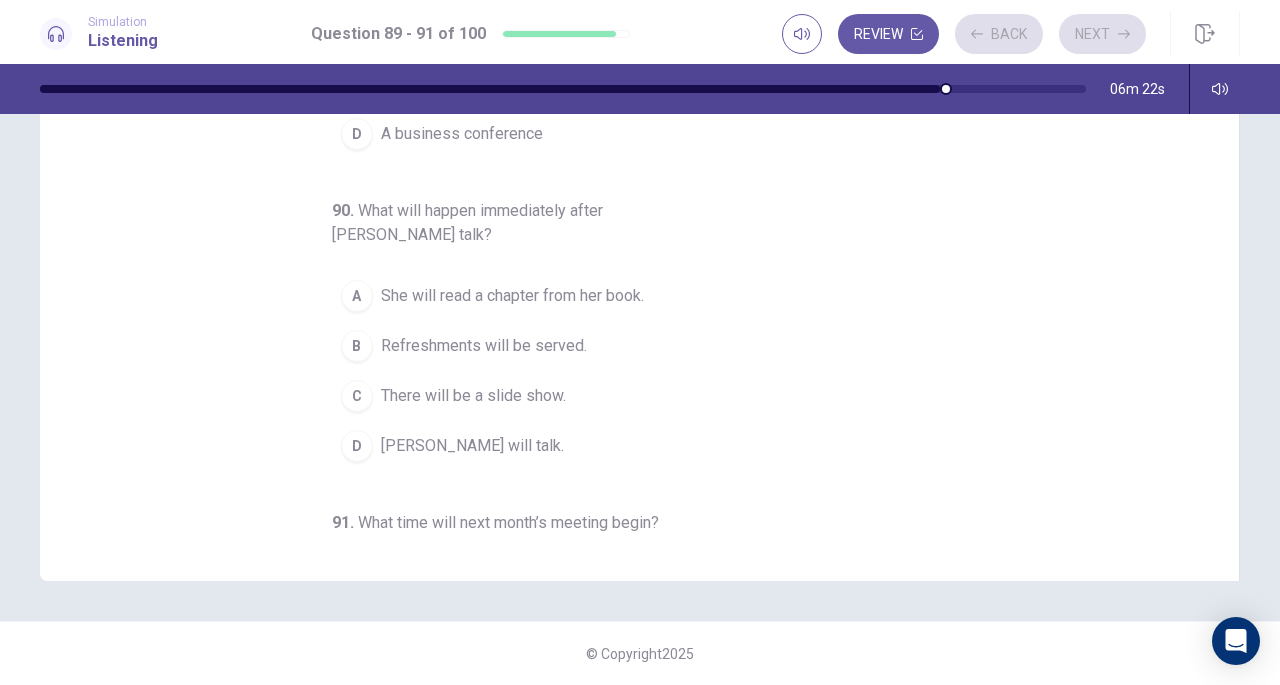 scroll, scrollTop: 0, scrollLeft: 0, axis: both 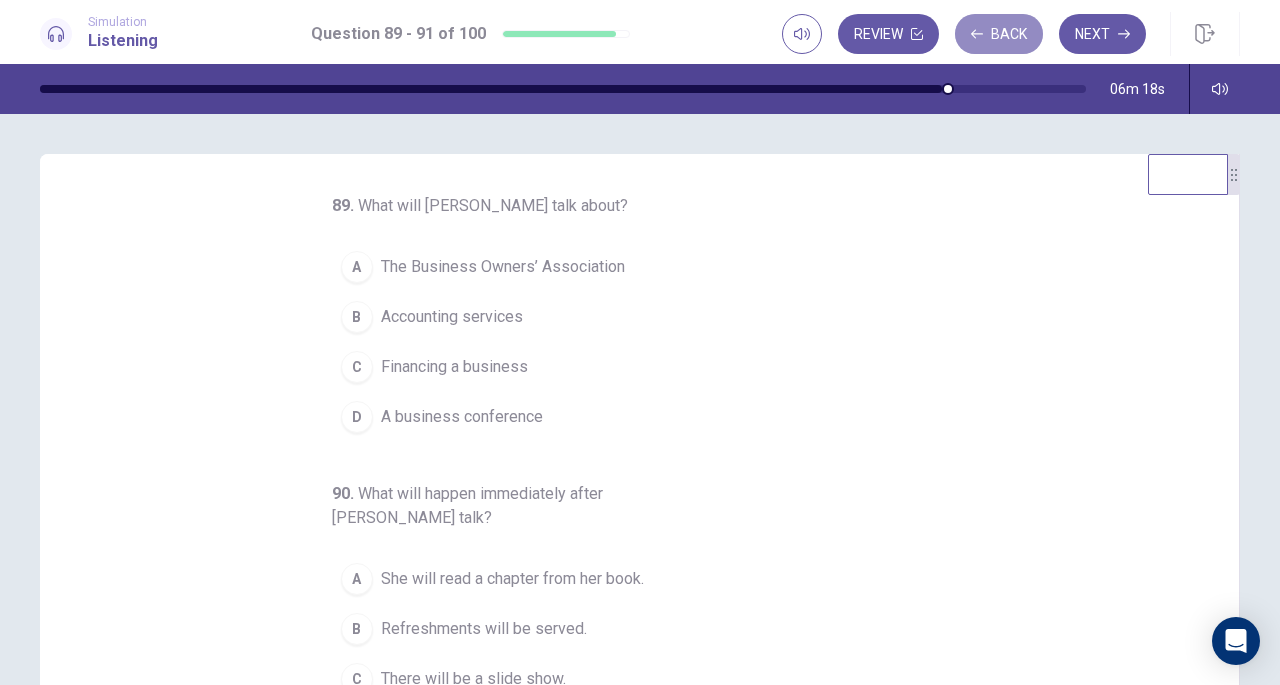 click on "Back" at bounding box center (999, 34) 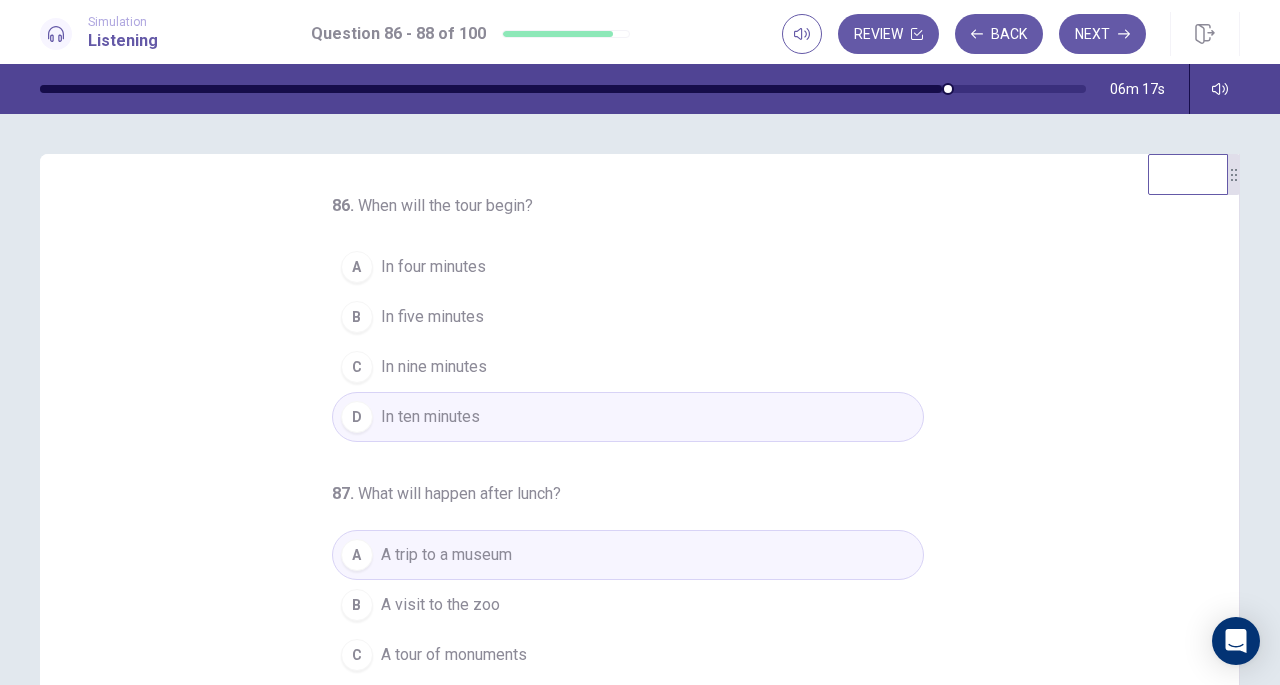 scroll, scrollTop: 200, scrollLeft: 0, axis: vertical 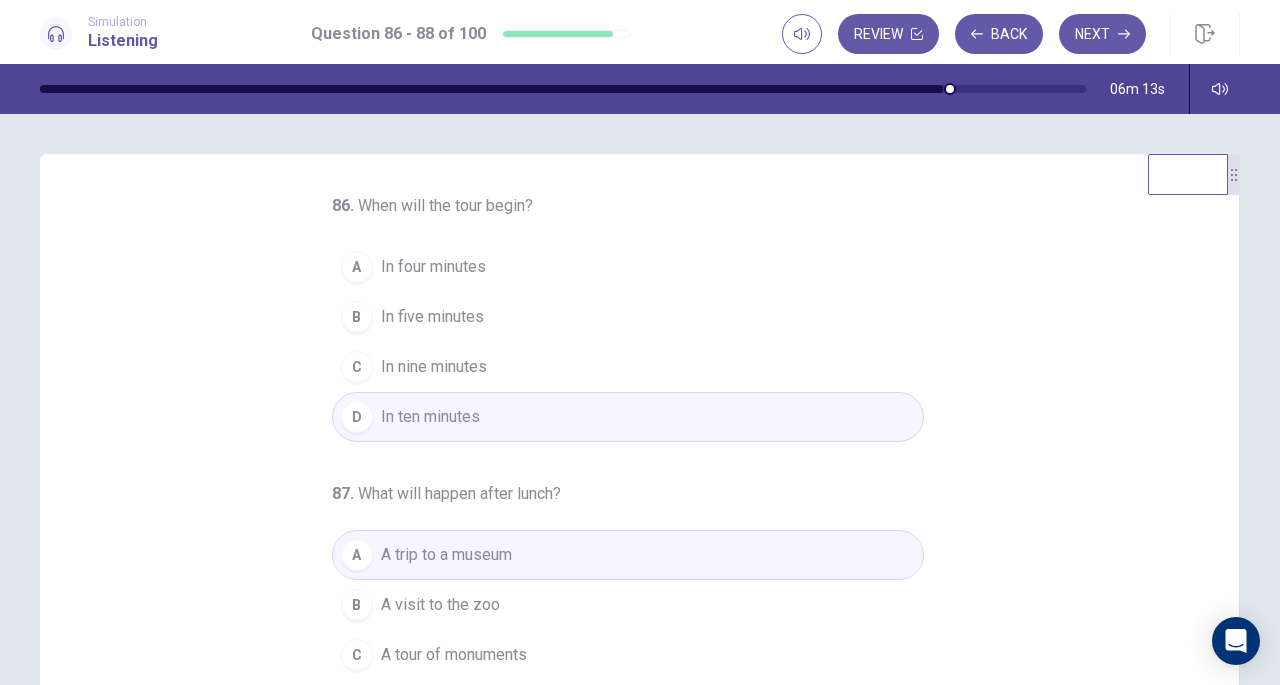 click on "Next" at bounding box center [1102, 34] 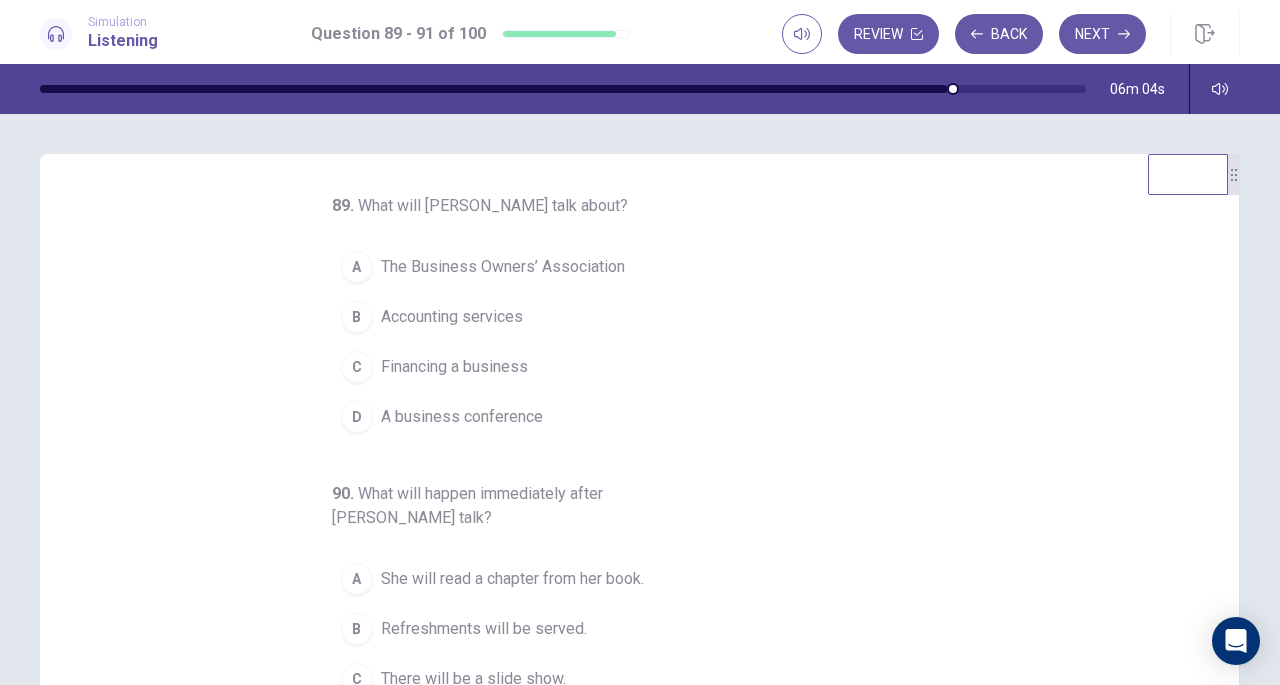 scroll, scrollTop: 224, scrollLeft: 0, axis: vertical 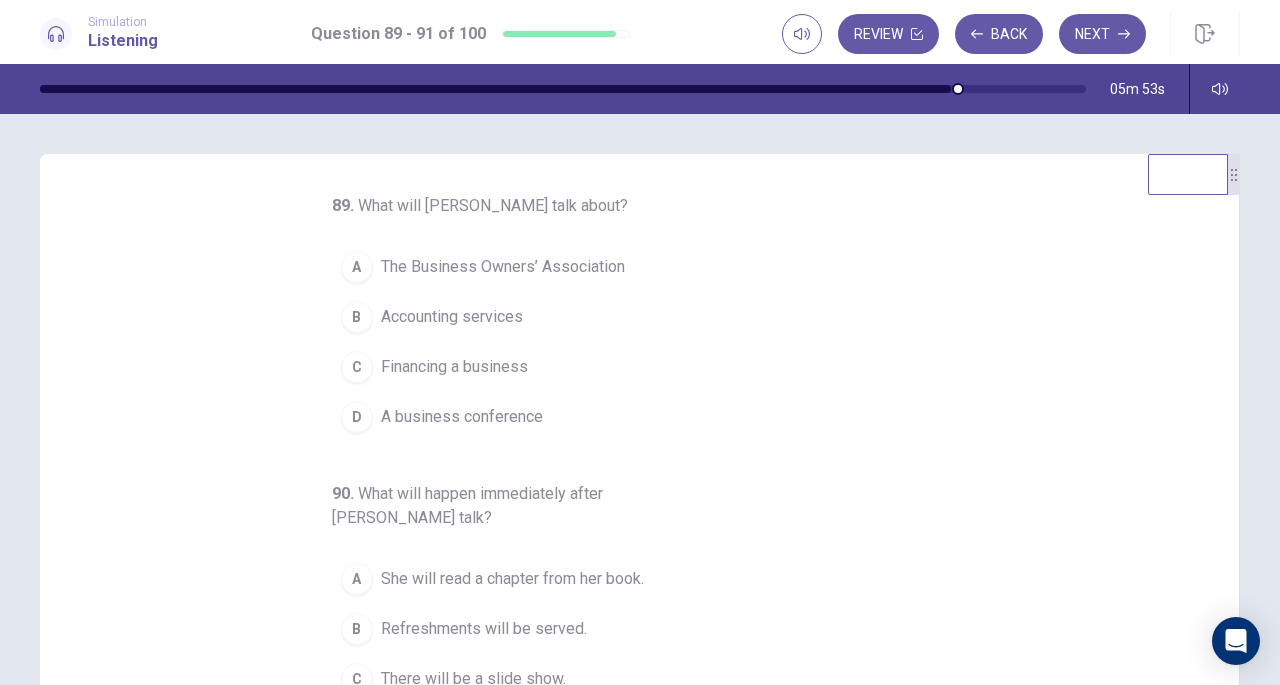 click on "D A business conference" at bounding box center [628, 417] 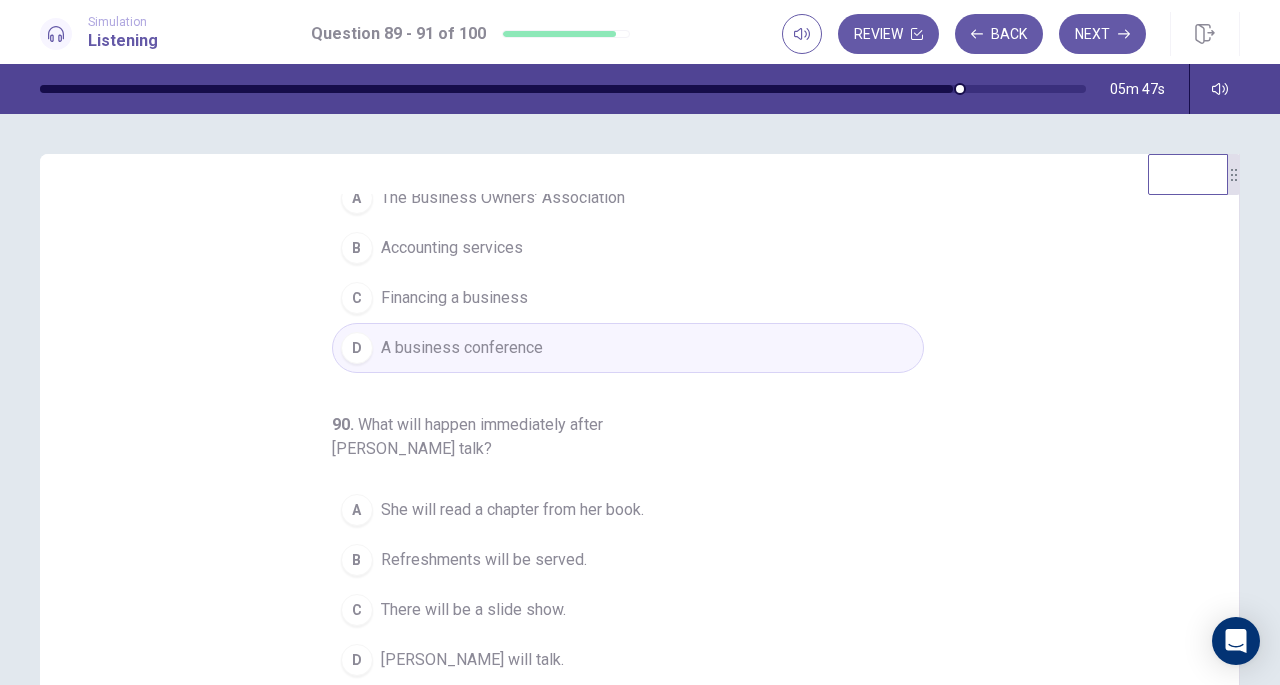 scroll, scrollTop: 70, scrollLeft: 0, axis: vertical 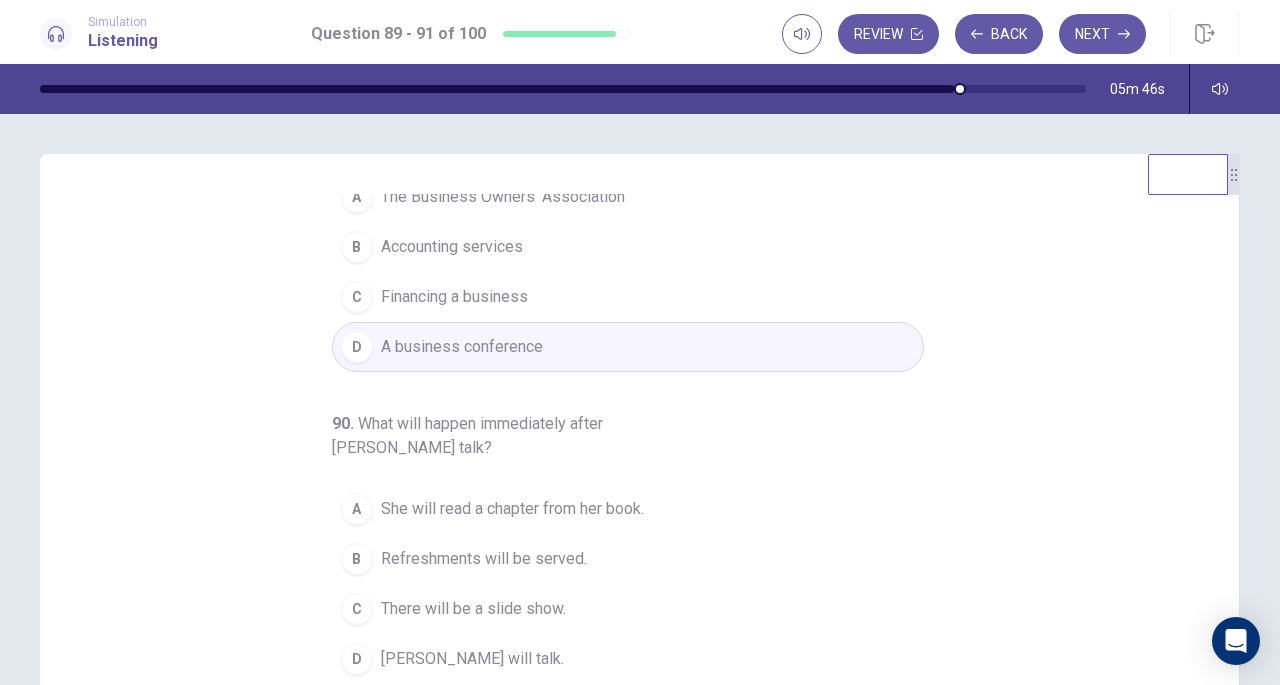 click on "89 .   What will Ms. Whitaker talk about? A The Business Owners’ Association B Accounting services C Financing a business D A business conference 90 .   What will happen immediately after Ms. Whitaker’s talk? A She will read a chapter from her book. B Refreshments will be served. C There will be a slide show. D John Jones will talk. 91 .   What time will next month’s meeting begin? A 2:00 B 7:30 C 8:00 D 8:30" at bounding box center [640, 501] 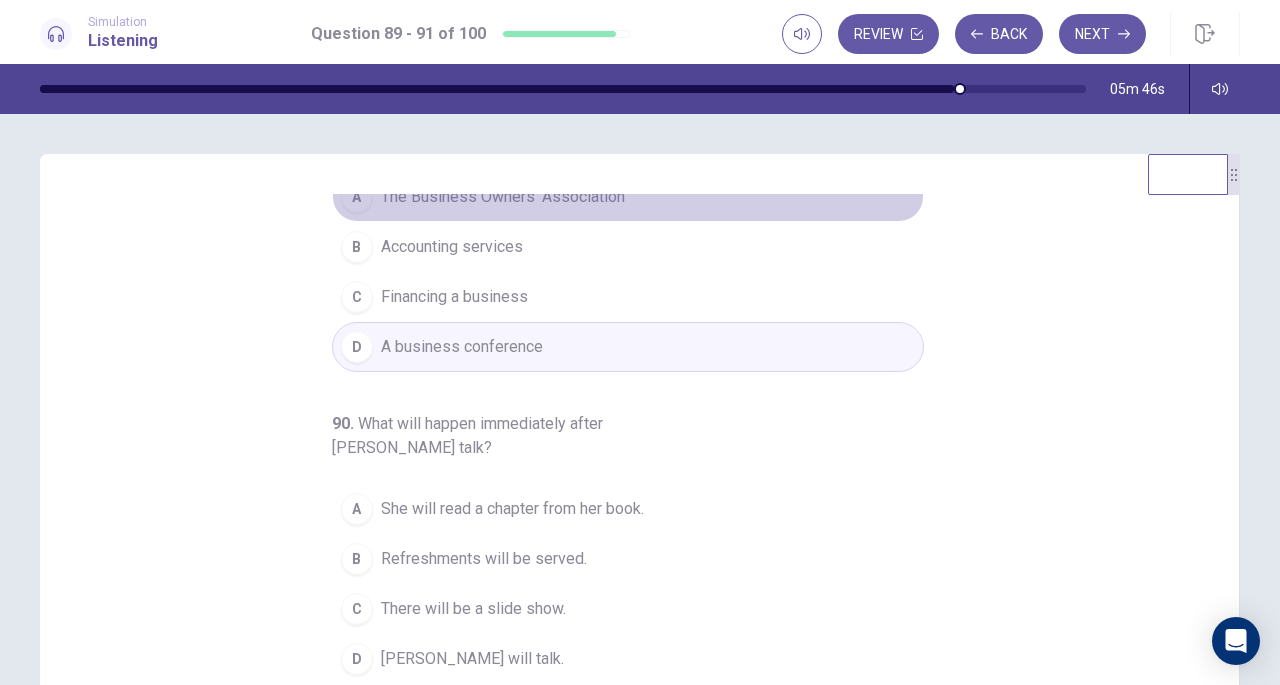 click on "The Business Owners’ Association" at bounding box center (503, 197) 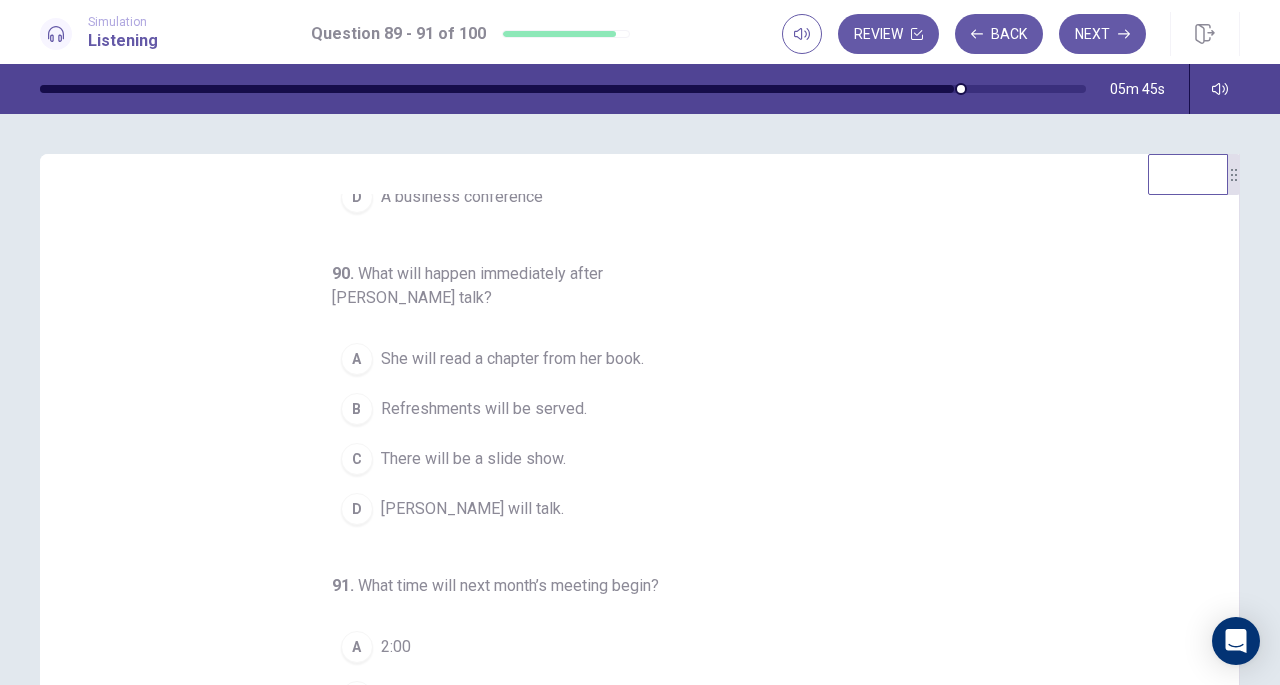 scroll, scrollTop: 224, scrollLeft: 0, axis: vertical 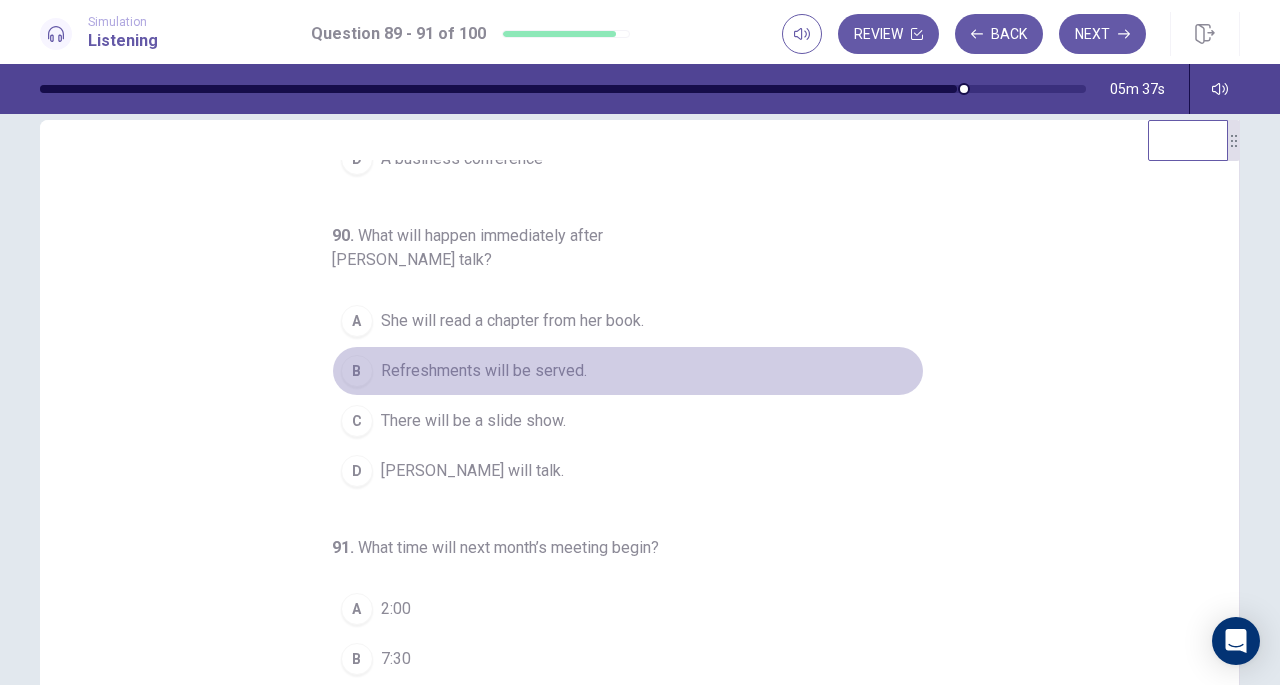 click on "Refreshments will be served." at bounding box center (484, 371) 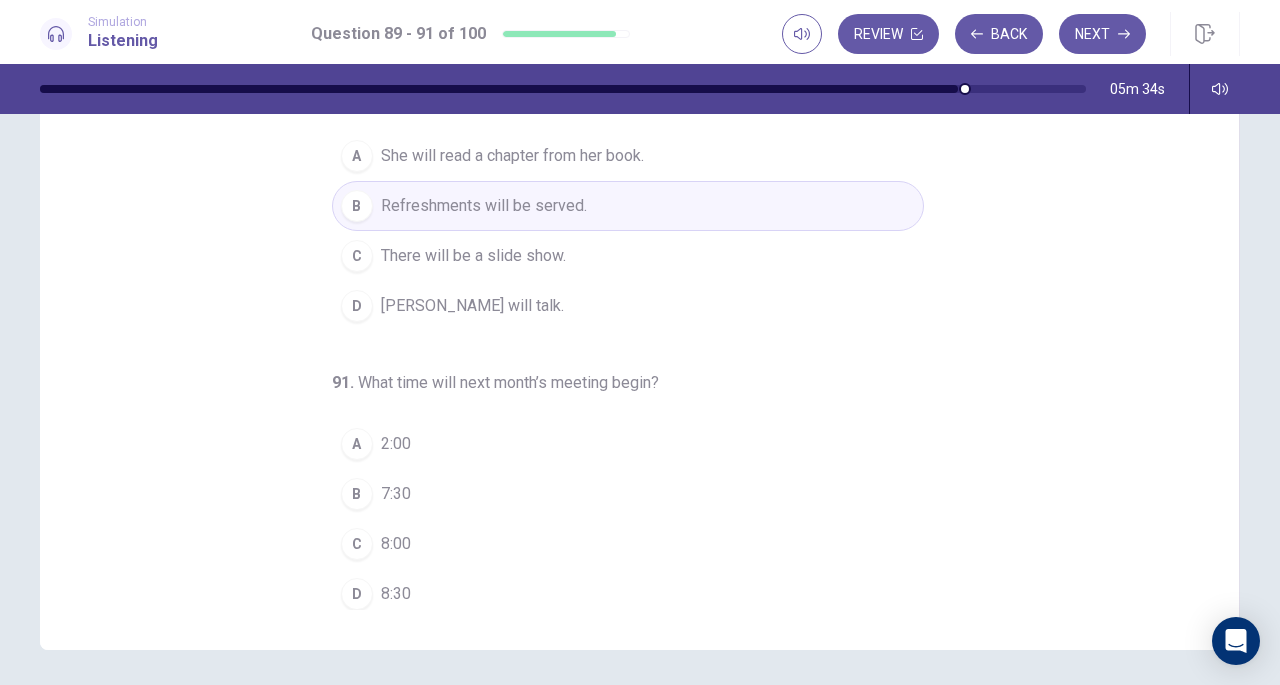 scroll, scrollTop: 203, scrollLeft: 0, axis: vertical 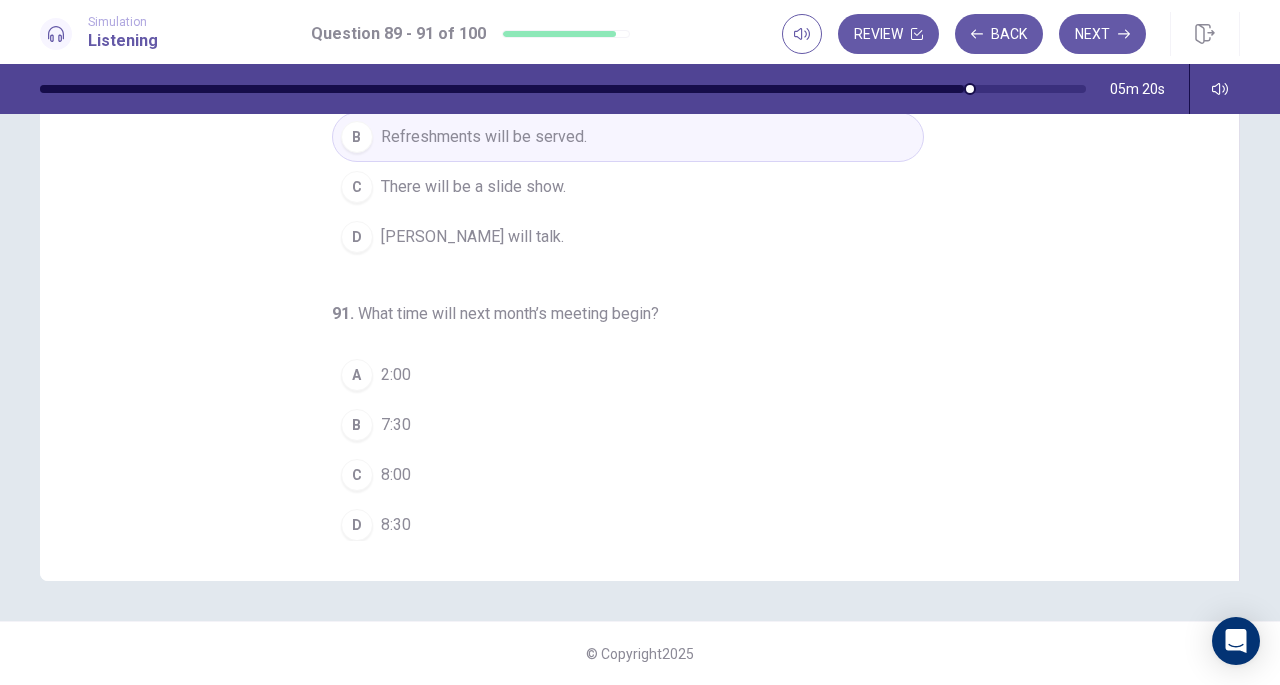 click on "7:30" at bounding box center [396, 425] 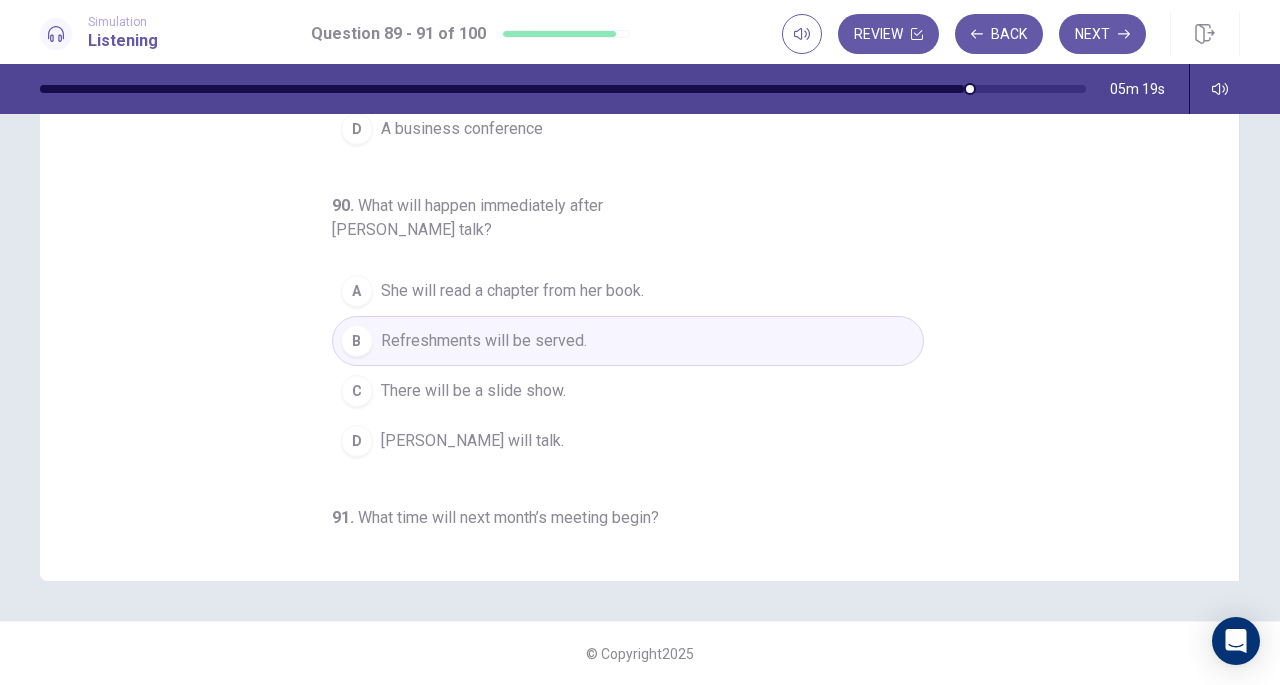 scroll, scrollTop: 0, scrollLeft: 0, axis: both 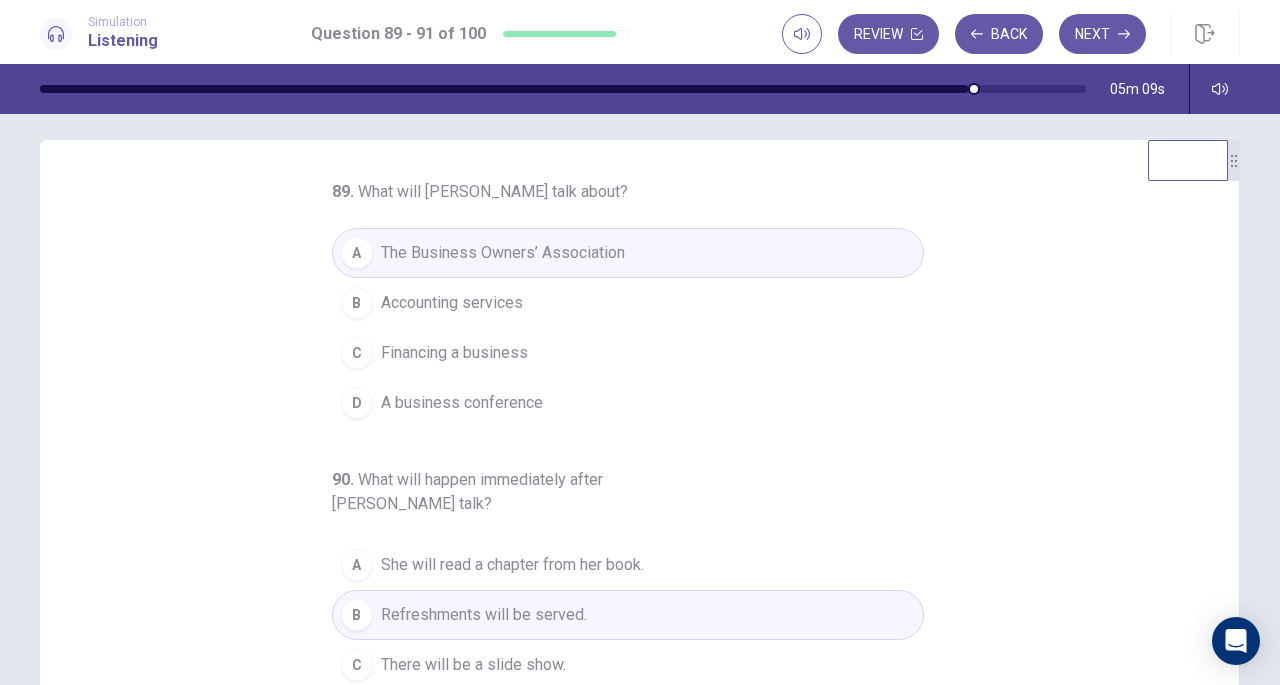 click on "She will read a chapter from her book." at bounding box center (512, 565) 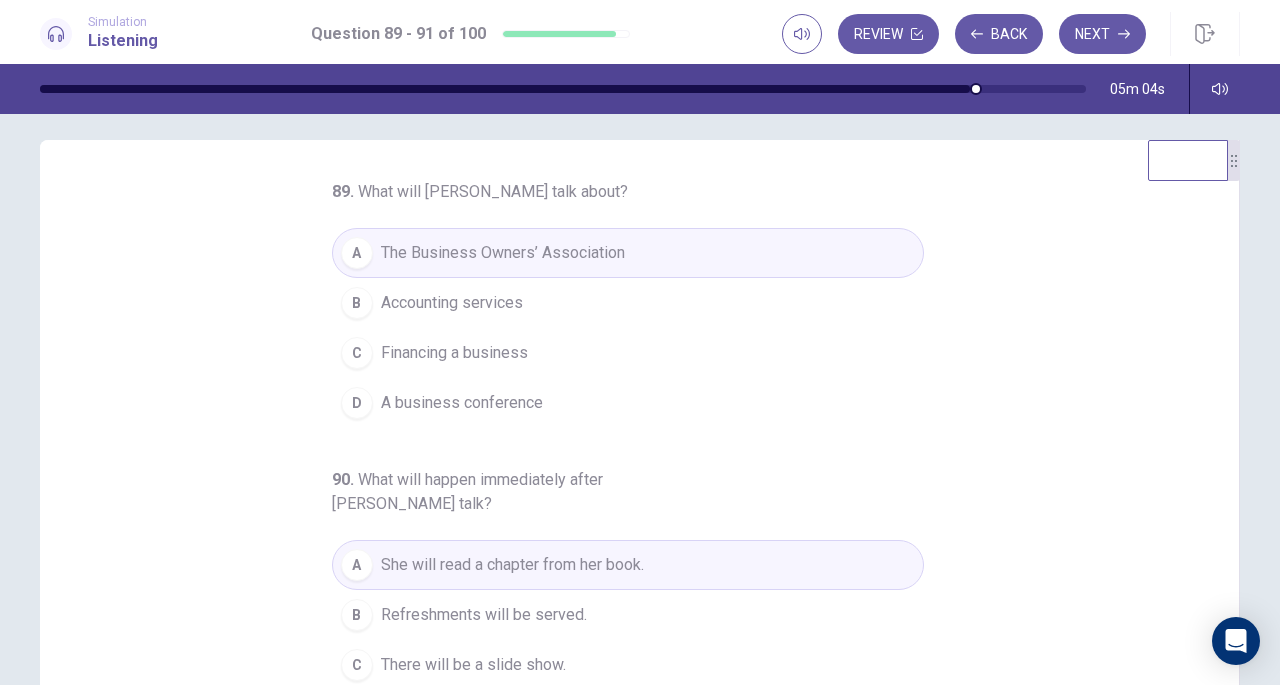 scroll, scrollTop: 0, scrollLeft: 0, axis: both 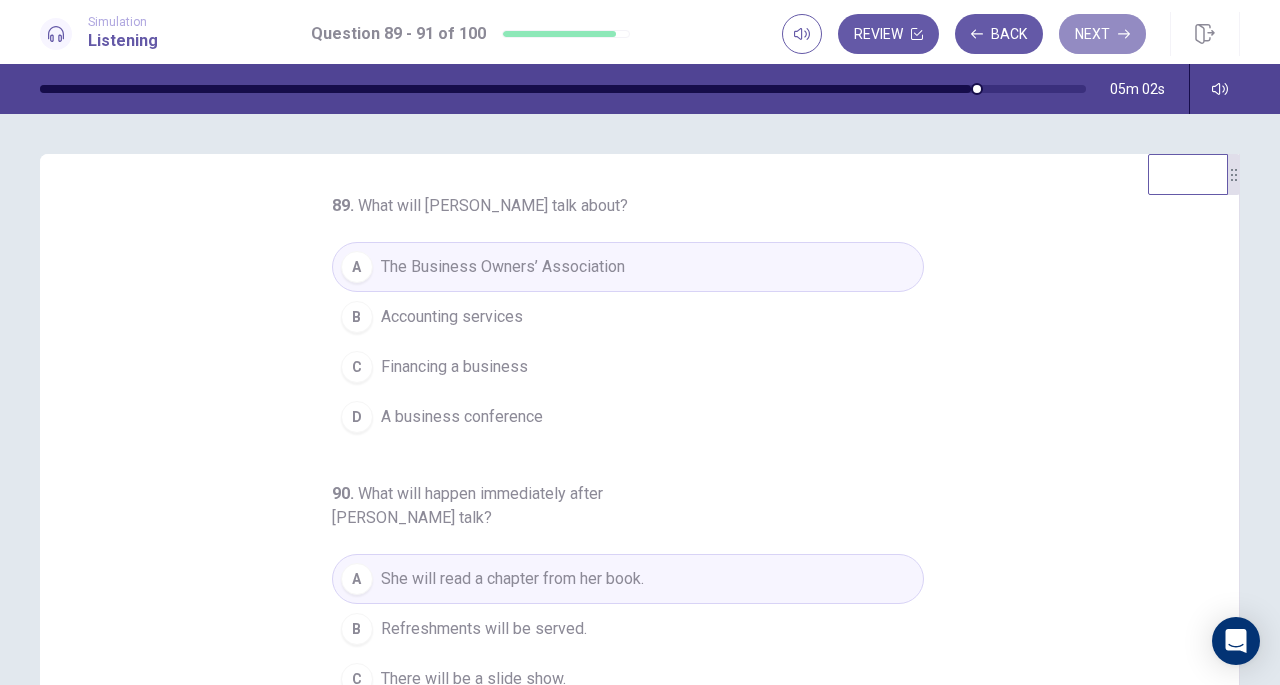 click on "Next" at bounding box center [1102, 34] 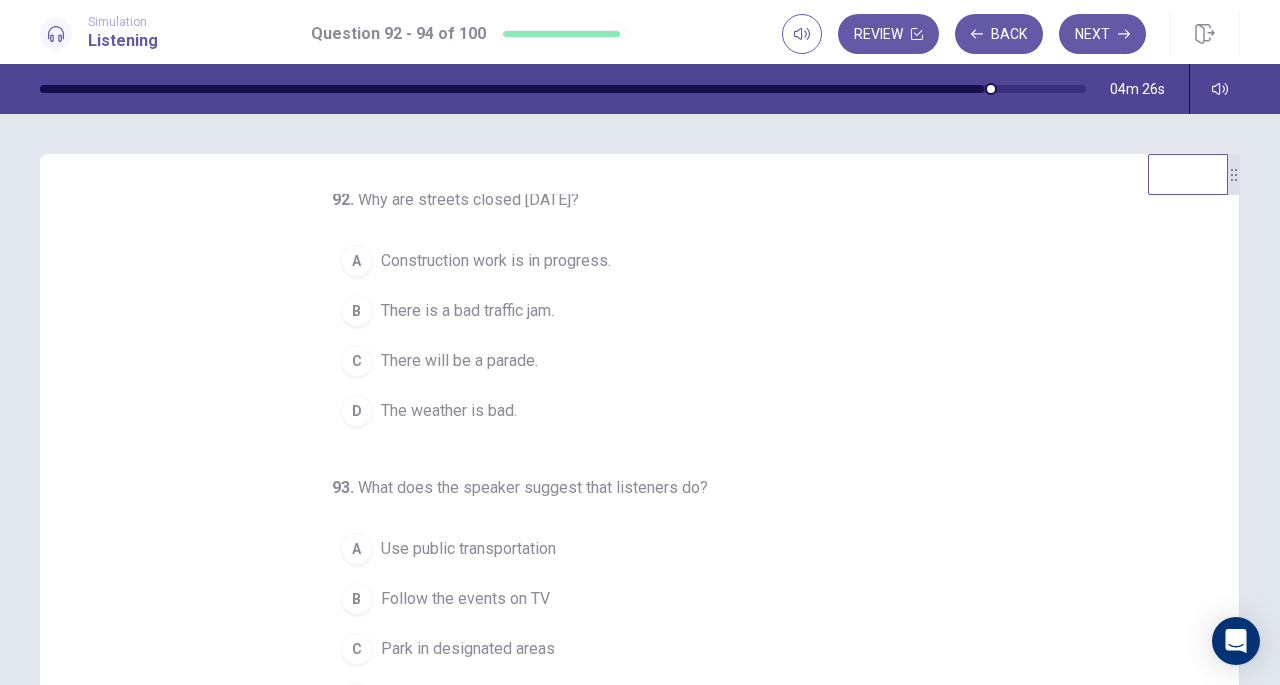 scroll, scrollTop: 7, scrollLeft: 0, axis: vertical 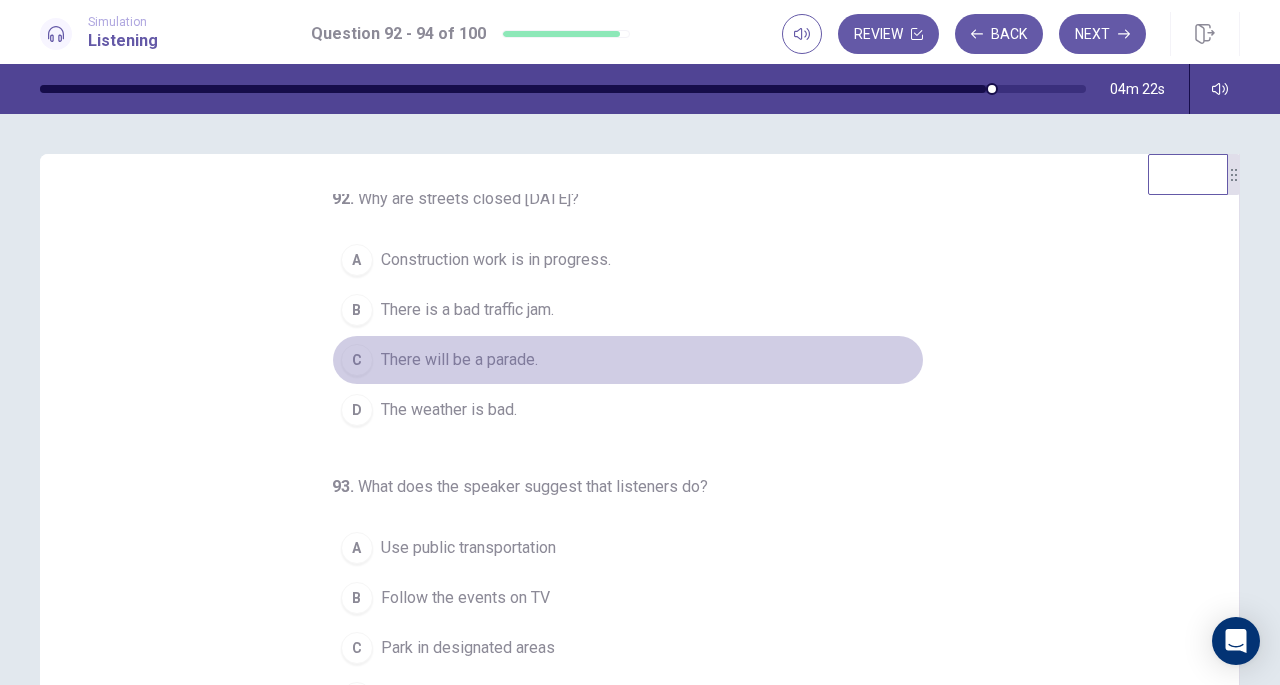 click on "There will be a parade." at bounding box center [459, 360] 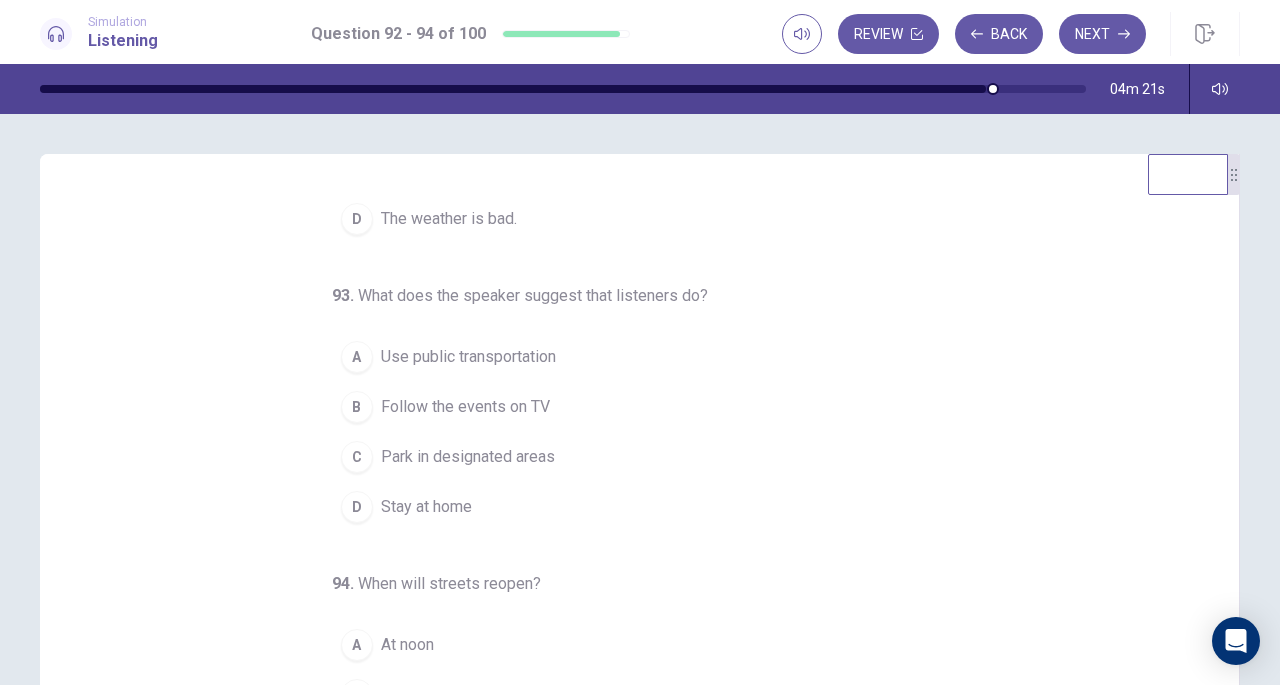 scroll, scrollTop: 200, scrollLeft: 0, axis: vertical 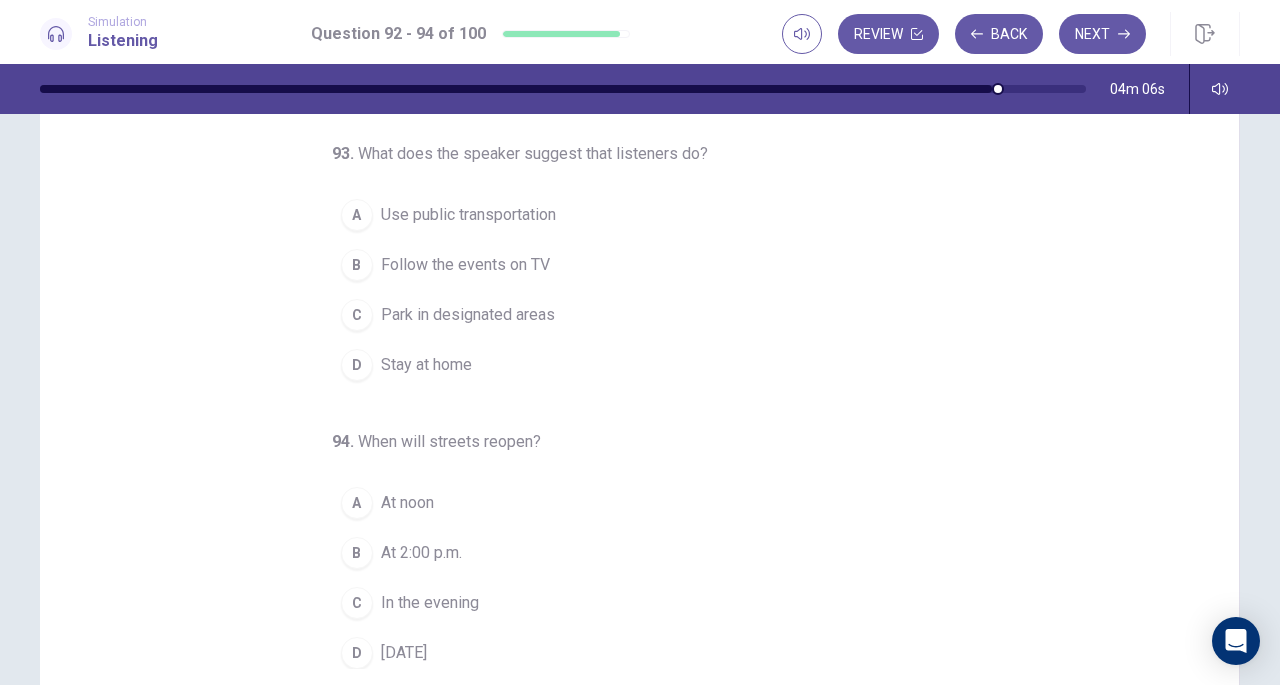 click on "Park in designated areas" at bounding box center [468, 315] 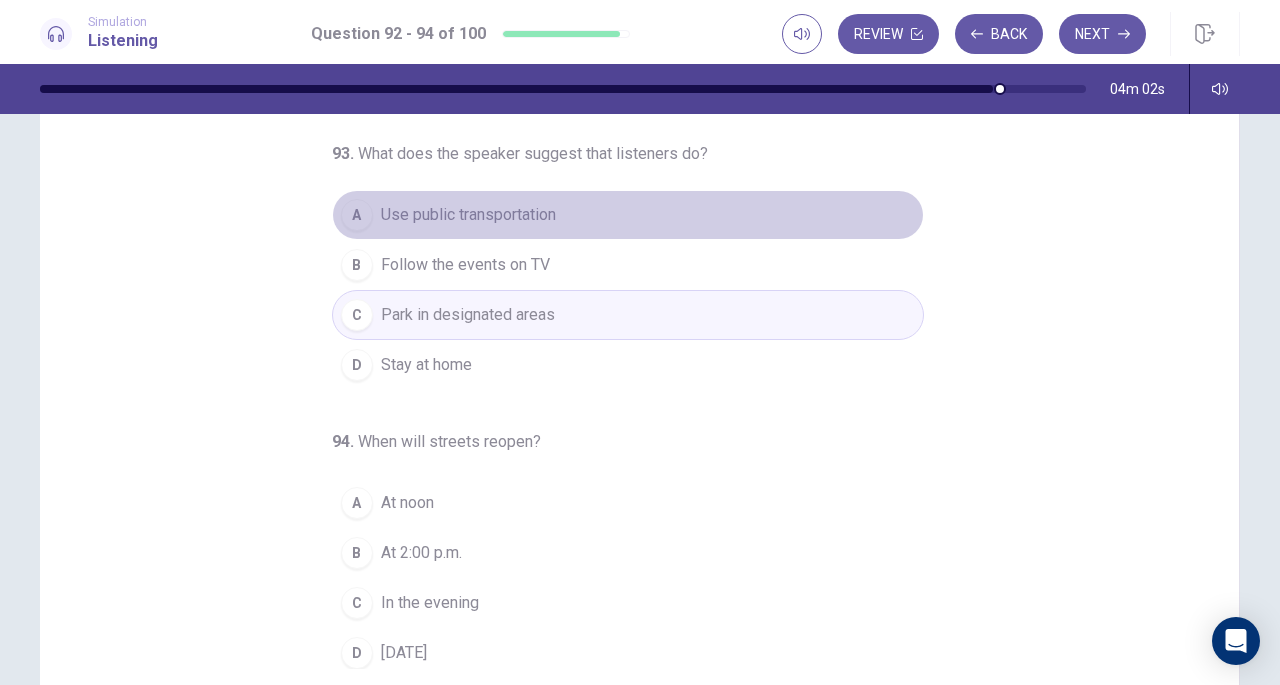 click on "Use public transportation" at bounding box center [468, 215] 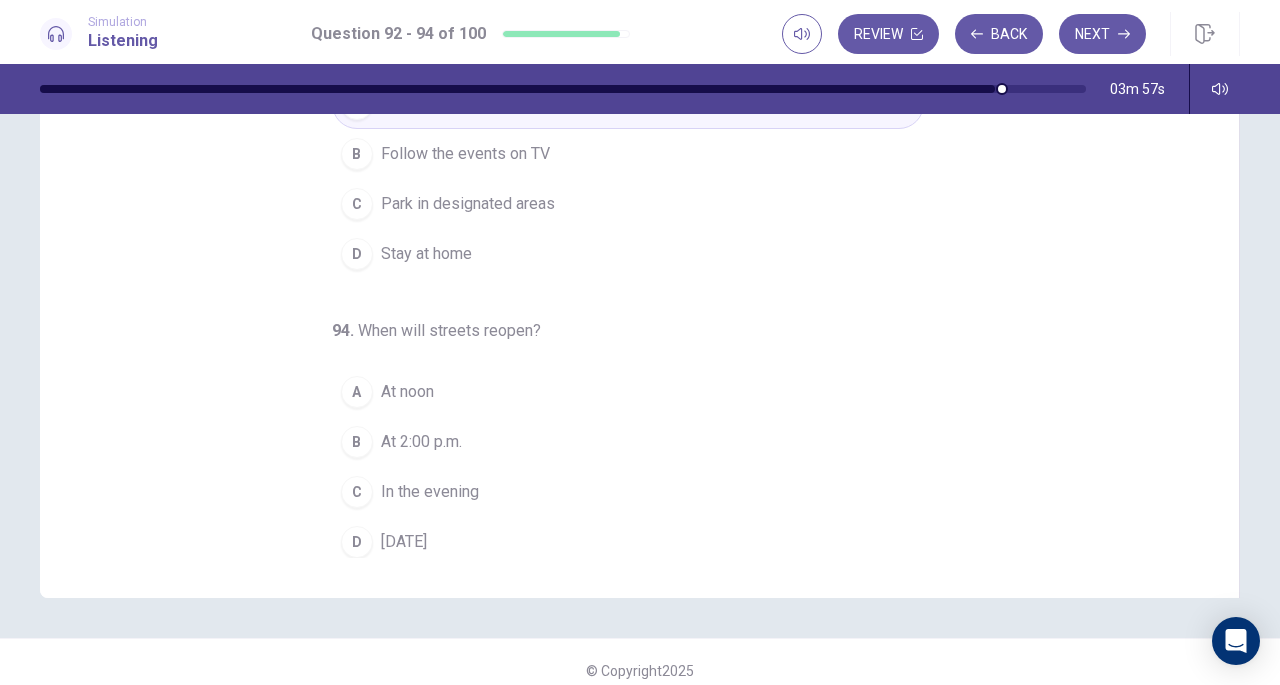 scroll, scrollTop: 268, scrollLeft: 0, axis: vertical 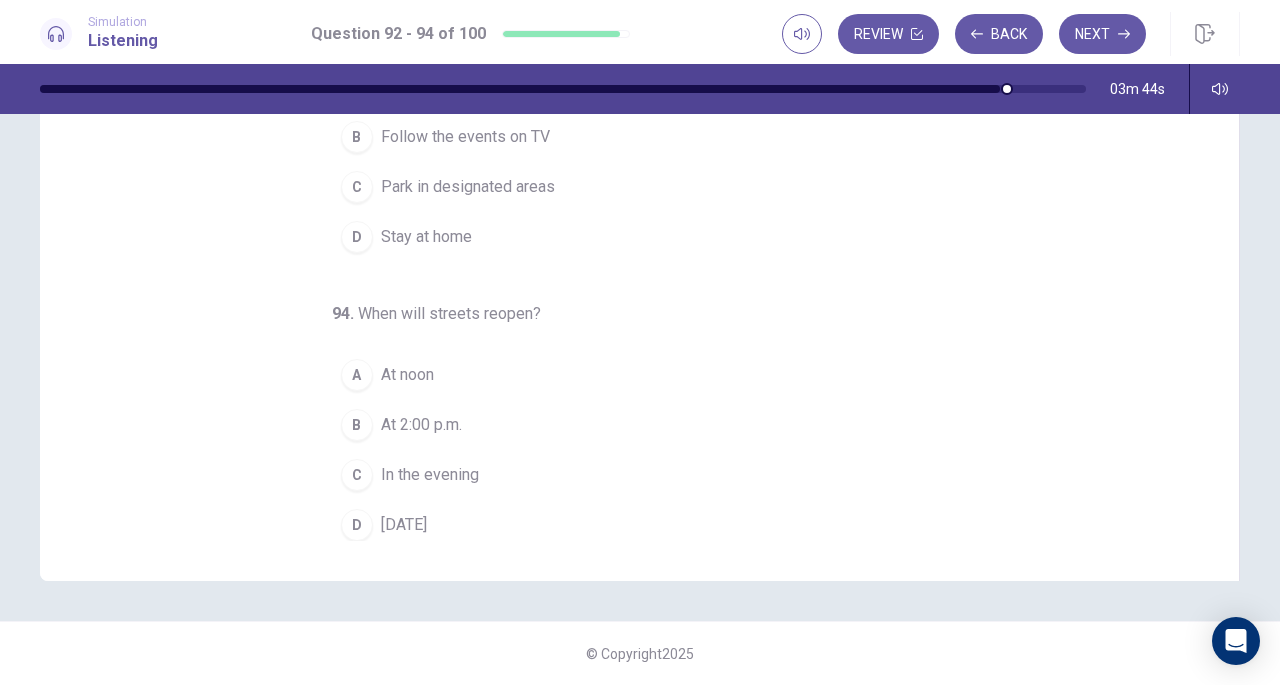 click on "Tomorrow" at bounding box center [404, 525] 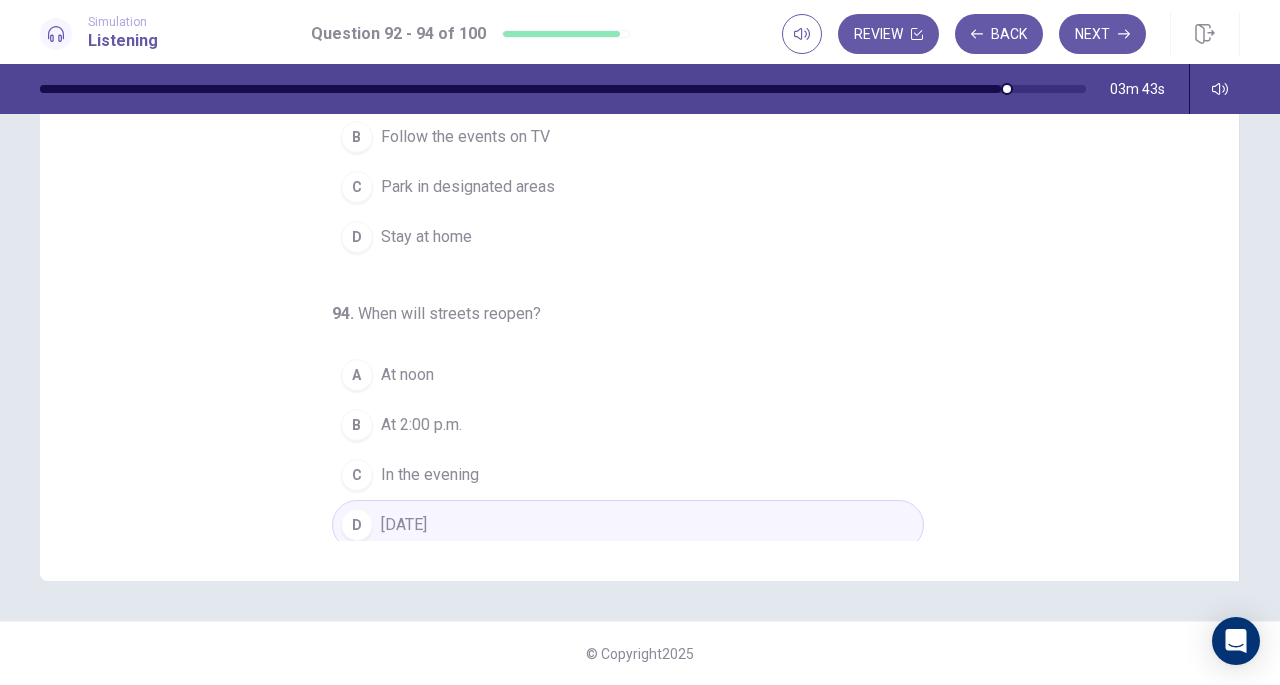 scroll, scrollTop: 0, scrollLeft: 0, axis: both 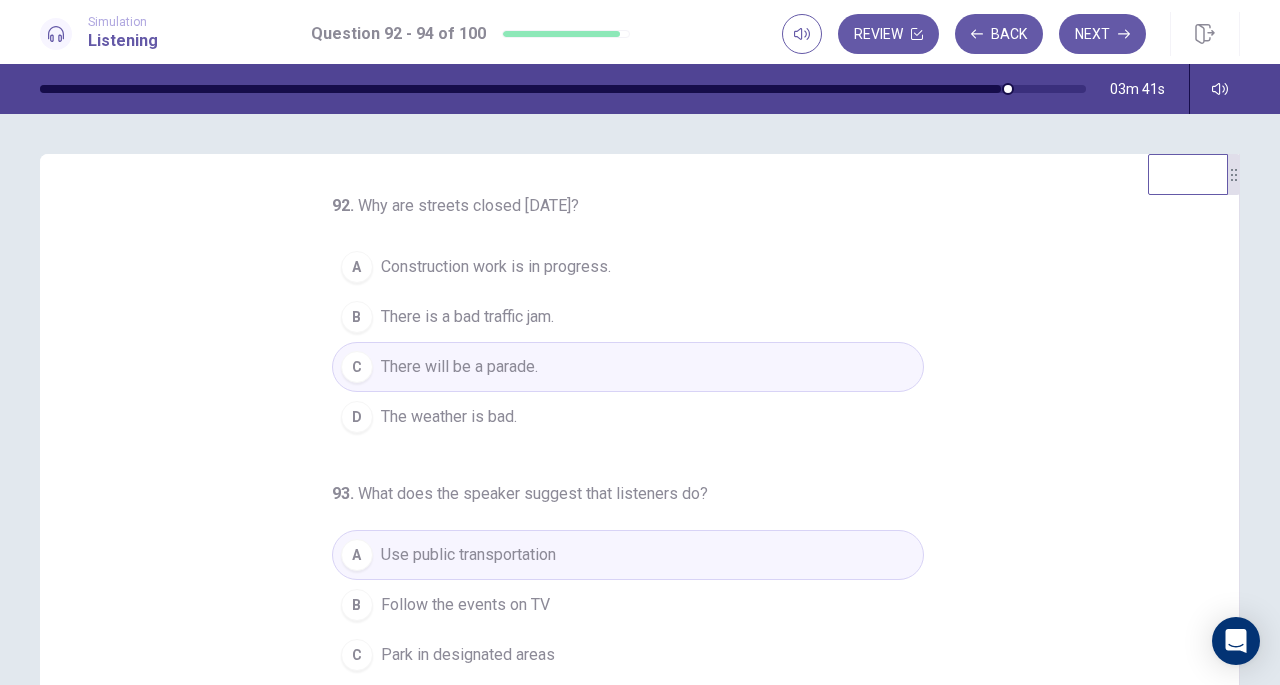 click on "Next" at bounding box center (1102, 34) 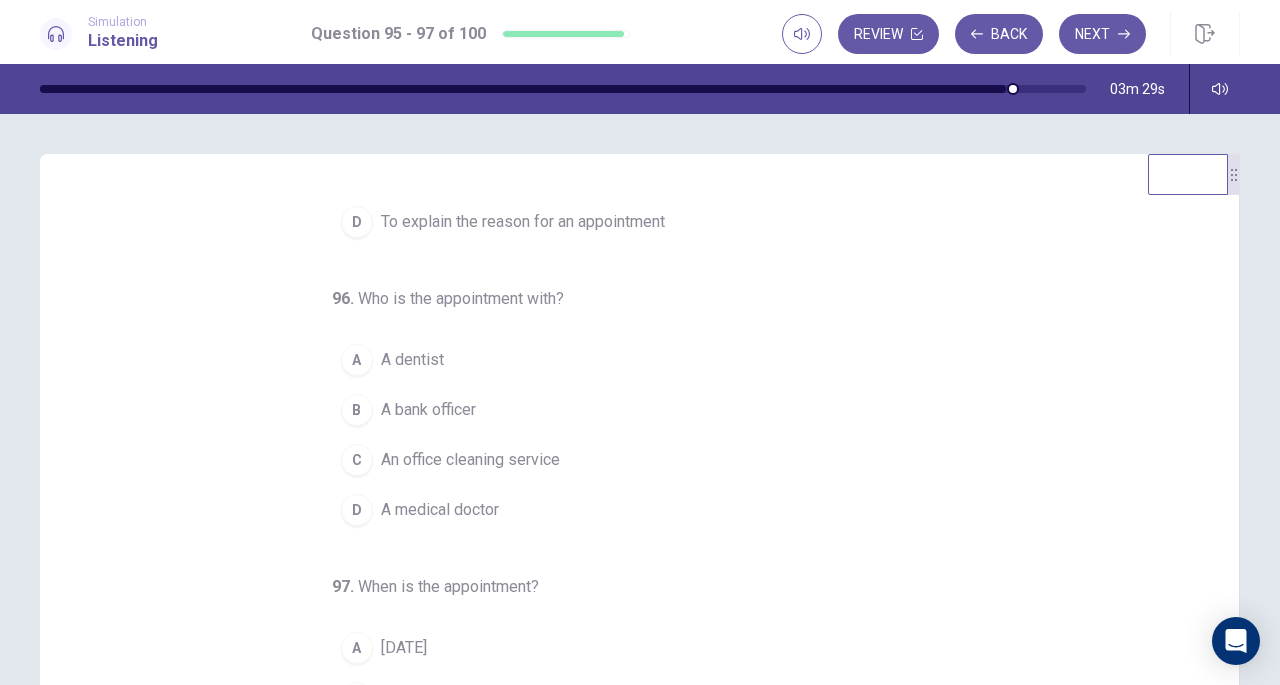 scroll, scrollTop: 200, scrollLeft: 0, axis: vertical 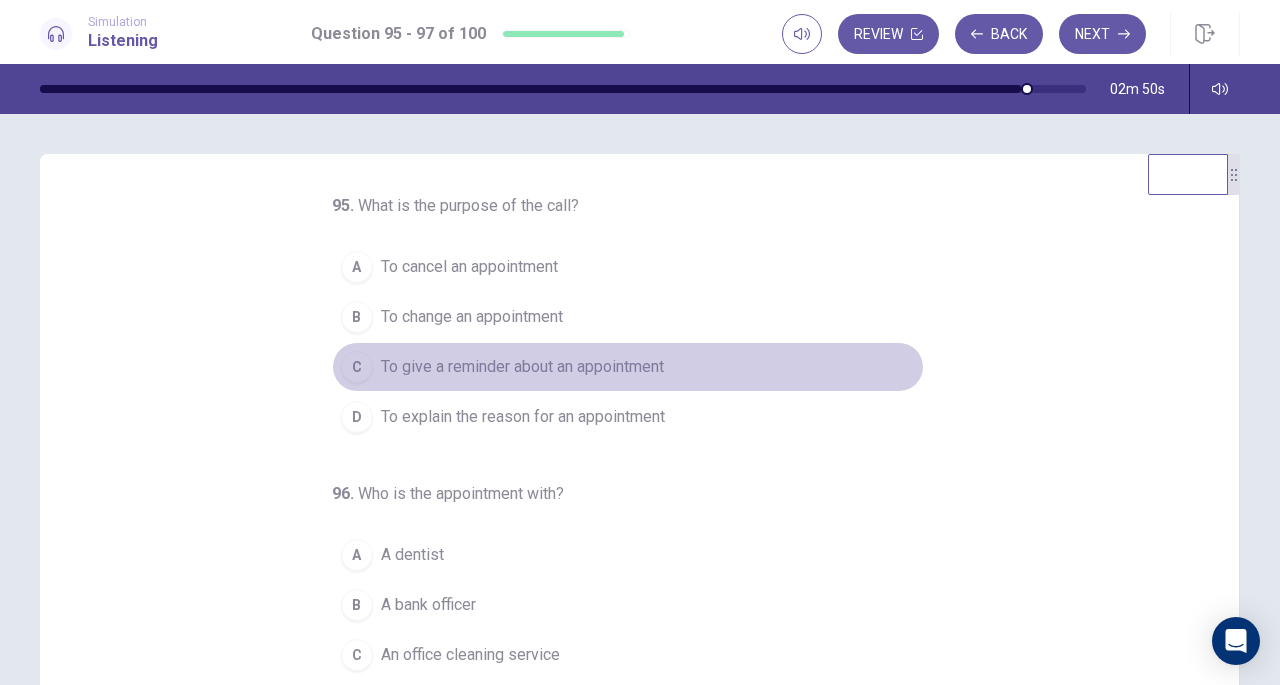 click on "C To give a reminder about an appointment" at bounding box center (628, 367) 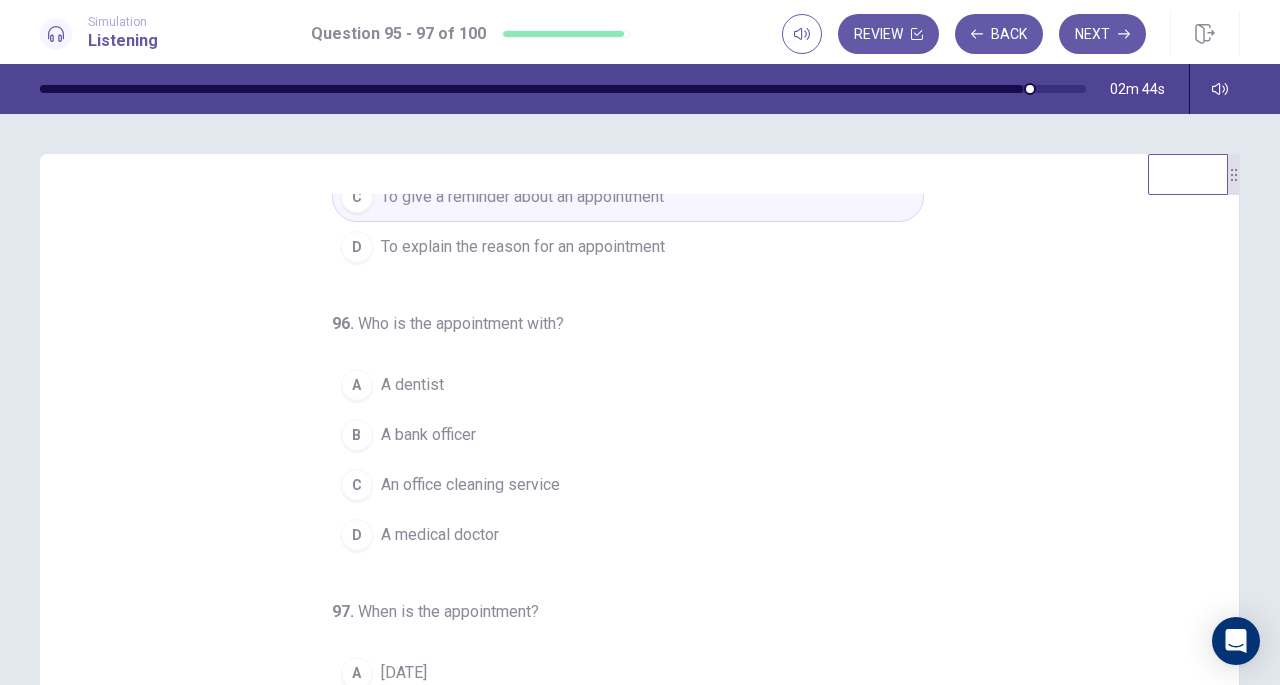 scroll, scrollTop: 171, scrollLeft: 0, axis: vertical 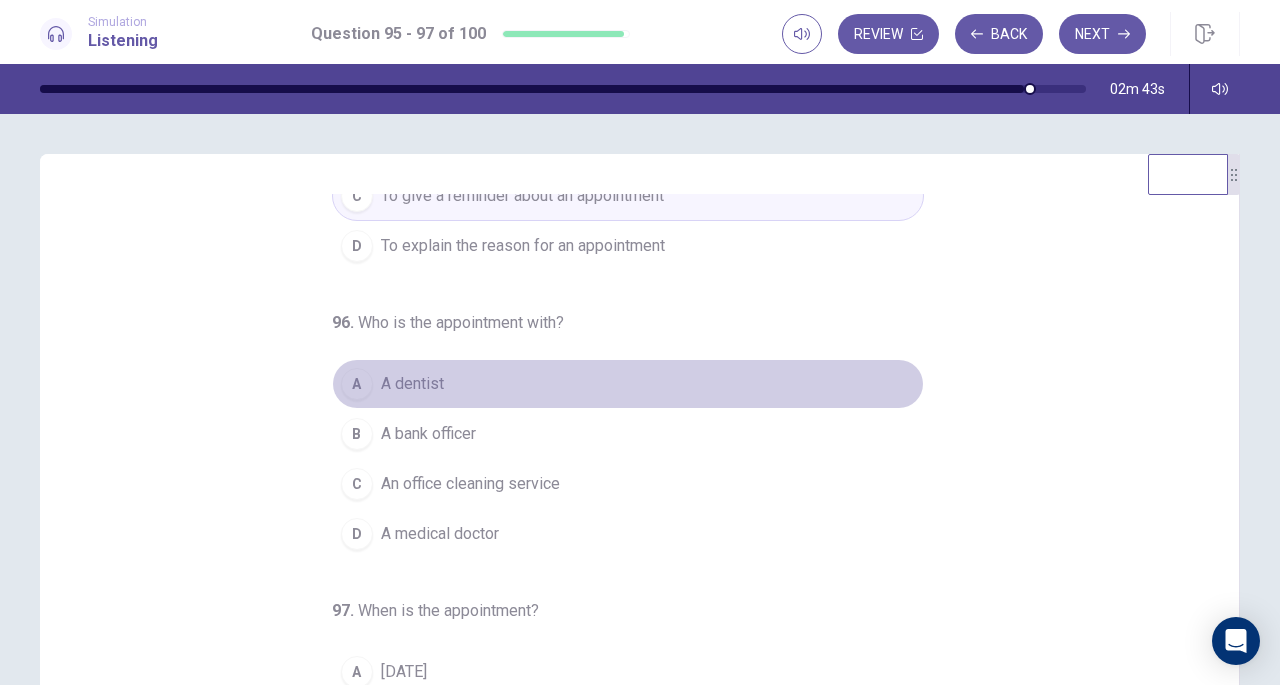 click on "A A dentist" at bounding box center [628, 384] 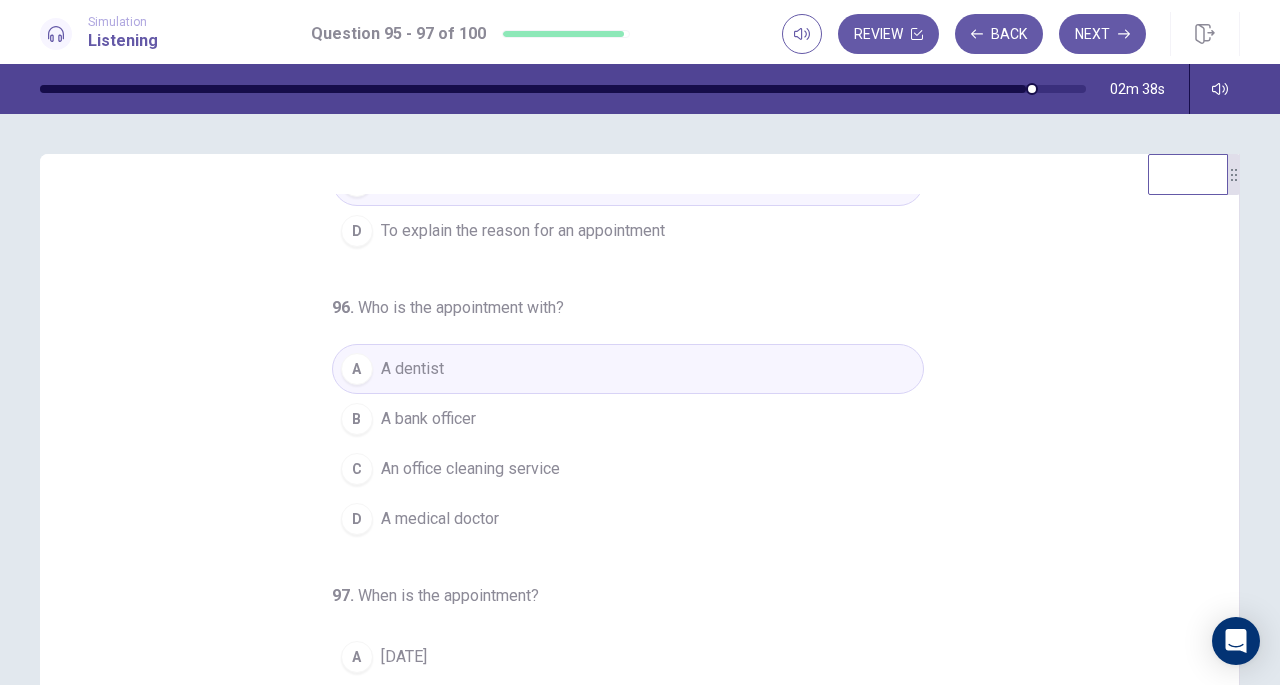 scroll, scrollTop: 200, scrollLeft: 0, axis: vertical 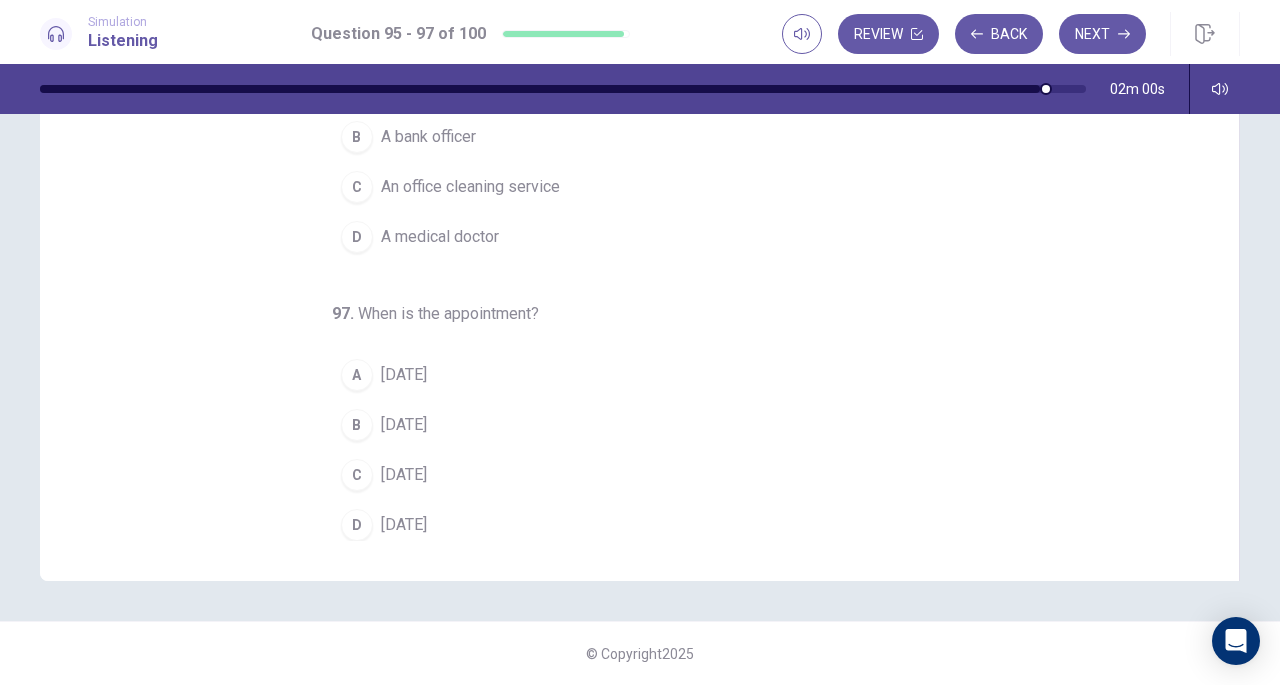click on "B Monday" at bounding box center (628, 425) 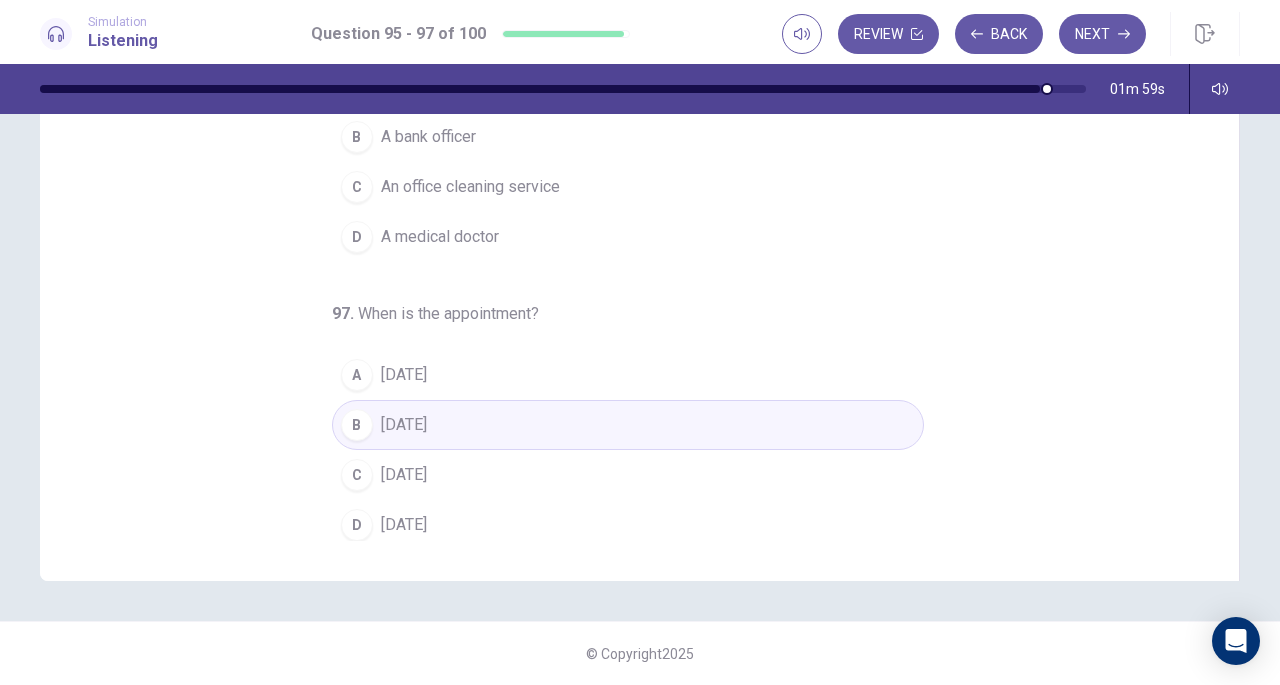 click on "C Friday" at bounding box center [628, 475] 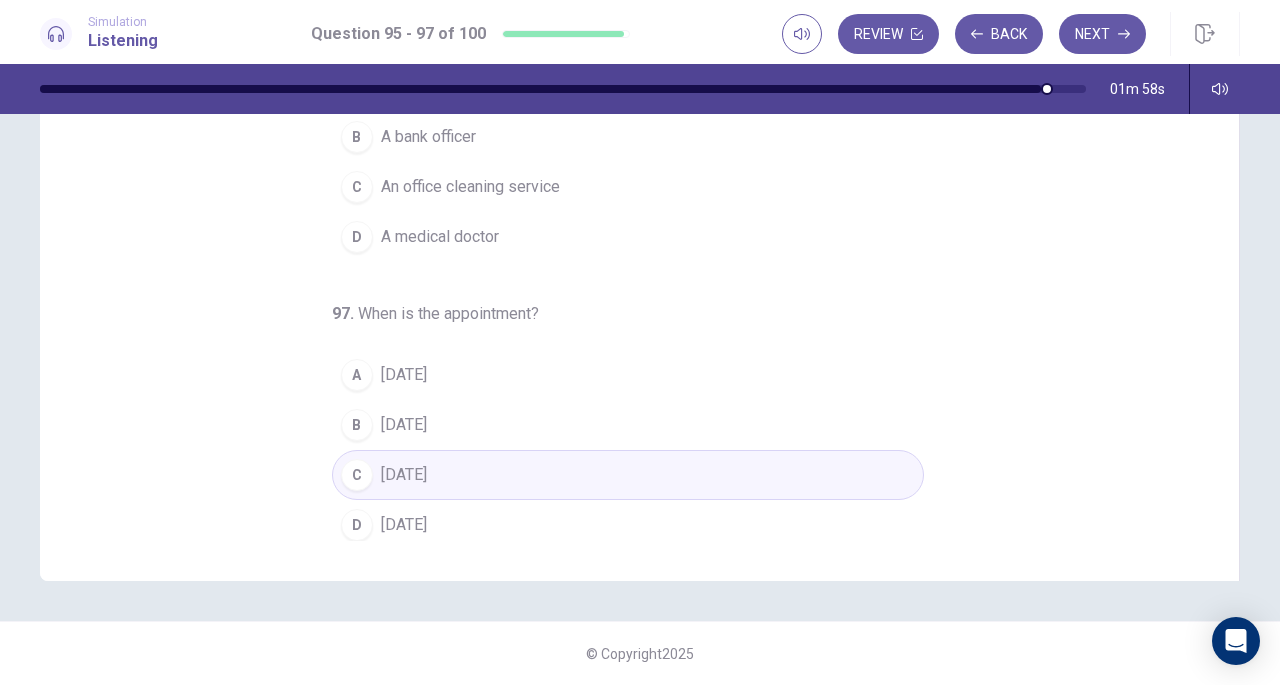 click on "C Friday" at bounding box center (628, 475) 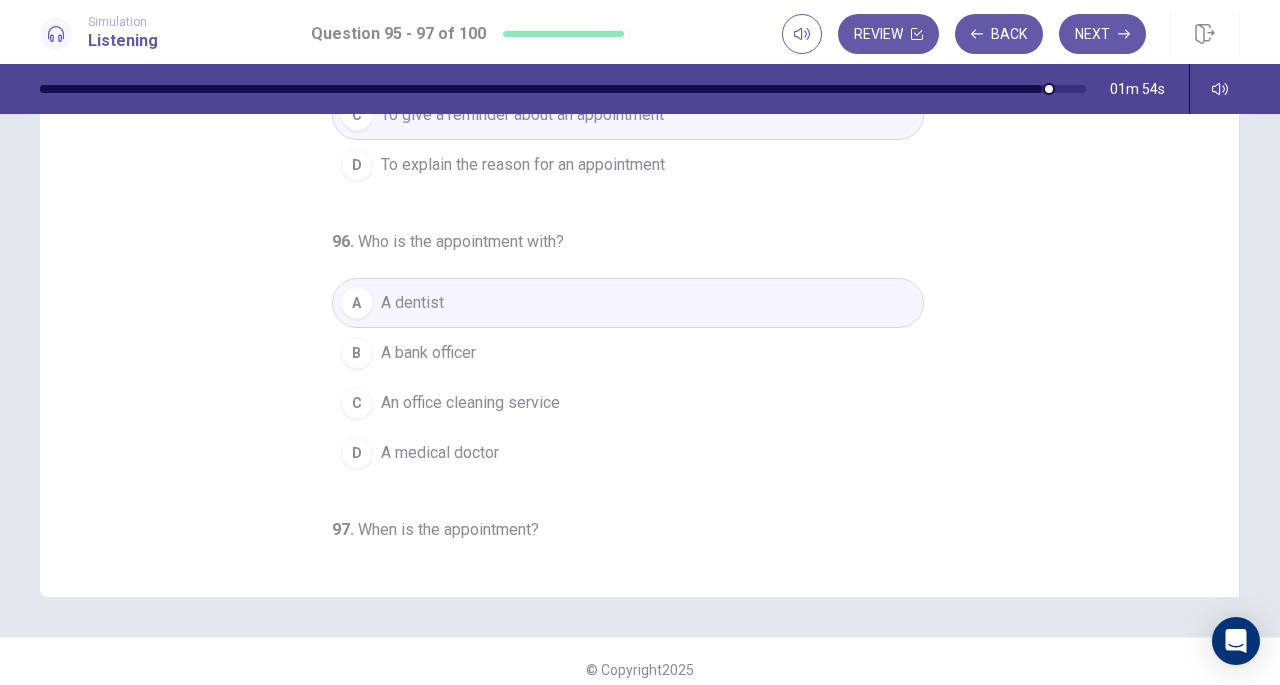 scroll, scrollTop: 268, scrollLeft: 0, axis: vertical 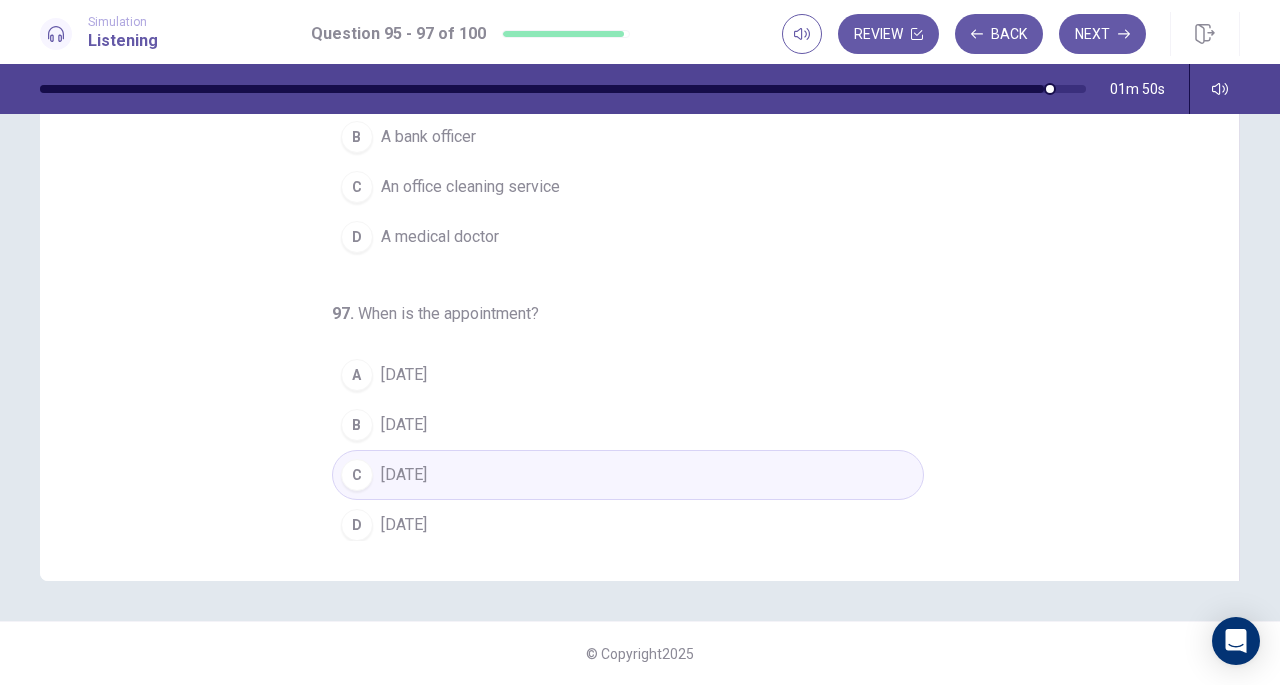 click on "Next" at bounding box center (1102, 34) 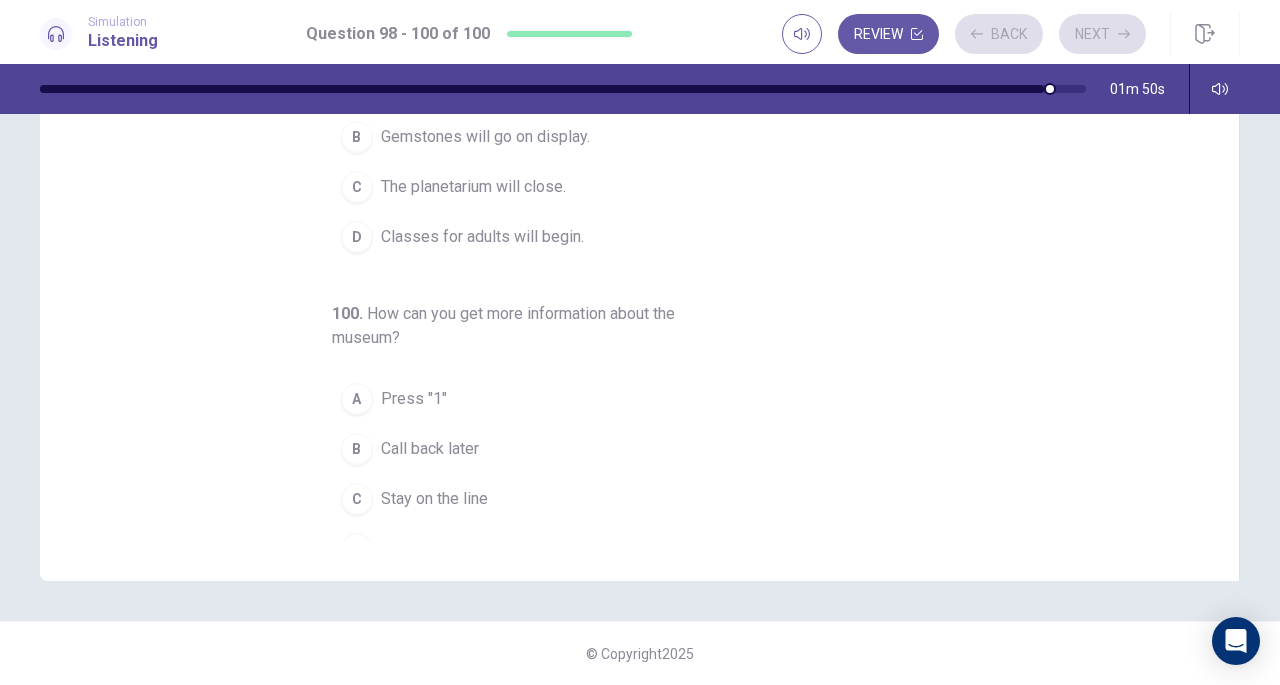 scroll, scrollTop: 0, scrollLeft: 0, axis: both 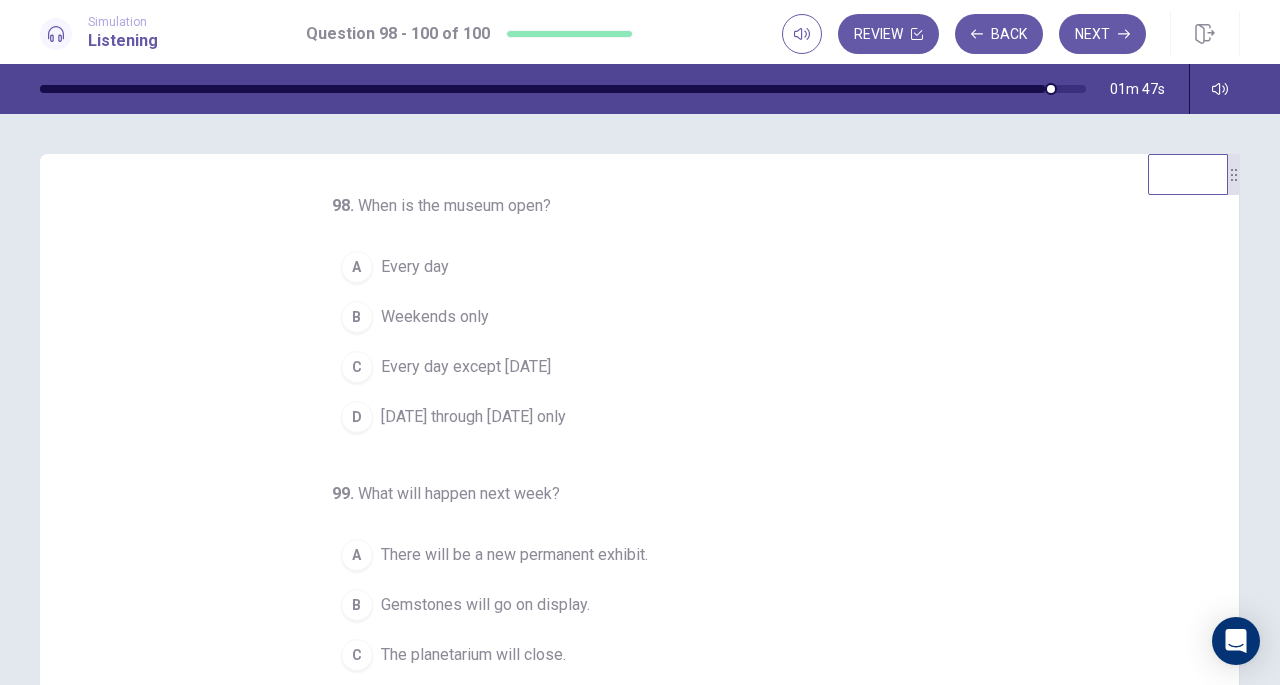 click on "98 .   When is the museum open? A Every day B Weekends only C Every day except Sunday D Monday through Friday only 99 .   What will happen next week? A There will be a new permanent exhibit. B Gemstones will go on display. C The planetarium will close. D Classes for adults will begin. 100 .   How can you get more information about the museum? A Press "1" B Call back later C Stay on the line D Visit the website" at bounding box center [628, 541] 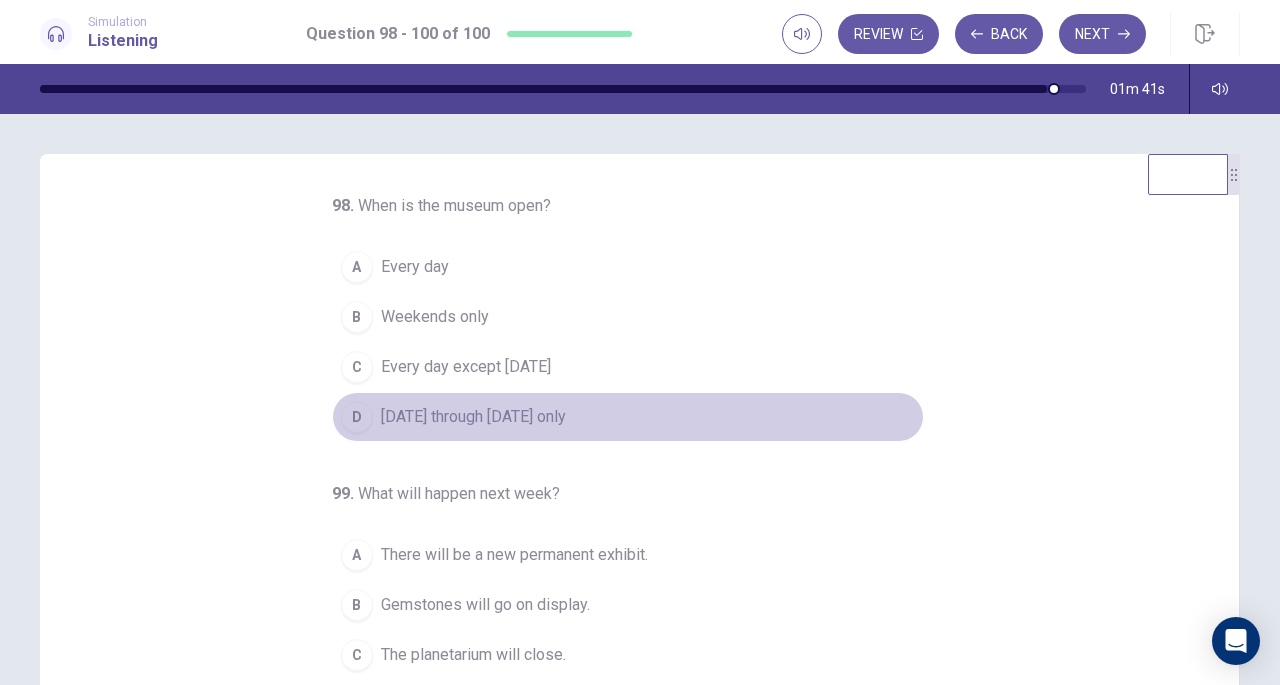 click on "D Monday through Friday only" at bounding box center (628, 417) 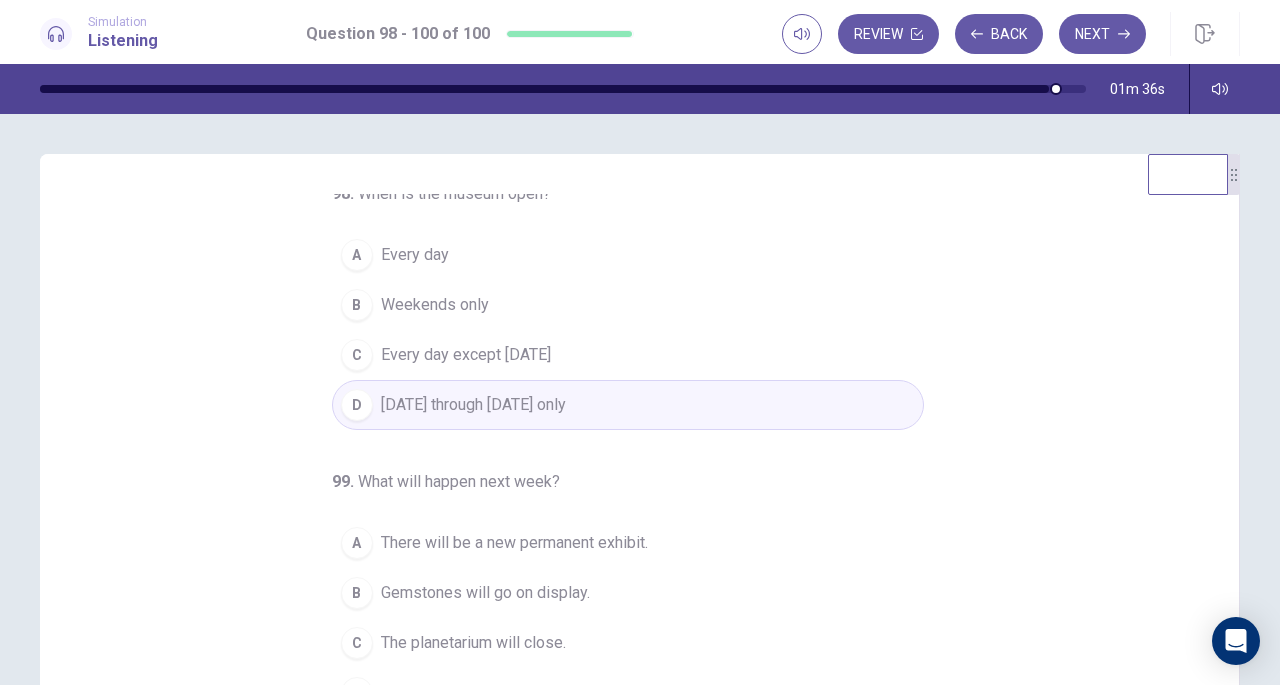 scroll, scrollTop: 0, scrollLeft: 0, axis: both 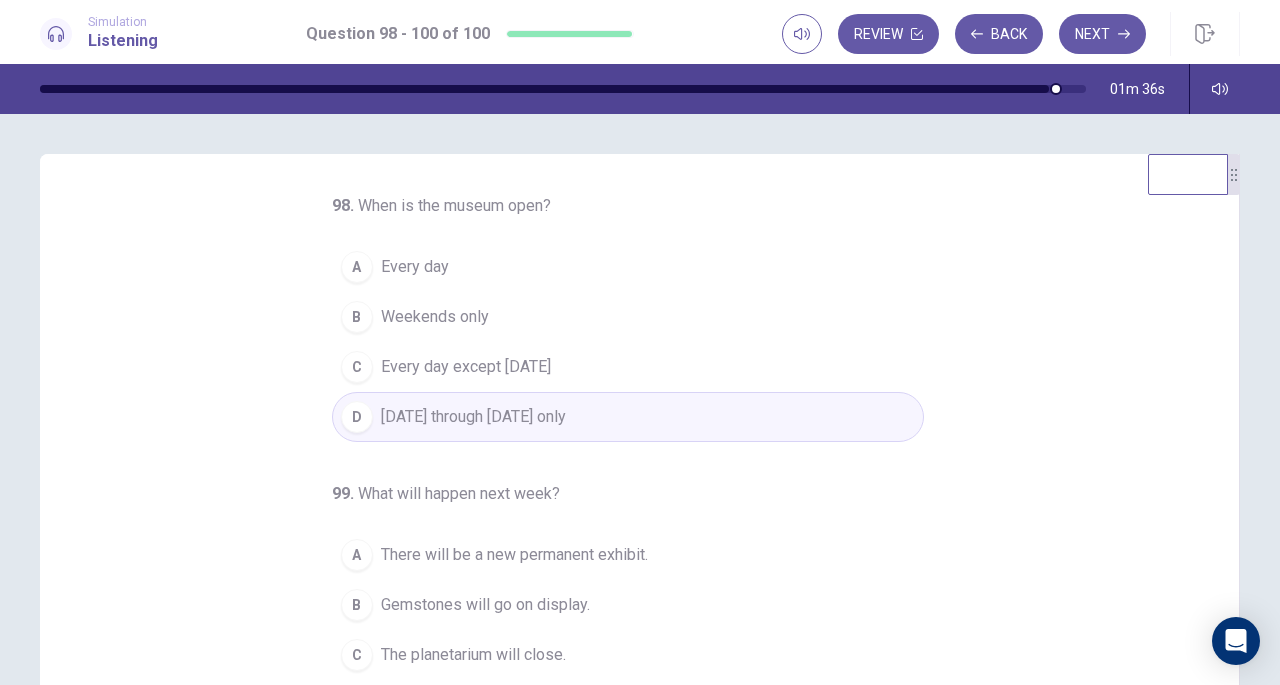click on "D Monday through Friday only" at bounding box center (628, 417) 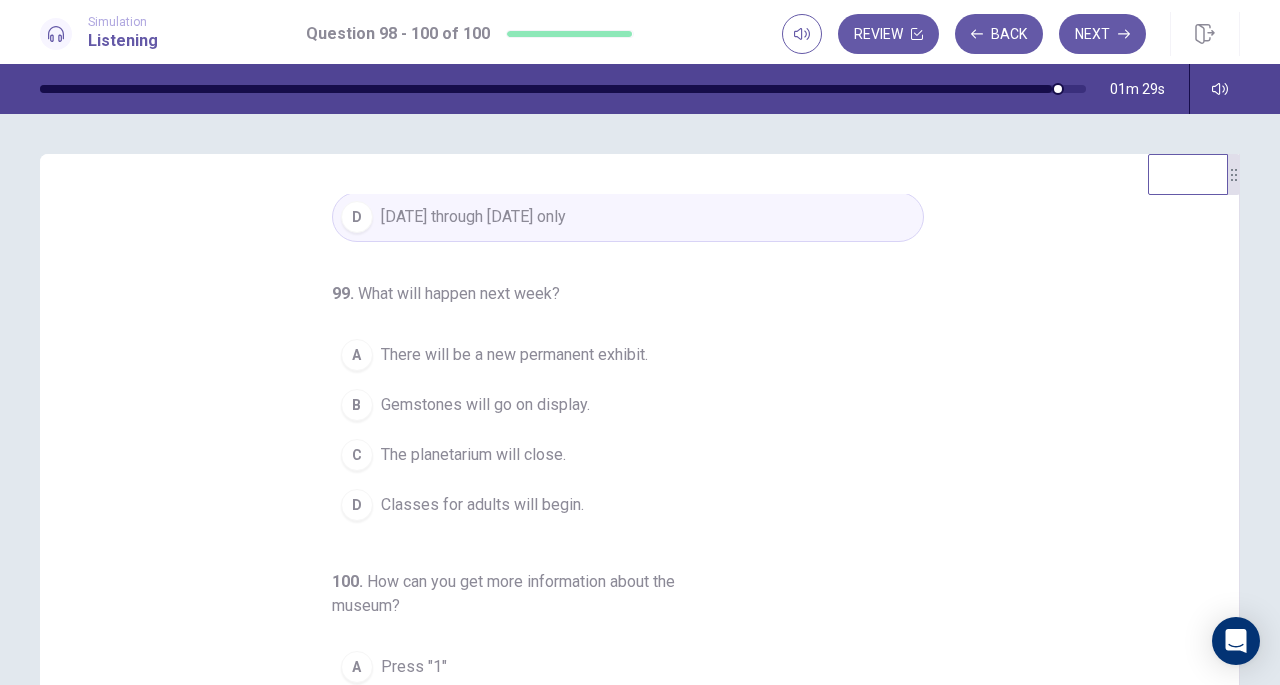 scroll, scrollTop: 224, scrollLeft: 0, axis: vertical 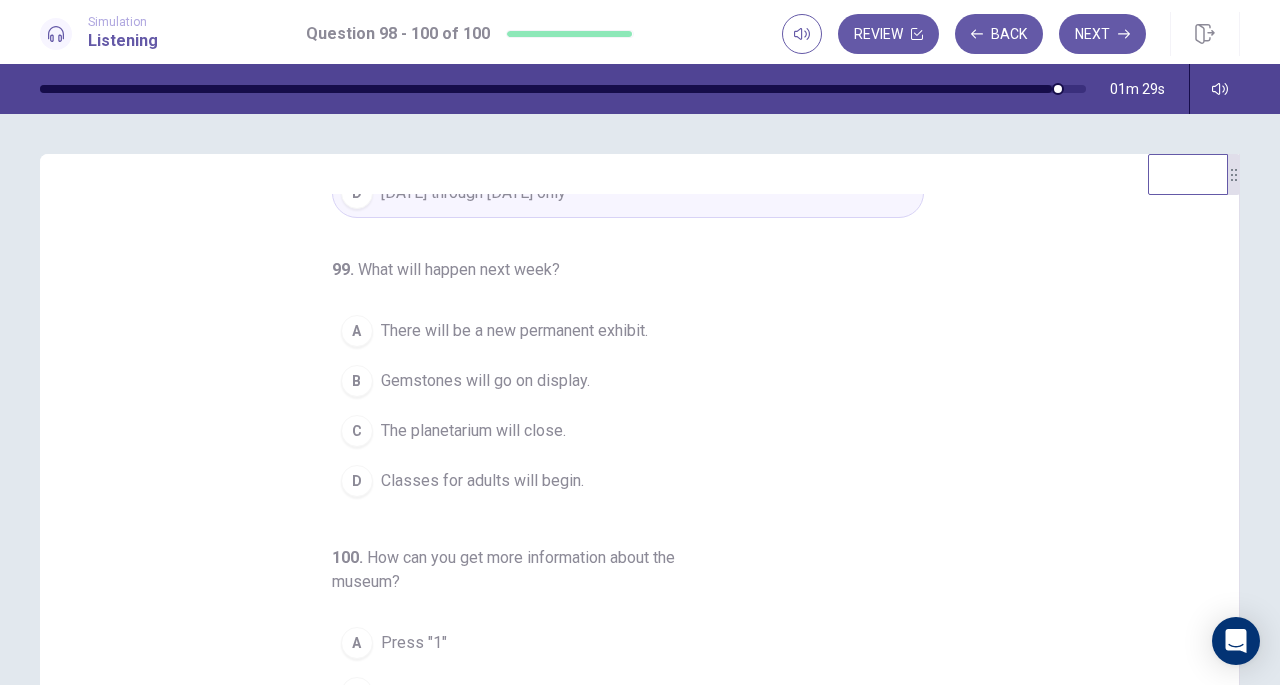 click on "Gemstones will go on display." at bounding box center (485, 381) 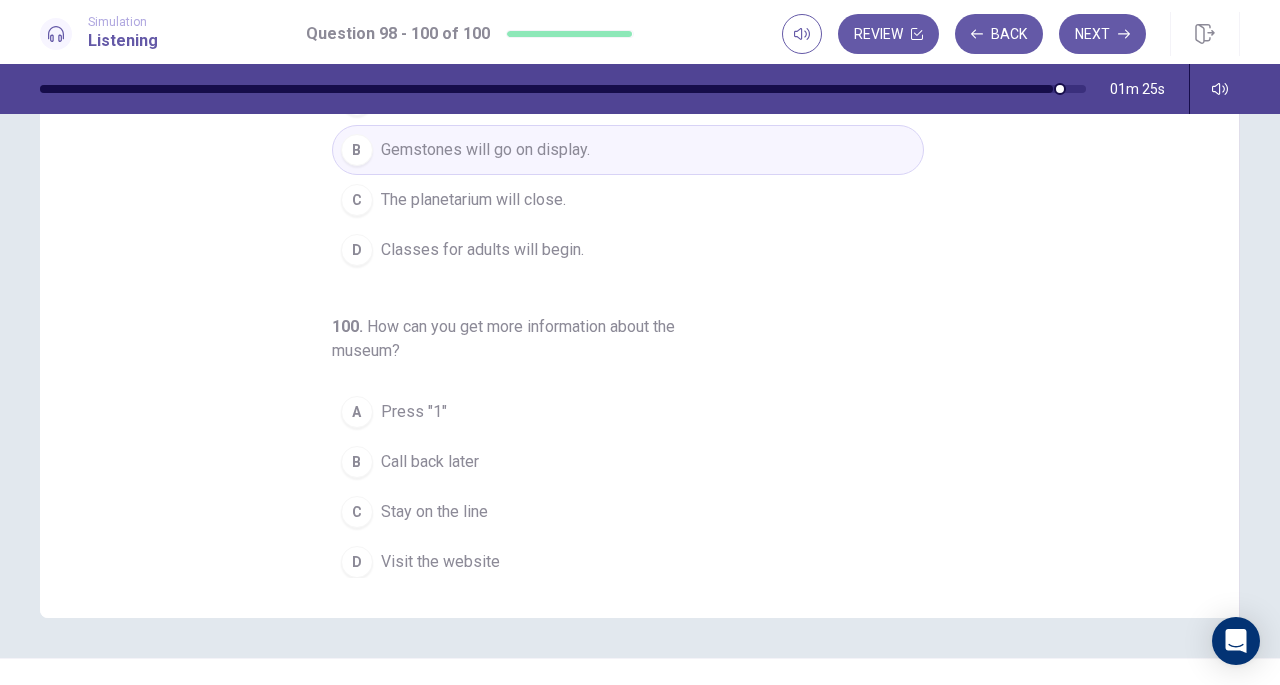 scroll, scrollTop: 233, scrollLeft: 0, axis: vertical 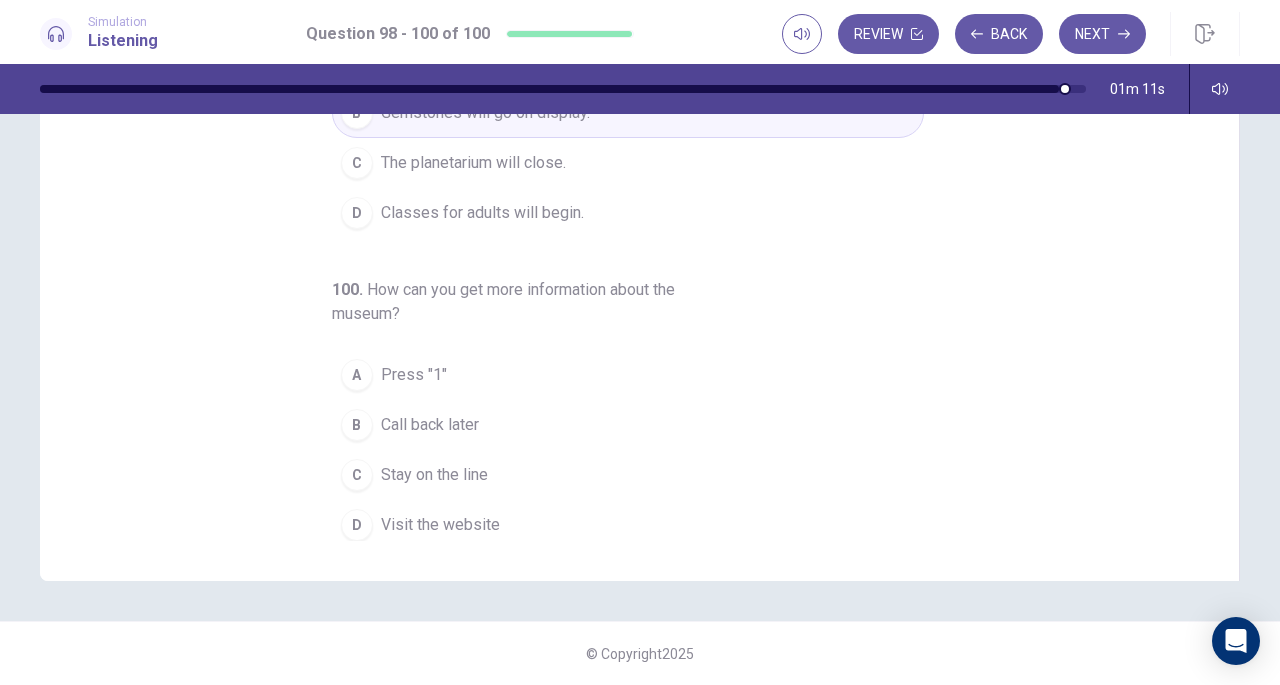 click on "A Press "1"" at bounding box center (628, 375) 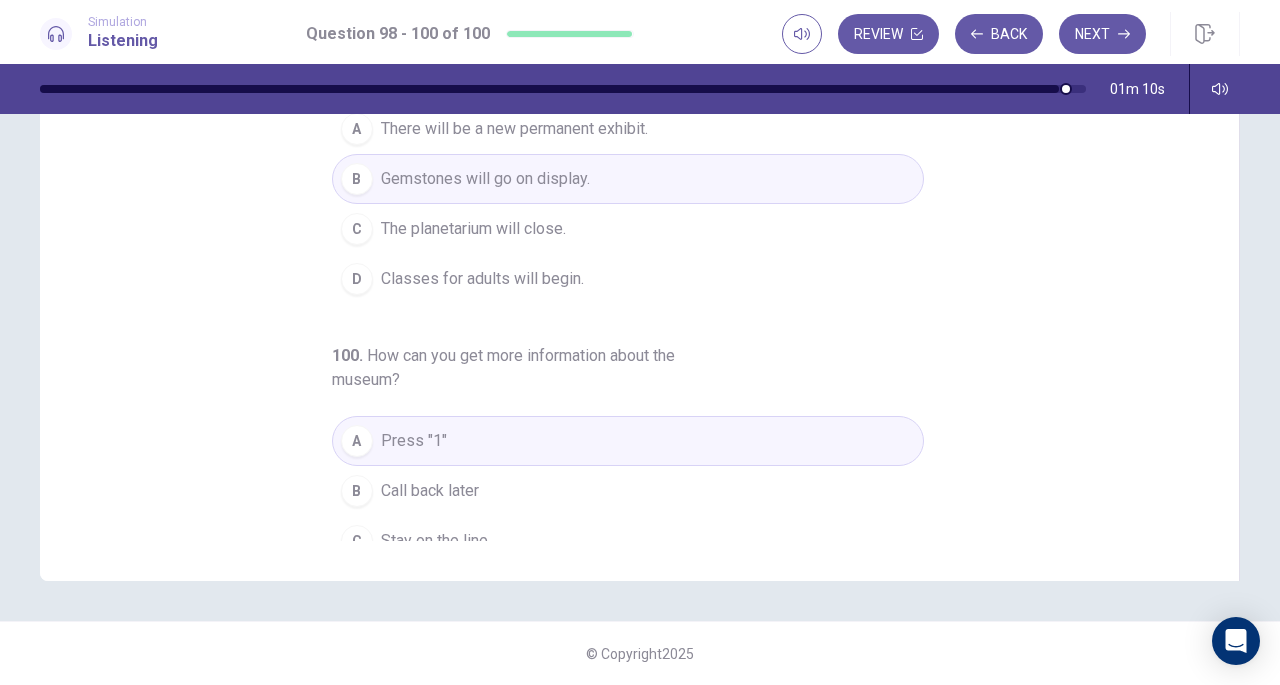 scroll, scrollTop: 0, scrollLeft: 0, axis: both 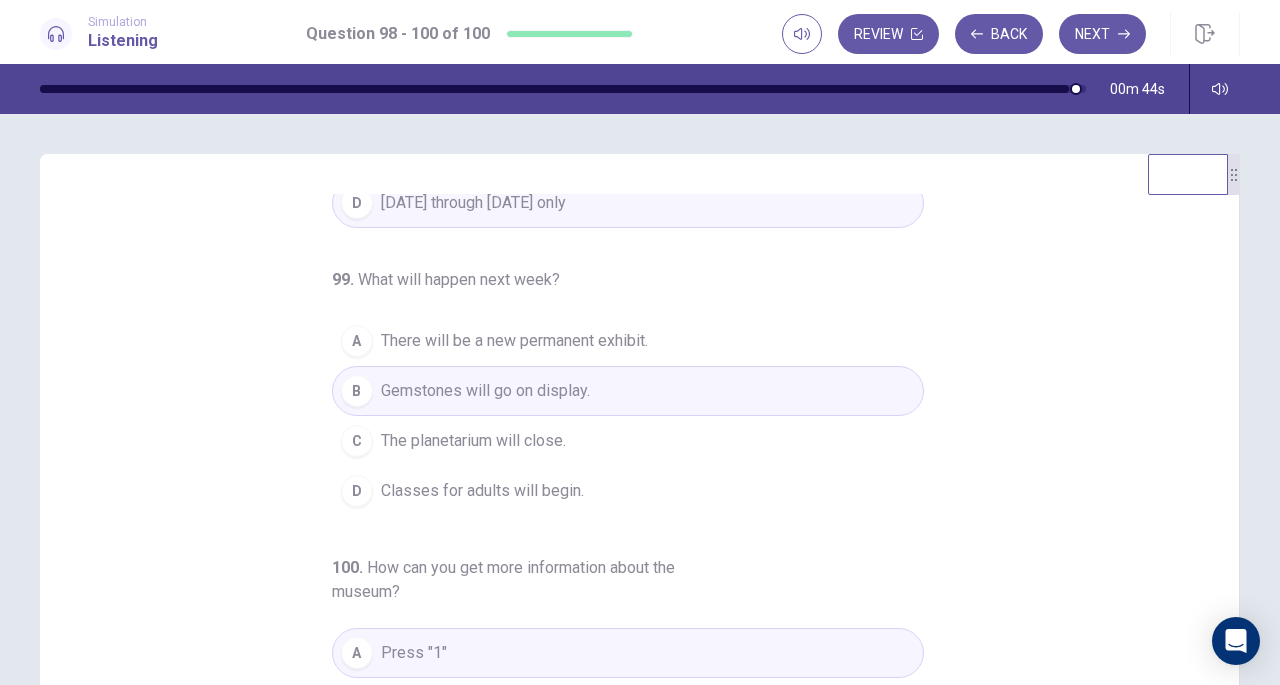 click on "Review Back Next" at bounding box center [1011, 34] 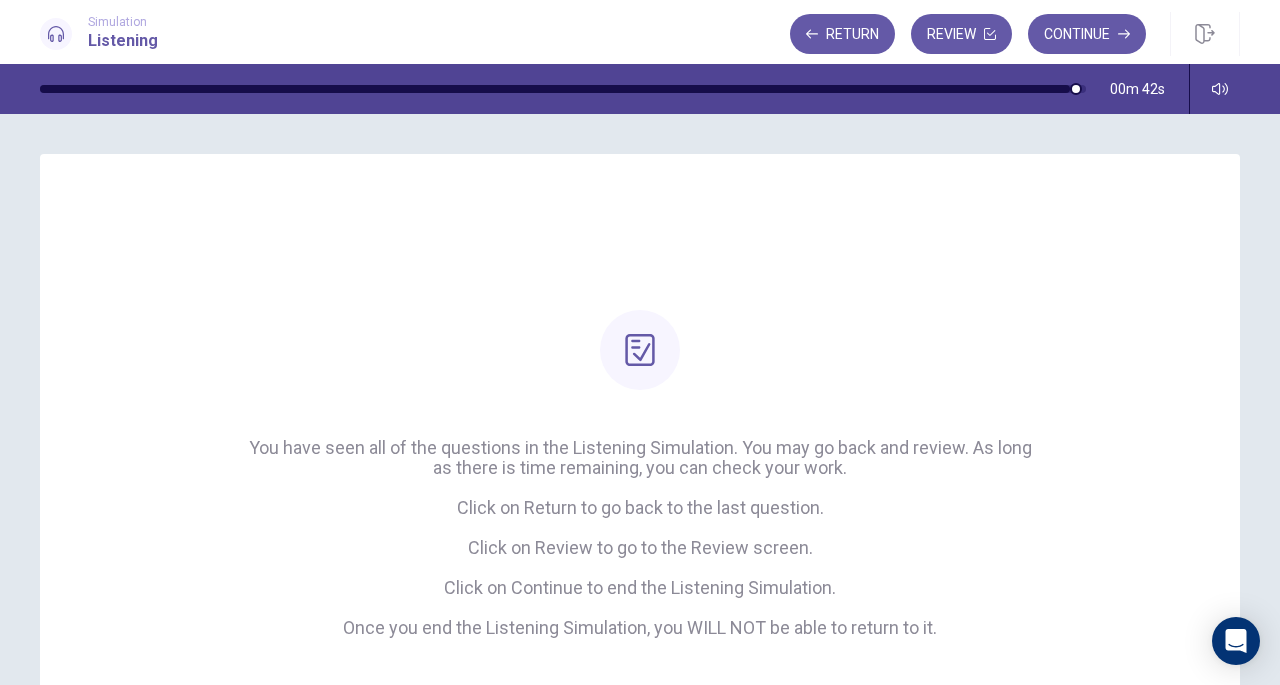 drag, startPoint x: 1094, startPoint y: 328, endPoint x: 1041, endPoint y: 233, distance: 108.78419 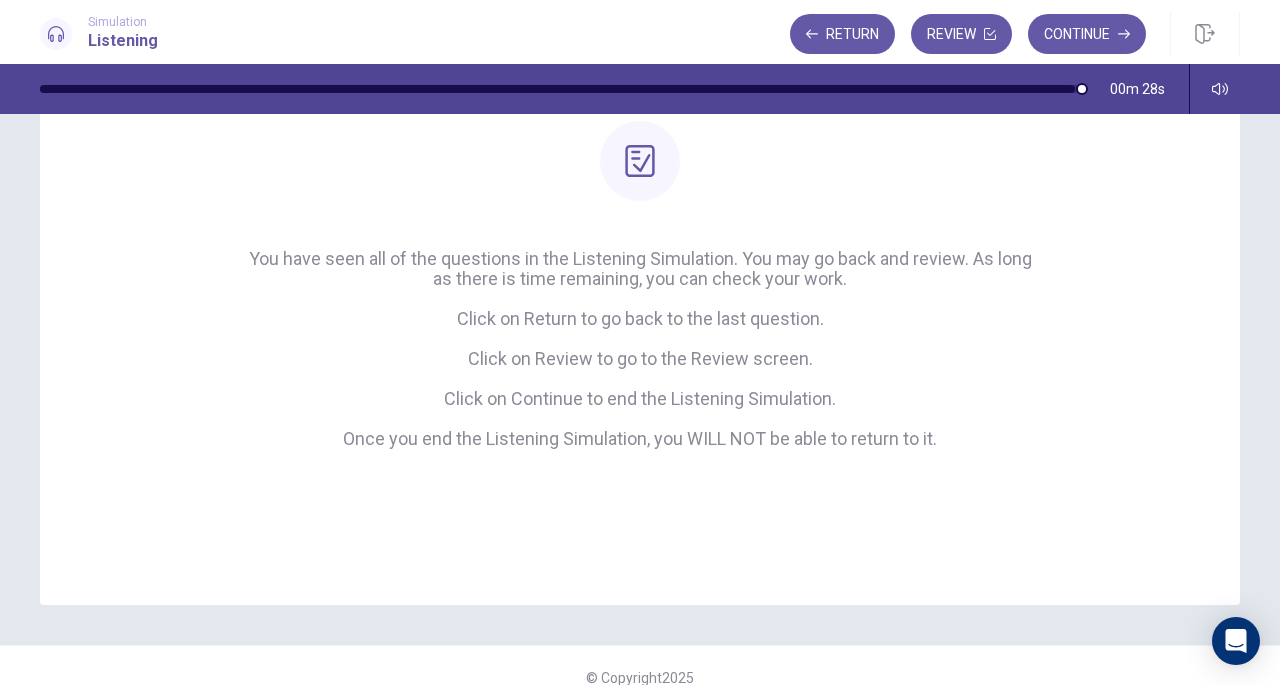 scroll, scrollTop: 212, scrollLeft: 0, axis: vertical 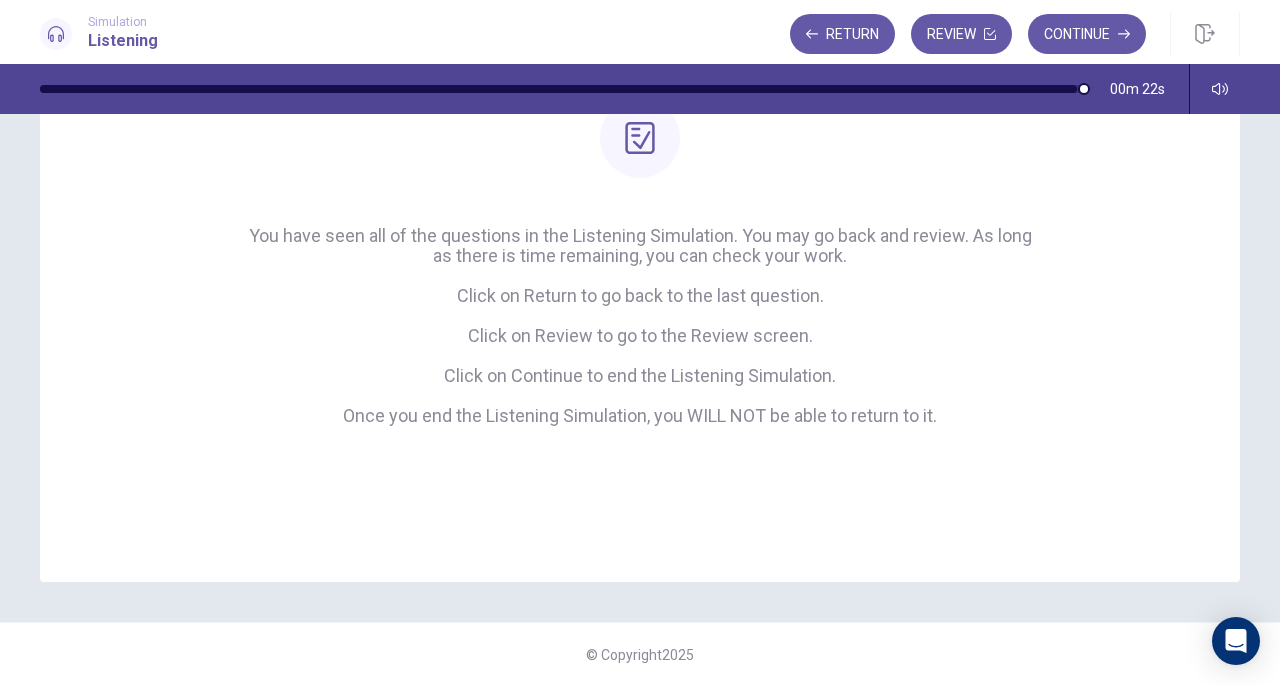 click on "Continue" at bounding box center (1087, 34) 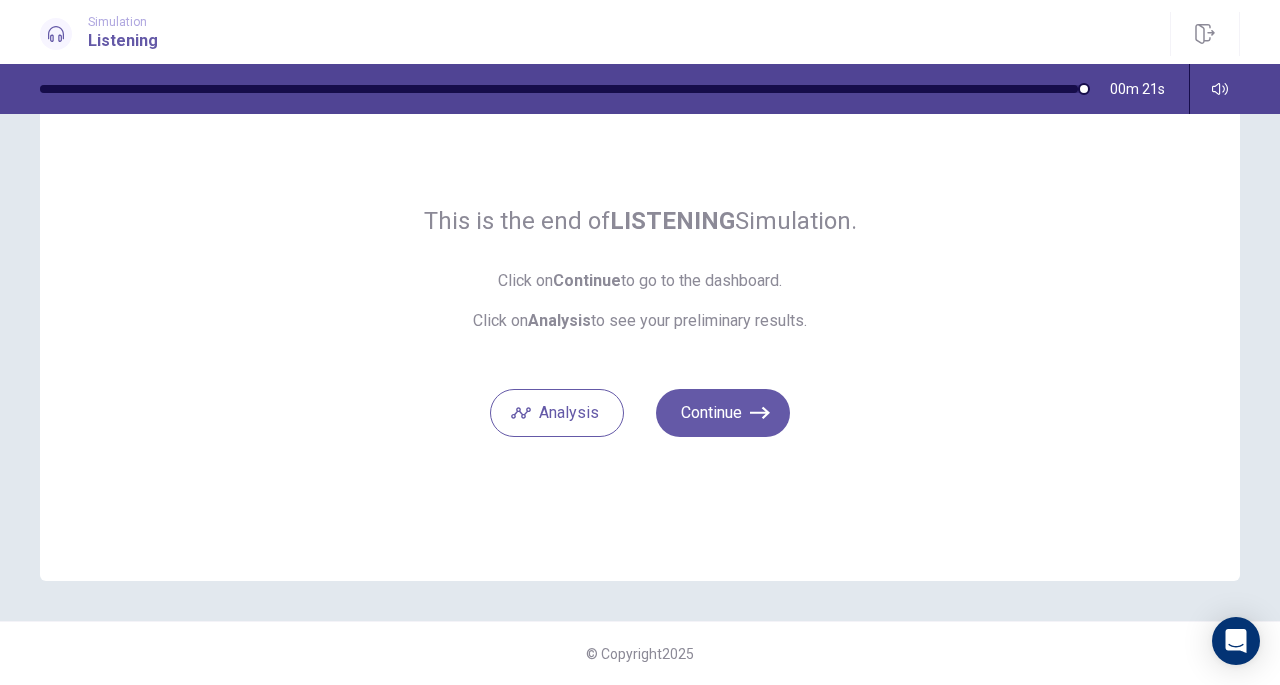 scroll, scrollTop: 92, scrollLeft: 0, axis: vertical 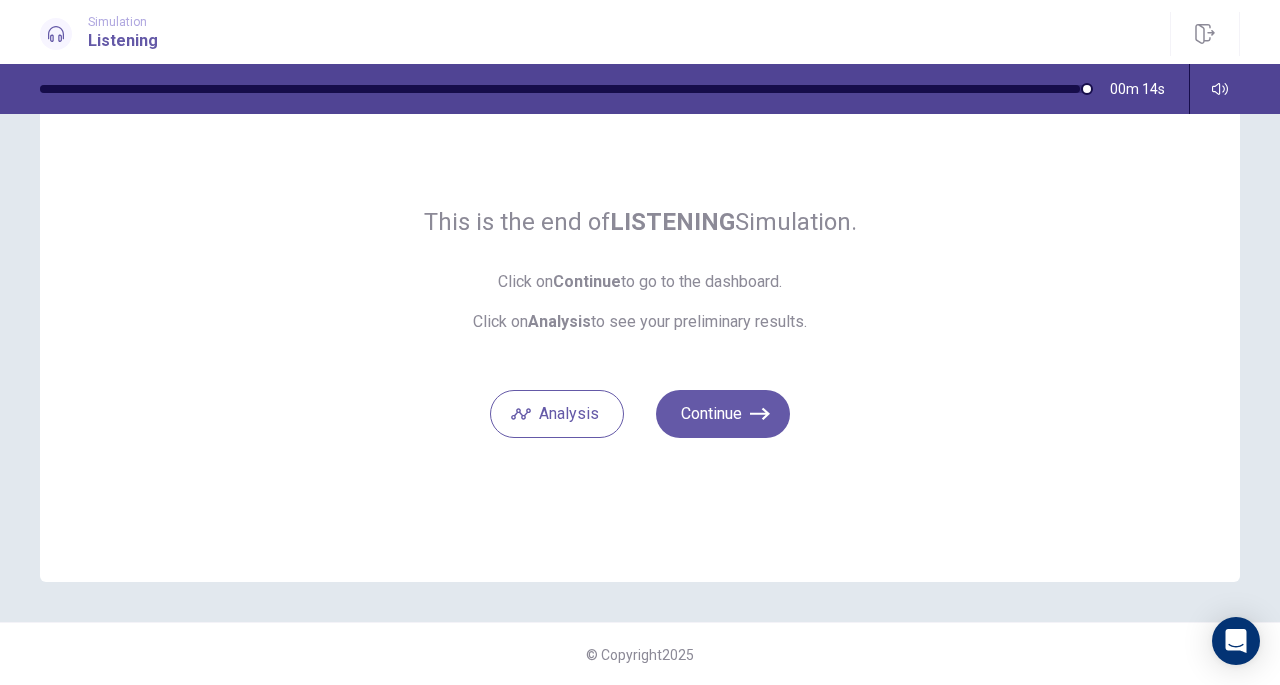click on "Analysis" at bounding box center (557, 414) 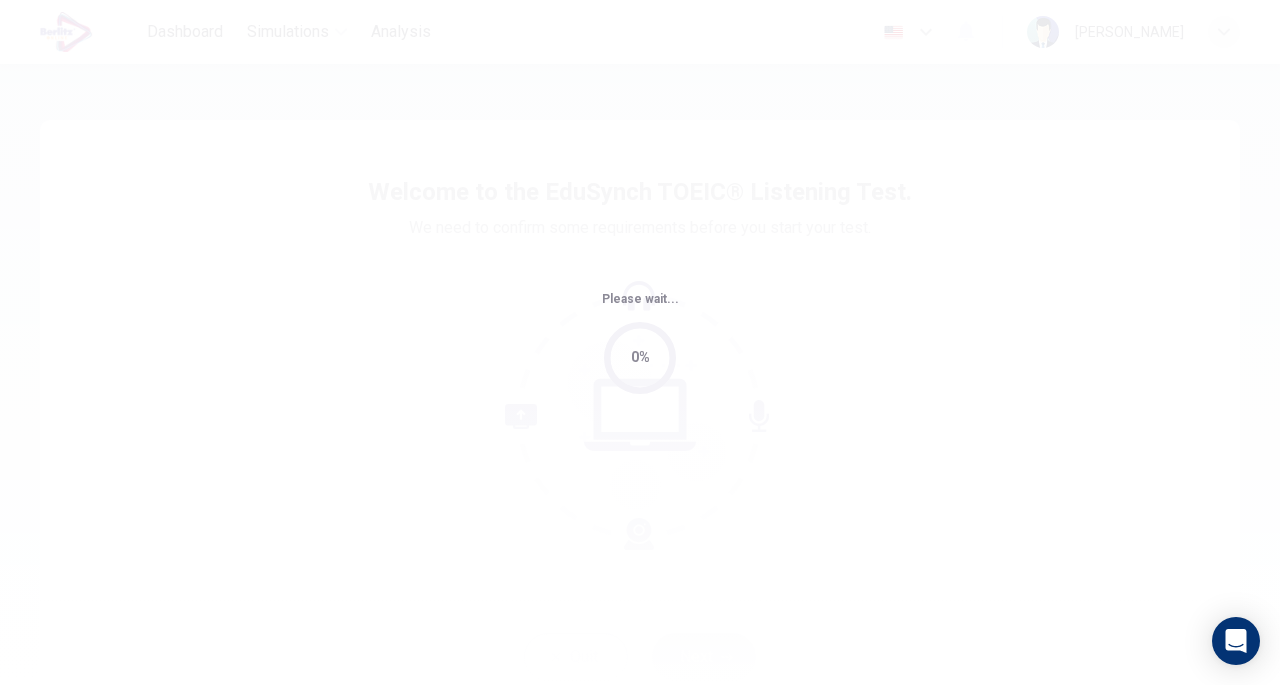 scroll, scrollTop: 0, scrollLeft: 0, axis: both 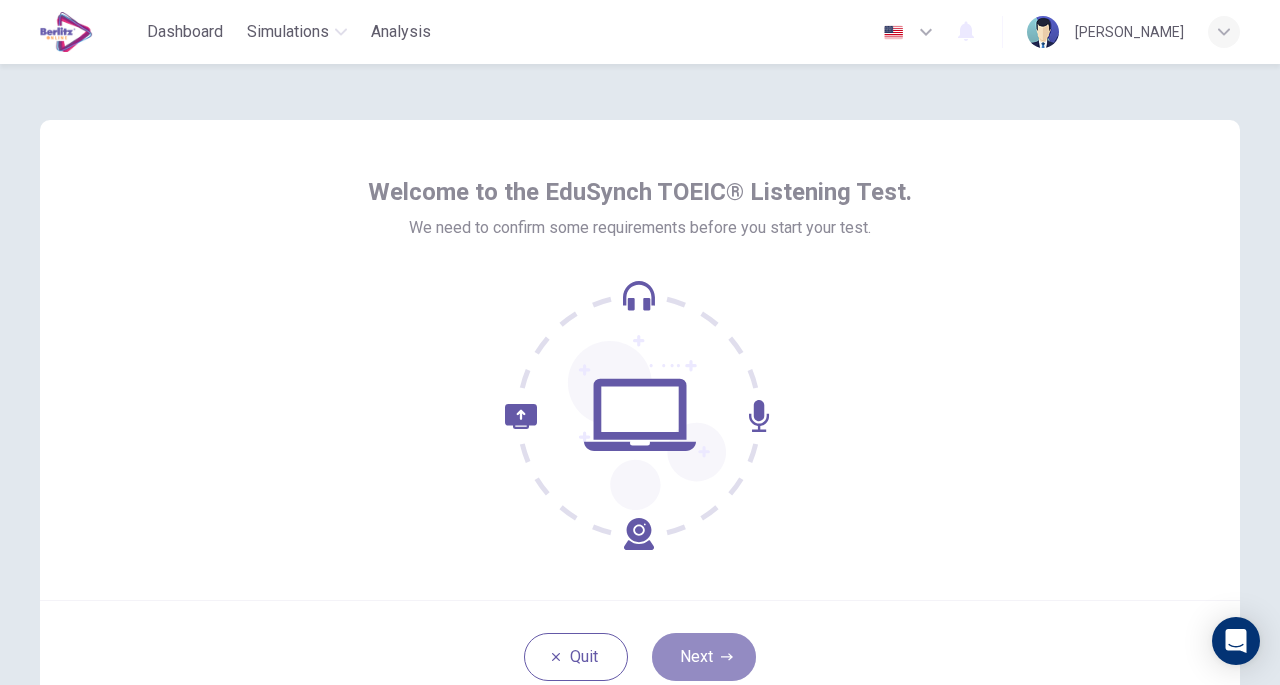 click on "Next" at bounding box center [704, 657] 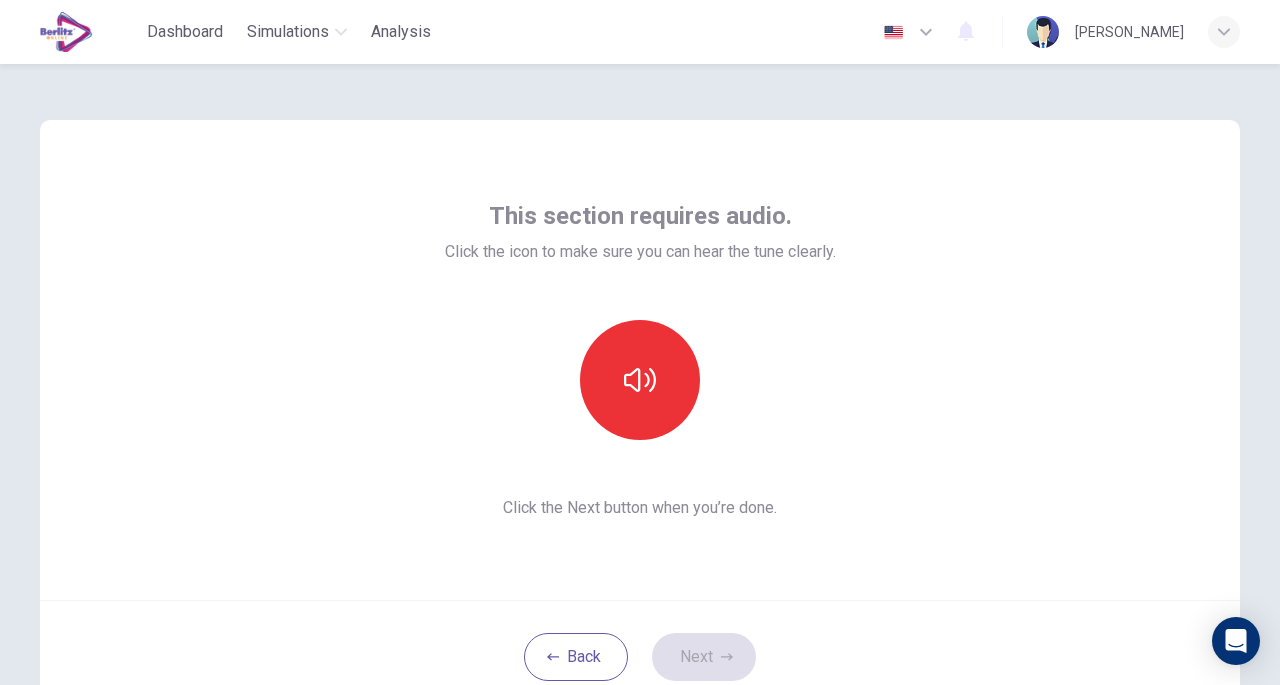 click at bounding box center [640, 380] 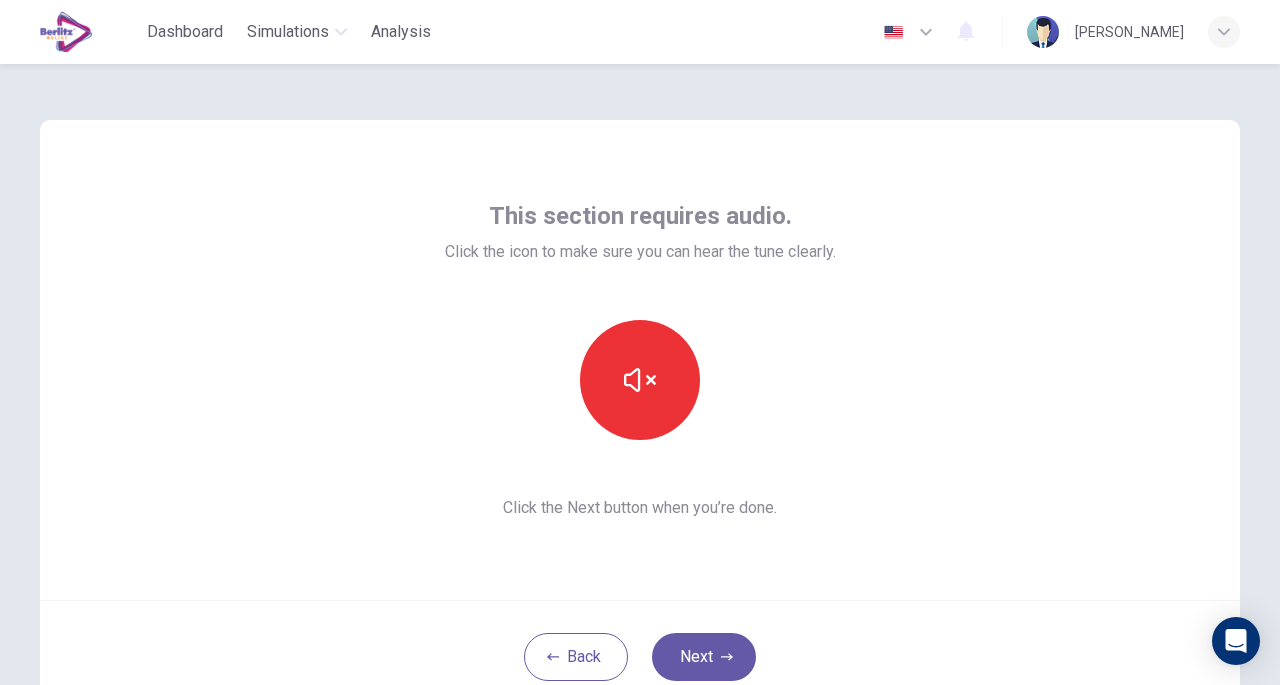 click on "Back" at bounding box center [576, 657] 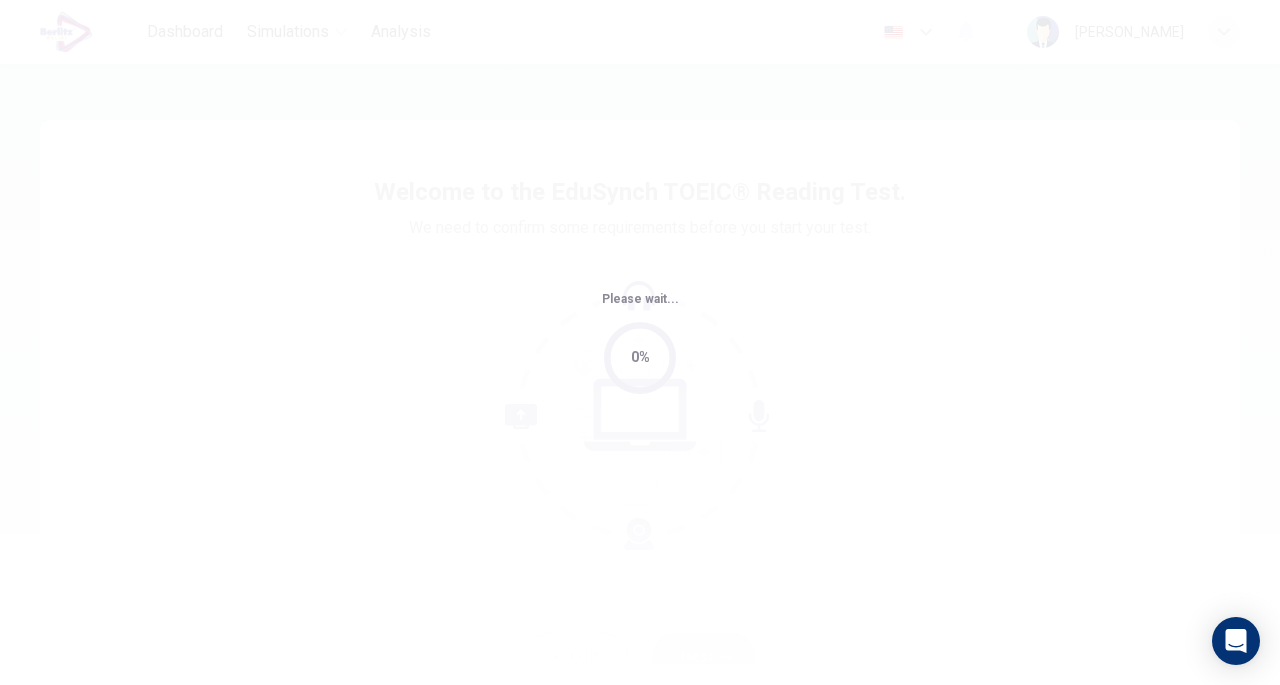 scroll, scrollTop: 0, scrollLeft: 0, axis: both 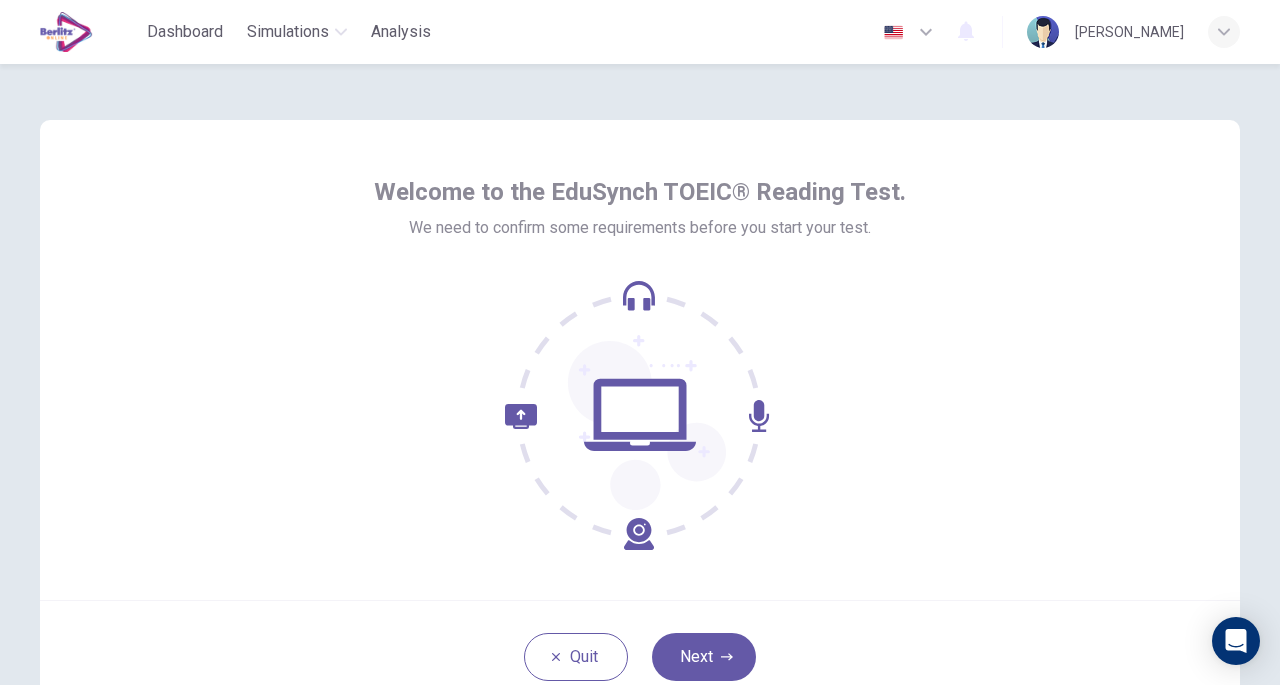 drag, startPoint x: 690, startPoint y: 652, endPoint x: 674, endPoint y: 649, distance: 16.27882 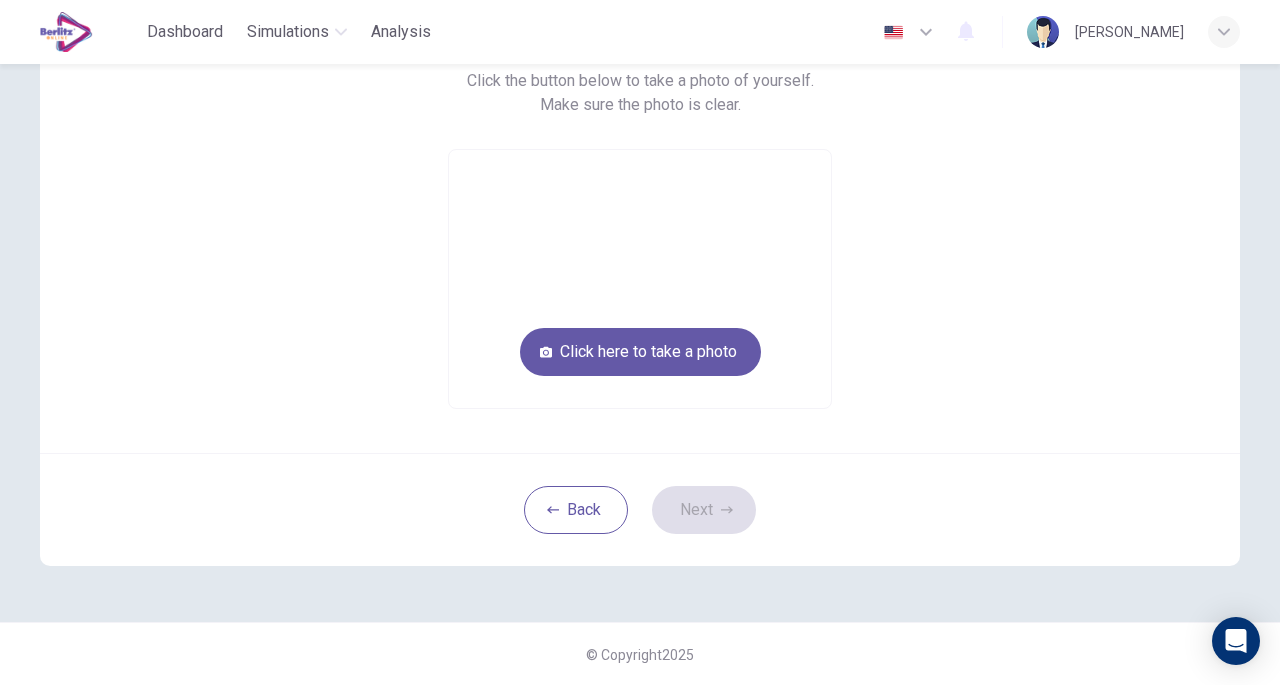 scroll, scrollTop: 0, scrollLeft: 0, axis: both 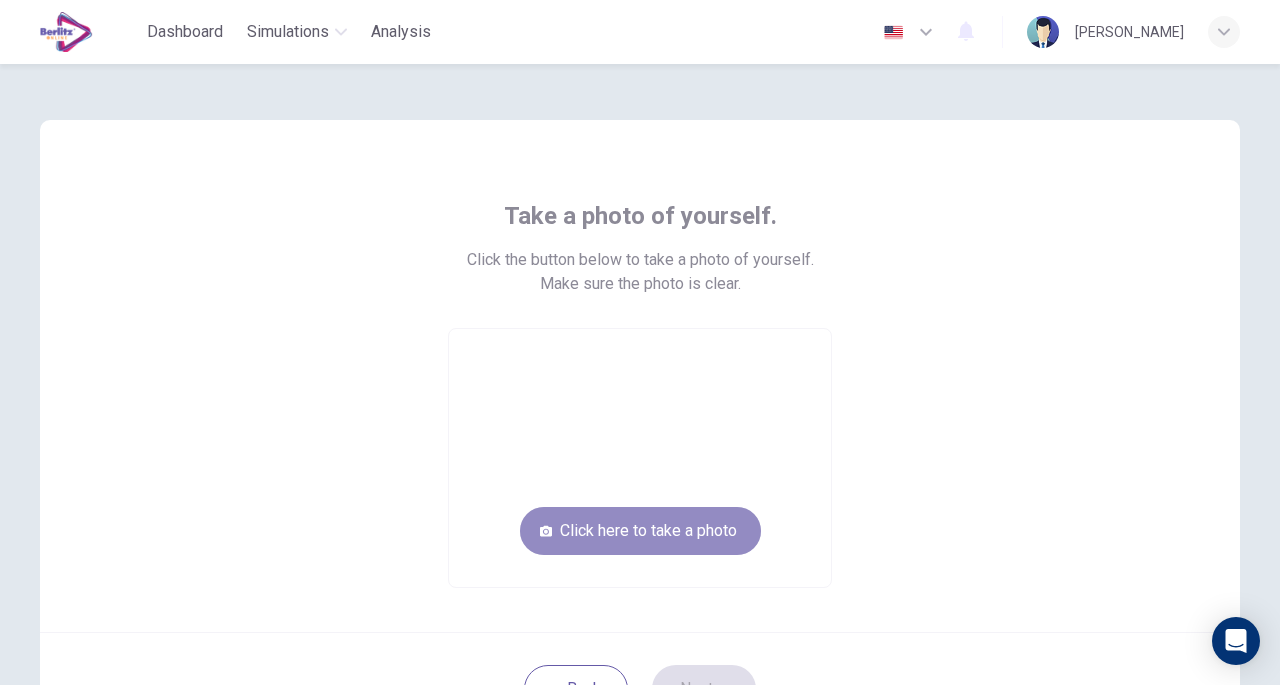 click on "Click here to take a photo" at bounding box center [640, 531] 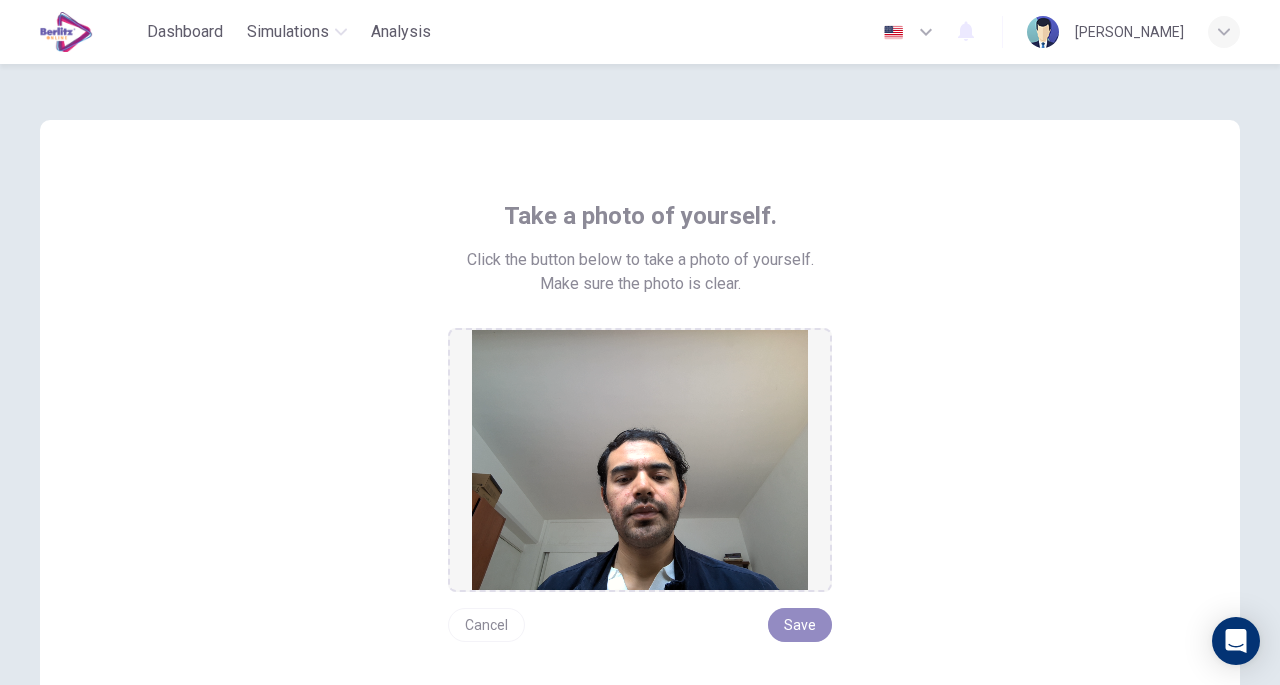 click on "Save" at bounding box center (800, 625) 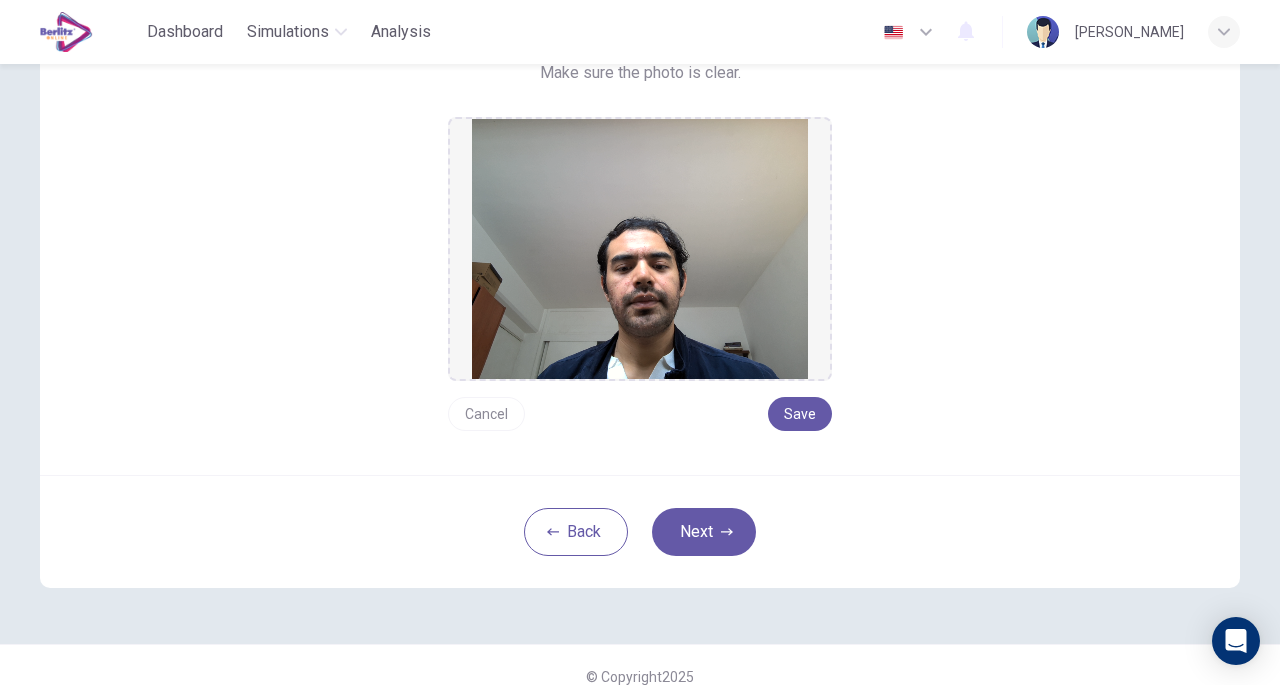 scroll, scrollTop: 232, scrollLeft: 0, axis: vertical 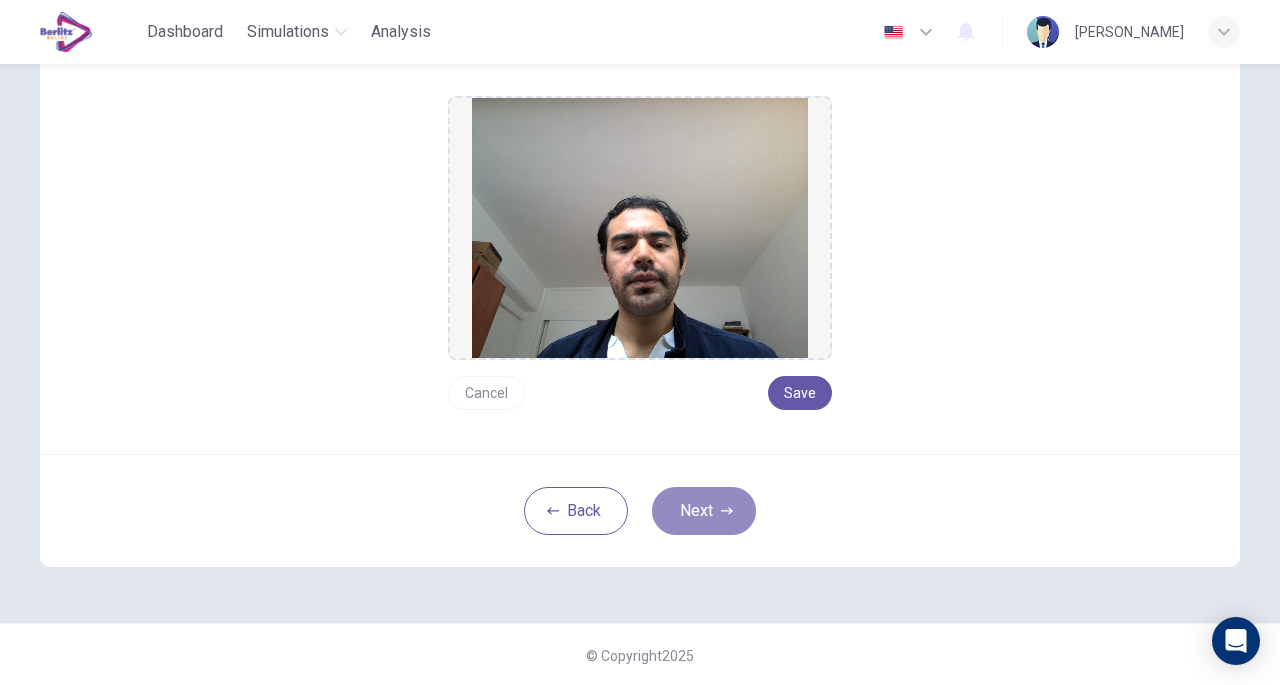 click on "Next" at bounding box center [704, 511] 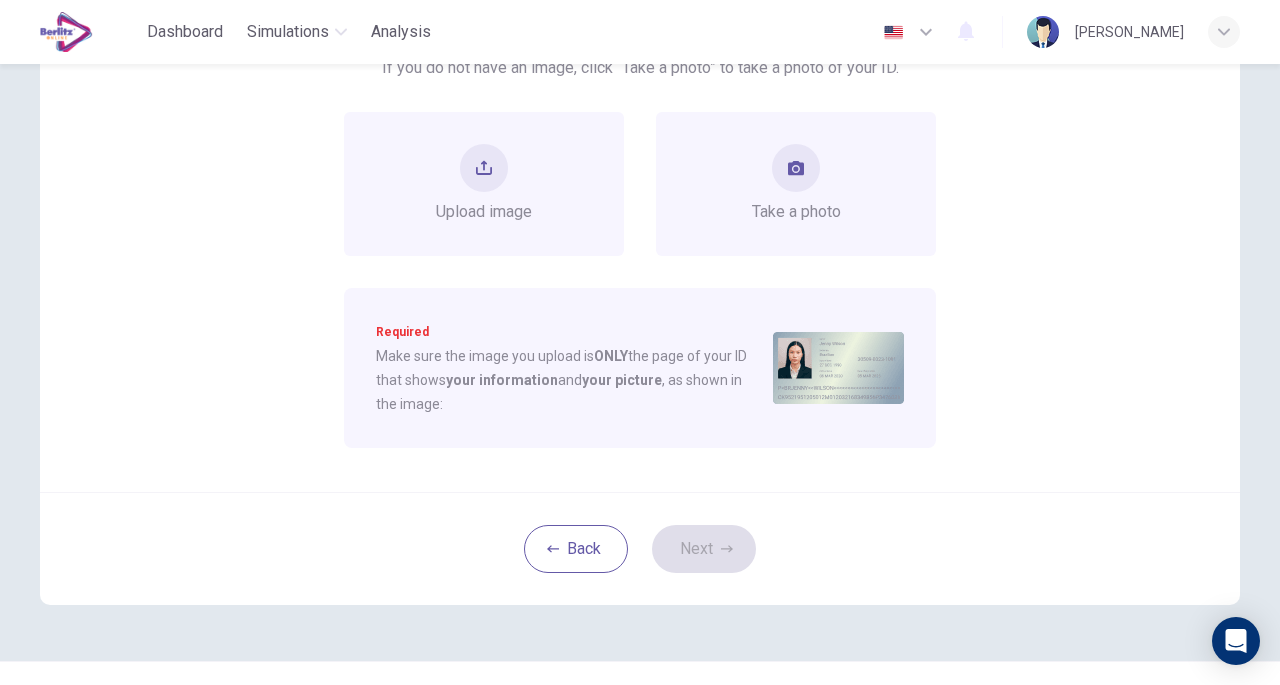 scroll, scrollTop: 216, scrollLeft: 0, axis: vertical 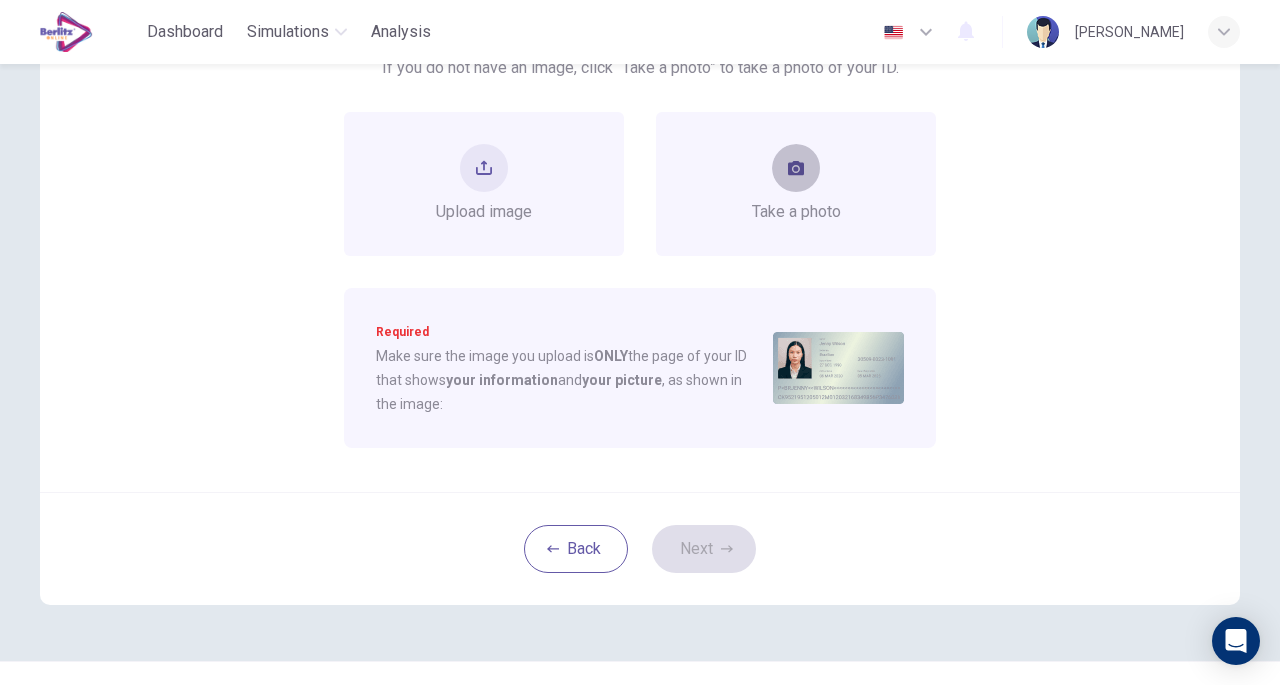 click at bounding box center (796, 168) 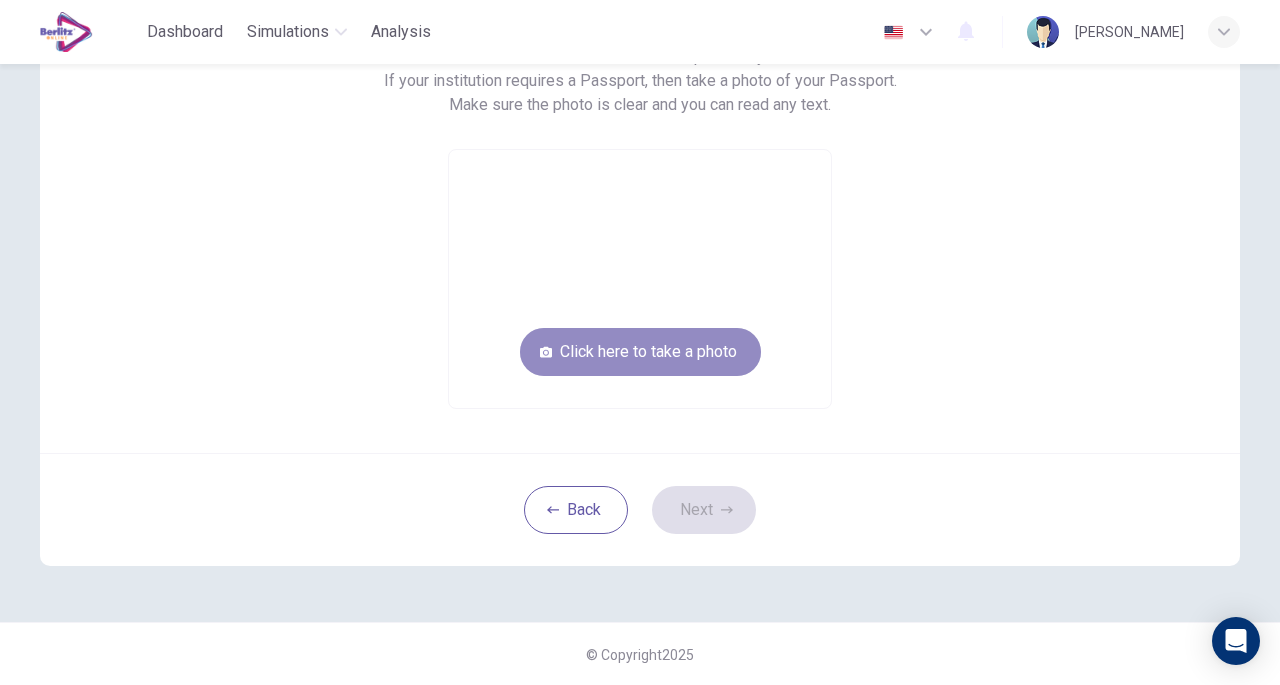 click on "Click here to take a photo" at bounding box center [640, 352] 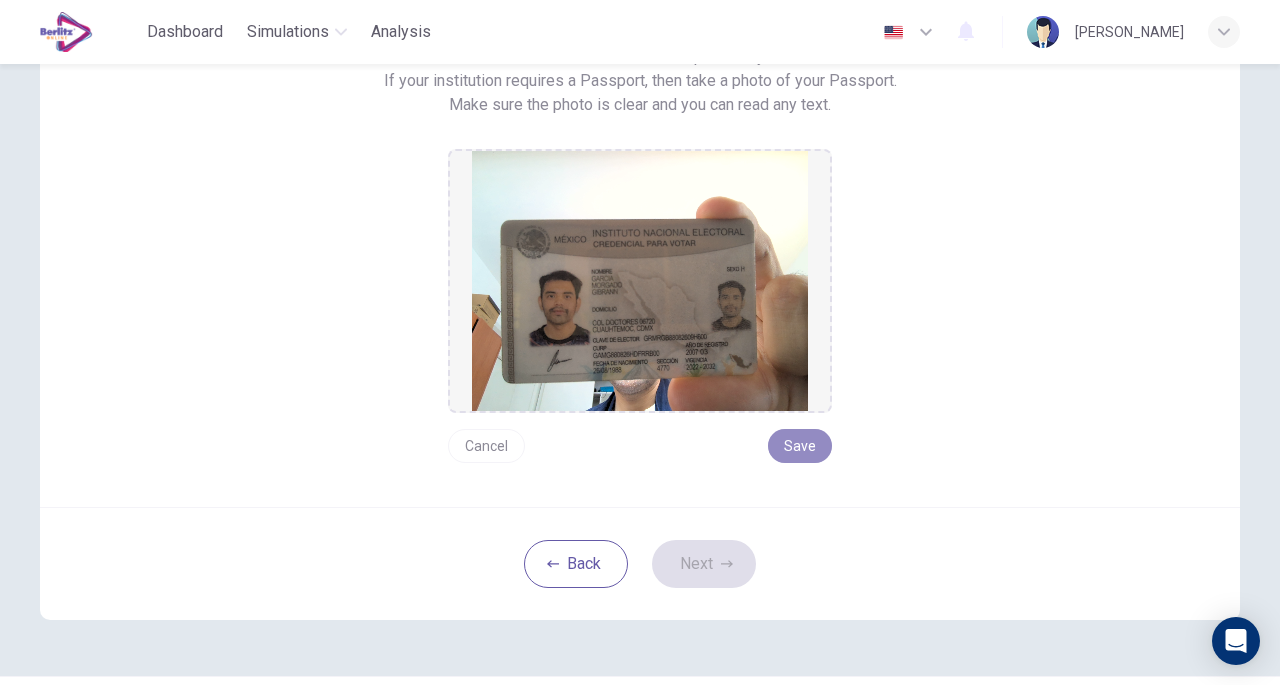 click on "Save" at bounding box center (800, 446) 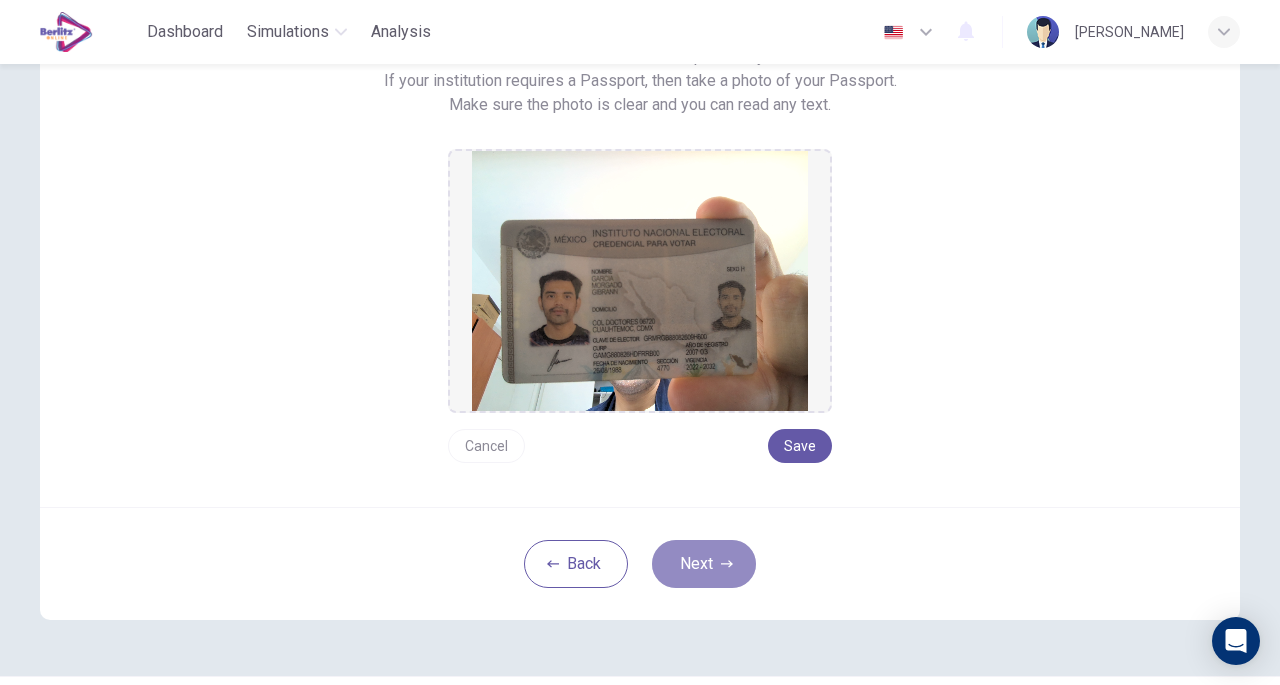 click on "Next" at bounding box center (704, 564) 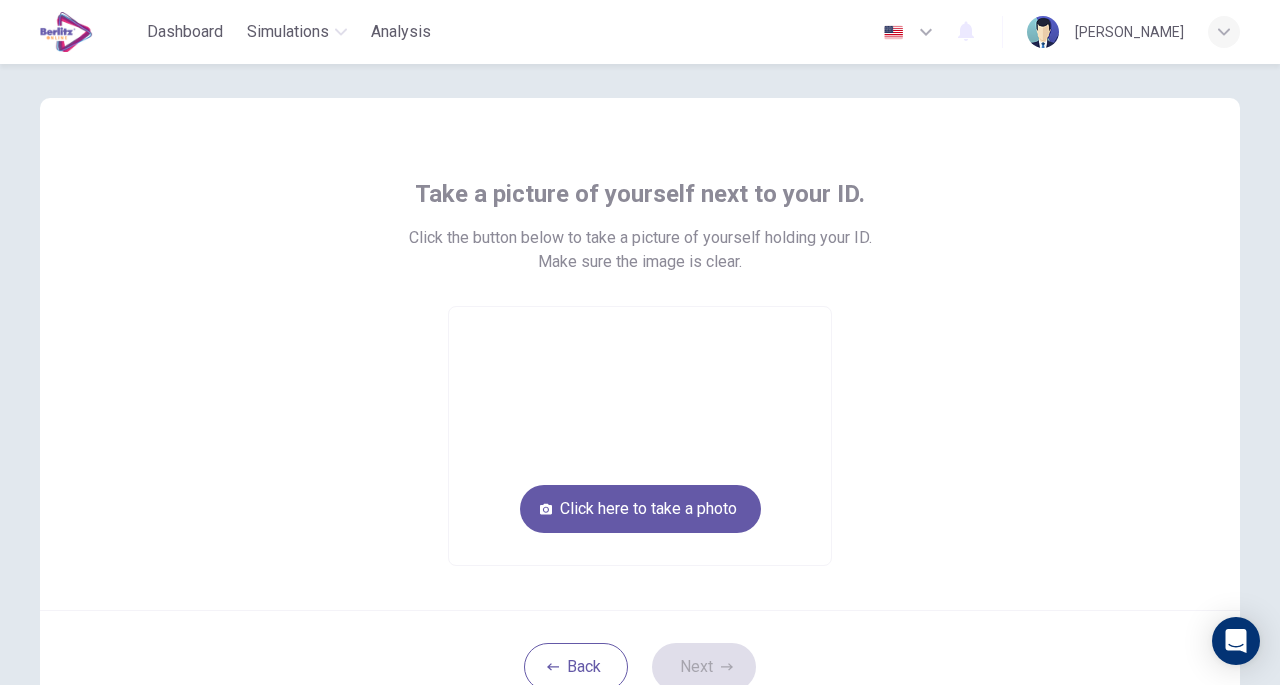 scroll, scrollTop: 21, scrollLeft: 0, axis: vertical 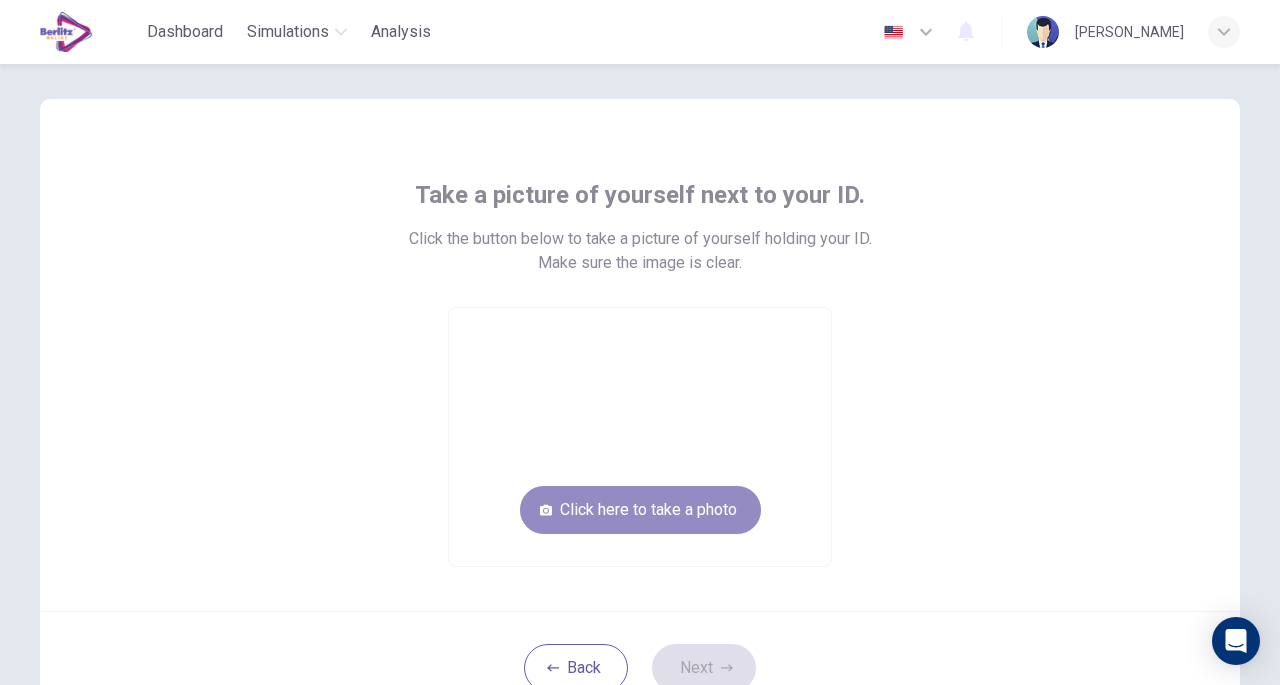 click on "Click here to take a photo" at bounding box center [640, 510] 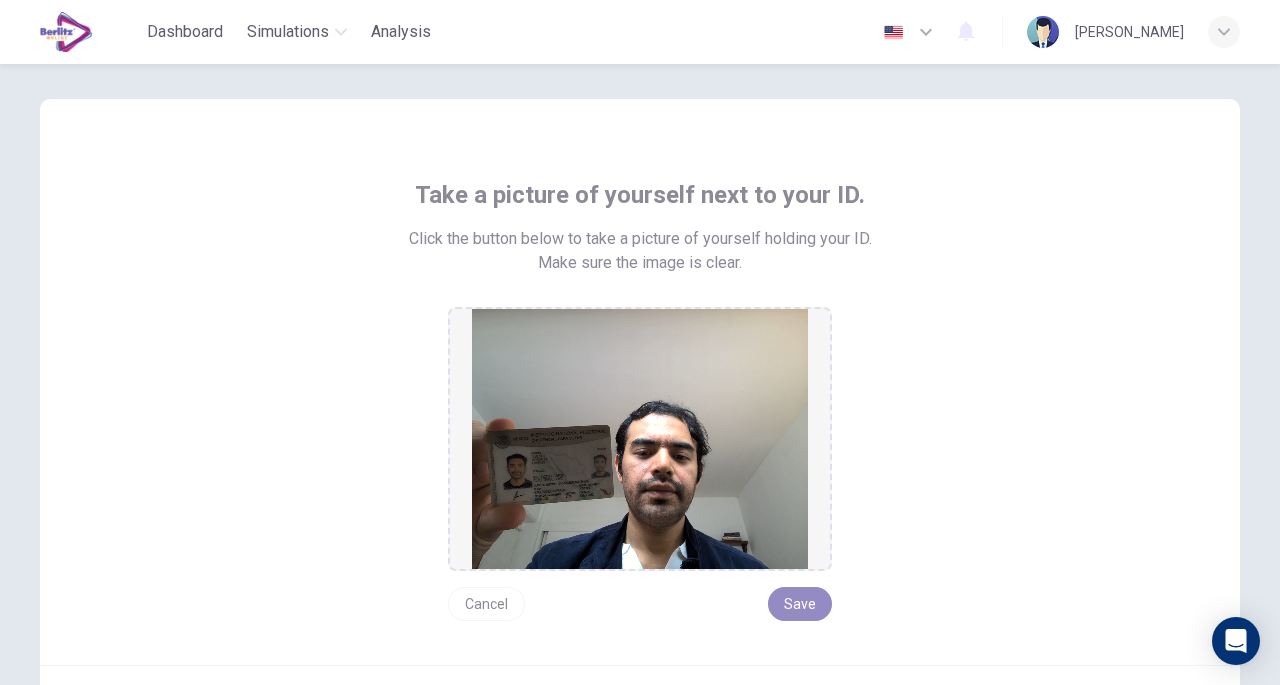 click on "Save" at bounding box center [800, 604] 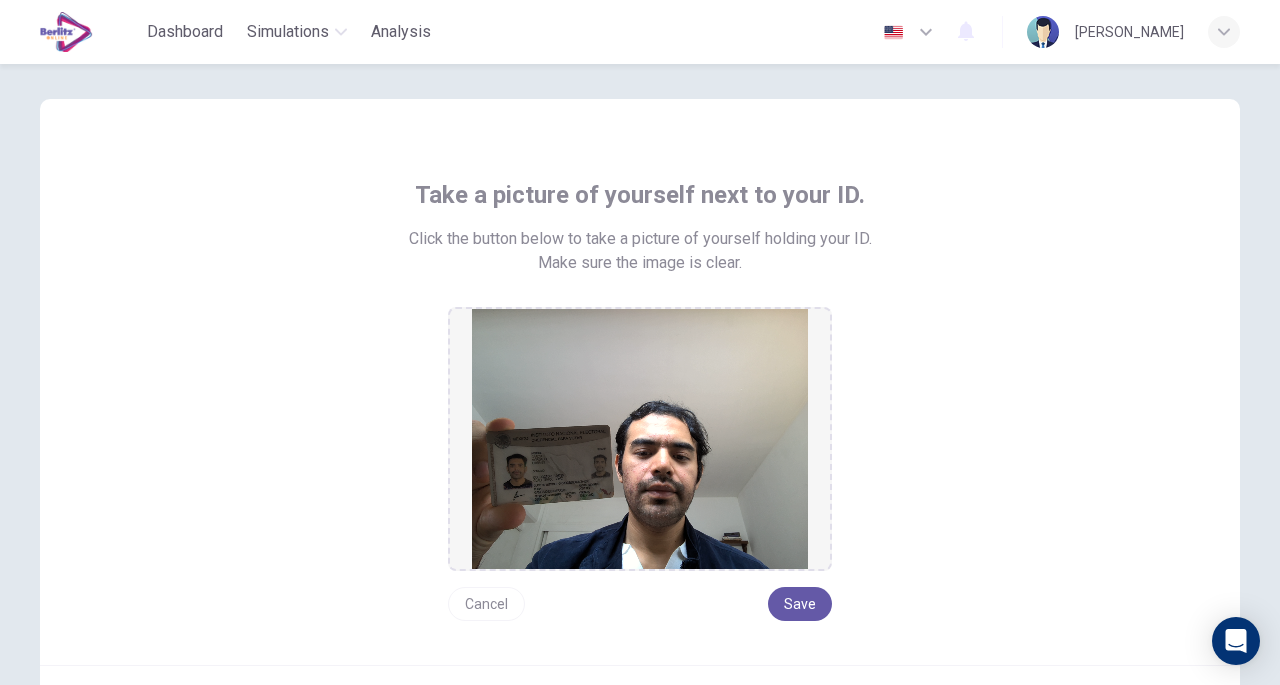 scroll, scrollTop: 102, scrollLeft: 0, axis: vertical 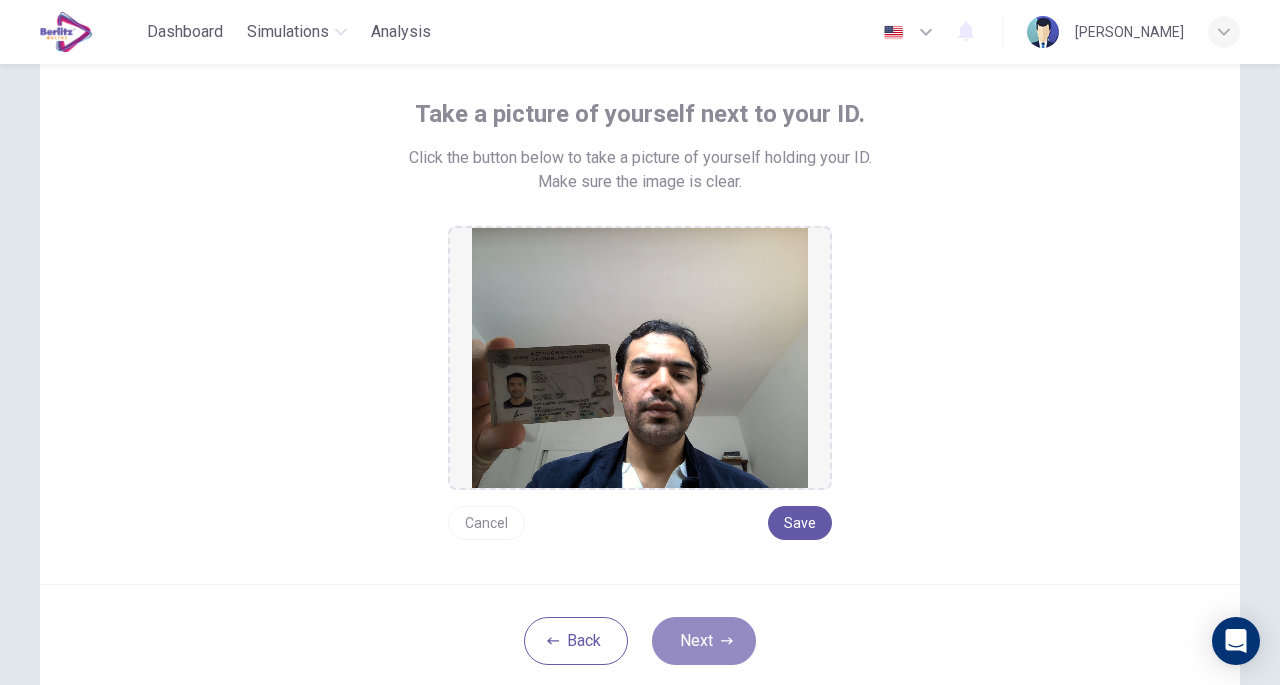 click on "Next" at bounding box center [704, 641] 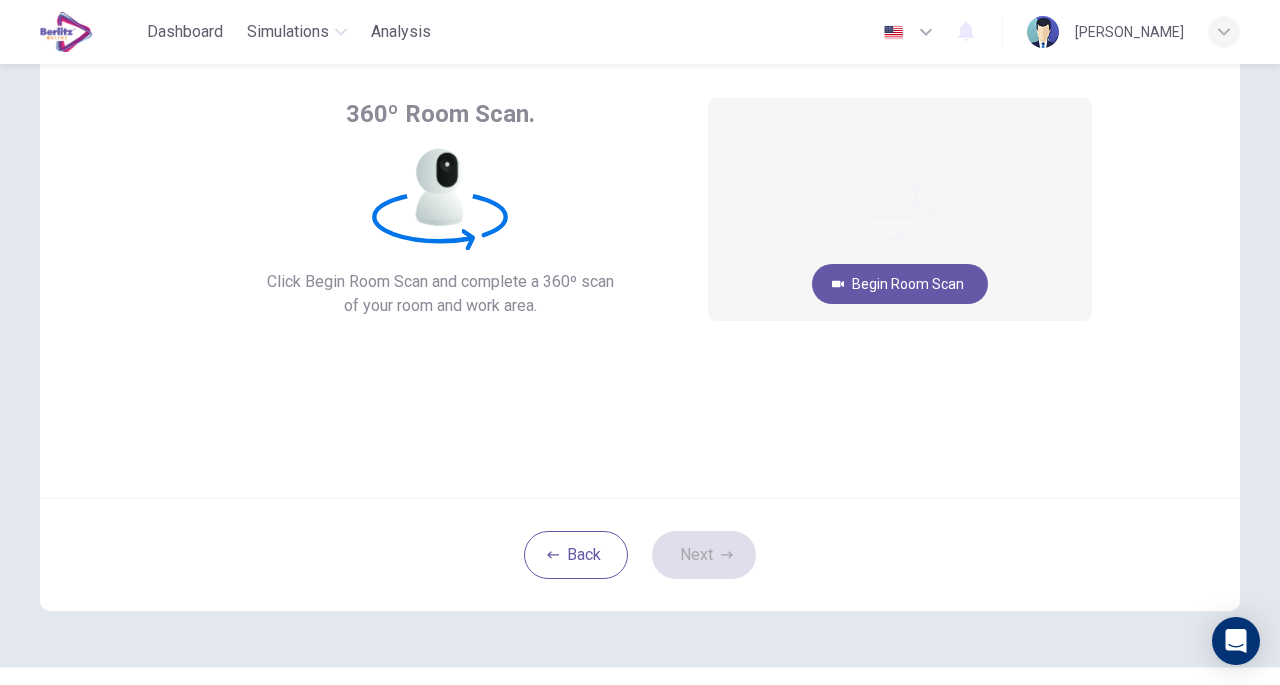 click on "Begin Room Scan" at bounding box center (900, 284) 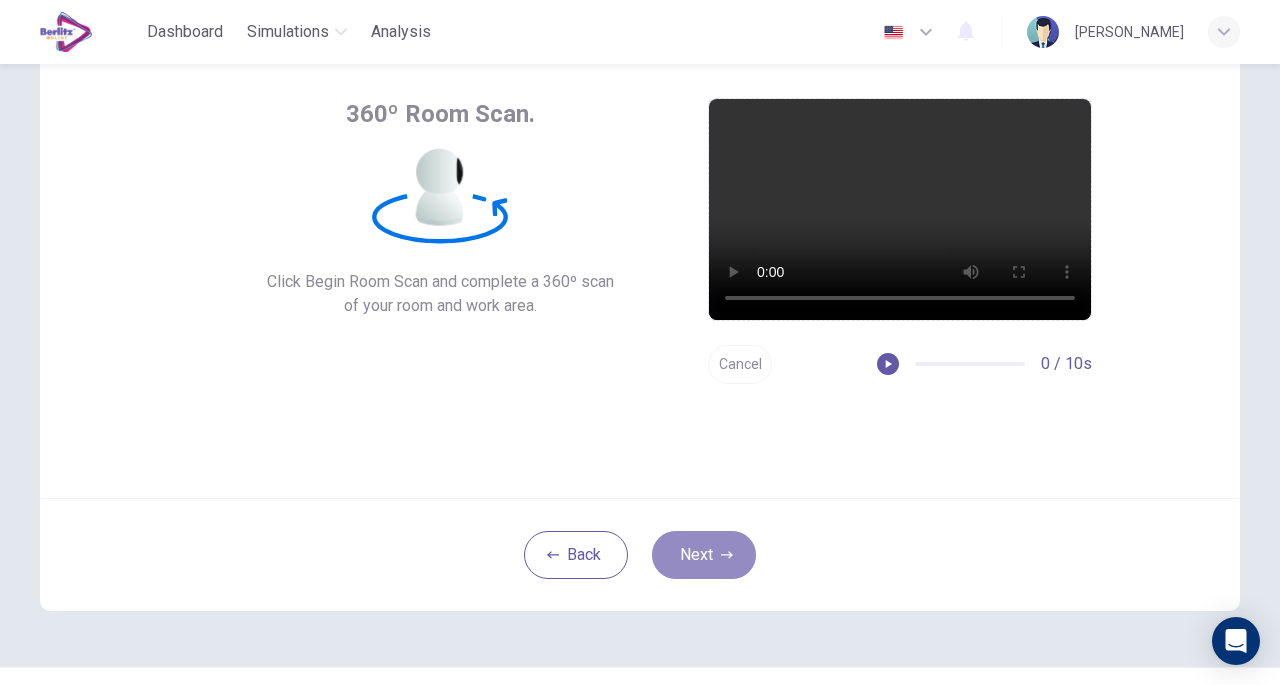 click on "Next" at bounding box center [704, 555] 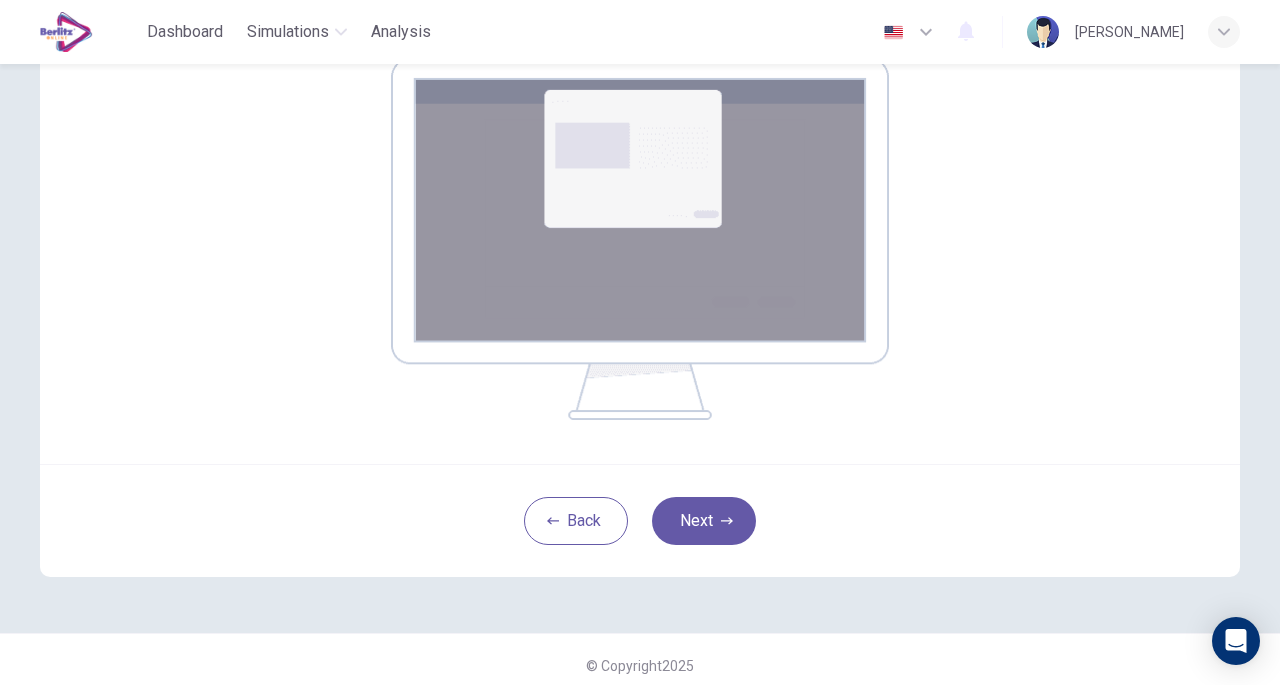 scroll, scrollTop: 341, scrollLeft: 0, axis: vertical 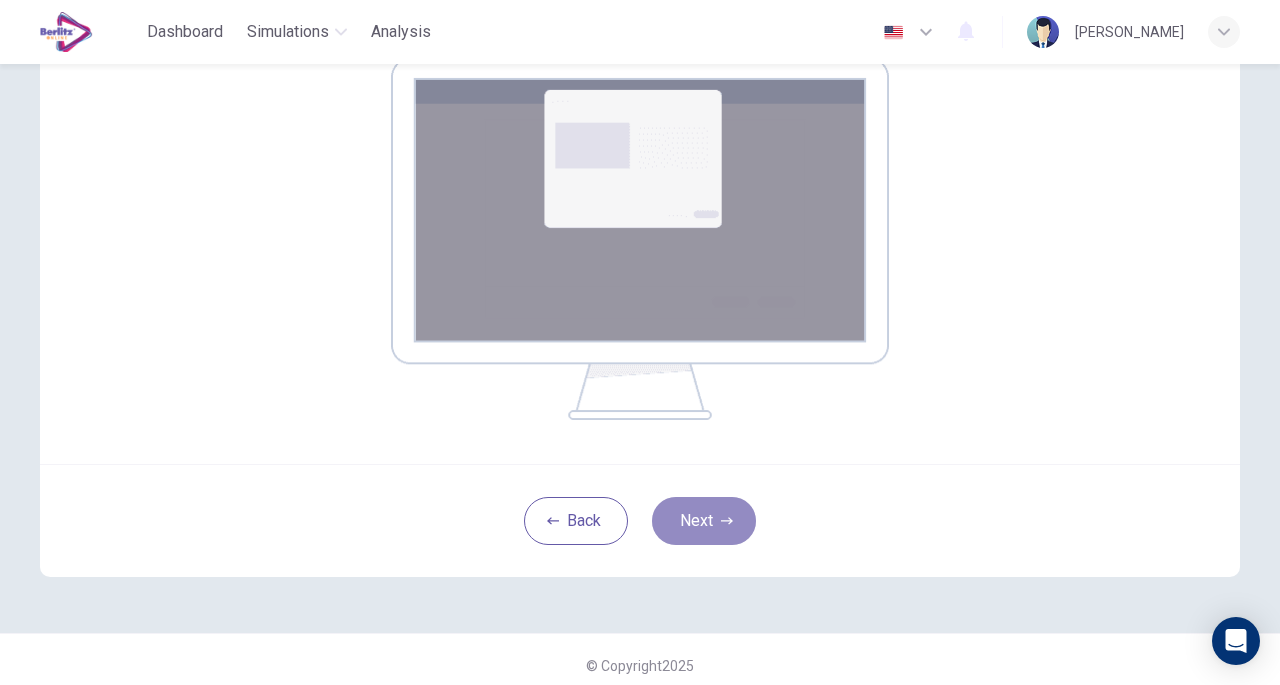 click on "Next" at bounding box center [704, 521] 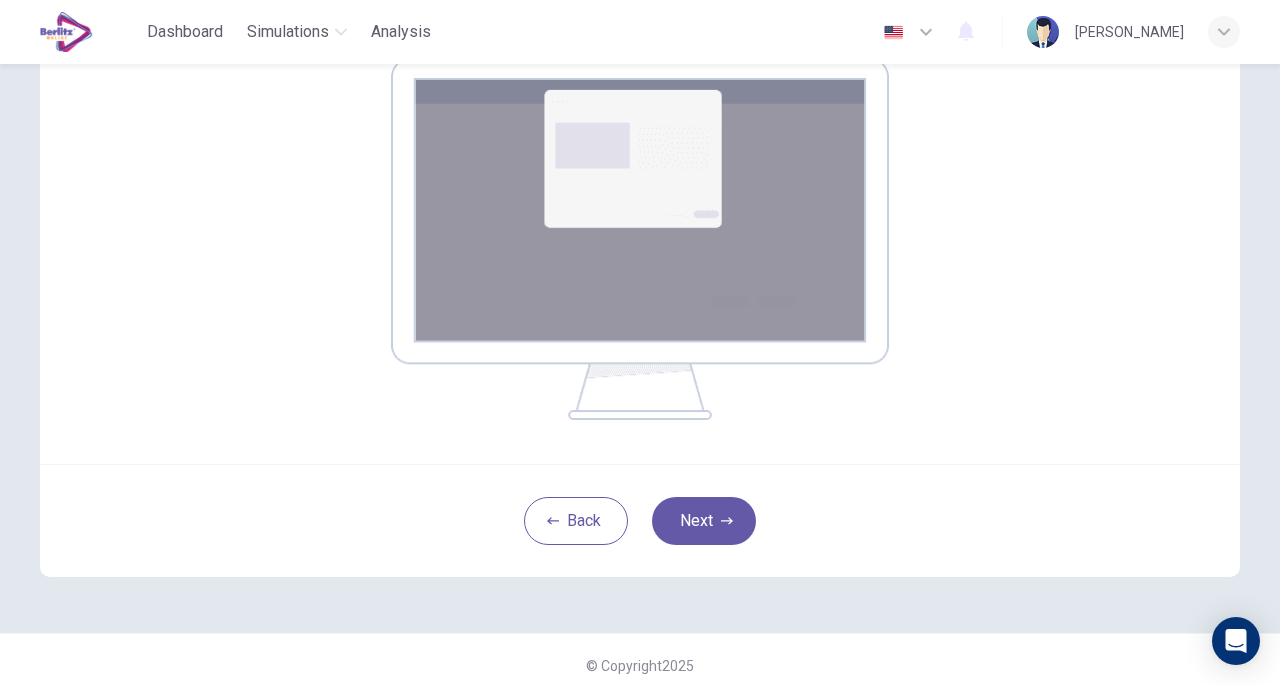 scroll, scrollTop: 147, scrollLeft: 0, axis: vertical 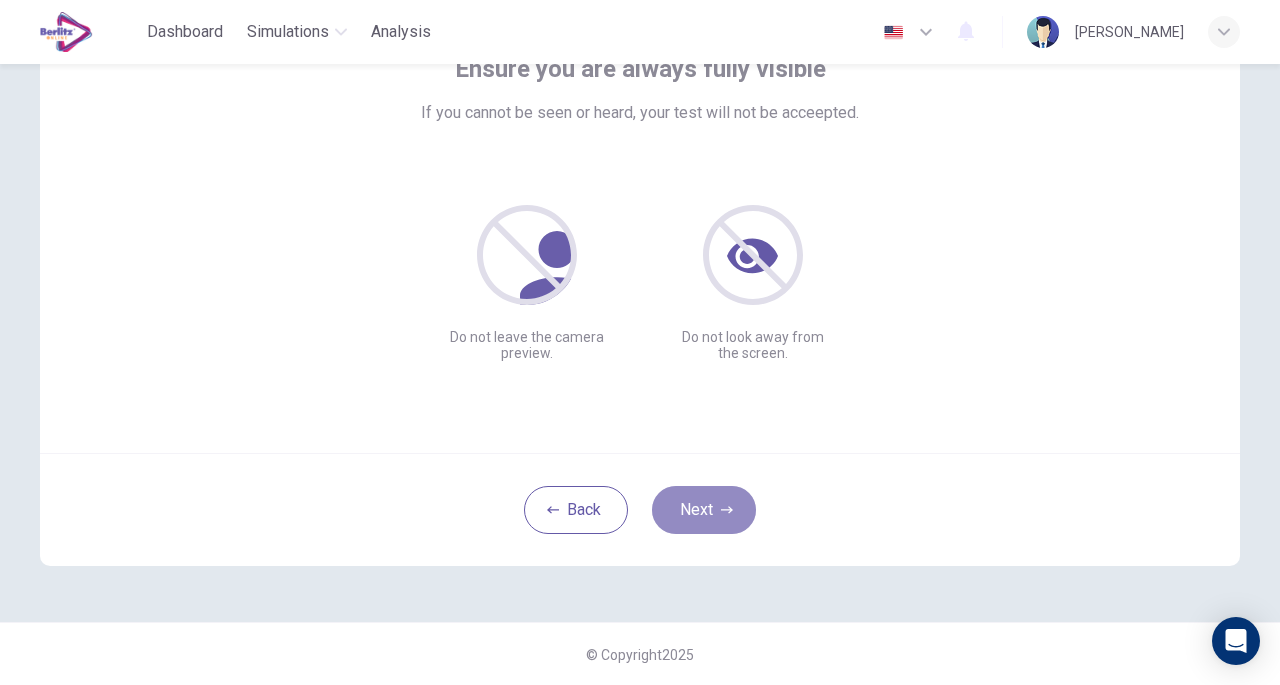 click on "Next" at bounding box center [704, 510] 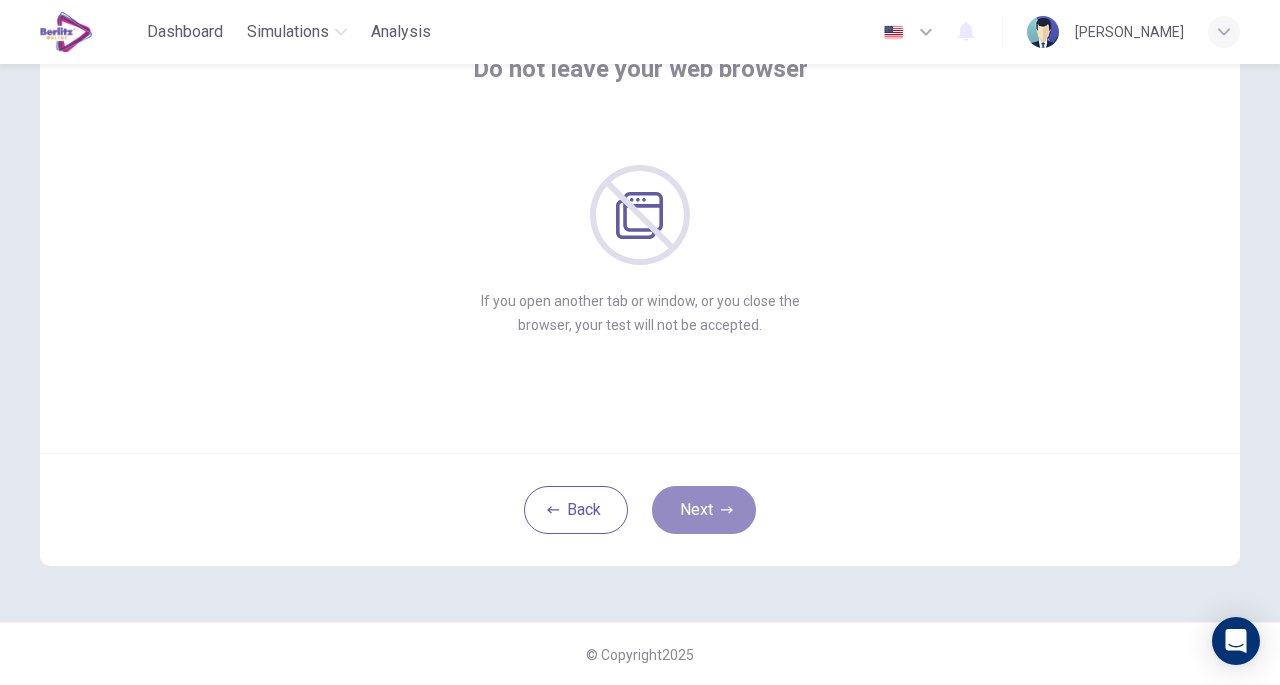 click on "Next" at bounding box center (704, 510) 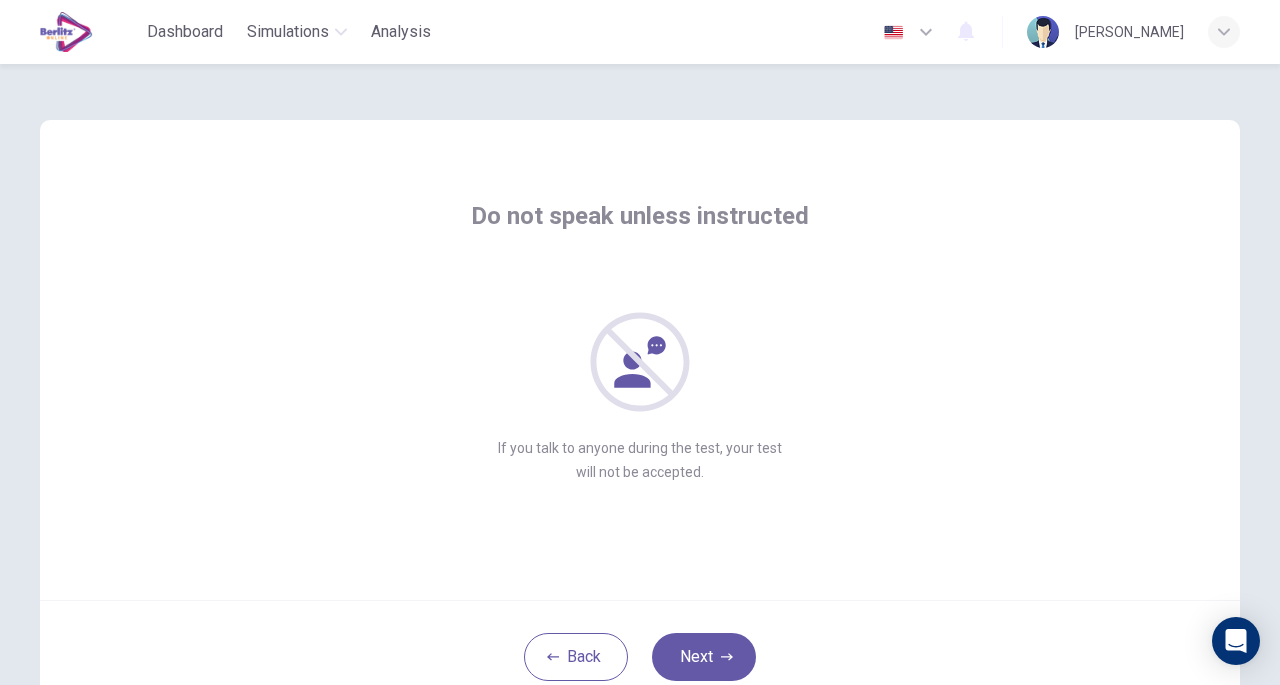 scroll, scrollTop: 147, scrollLeft: 0, axis: vertical 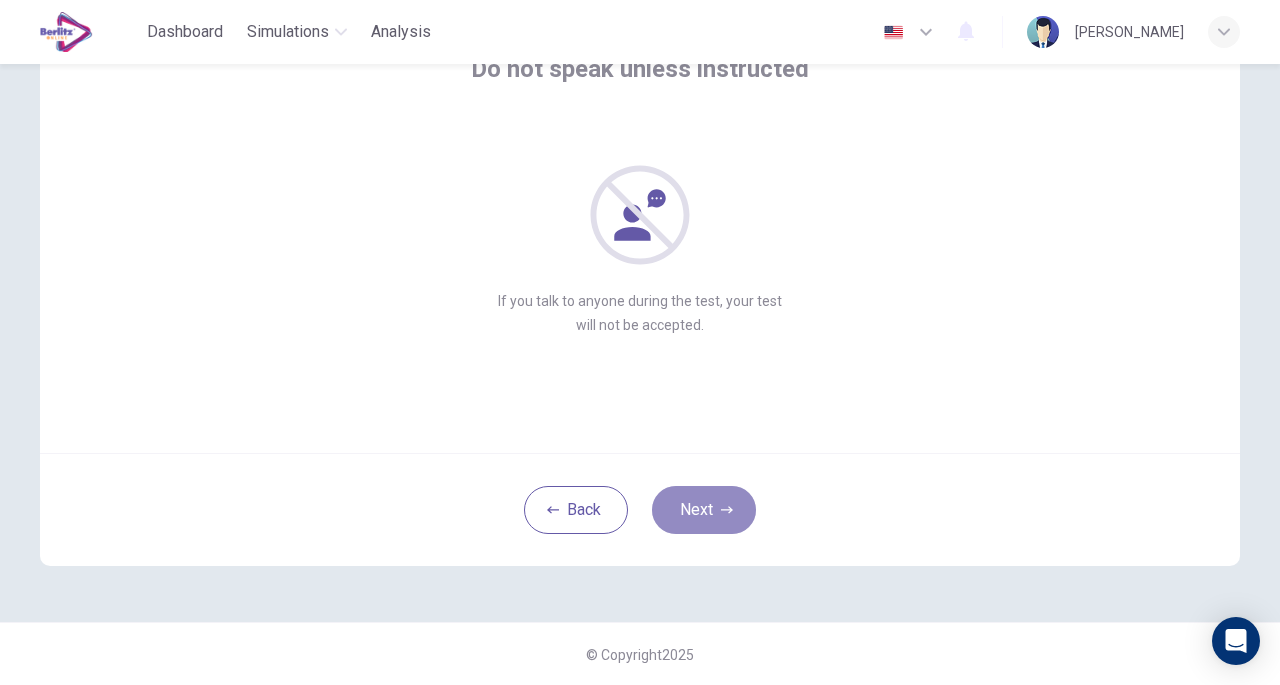 click on "Next" at bounding box center (704, 510) 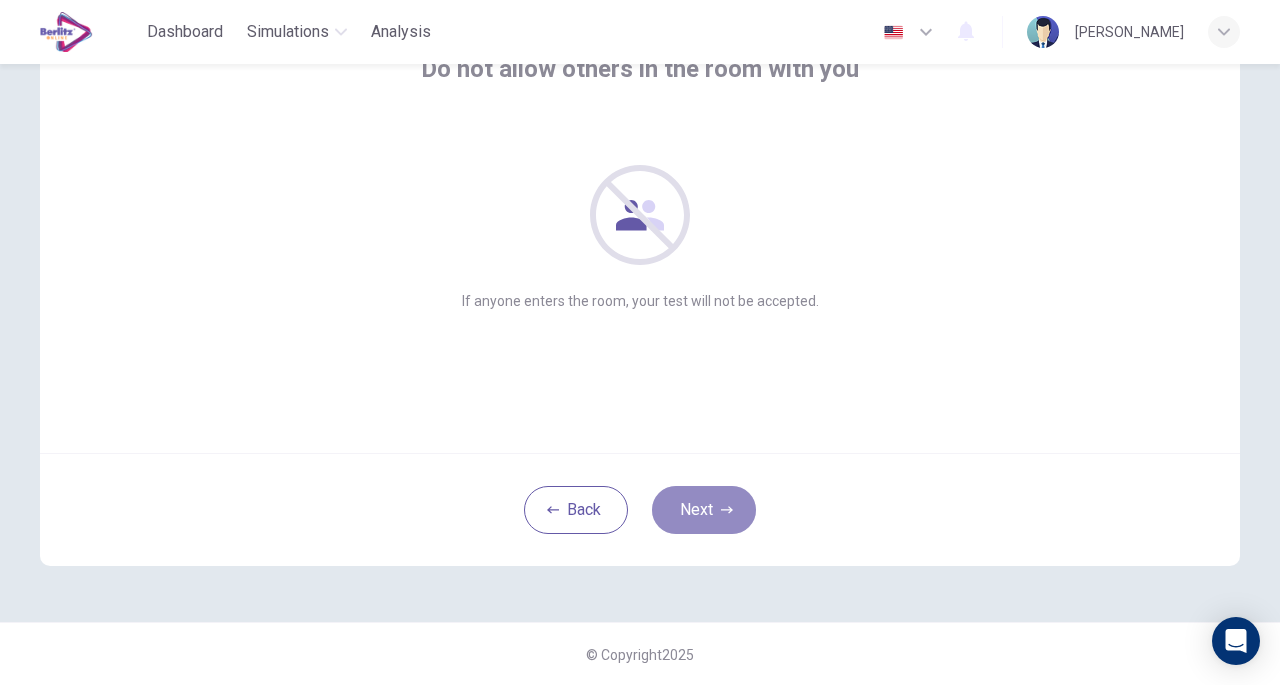 click 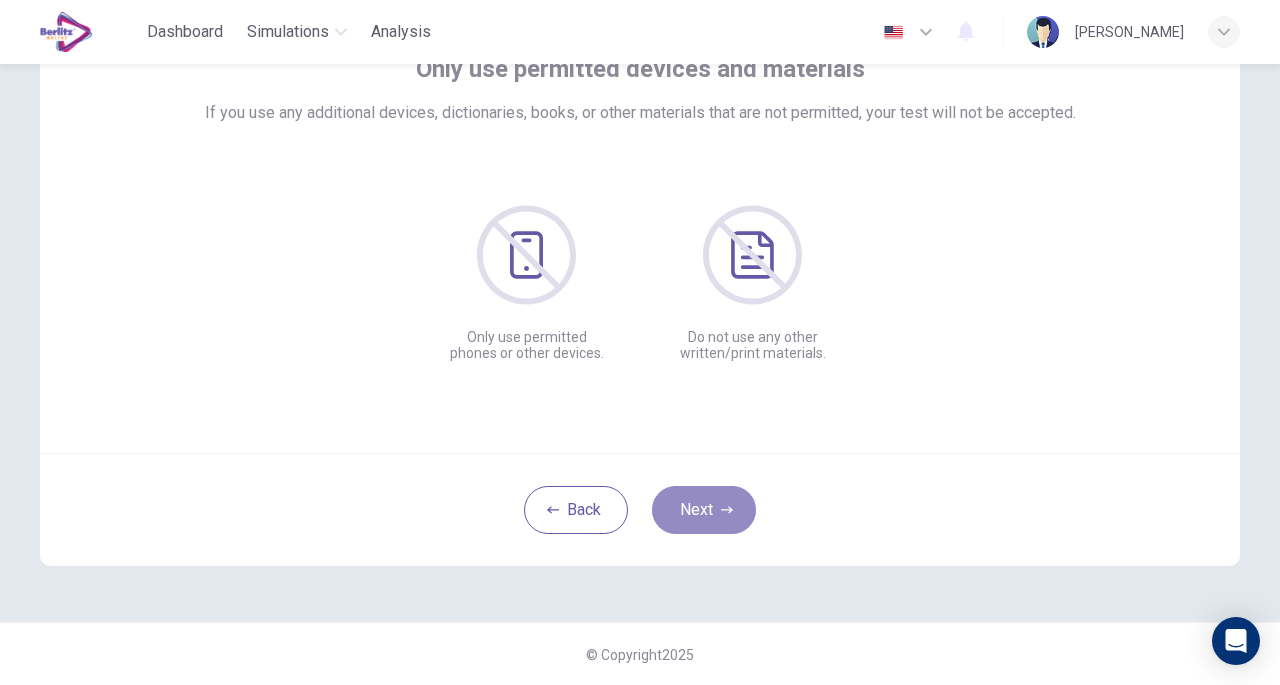 click 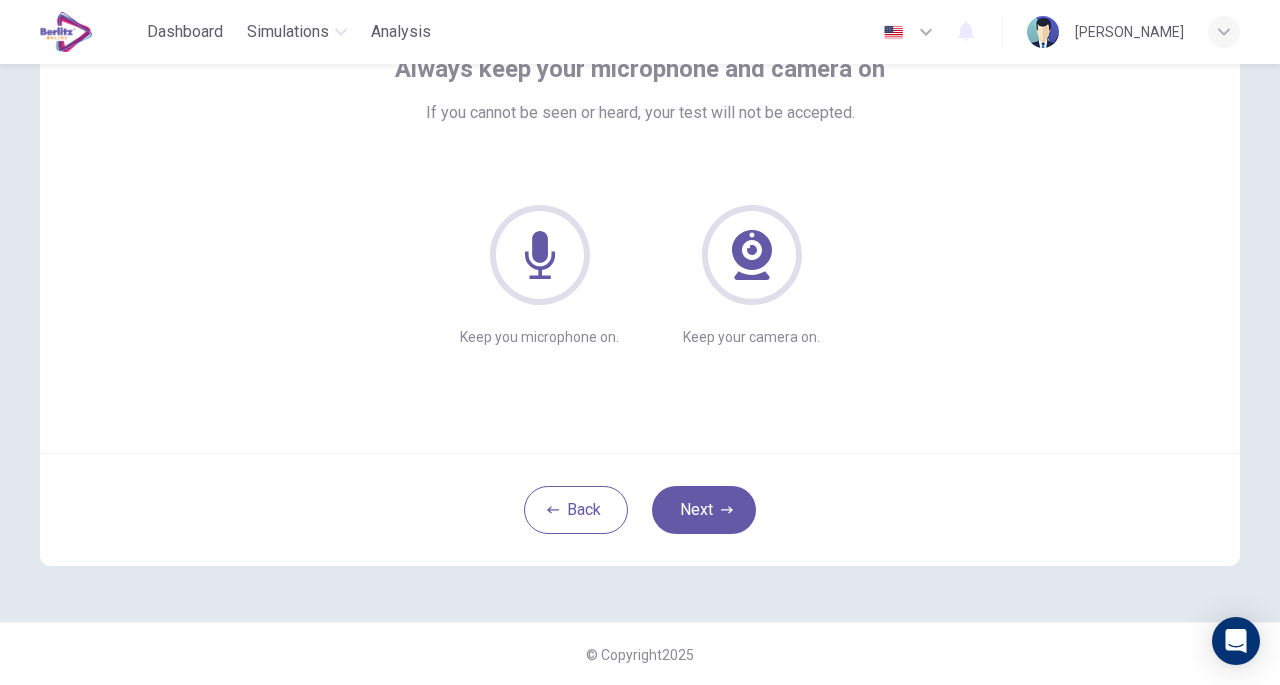 click 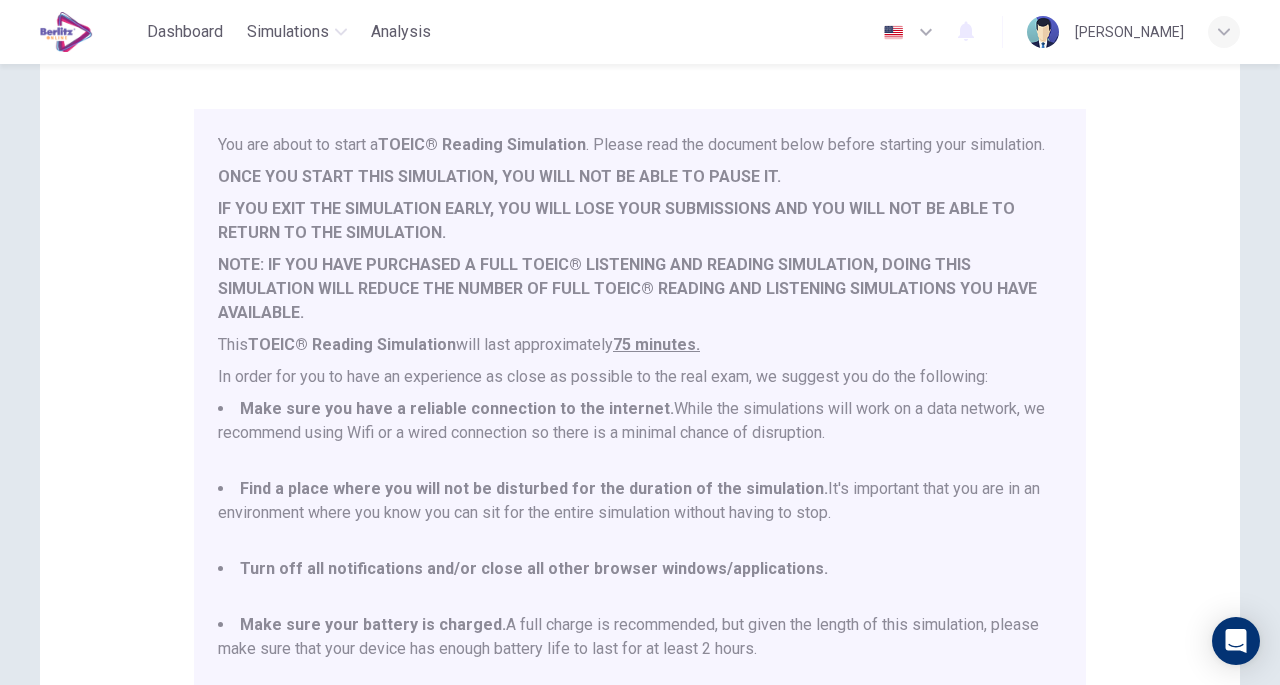 scroll, scrollTop: 52, scrollLeft: 0, axis: vertical 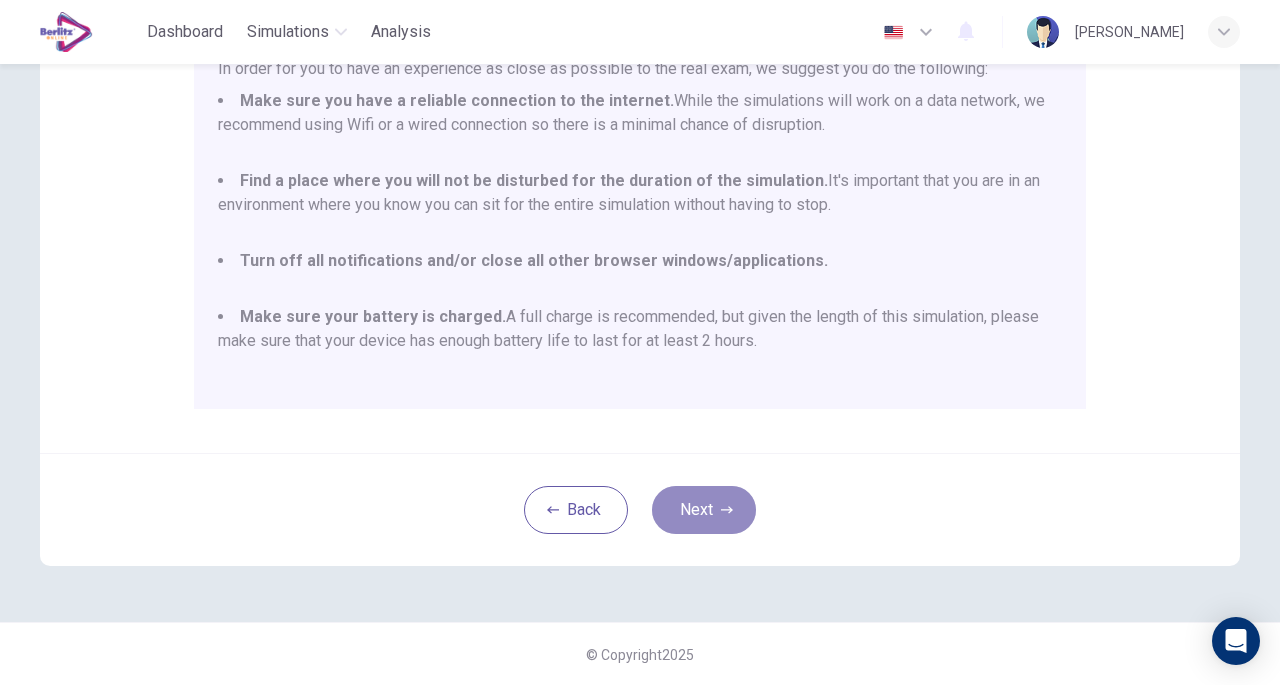 click 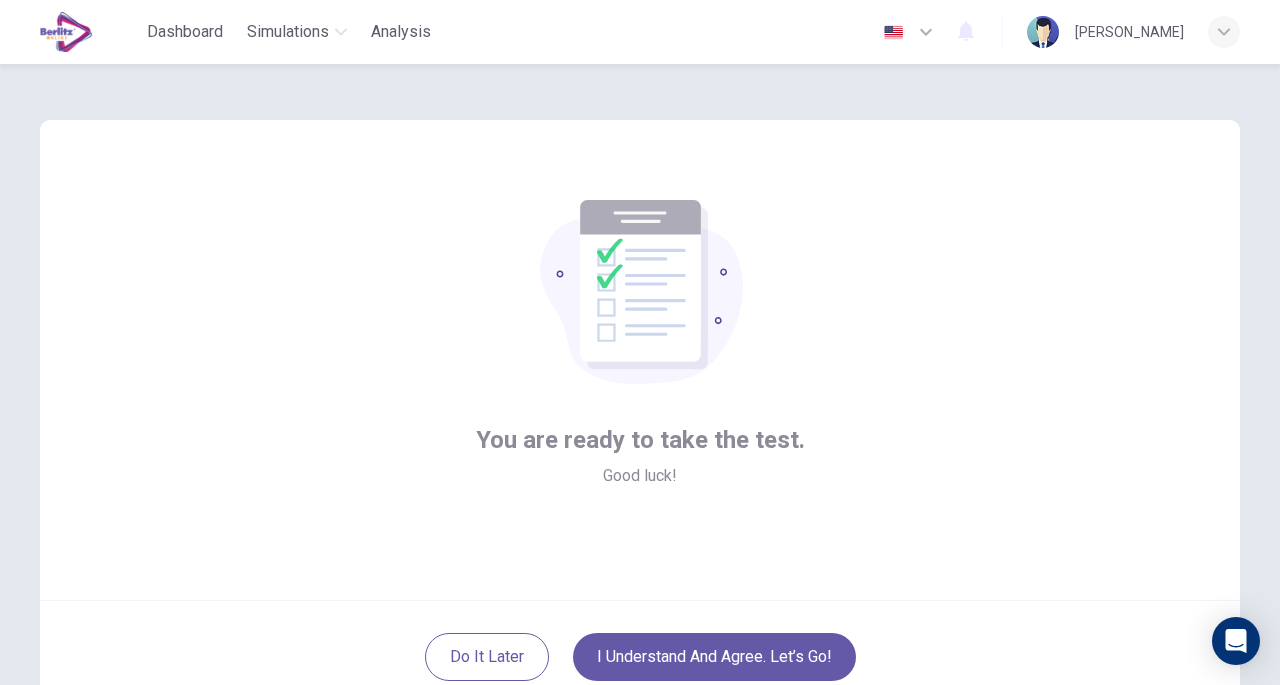scroll, scrollTop: 147, scrollLeft: 0, axis: vertical 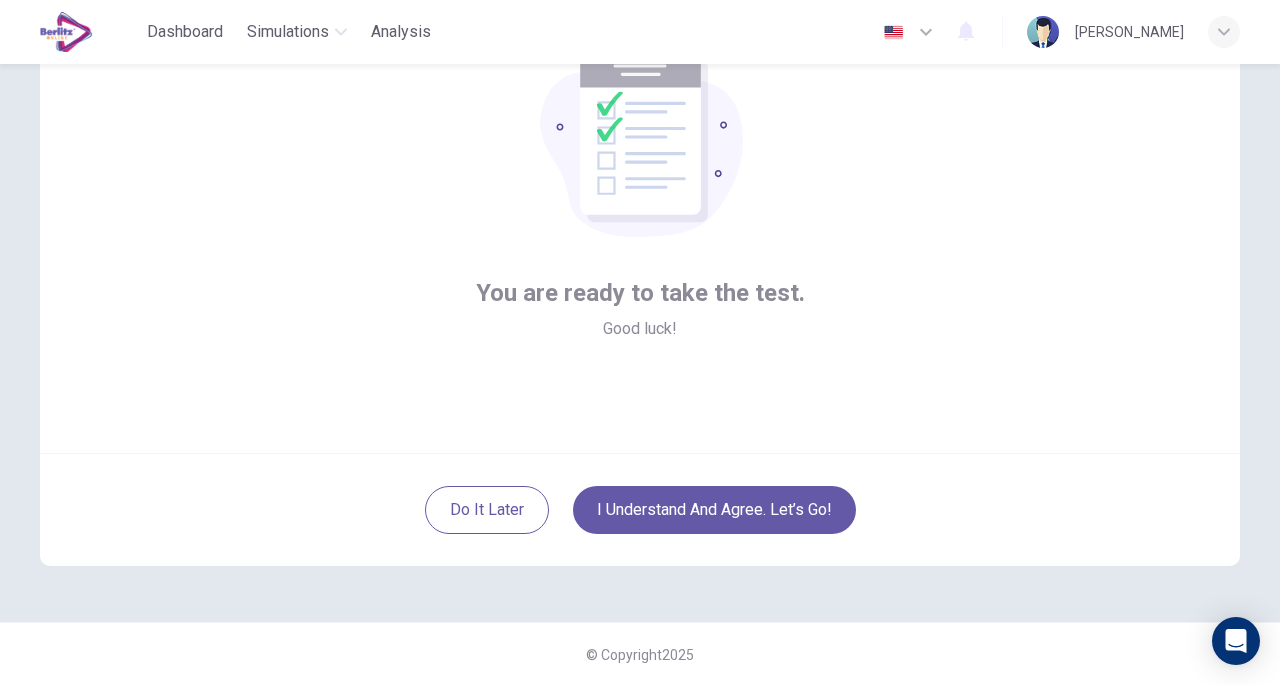 click on "I understand and agree. Let’s go!" at bounding box center [714, 510] 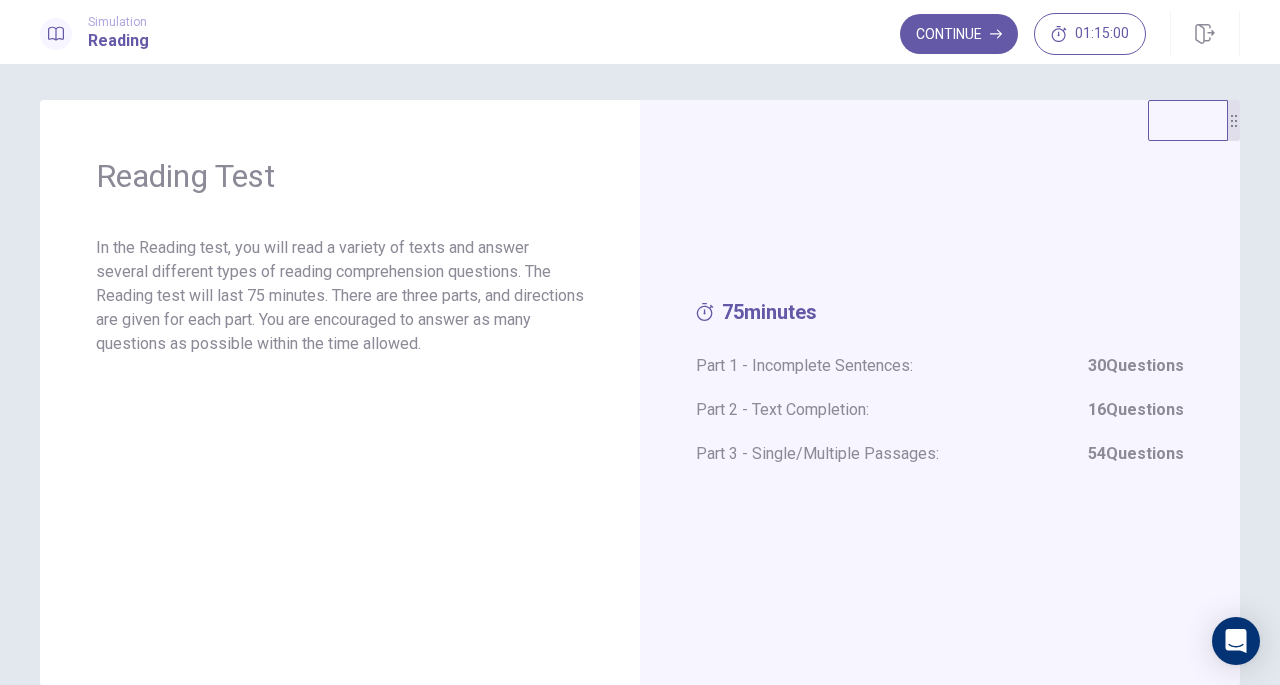 scroll, scrollTop: 0, scrollLeft: 0, axis: both 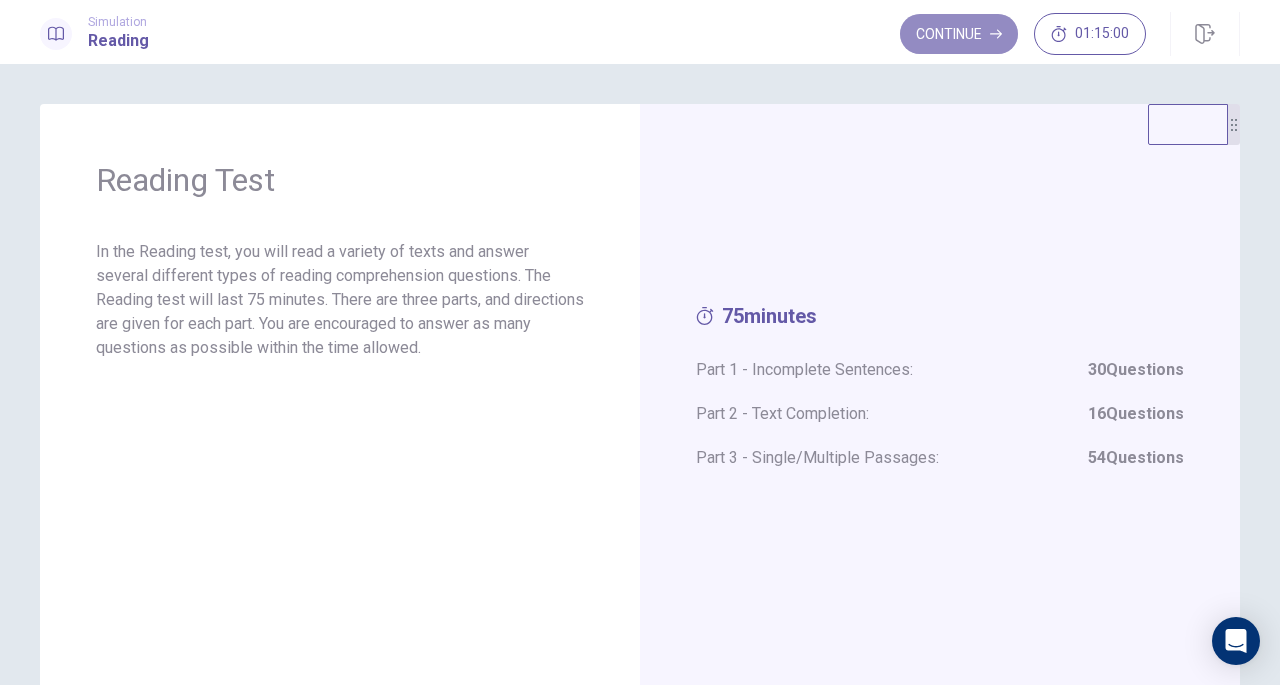 click on "Continue" at bounding box center [959, 34] 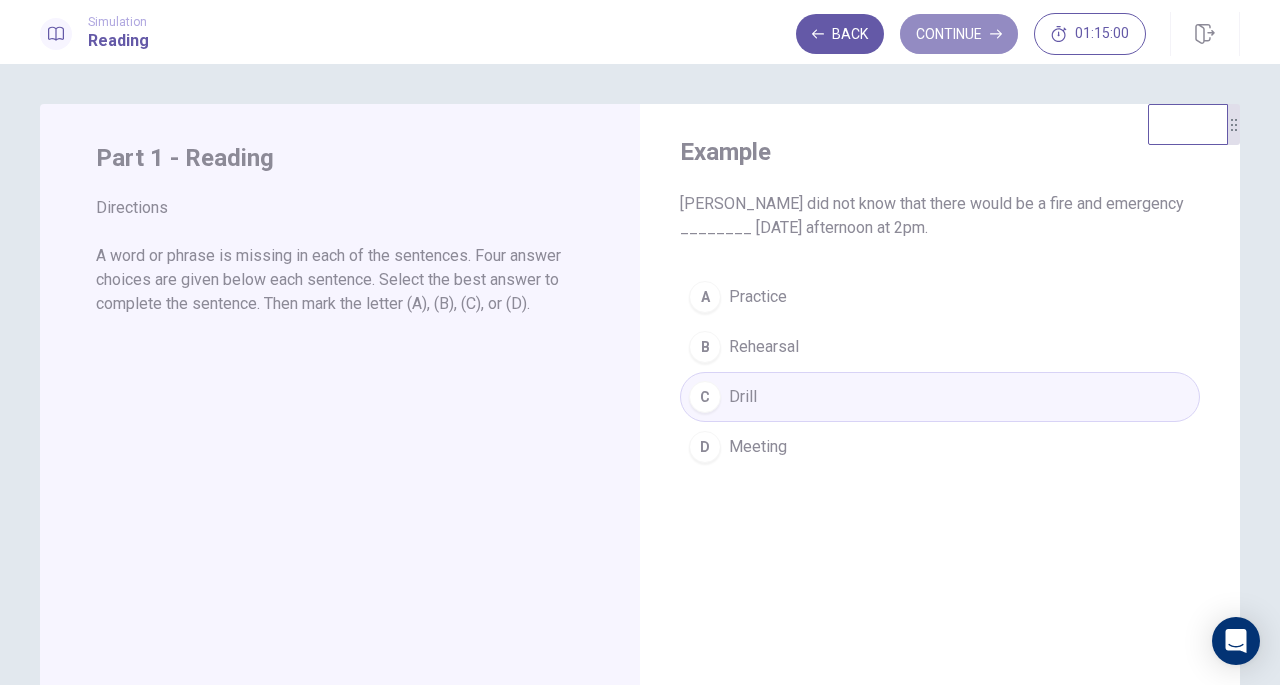 click on "Continue" at bounding box center [959, 34] 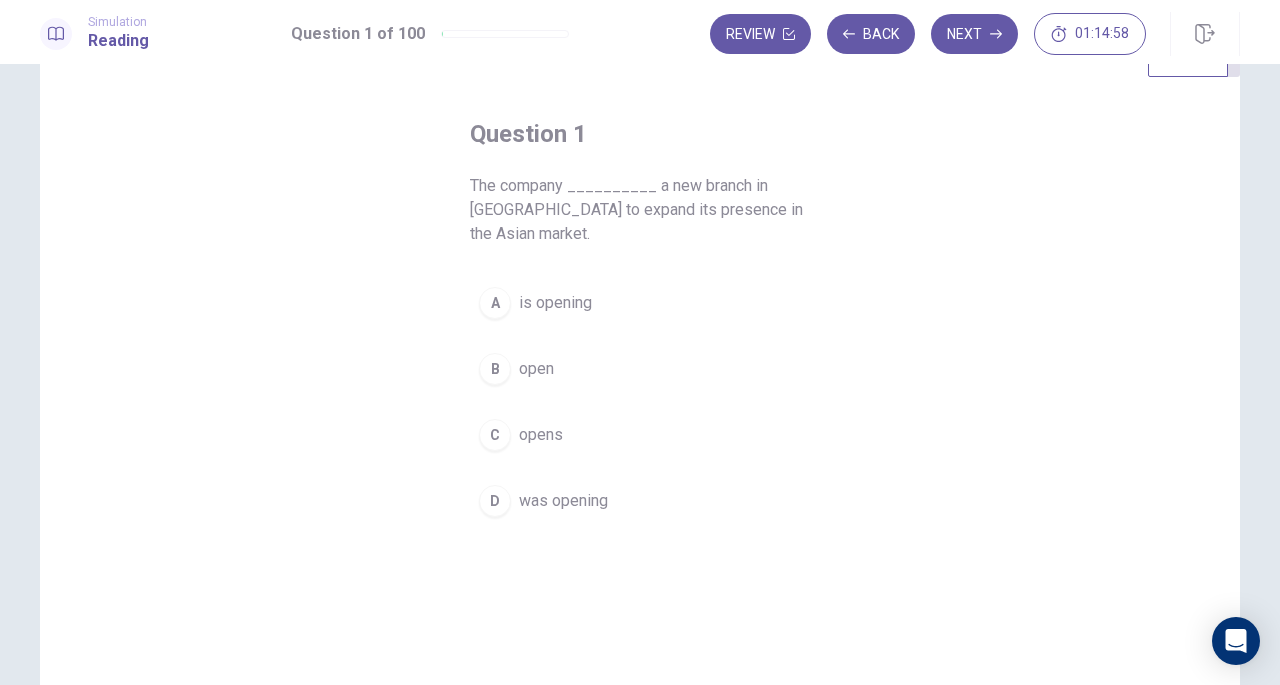 scroll, scrollTop: 69, scrollLeft: 0, axis: vertical 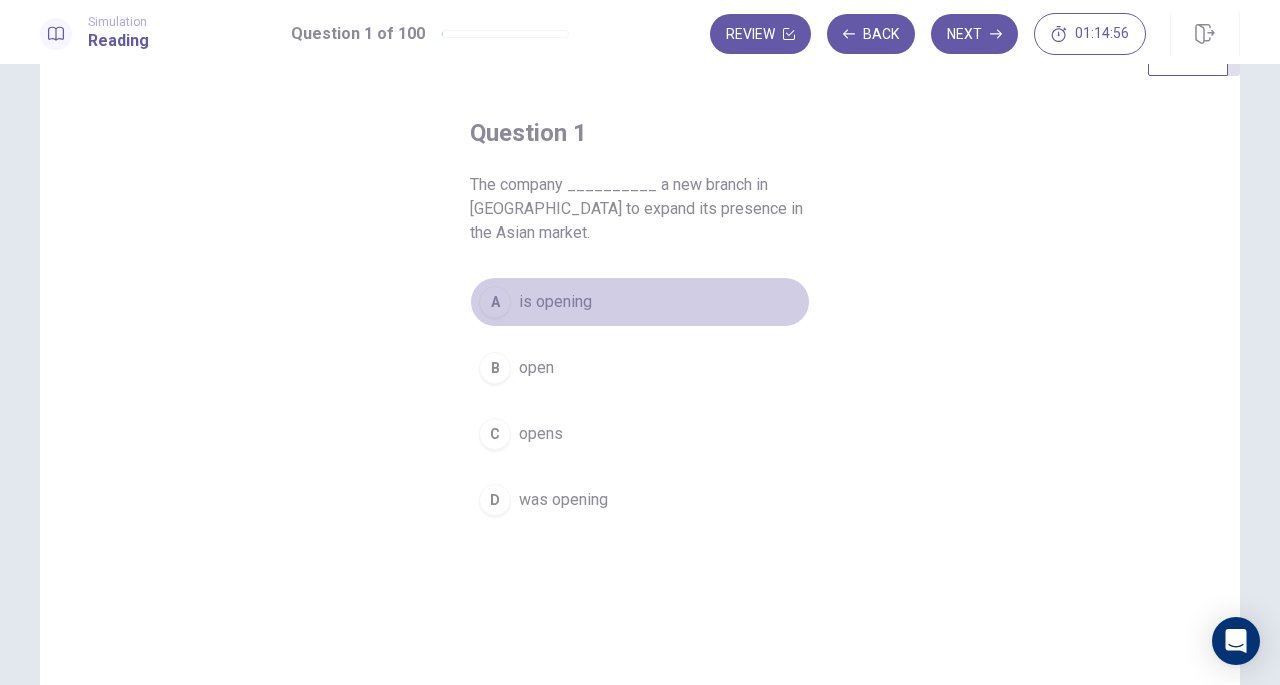 click on "is opening" at bounding box center [555, 302] 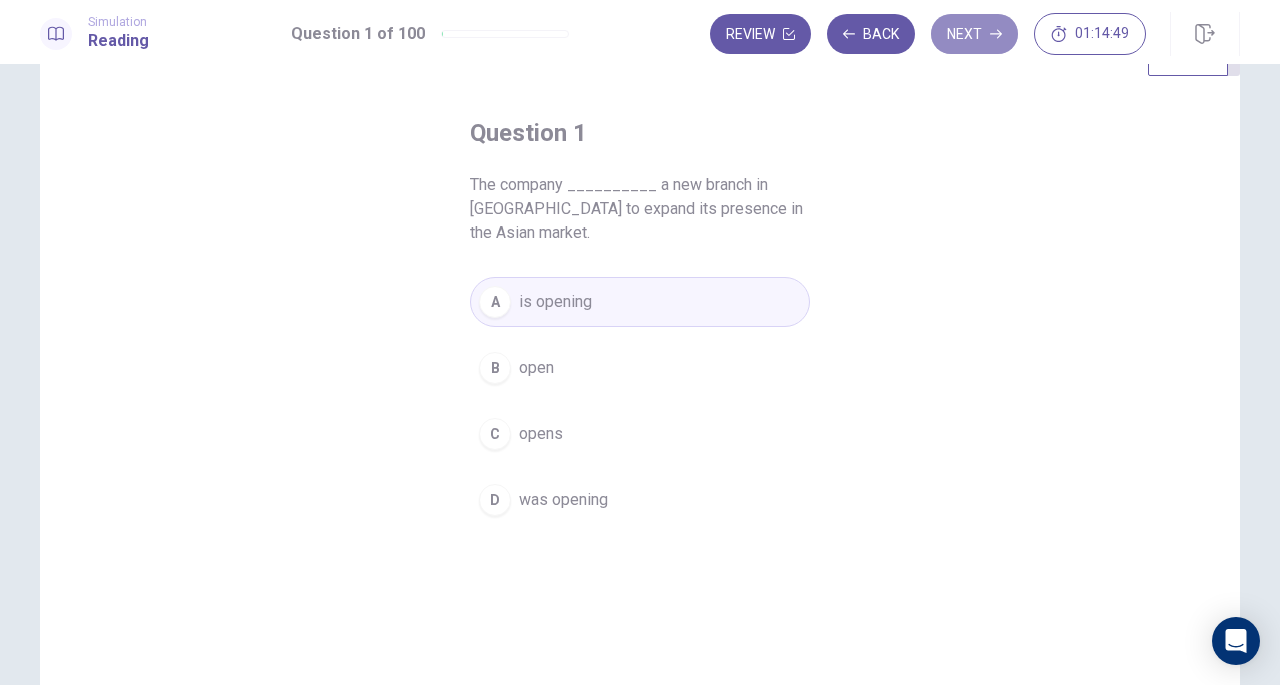 click on "Next" at bounding box center (974, 34) 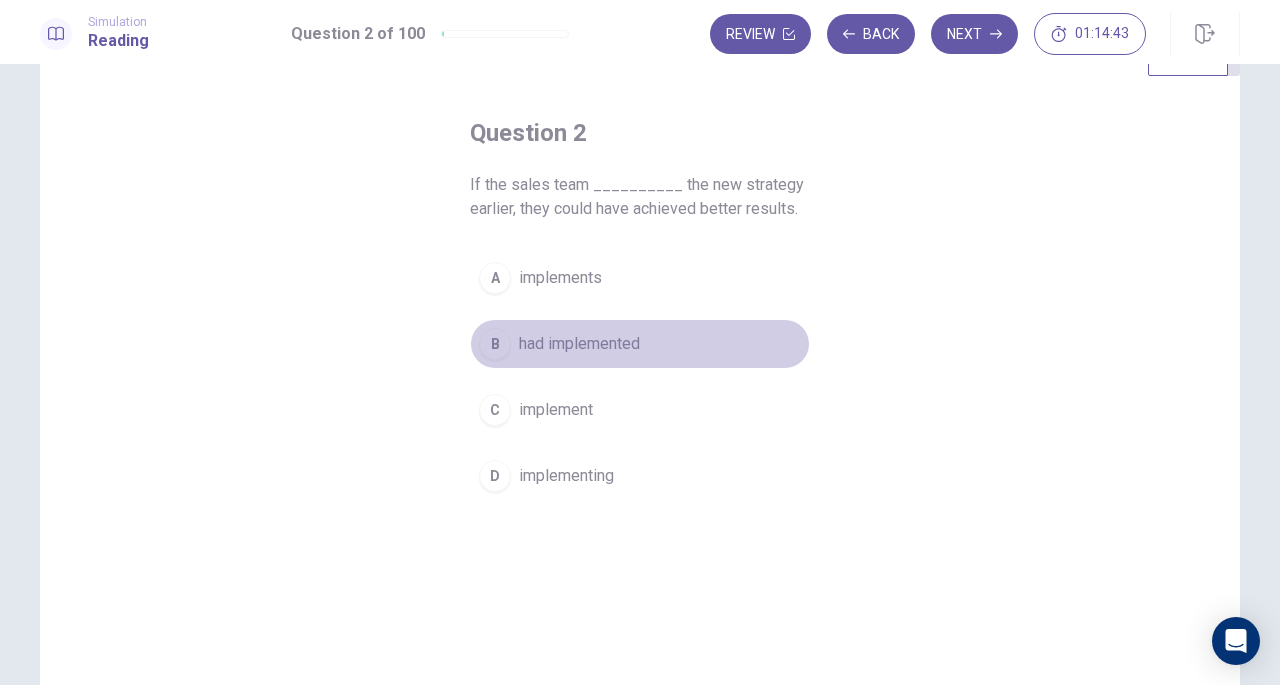 click on "had implemented" at bounding box center (579, 344) 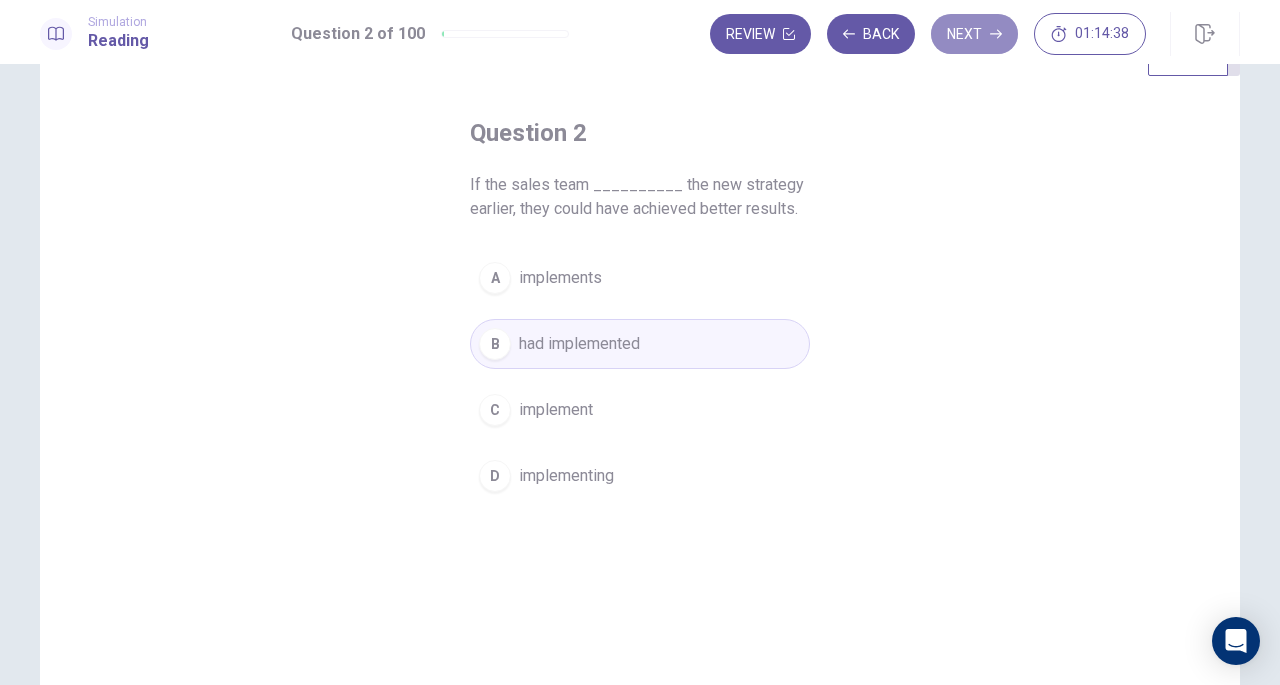 click on "Next" at bounding box center [974, 34] 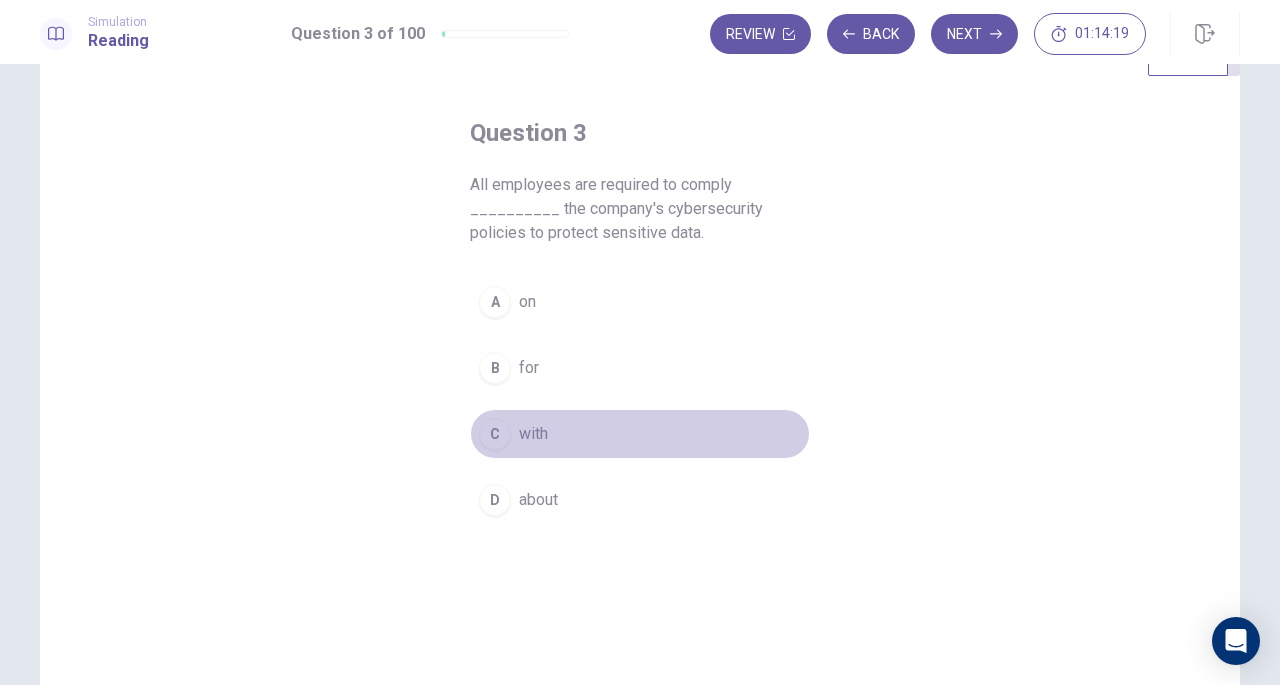 click on "C with" at bounding box center (640, 434) 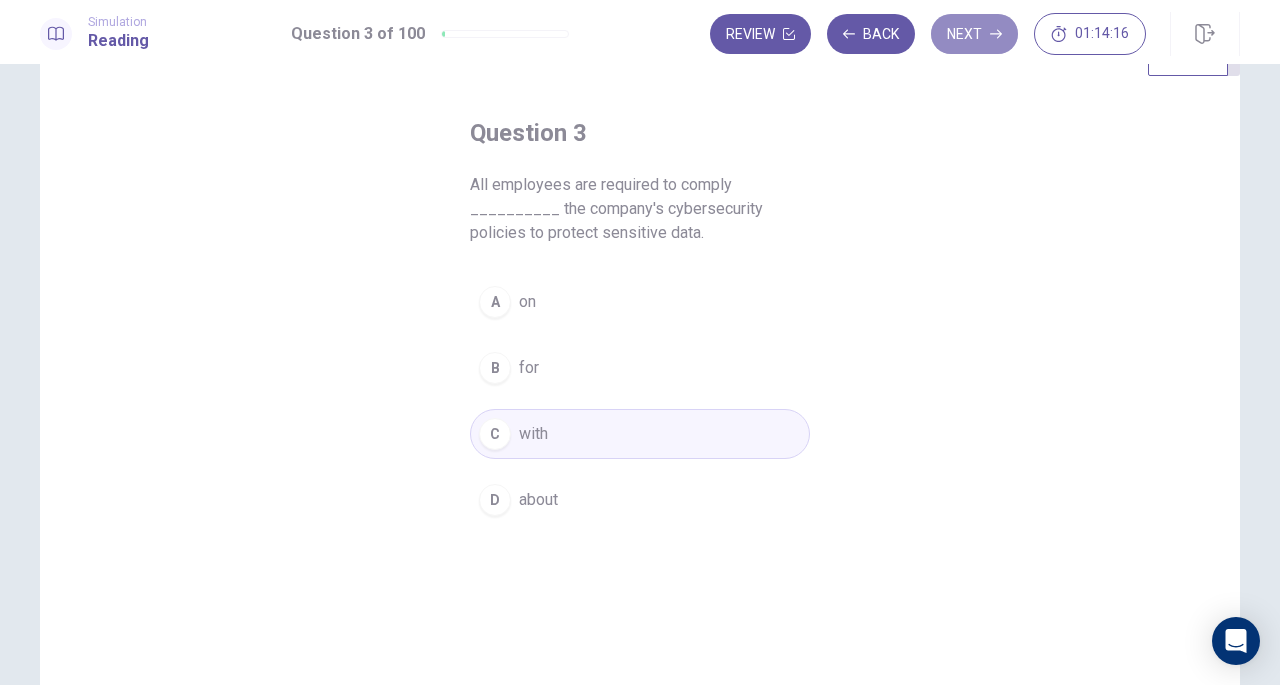 click on "Next" at bounding box center (974, 34) 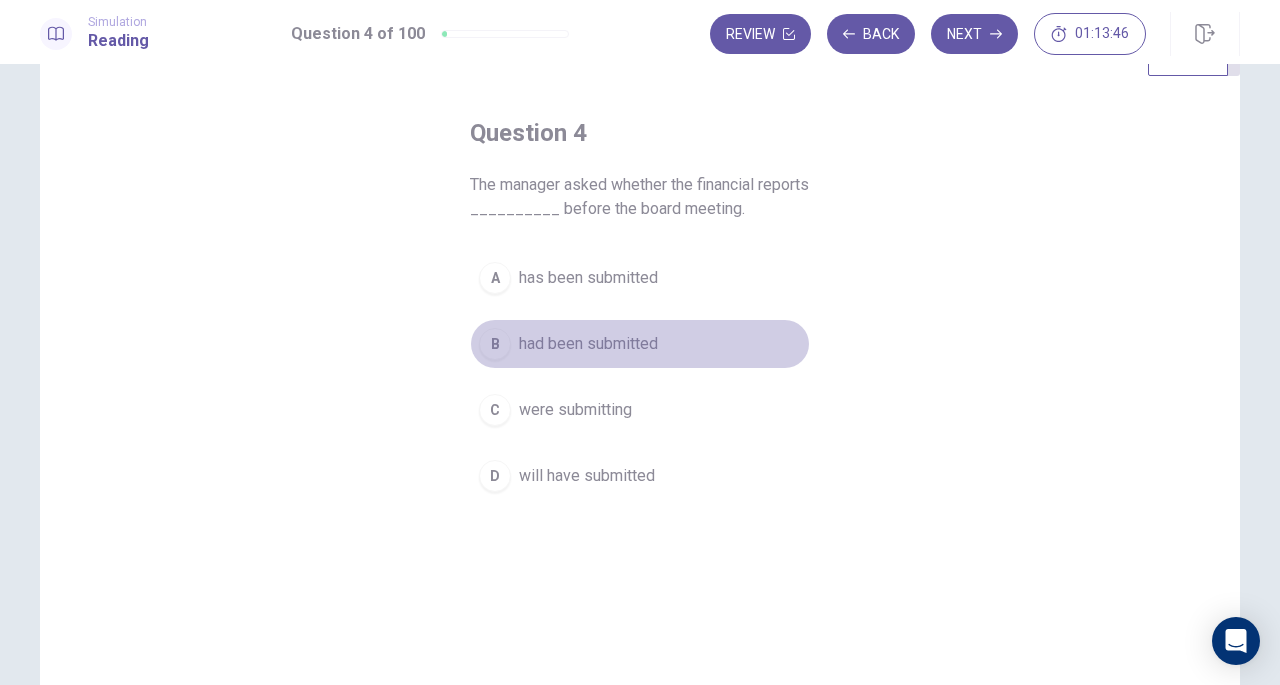click on "had been submitted" at bounding box center (588, 344) 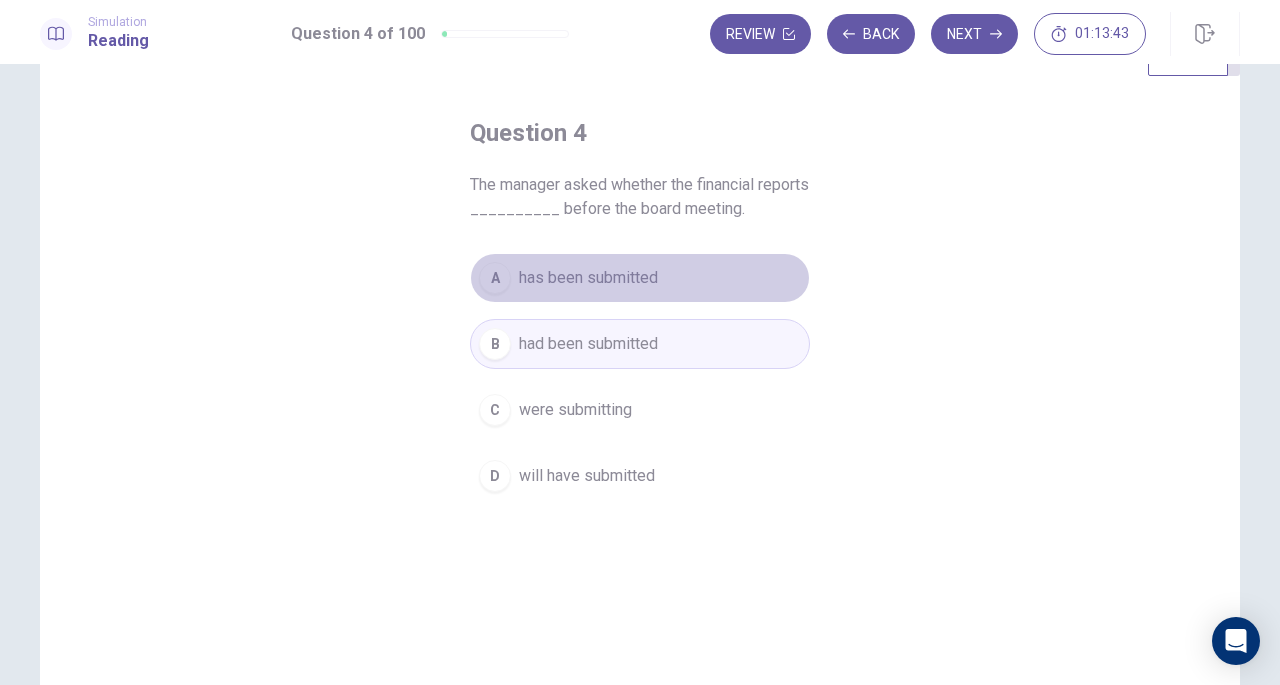 click on "has been submitted" at bounding box center (588, 278) 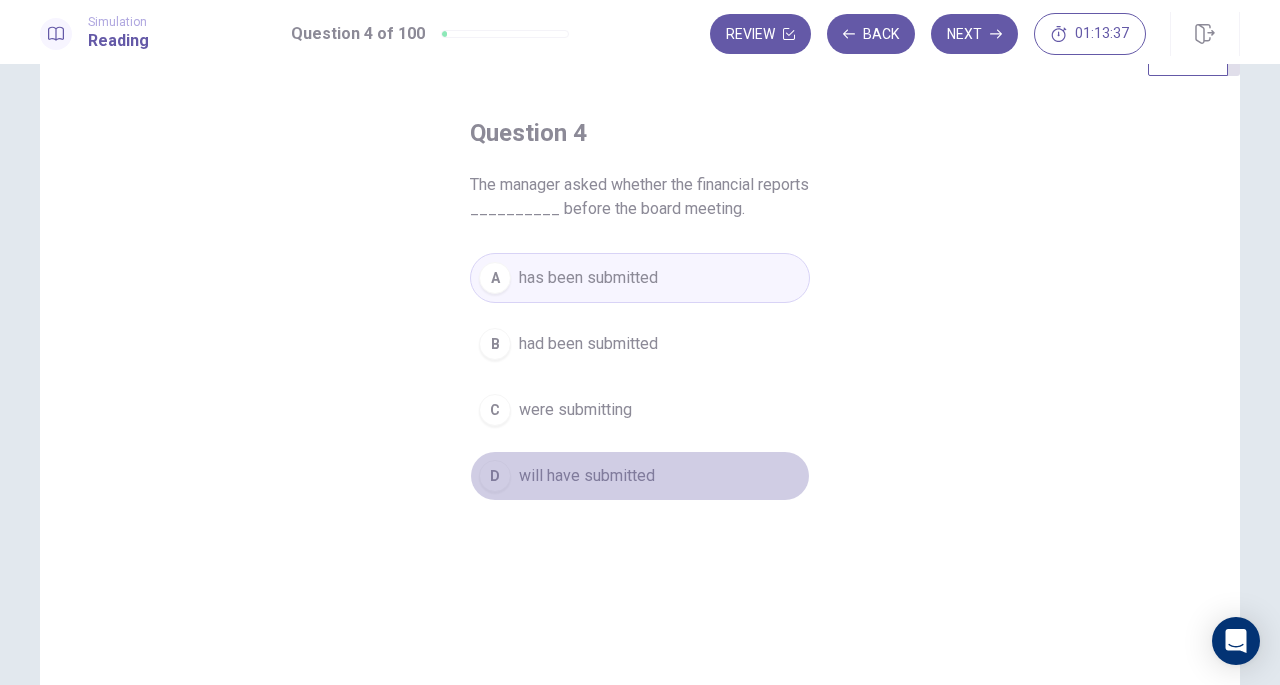 click on "D will have submitted" at bounding box center (640, 476) 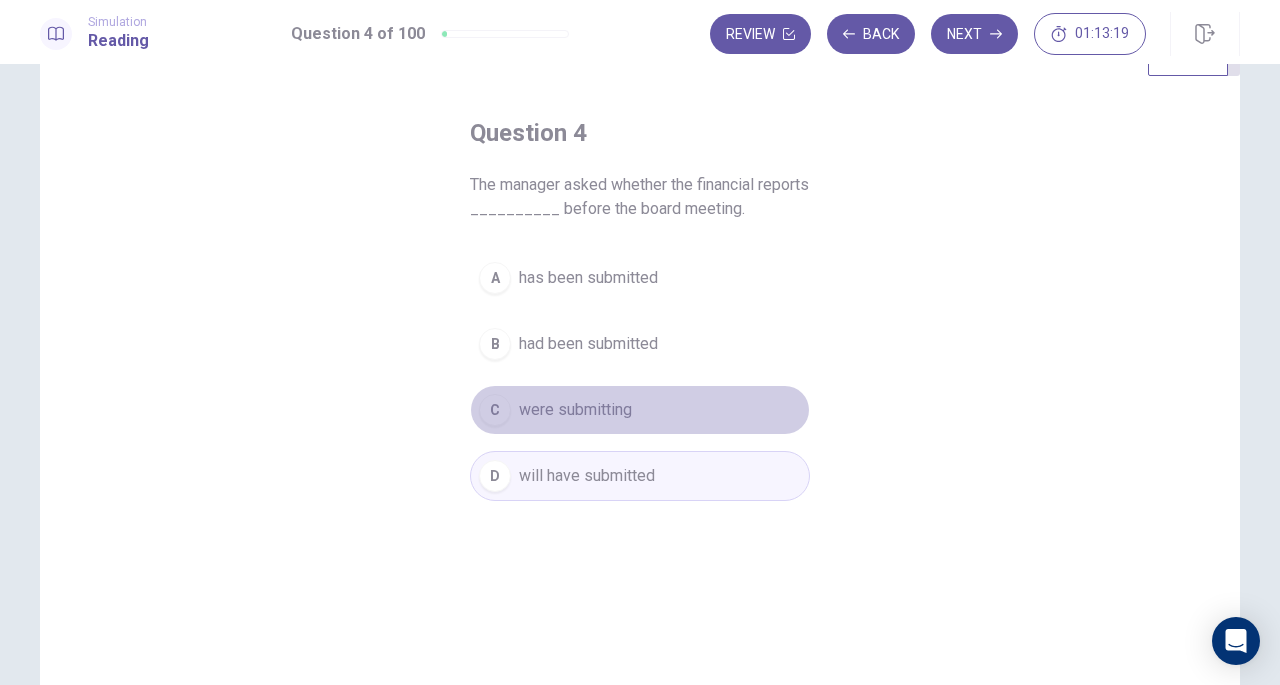 click on "were submitting" at bounding box center [575, 410] 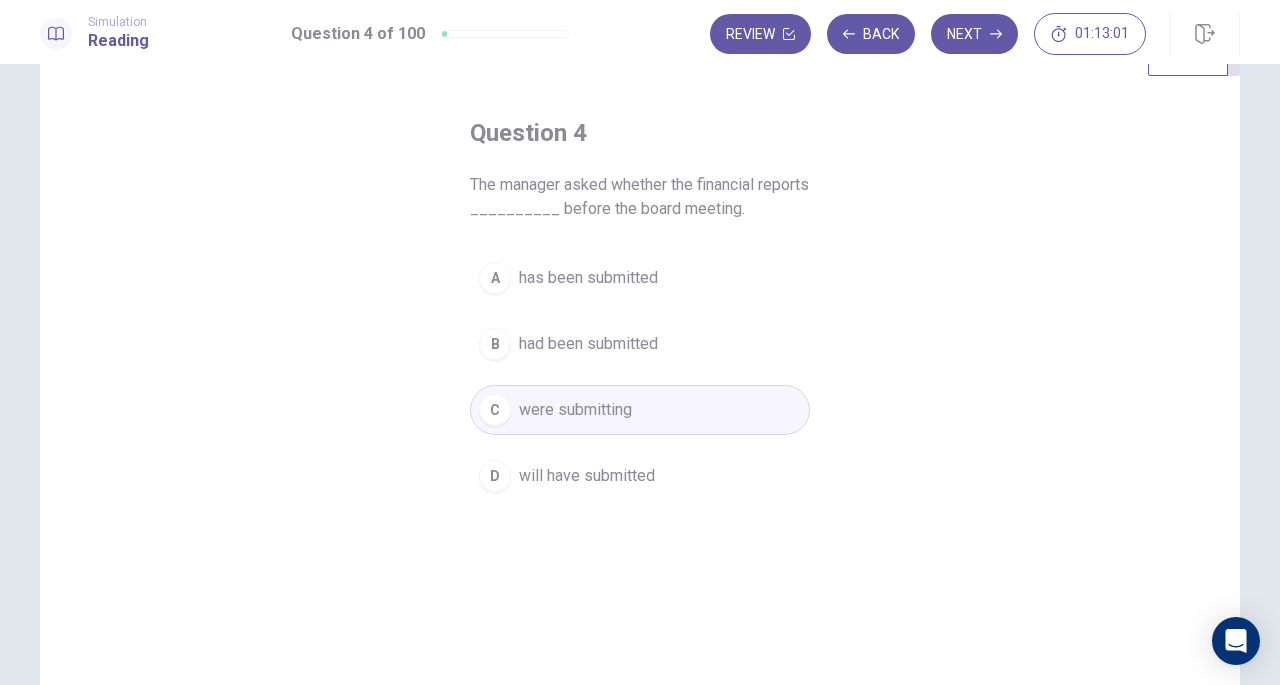 click on "had been submitted" at bounding box center (588, 344) 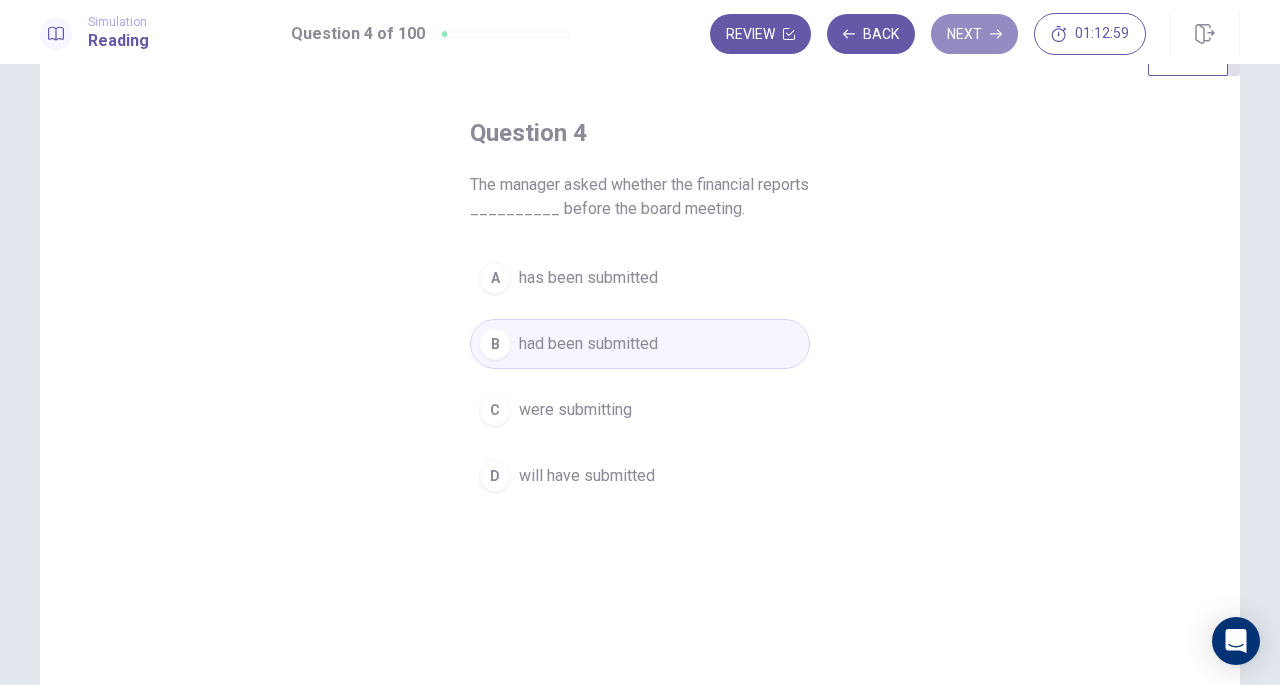 click on "Next" at bounding box center [974, 34] 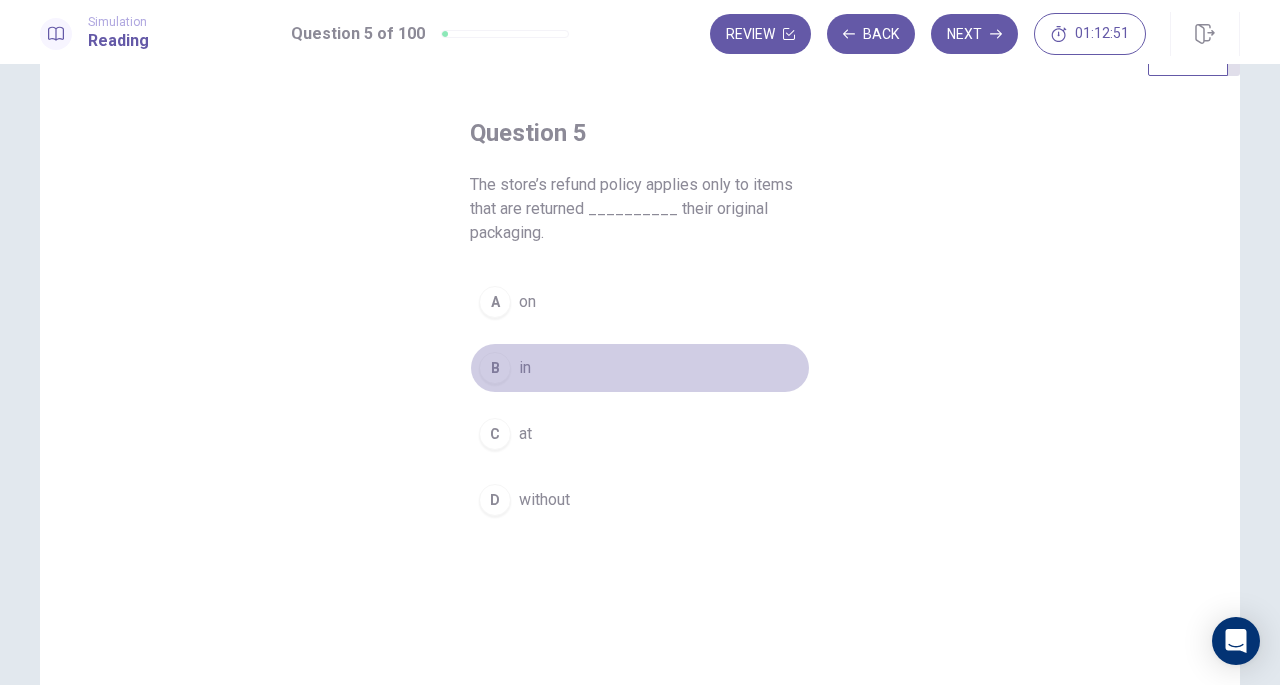 click on "B in" at bounding box center (640, 368) 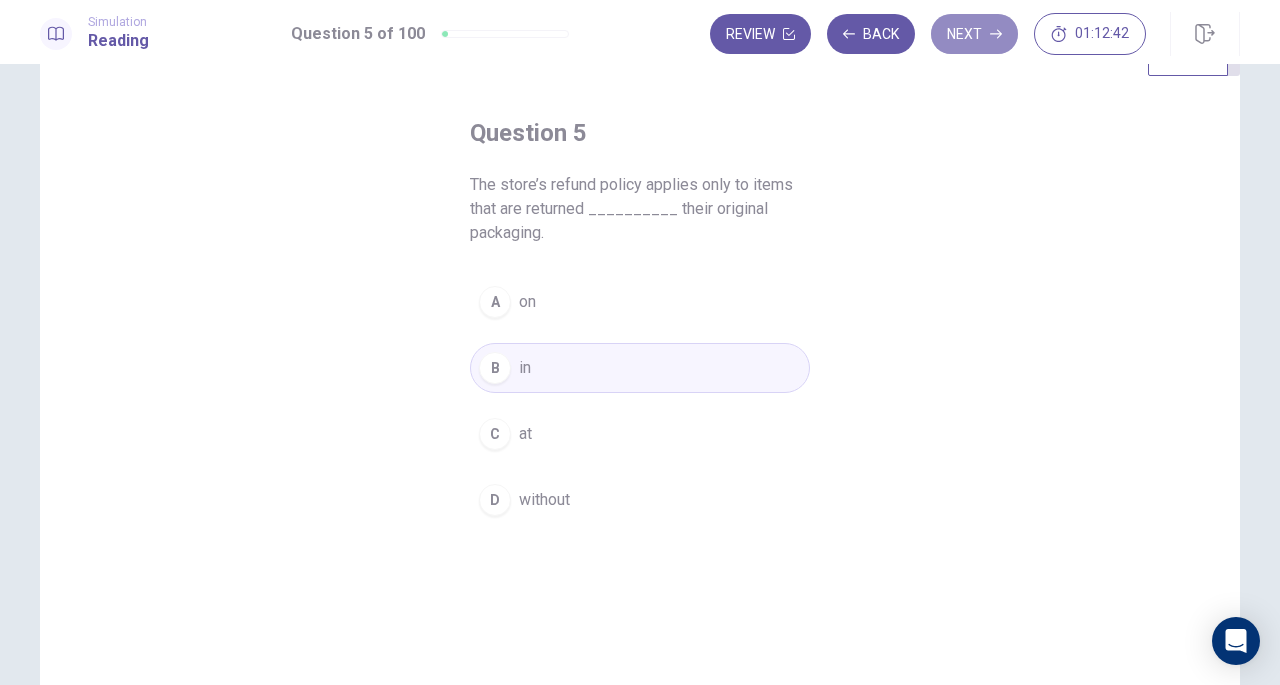 click on "Next" at bounding box center [974, 34] 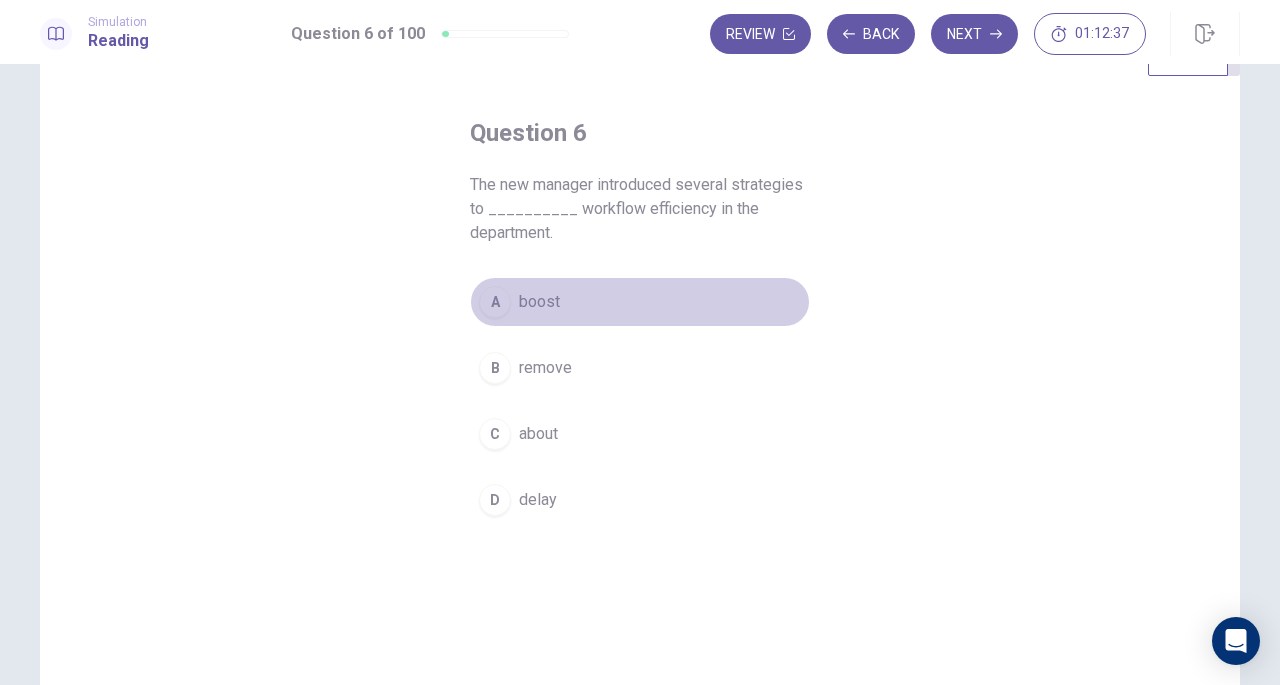 click on "boost" at bounding box center [539, 302] 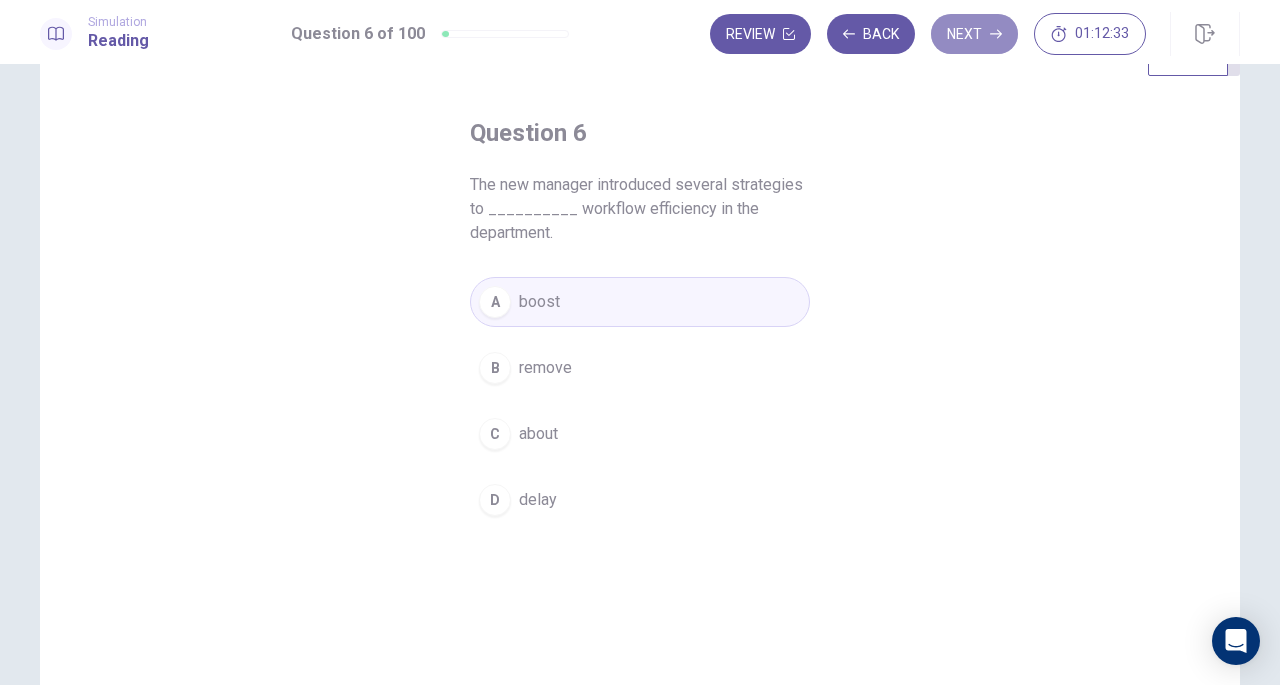 click on "Next" at bounding box center [974, 34] 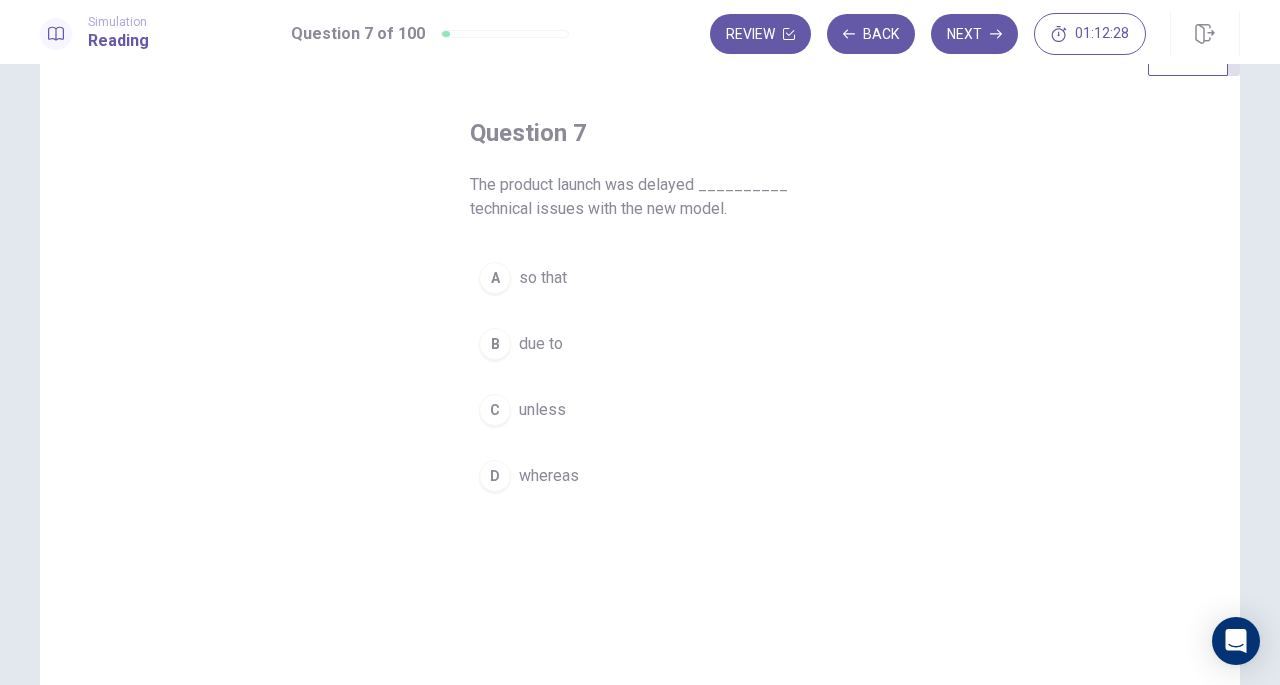 click on "due to" at bounding box center (541, 344) 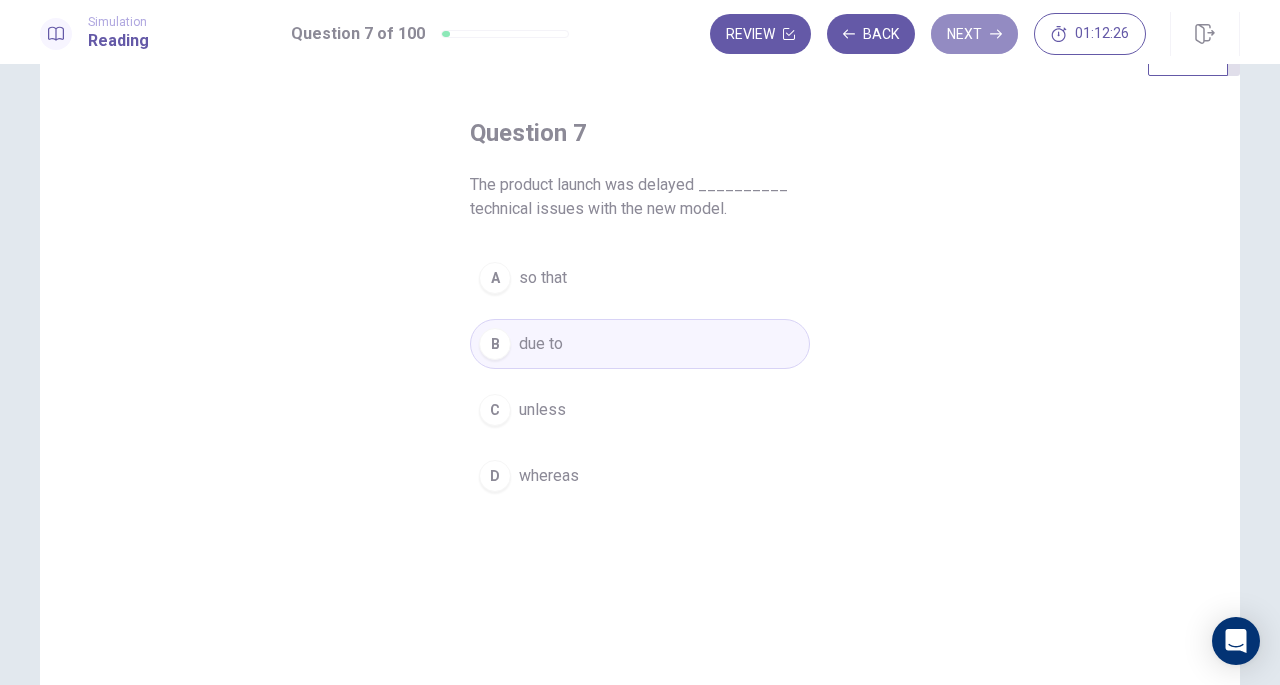 click on "Next" at bounding box center (974, 34) 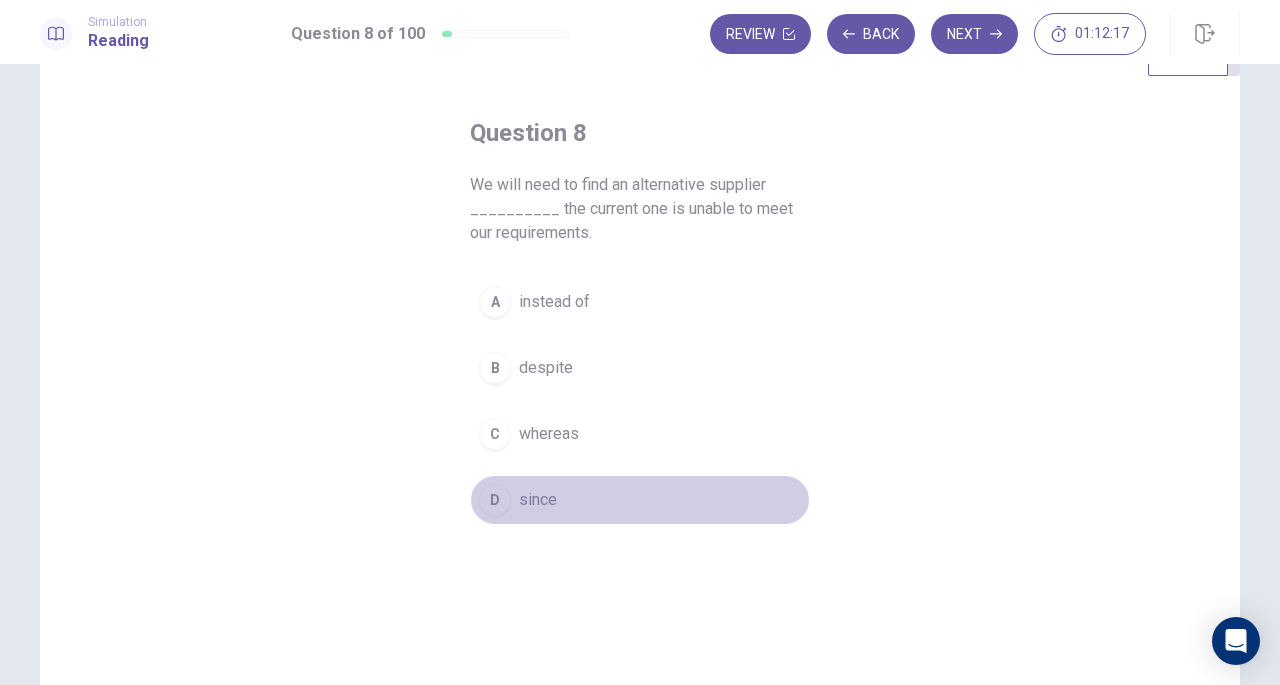 click on "D since" at bounding box center (640, 500) 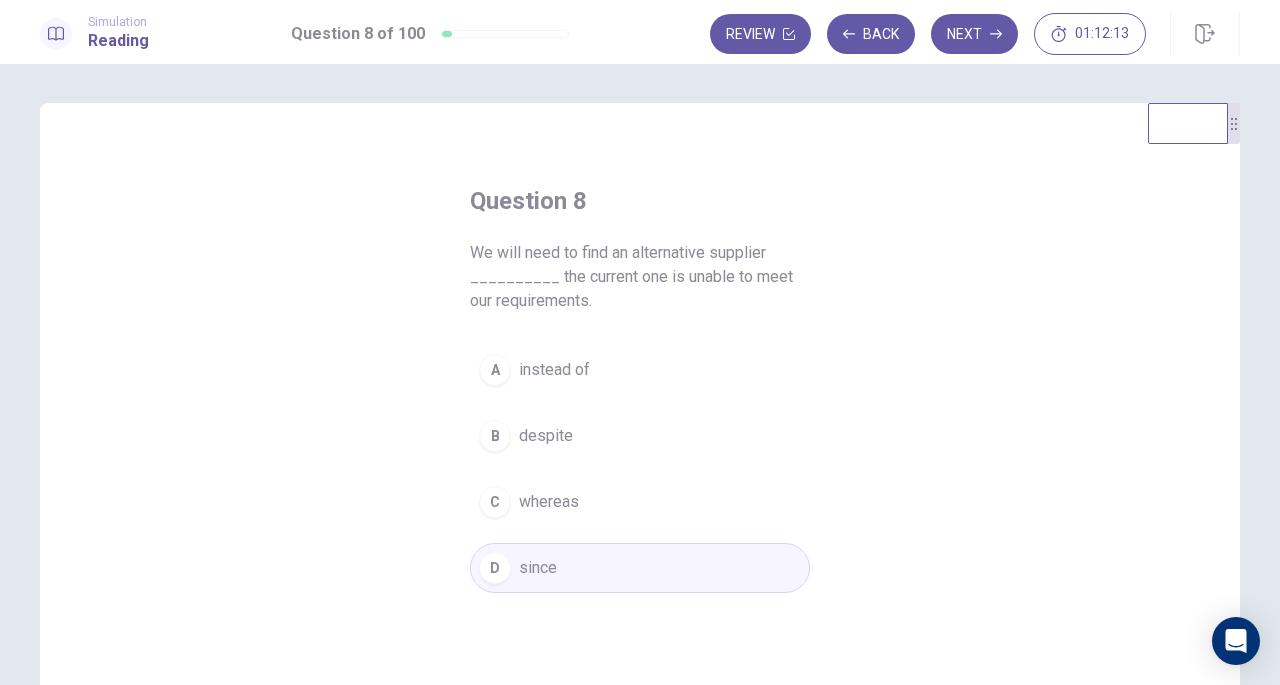 scroll, scrollTop: 3, scrollLeft: 0, axis: vertical 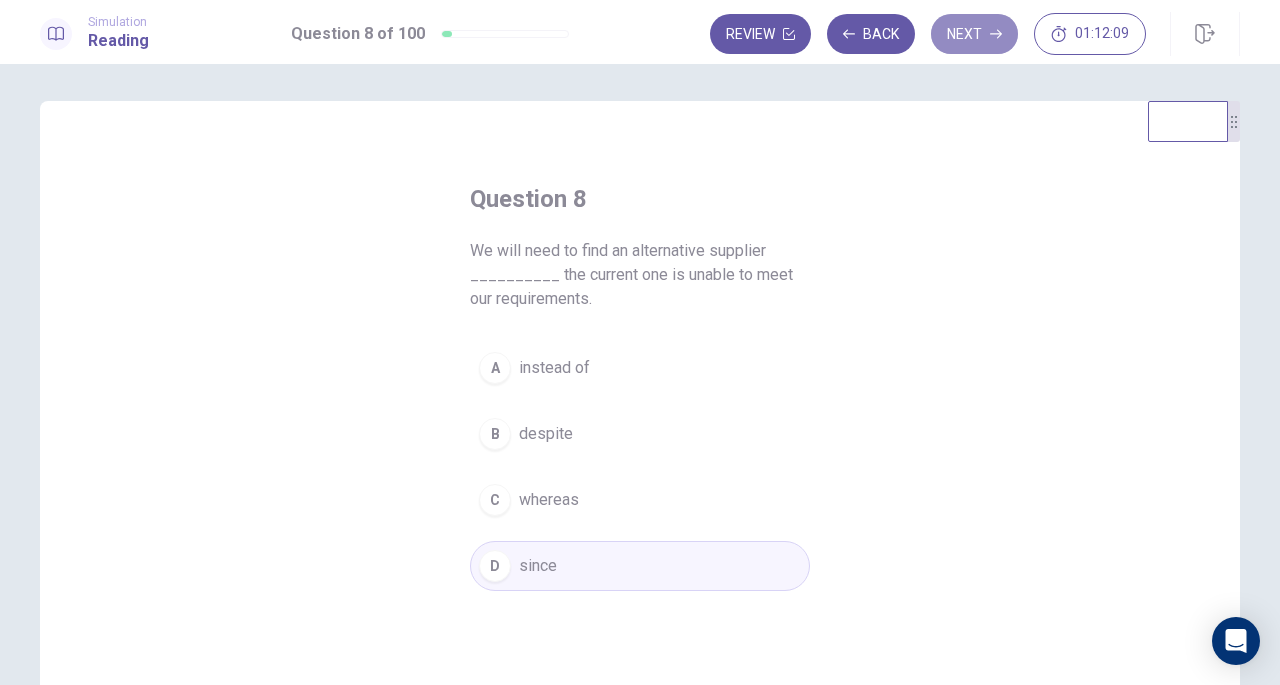 click on "Next" at bounding box center (974, 34) 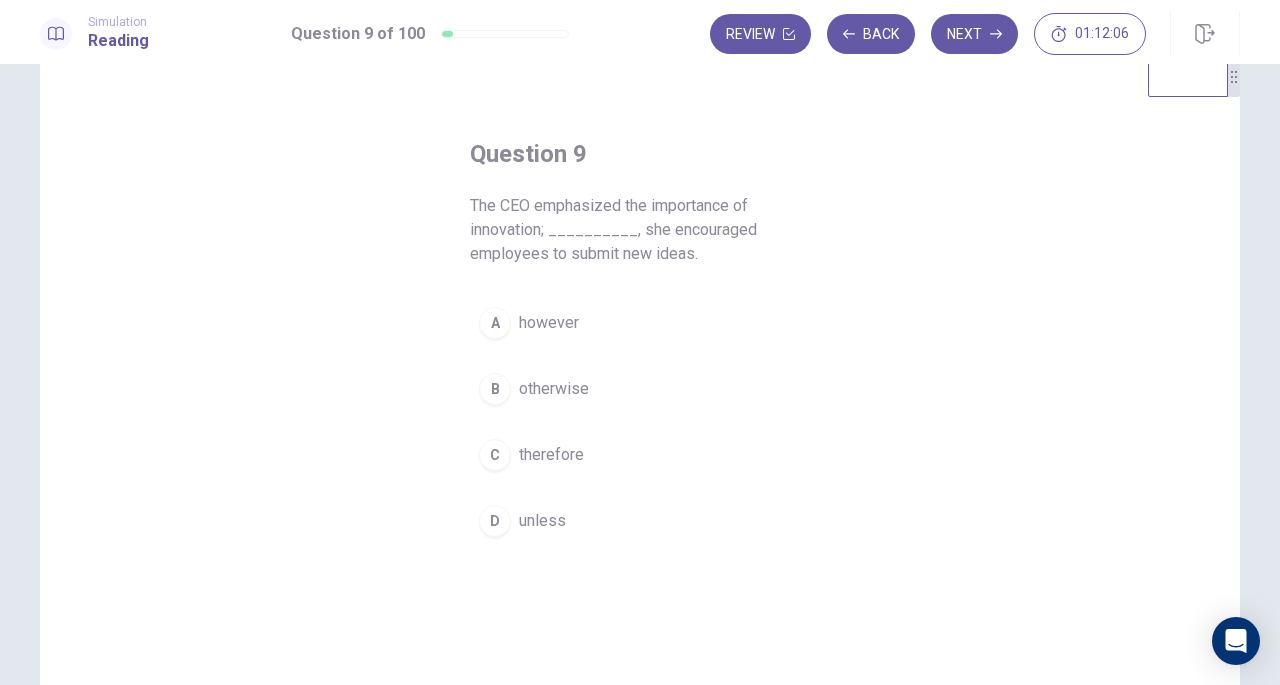 scroll, scrollTop: 49, scrollLeft: 0, axis: vertical 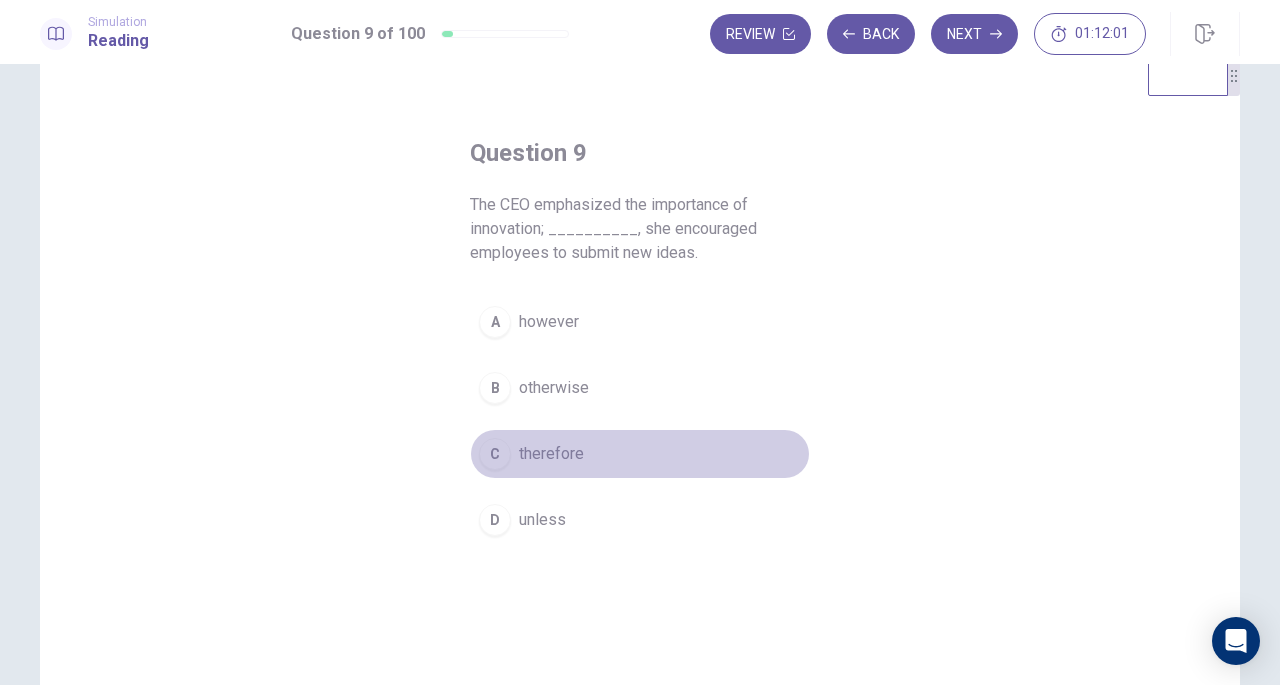 click on "therefore" at bounding box center (551, 454) 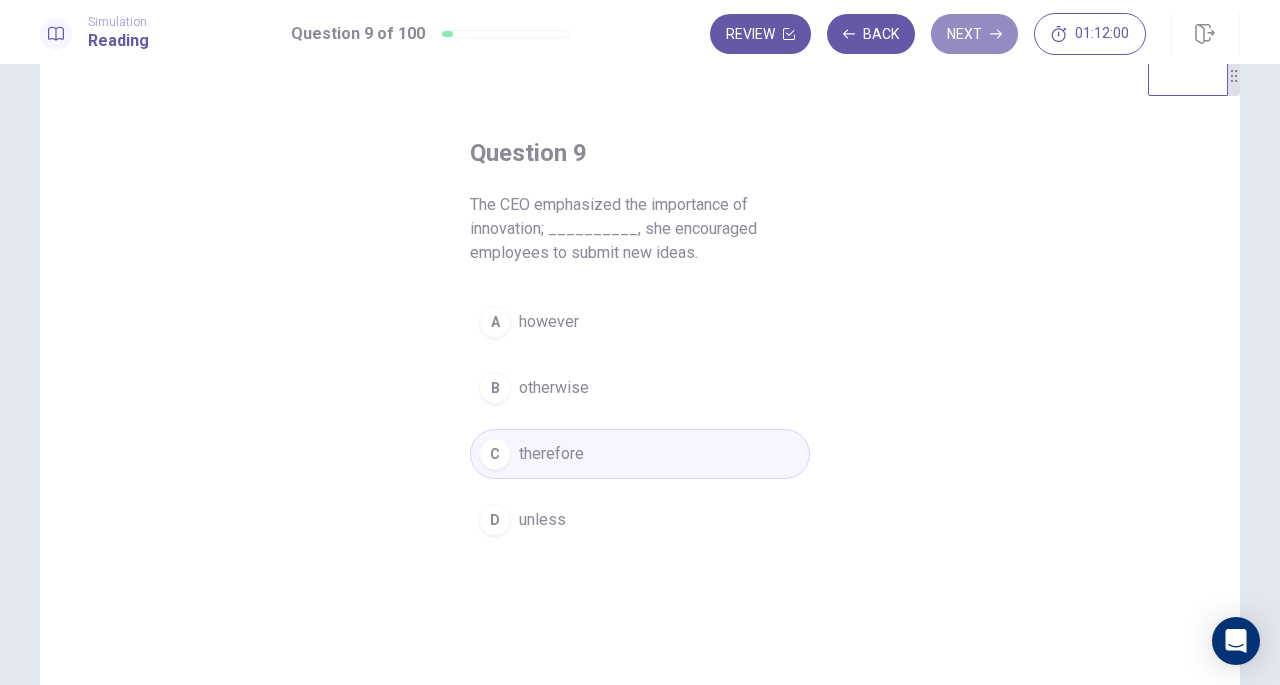 click 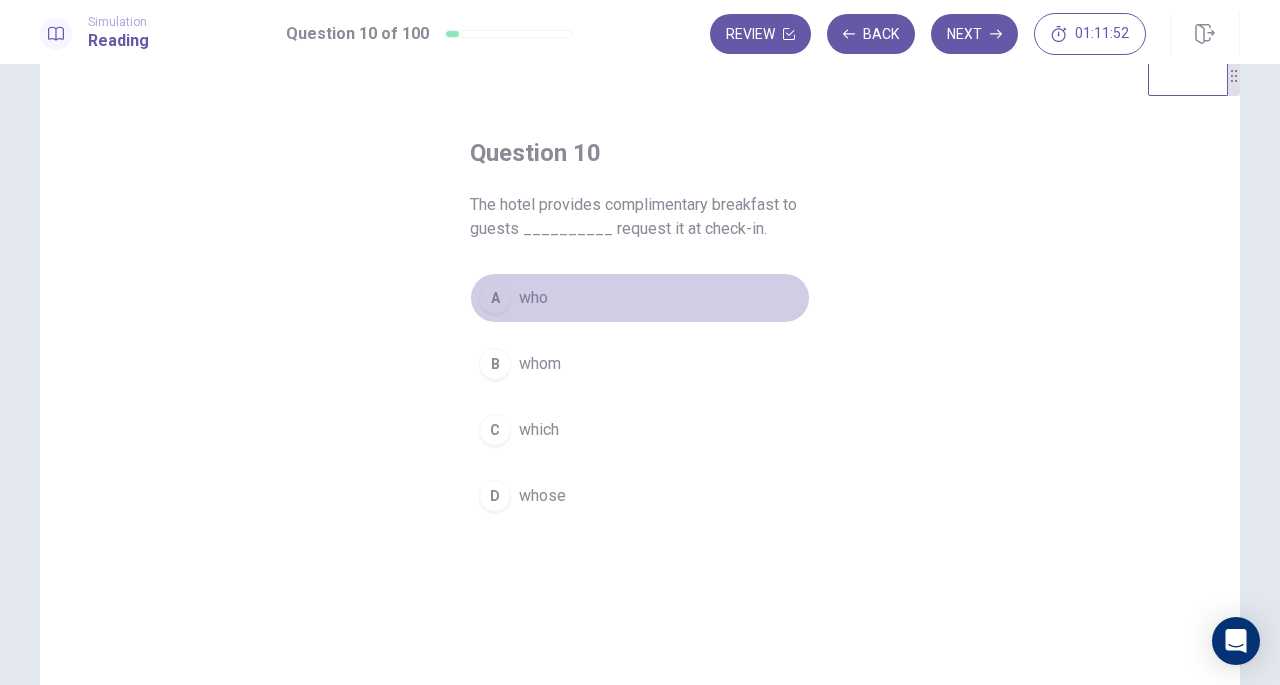 click on "A who" at bounding box center (640, 298) 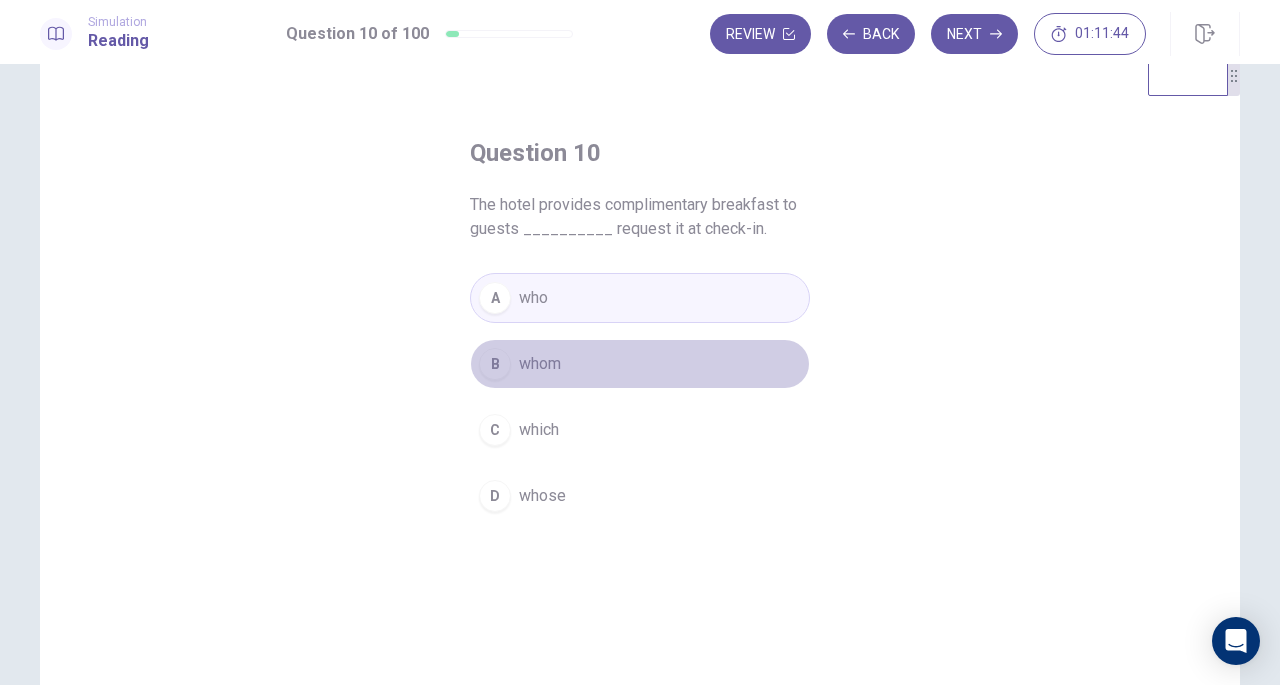 click on "B whom" at bounding box center (640, 364) 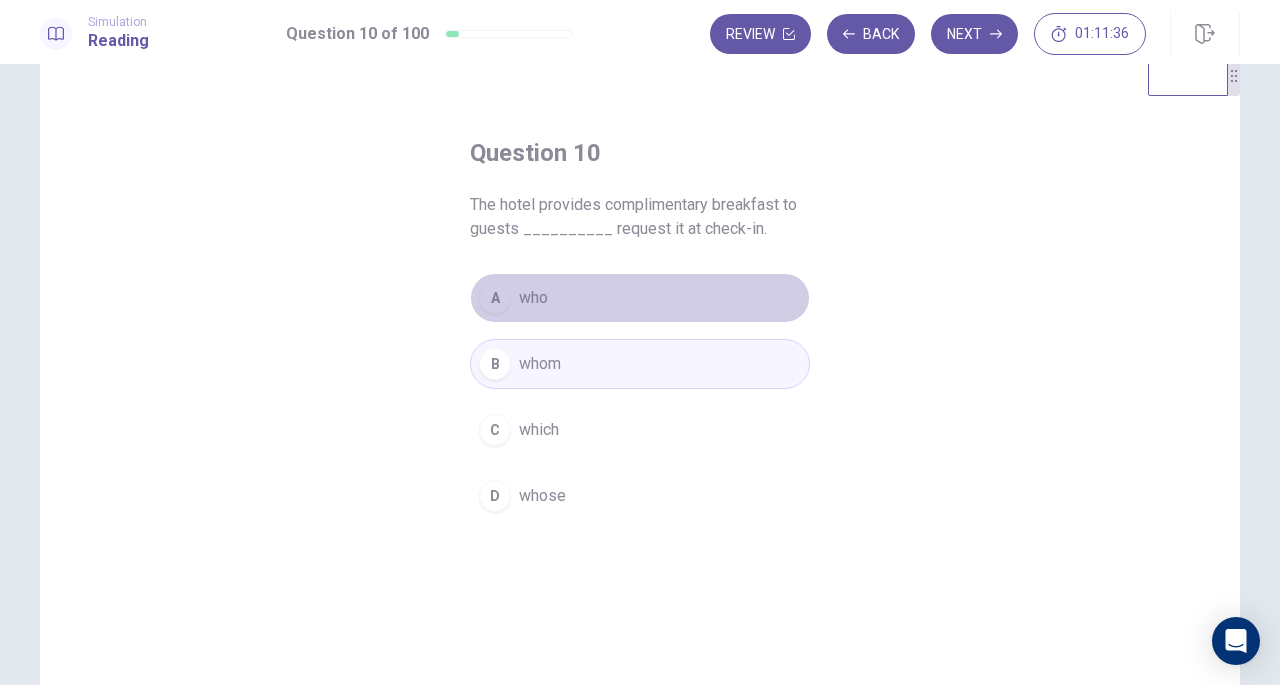 click on "A who" at bounding box center (640, 298) 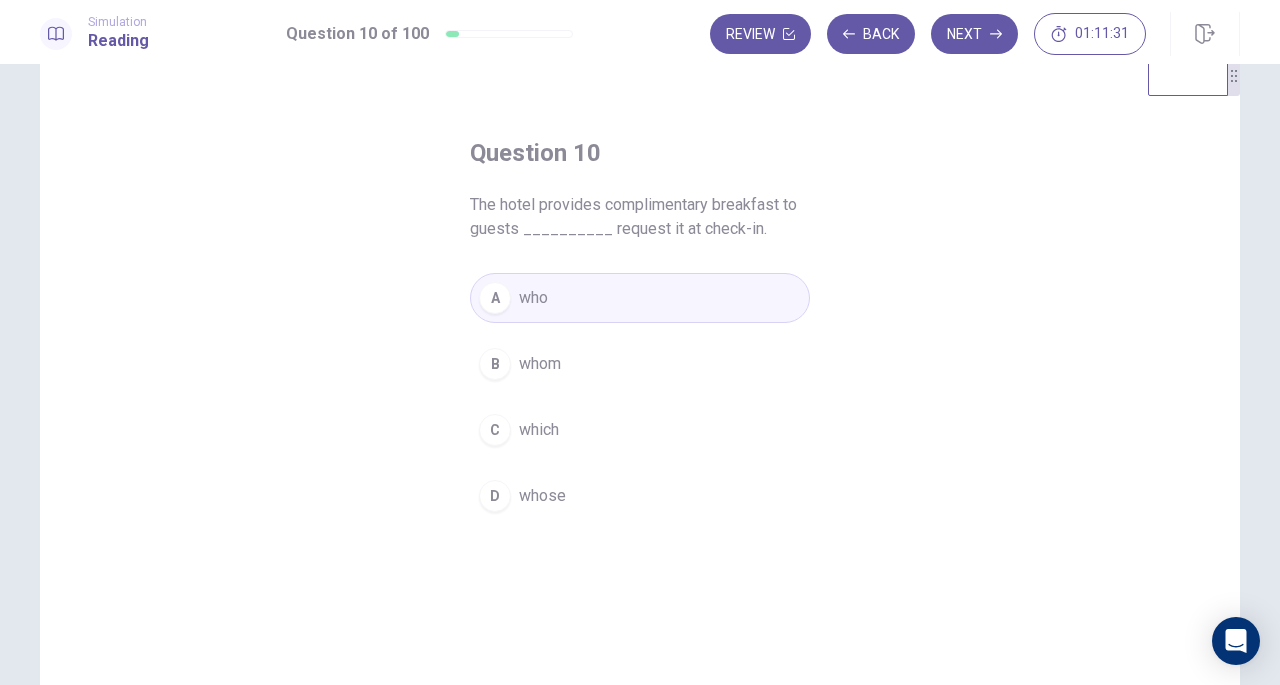 click on "Next" at bounding box center [974, 34] 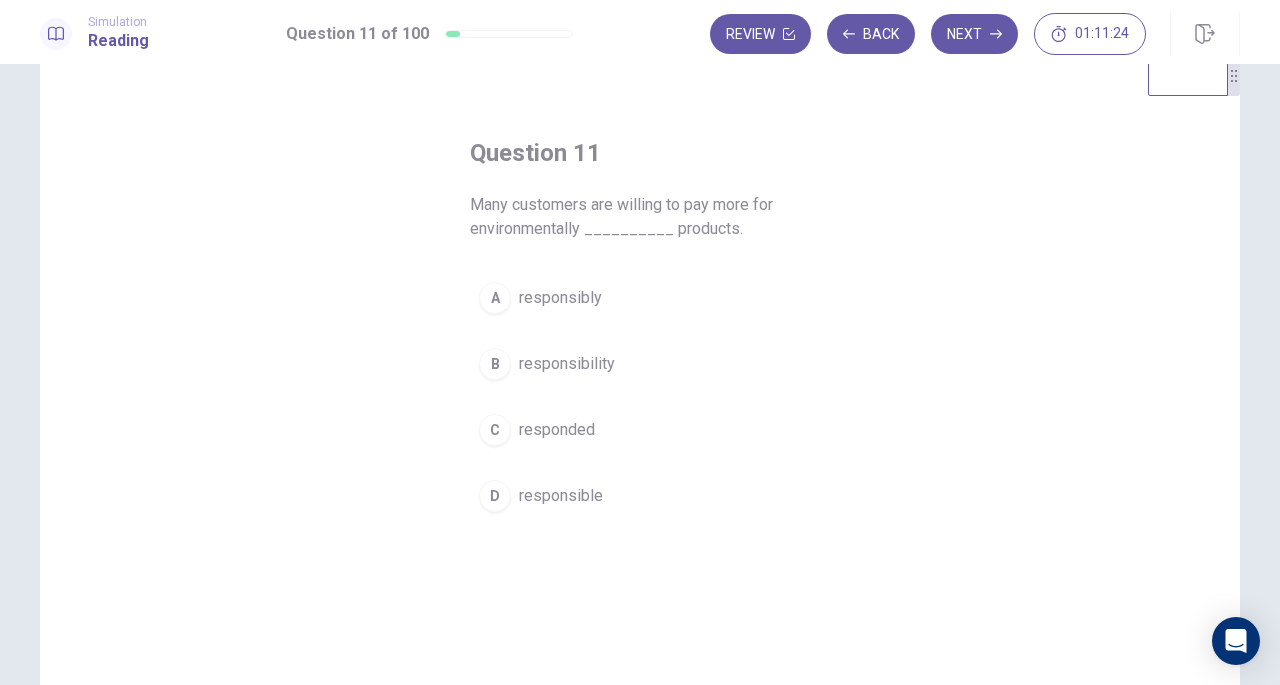 drag, startPoint x: 587, startPoint y: 295, endPoint x: 601, endPoint y: 495, distance: 200.4894 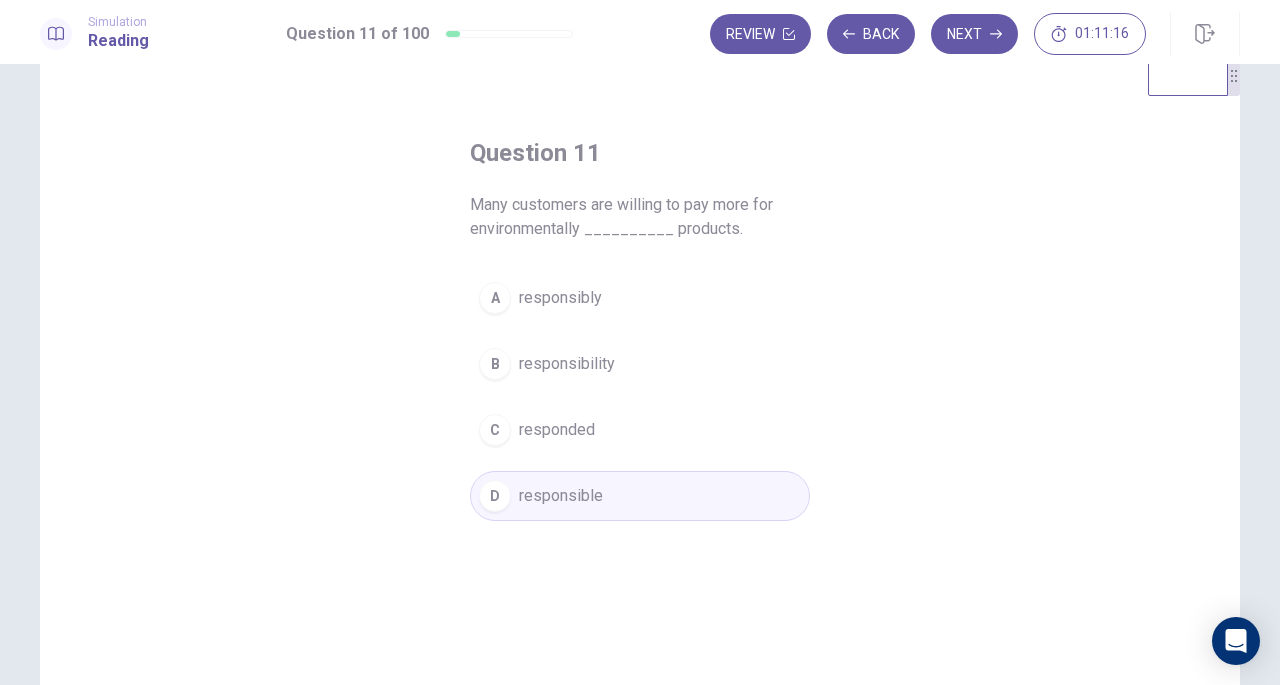 click on "Next" at bounding box center [974, 34] 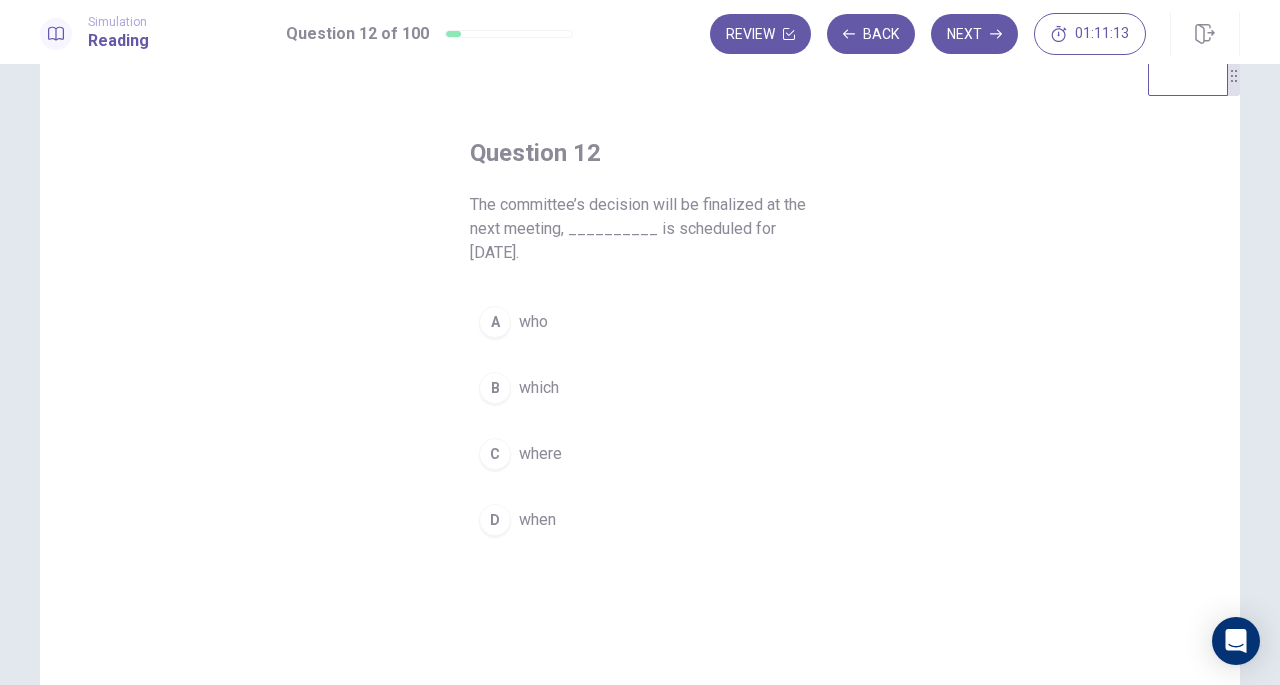 click on "Question 12 The committee’s decision will be finalized at the next meeting, __________ is scheduled for [DATE]. A who	 B which 	 C where	 D when" at bounding box center [640, 402] 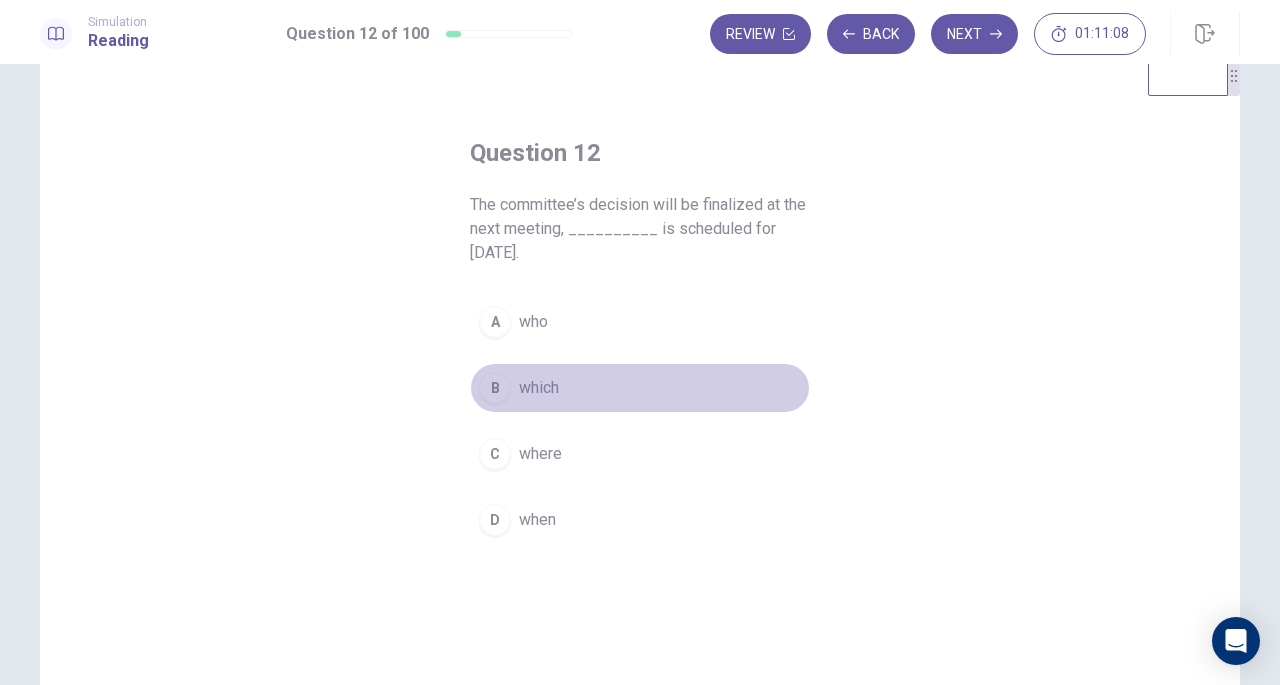 click on "B which" at bounding box center [640, 388] 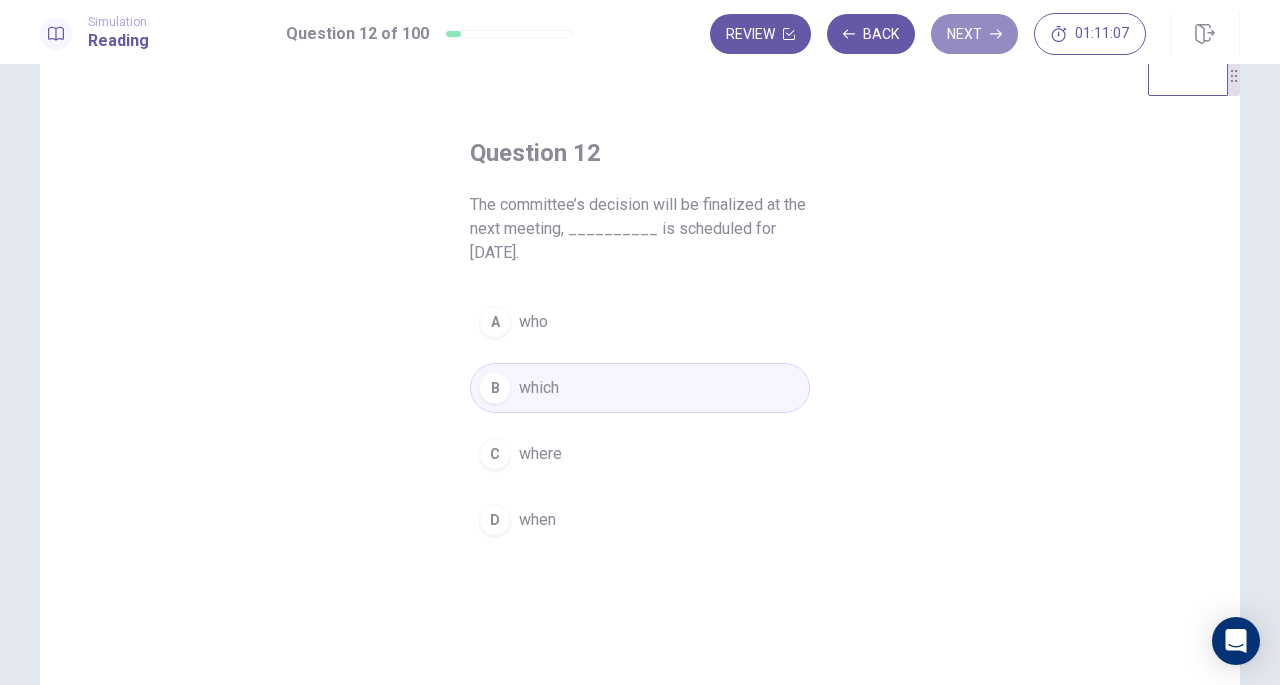 click on "Next" at bounding box center (974, 34) 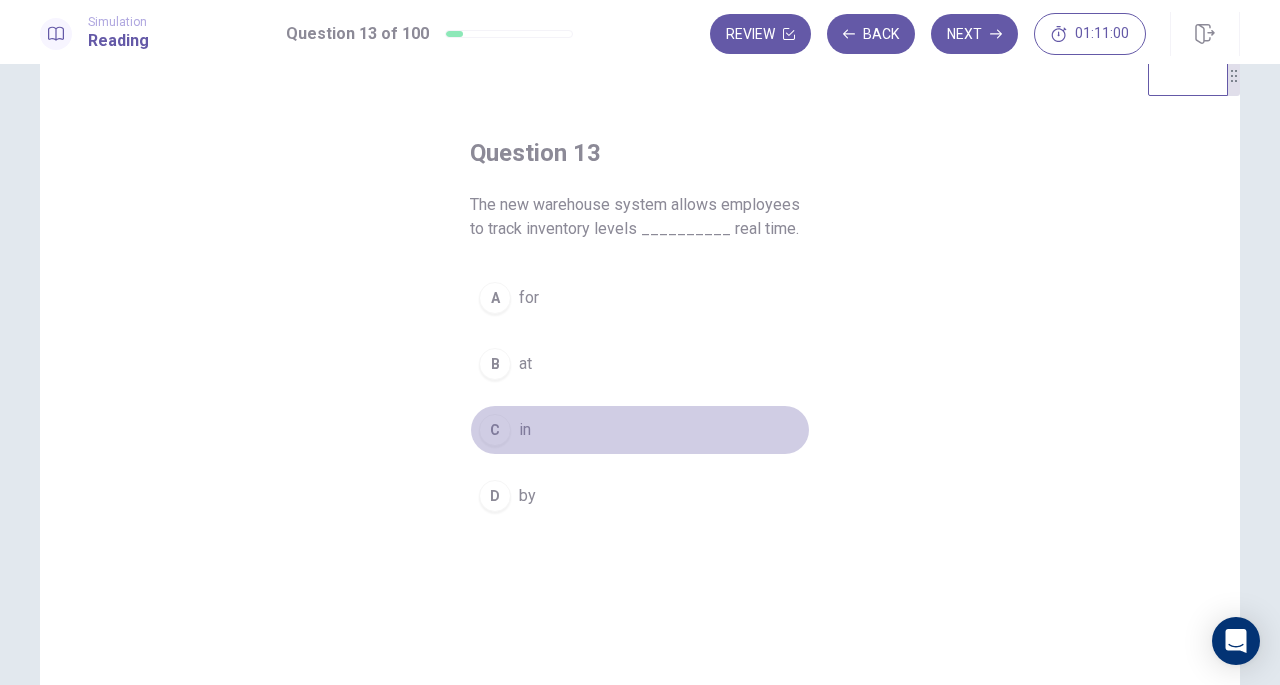click on "C in" at bounding box center [640, 430] 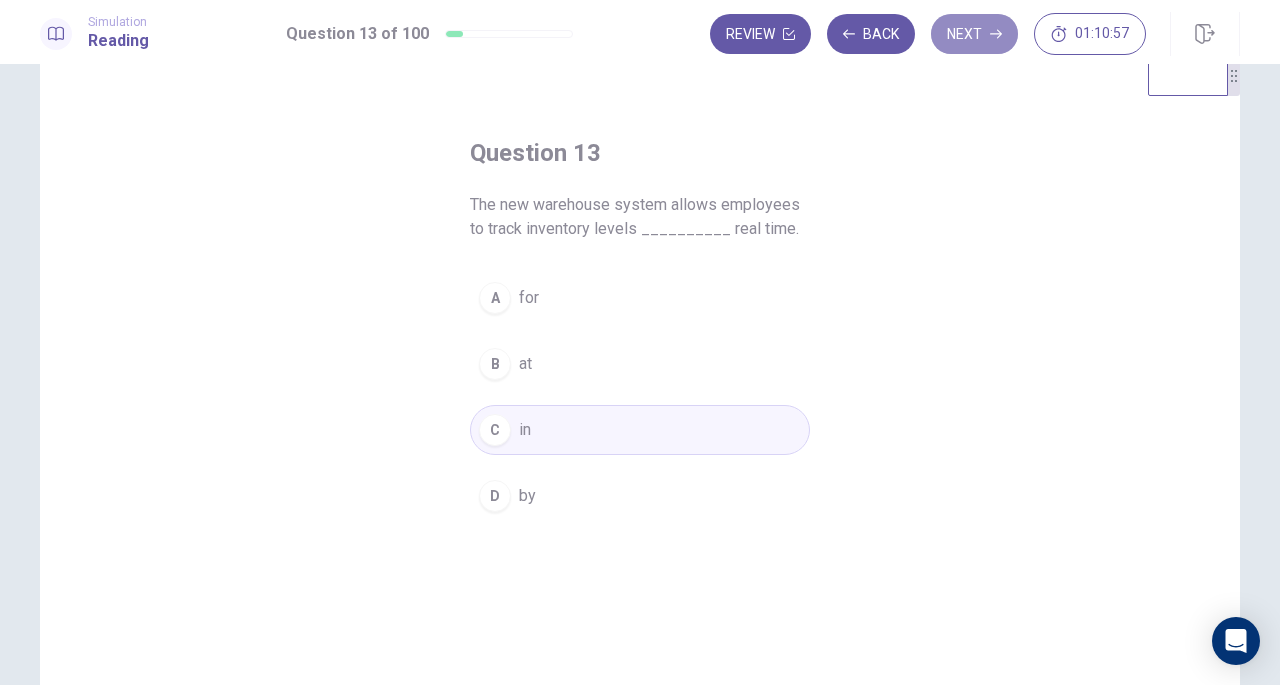 click on "Next" at bounding box center [974, 34] 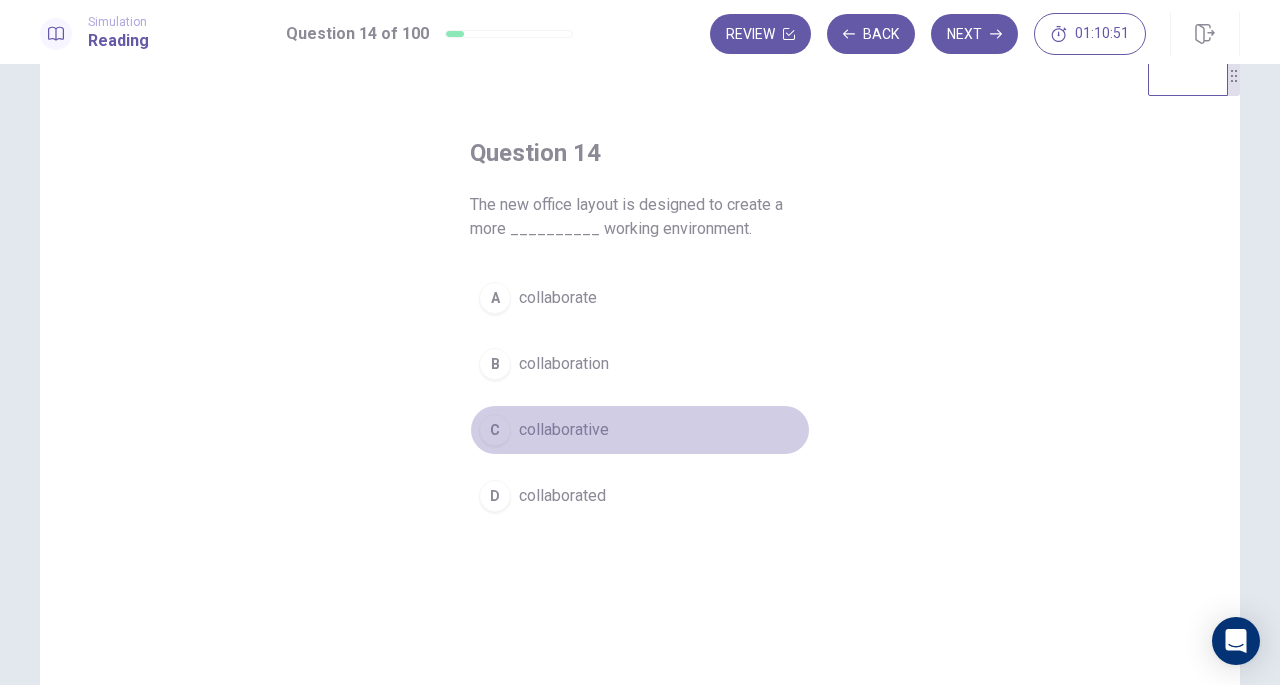 click on "collaborative" at bounding box center (564, 430) 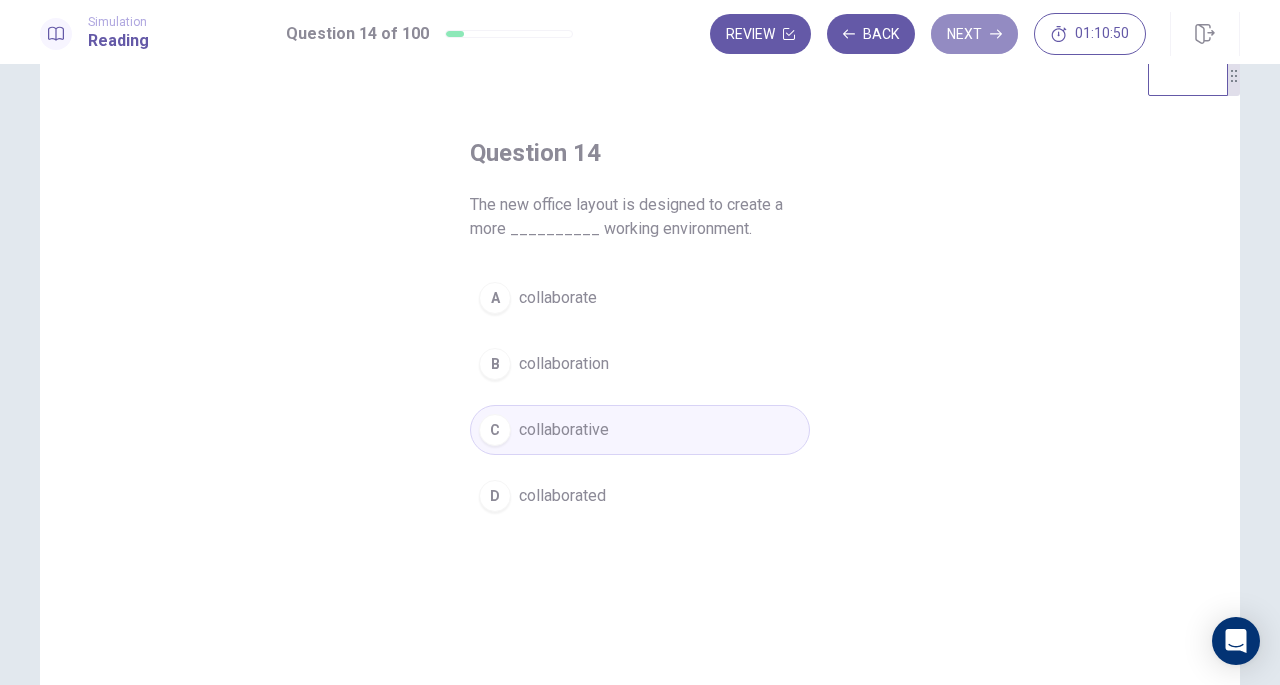 click on "Next" at bounding box center [974, 34] 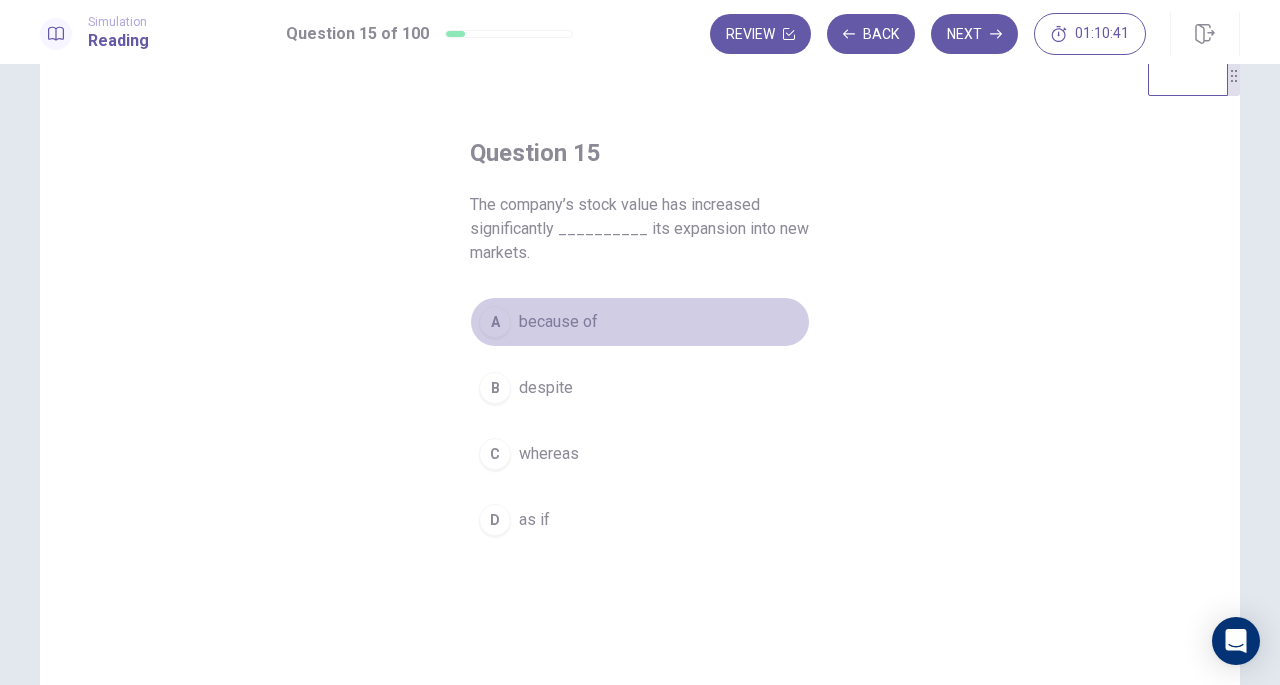 click on "A because of" at bounding box center (640, 322) 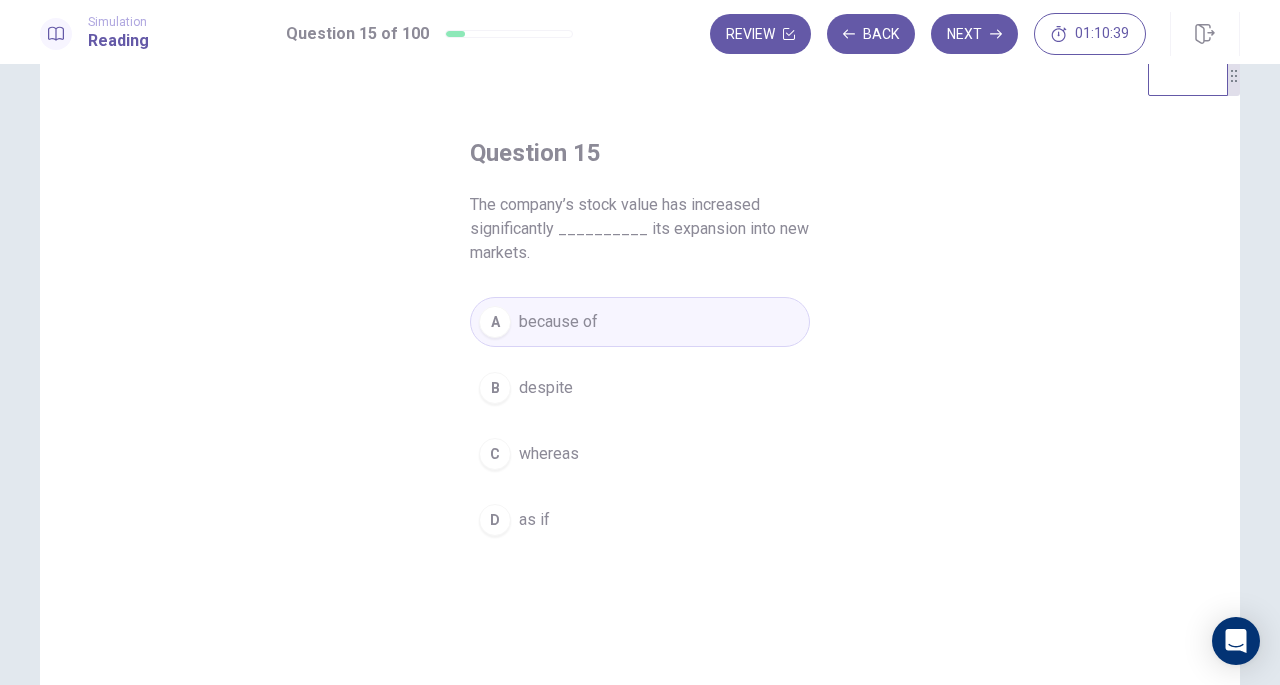 click on "Simulation   Reading Question 15 of 100 Review Back Next 01:10:39" at bounding box center [640, 32] 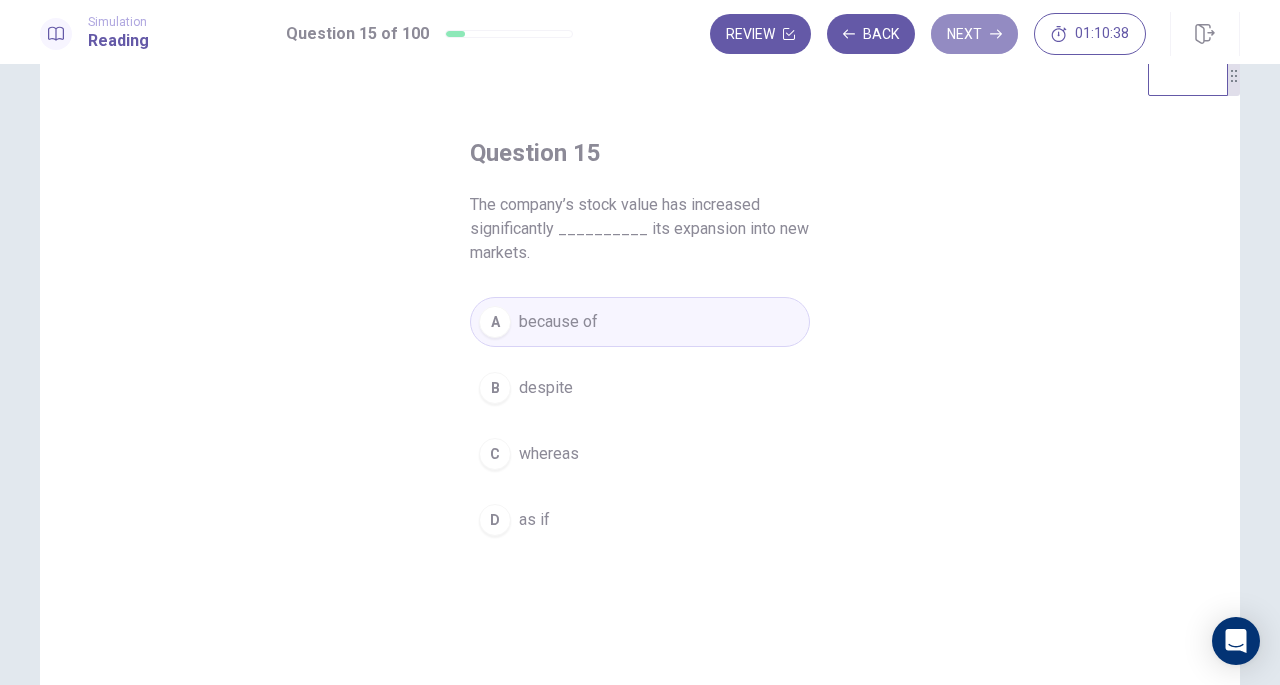 click on "Next" at bounding box center (974, 34) 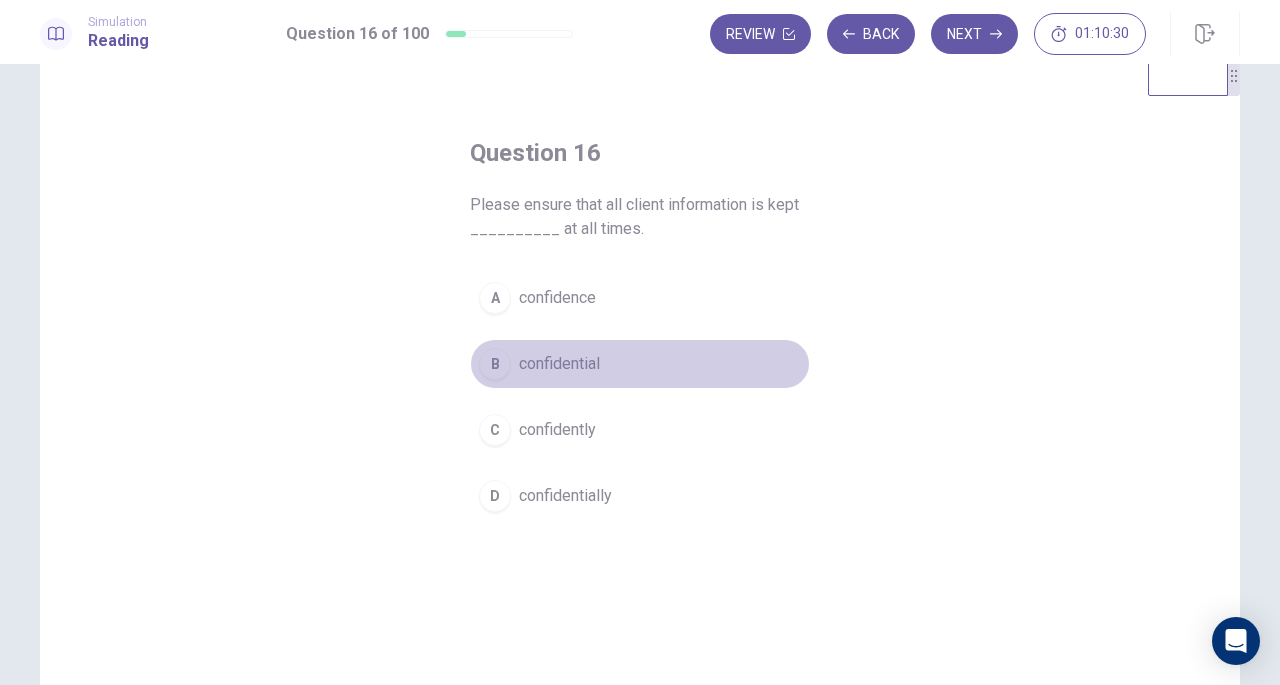 click on "B confidential" at bounding box center (640, 364) 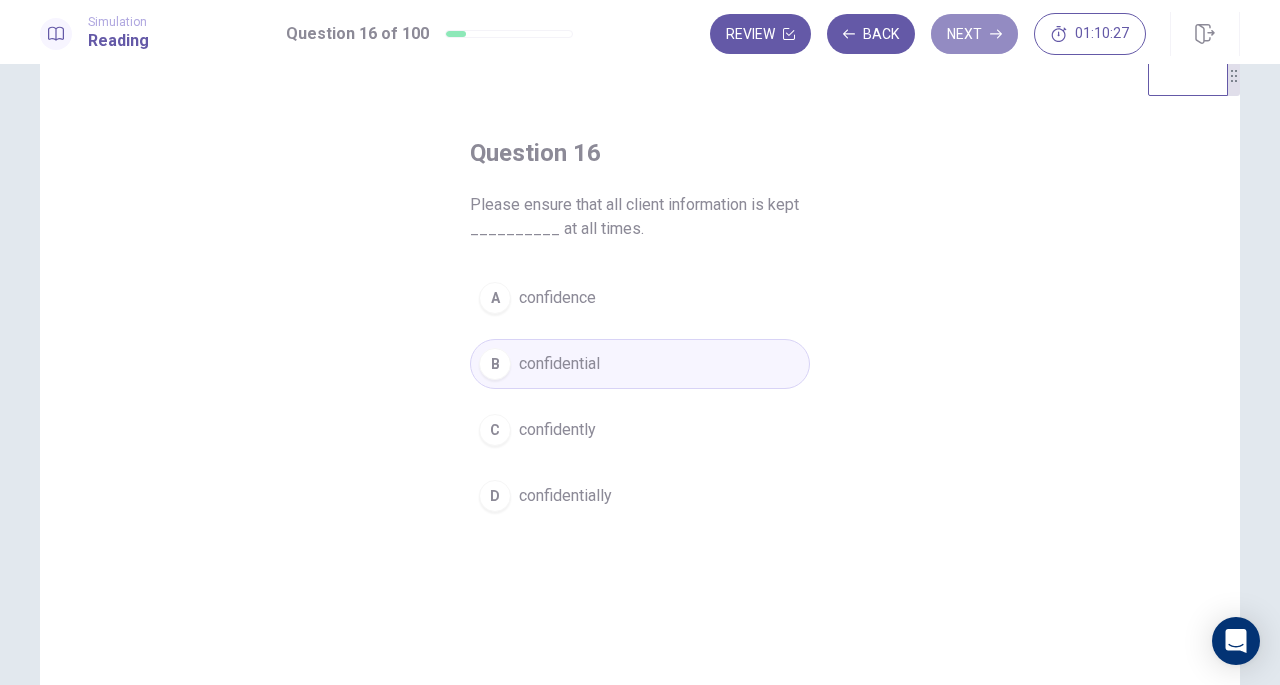 click on "Next" at bounding box center (974, 34) 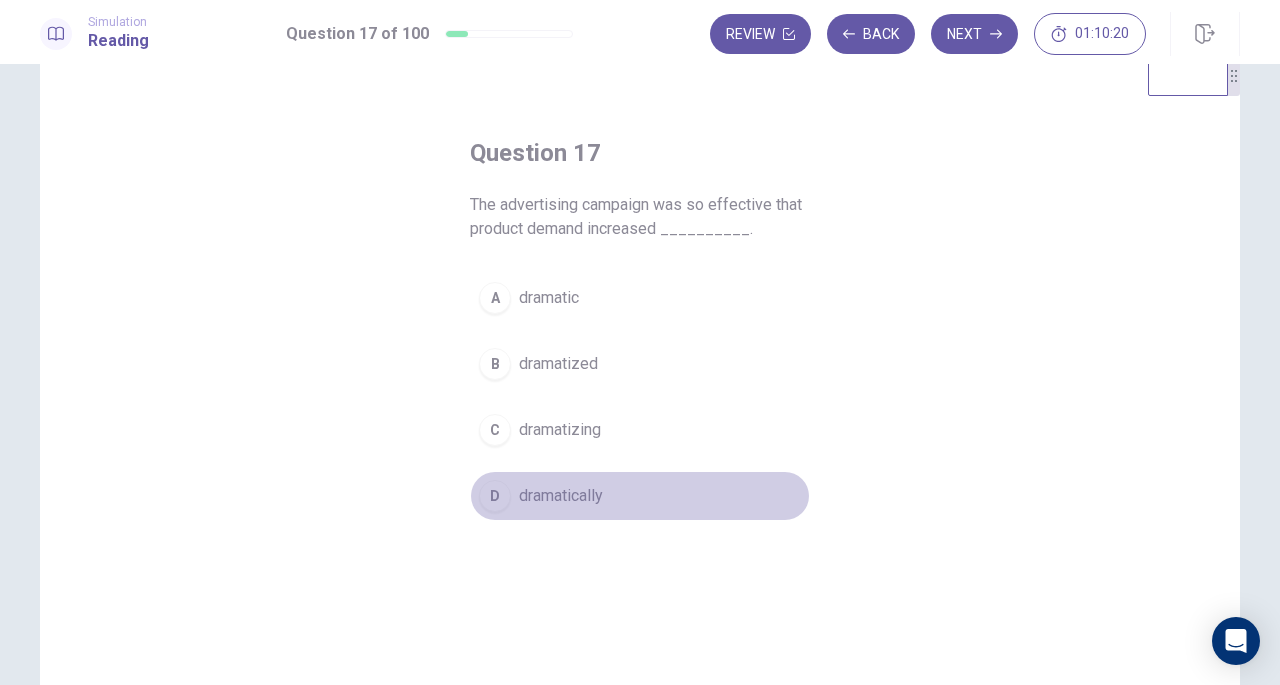 click on "D dramatically" at bounding box center (640, 496) 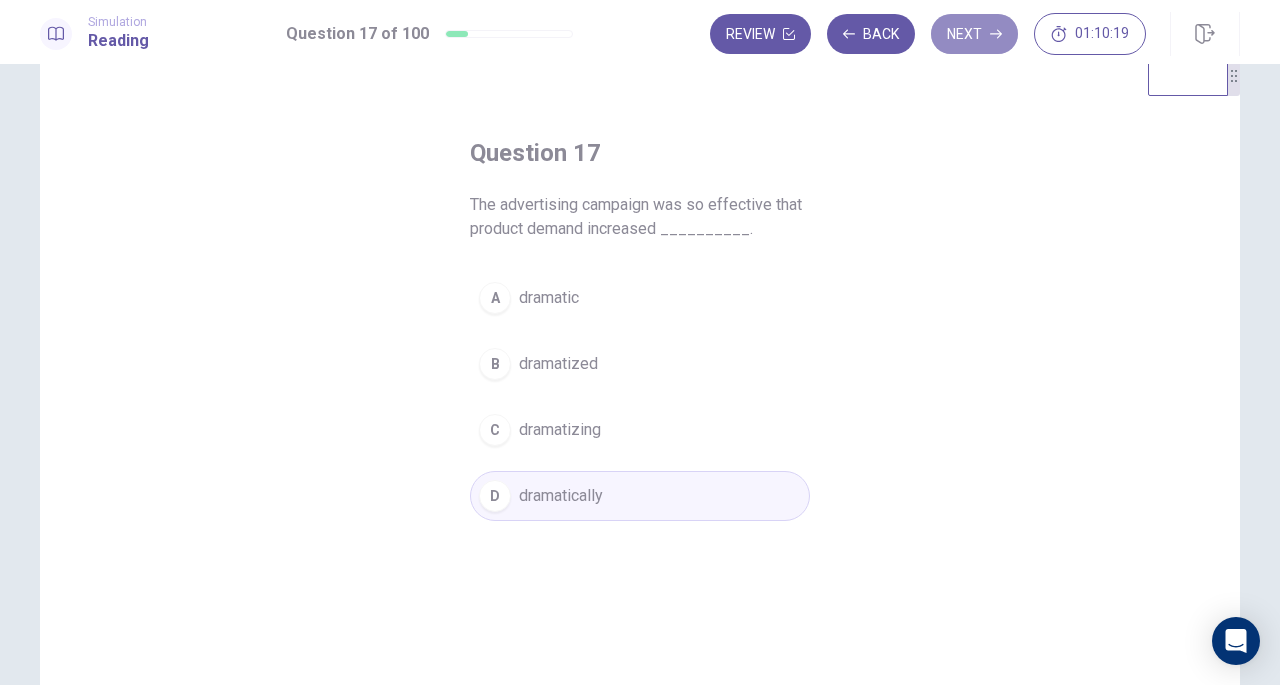 click on "Next" at bounding box center (974, 34) 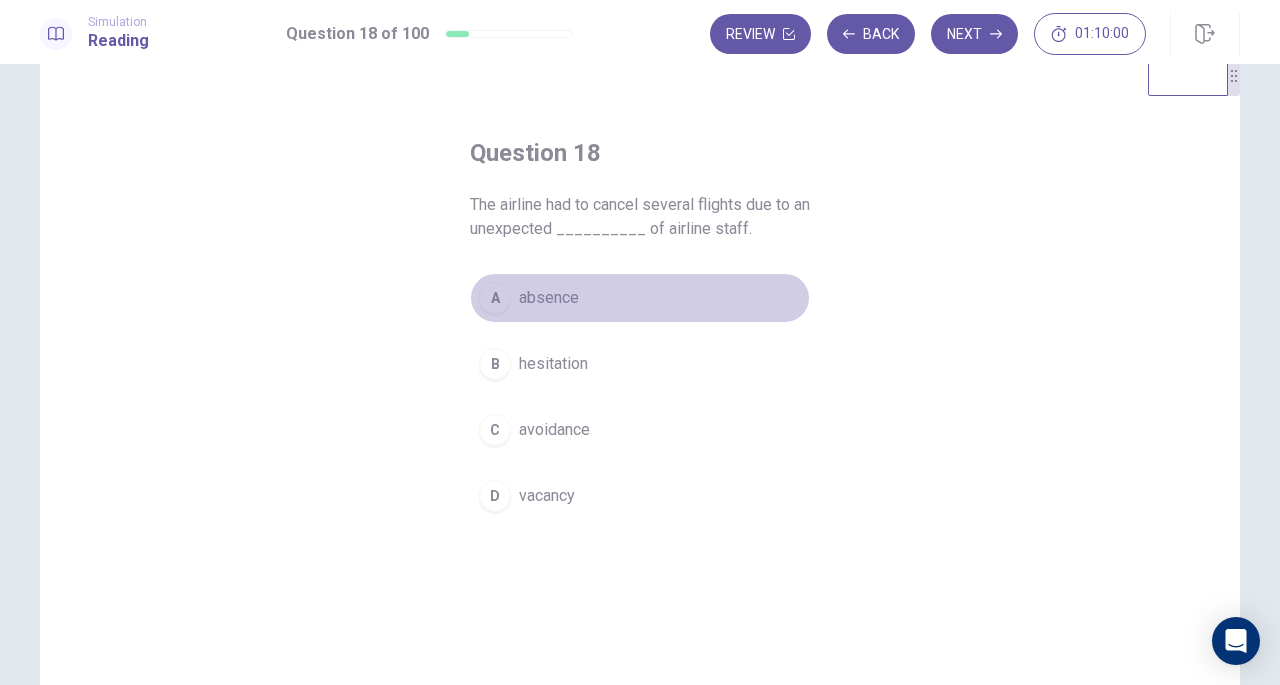 click on "A absence" at bounding box center (640, 298) 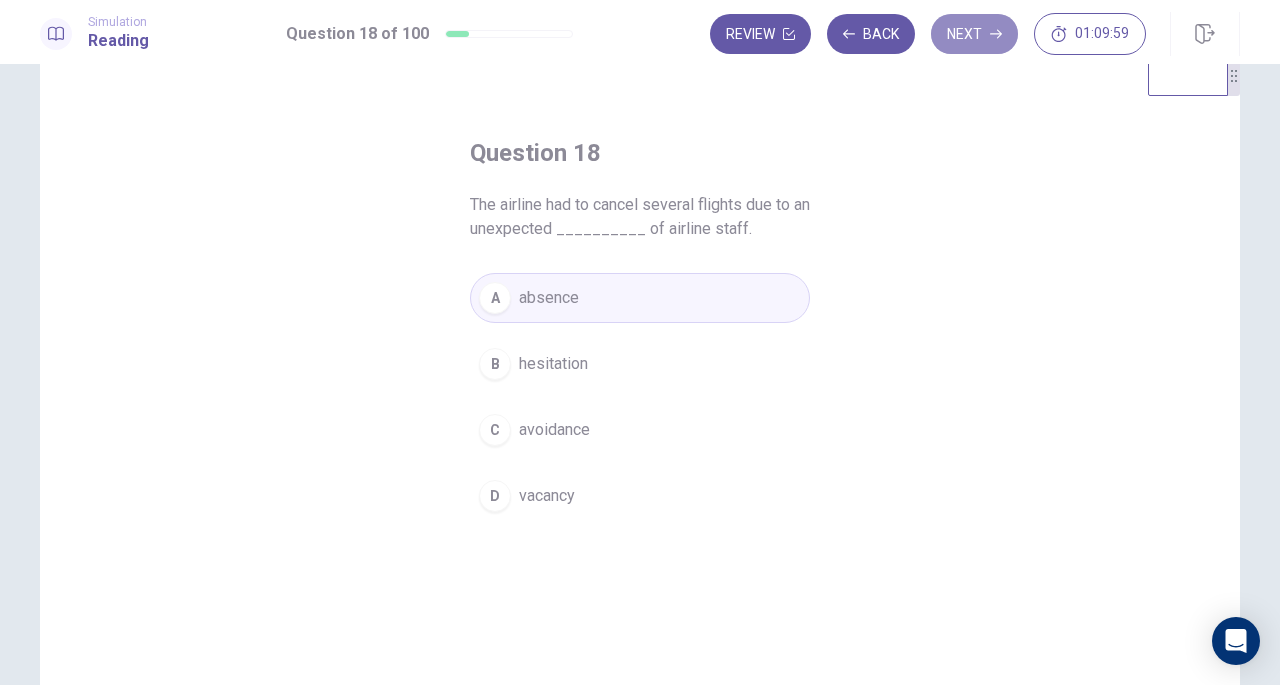 click on "Next" at bounding box center (974, 34) 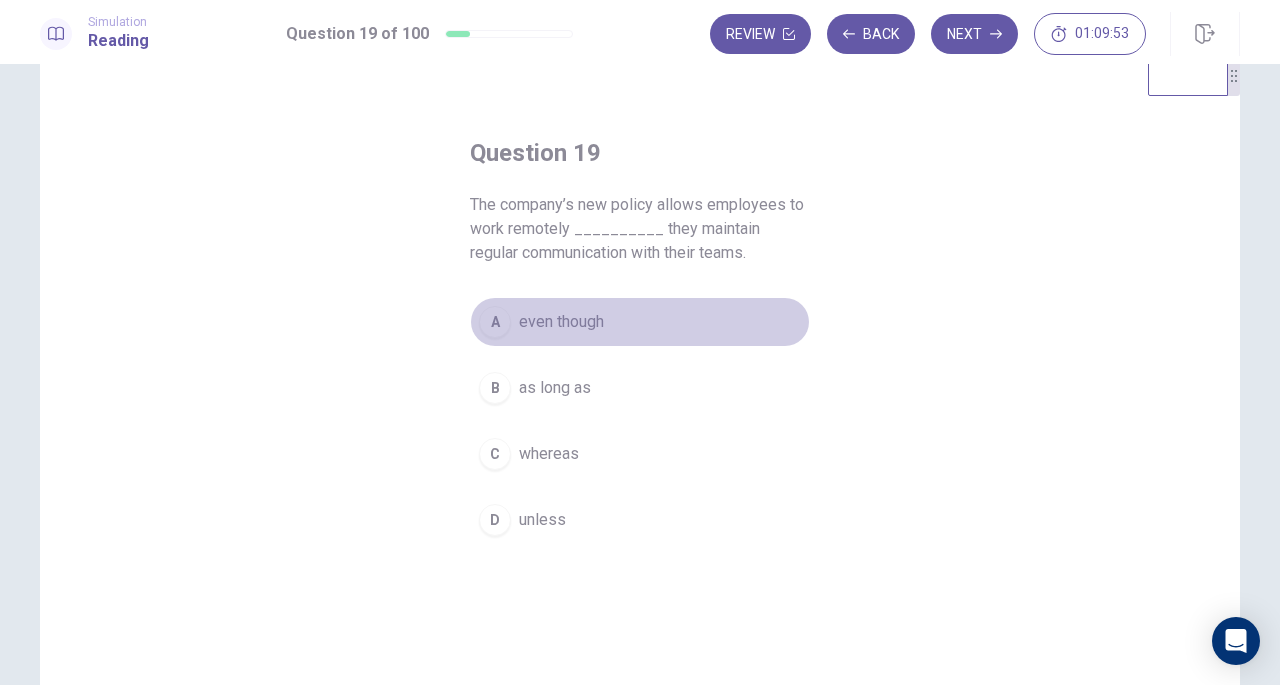 click on "A even though" at bounding box center (640, 322) 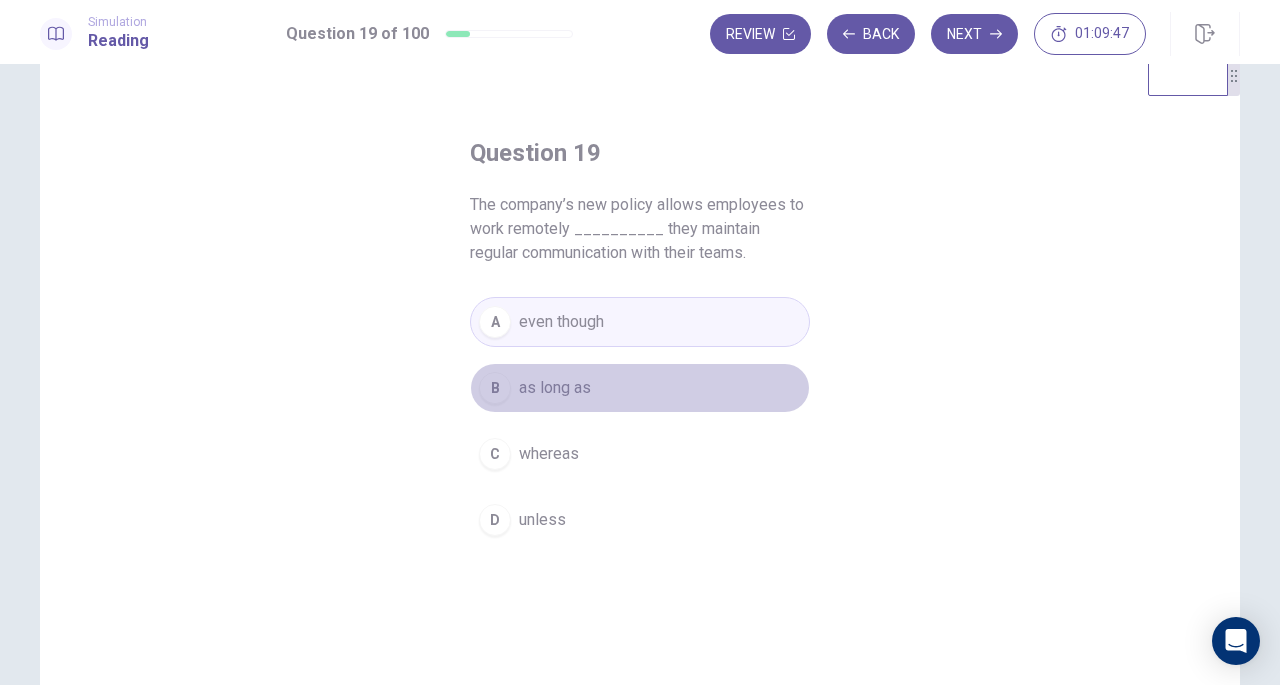 click on "B as long as" at bounding box center (640, 388) 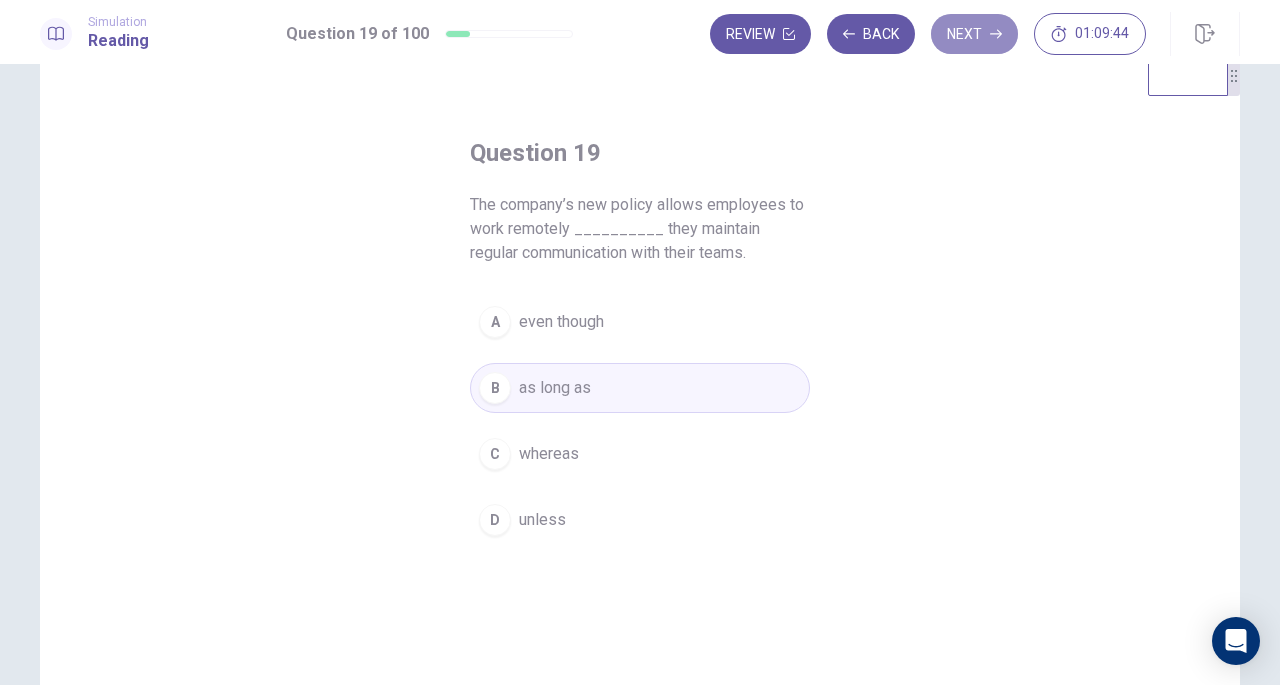click on "Next" at bounding box center [974, 34] 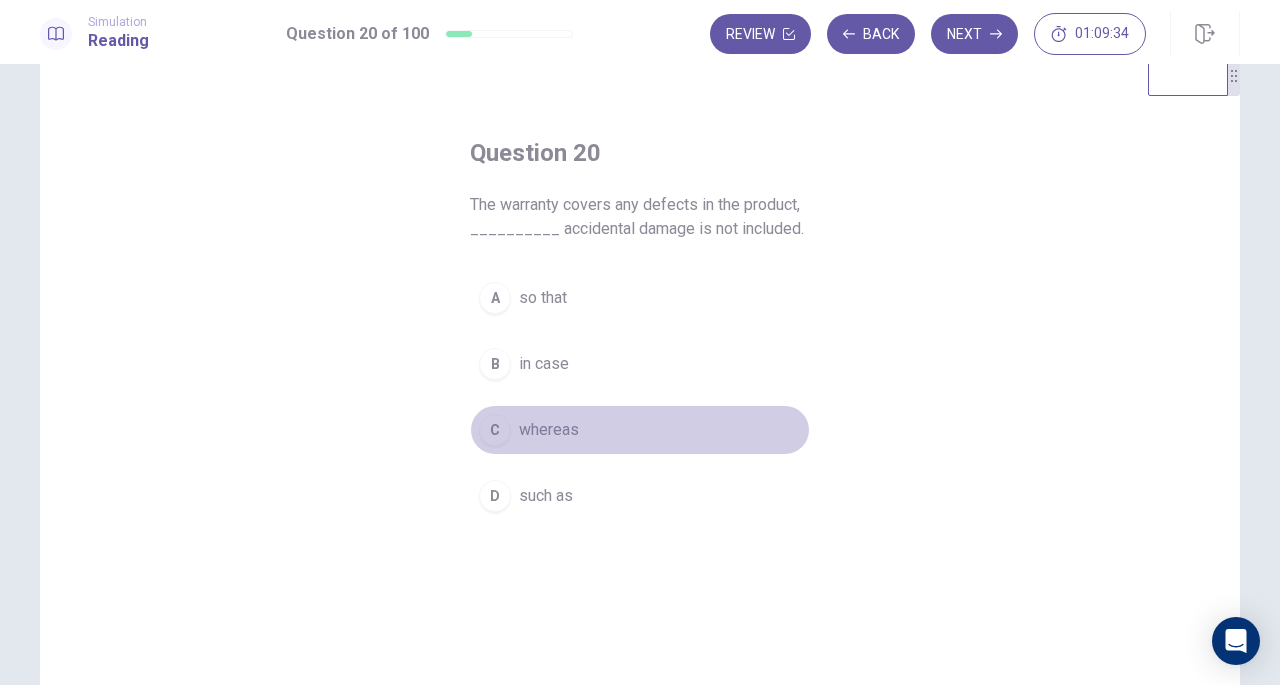 click on "C whereas" at bounding box center [640, 430] 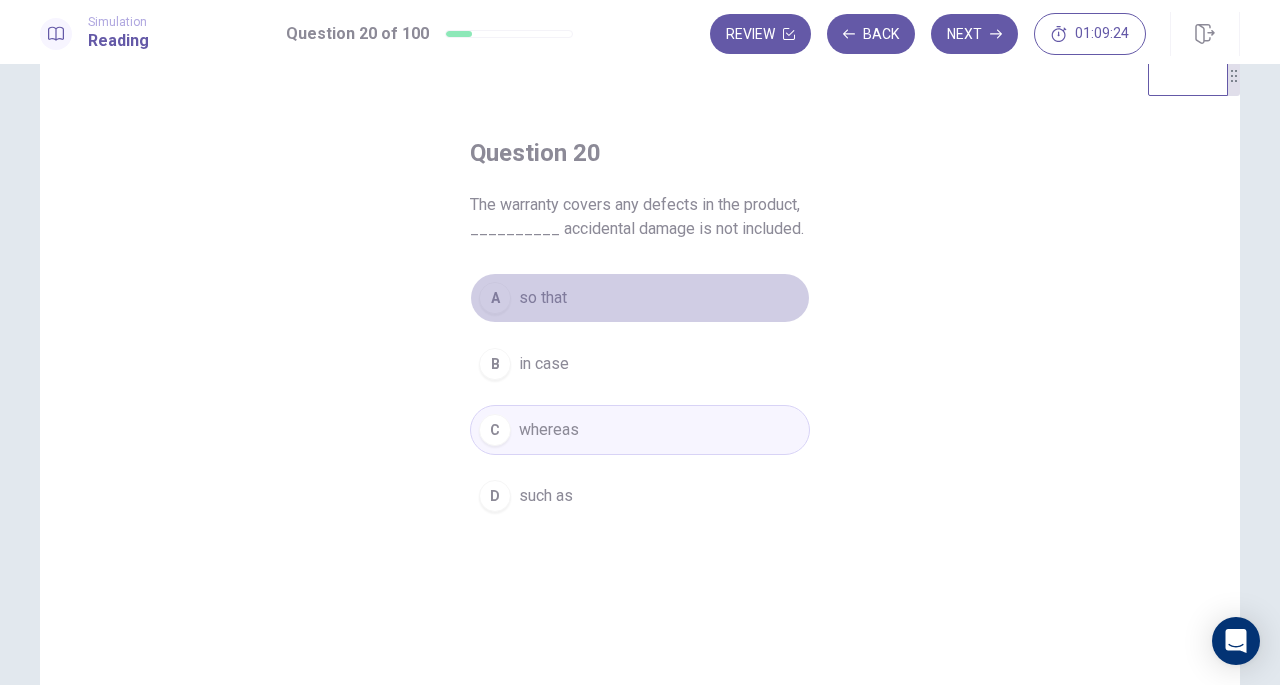 click on "A so that" at bounding box center (640, 298) 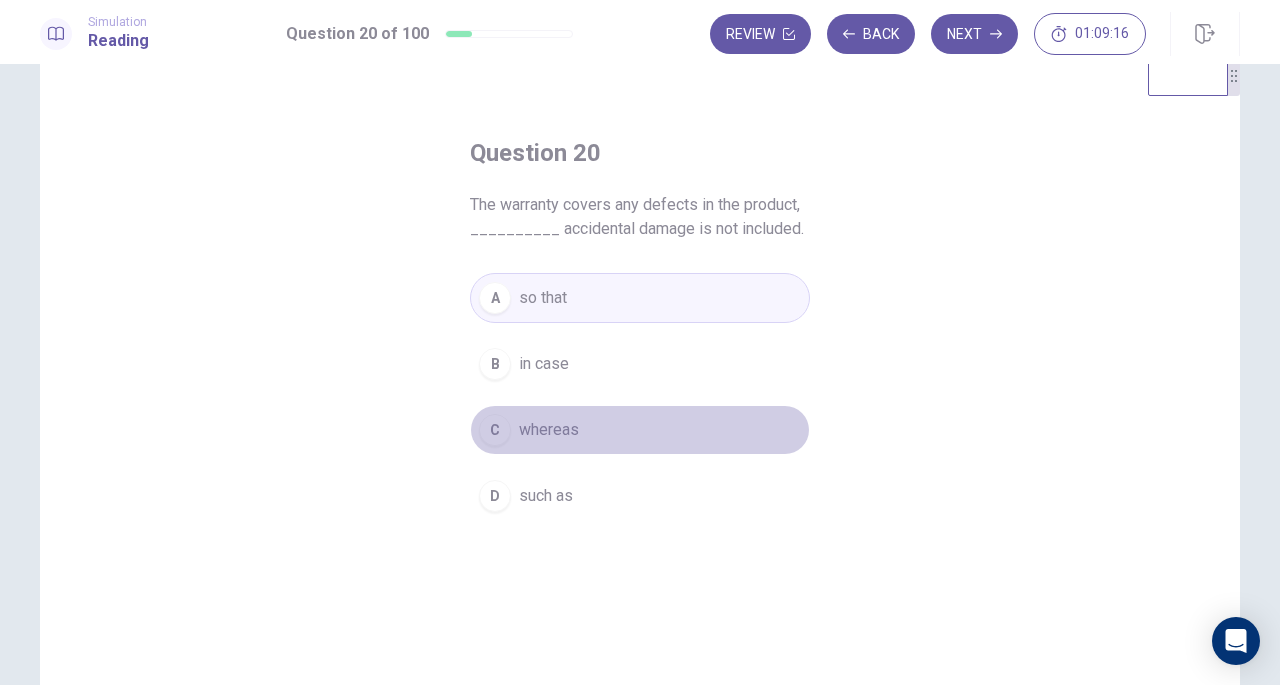click on "C whereas" at bounding box center [640, 430] 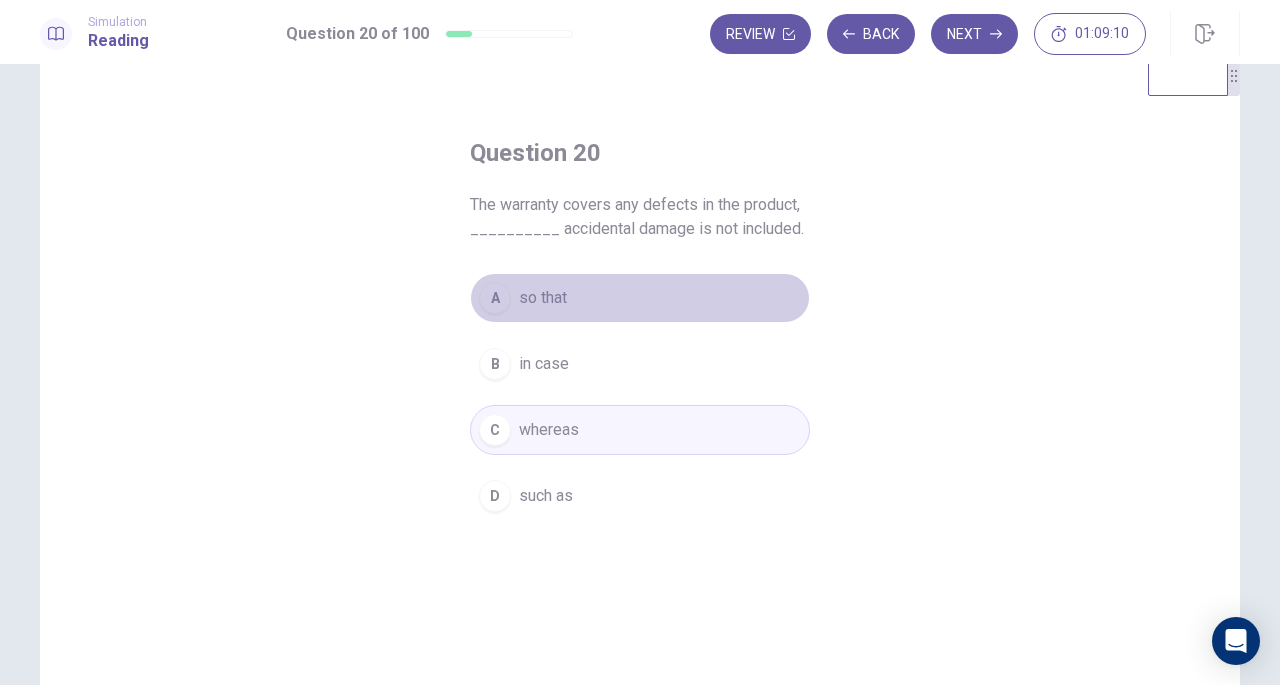 click on "so that" at bounding box center [543, 298] 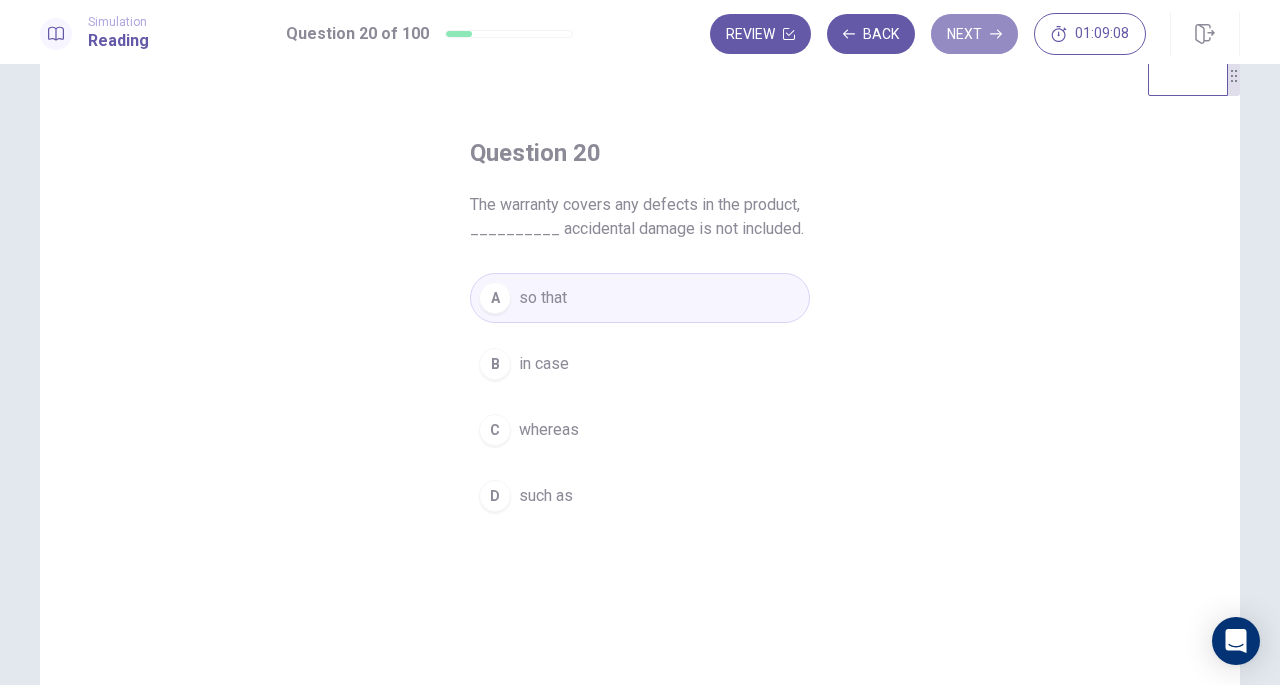 click on "Next" at bounding box center [974, 34] 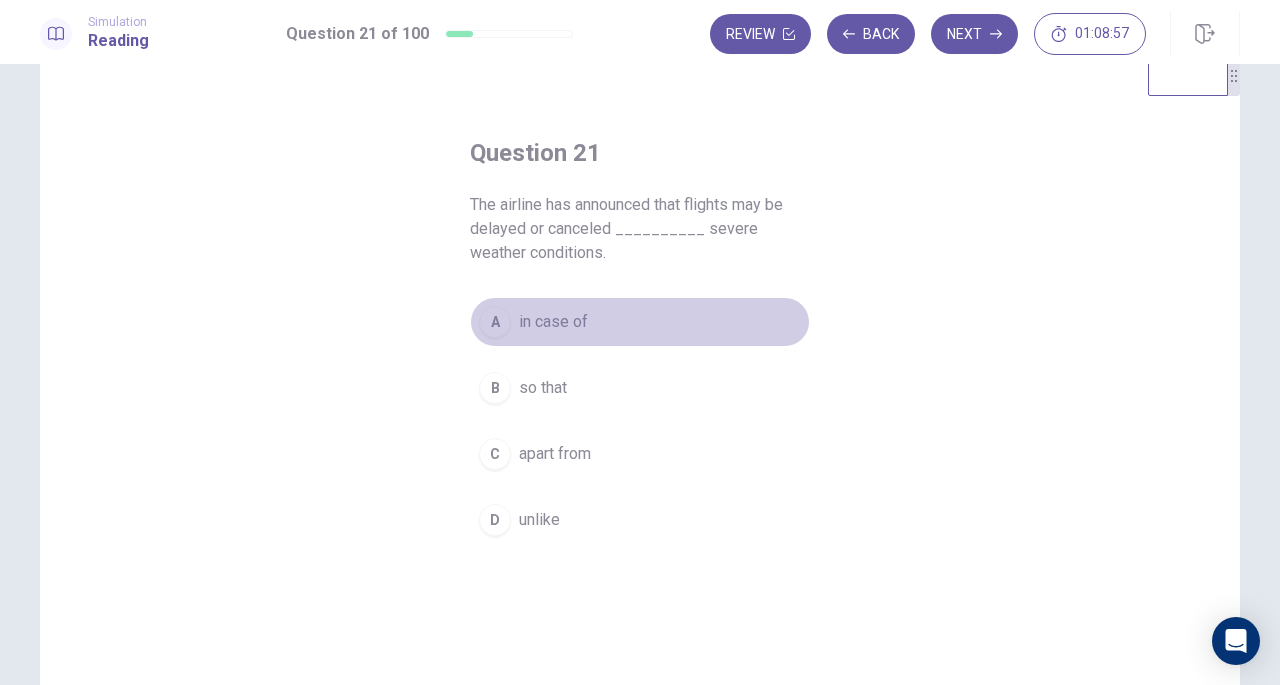 click on "A in case of" at bounding box center [640, 322] 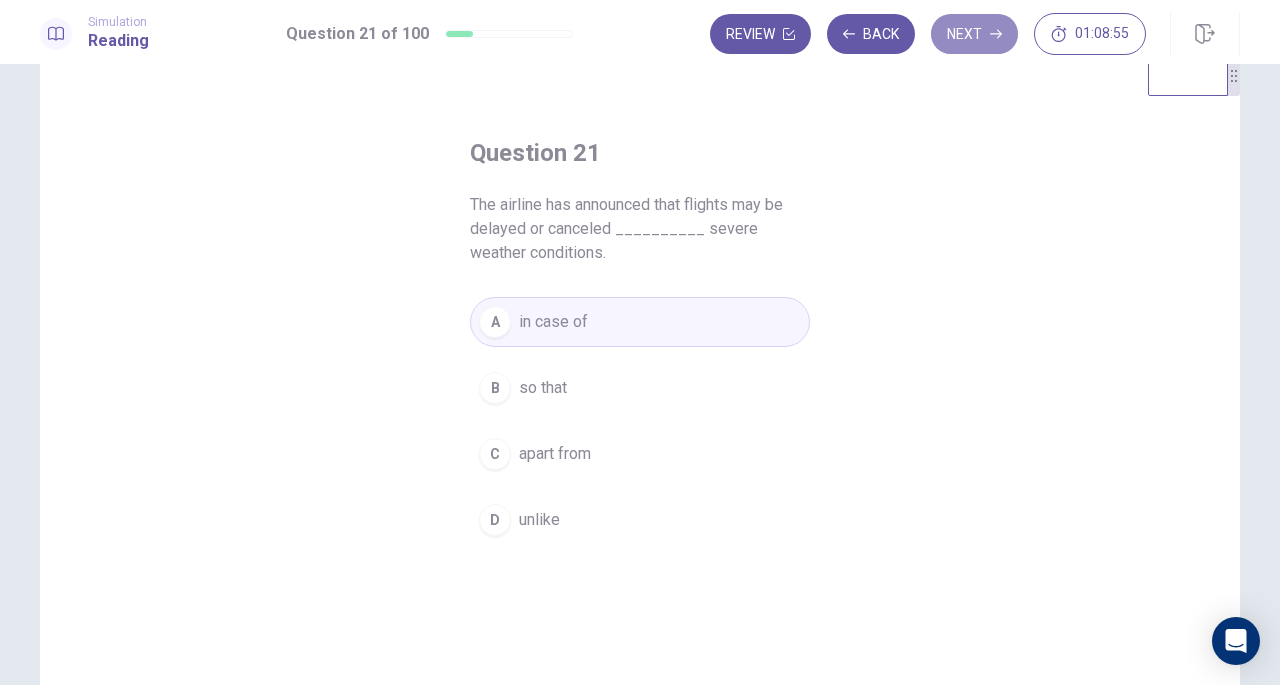 click on "Next" at bounding box center [974, 34] 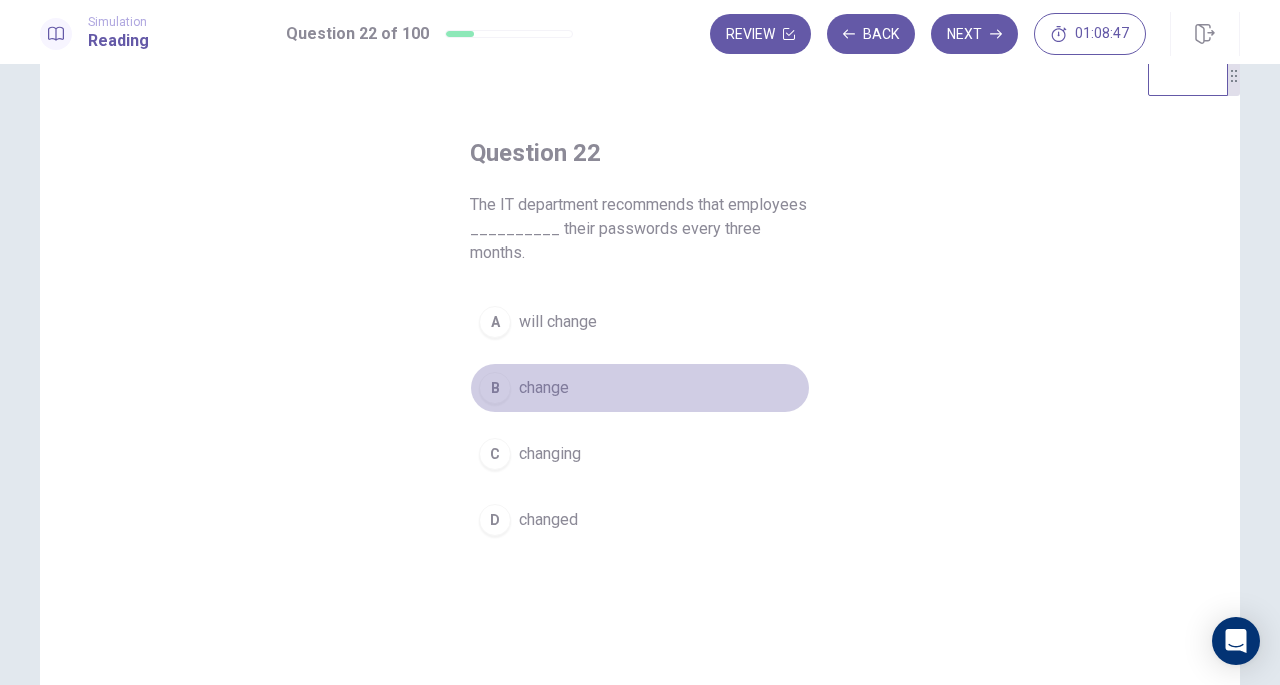click on "change" at bounding box center [544, 388] 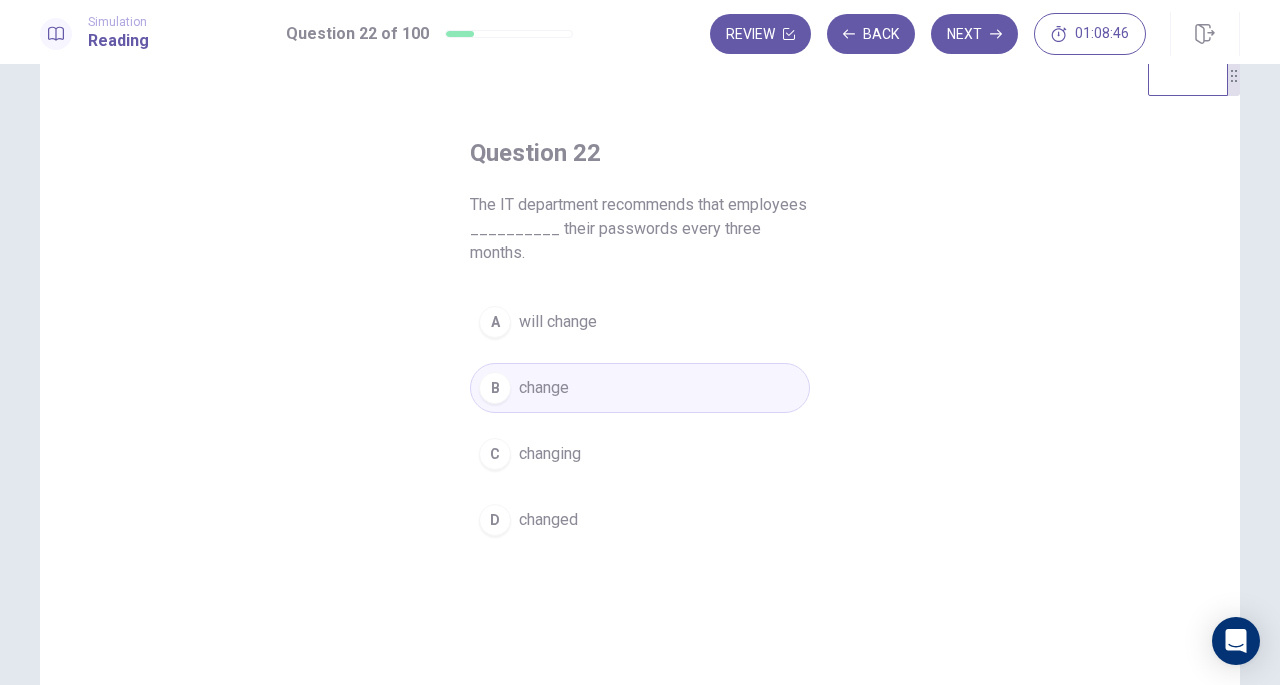 drag, startPoint x: 956, startPoint y: 56, endPoint x: 986, endPoint y: 31, distance: 39.051247 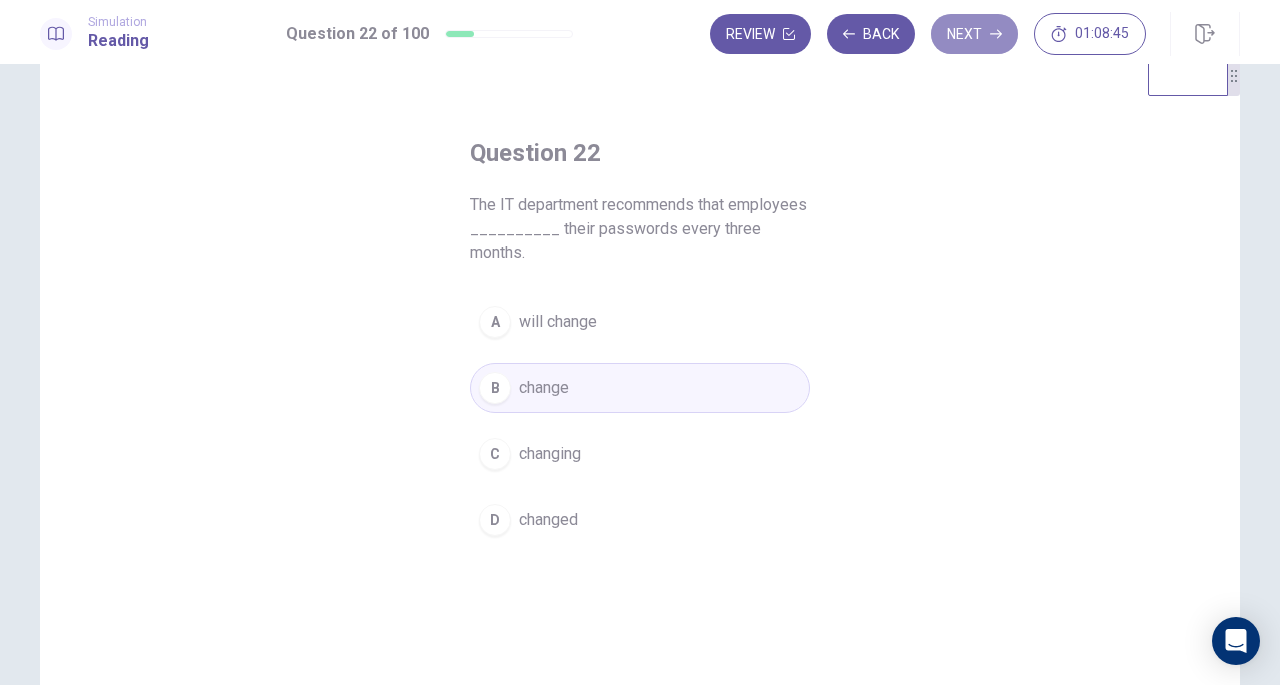 click on "Next" at bounding box center (974, 34) 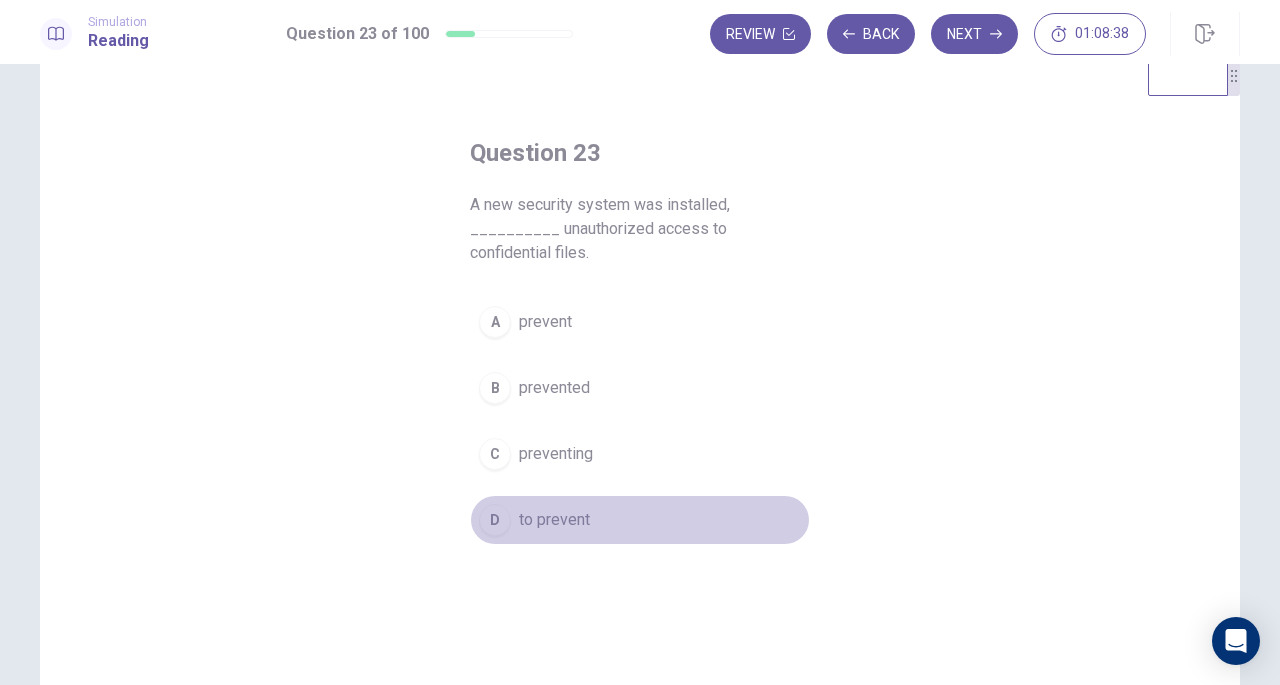 click on "to prevent" at bounding box center [554, 520] 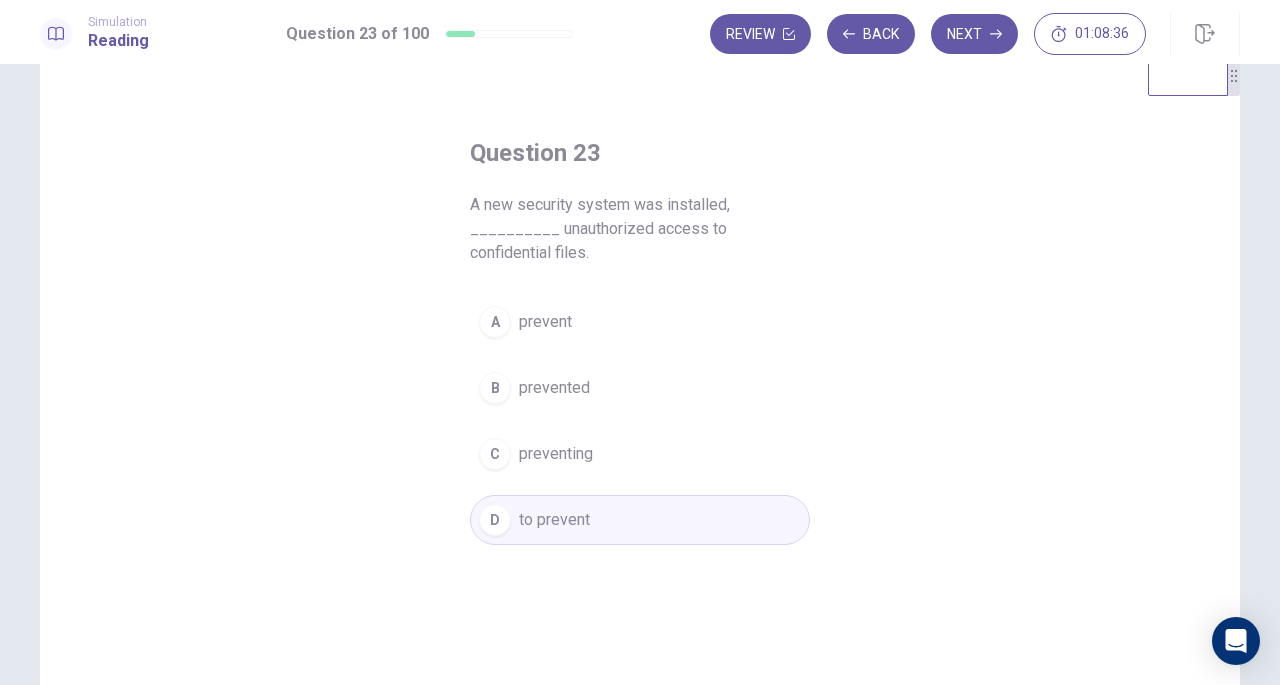 click on "Next" at bounding box center [974, 34] 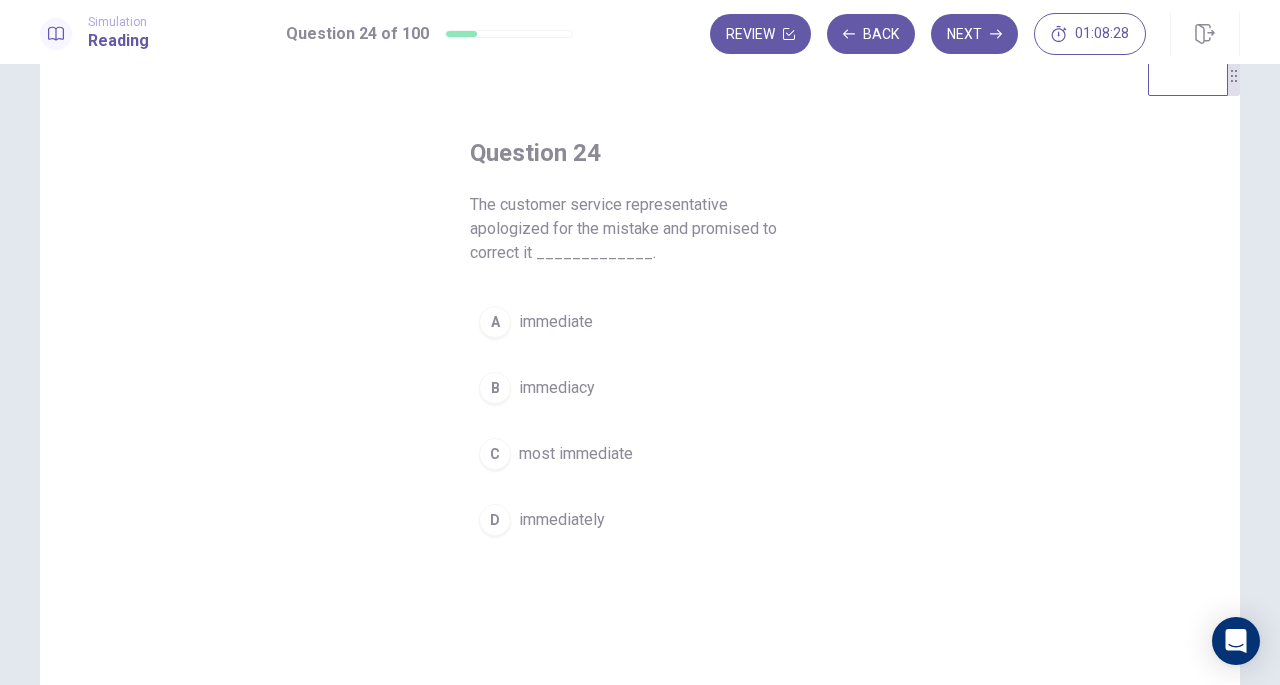 click on "immediate" at bounding box center (556, 322) 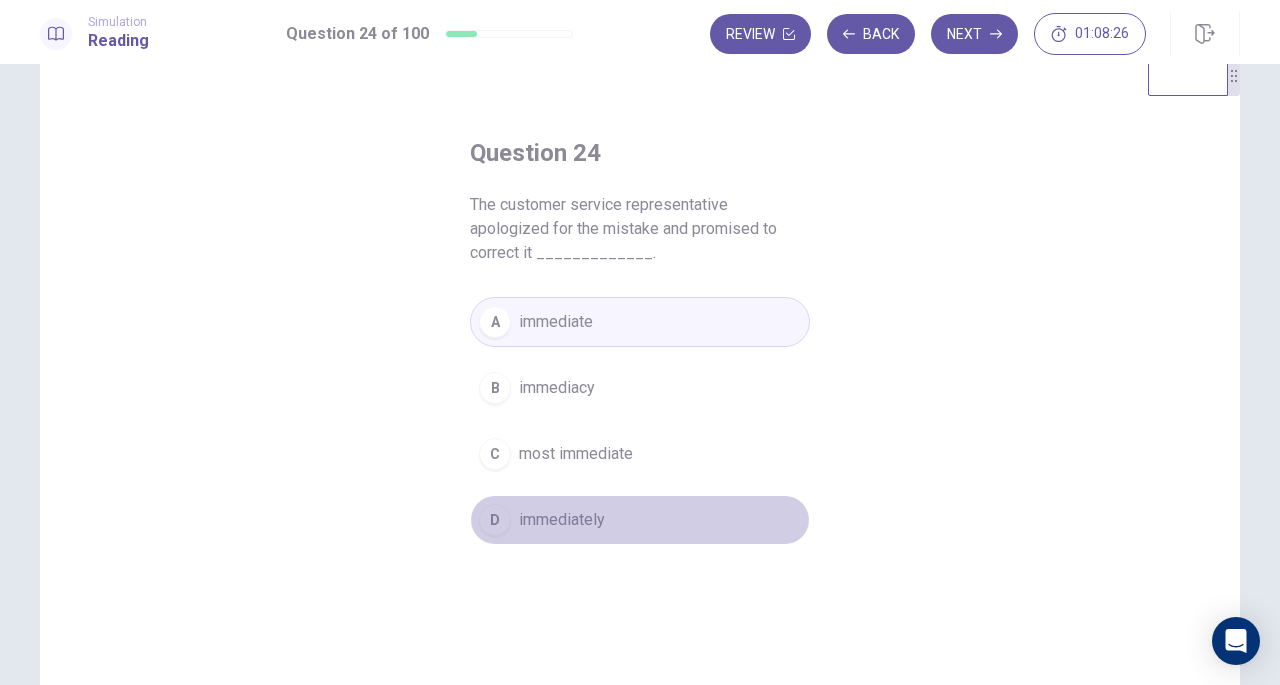 click on "D immediately" at bounding box center (640, 520) 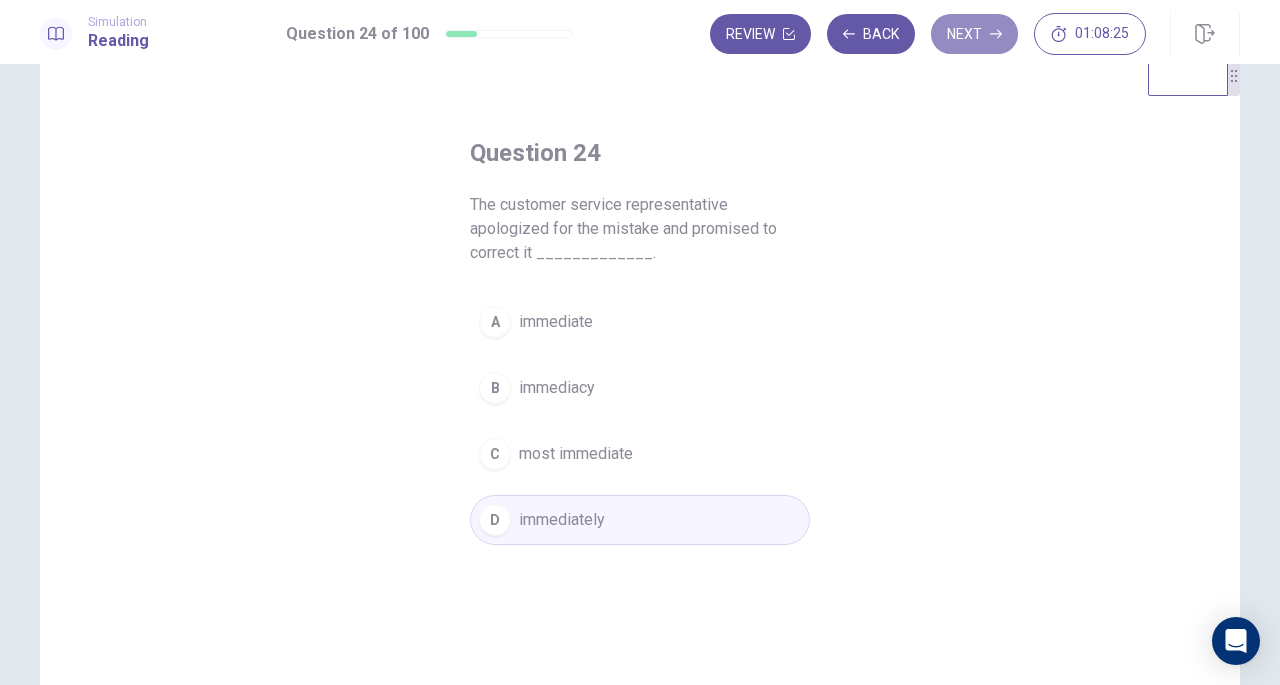 click on "Next" at bounding box center [974, 34] 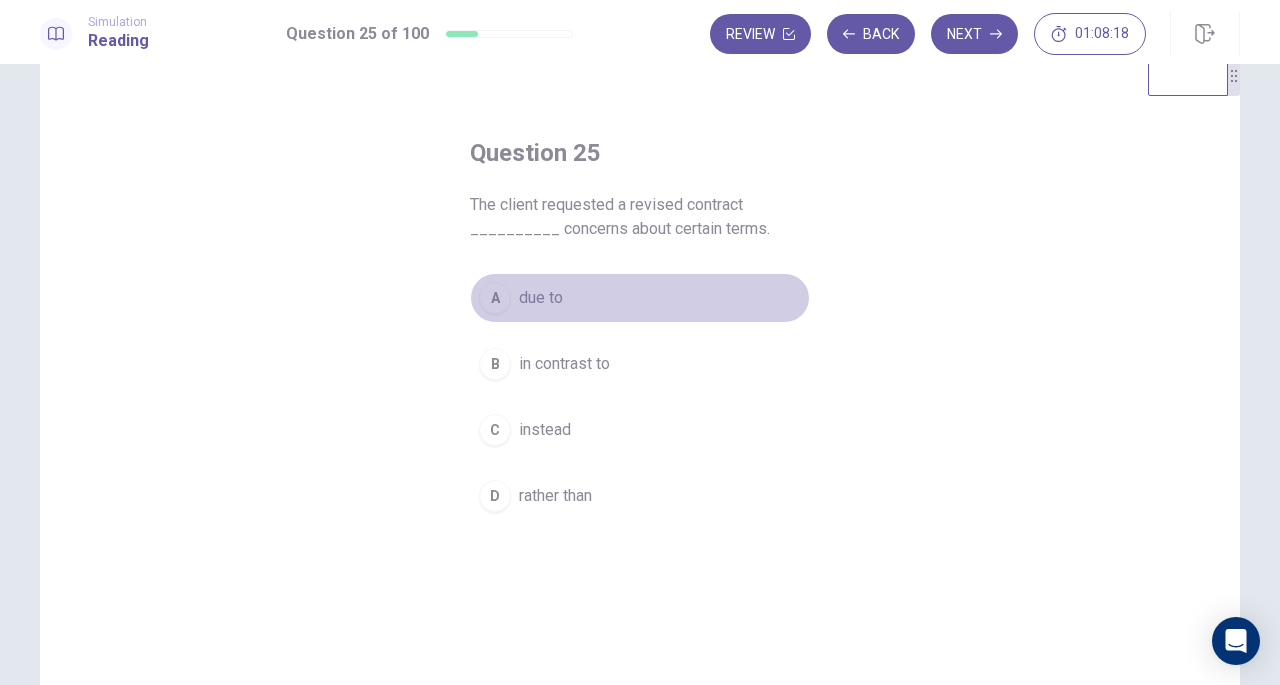 click on "A due to" at bounding box center [640, 298] 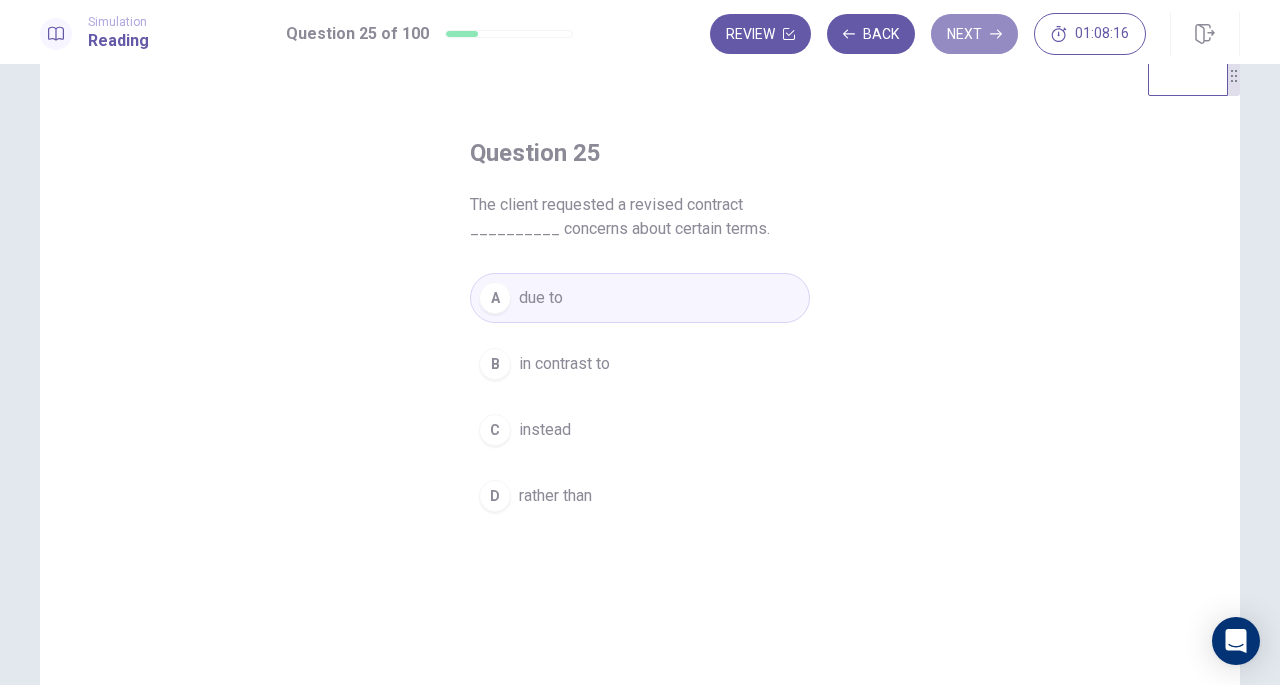 click on "Next" at bounding box center [974, 34] 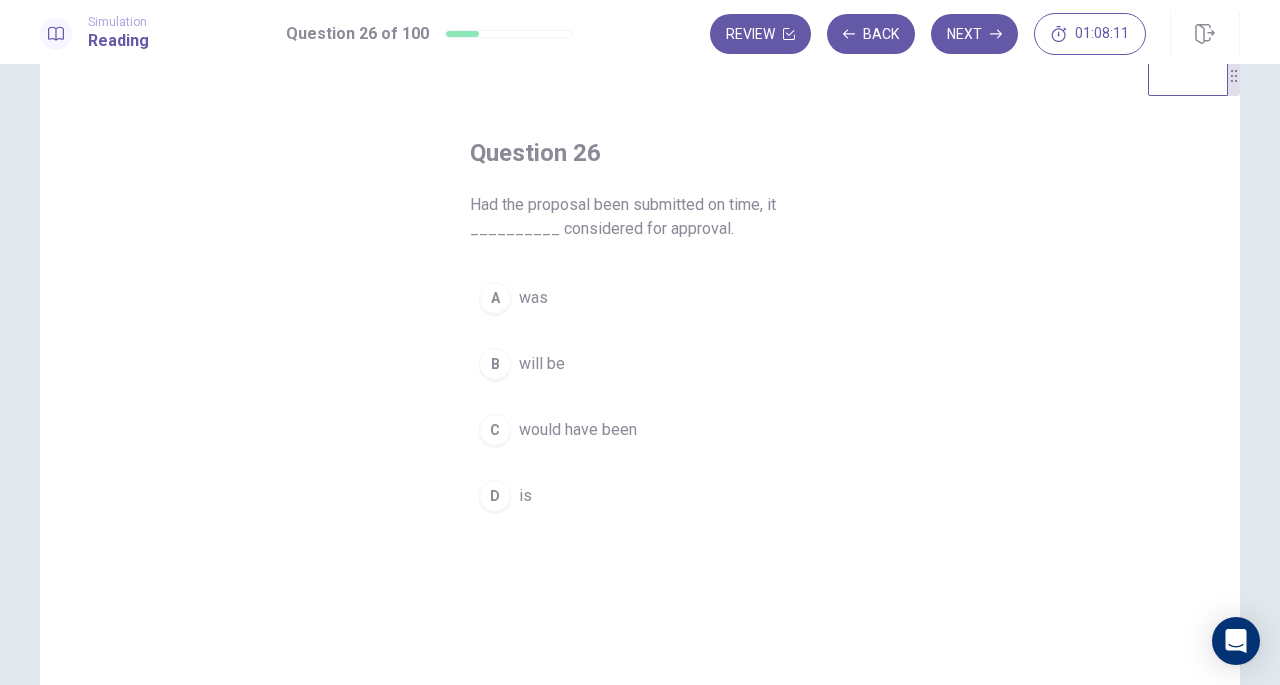 click on "A was	 B will be	 C would have been  D is" at bounding box center [640, 397] 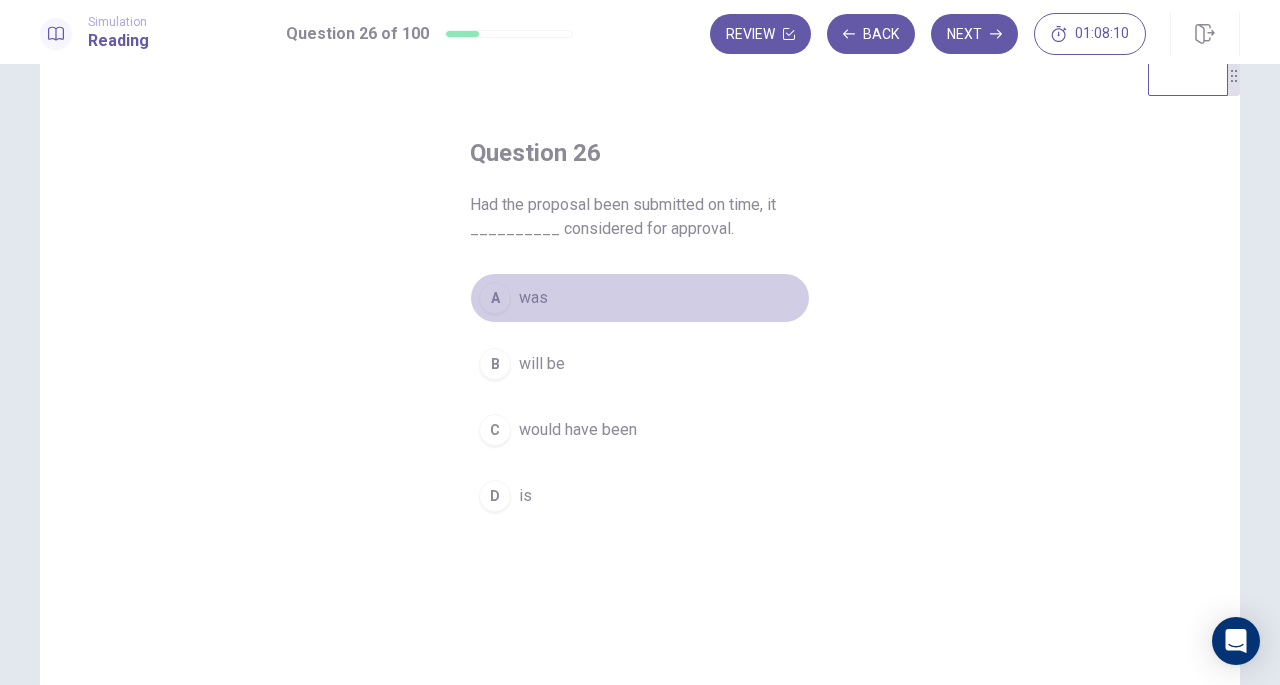 click on "was" at bounding box center (533, 298) 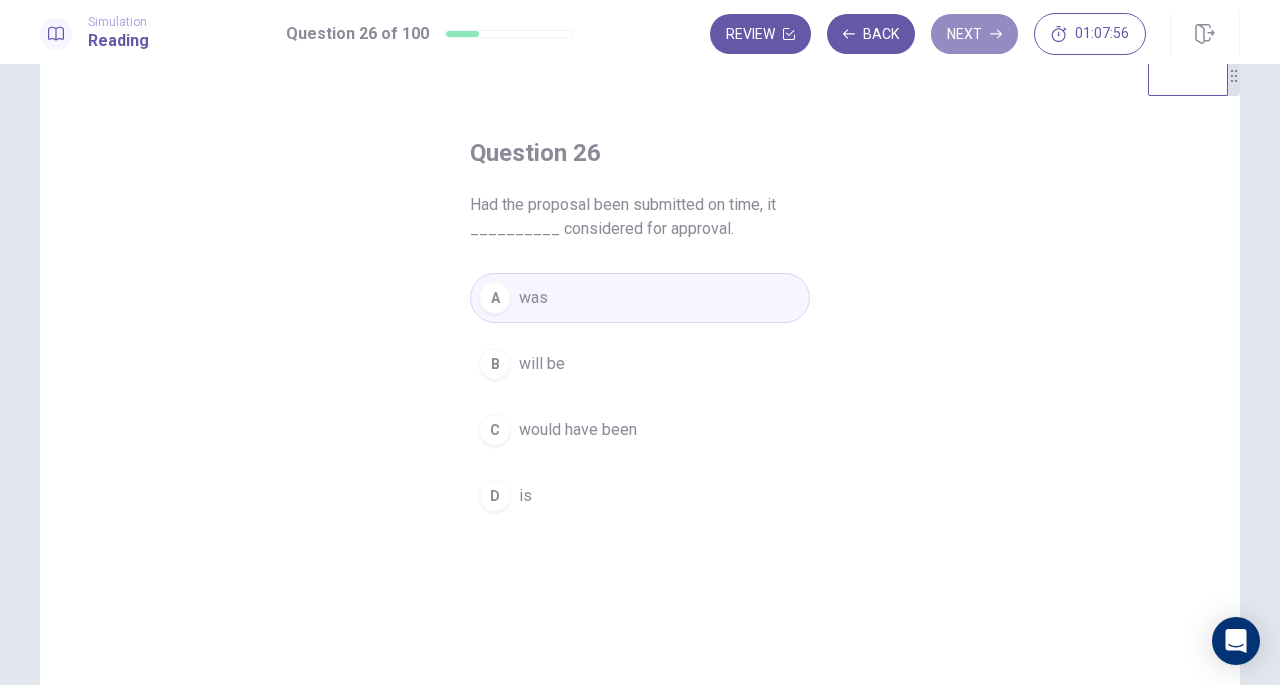 click on "Next" at bounding box center [974, 34] 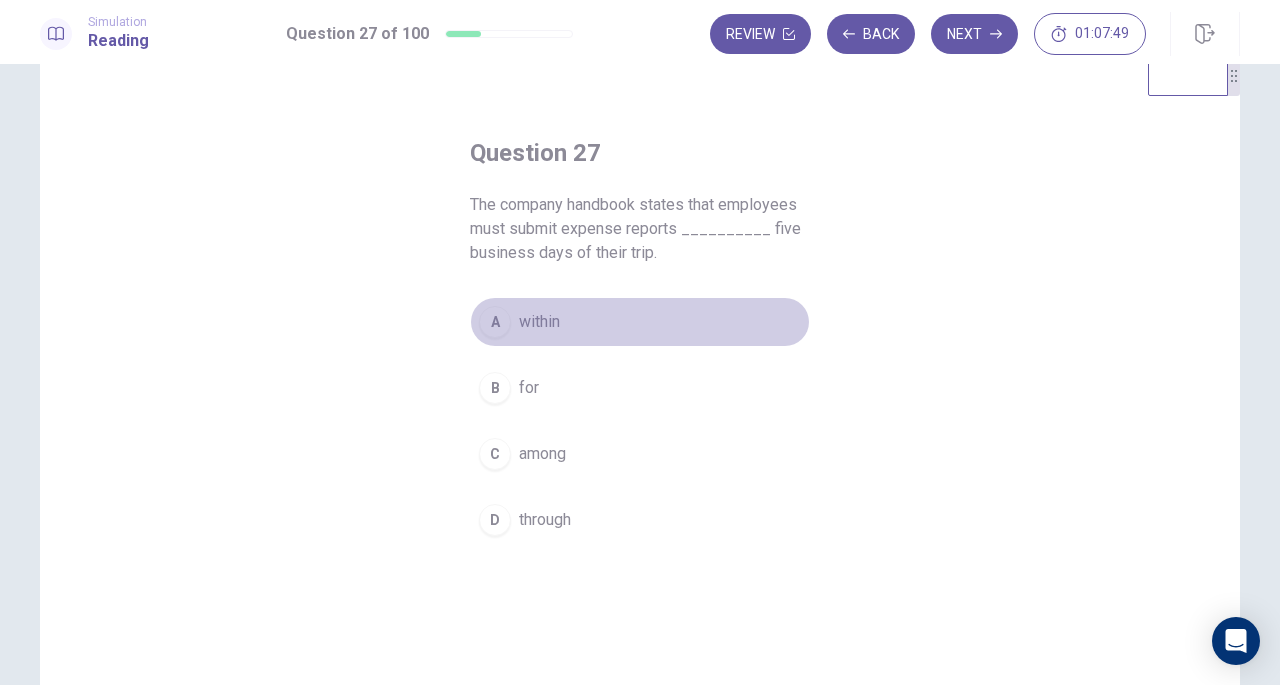 click on "A within" at bounding box center [640, 322] 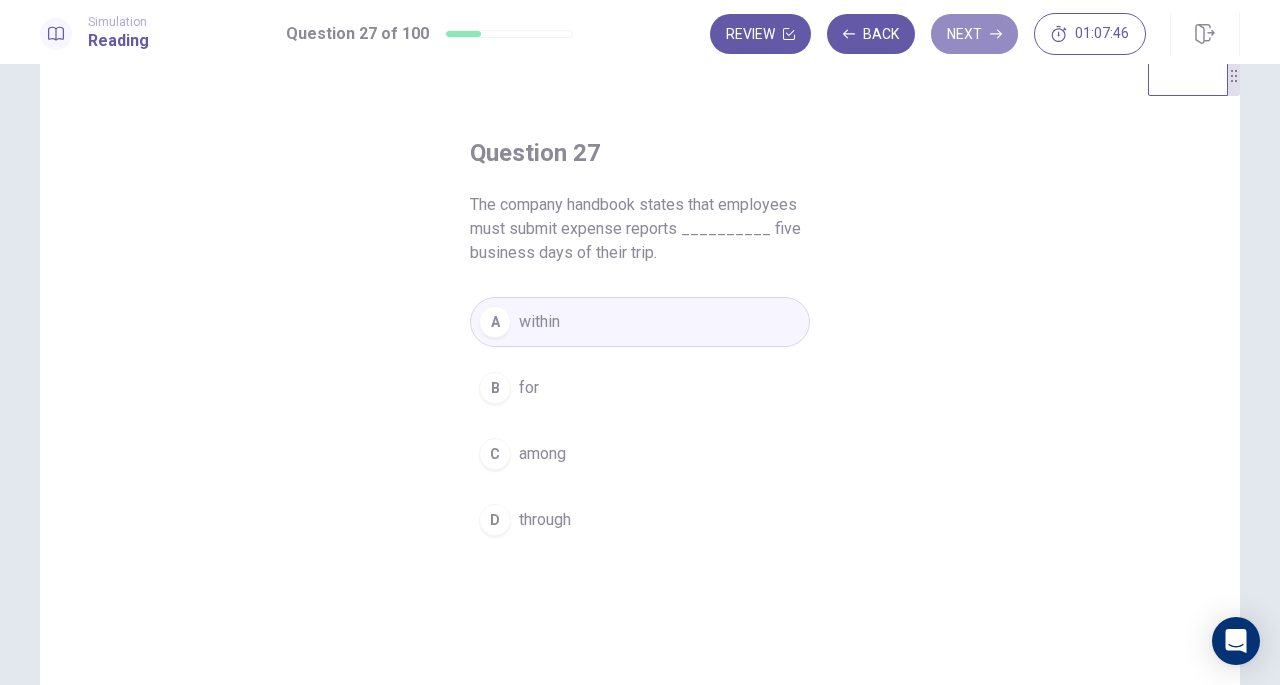 click on "Next" at bounding box center [974, 34] 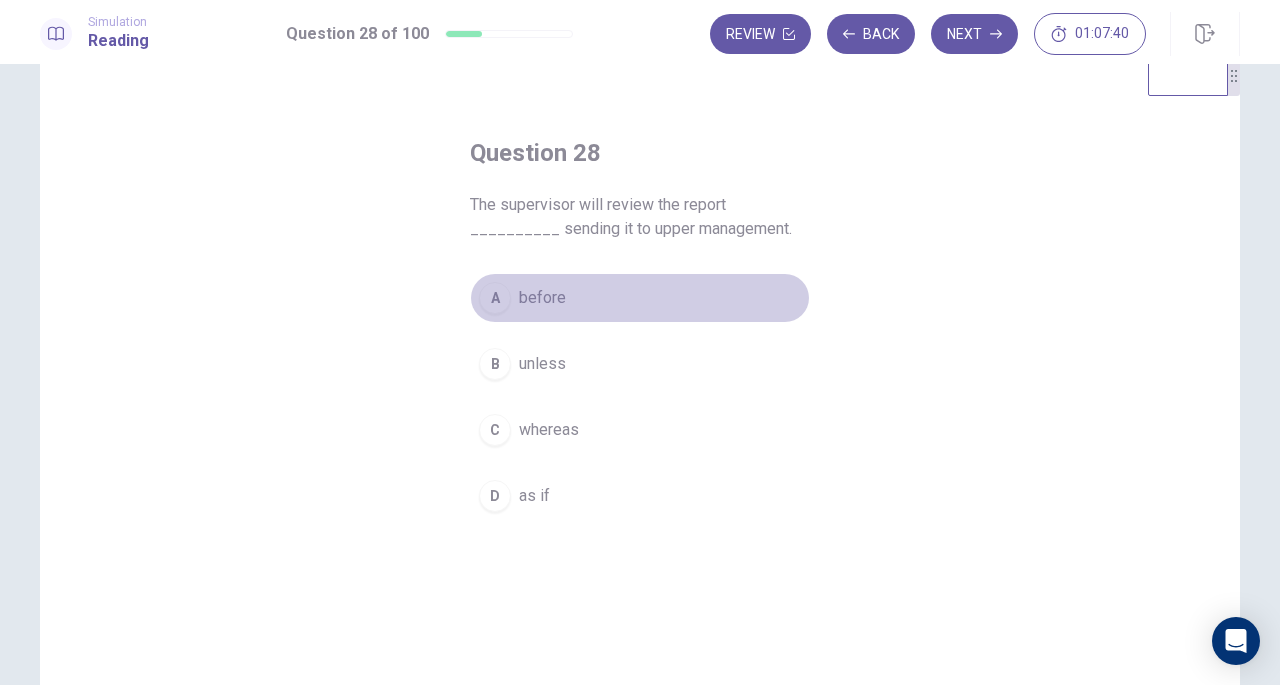 click on "before" at bounding box center [542, 298] 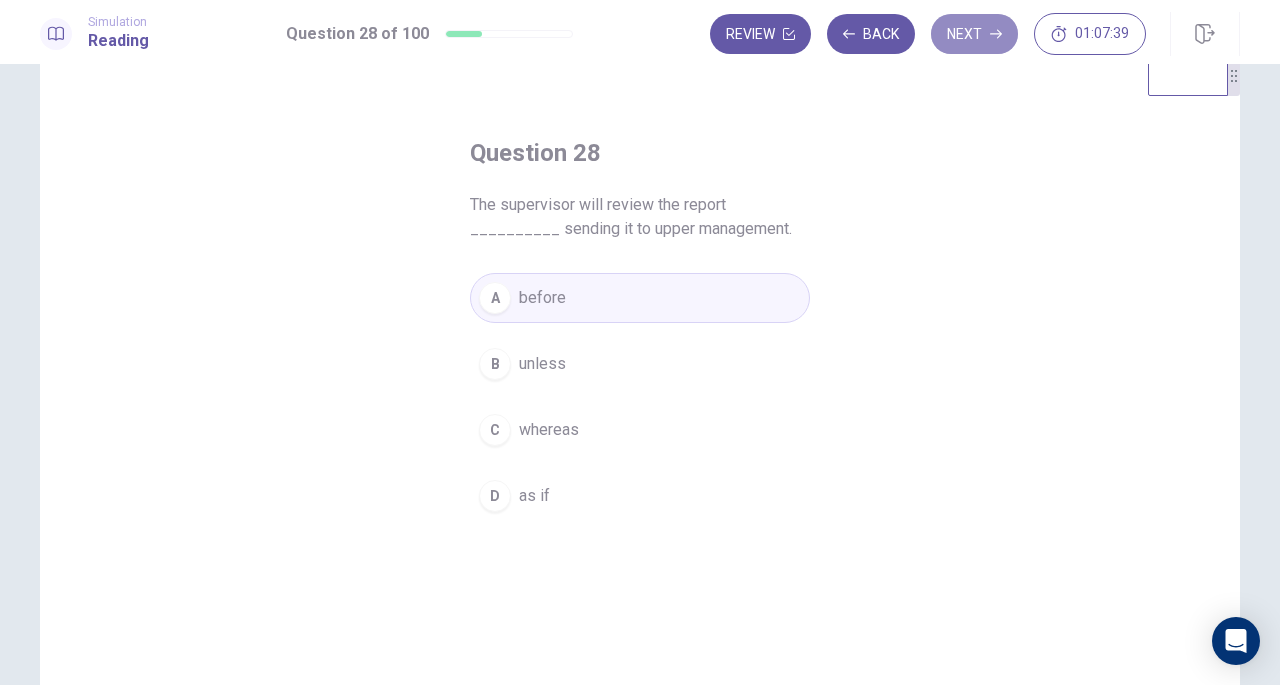 click on "Next" at bounding box center (974, 34) 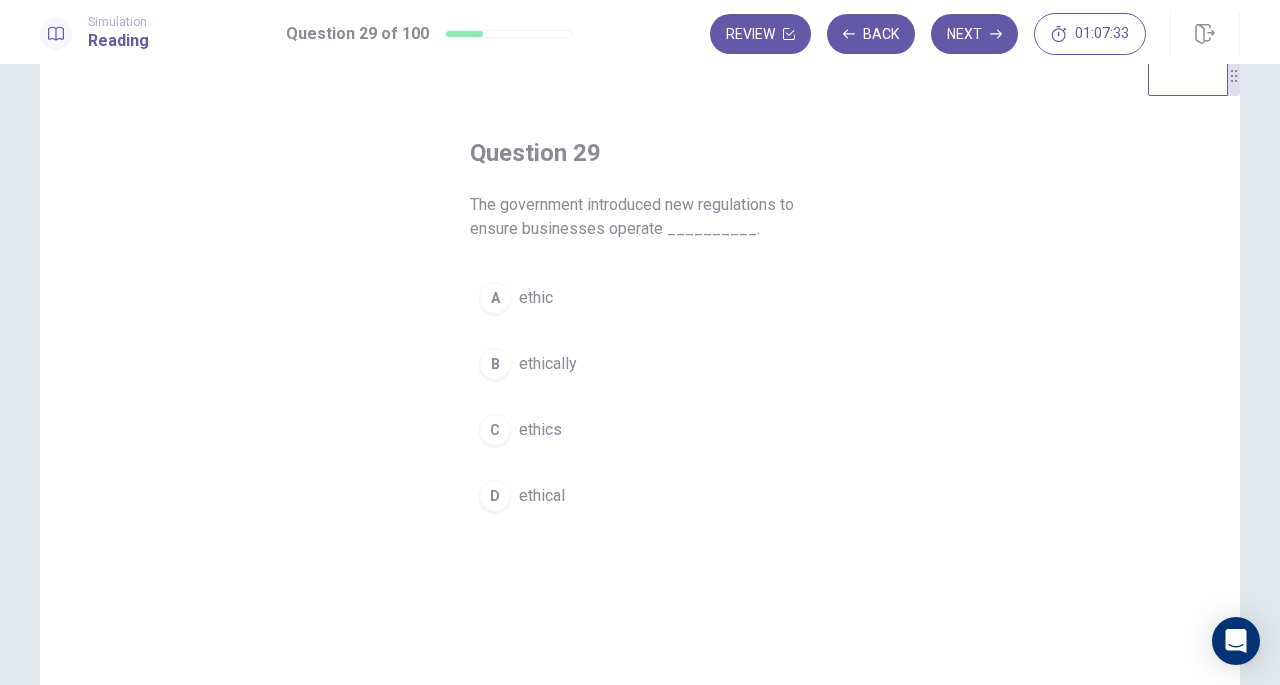 click on "ethically" at bounding box center [548, 364] 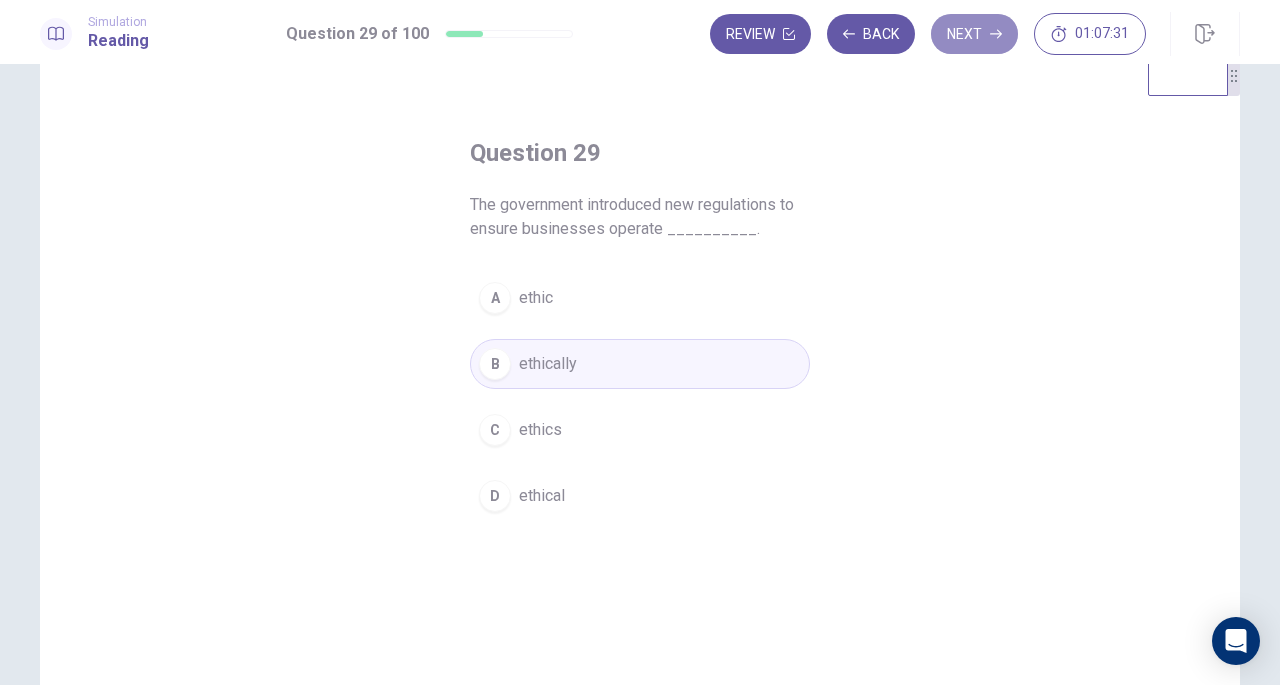 click on "Next" at bounding box center [974, 34] 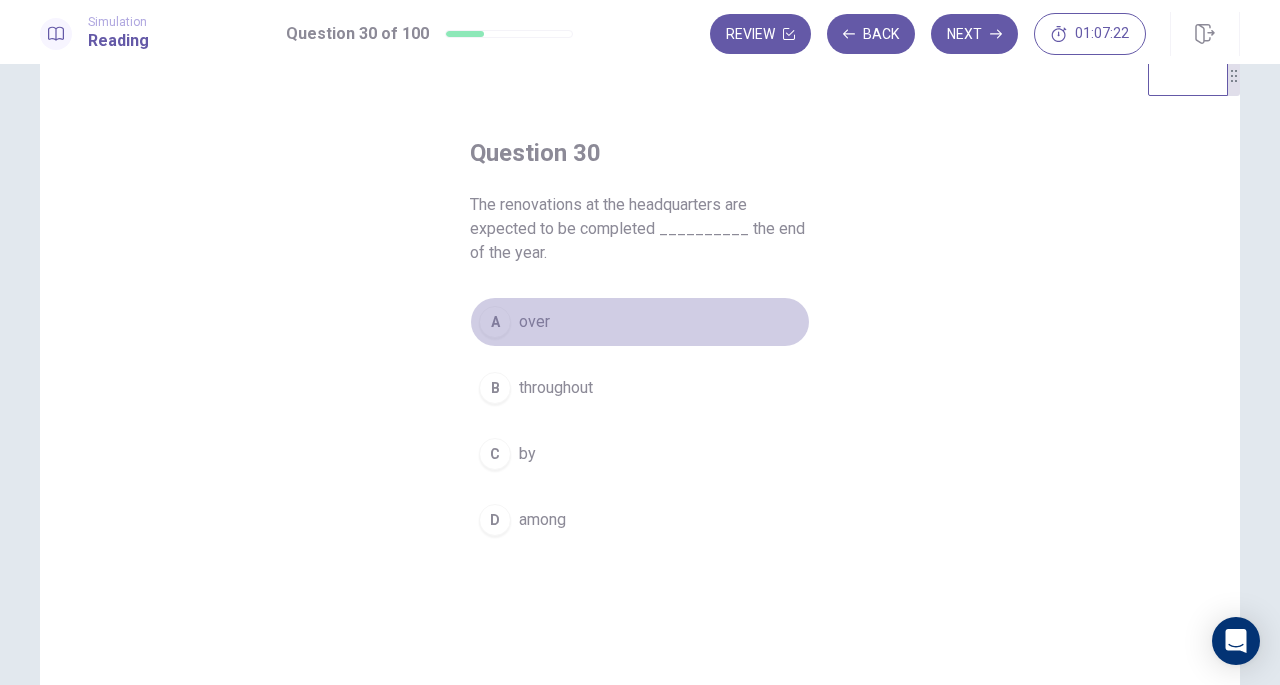 click on "A over" at bounding box center [640, 322] 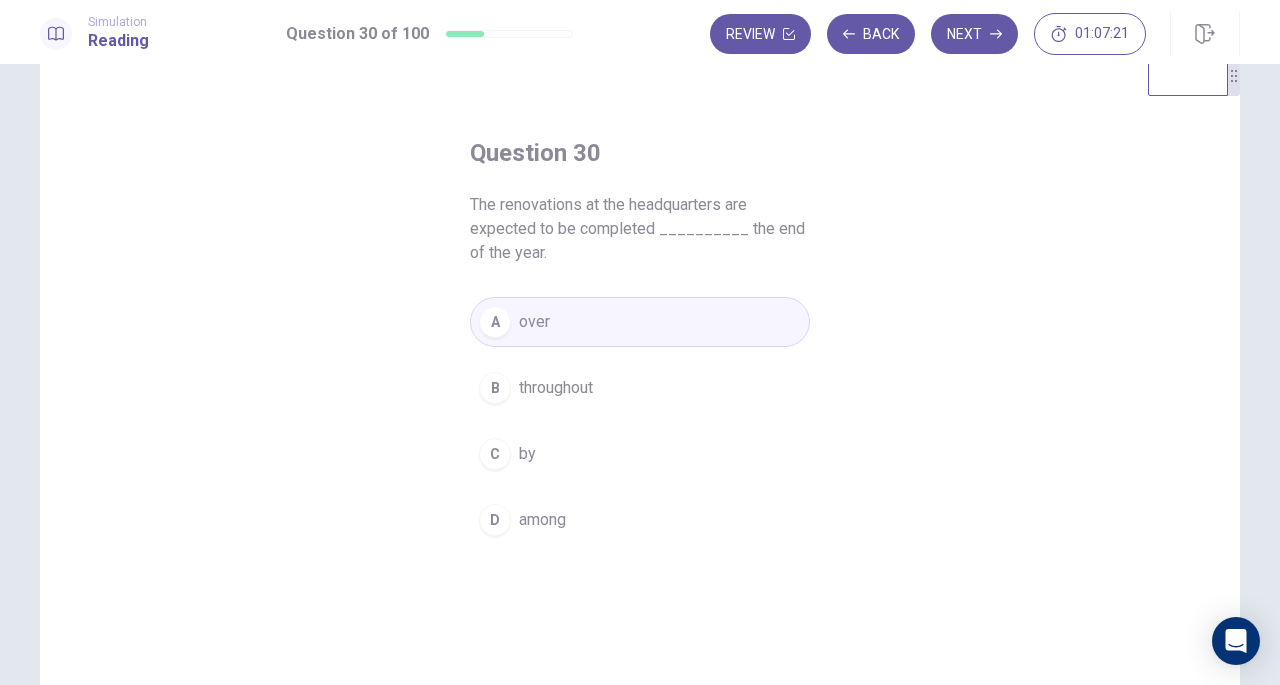 drag, startPoint x: 548, startPoint y: 423, endPoint x: 520, endPoint y: 456, distance: 43.27817 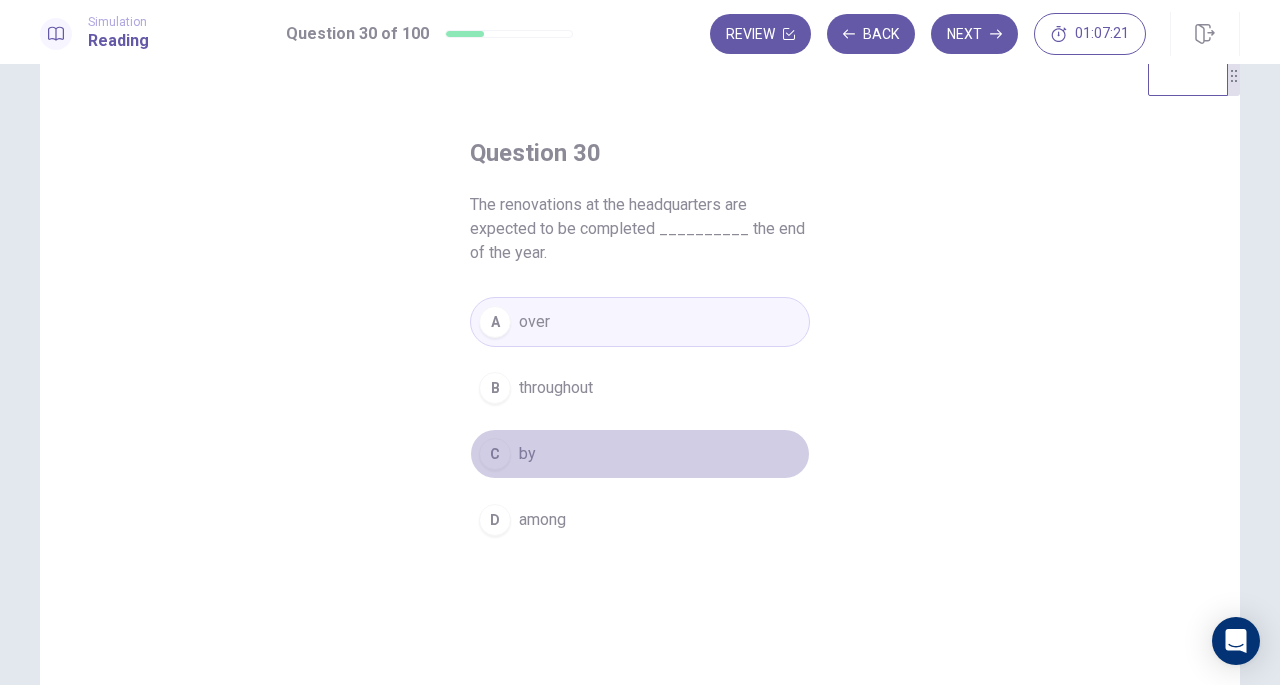 click on "by" at bounding box center [527, 454] 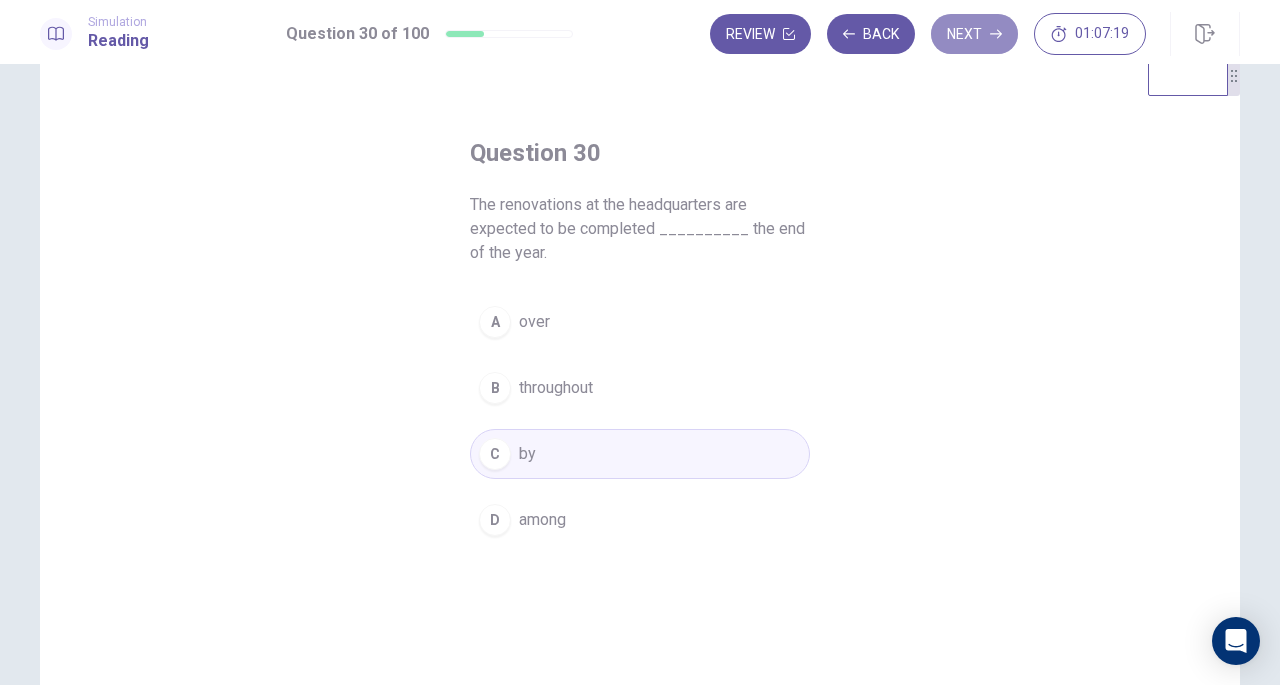 click on "Next" at bounding box center [974, 34] 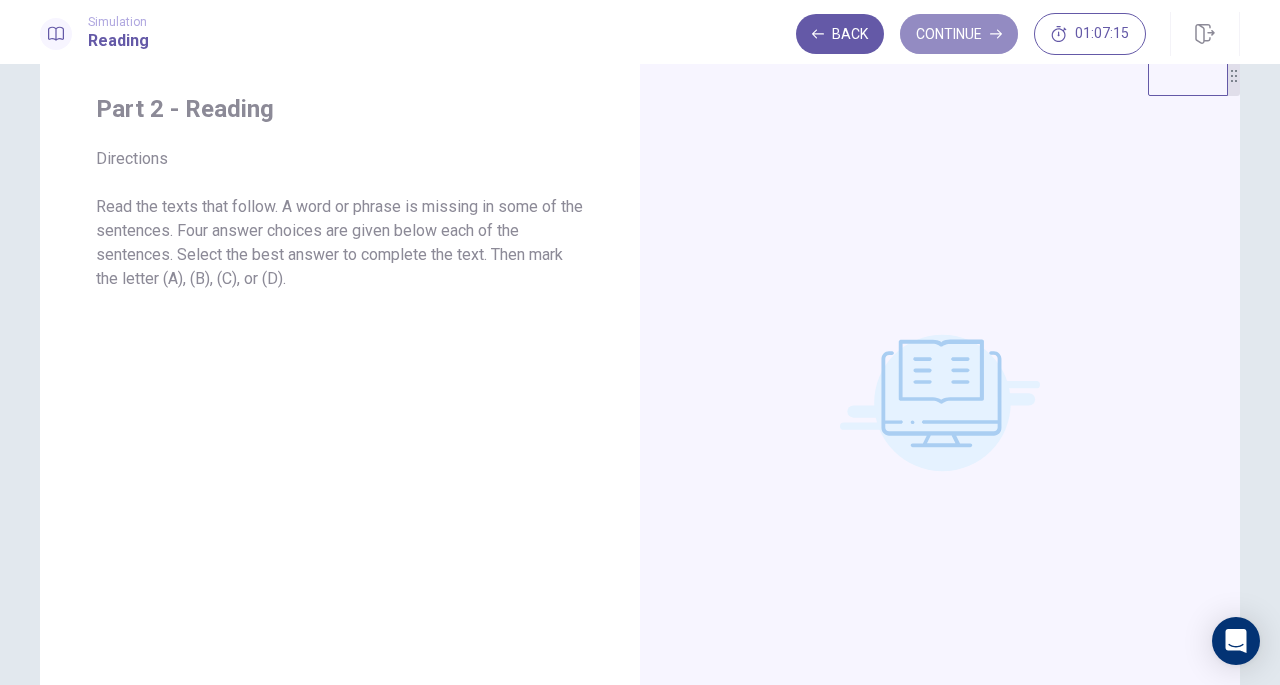 click on "Continue" at bounding box center (959, 34) 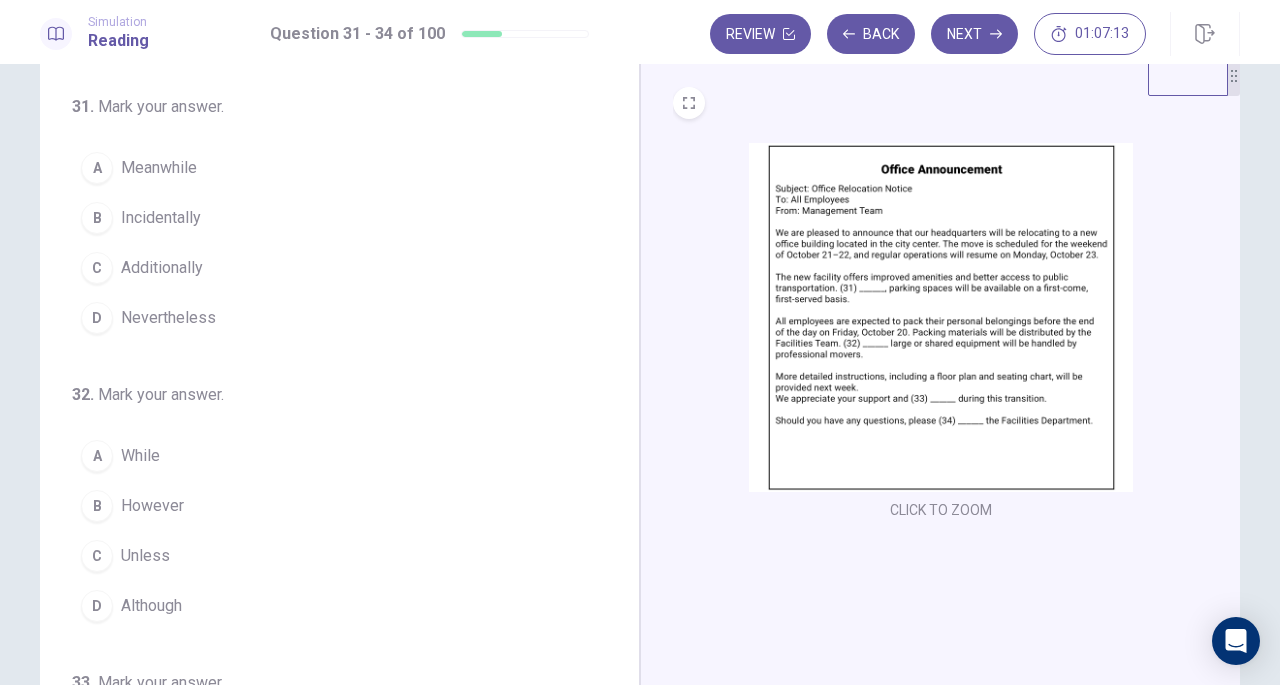 scroll, scrollTop: 0, scrollLeft: 0, axis: both 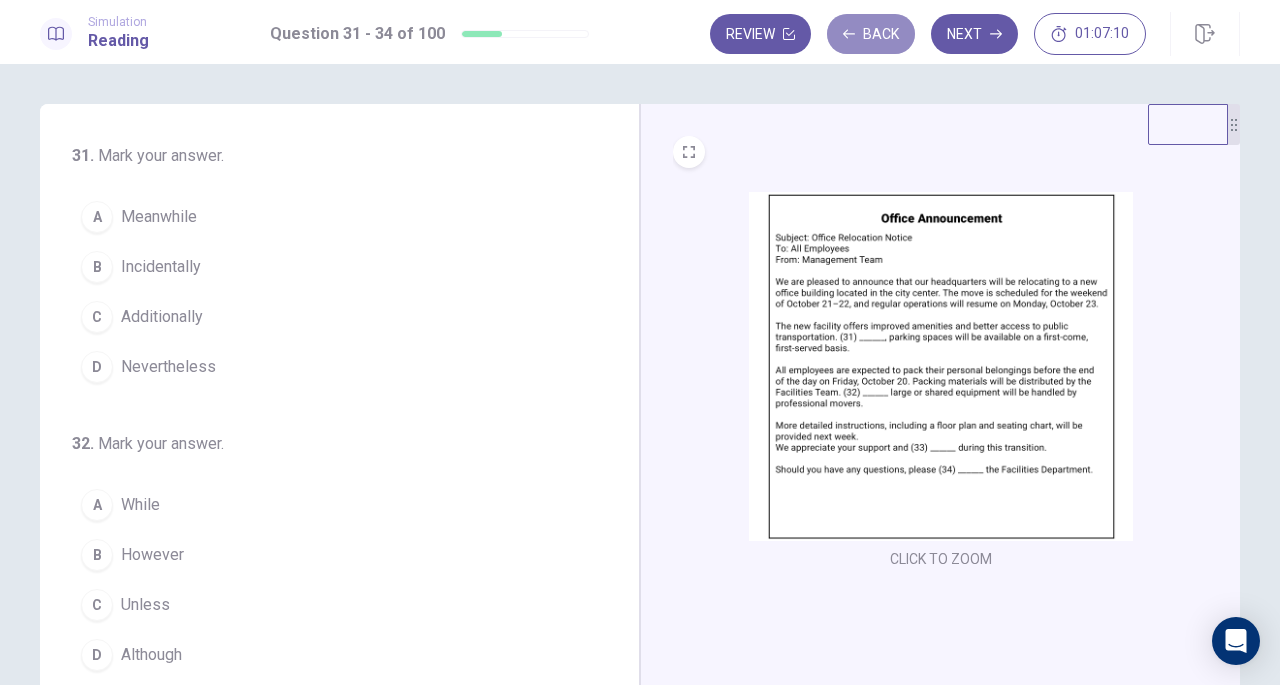 click on "Back" at bounding box center [871, 34] 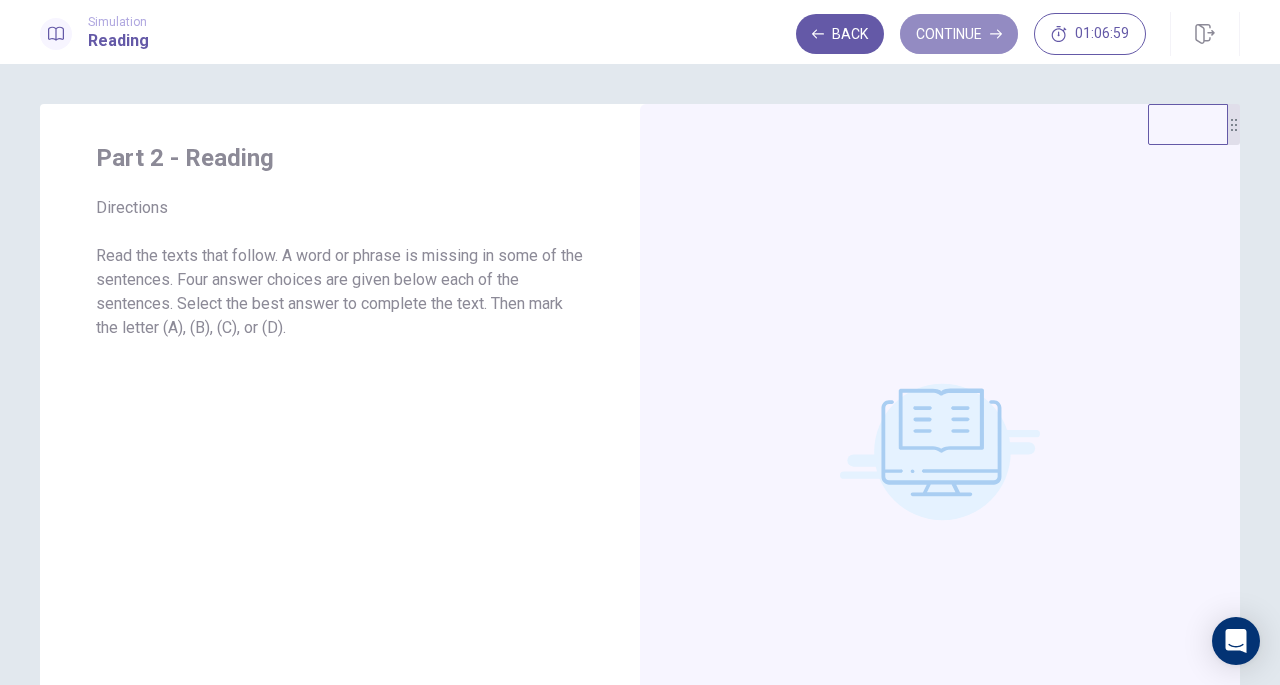 click on "Continue" at bounding box center [959, 34] 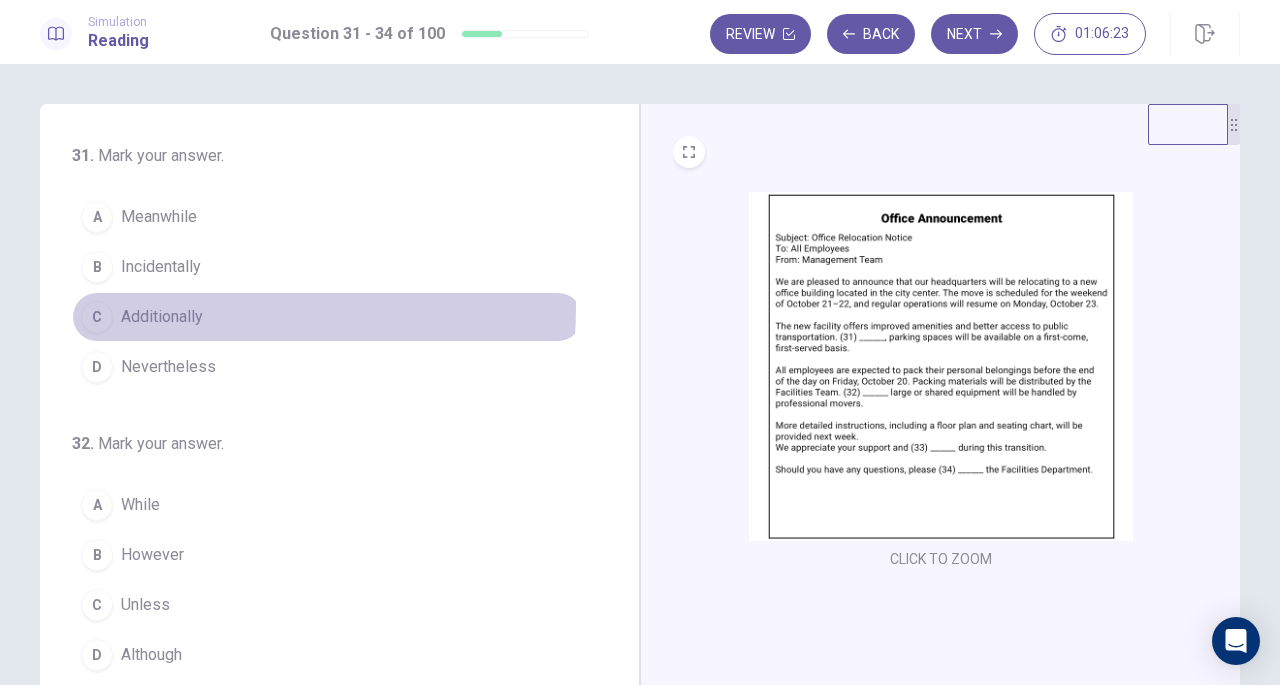 click on "Additionally" at bounding box center (162, 317) 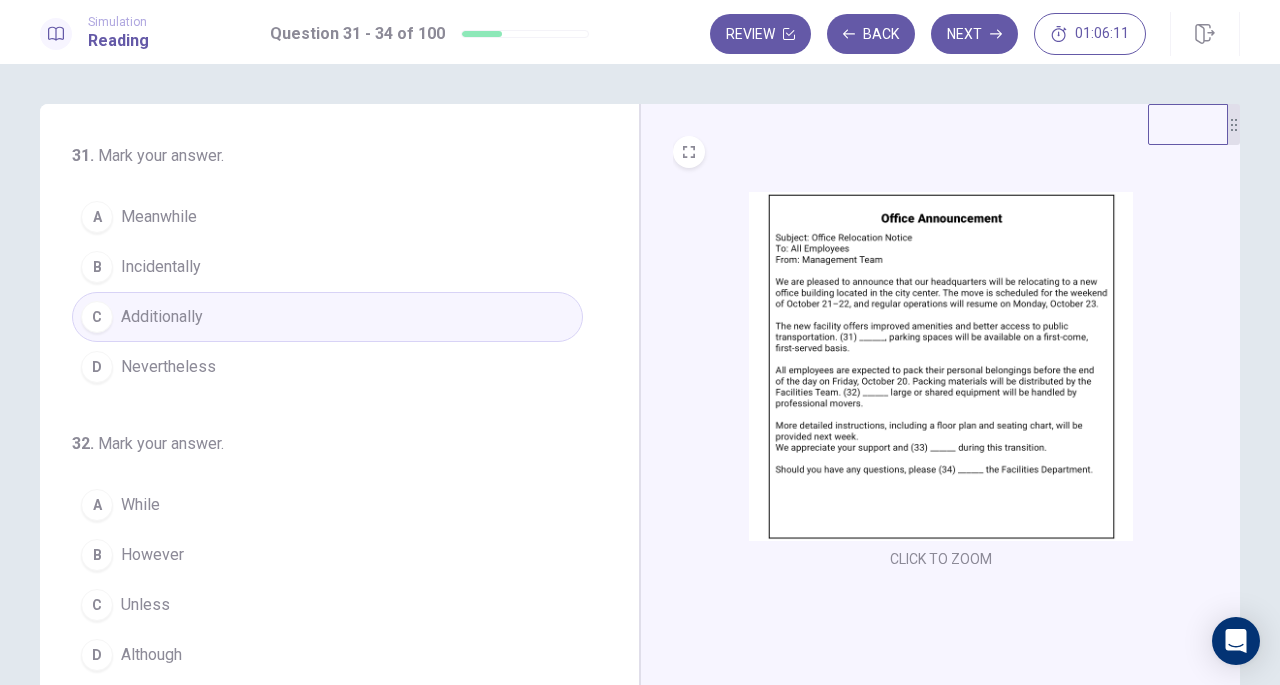 scroll, scrollTop: 5, scrollLeft: 0, axis: vertical 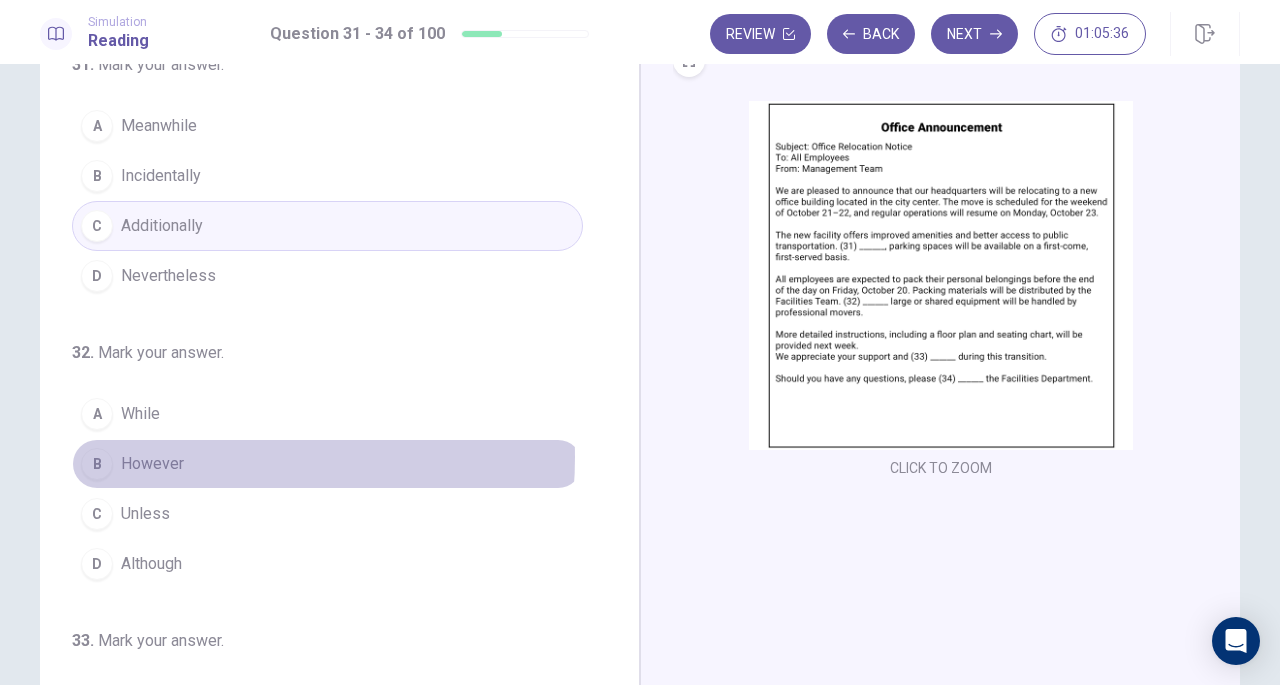 click on "However" at bounding box center (152, 464) 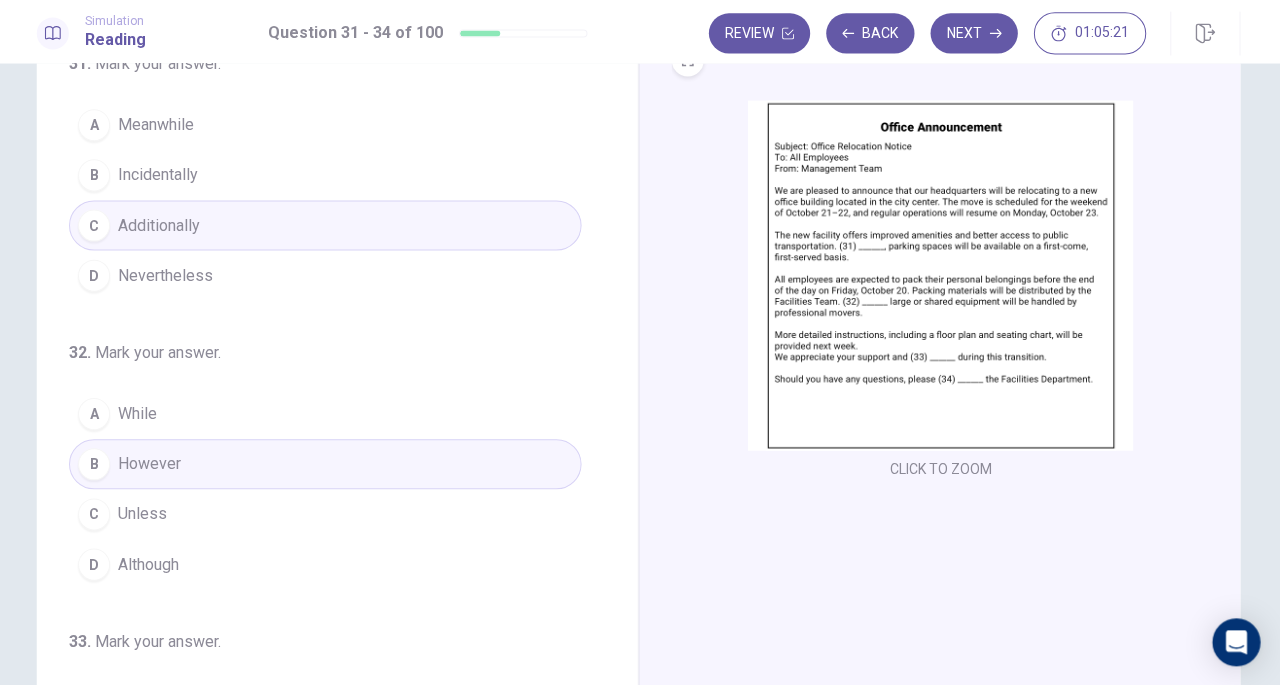 scroll, scrollTop: 0, scrollLeft: 0, axis: both 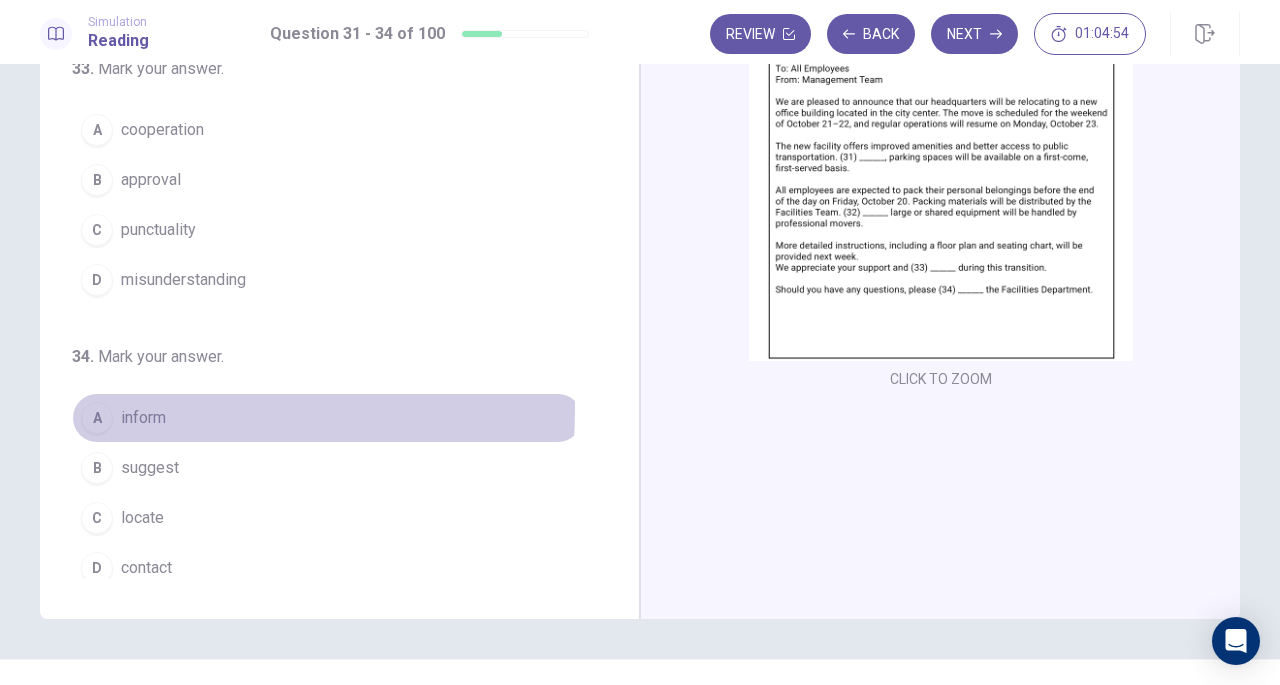 click on "inform" at bounding box center (143, 418) 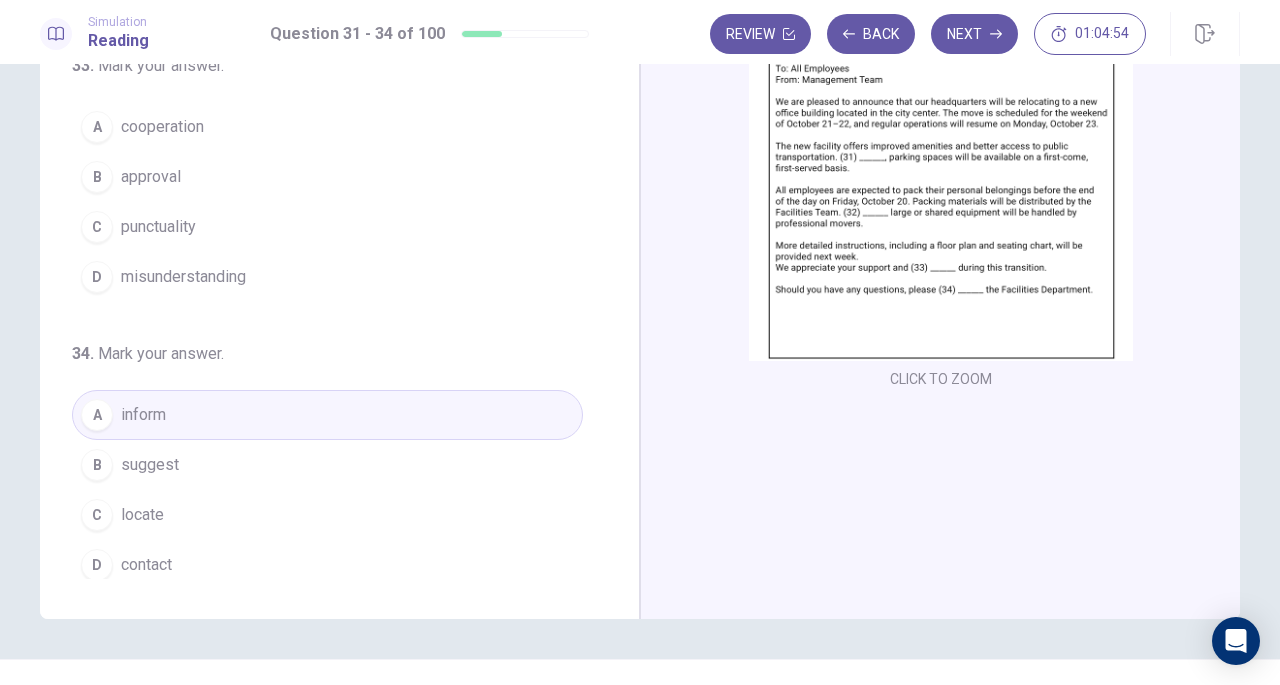 scroll, scrollTop: 485, scrollLeft: 0, axis: vertical 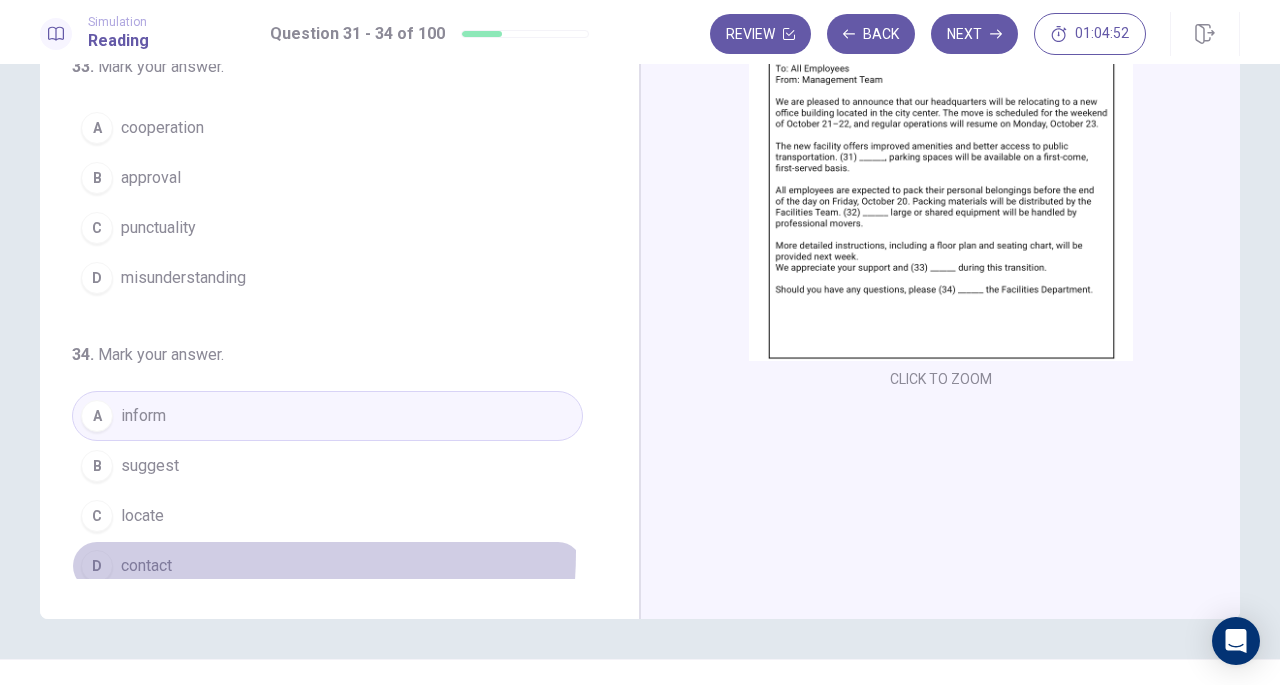 click on "D contact" at bounding box center [327, 566] 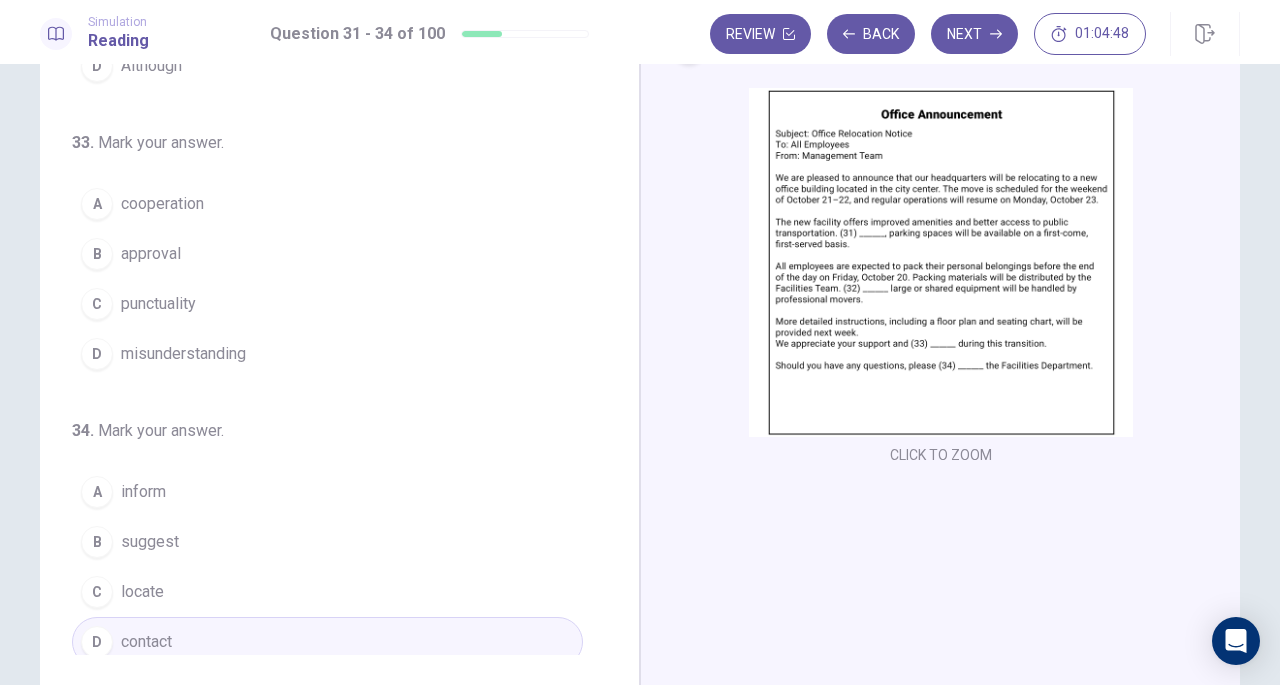 scroll, scrollTop: 103, scrollLeft: 0, axis: vertical 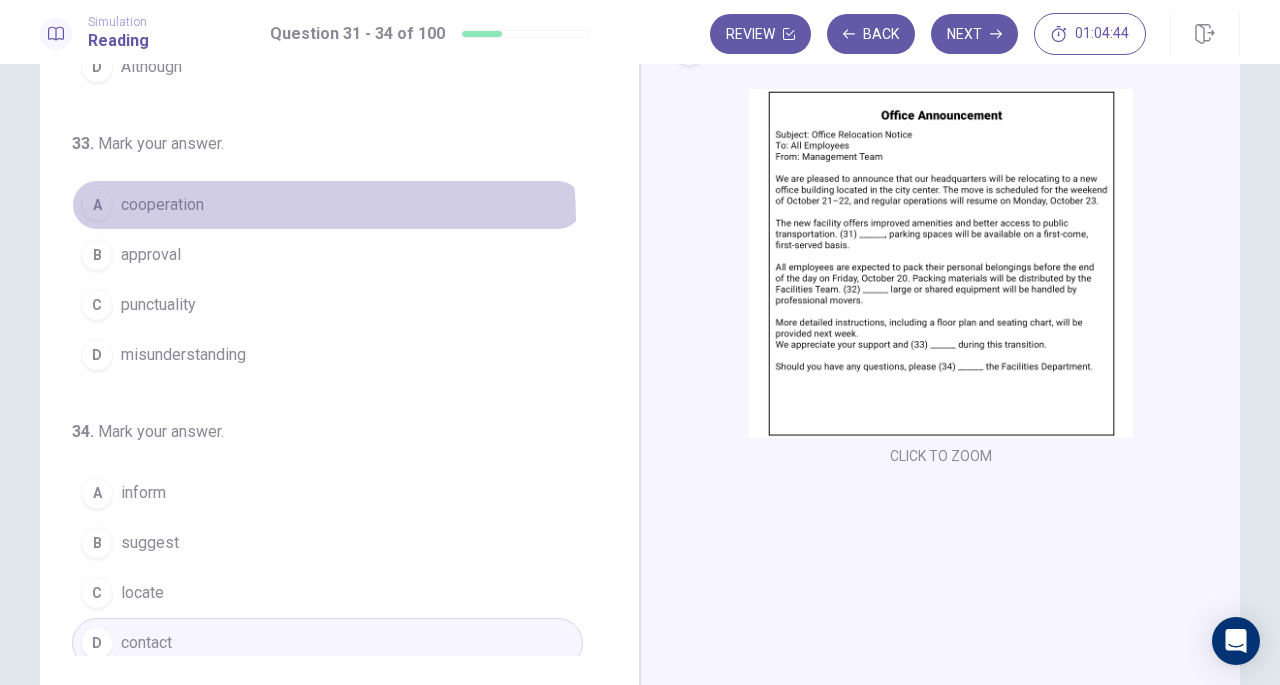 click on "A cooperation" at bounding box center (327, 205) 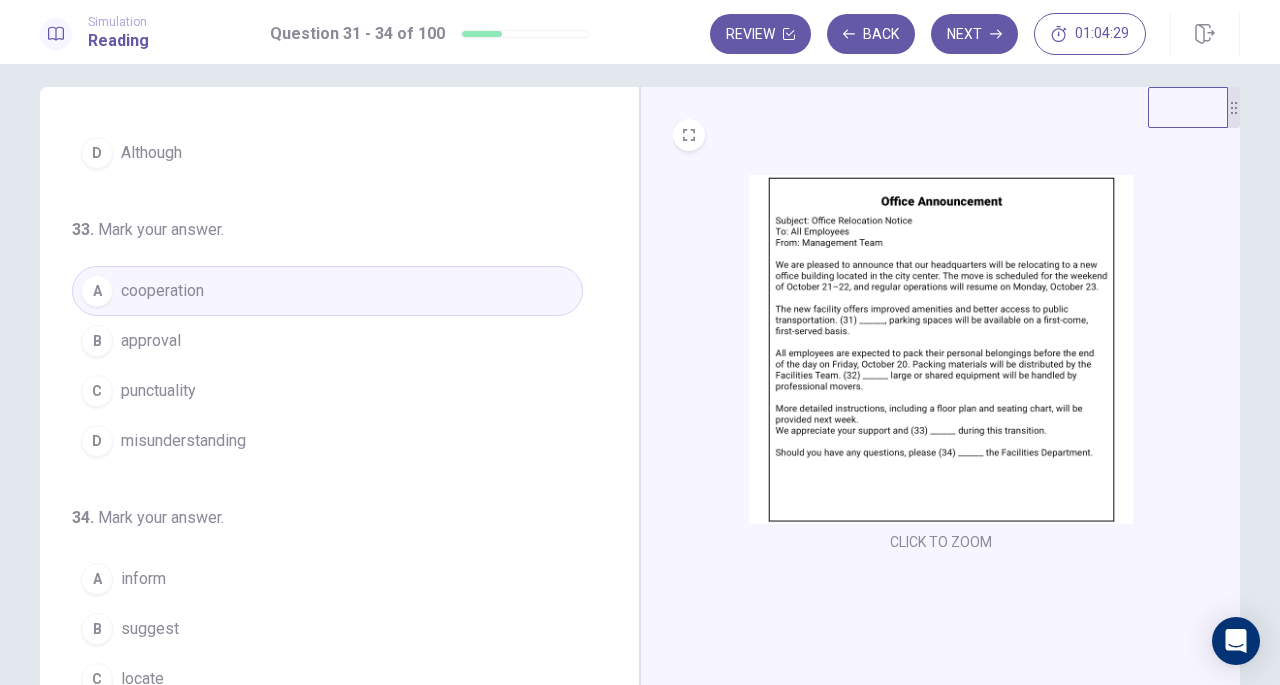 scroll, scrollTop: 0, scrollLeft: 0, axis: both 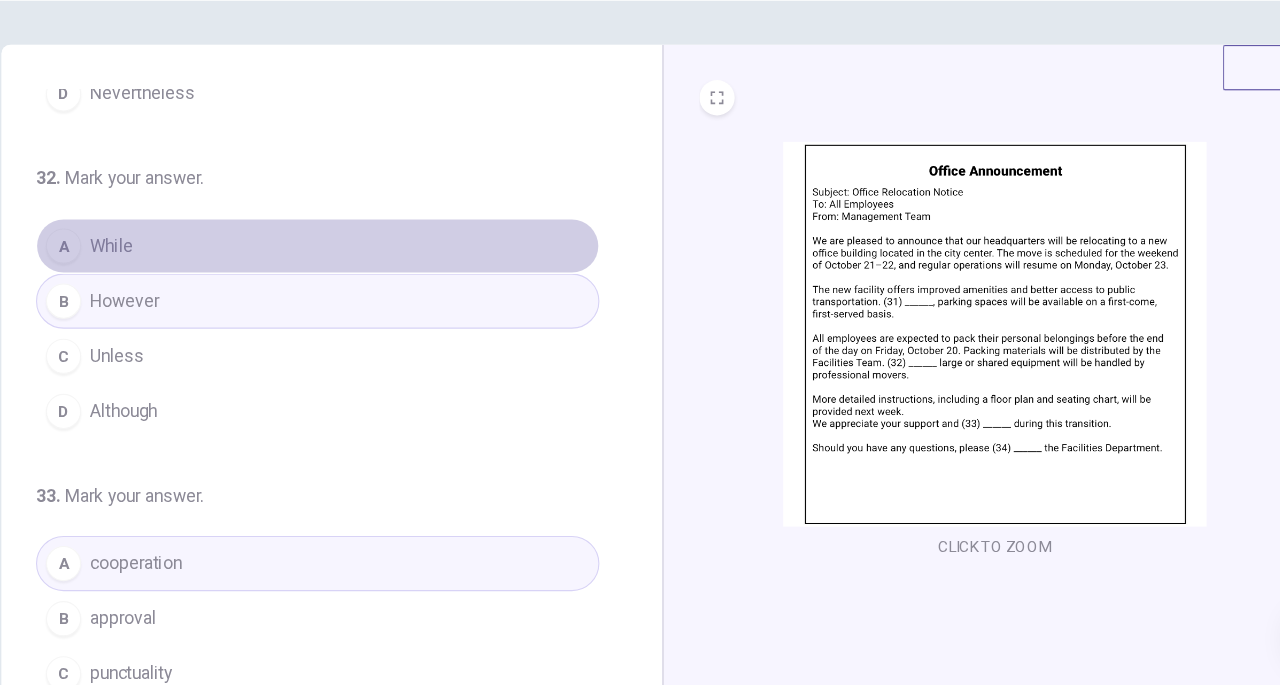 click on "A While" at bounding box center [327, 286] 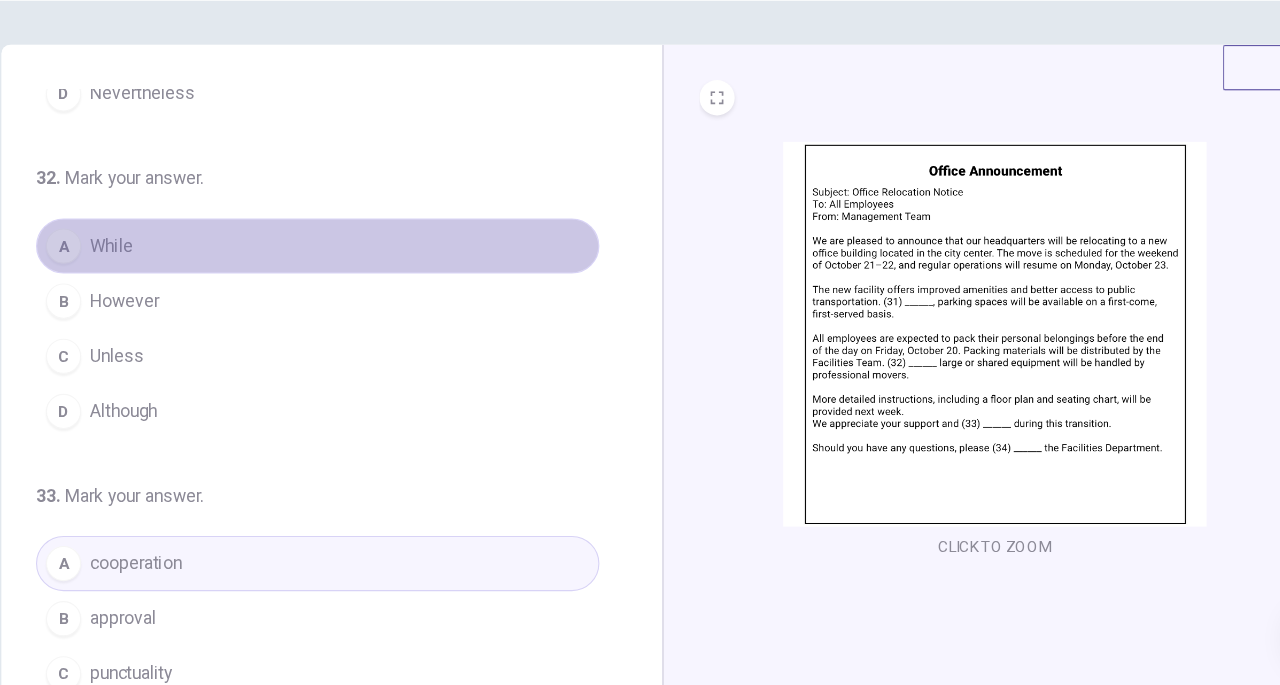 click on "A While" at bounding box center (327, 286) 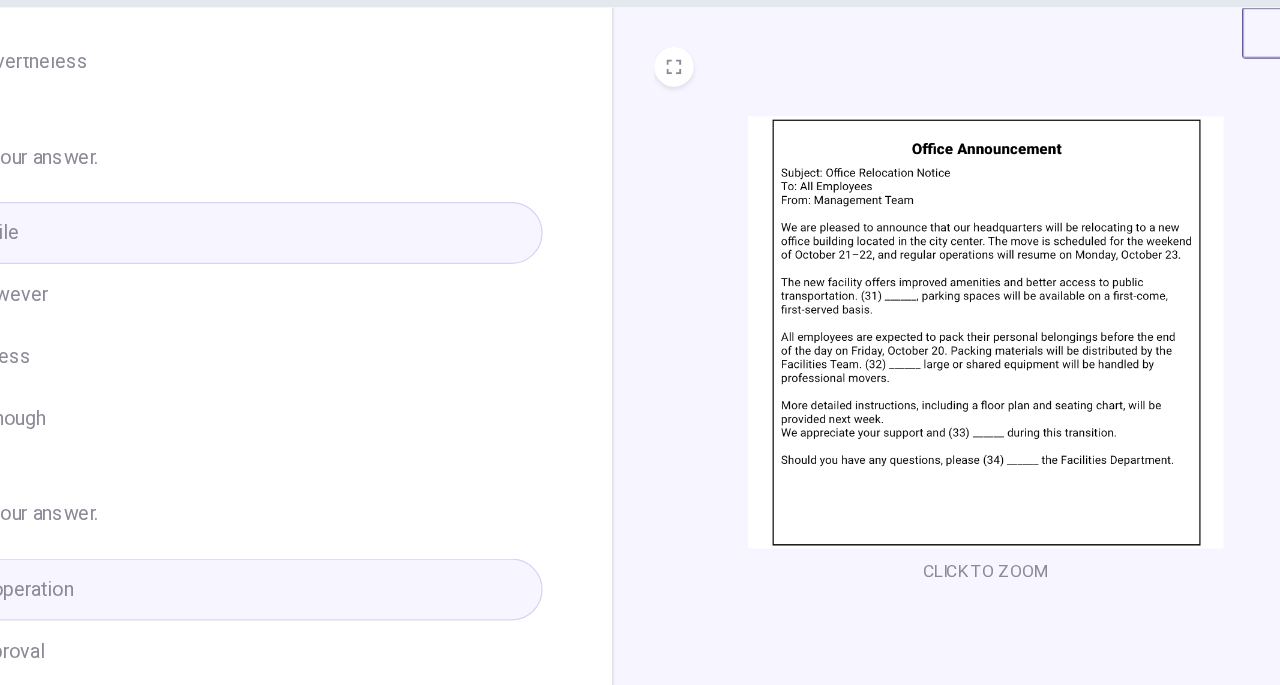 scroll, scrollTop: 0, scrollLeft: 0, axis: both 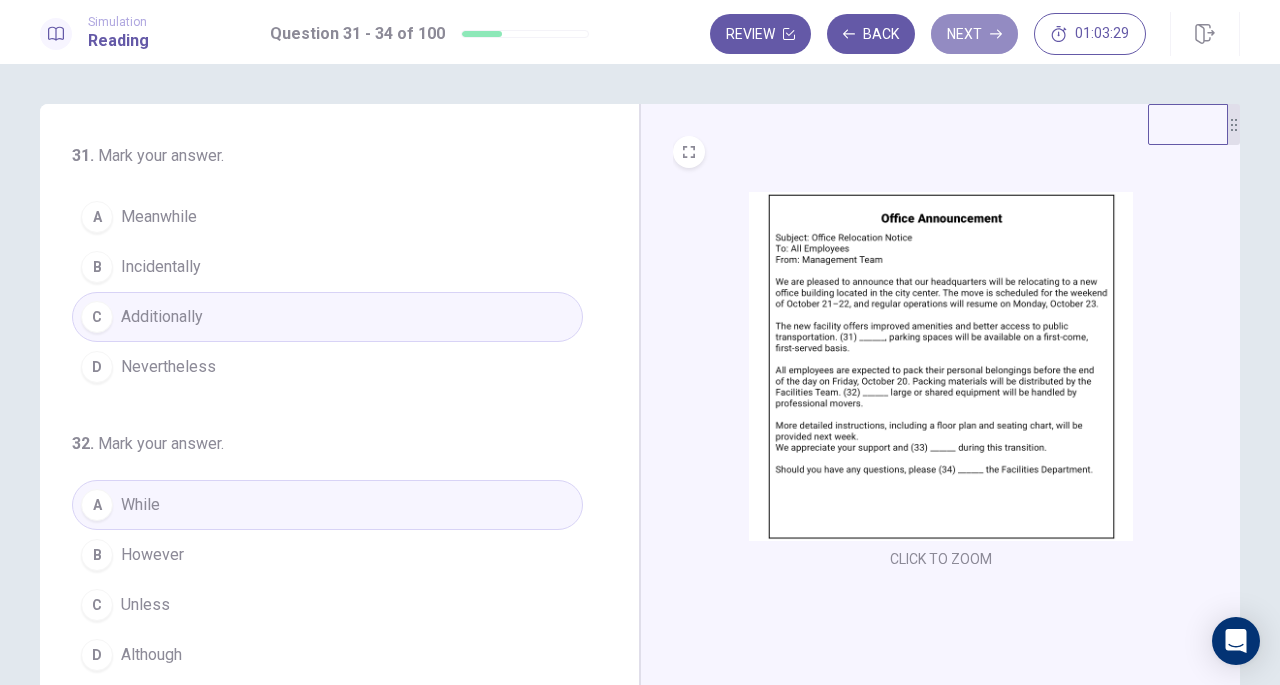 click on "Next" at bounding box center [974, 34] 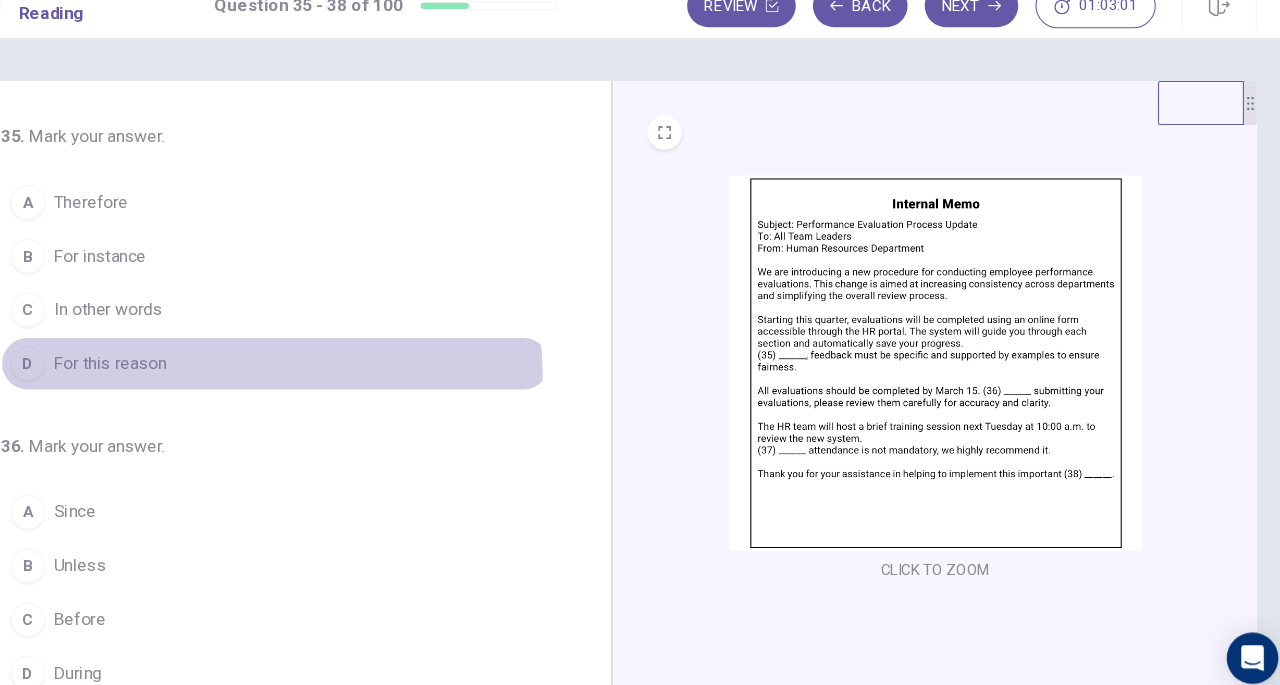 click on "D For this reason" at bounding box center [327, 367] 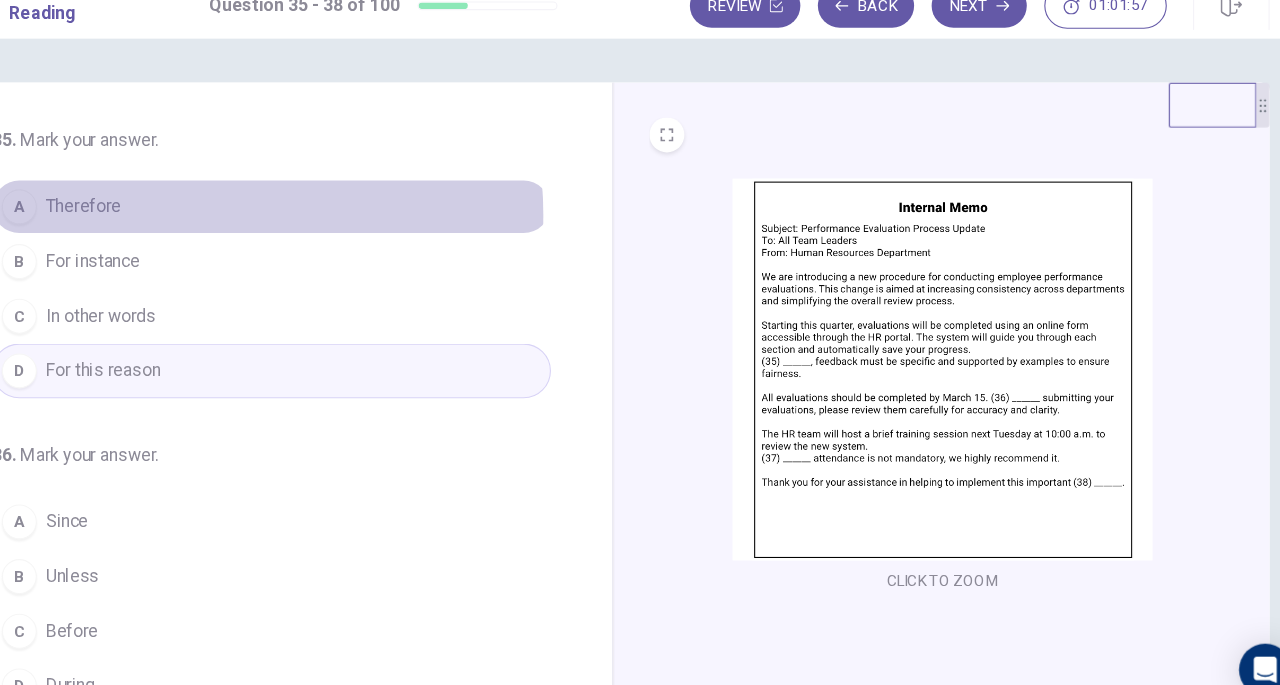 click on "A Therefore" at bounding box center (327, 217) 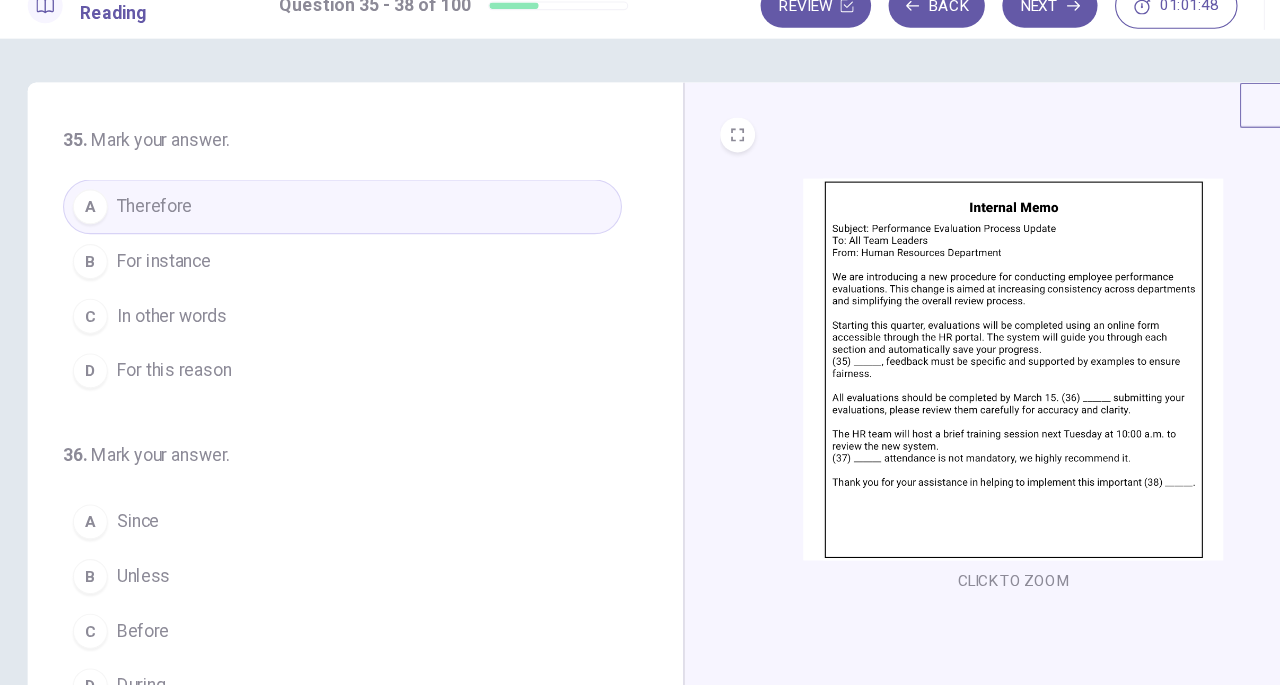 scroll, scrollTop: 0, scrollLeft: 0, axis: both 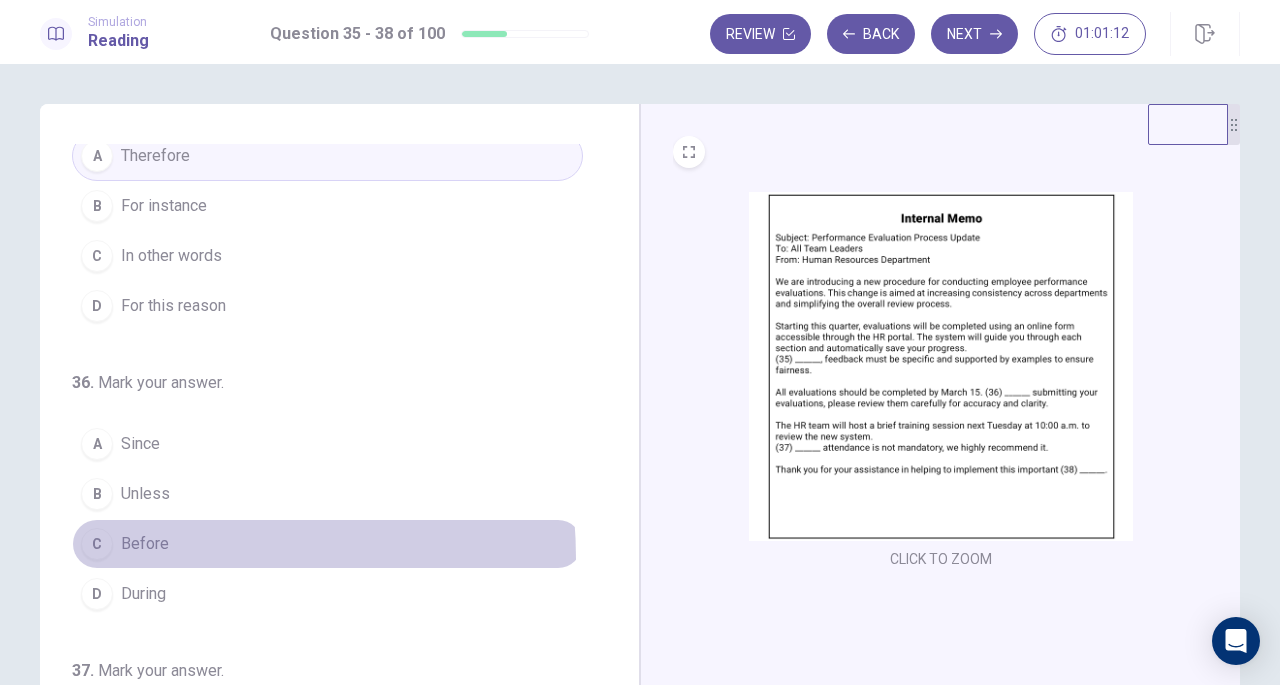 click on "C Before" at bounding box center (327, 544) 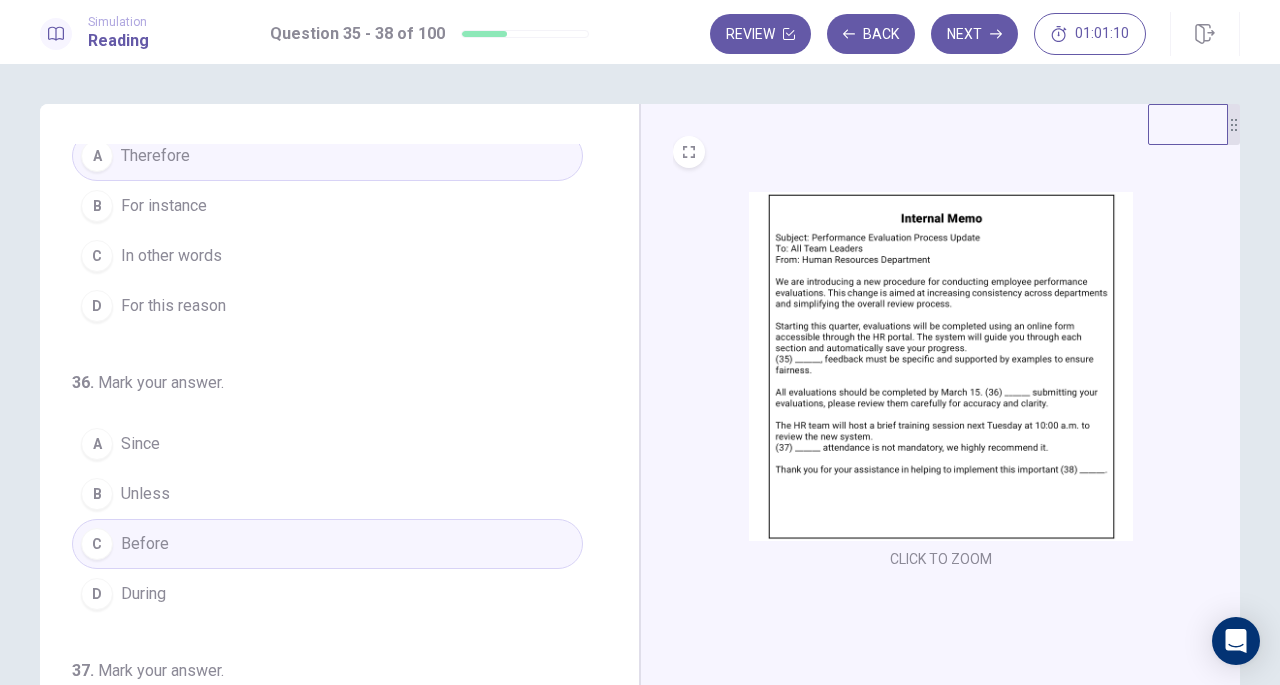 scroll, scrollTop: 34, scrollLeft: 0, axis: vertical 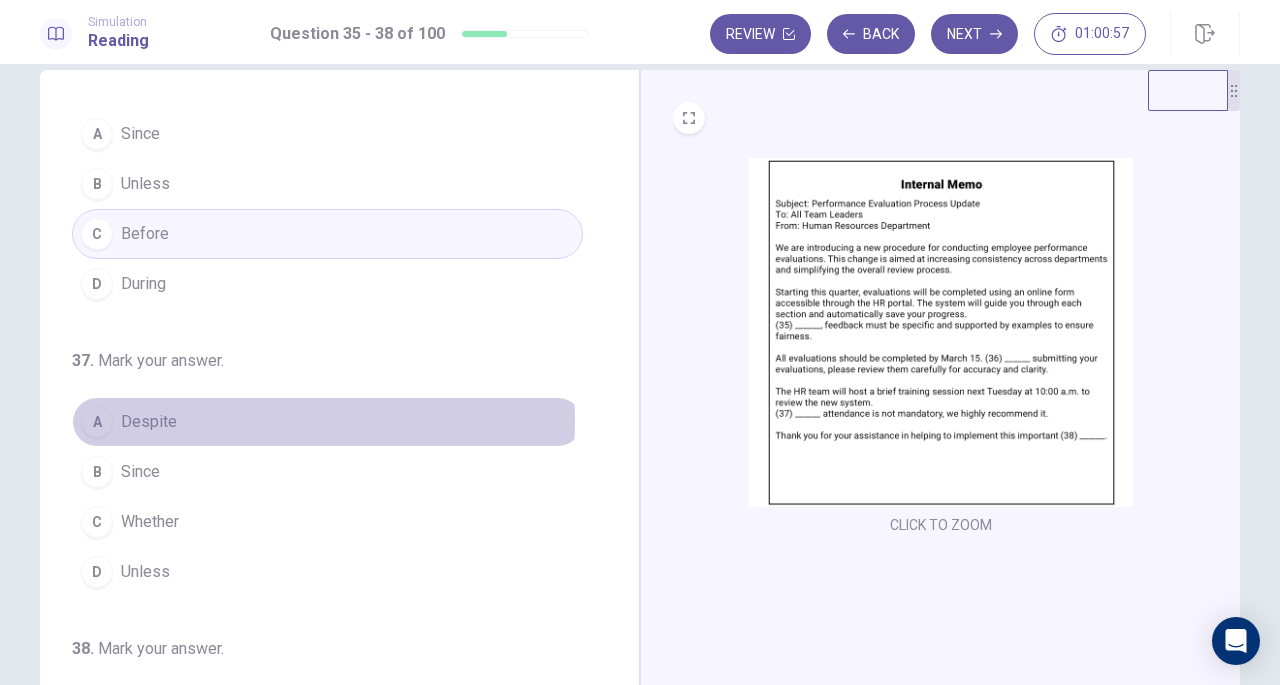 click on "Despite" at bounding box center [149, 422] 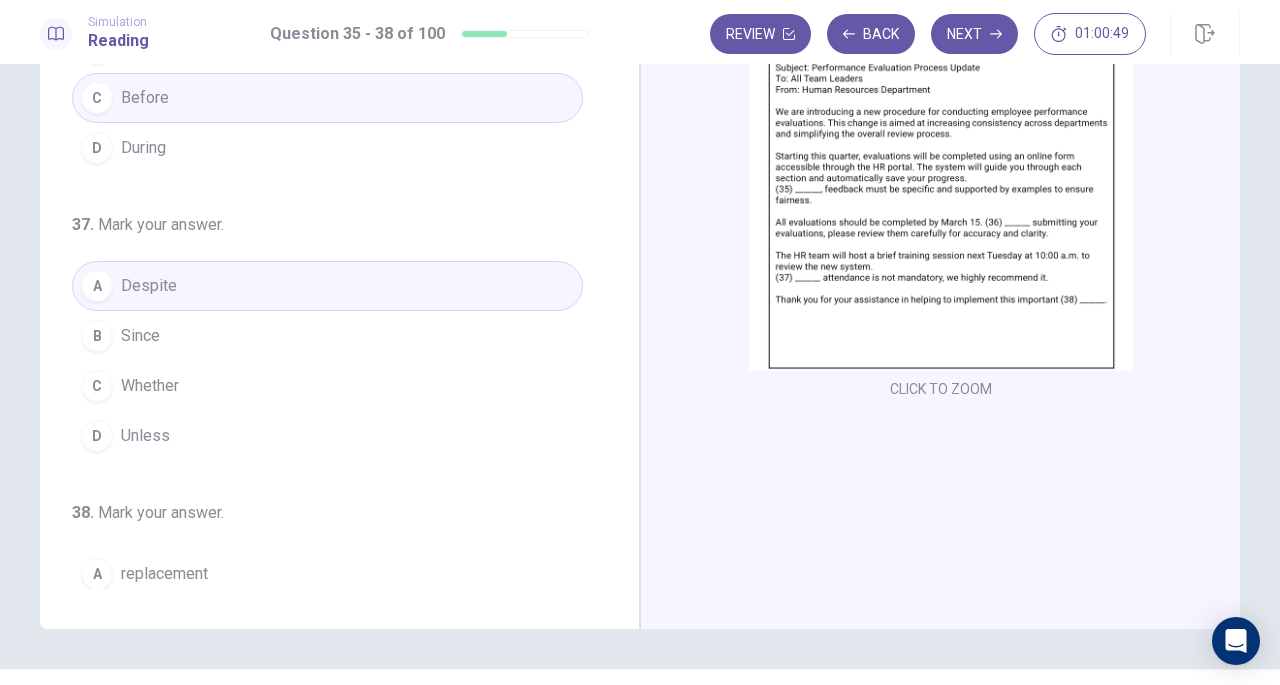 scroll, scrollTop: 170, scrollLeft: 0, axis: vertical 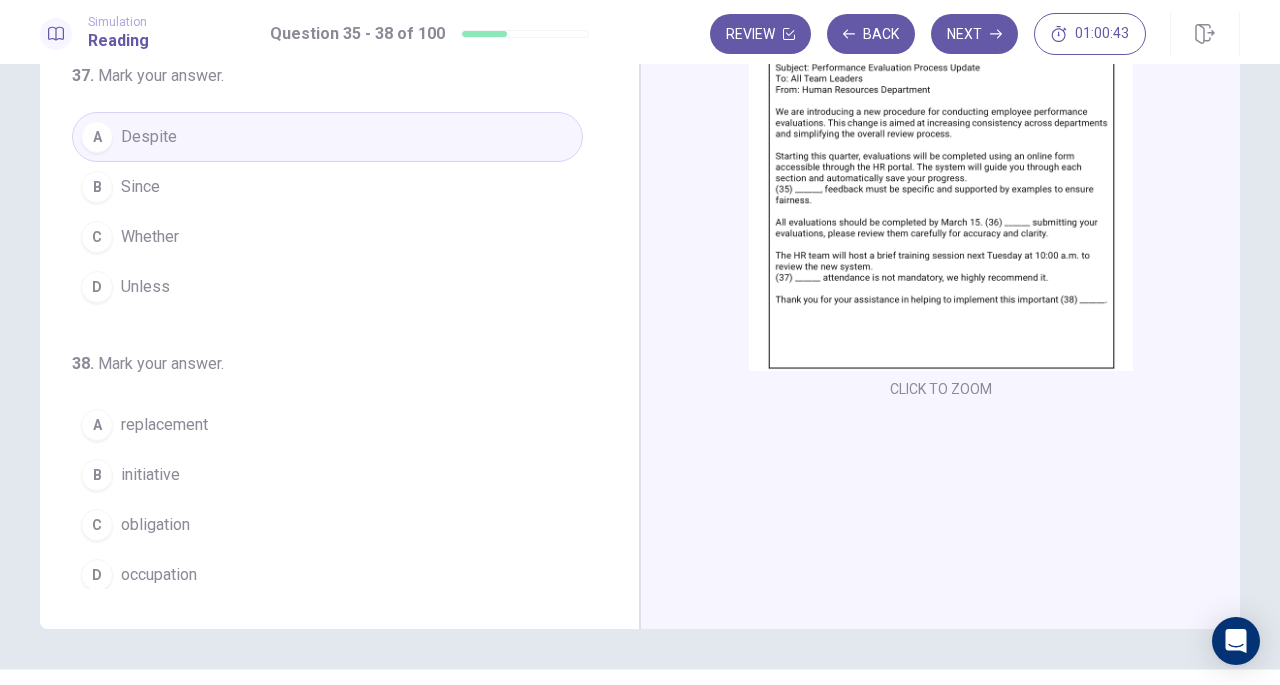 click on "initiative" at bounding box center (150, 475) 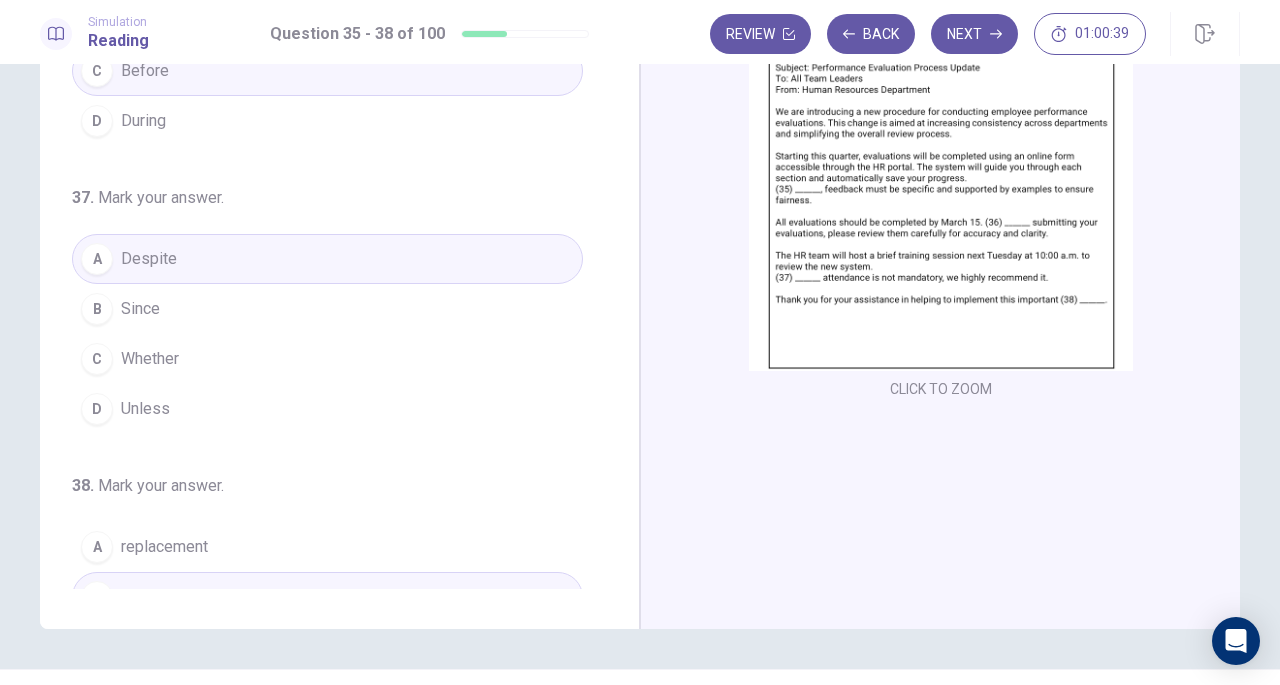 scroll, scrollTop: 363, scrollLeft: 0, axis: vertical 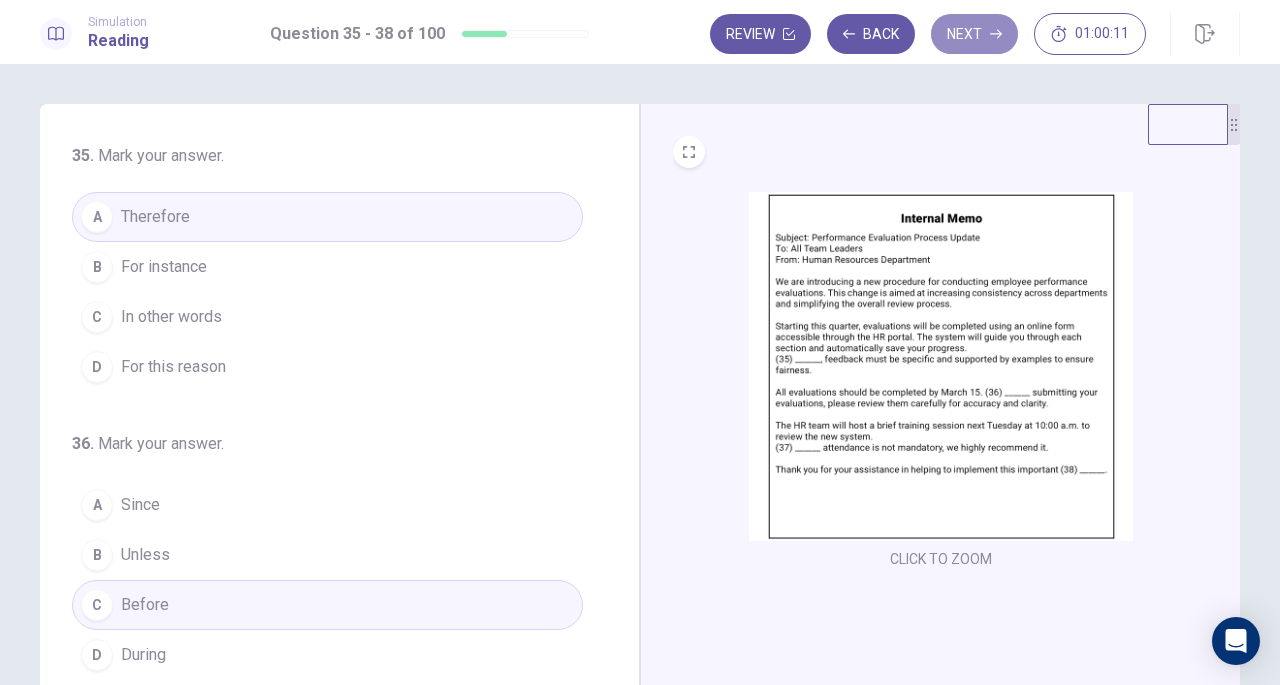 click on "Next" at bounding box center [974, 34] 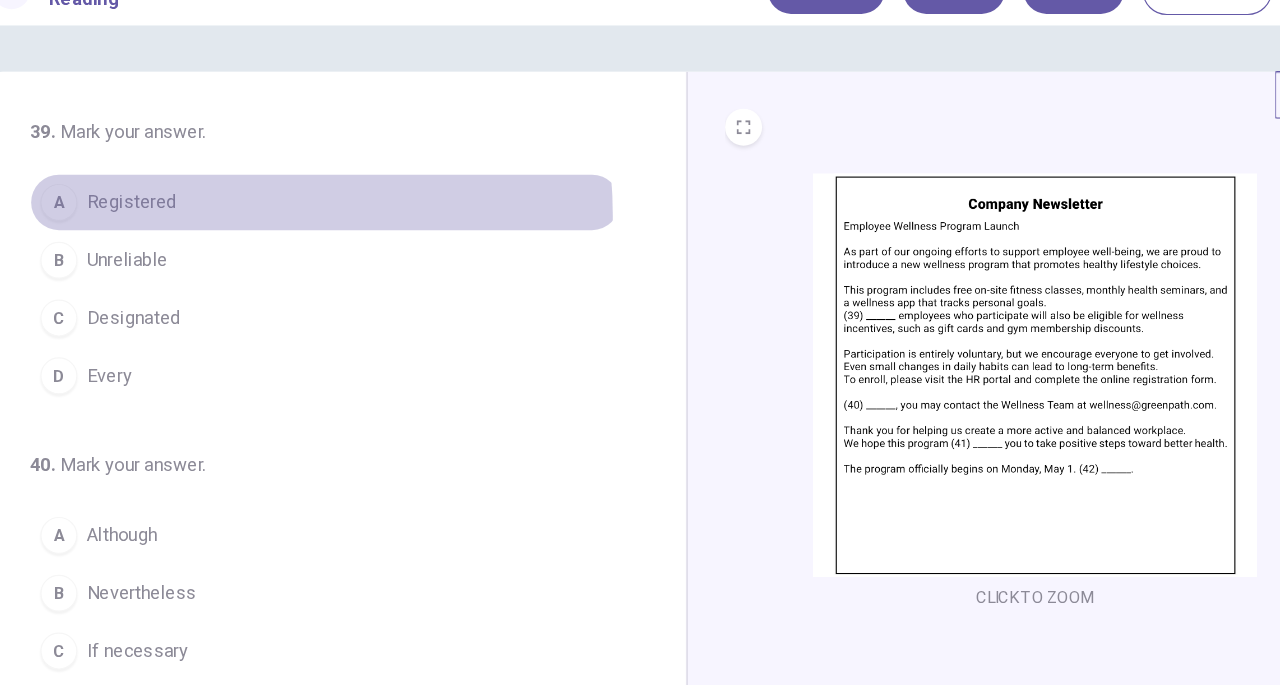 click on "A Registered" at bounding box center (327, 217) 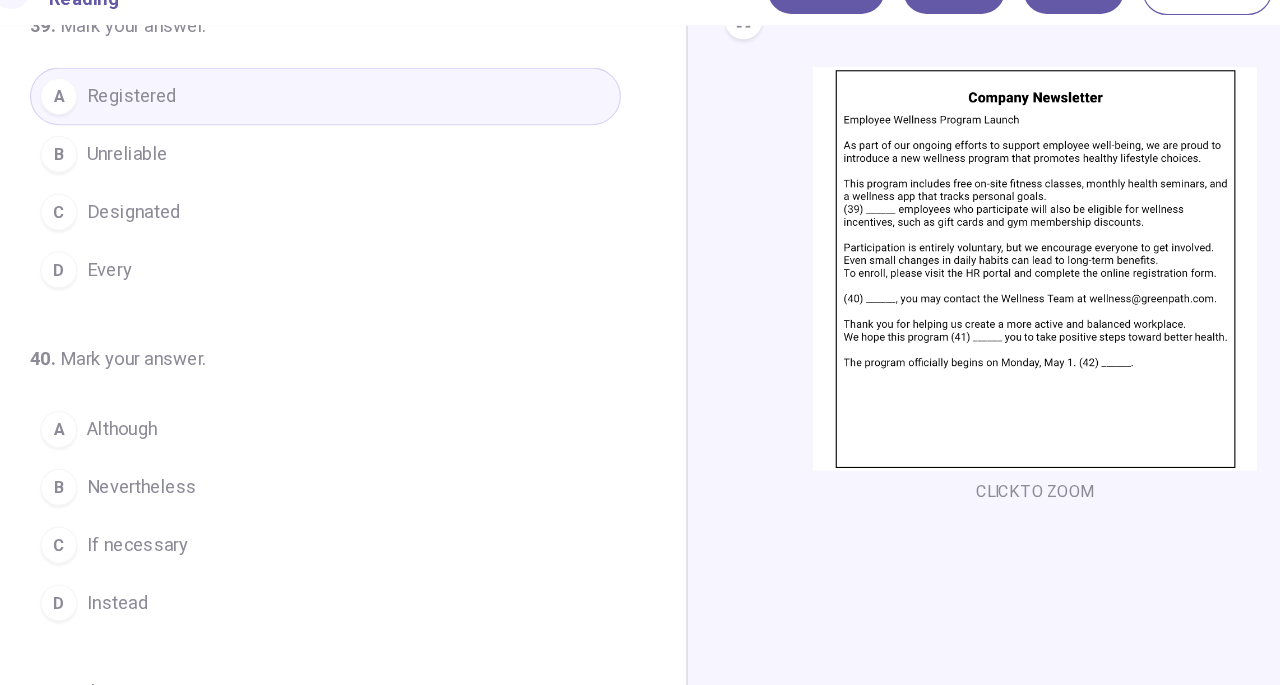 scroll, scrollTop: 93, scrollLeft: 0, axis: vertical 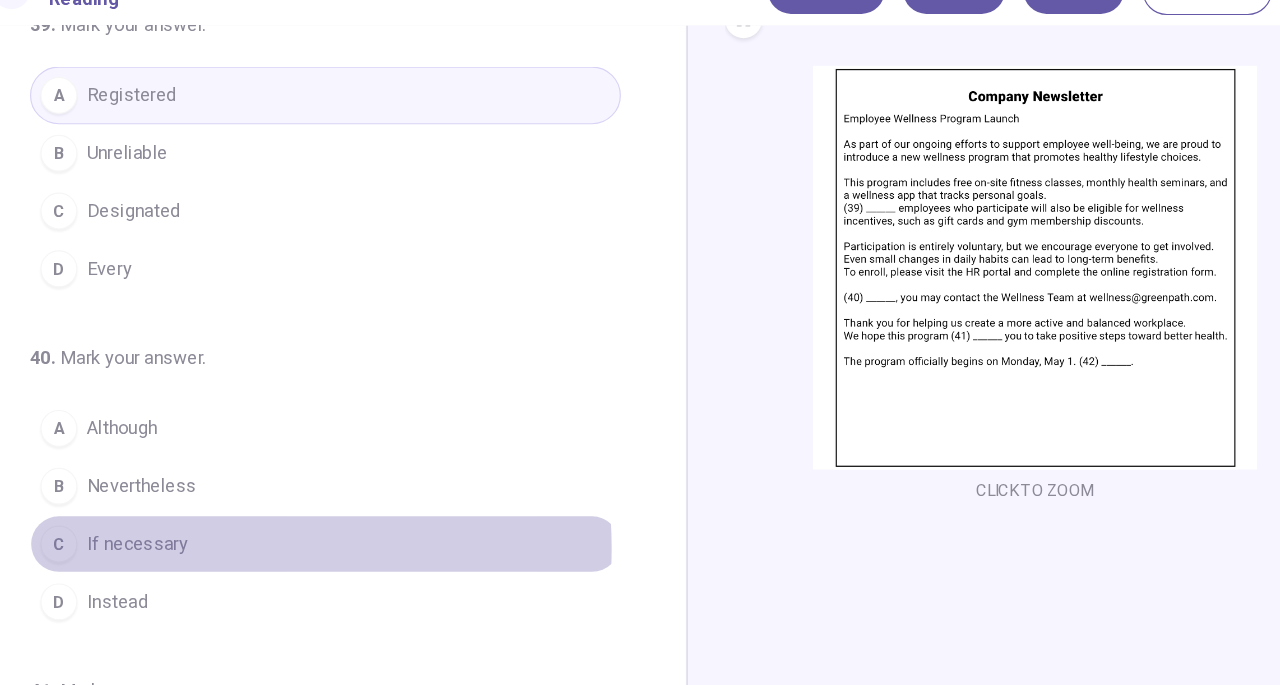 click on "If necessary" at bounding box center [165, 512] 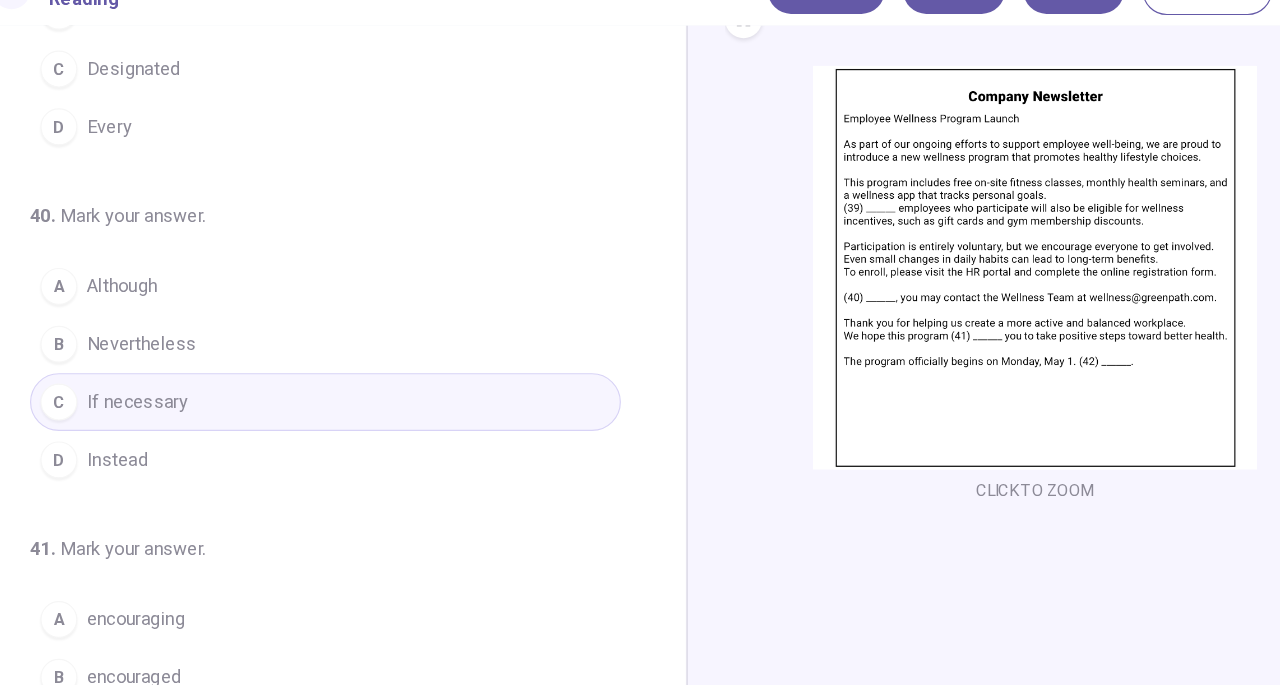 scroll, scrollTop: 183, scrollLeft: 0, axis: vertical 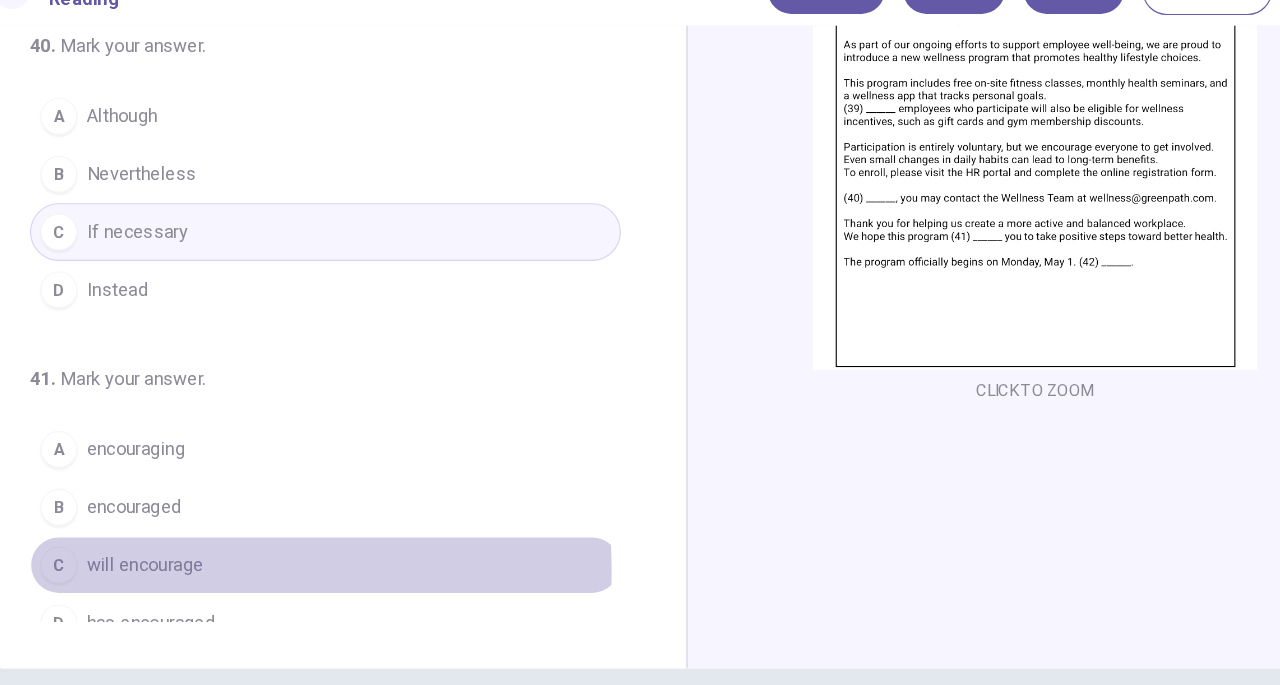 click on "will encourage" at bounding box center [171, 531] 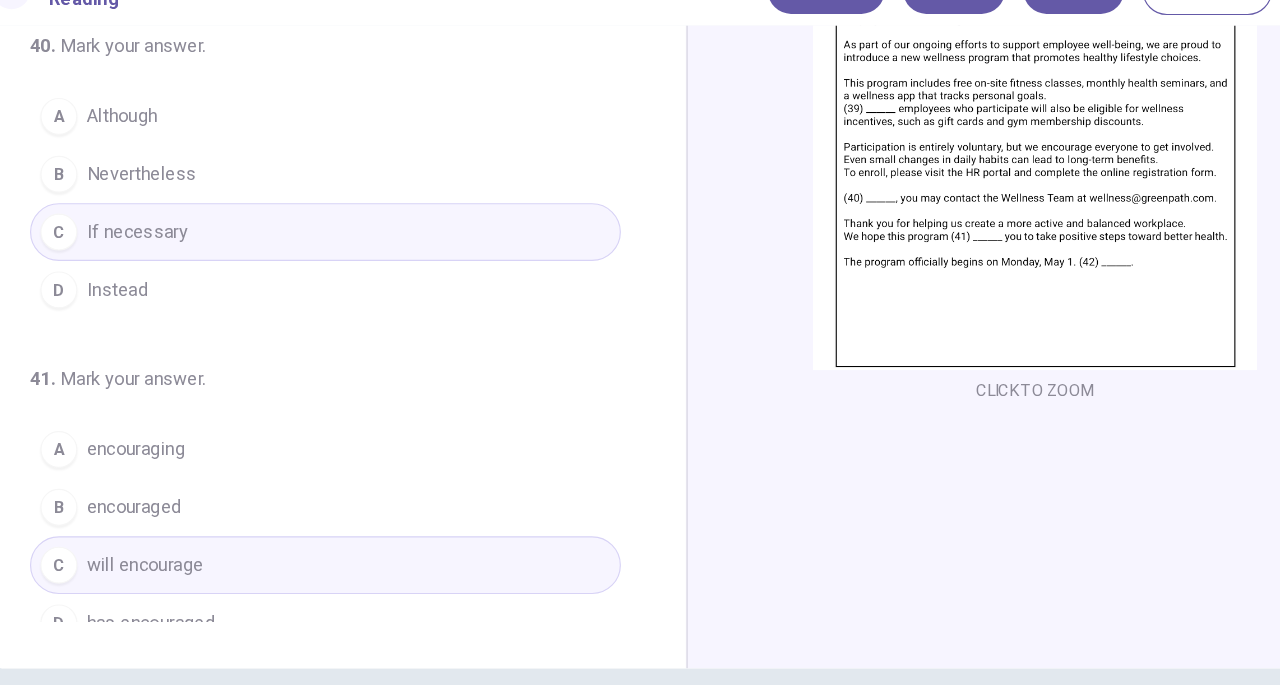 scroll, scrollTop: 218, scrollLeft: 0, axis: vertical 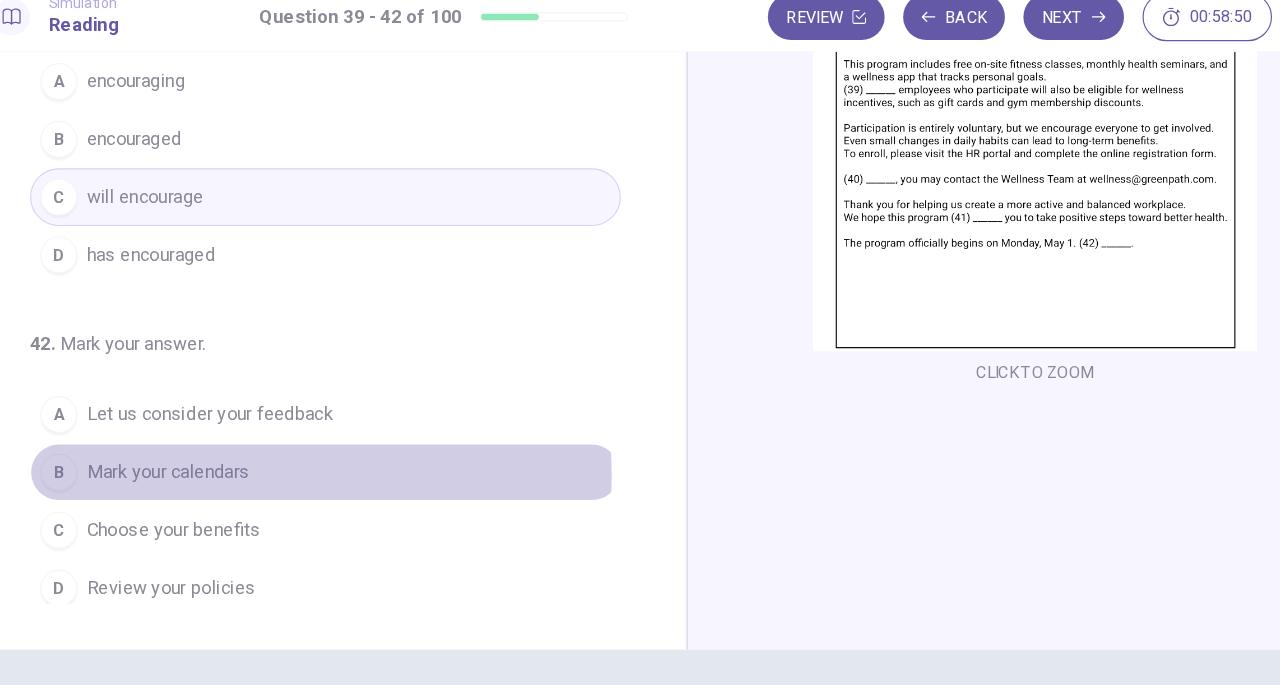 click on "Mark your calendars" at bounding box center (191, 427) 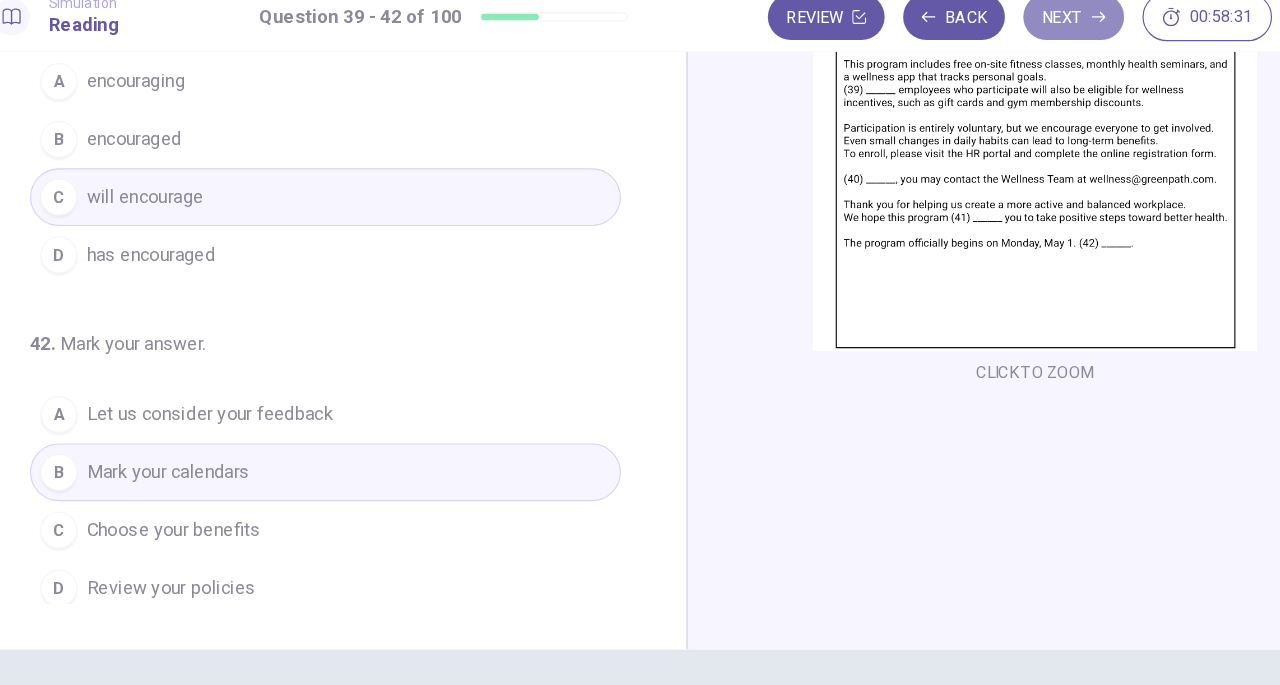 click on "Next" at bounding box center [974, 34] 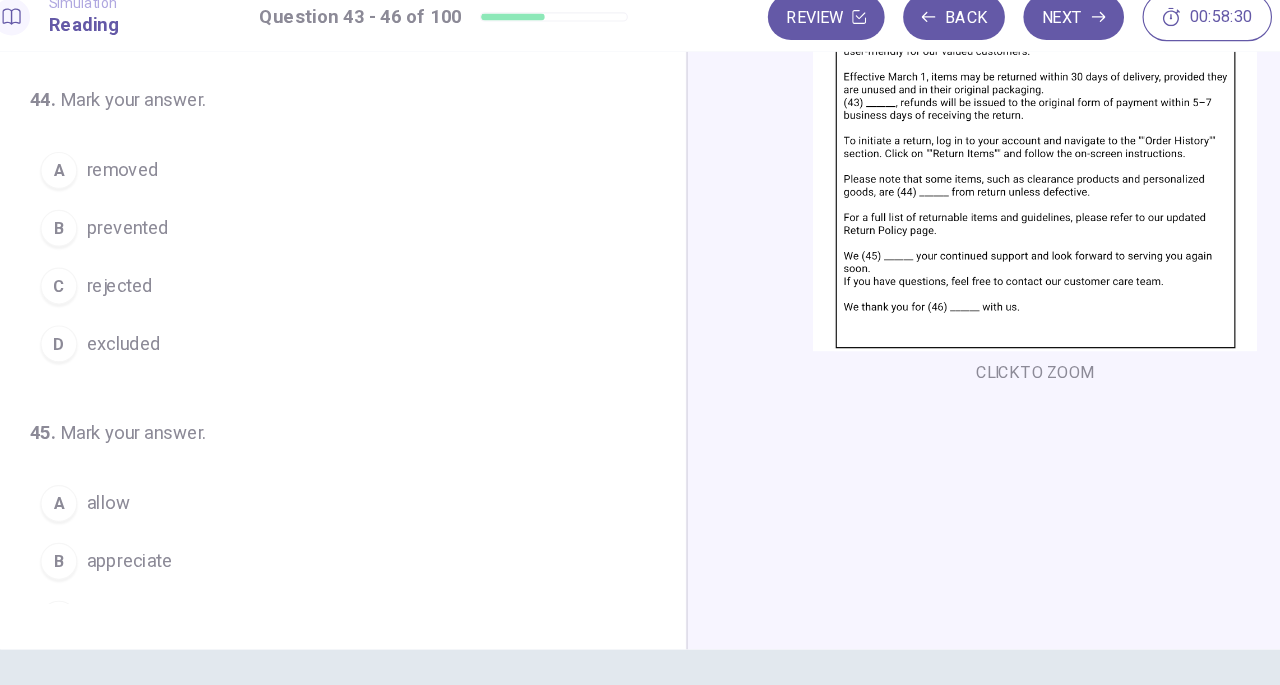 scroll, scrollTop: 0, scrollLeft: 0, axis: both 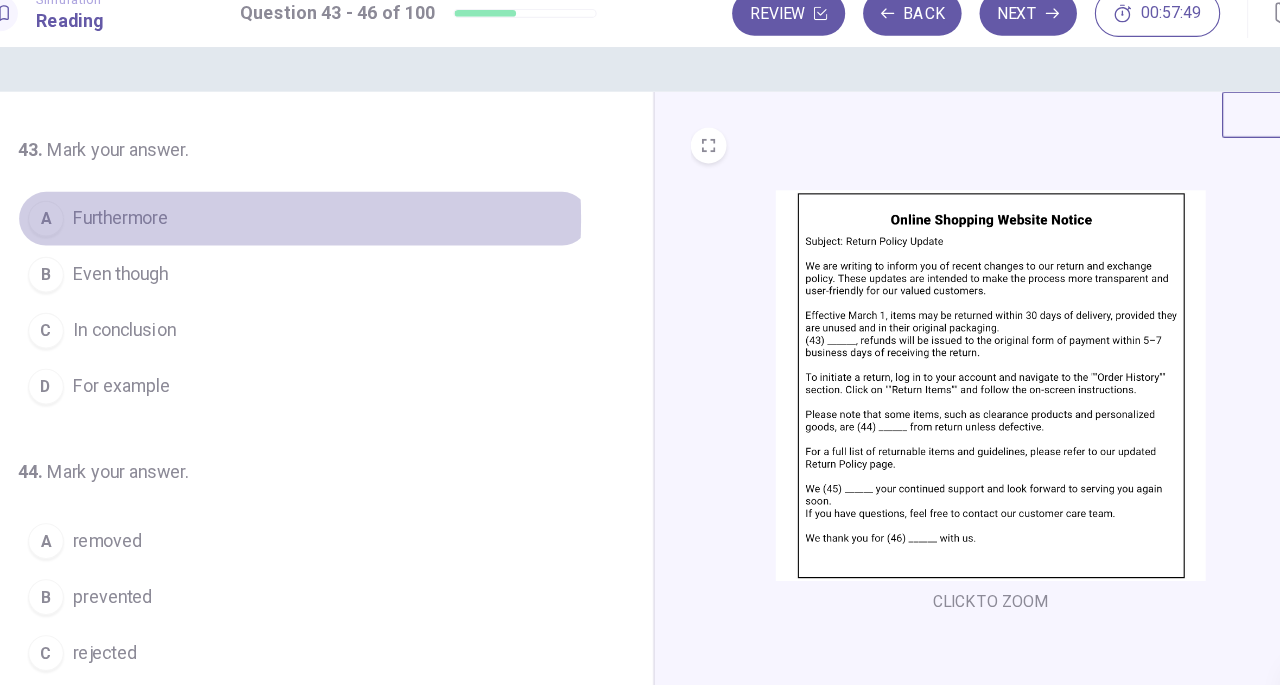 click on "Furthermore" at bounding box center [163, 217] 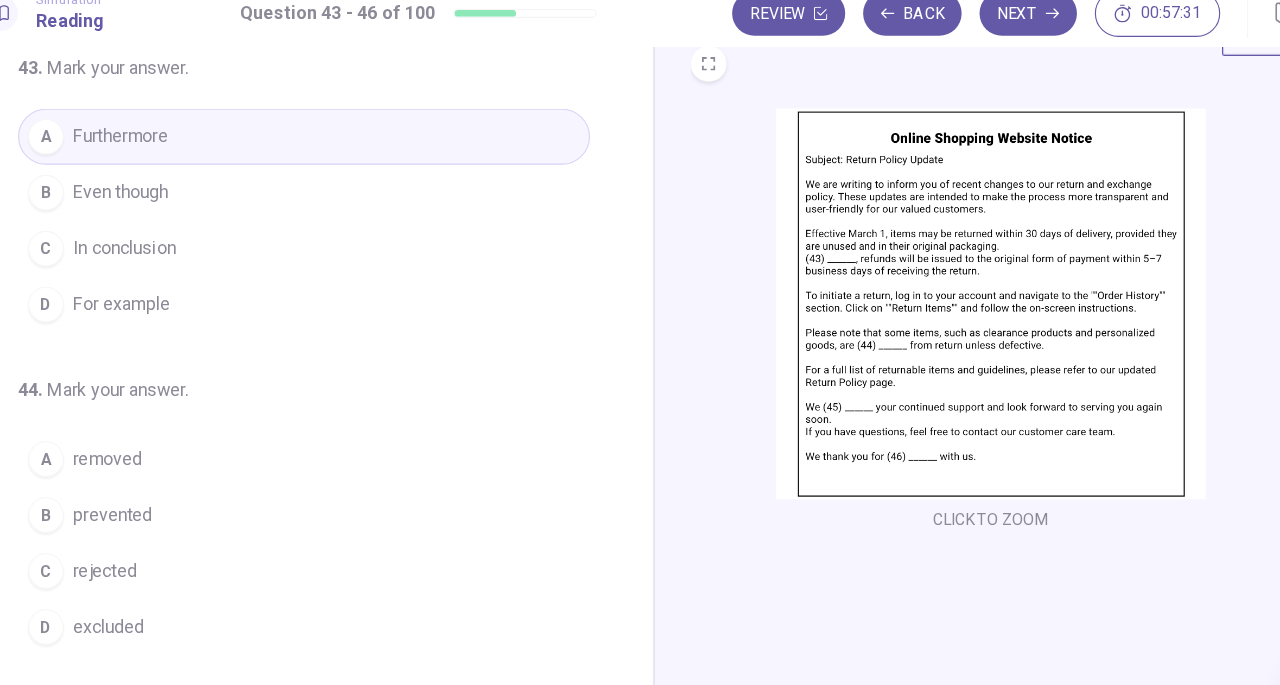 scroll, scrollTop: 74, scrollLeft: 0, axis: vertical 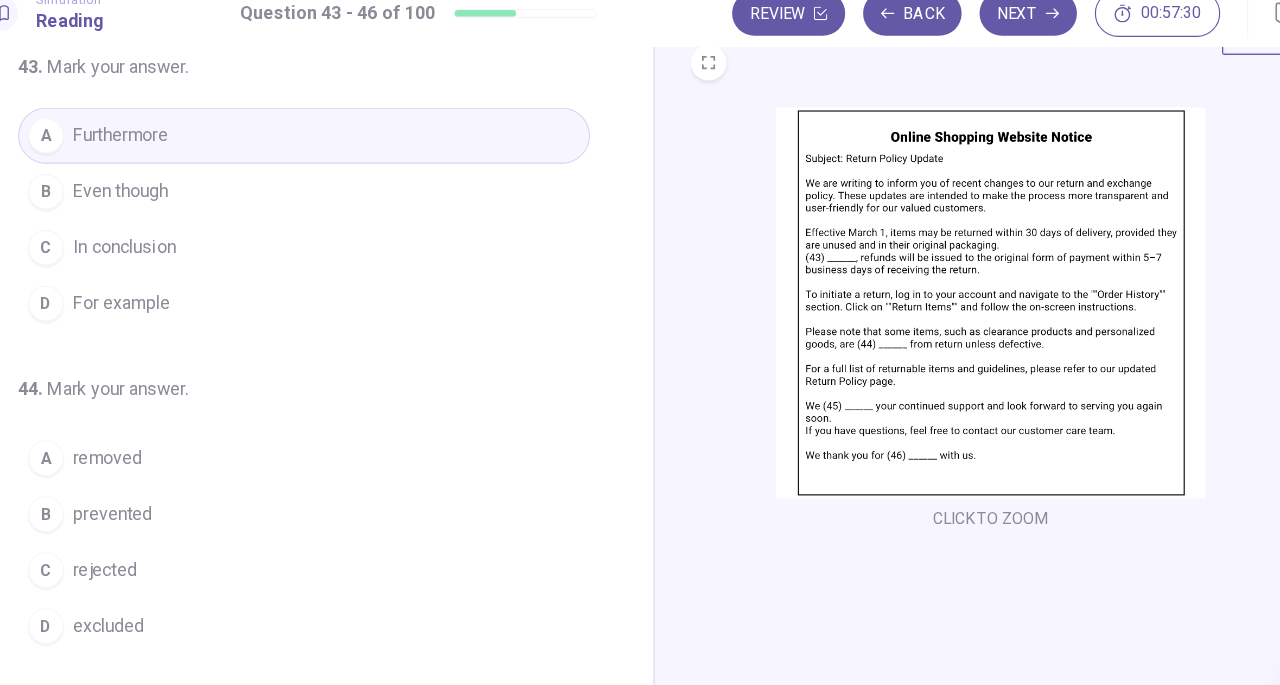 click on "excluded" at bounding box center [153, 581] 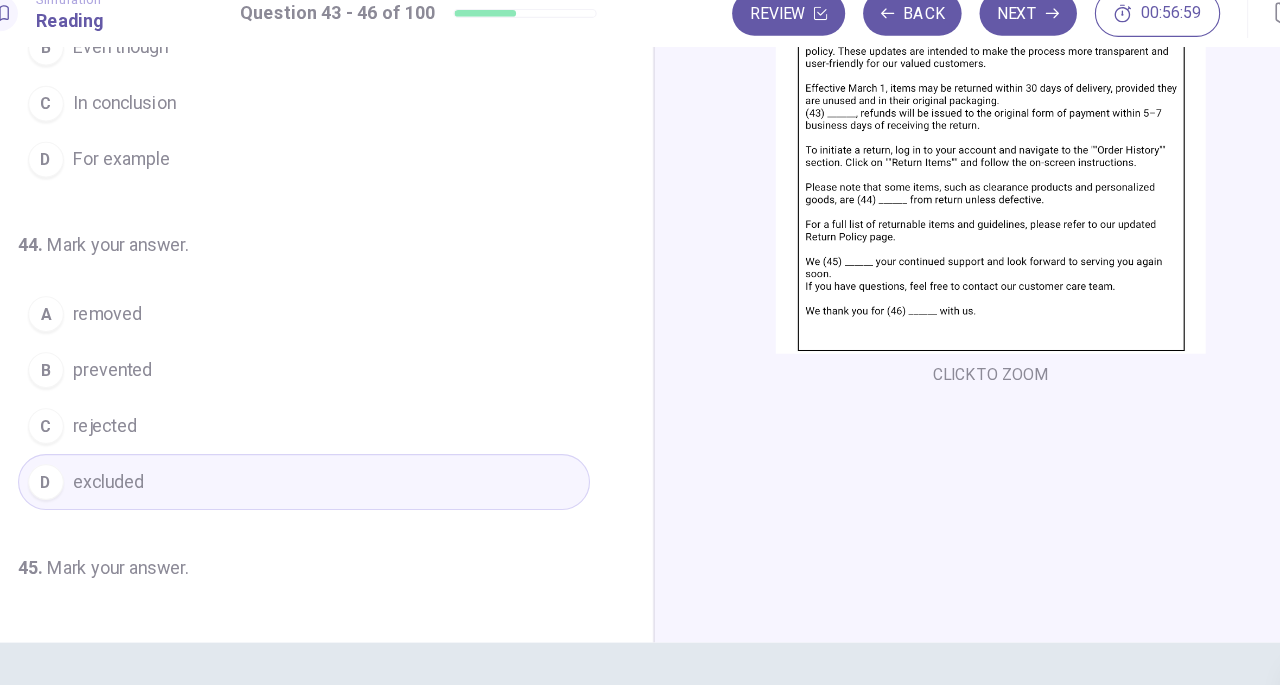 scroll, scrollTop: 218, scrollLeft: 0, axis: vertical 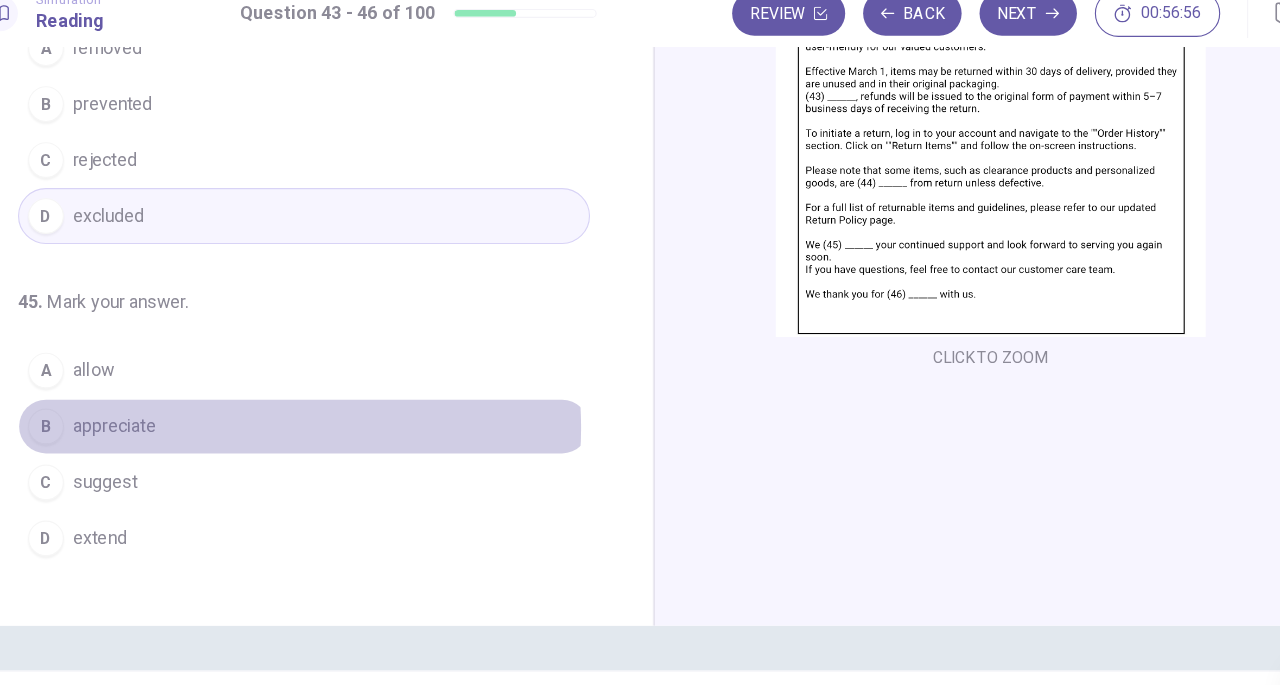 click on "B appreciate" at bounding box center [327, 403] 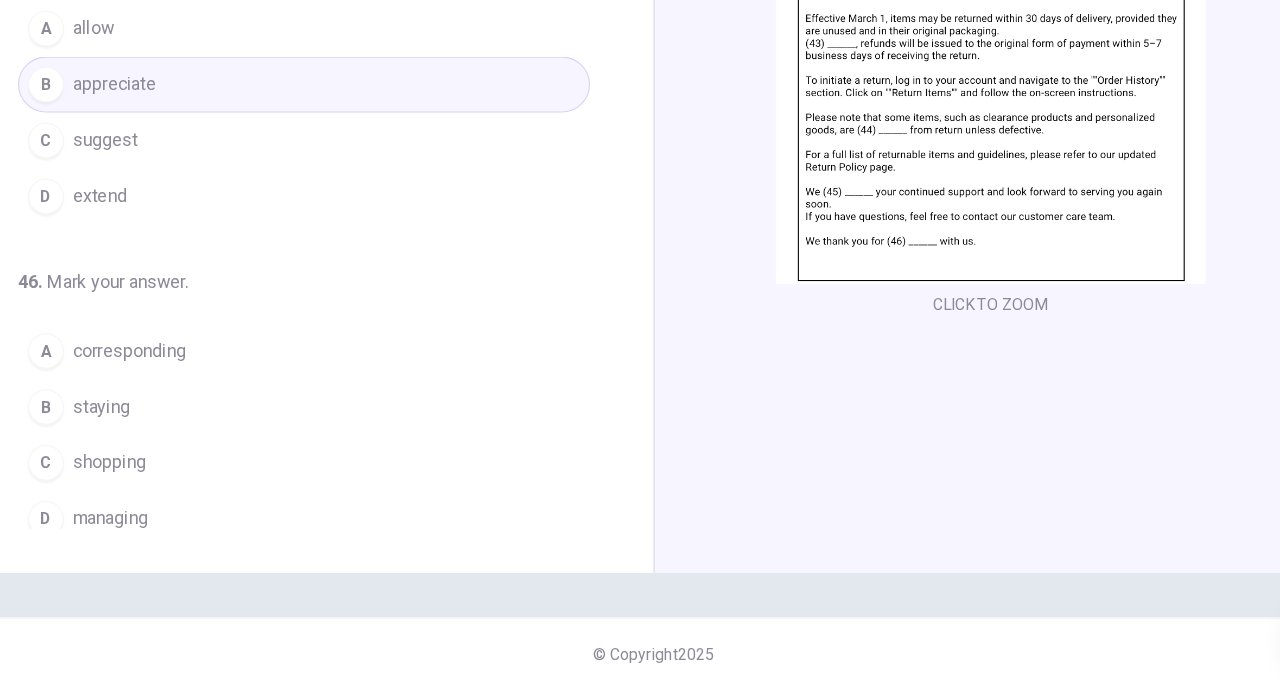 scroll, scrollTop: 486, scrollLeft: 0, axis: vertical 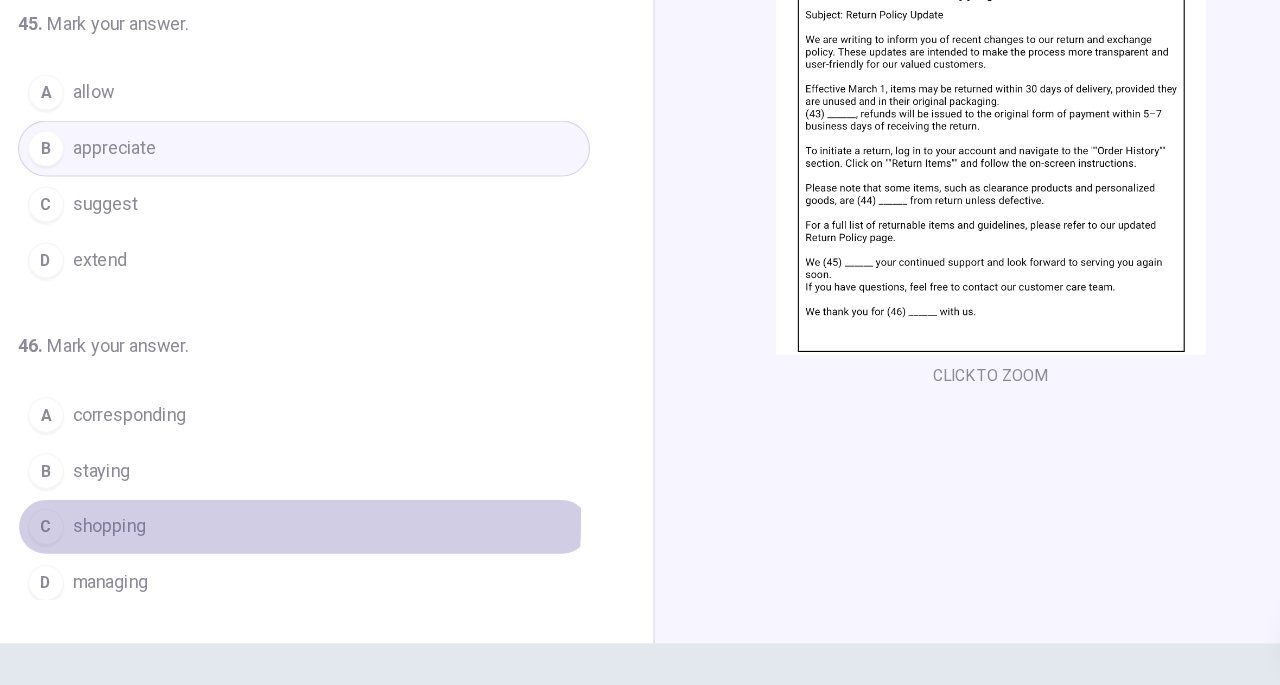 click on "shopping" at bounding box center [153, 540] 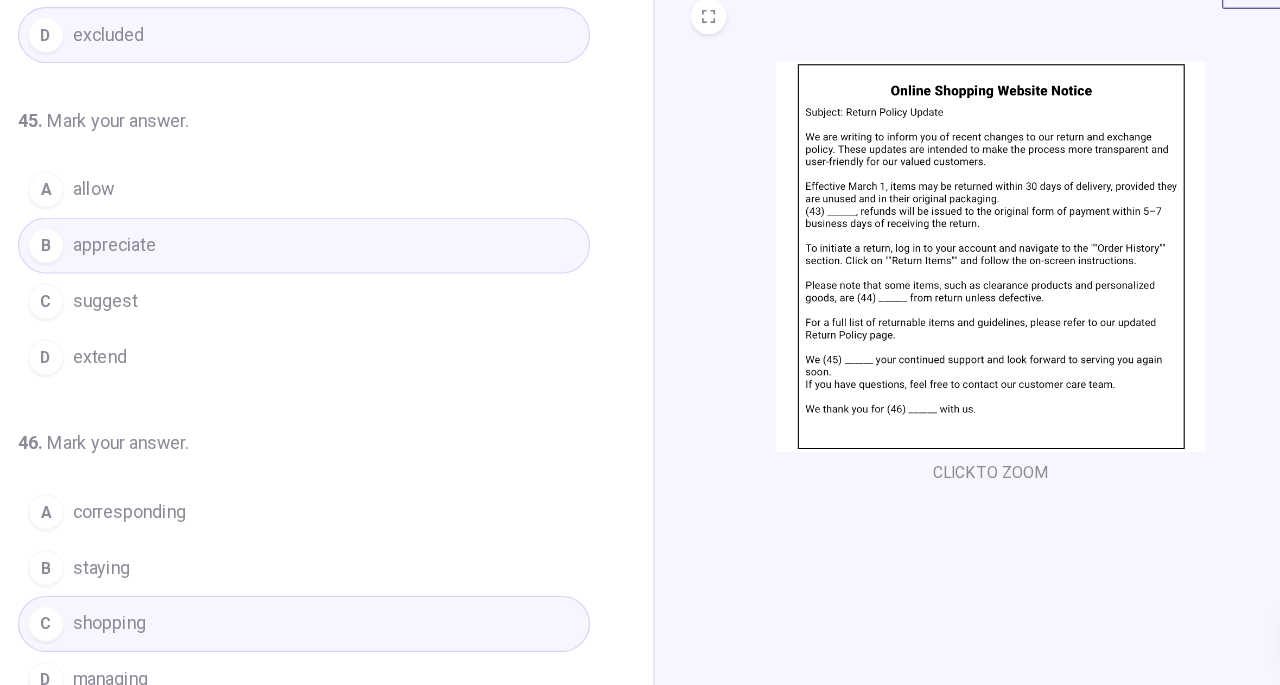 scroll, scrollTop: 60, scrollLeft: 0, axis: vertical 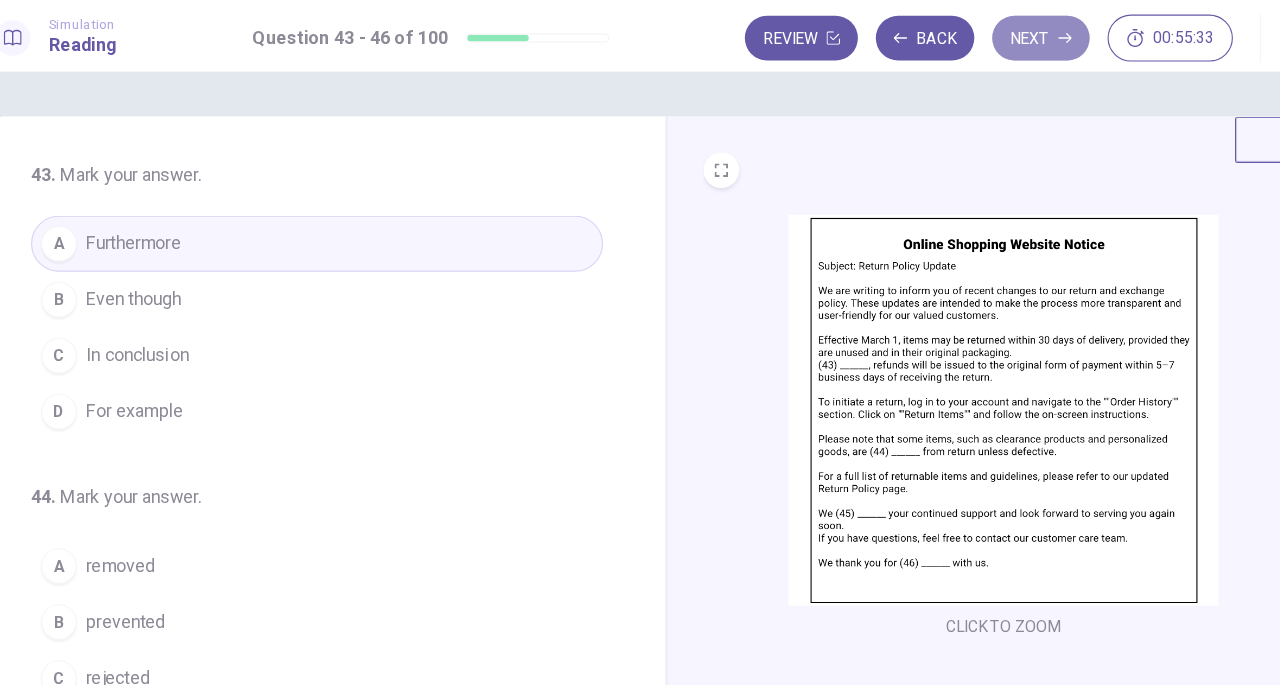 click on "Next" at bounding box center [974, 34] 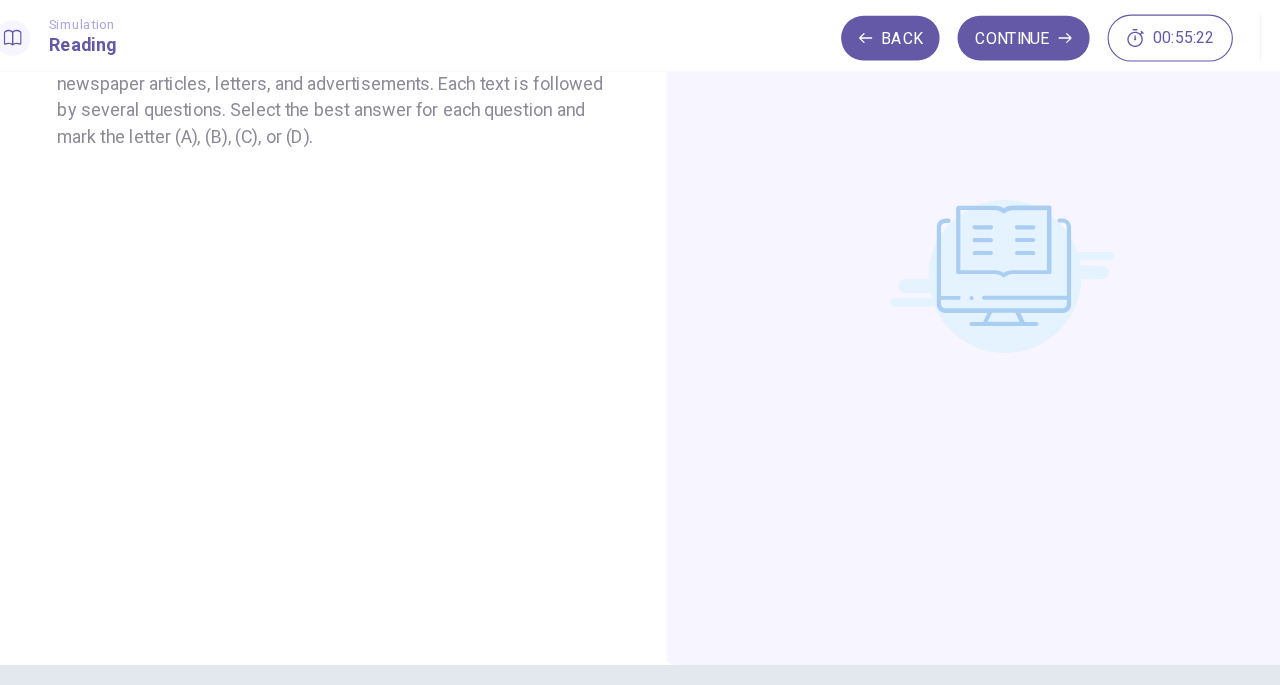 scroll, scrollTop: 0, scrollLeft: 0, axis: both 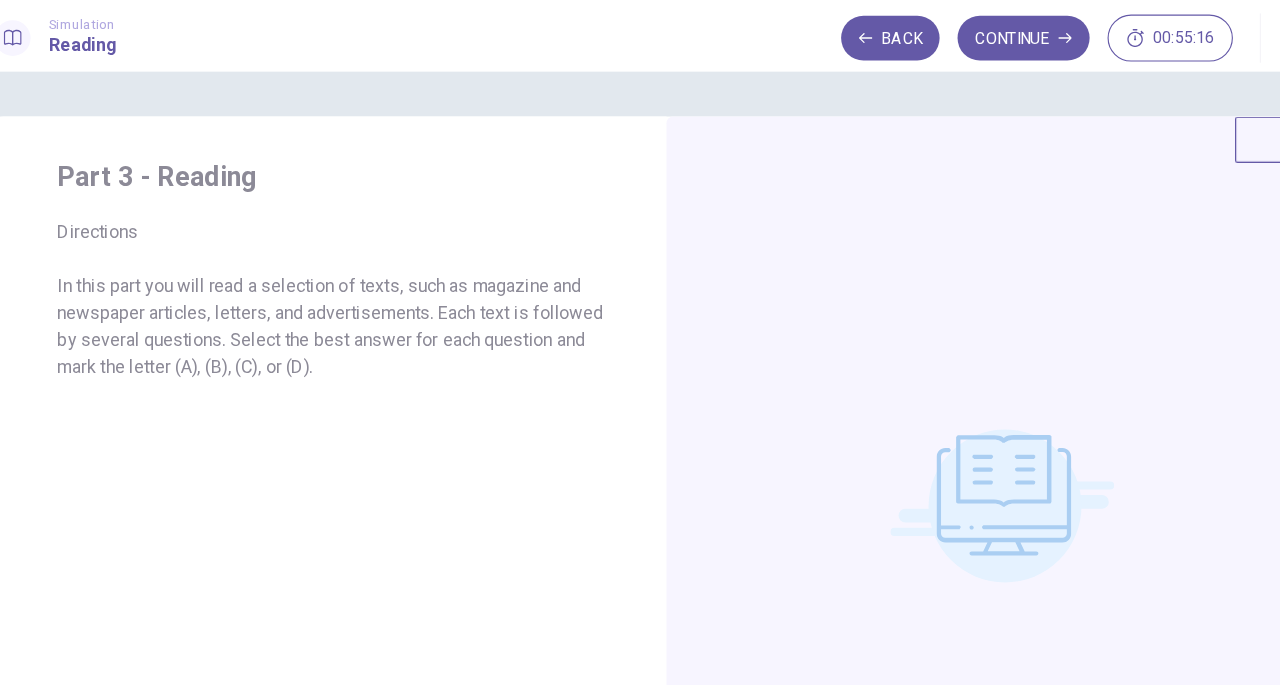 drag, startPoint x: 1152, startPoint y: 118, endPoint x: 1102, endPoint y: 134, distance: 52.49762 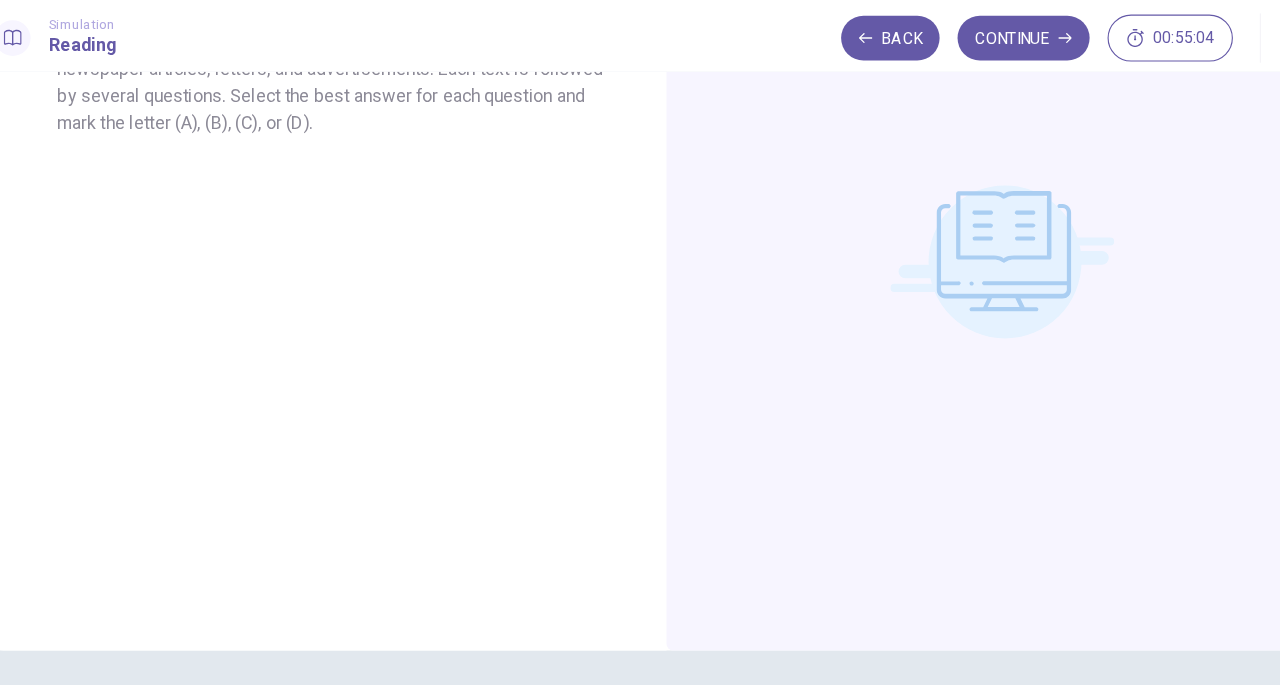 scroll, scrollTop: 0, scrollLeft: 0, axis: both 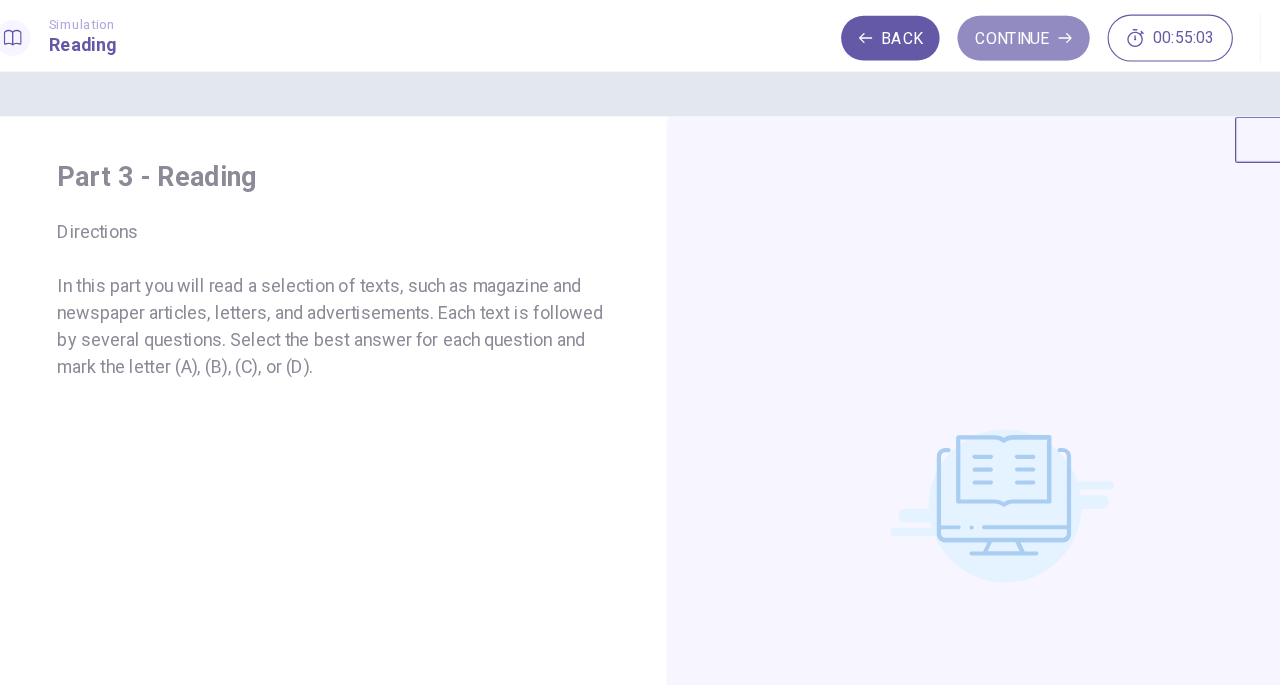 click on "Continue" at bounding box center (959, 34) 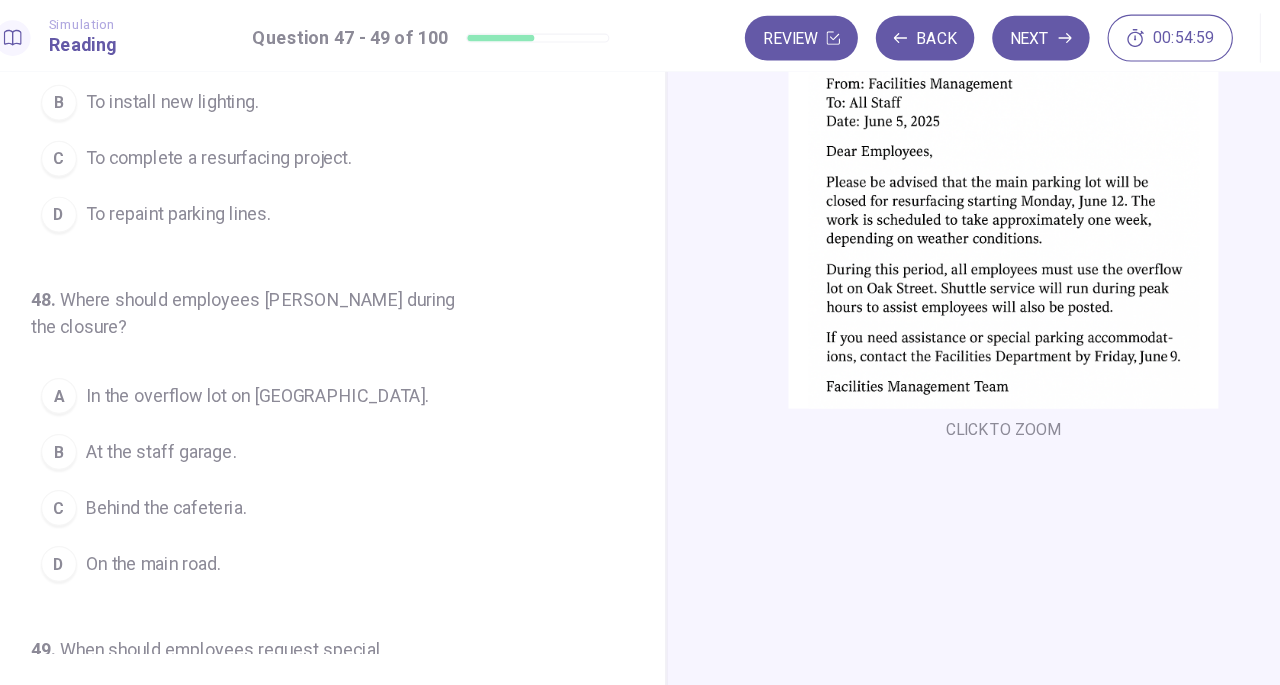 scroll, scrollTop: 0, scrollLeft: 0, axis: both 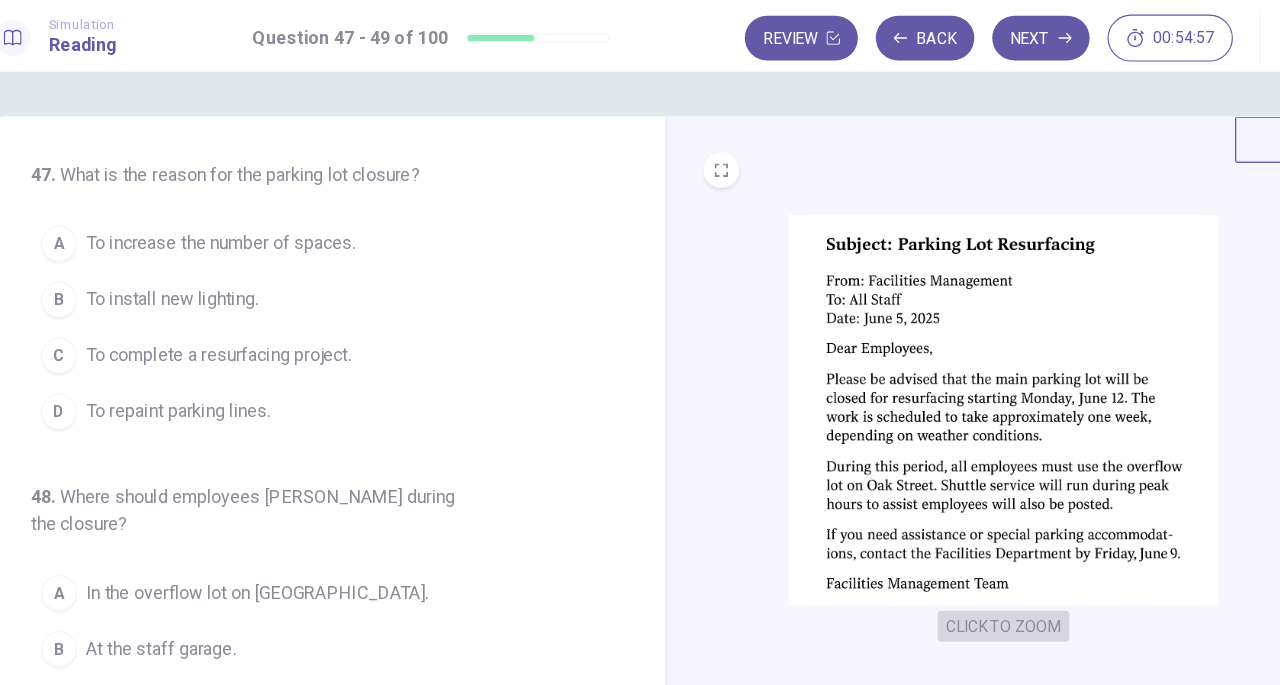 click on "CLICK TO ZOOM" at bounding box center (941, 559) 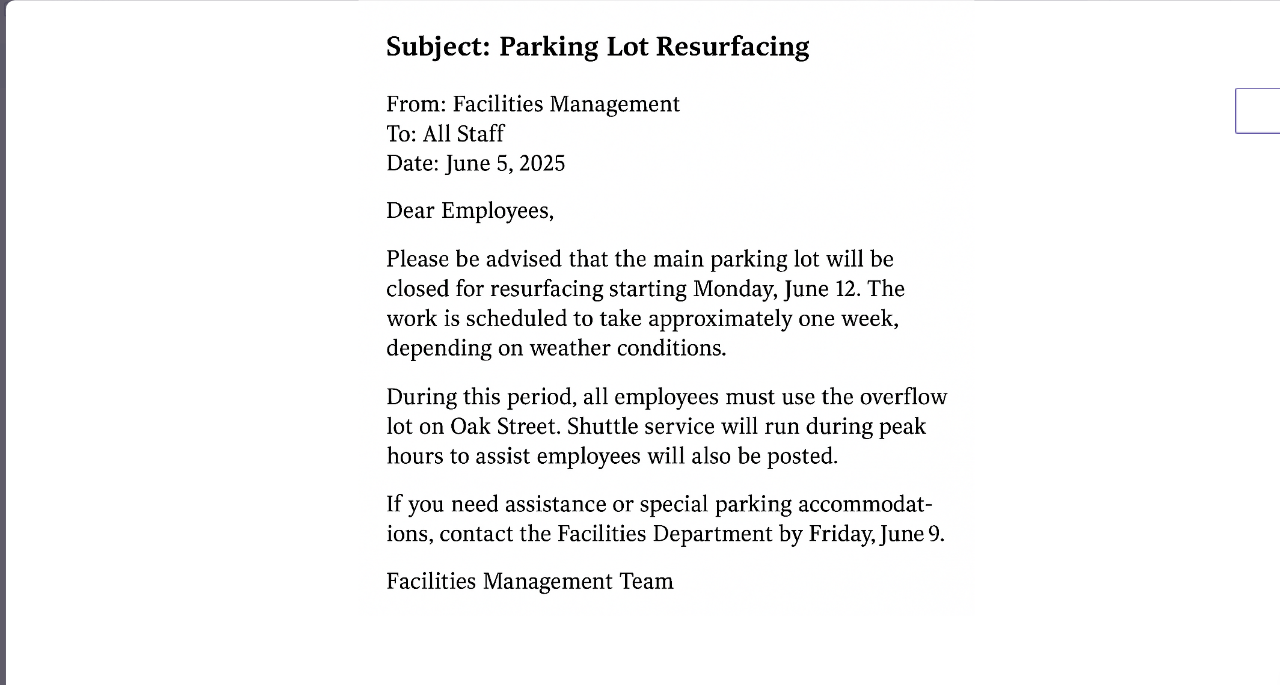click at bounding box center (640, 342) 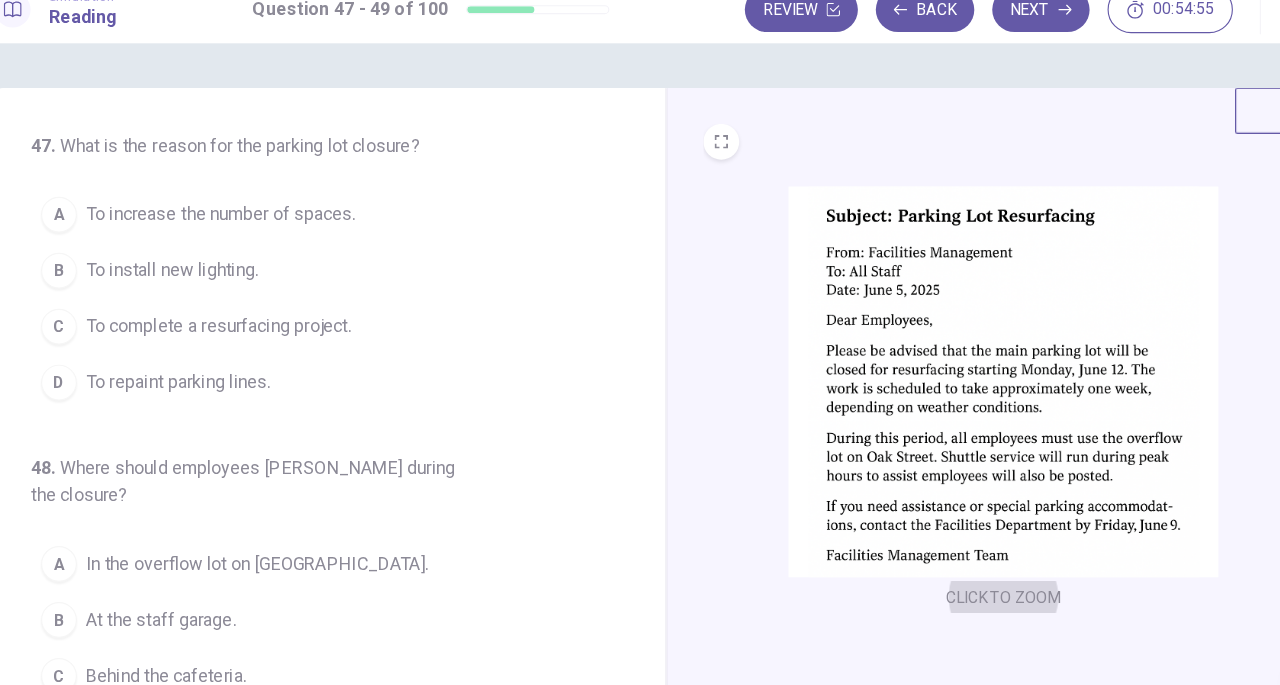 type 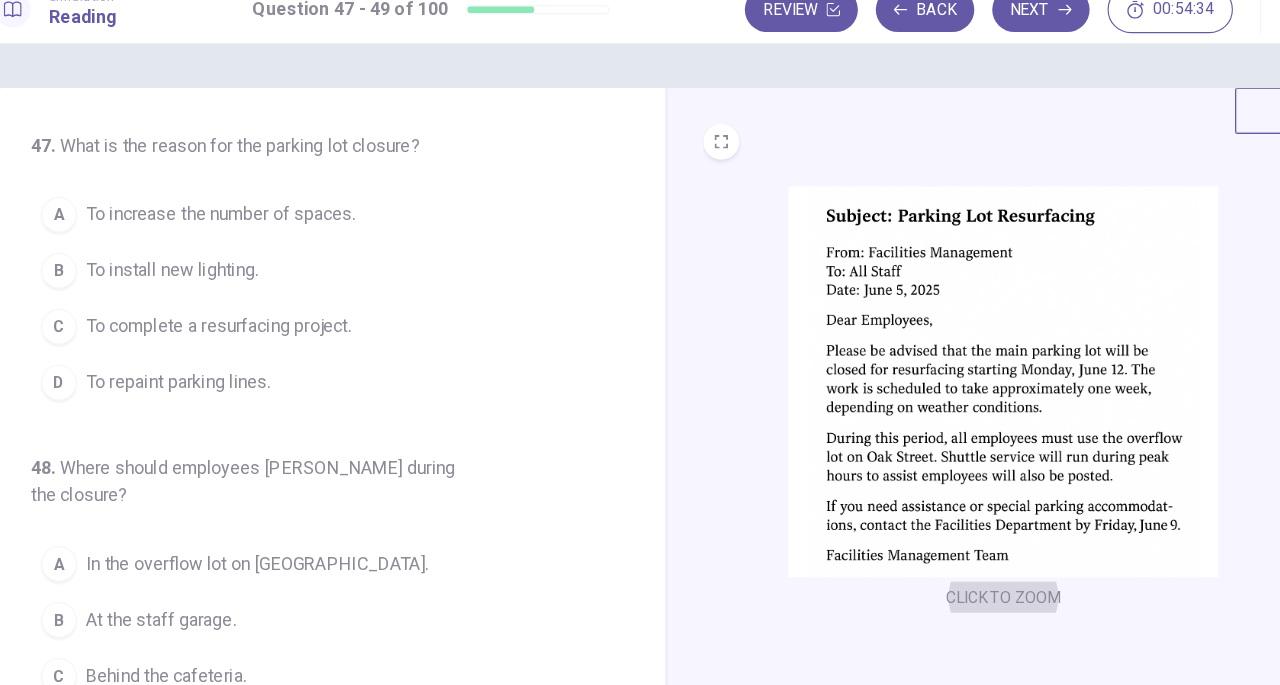 click on "To complete a resurfacing project." at bounding box center [239, 317] 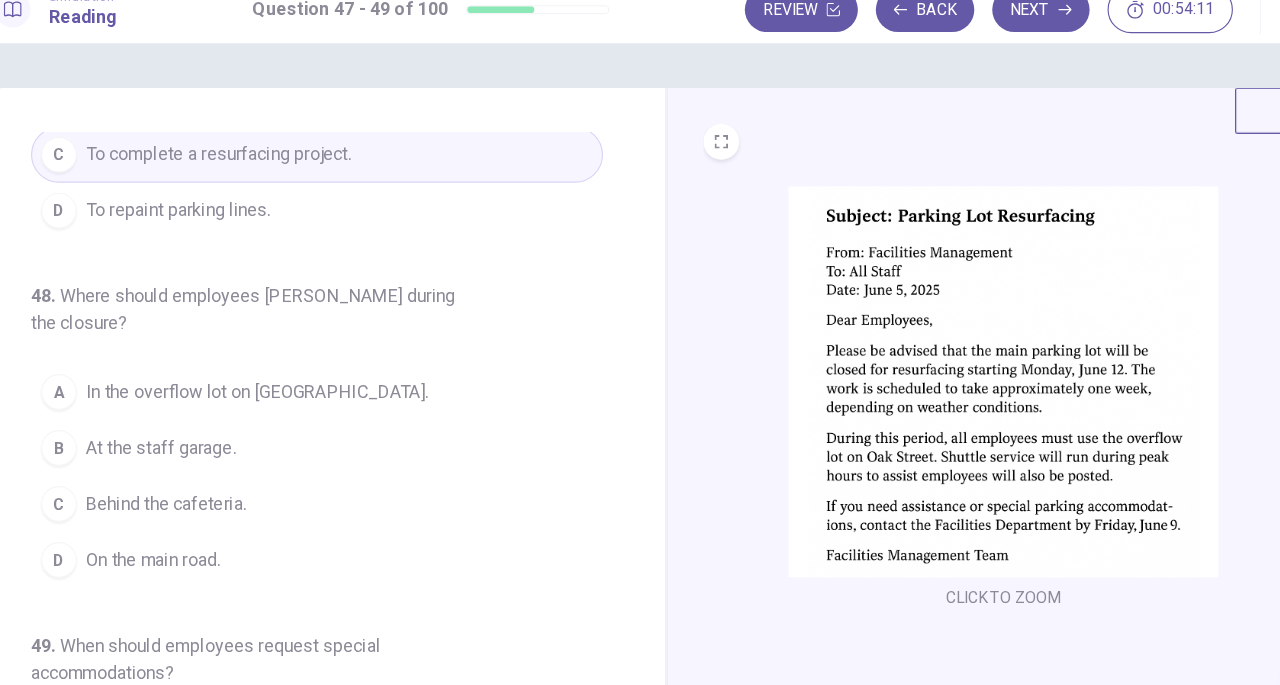 scroll, scrollTop: 152, scrollLeft: 0, axis: vertical 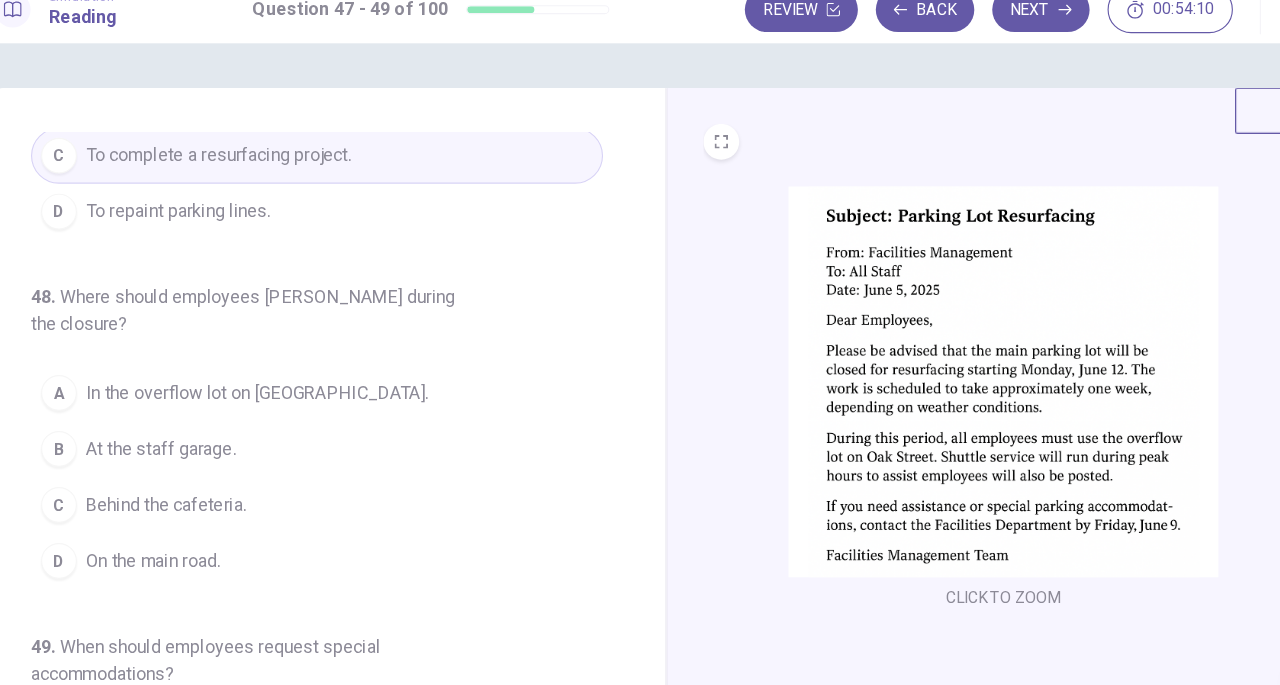 click on "A In the overflow lot on [GEOGRAPHIC_DATA]." at bounding box center (327, 377) 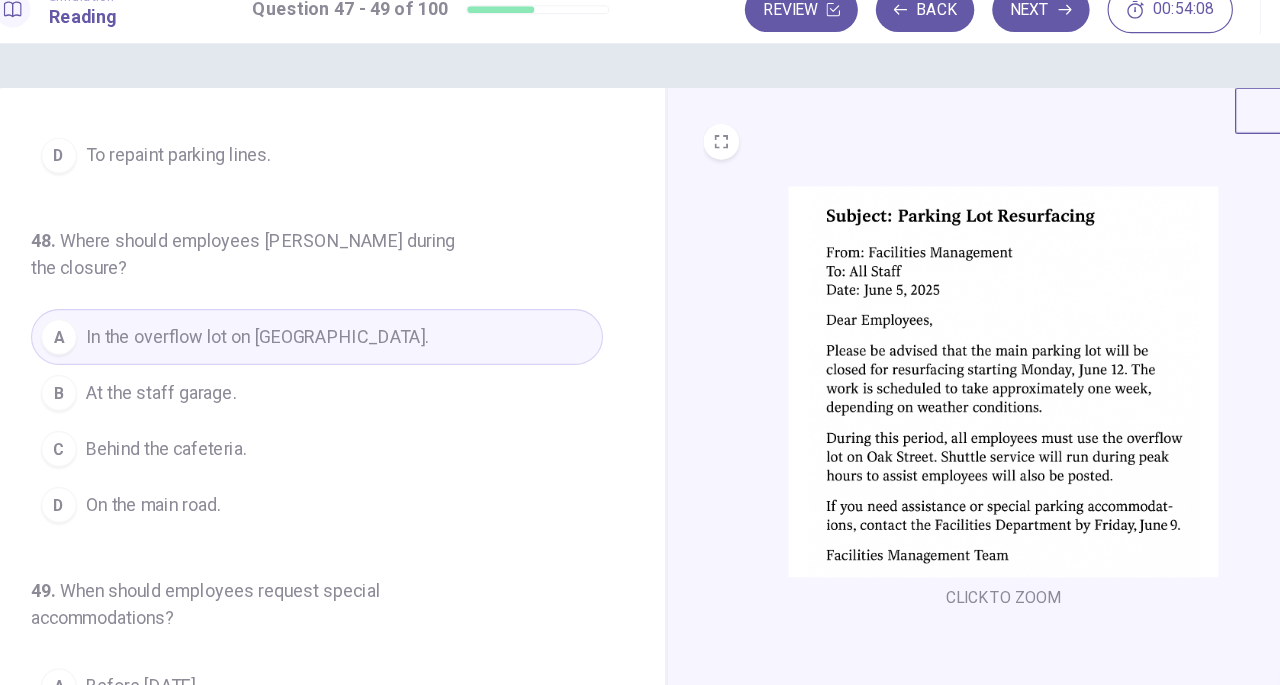 scroll, scrollTop: 224, scrollLeft: 0, axis: vertical 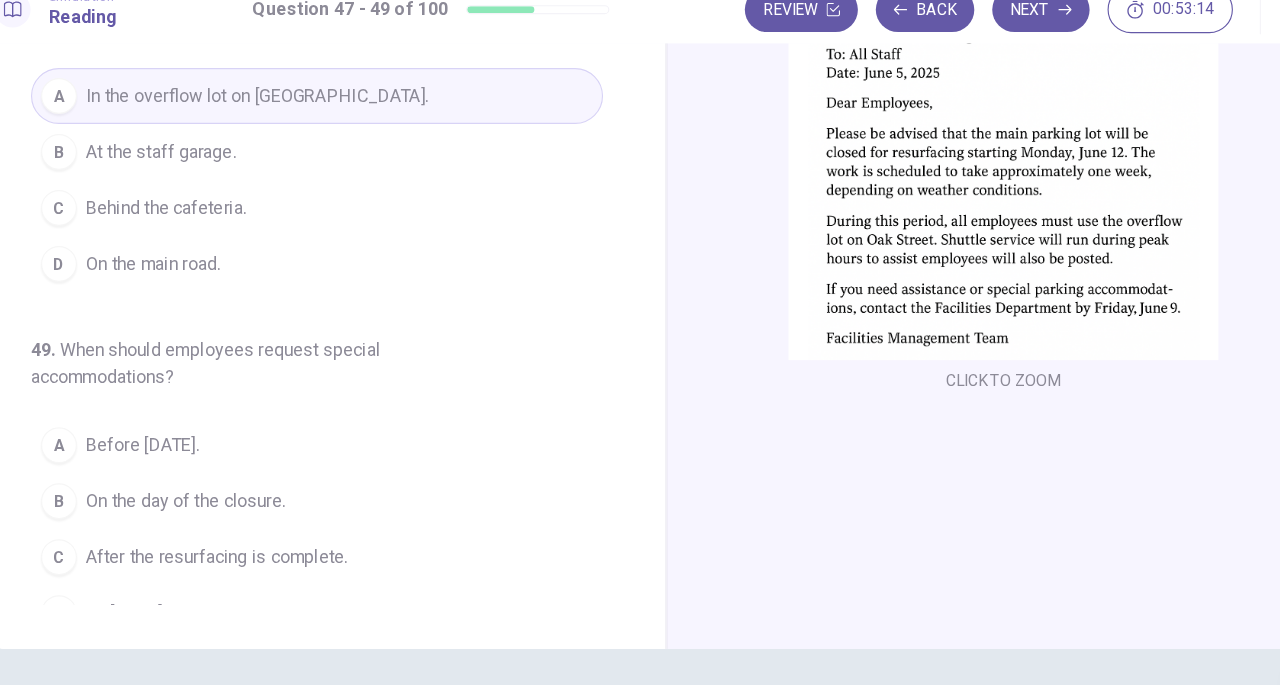 click on "By [DATE]." at bounding box center (156, 573) 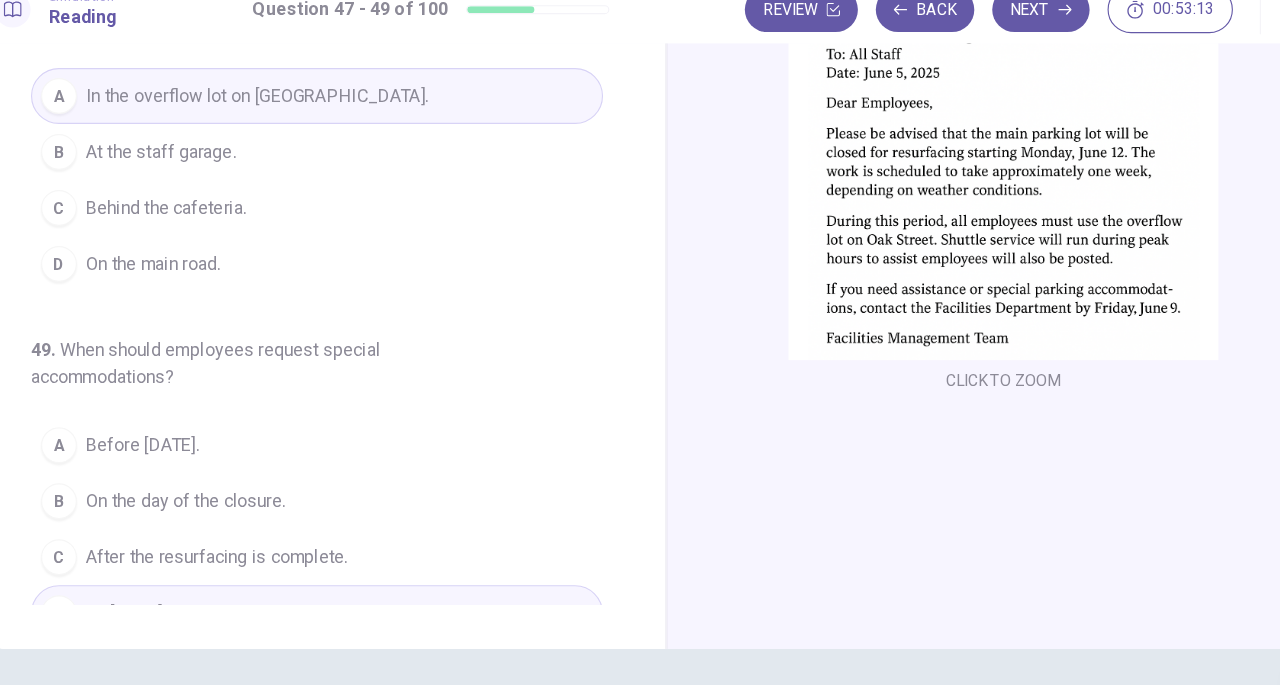 scroll, scrollTop: 218, scrollLeft: 0, axis: vertical 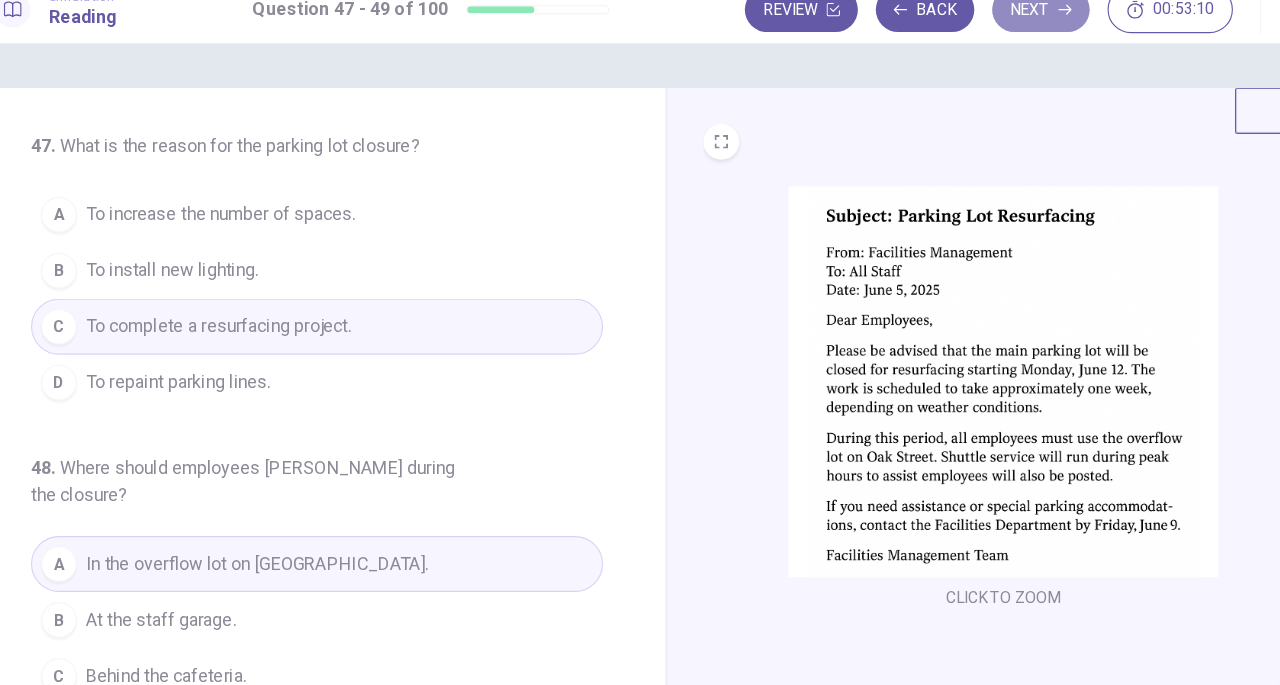 click on "Next" at bounding box center [974, 34] 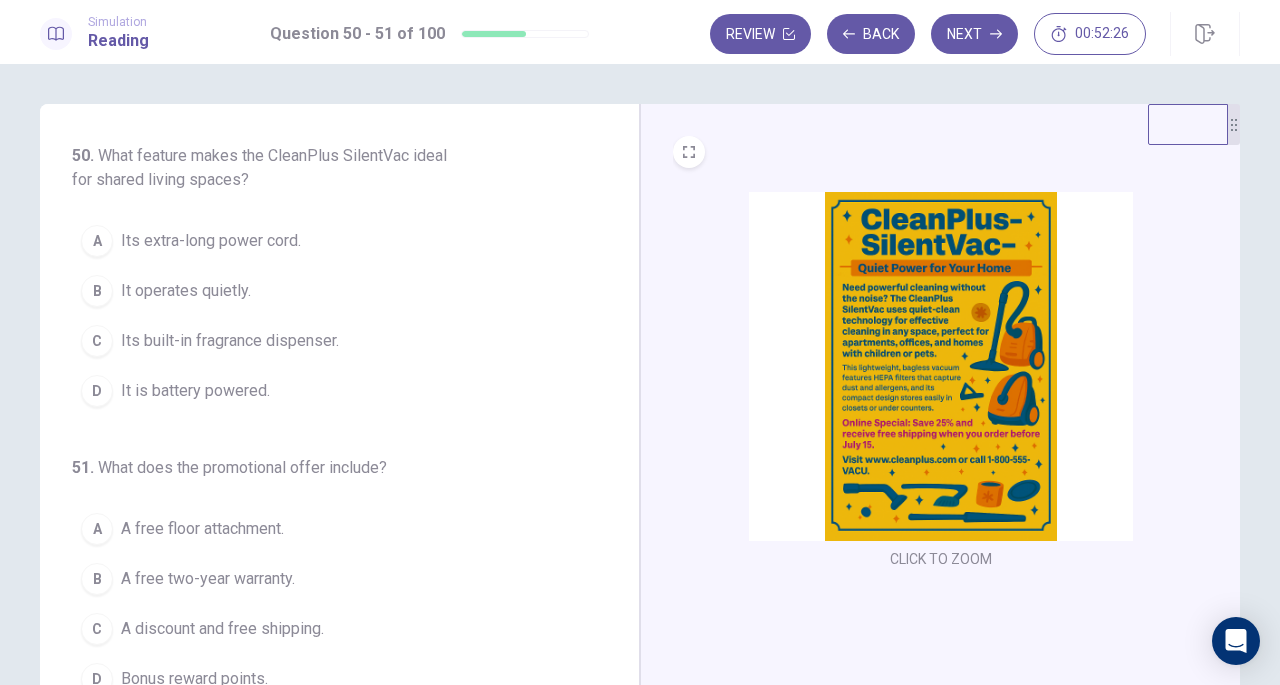 click on "B It operates quietly." at bounding box center (327, 291) 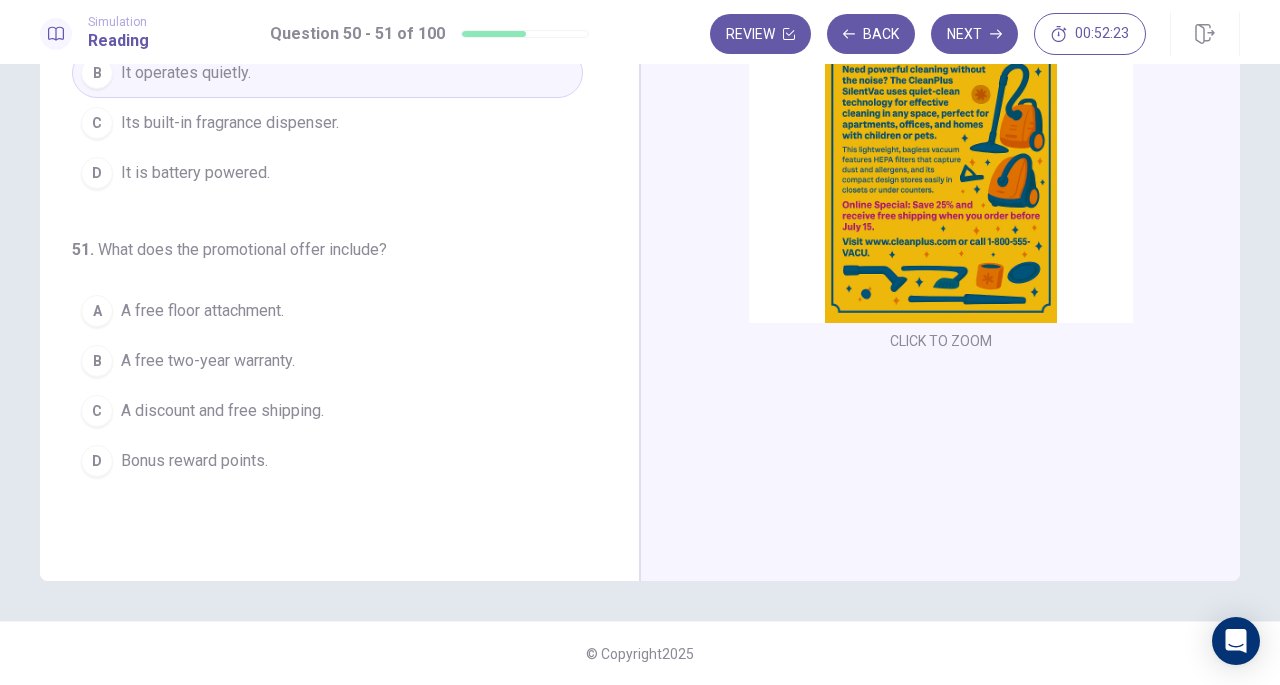 scroll, scrollTop: 217, scrollLeft: 0, axis: vertical 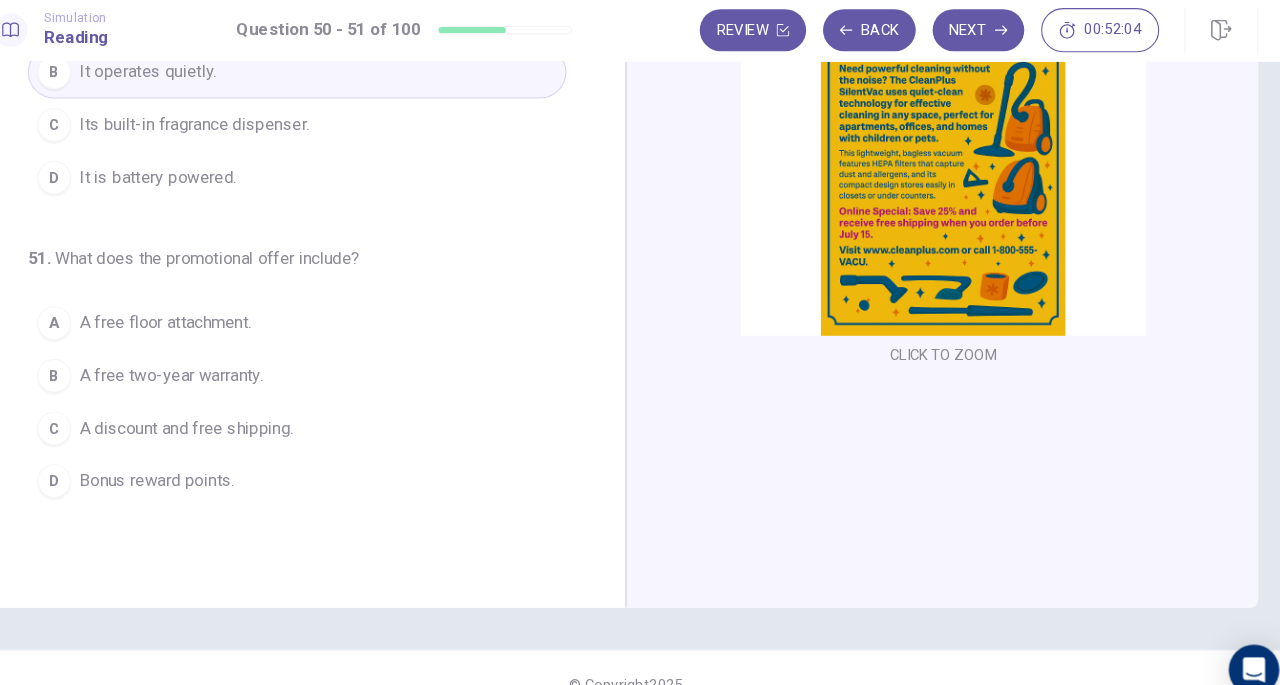 click on "A discount and free shipping." at bounding box center [222, 412] 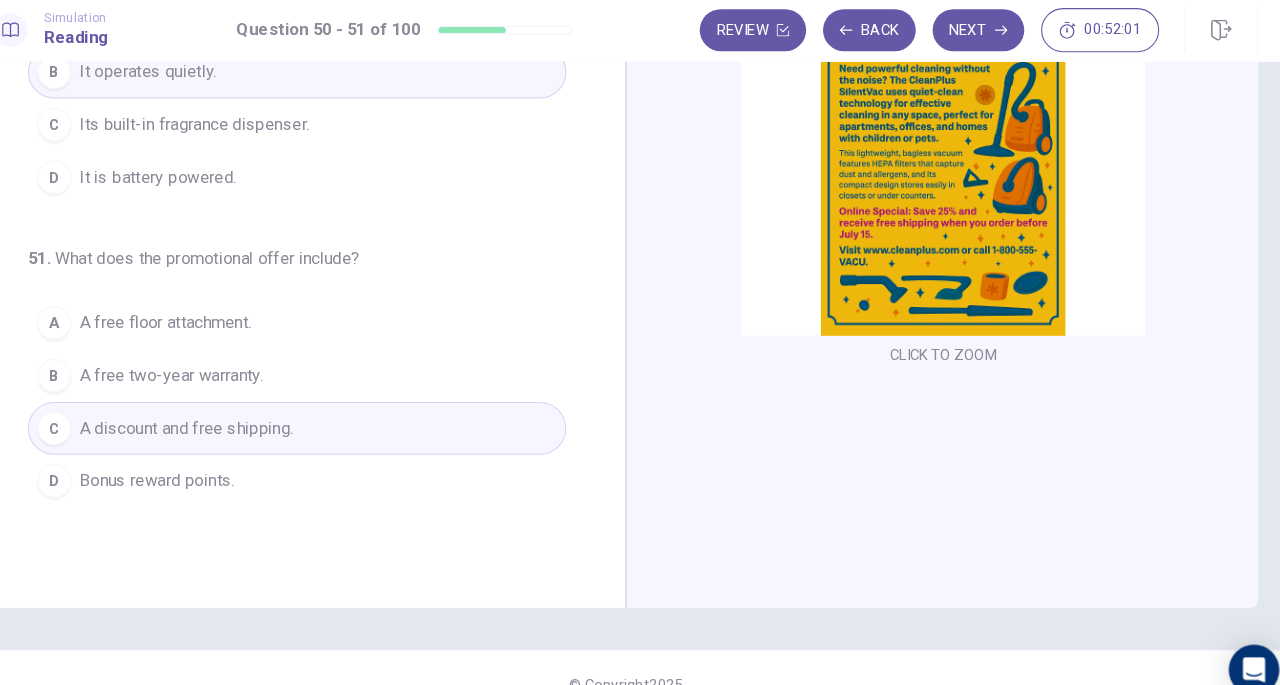 click on "Next" at bounding box center (974, 34) 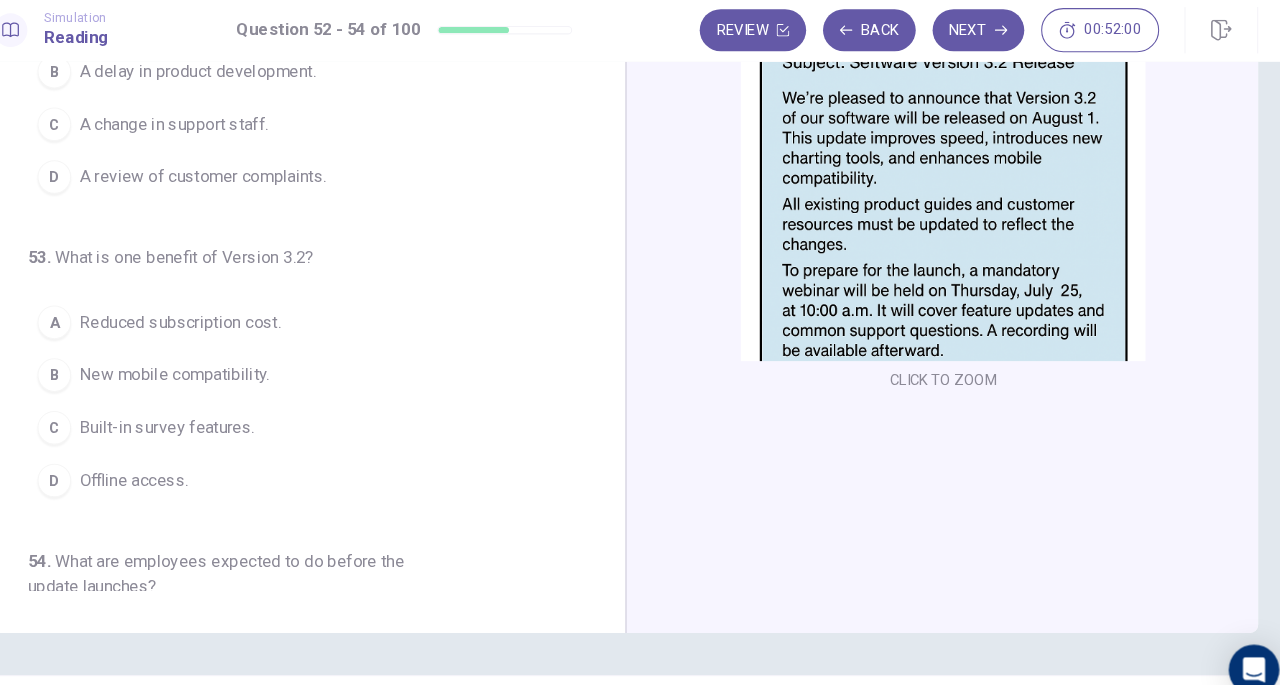 scroll, scrollTop: 0, scrollLeft: 0, axis: both 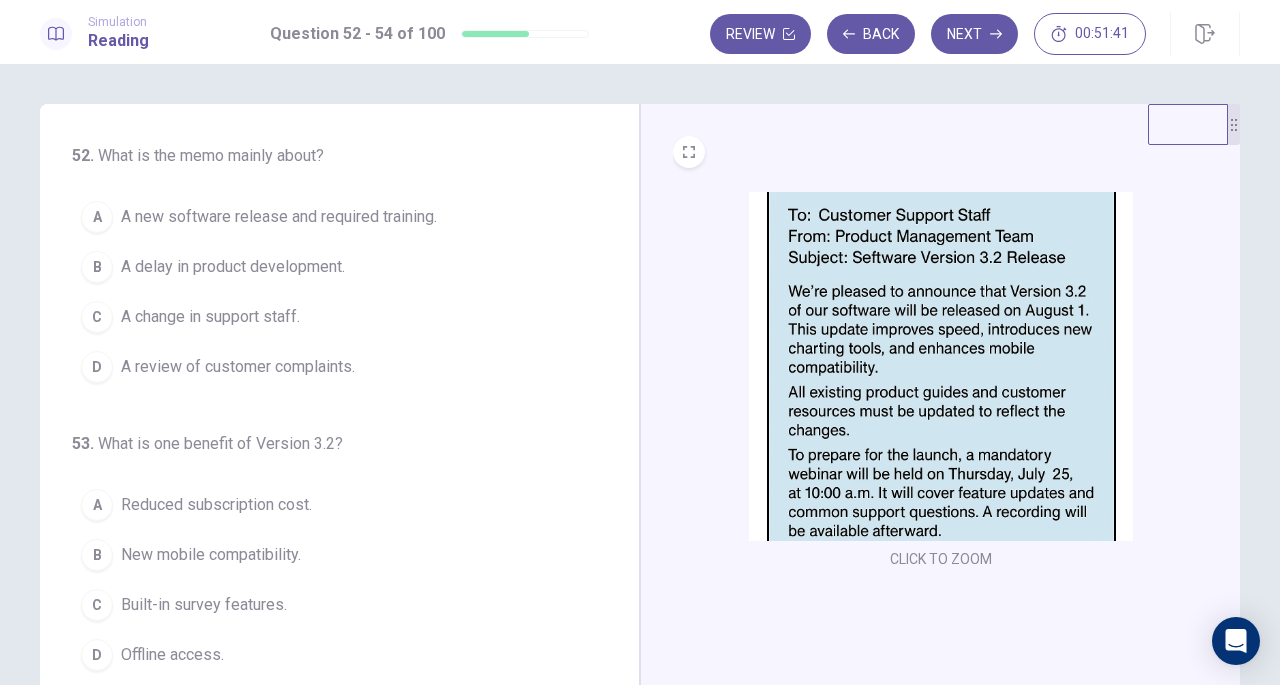 click on "A new software release and required training." at bounding box center (279, 217) 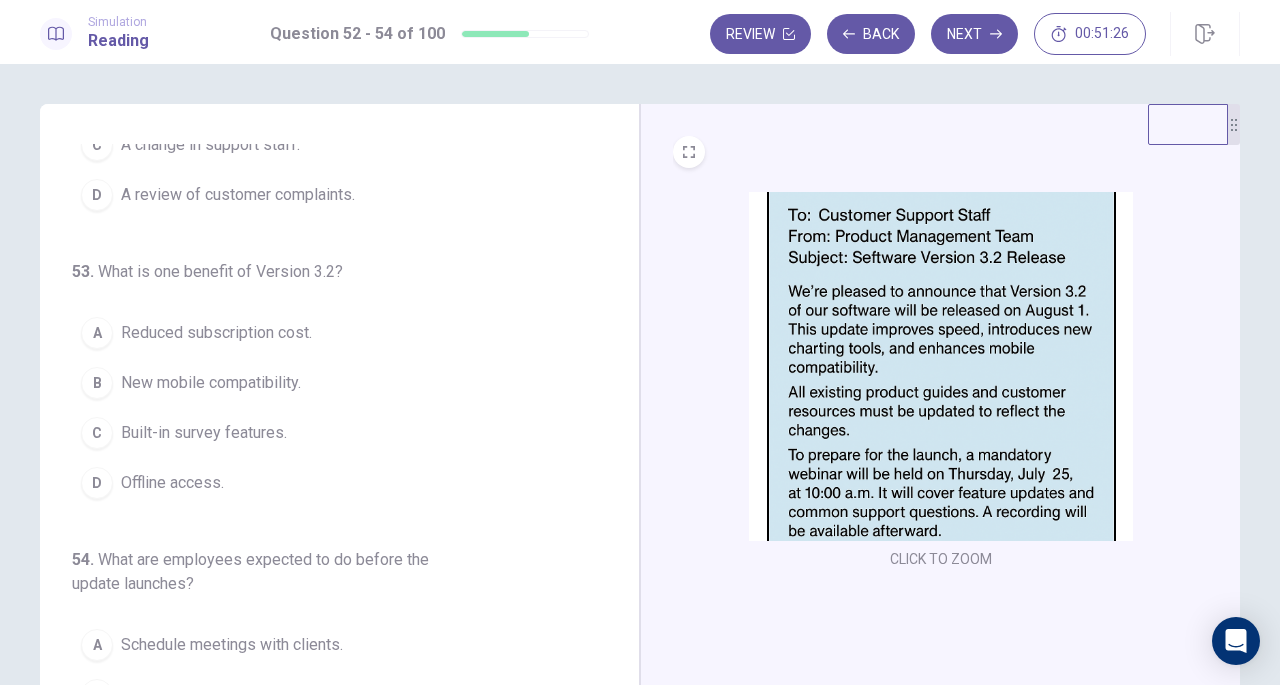 scroll, scrollTop: 174, scrollLeft: 0, axis: vertical 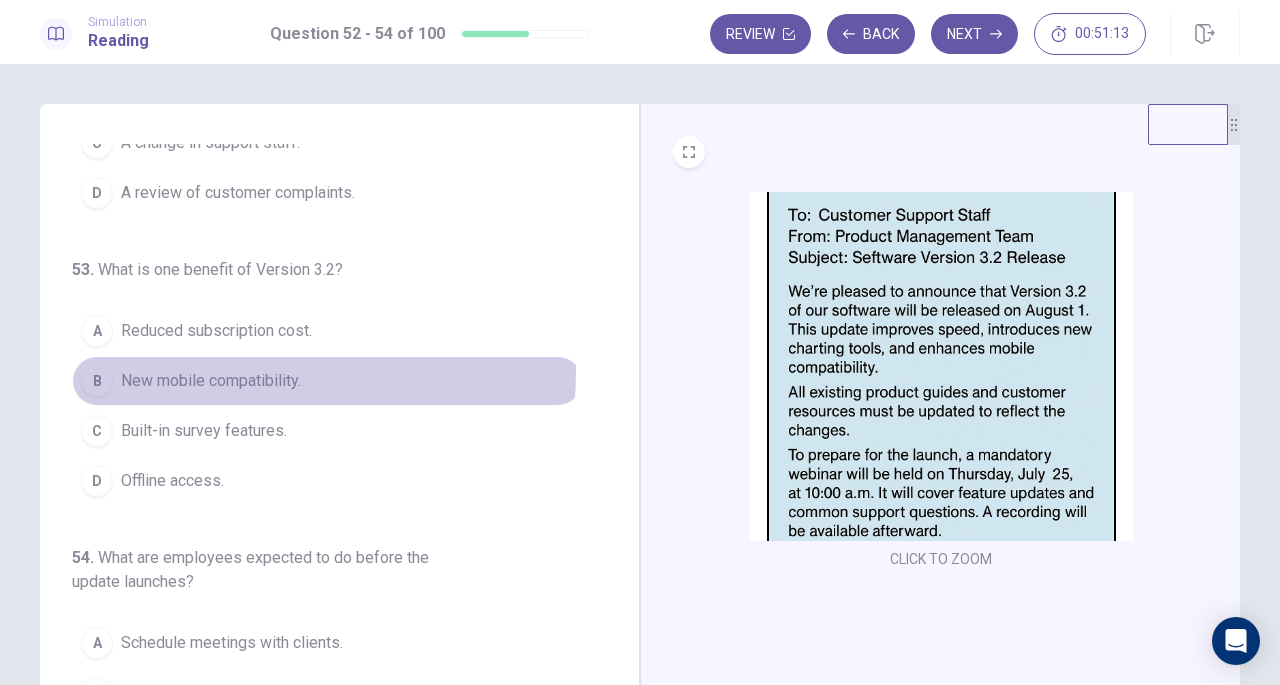 click on "New mobile compatibility." at bounding box center [211, 381] 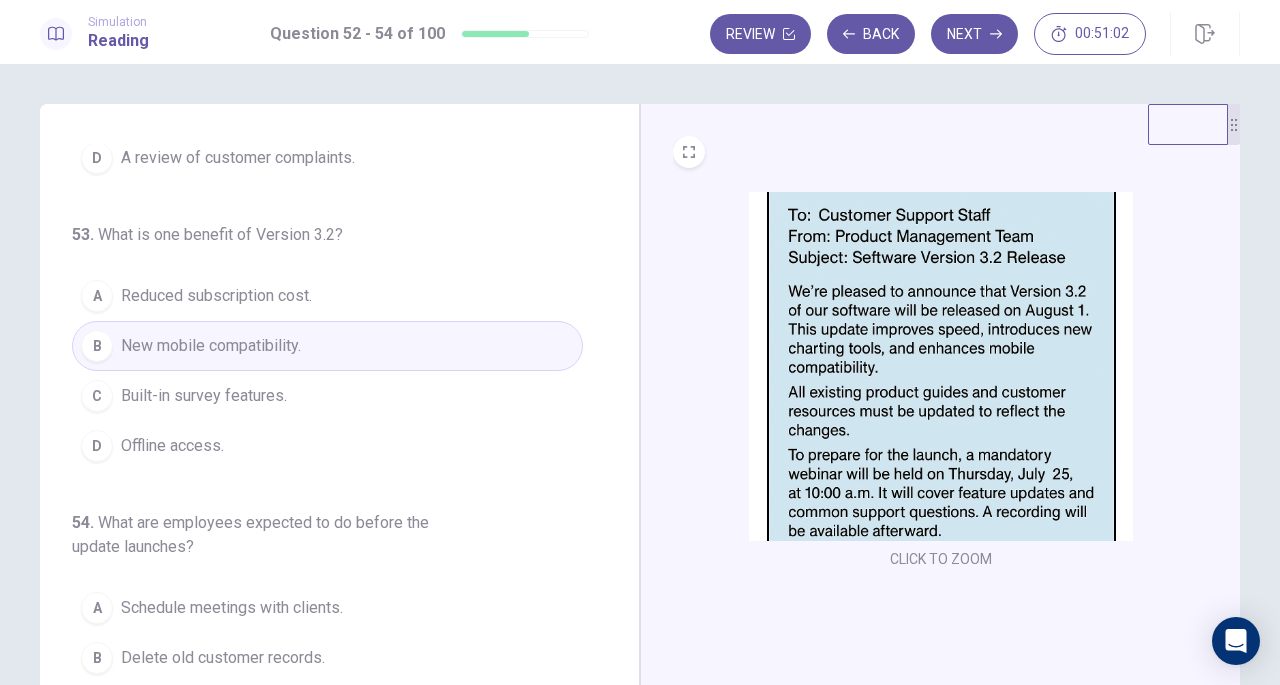 scroll, scrollTop: 224, scrollLeft: 0, axis: vertical 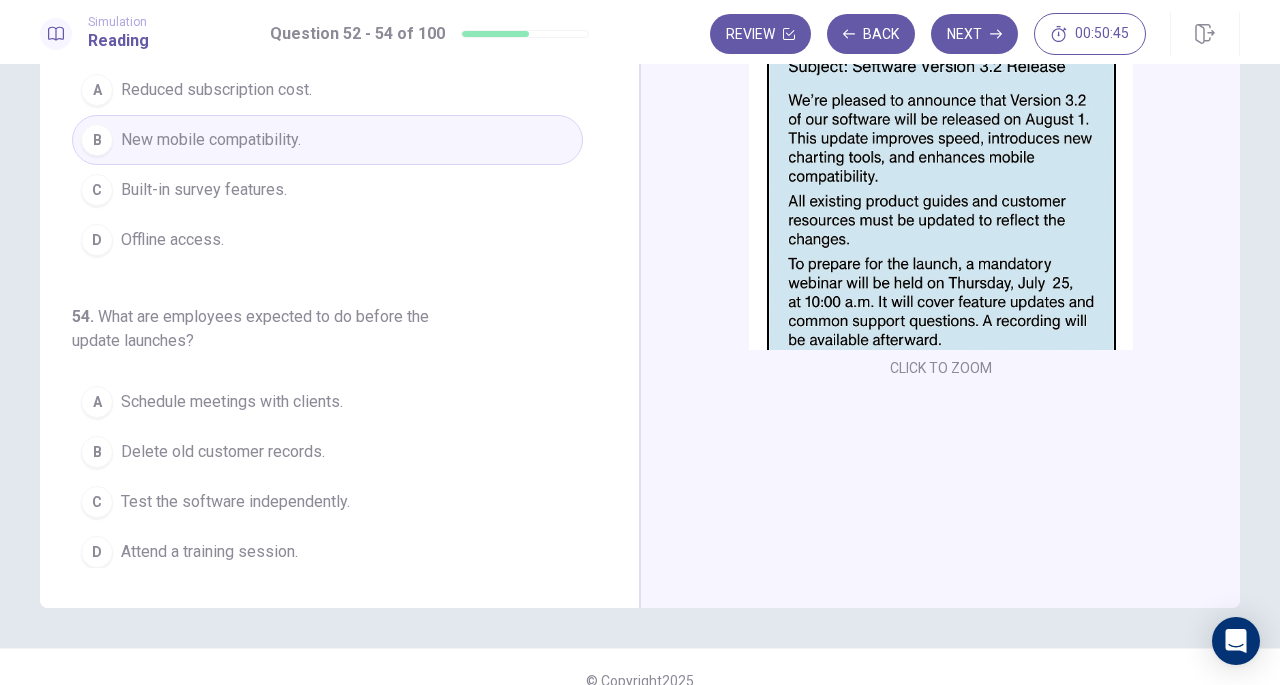 click on "Attend a training session." at bounding box center (209, 552) 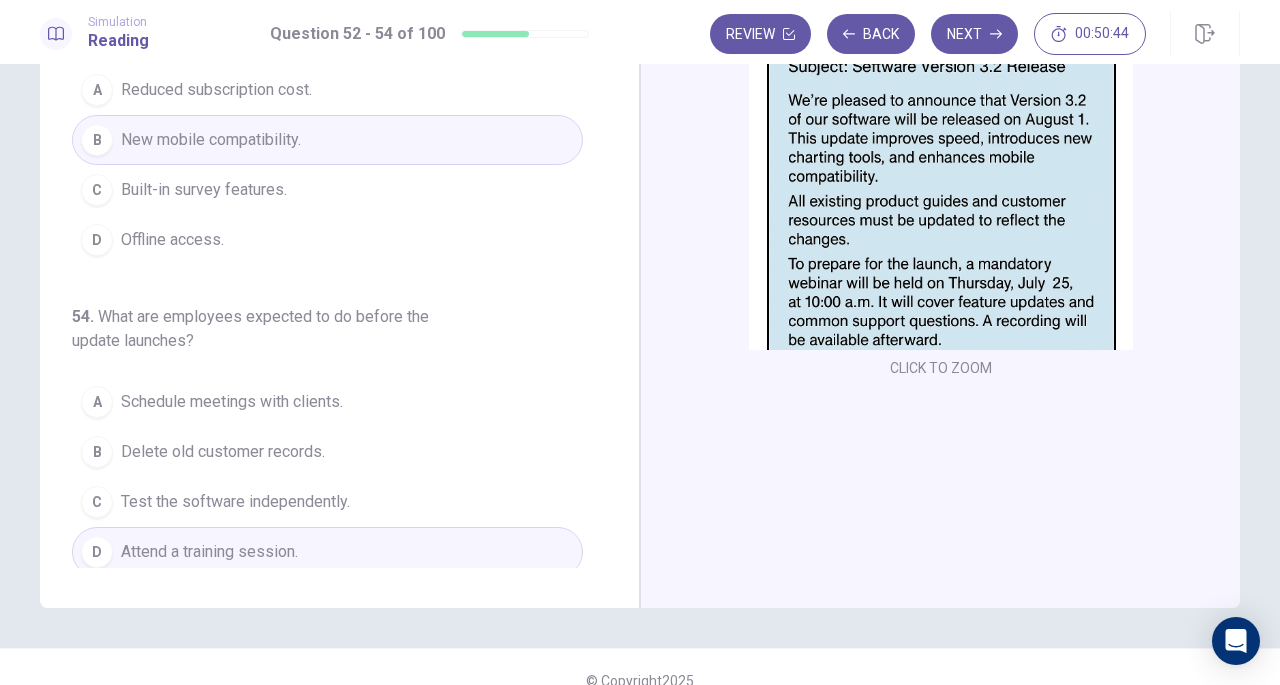 scroll, scrollTop: 0, scrollLeft: 0, axis: both 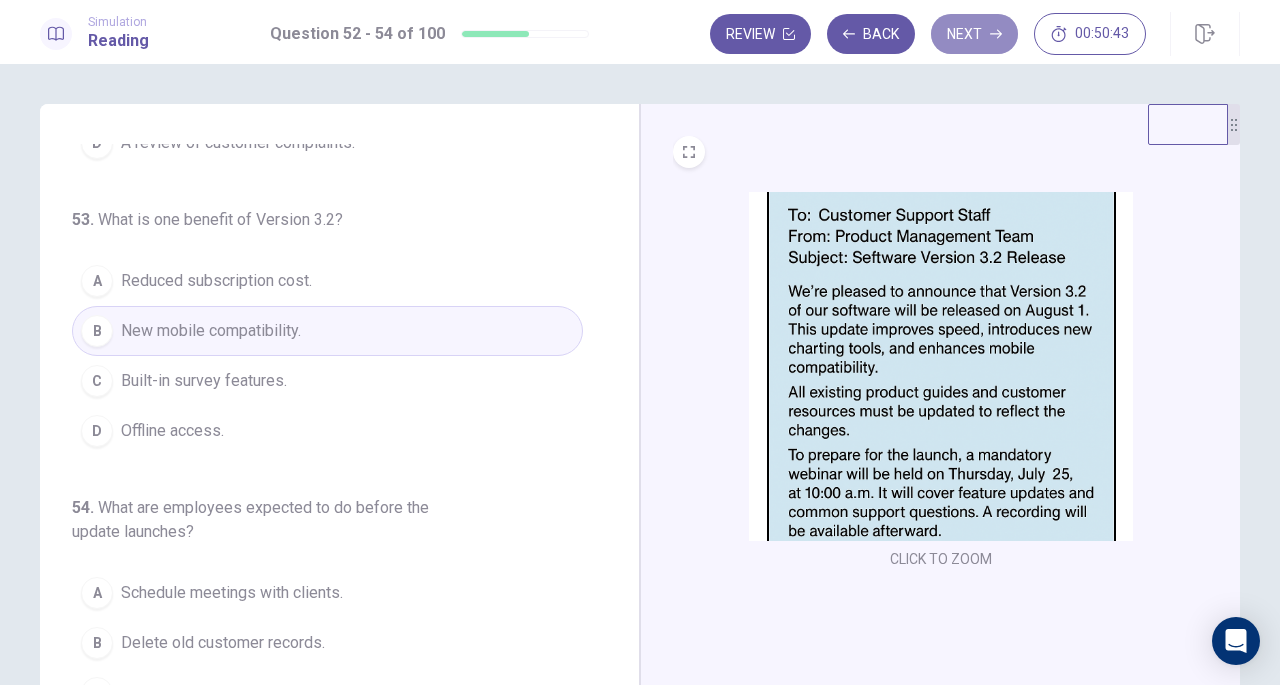 click on "Next" at bounding box center [974, 34] 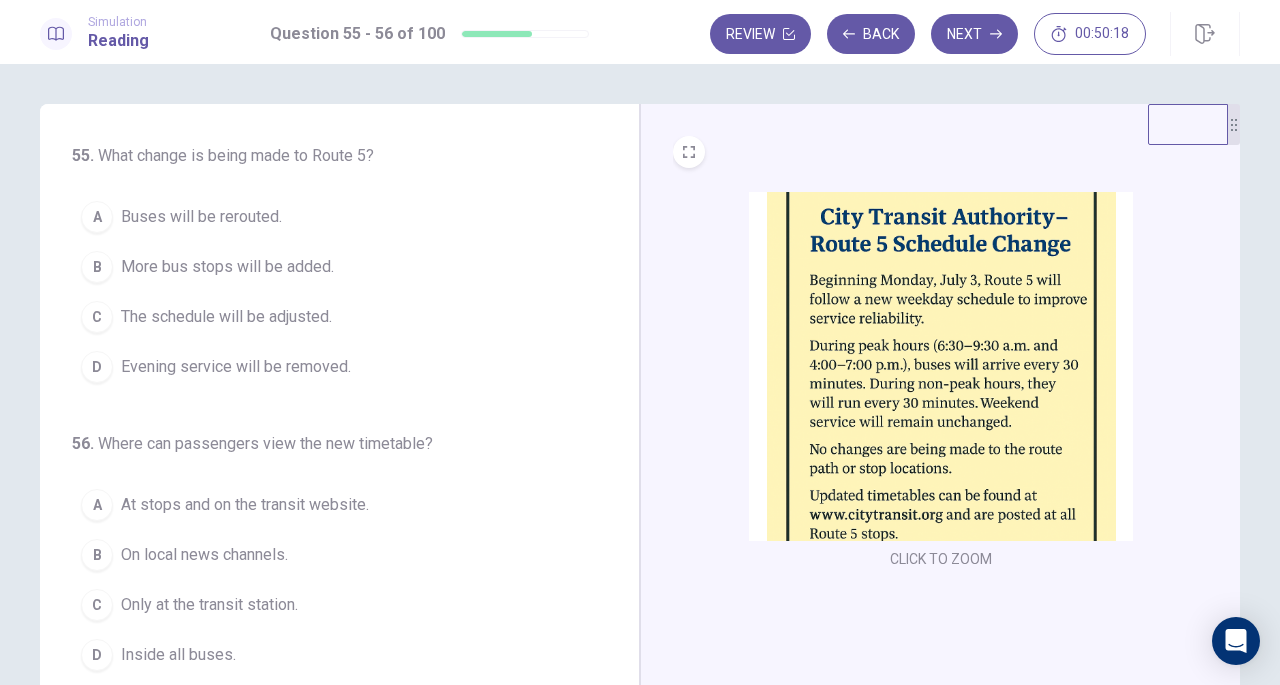 click on "C The schedule will be adjusted." at bounding box center [327, 317] 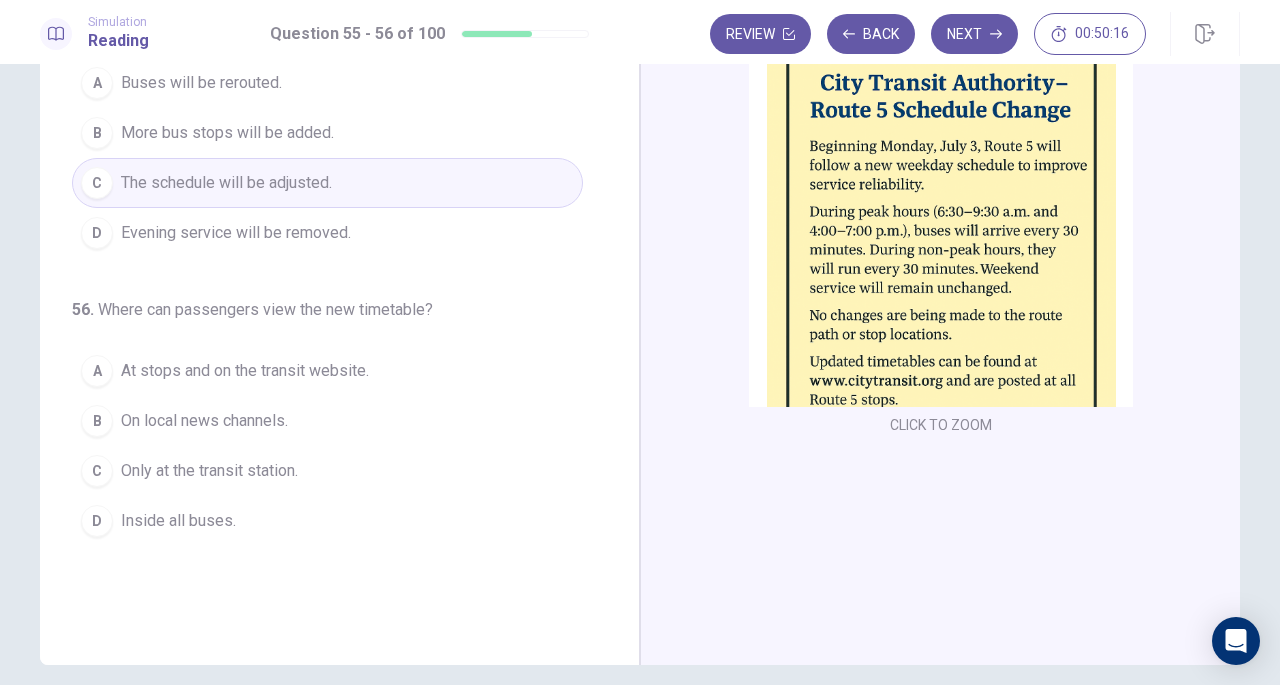 scroll, scrollTop: 181, scrollLeft: 0, axis: vertical 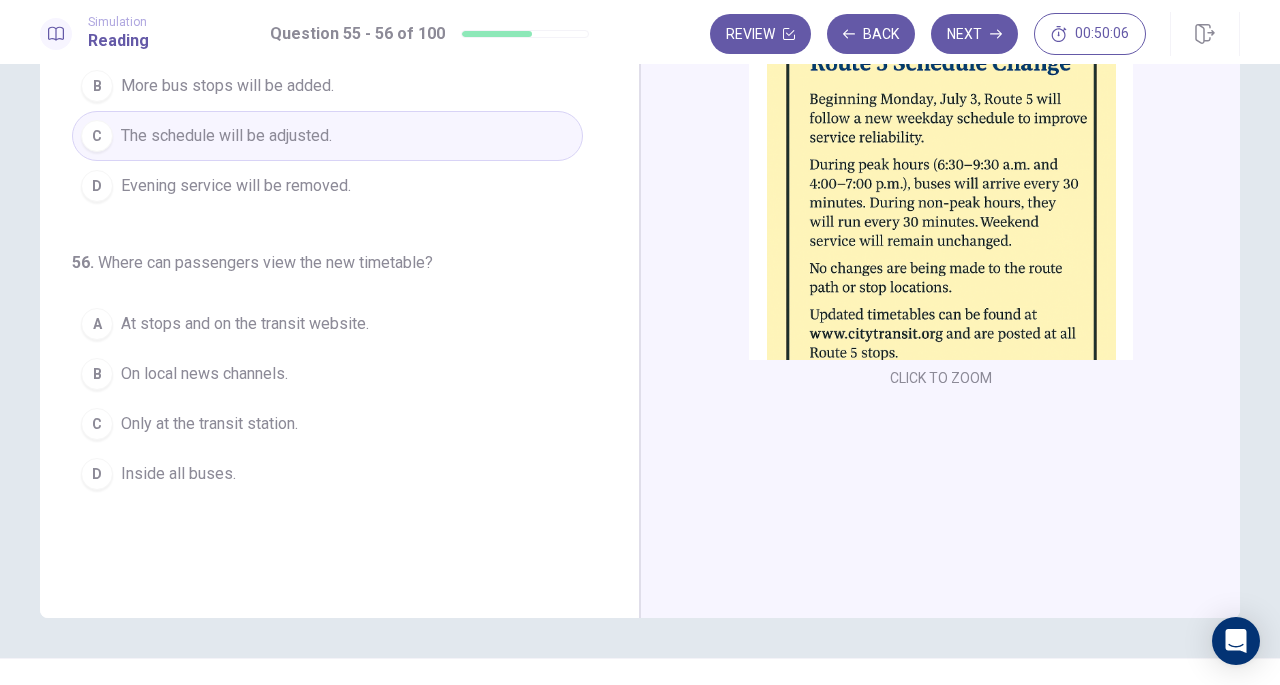 click on "At stops and on the transit website." at bounding box center (245, 324) 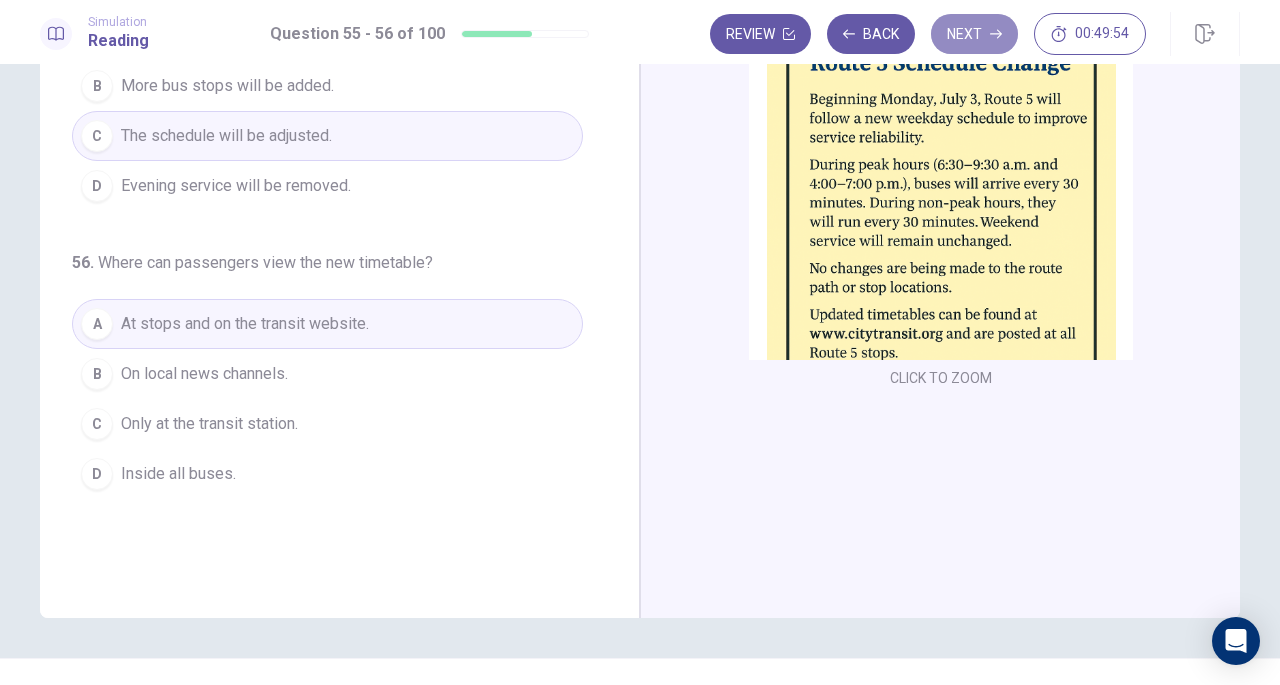 click on "Next" at bounding box center [974, 34] 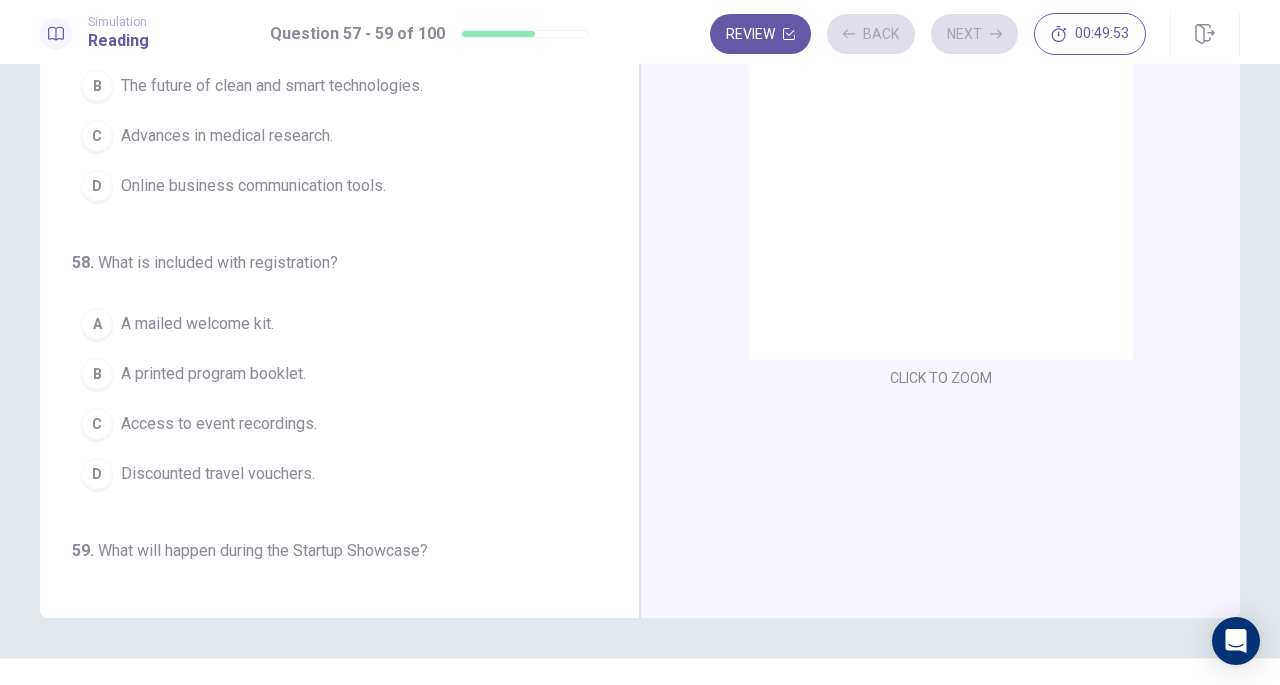 scroll, scrollTop: 0, scrollLeft: 0, axis: both 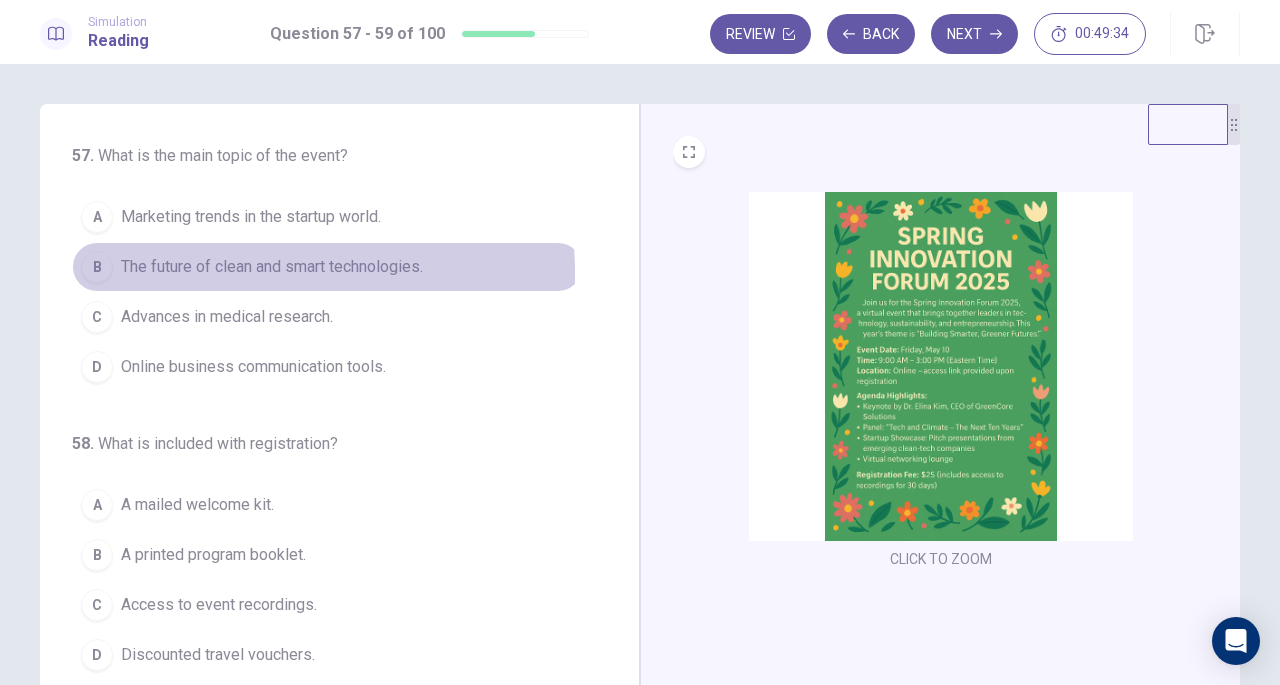 click on "The future of clean and smart technologies." at bounding box center (272, 267) 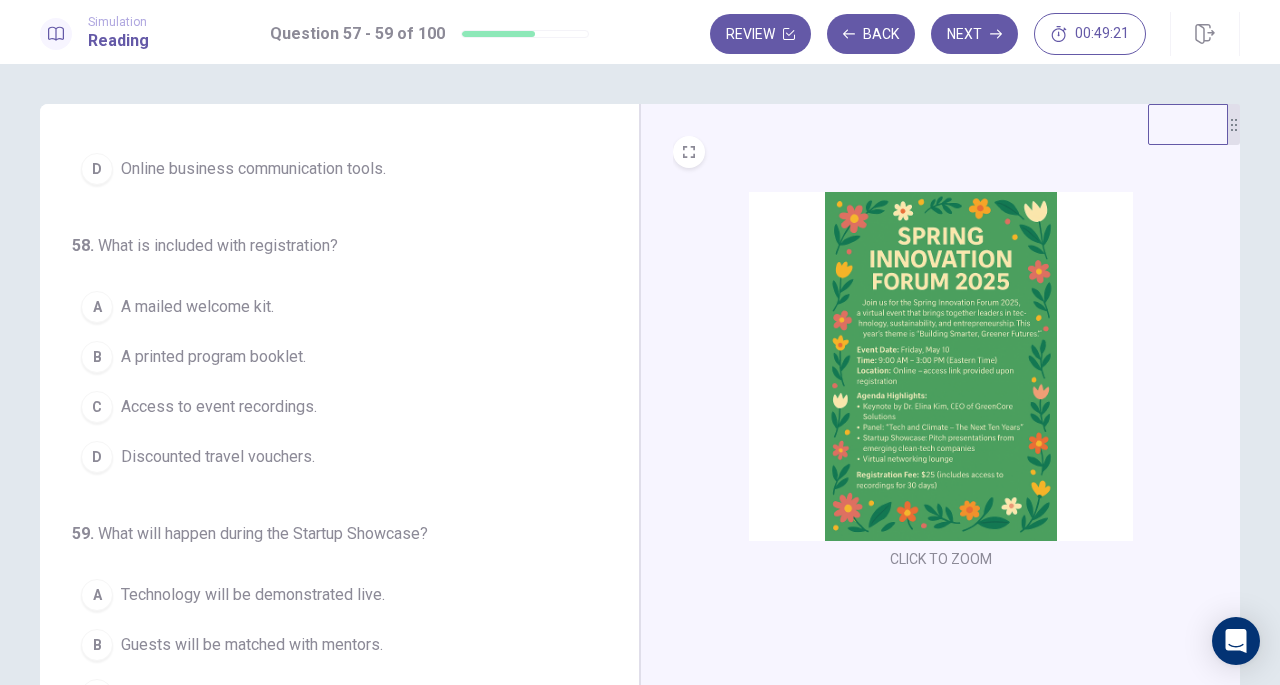 scroll, scrollTop: 200, scrollLeft: 0, axis: vertical 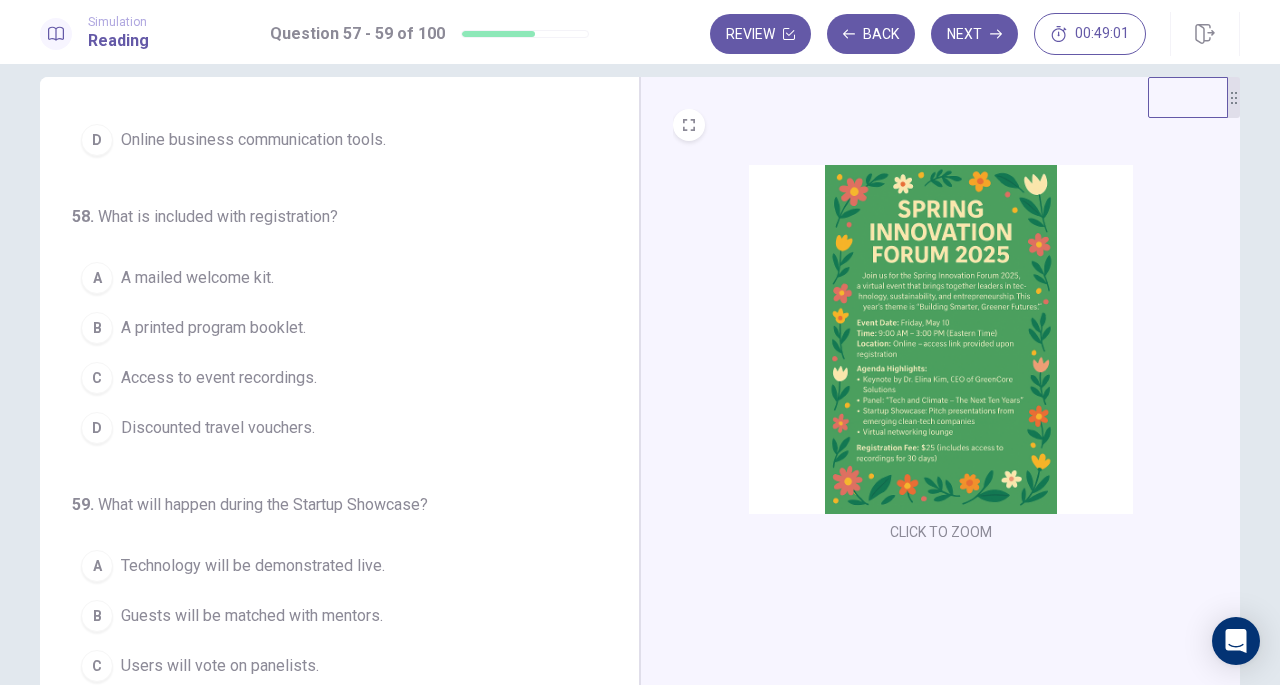 click on "Access to event recordings." at bounding box center (219, 378) 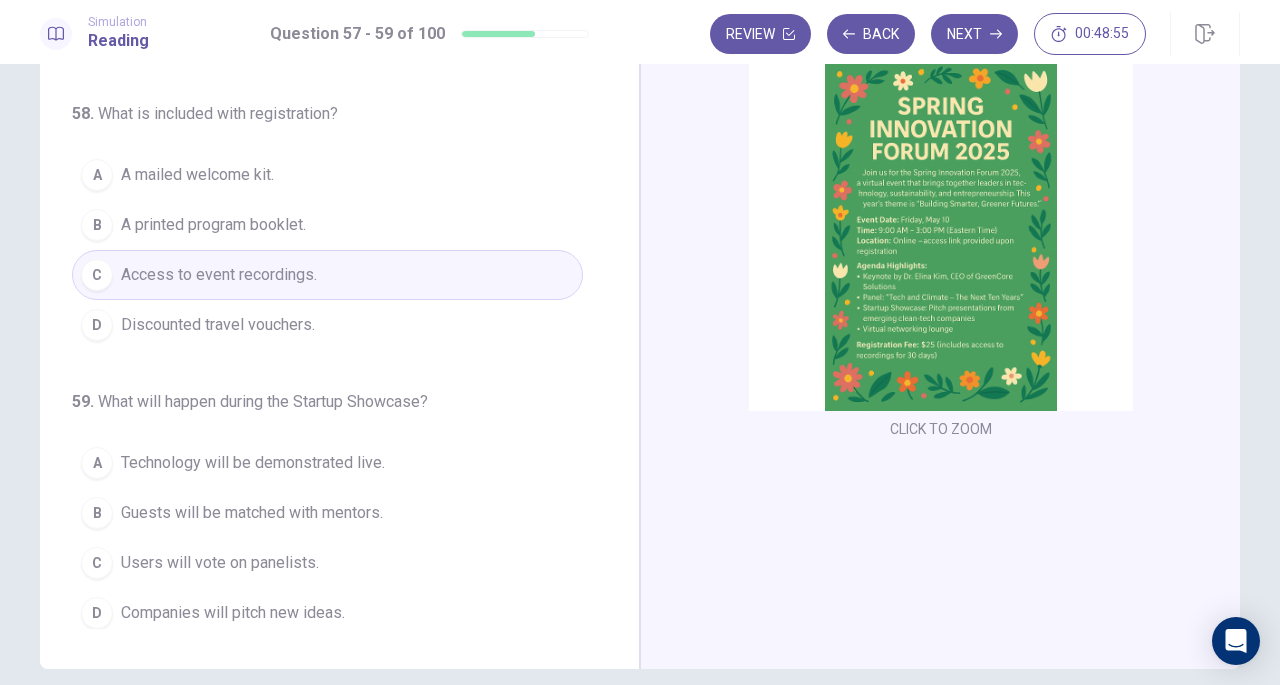 scroll, scrollTop: 130, scrollLeft: 0, axis: vertical 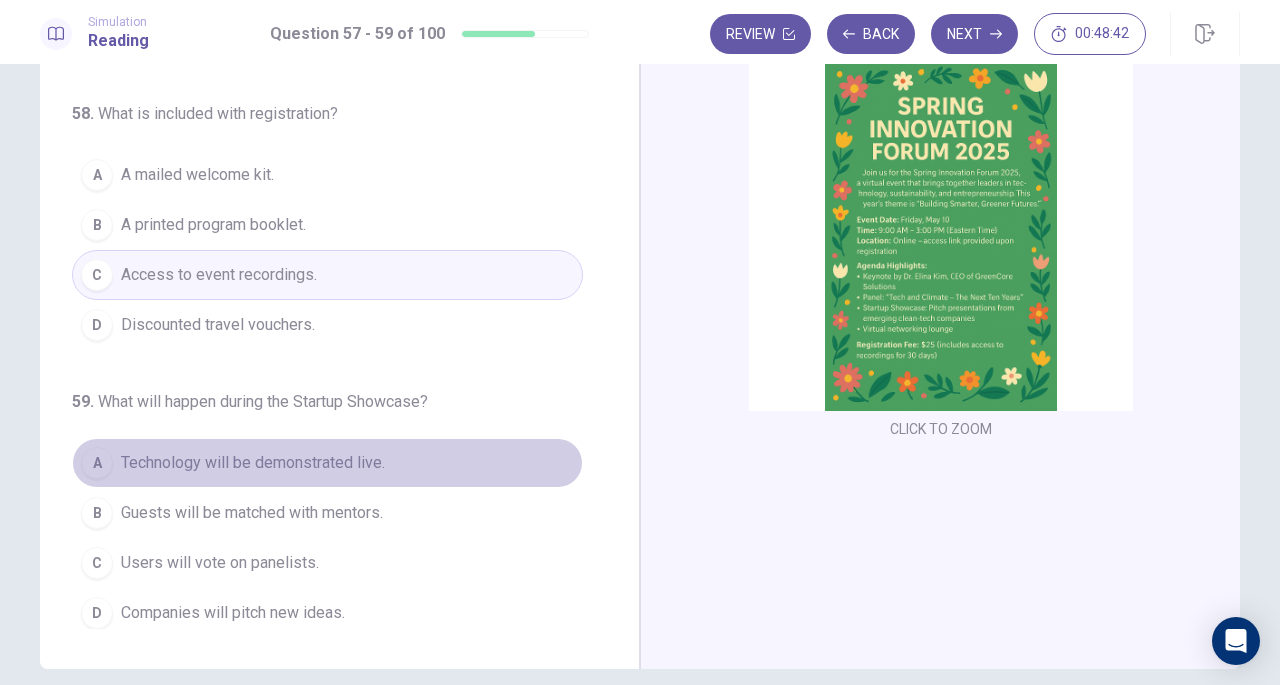 click on "Technology will be demonstrated live." at bounding box center [253, 463] 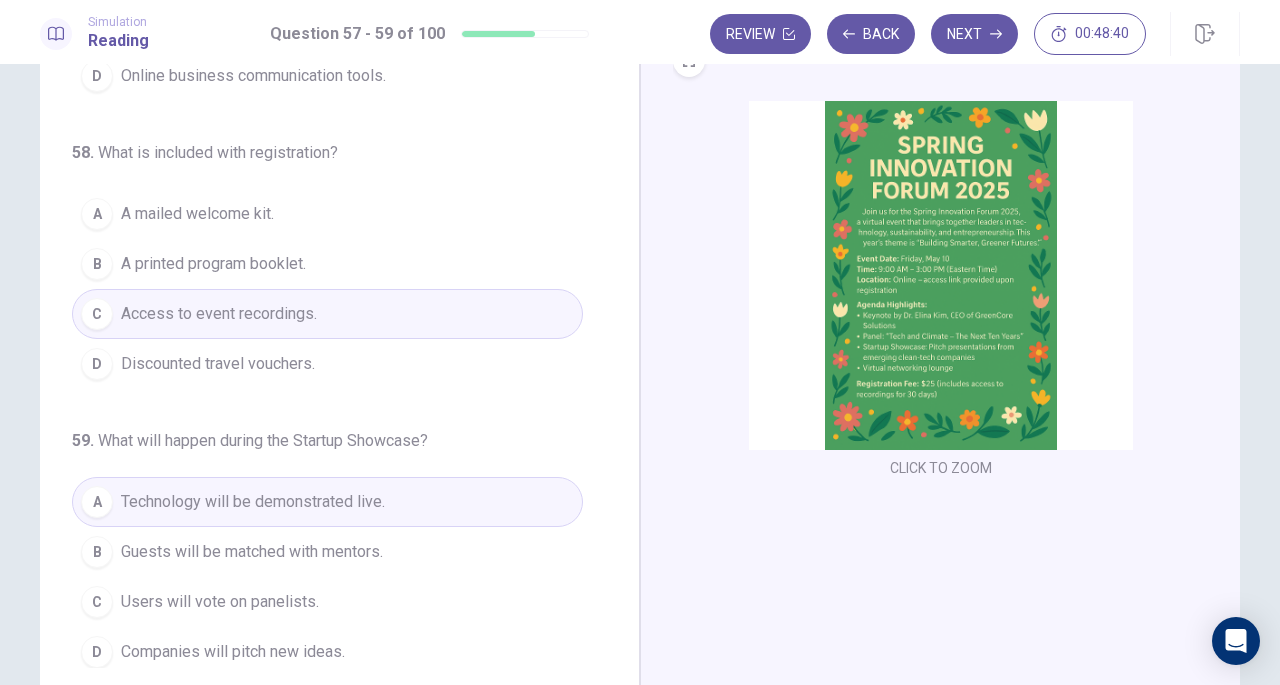 scroll, scrollTop: 90, scrollLeft: 0, axis: vertical 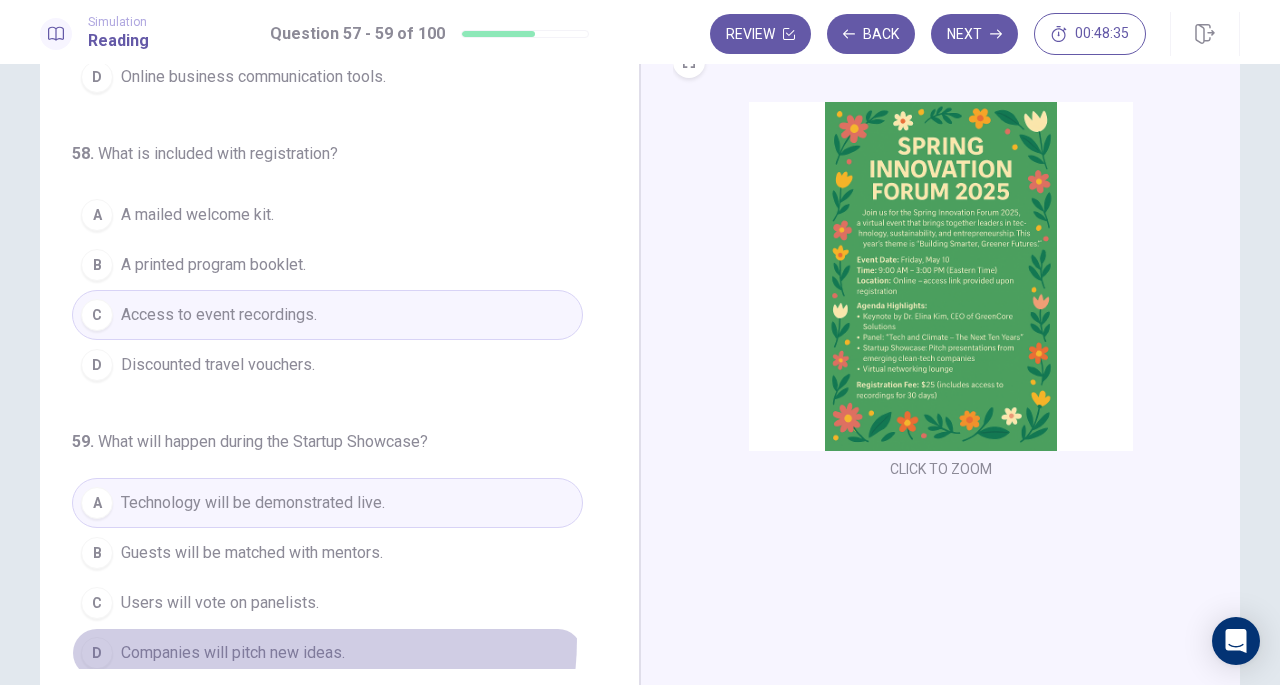 click on "D Companies will pitch new ideas." at bounding box center [327, 653] 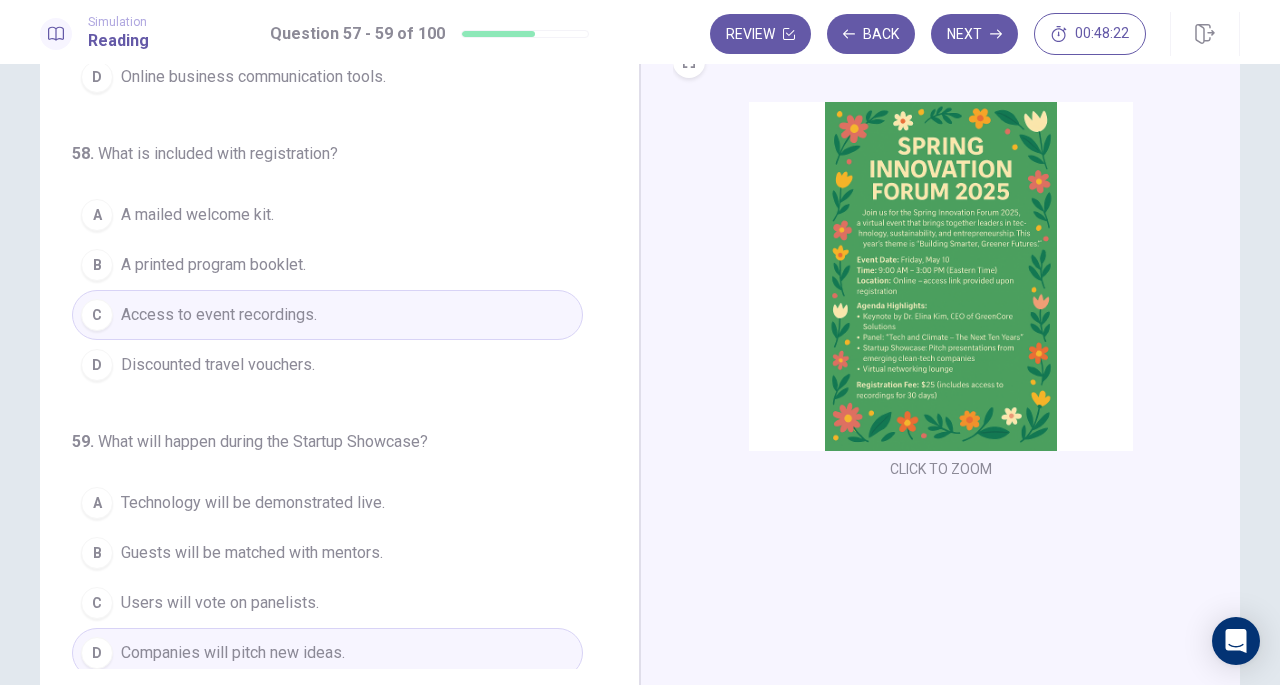 click on "Next" at bounding box center (974, 34) 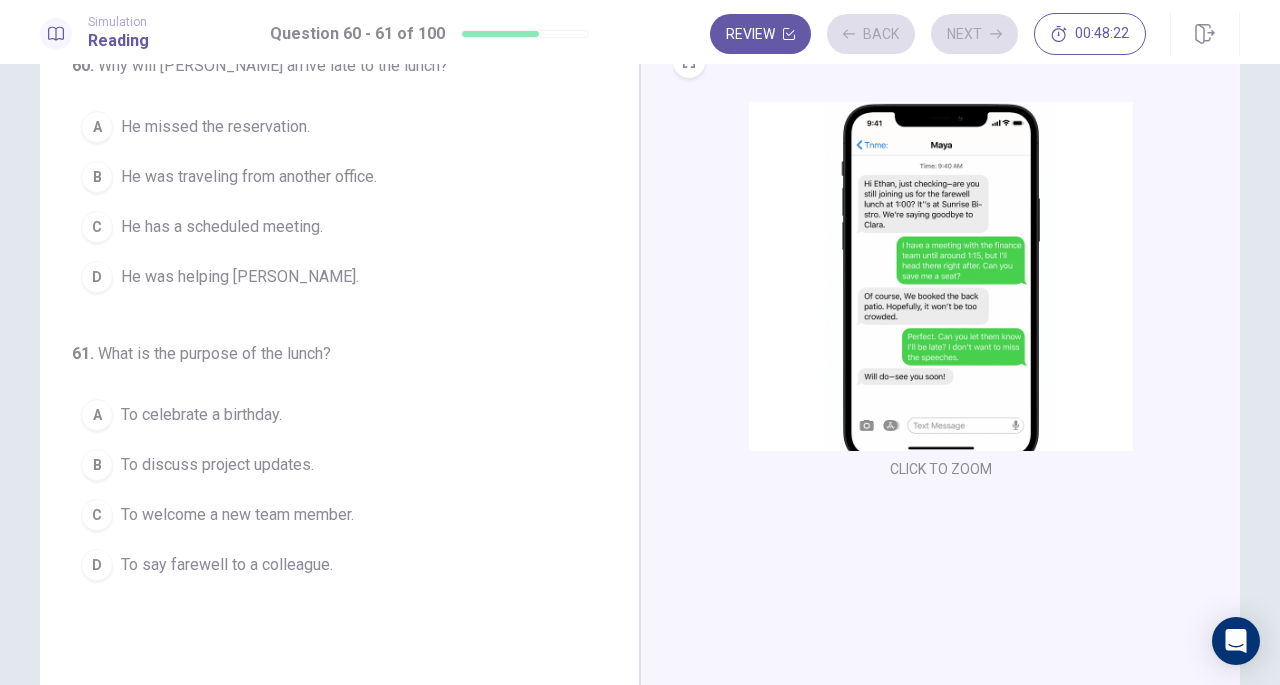 scroll, scrollTop: 0, scrollLeft: 0, axis: both 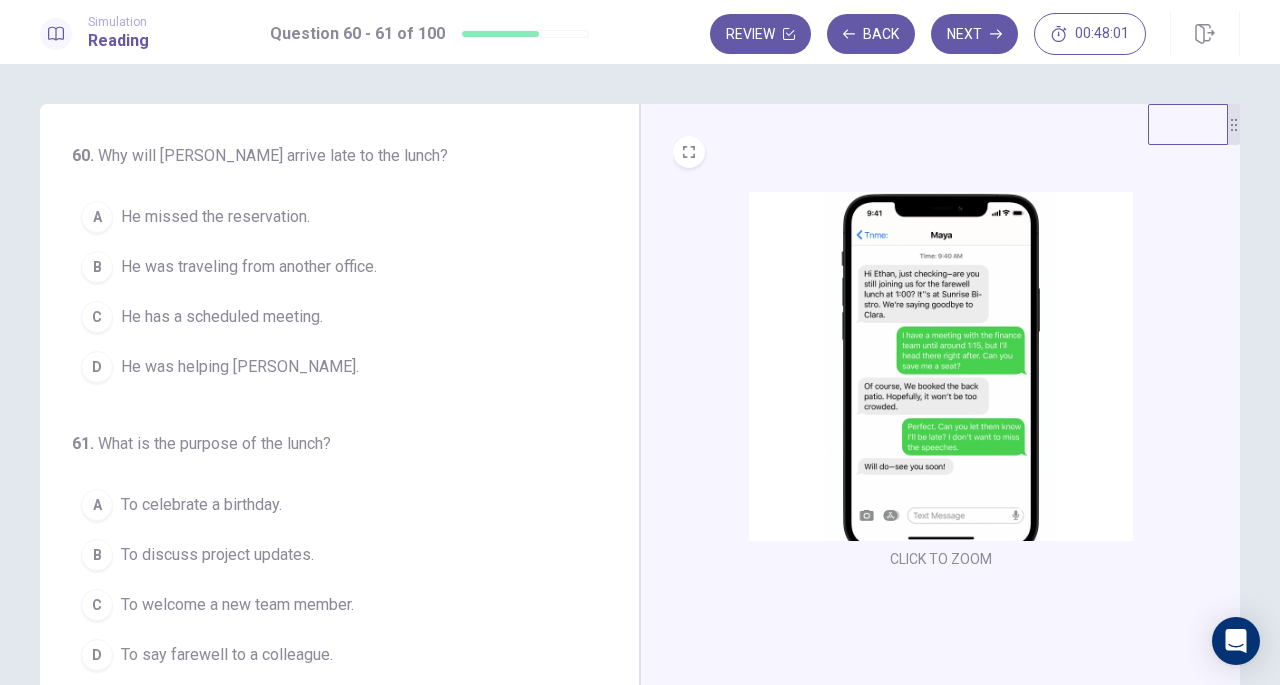 click on "He has a scheduled meeting." at bounding box center (222, 317) 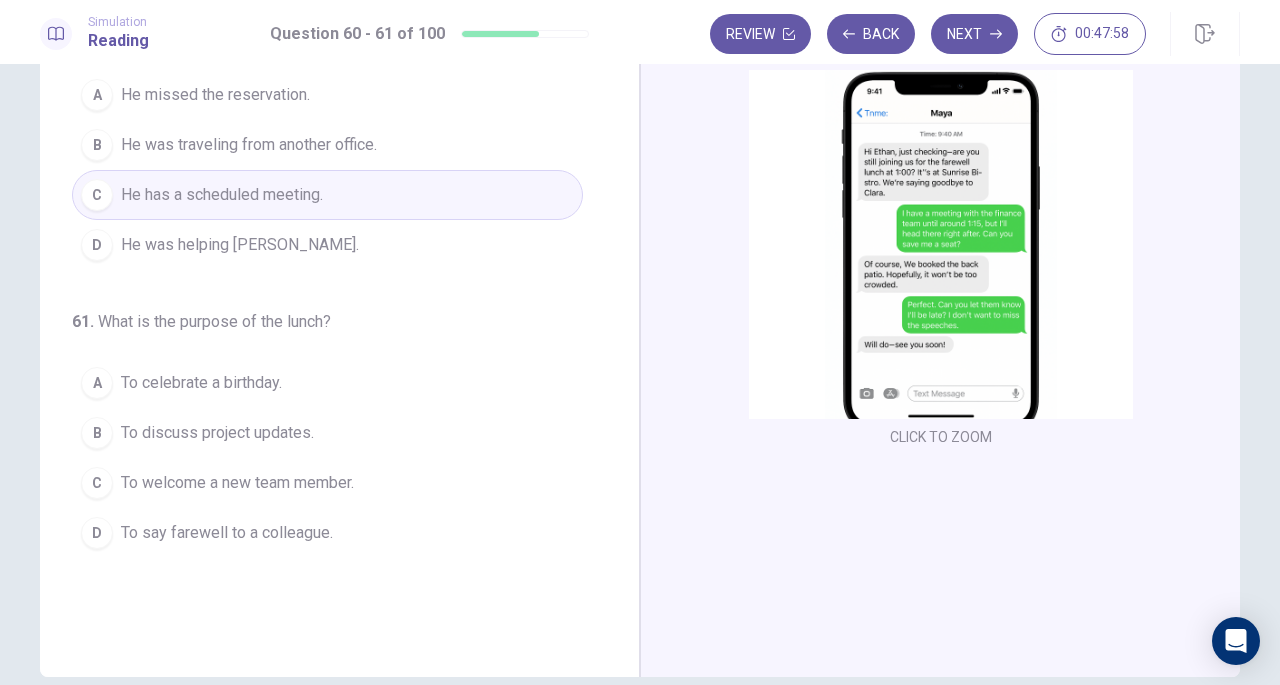 scroll, scrollTop: 123, scrollLeft: 0, axis: vertical 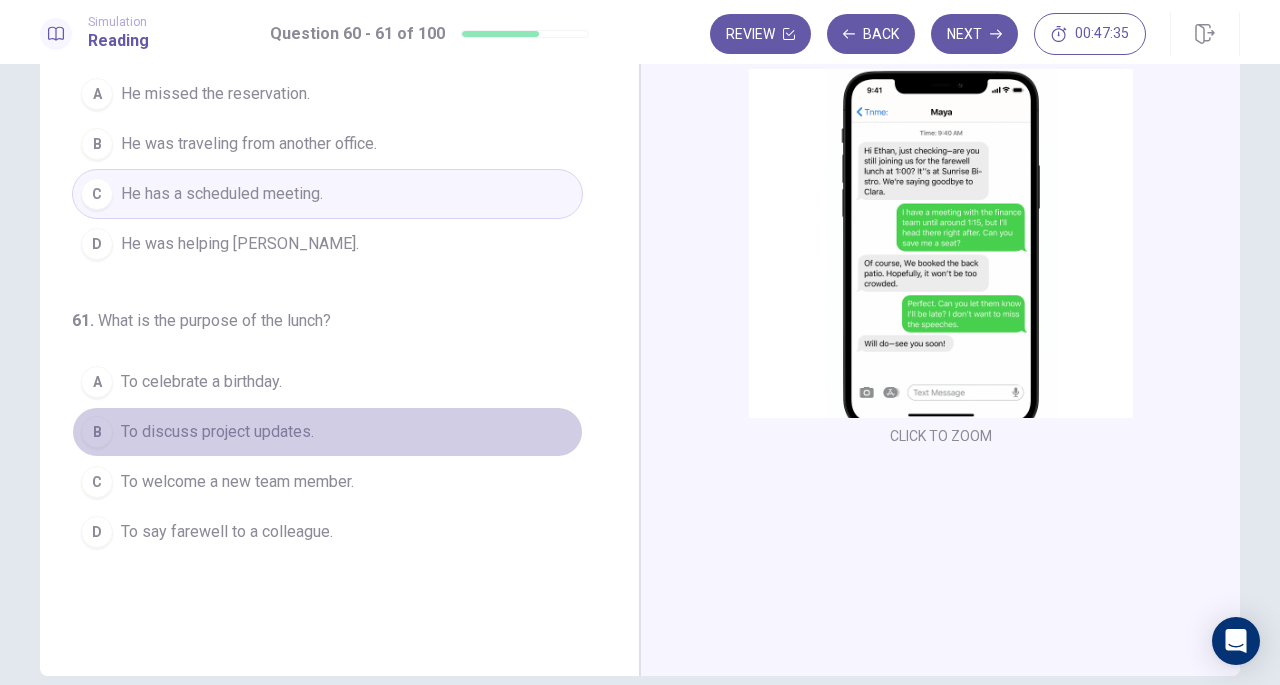 click on "To discuss project updates." at bounding box center (217, 432) 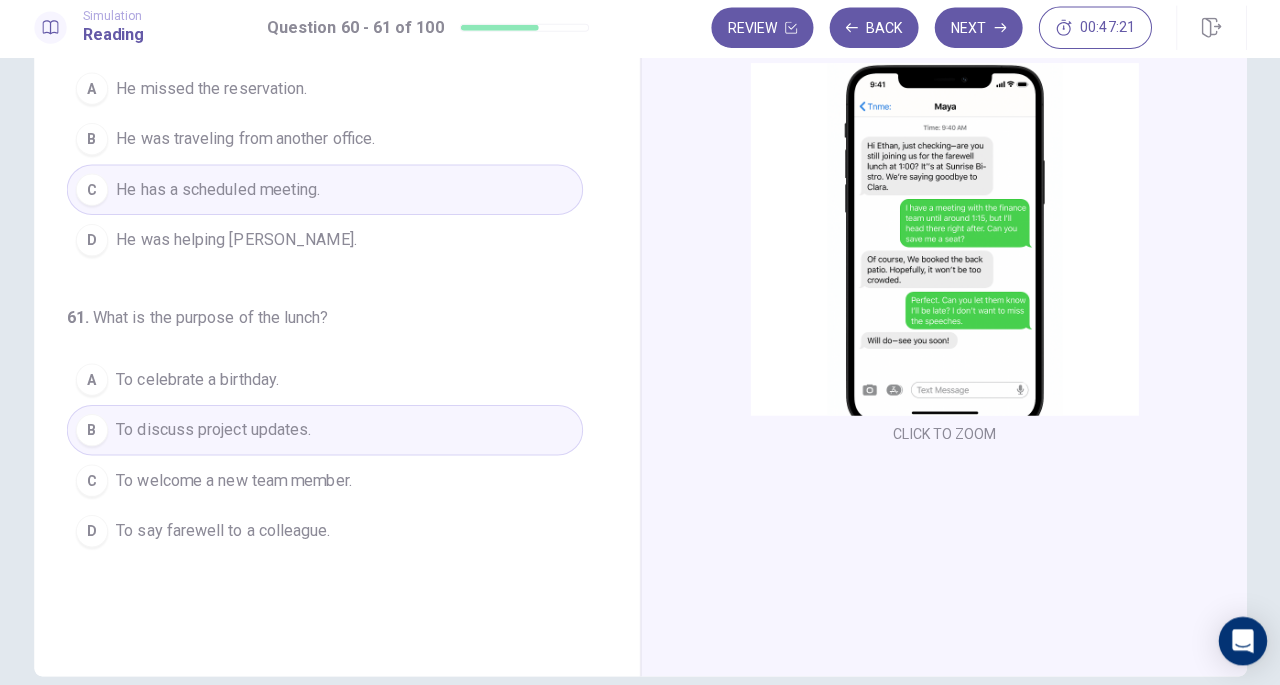scroll, scrollTop: 0, scrollLeft: 0, axis: both 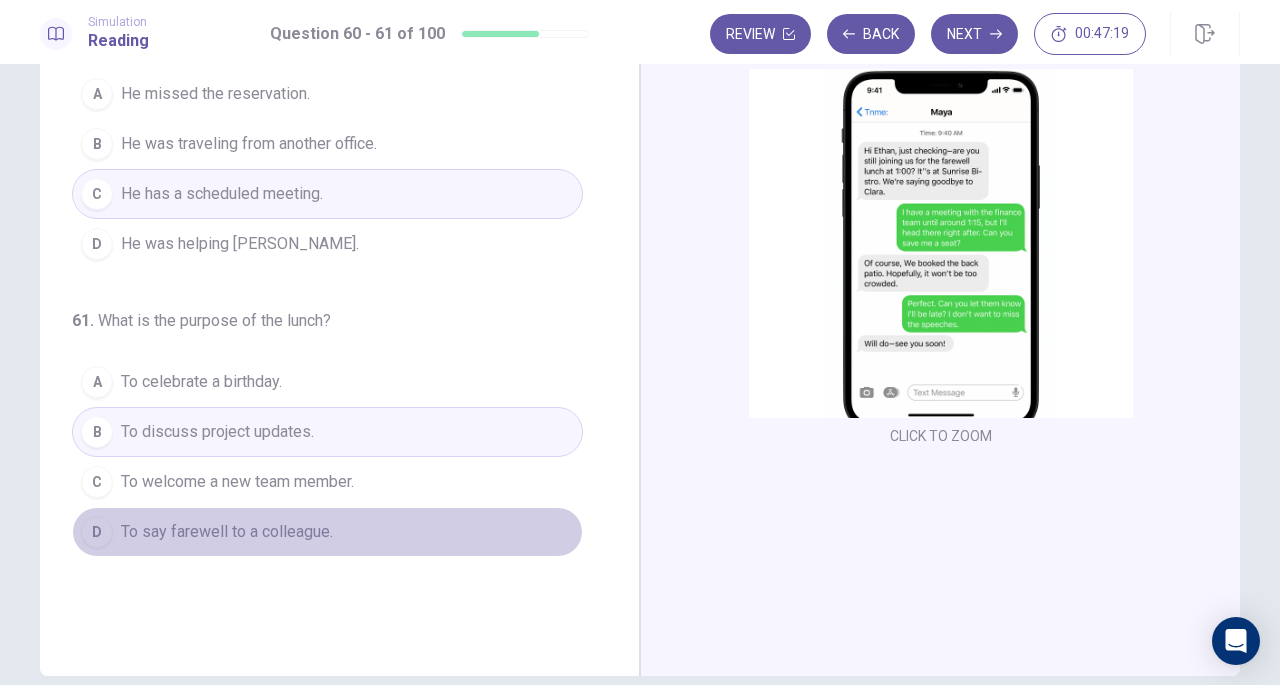 click on "To say farewell to a colleague." at bounding box center (227, 532) 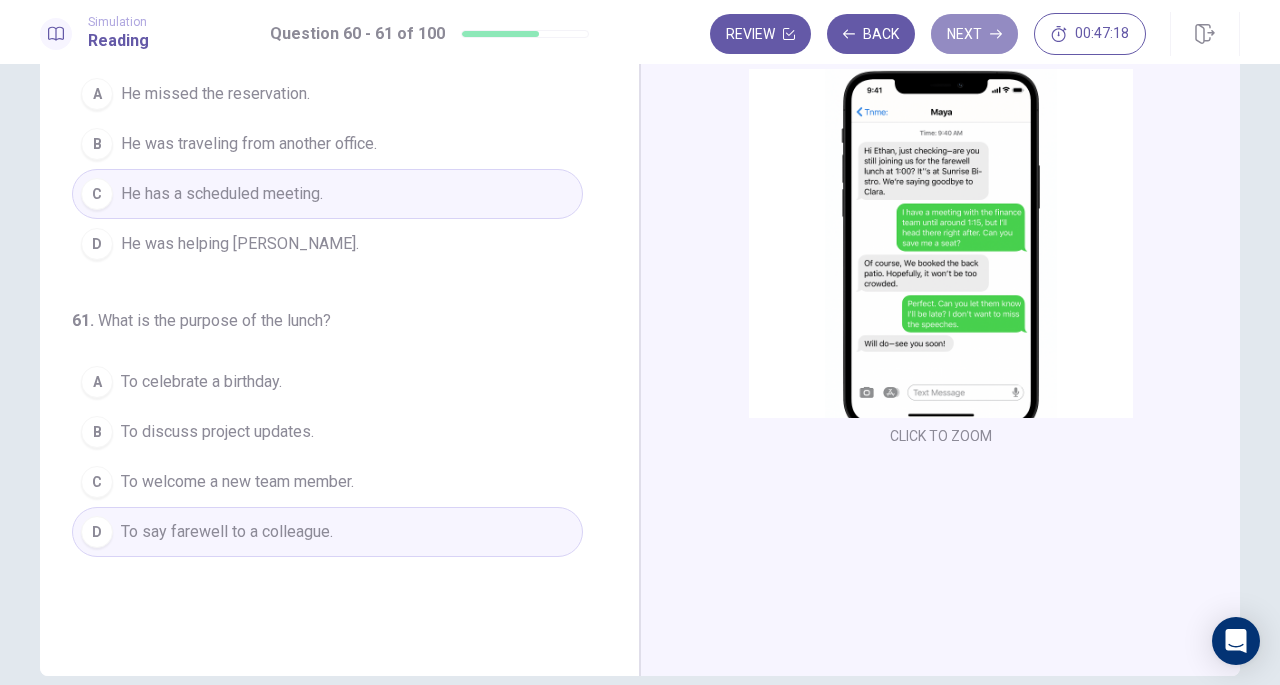 click on "Next" at bounding box center (974, 34) 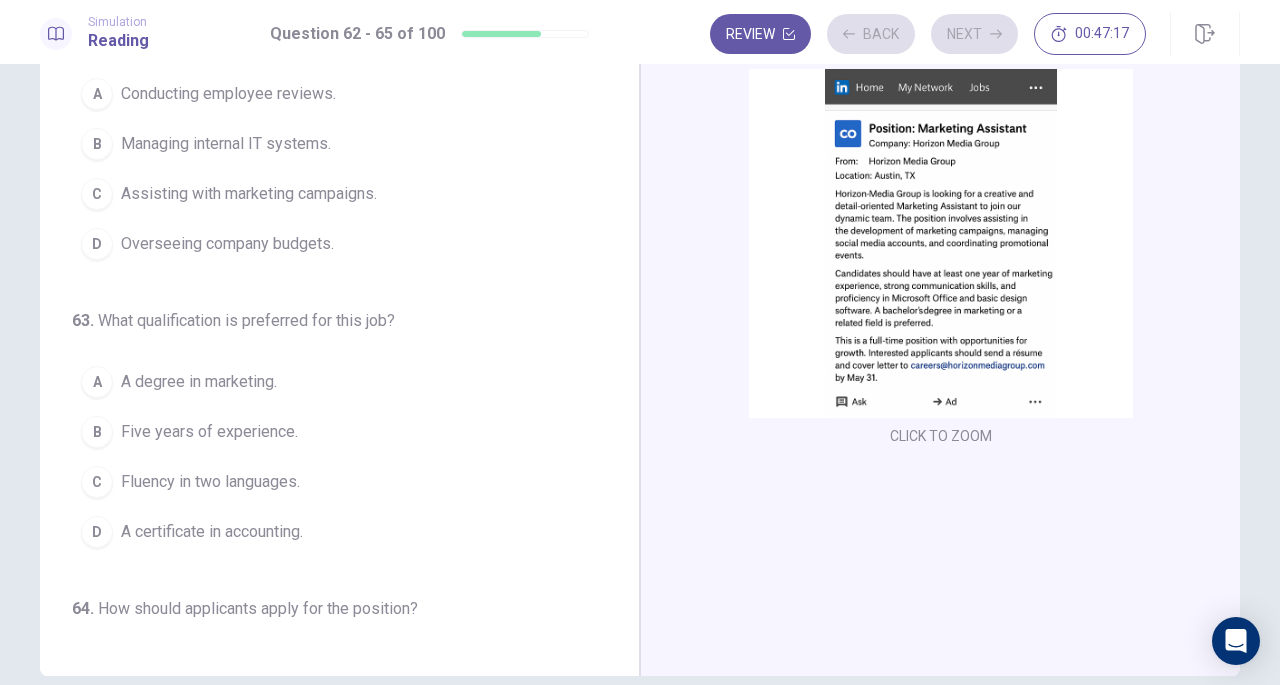 scroll, scrollTop: 0, scrollLeft: 0, axis: both 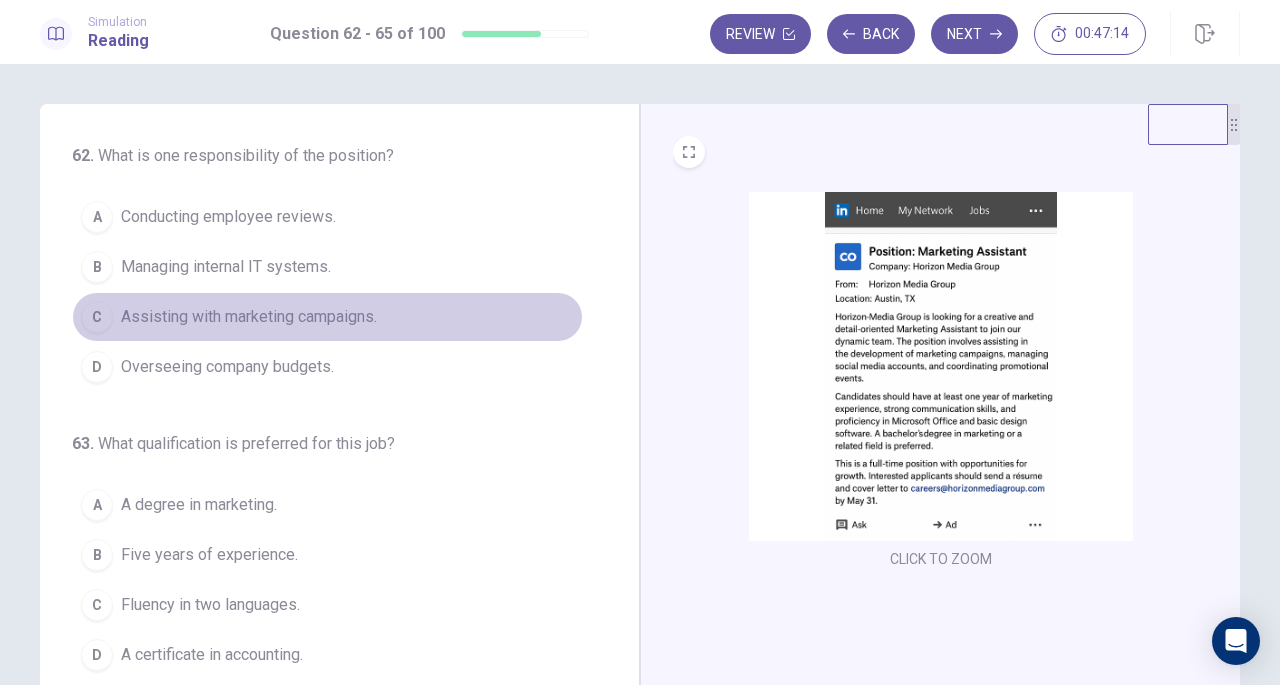 drag, startPoint x: 362, startPoint y: 314, endPoint x: 554, endPoint y: 271, distance: 196.7562 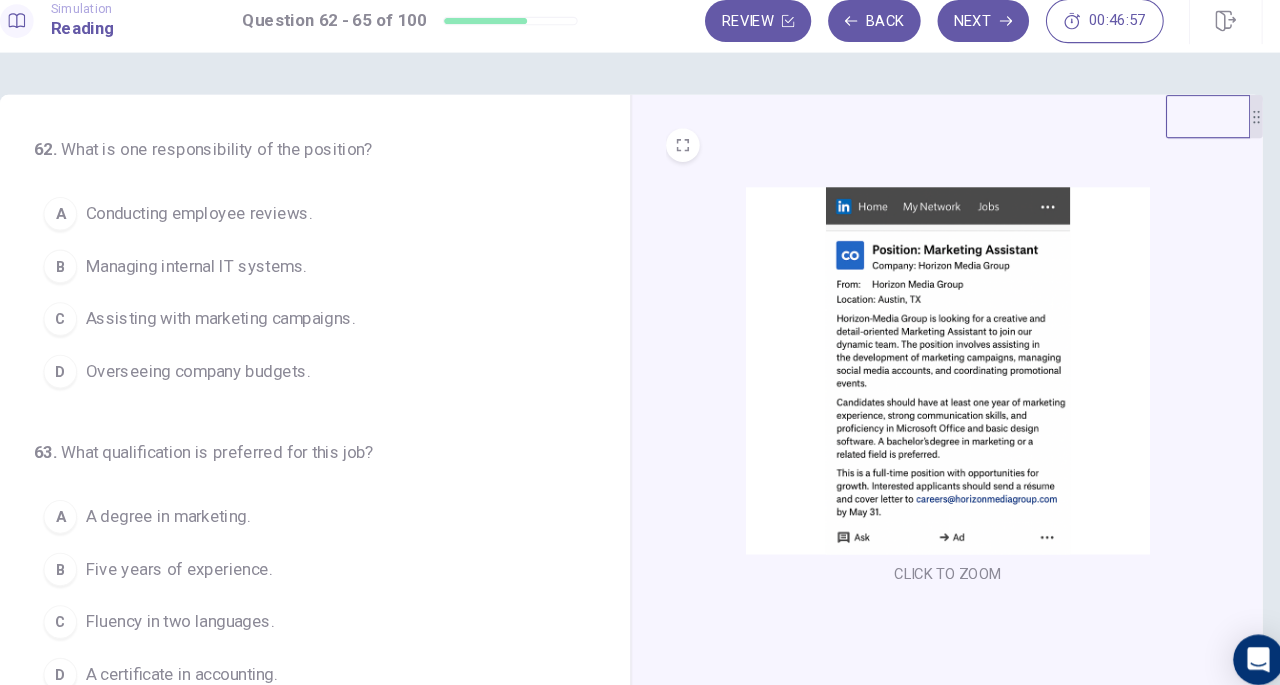 click on "Assisting with marketing campaigns." at bounding box center [249, 317] 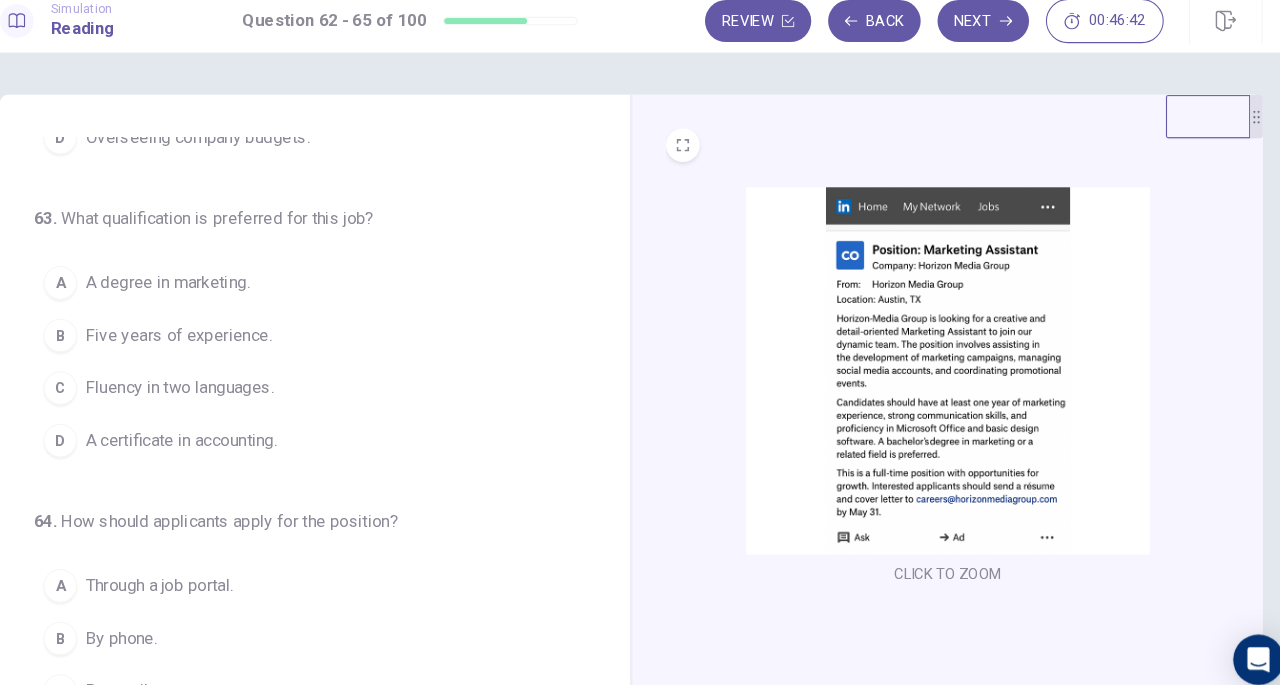 scroll, scrollTop: 224, scrollLeft: 0, axis: vertical 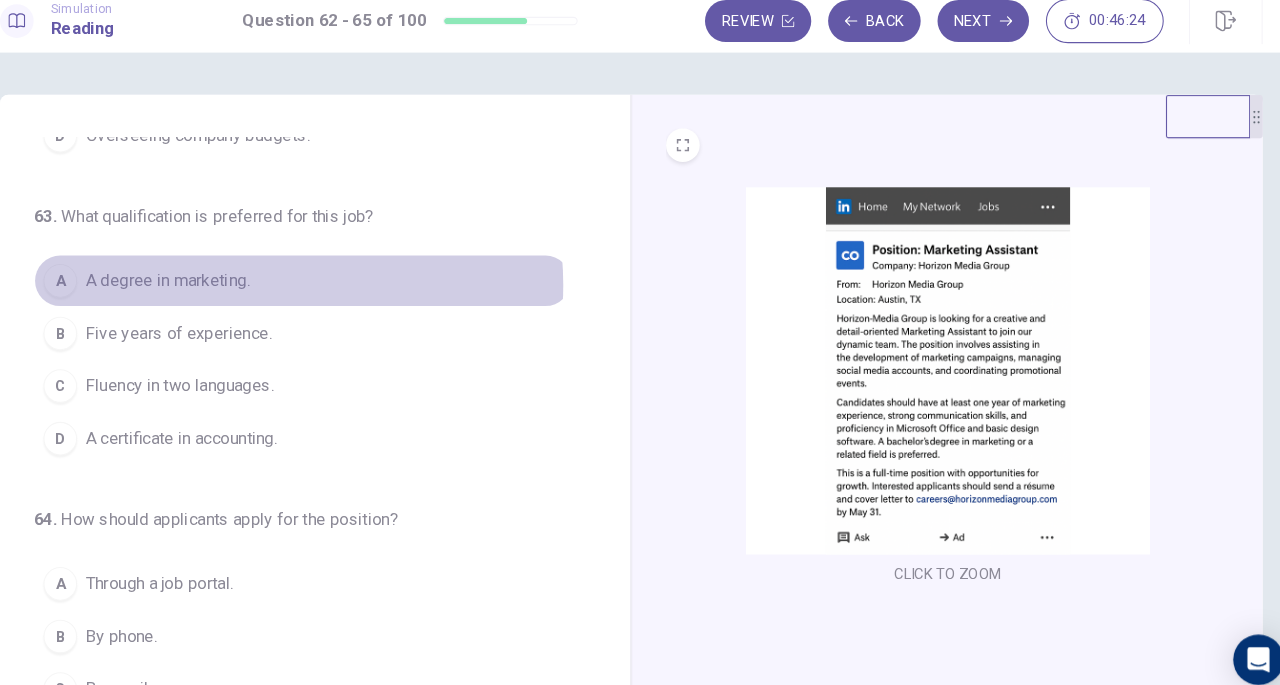 click on "A degree in marketing." at bounding box center [199, 281] 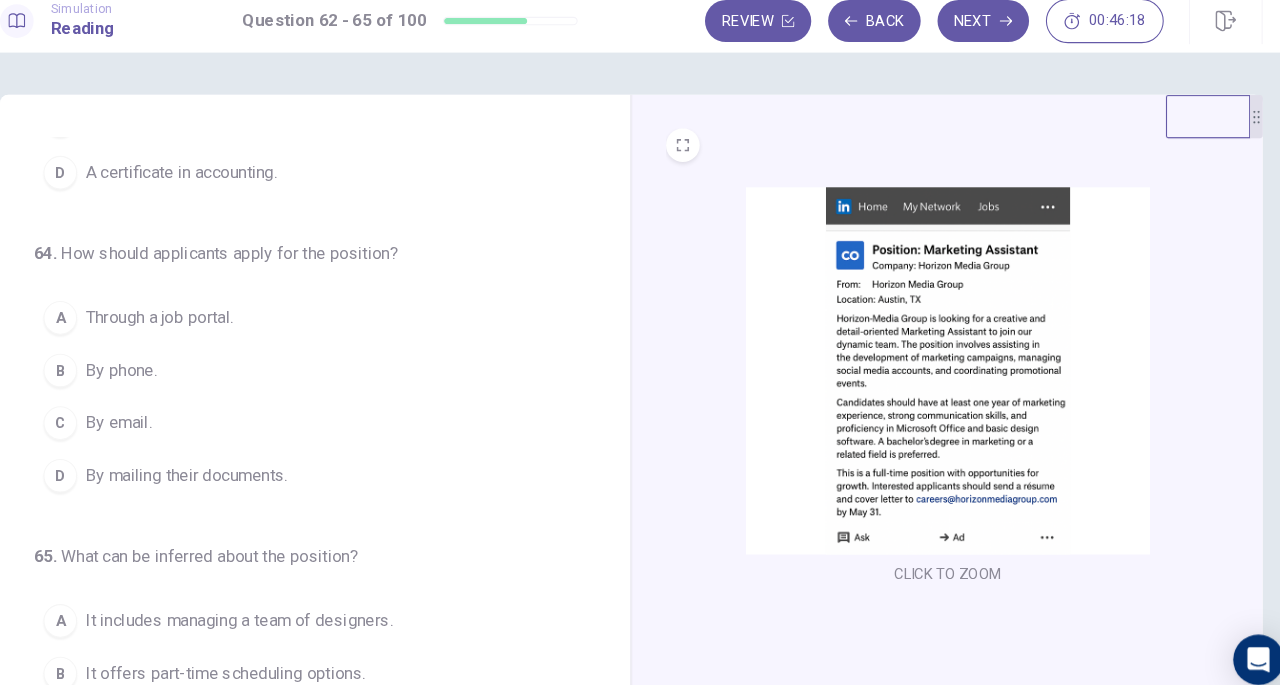 scroll, scrollTop: 486, scrollLeft: 0, axis: vertical 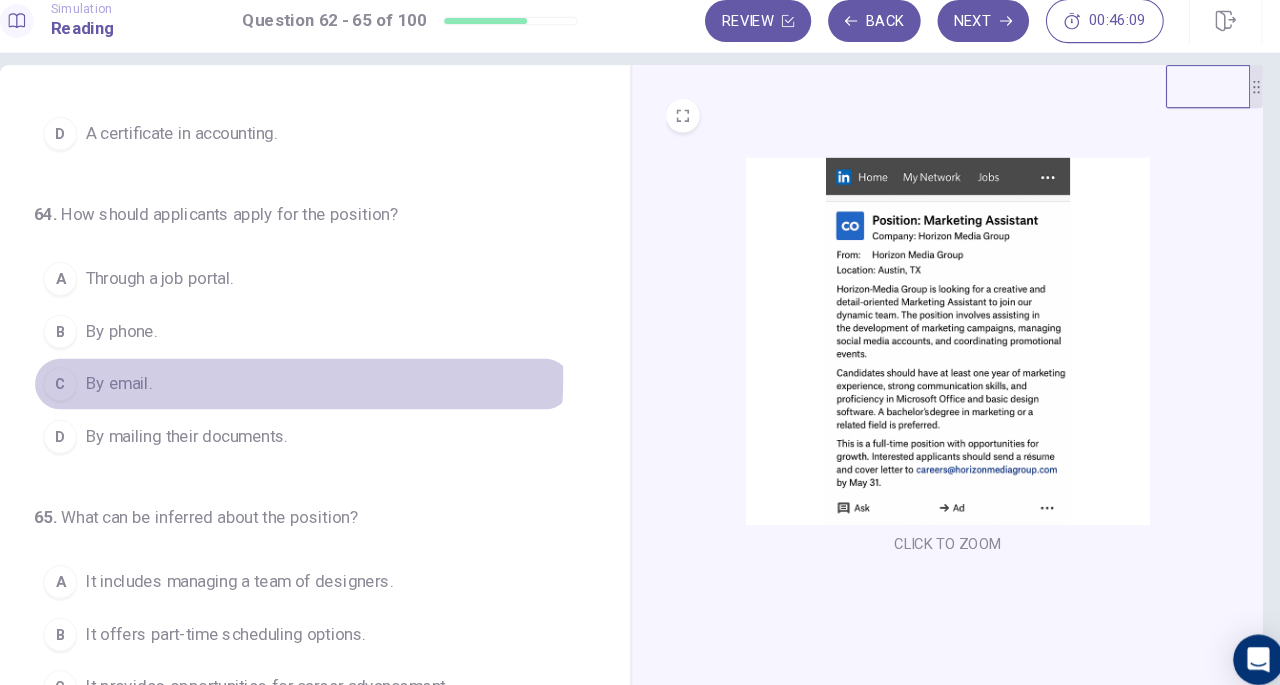 click on "C  By email." at bounding box center [327, 379] 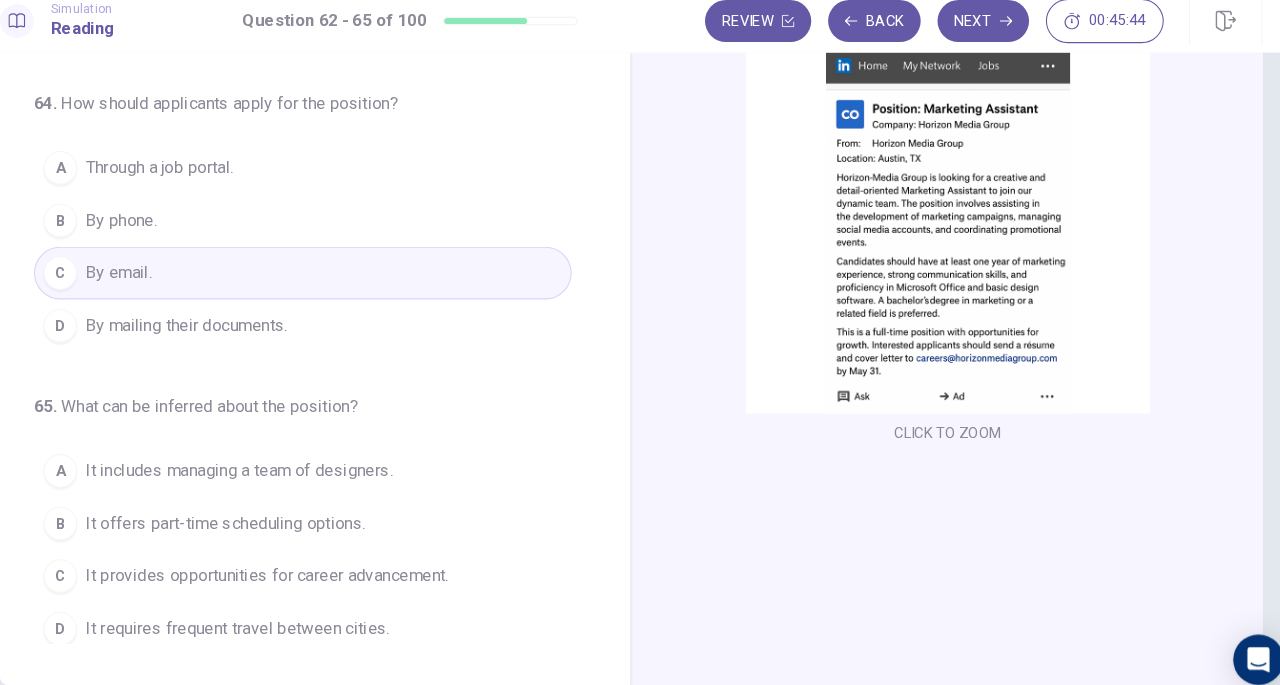 scroll, scrollTop: 136, scrollLeft: 0, axis: vertical 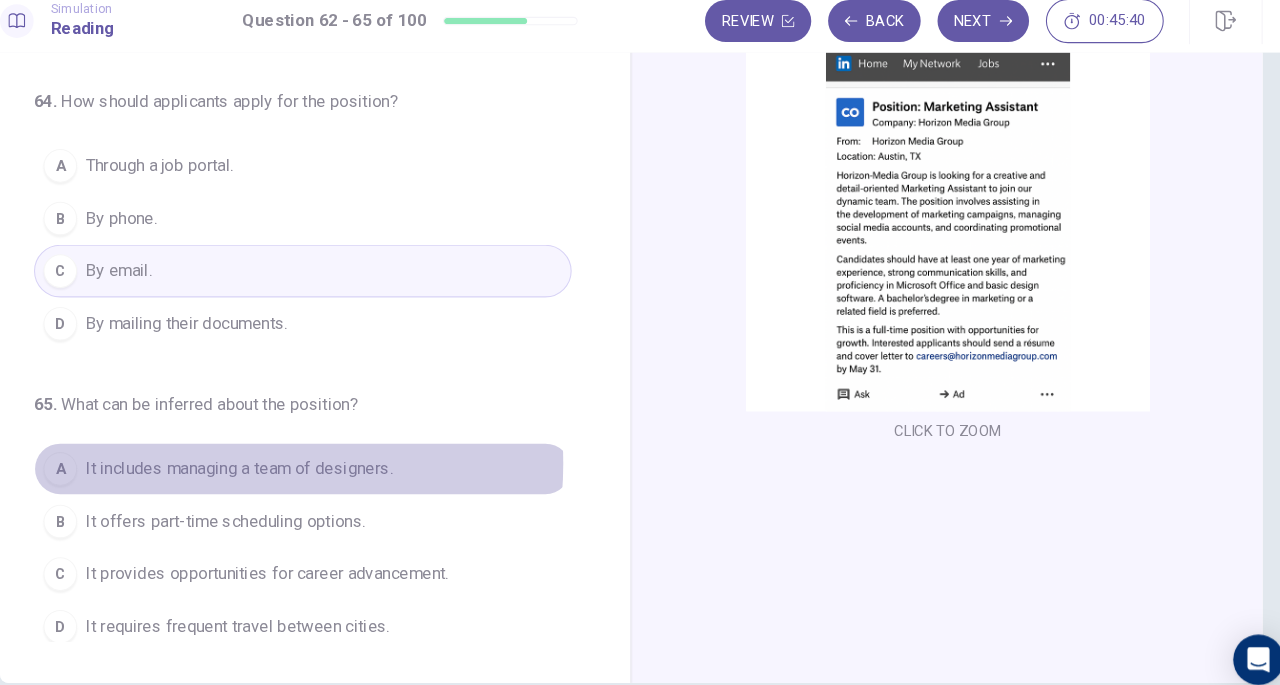 click on "It includes managing a team of designers." at bounding box center [267, 459] 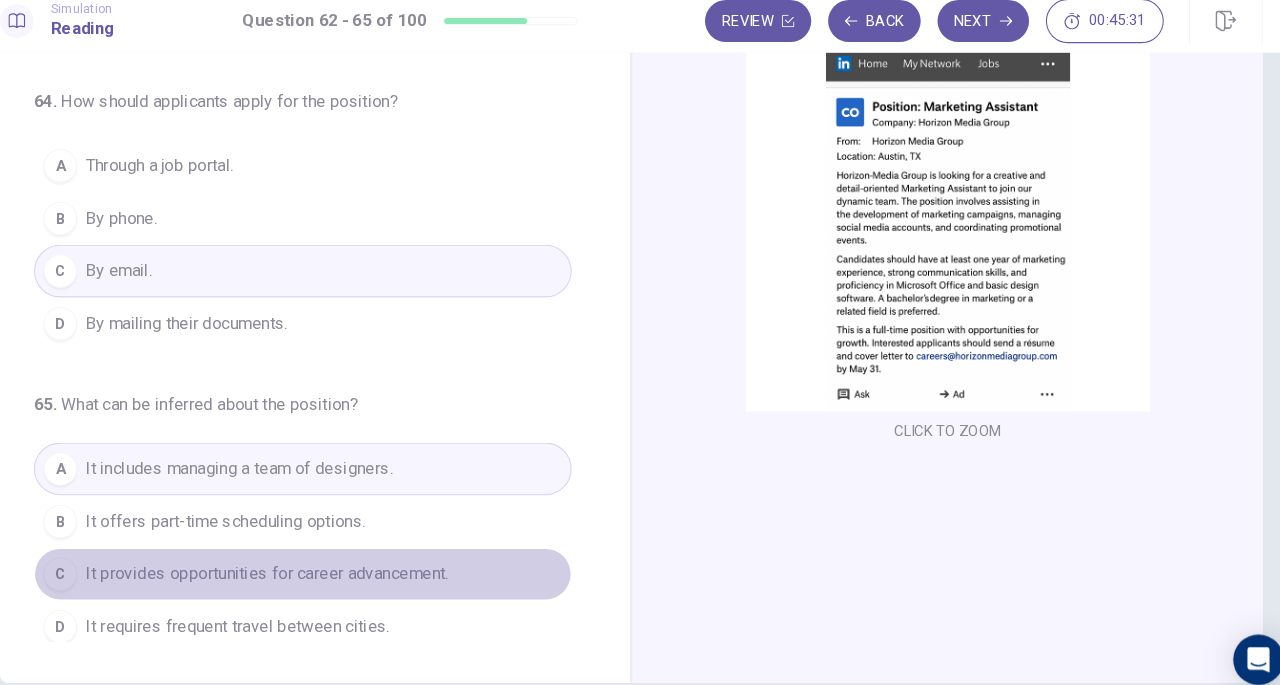 click on "It provides opportunities for career advancement." at bounding box center [293, 559] 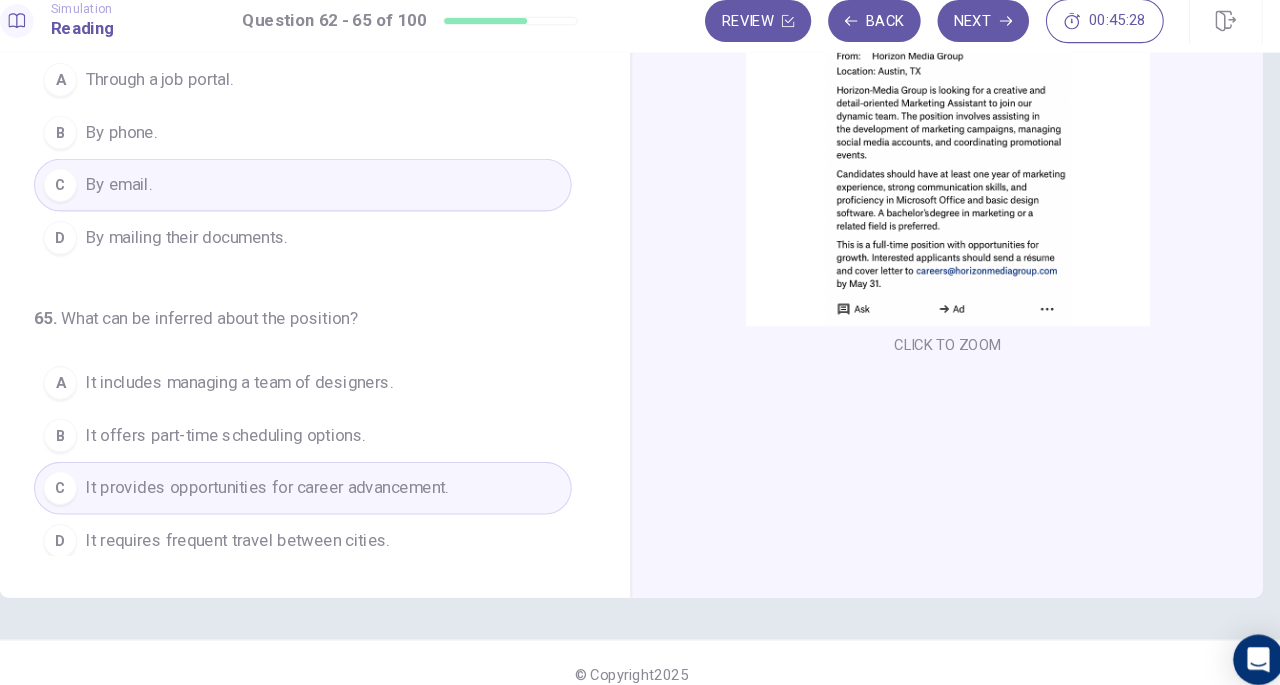 scroll, scrollTop: 0, scrollLeft: 0, axis: both 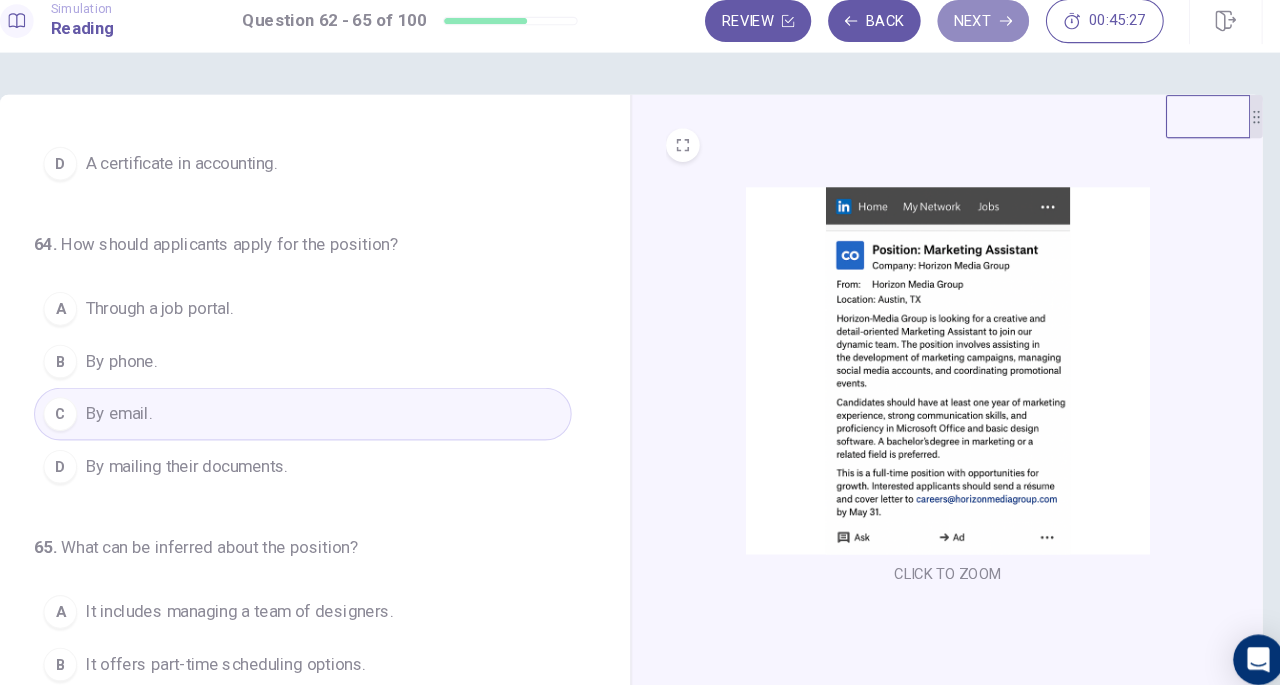 click on "Next" at bounding box center (974, 34) 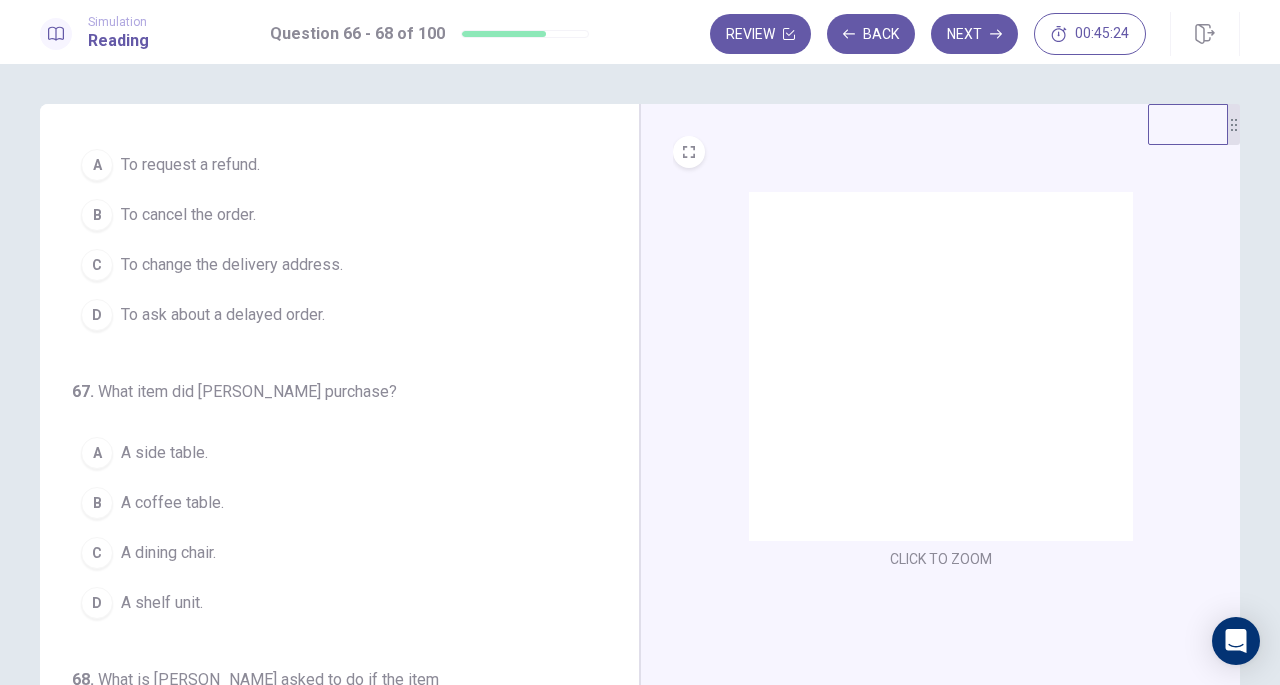 scroll, scrollTop: 0, scrollLeft: 0, axis: both 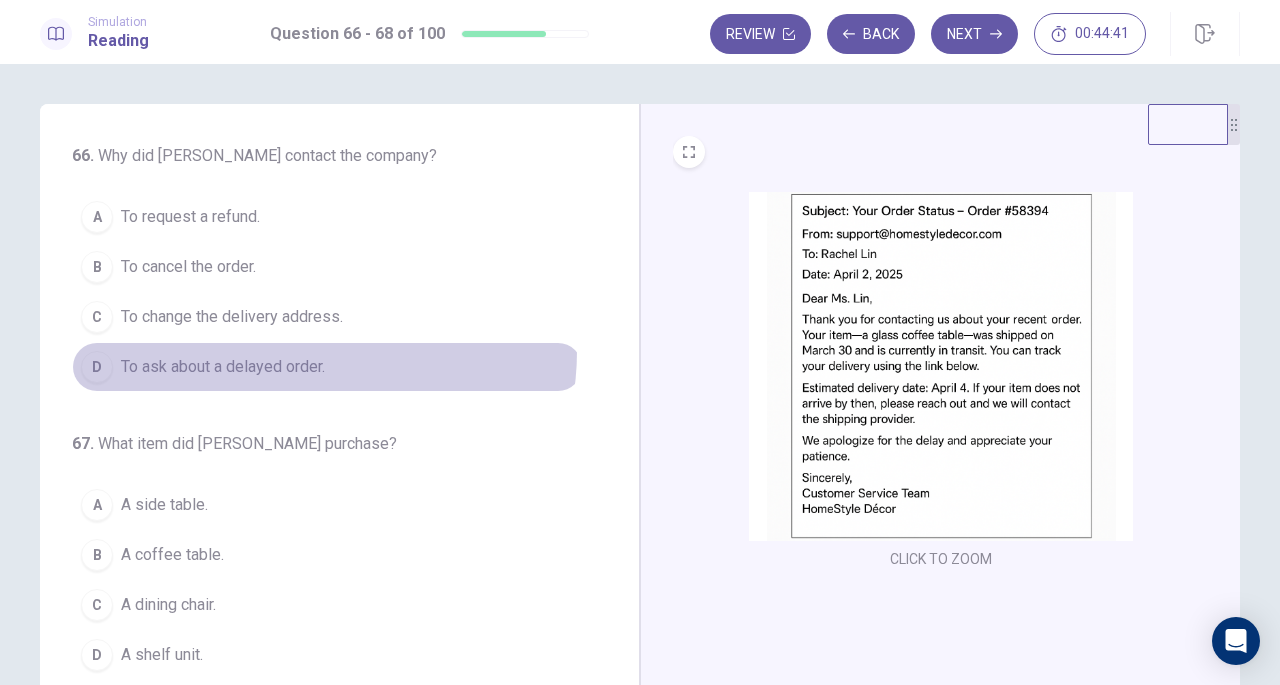 click on "D To ask about a delayed order." at bounding box center [327, 367] 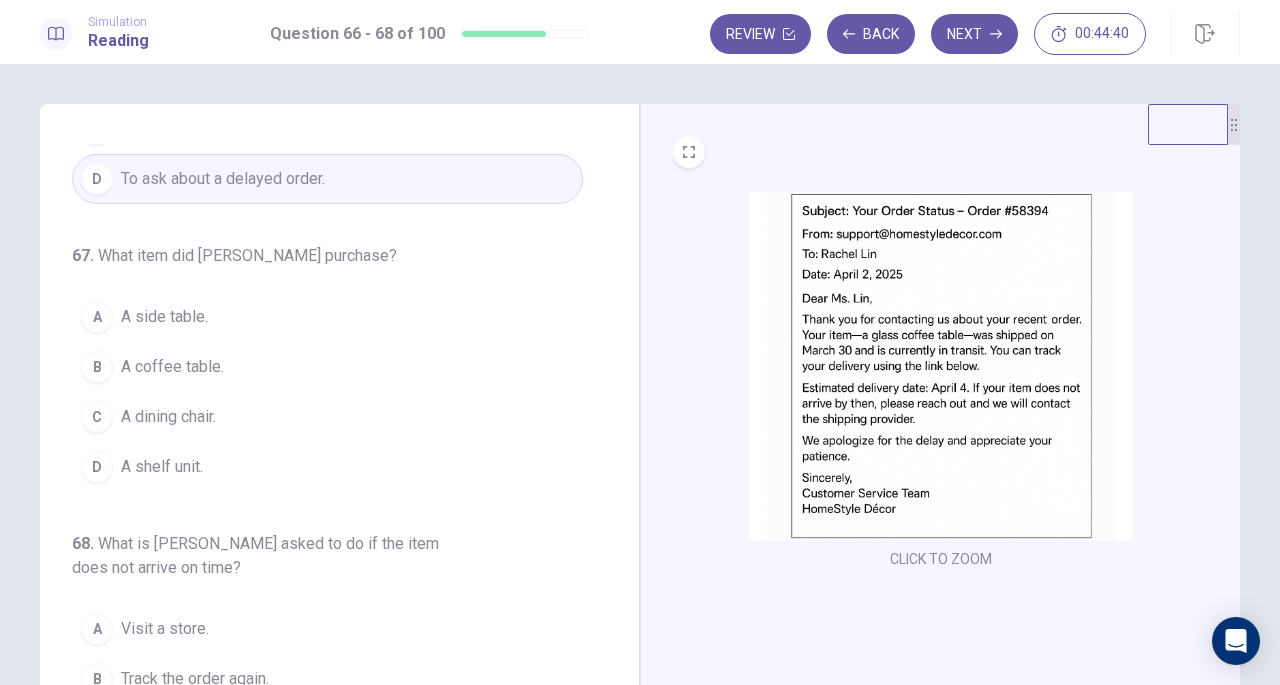 scroll, scrollTop: 224, scrollLeft: 0, axis: vertical 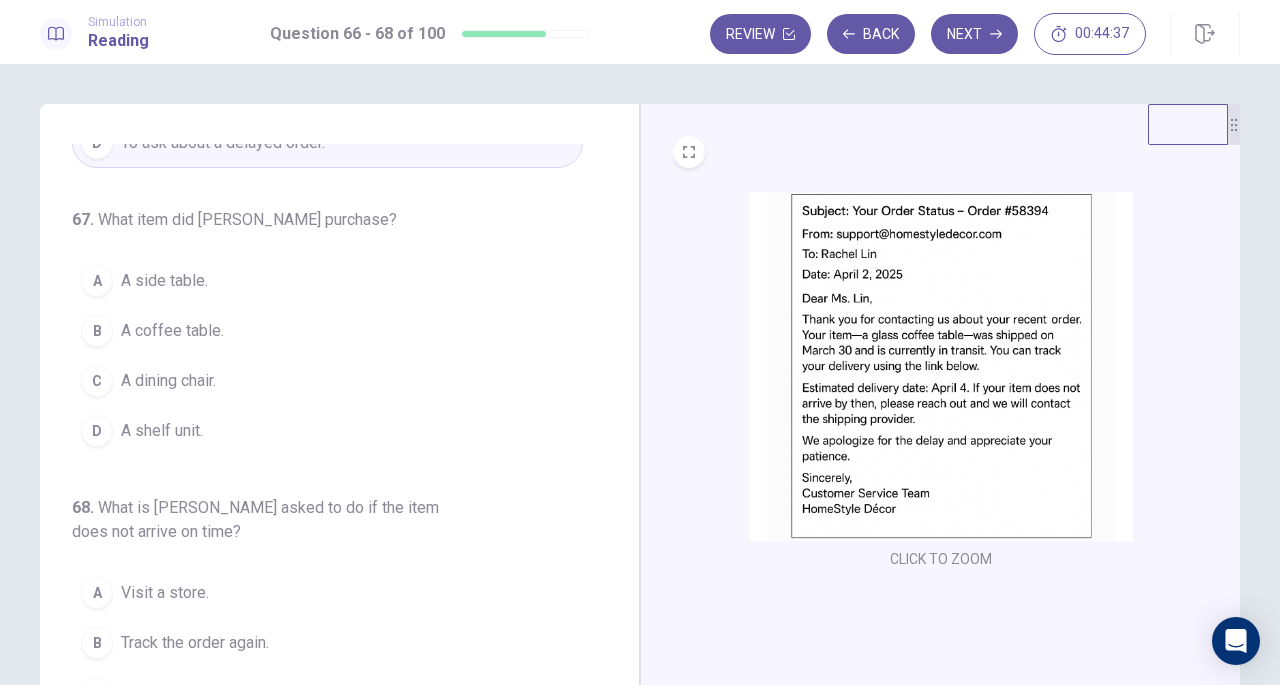 click on "A coffee table." at bounding box center (172, 331) 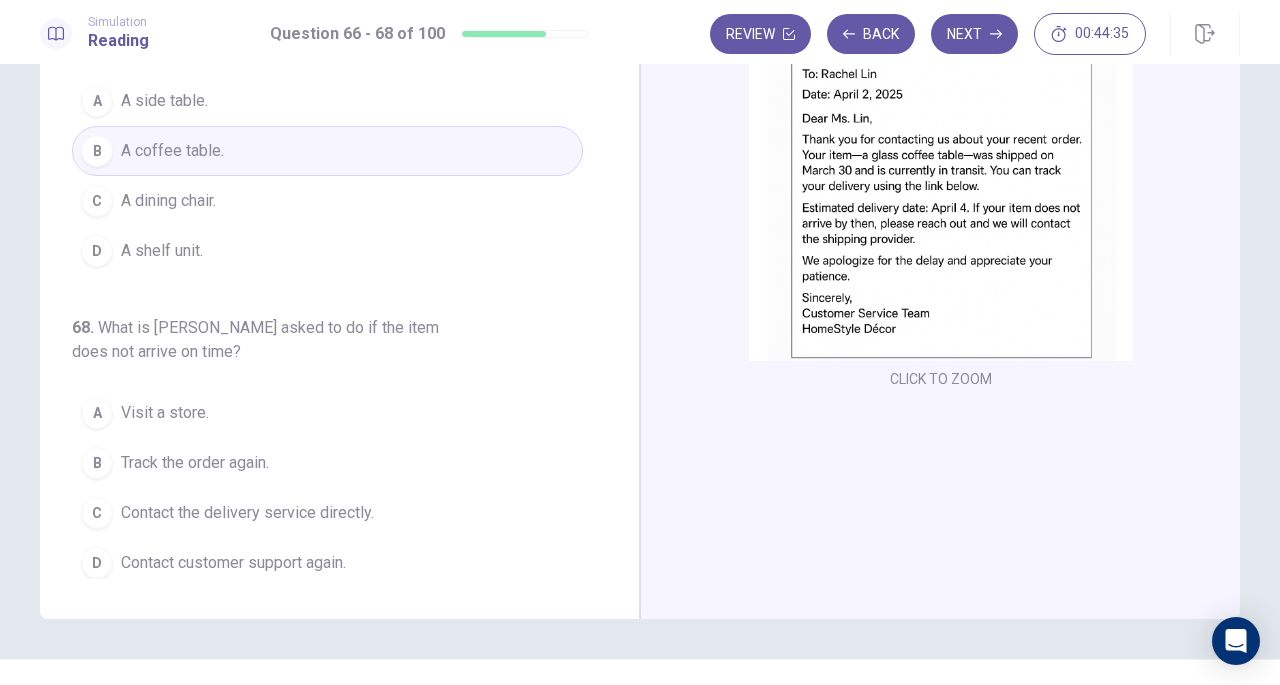 scroll, scrollTop: 181, scrollLeft: 0, axis: vertical 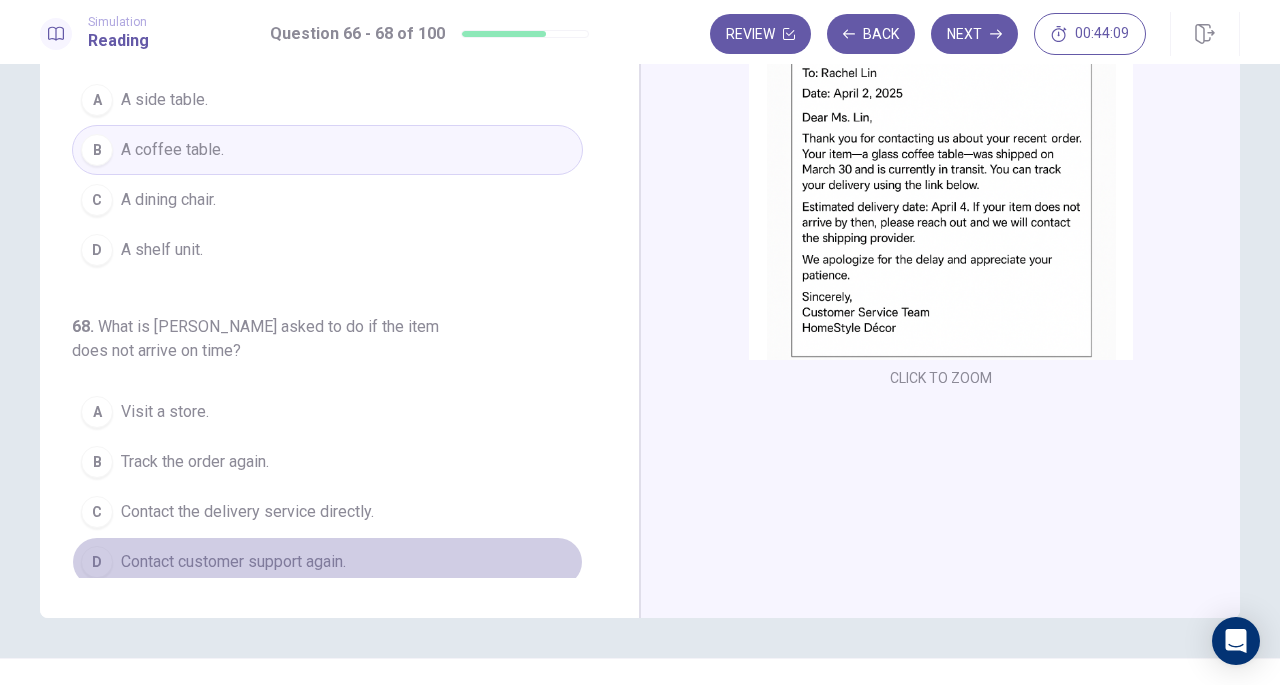 click on "Contact customer support again." at bounding box center (233, 562) 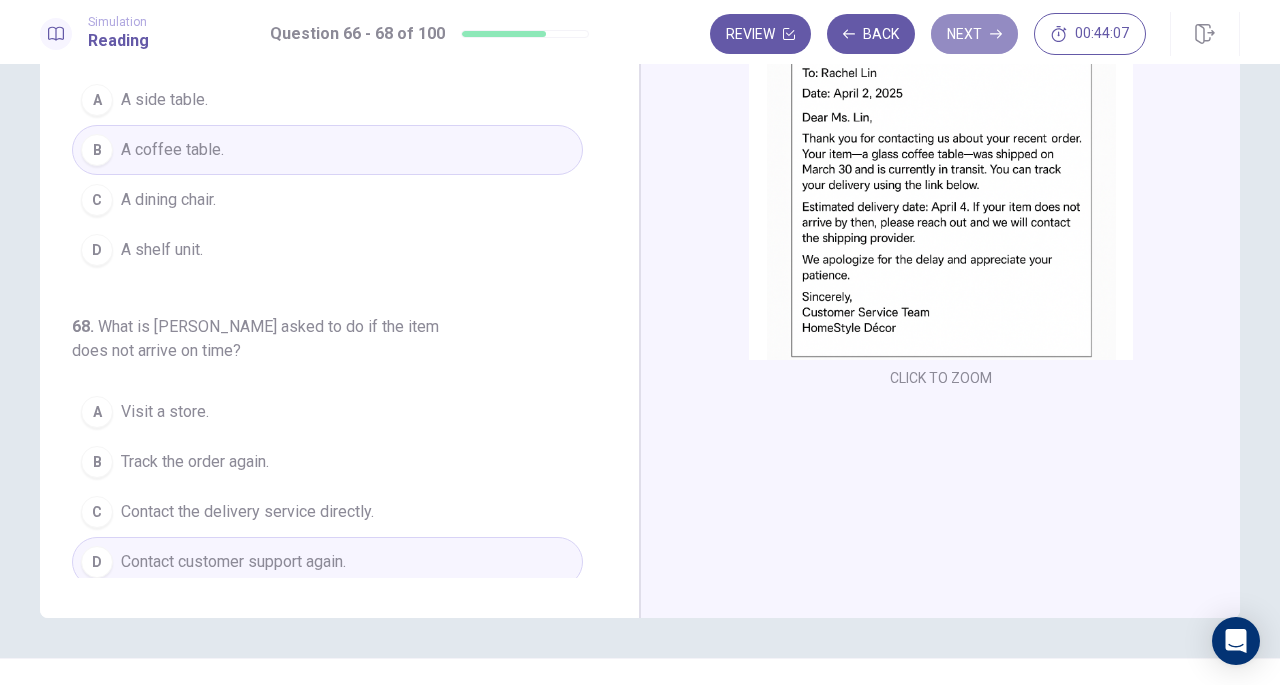click on "Next" at bounding box center (974, 34) 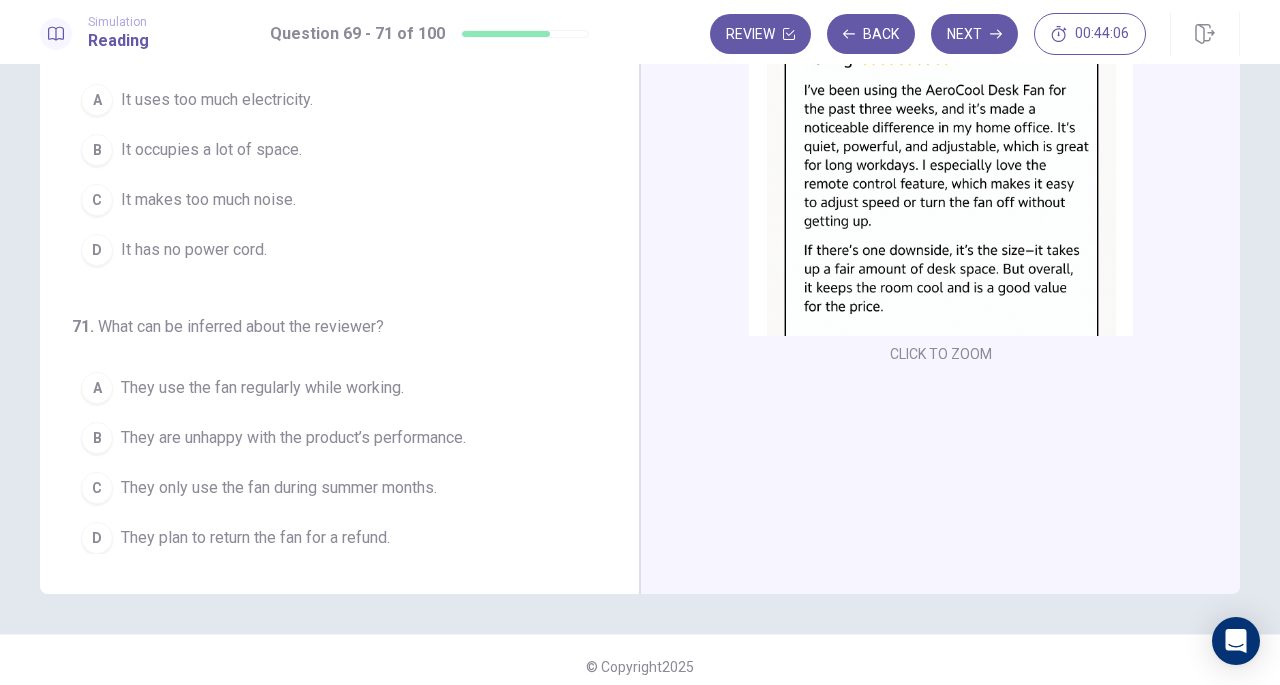 scroll, scrollTop: 0, scrollLeft: 0, axis: both 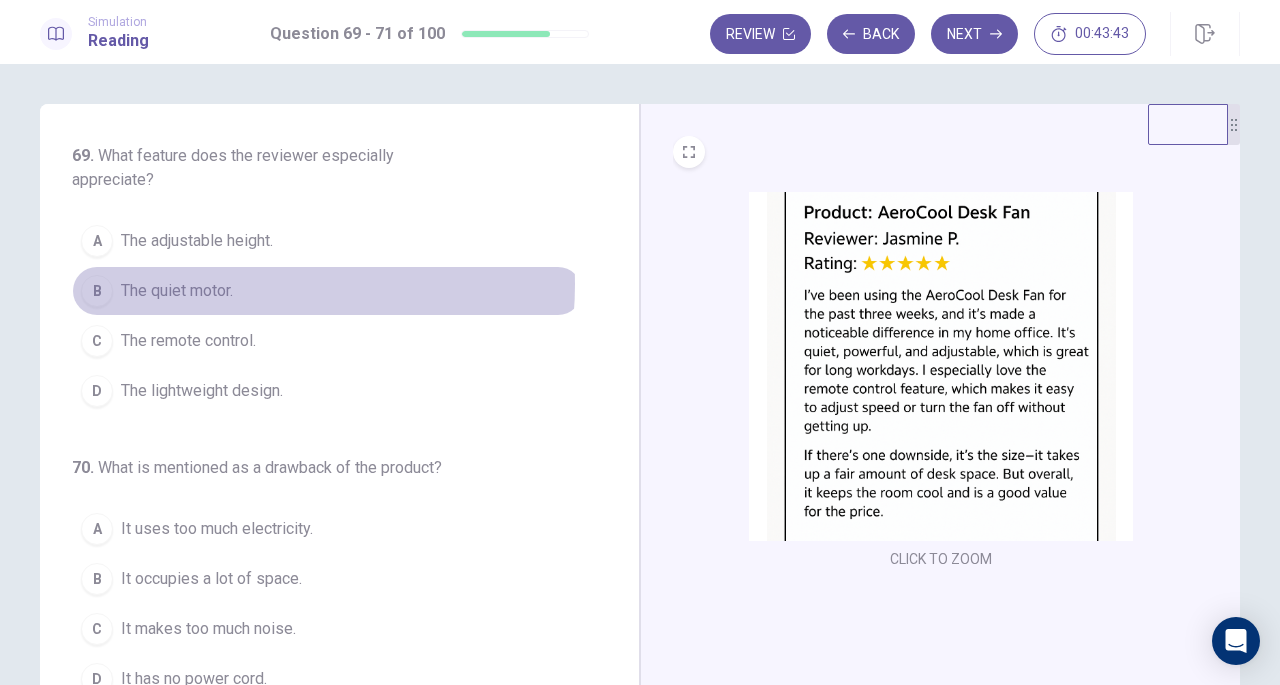click on "The quiet motor." at bounding box center [177, 291] 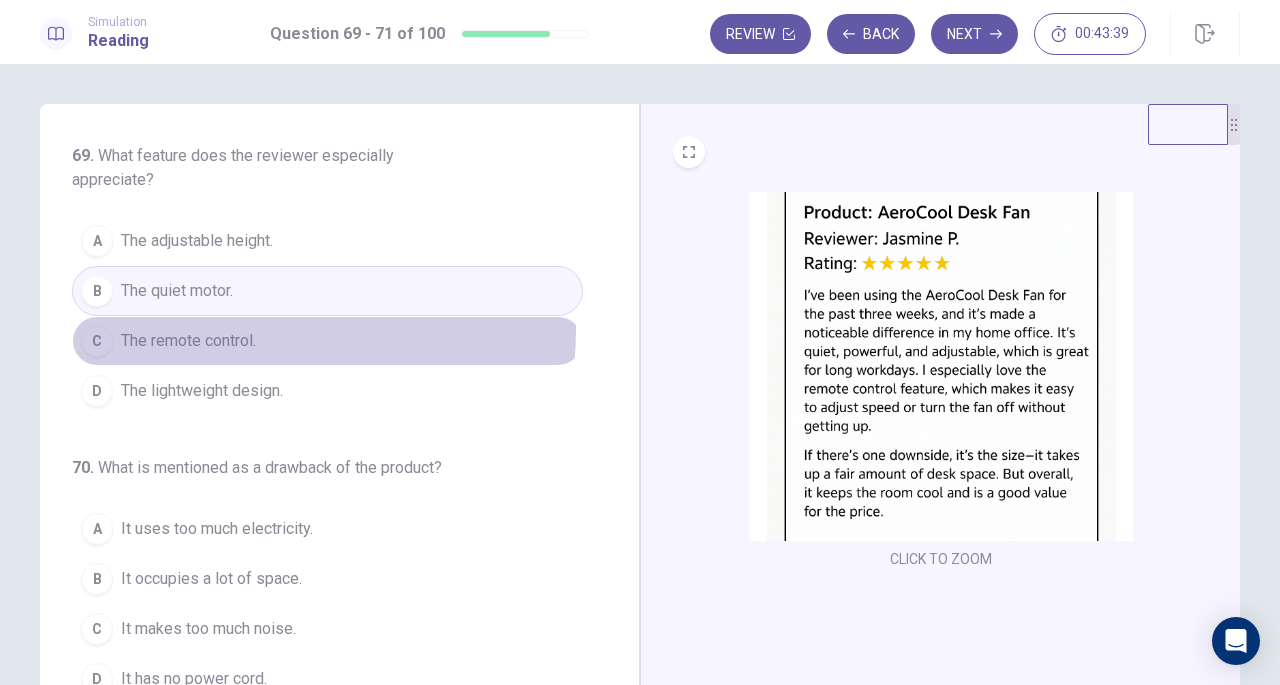 click on "C The remote control." at bounding box center [327, 341] 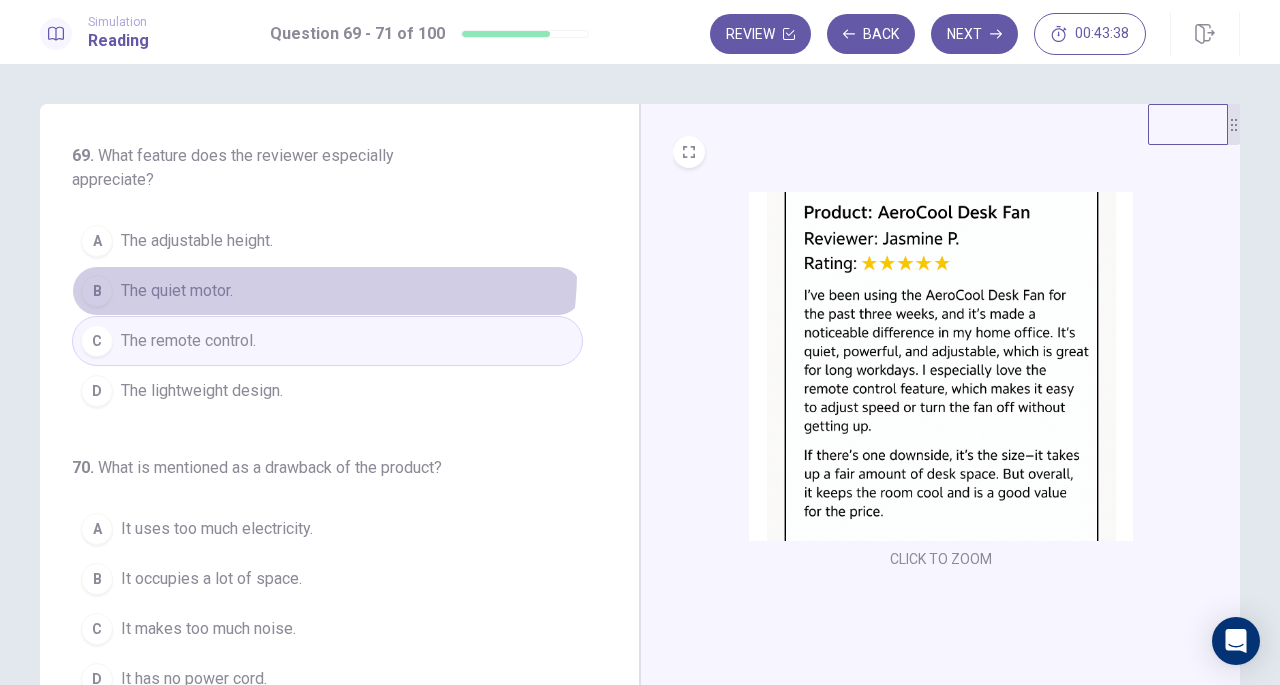click on "B The quiet motor." at bounding box center (327, 291) 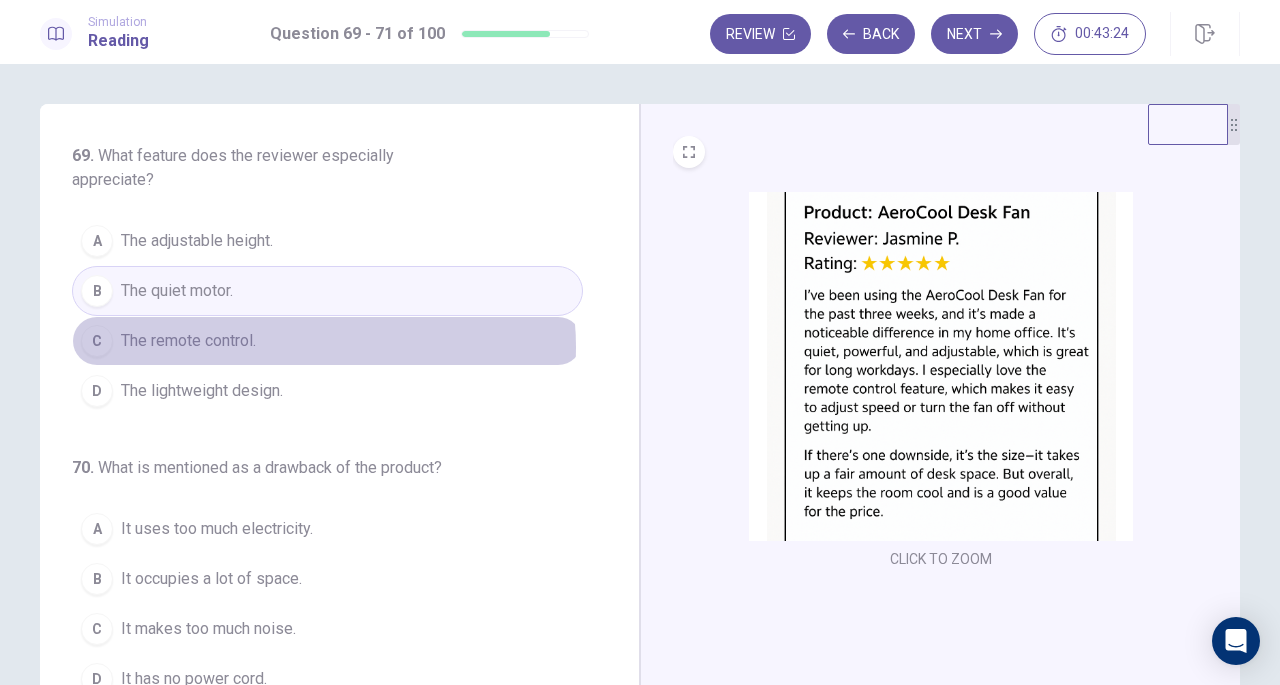 click on "C The remote control." at bounding box center (327, 341) 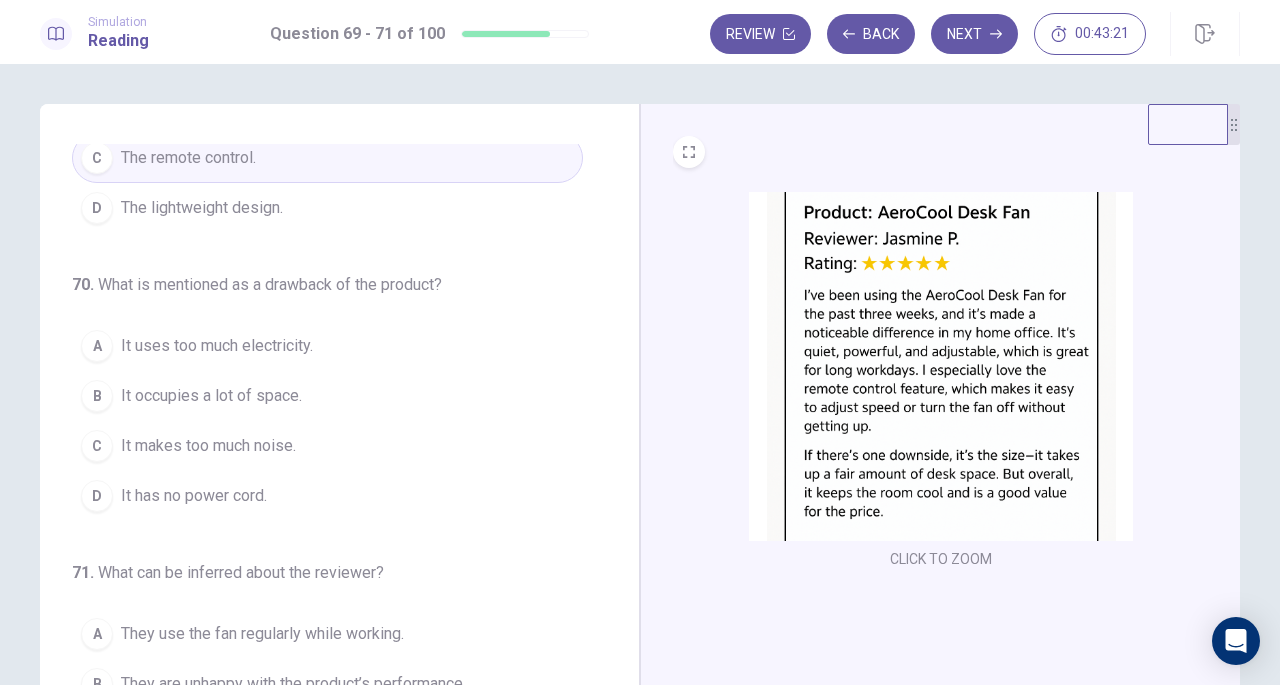 scroll, scrollTop: 184, scrollLeft: 0, axis: vertical 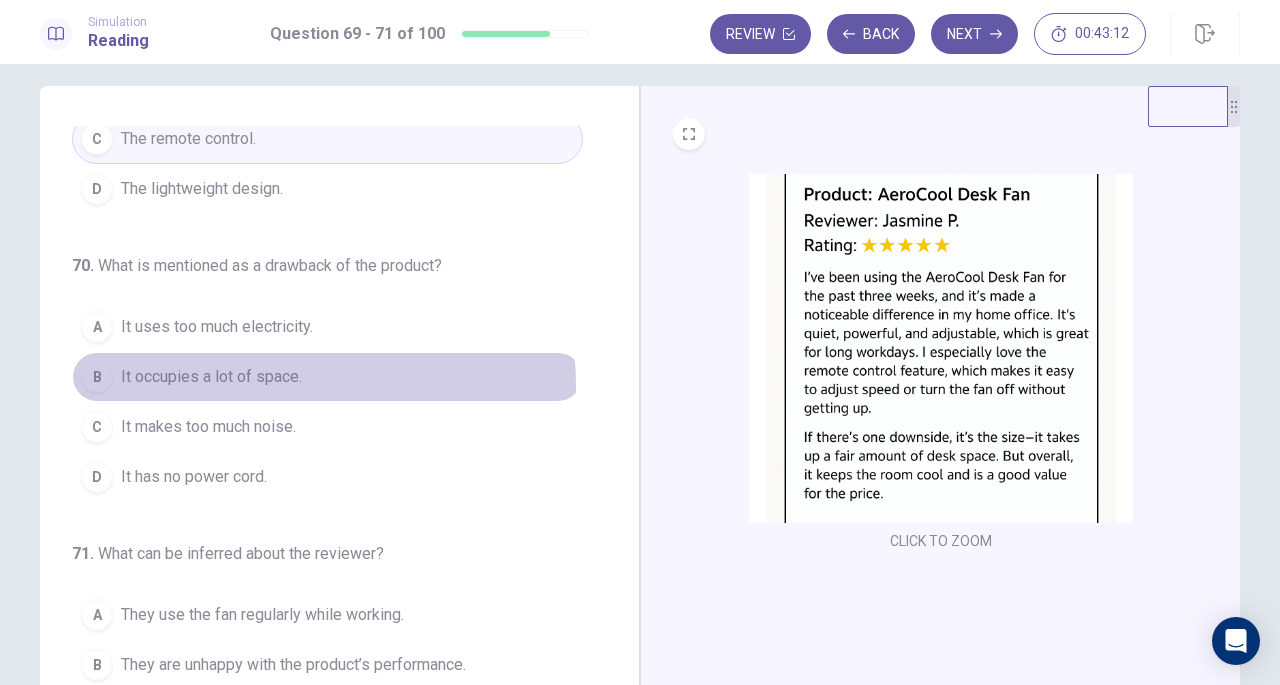 click on "B It occupies a lot of space." at bounding box center [327, 377] 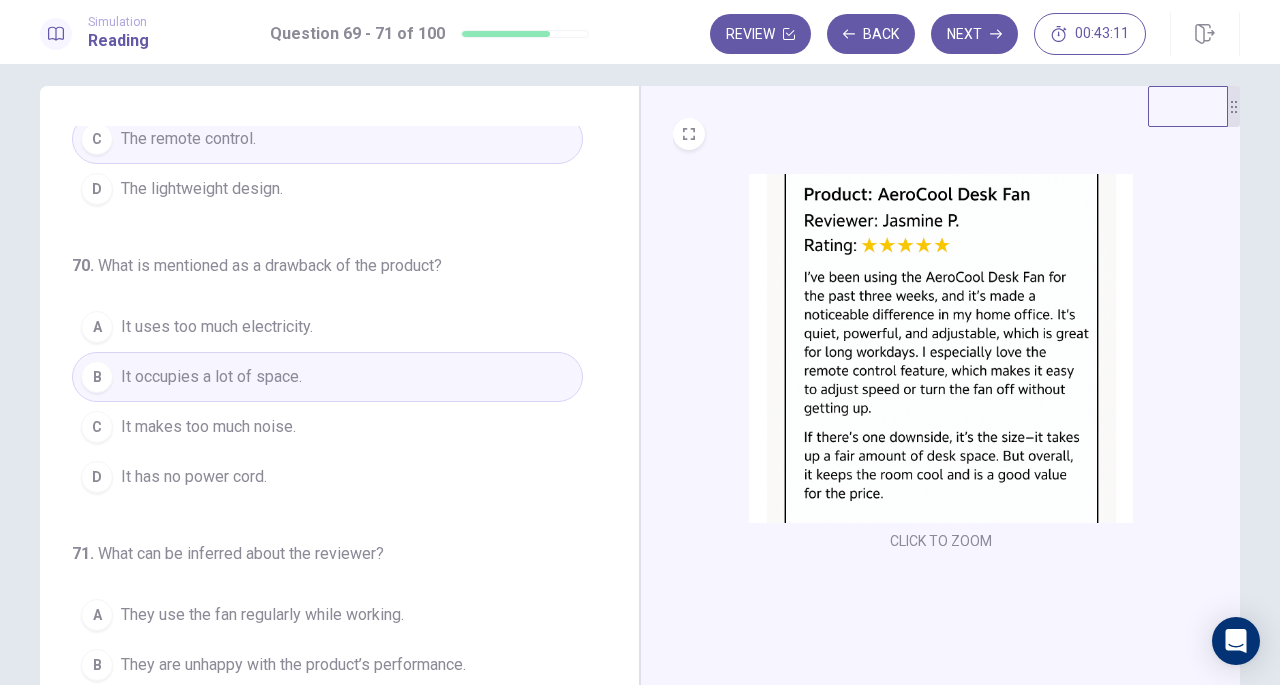 scroll, scrollTop: 224, scrollLeft: 0, axis: vertical 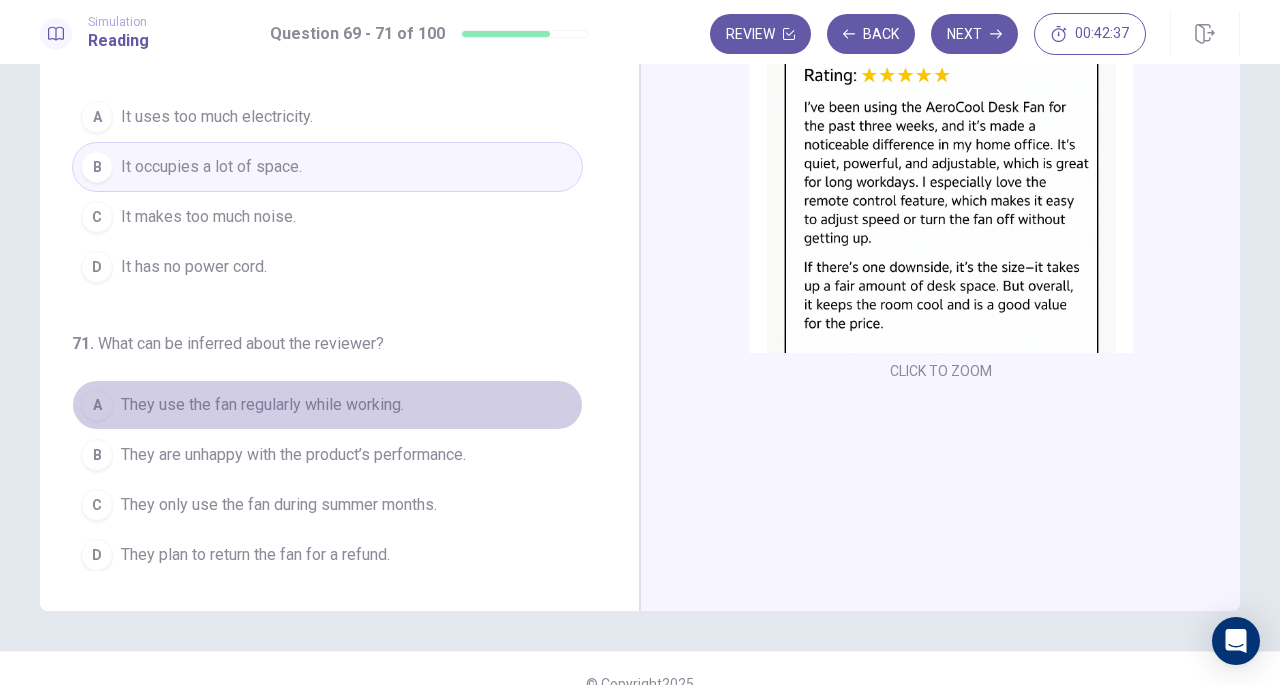 click on "They use the fan regularly while working." at bounding box center [262, 405] 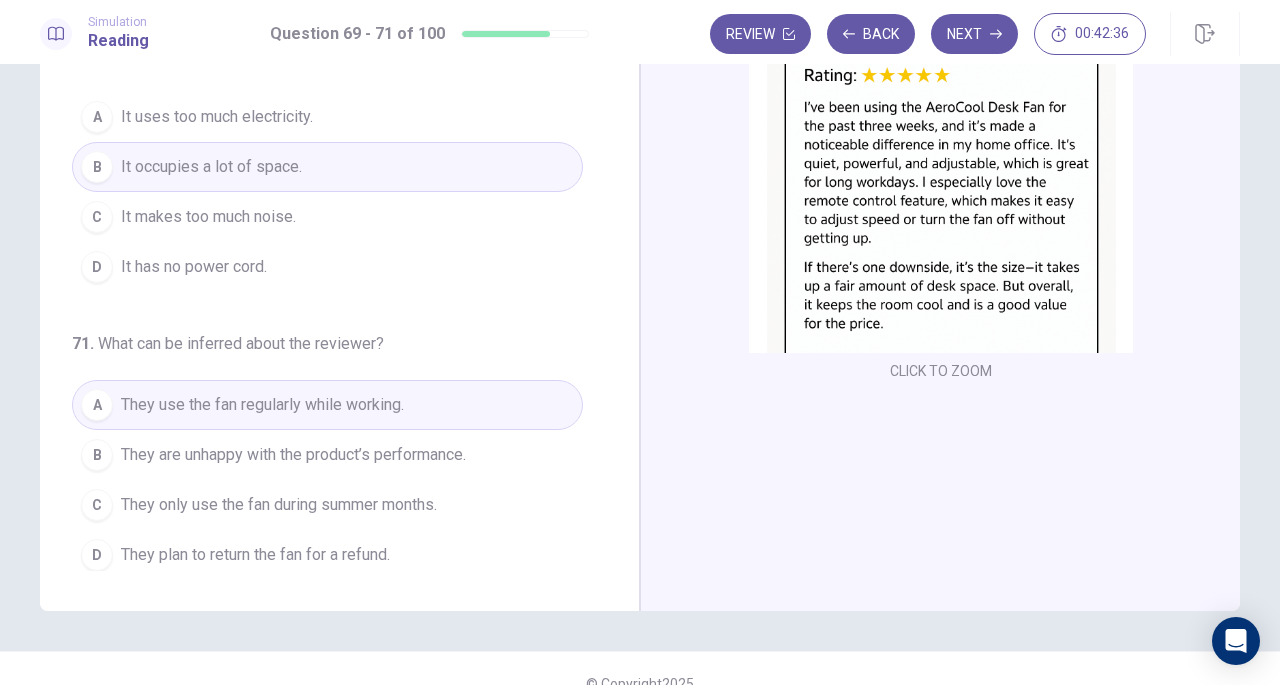 scroll, scrollTop: 177, scrollLeft: 0, axis: vertical 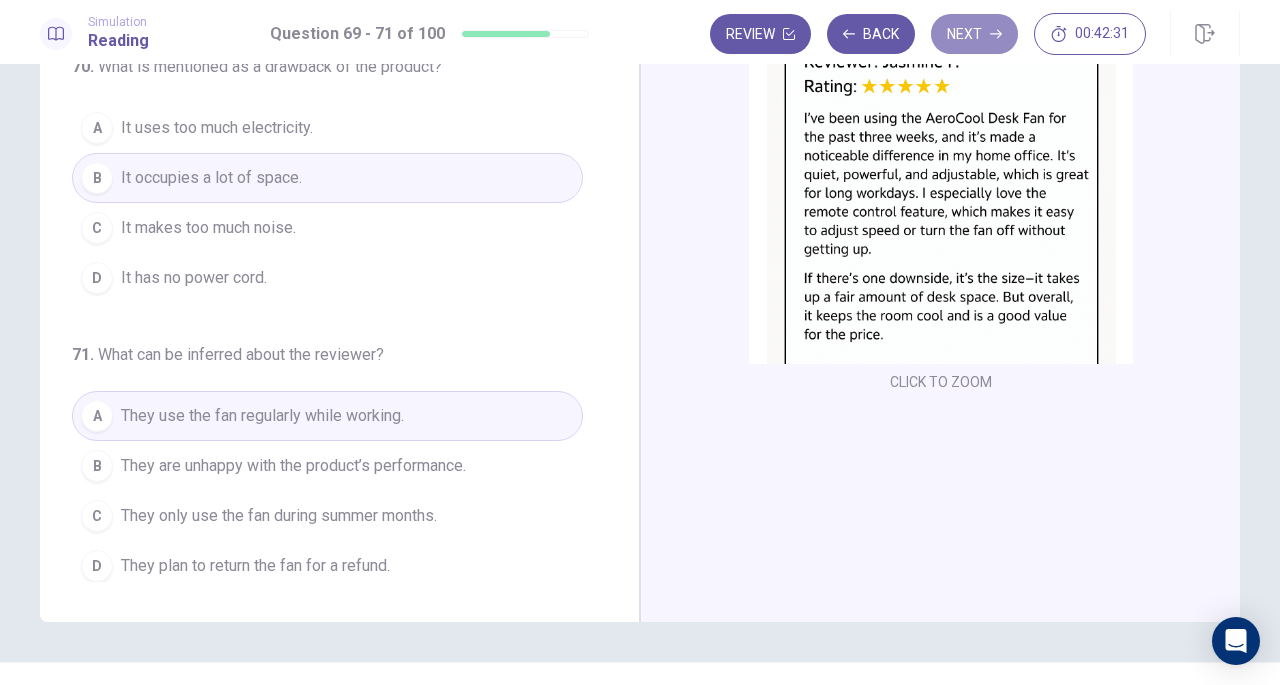 click on "Next" at bounding box center (974, 34) 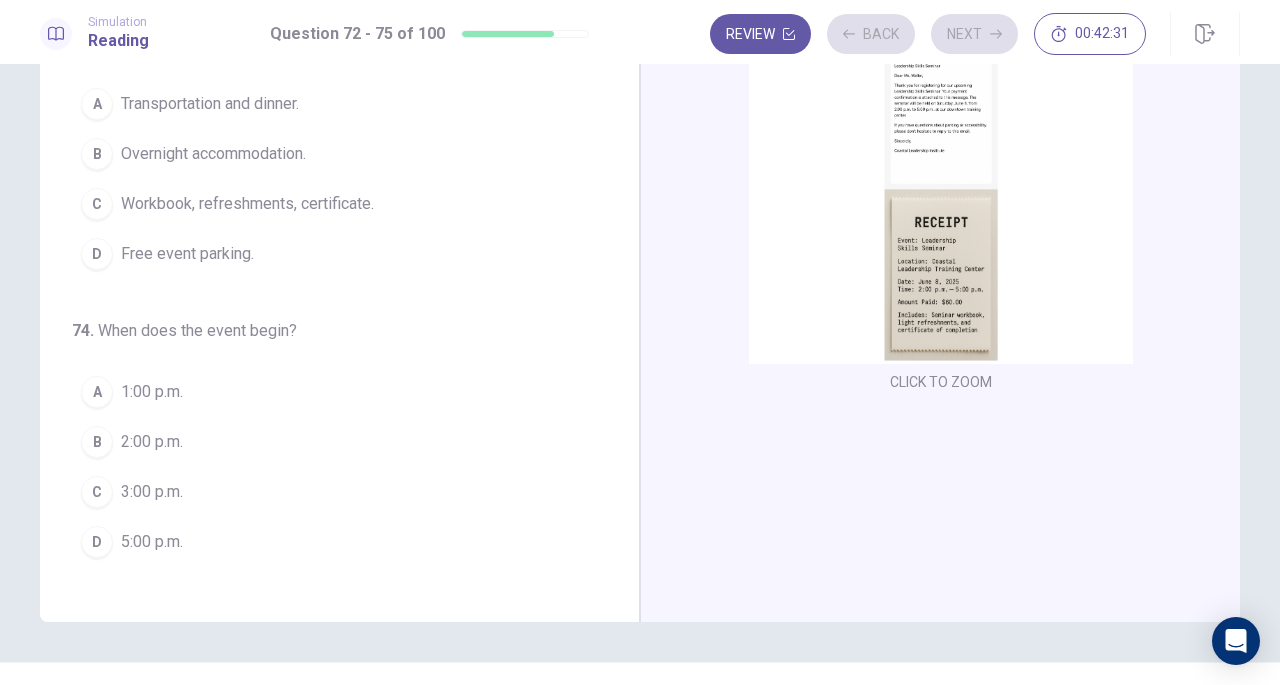 scroll, scrollTop: 177, scrollLeft: 0, axis: vertical 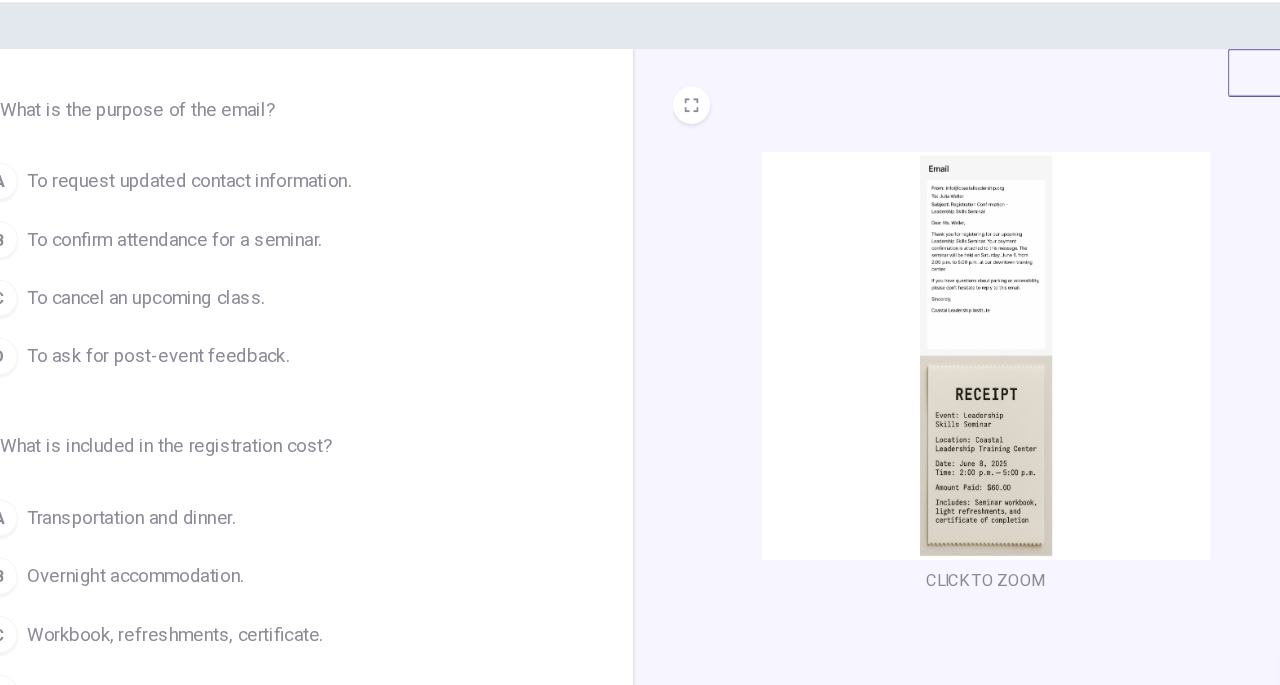 click on "To confirm attendance for a seminar." at bounding box center [247, 267] 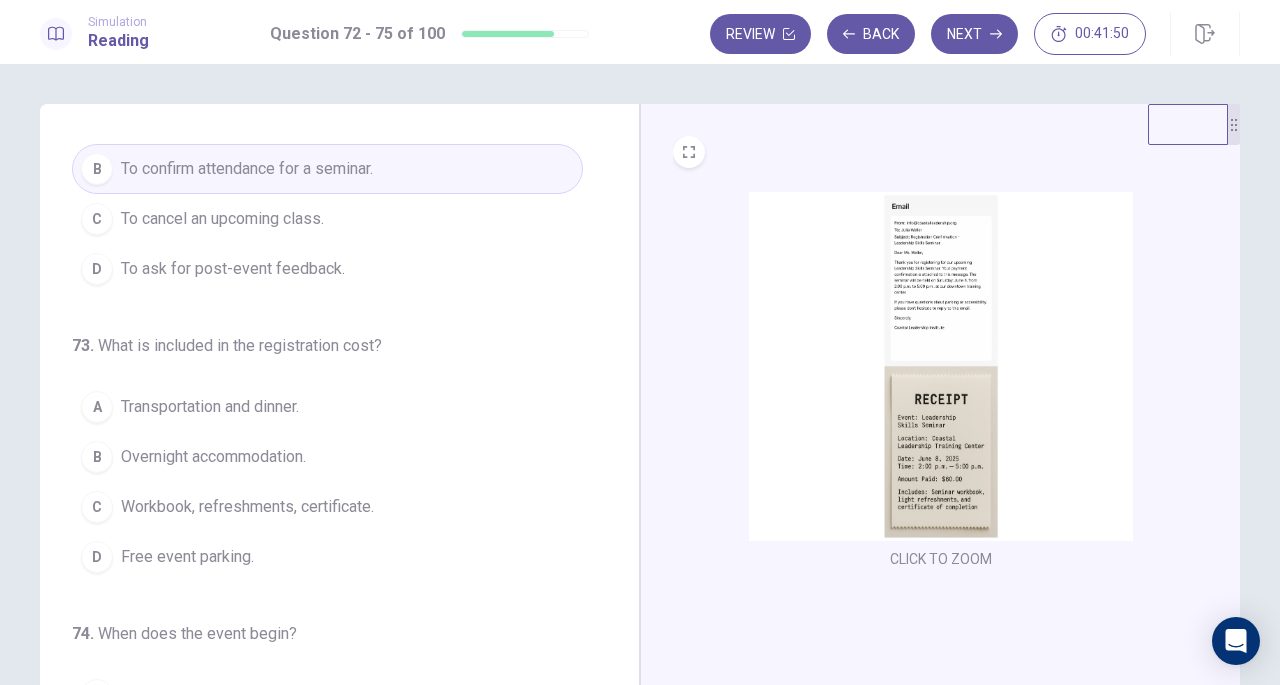 scroll, scrollTop: 130, scrollLeft: 0, axis: vertical 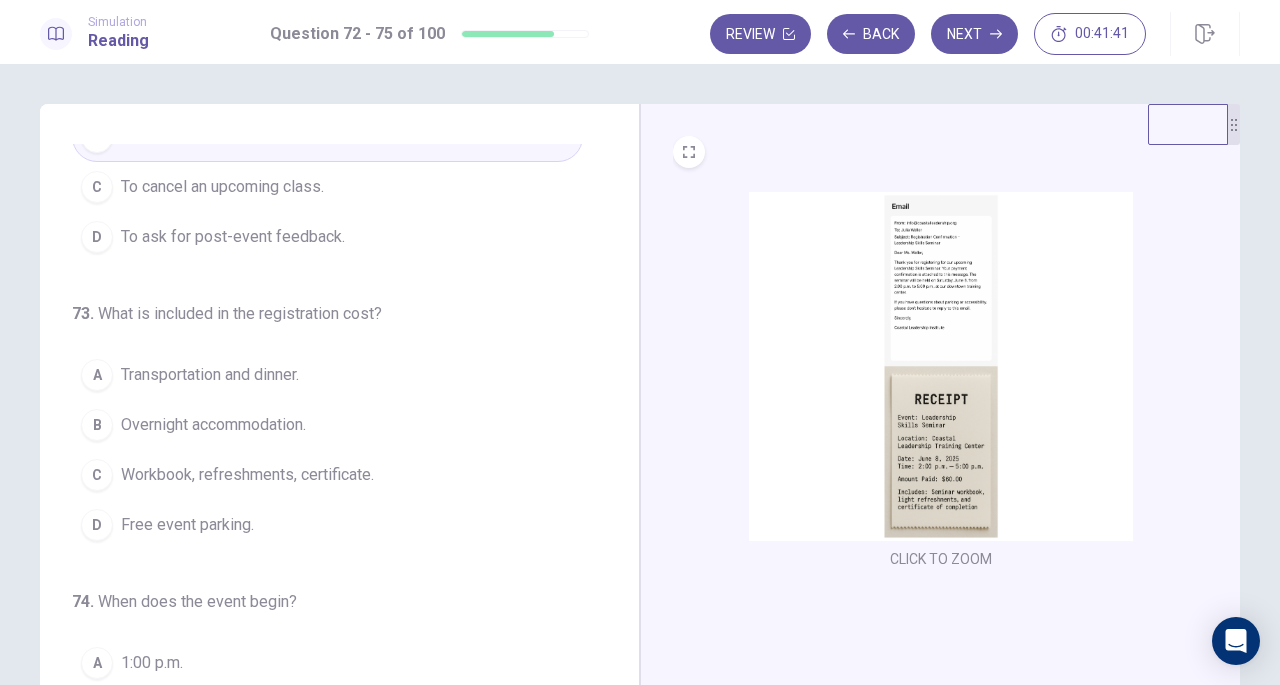 click on "Workbook, refreshments, certificate." at bounding box center [247, 475] 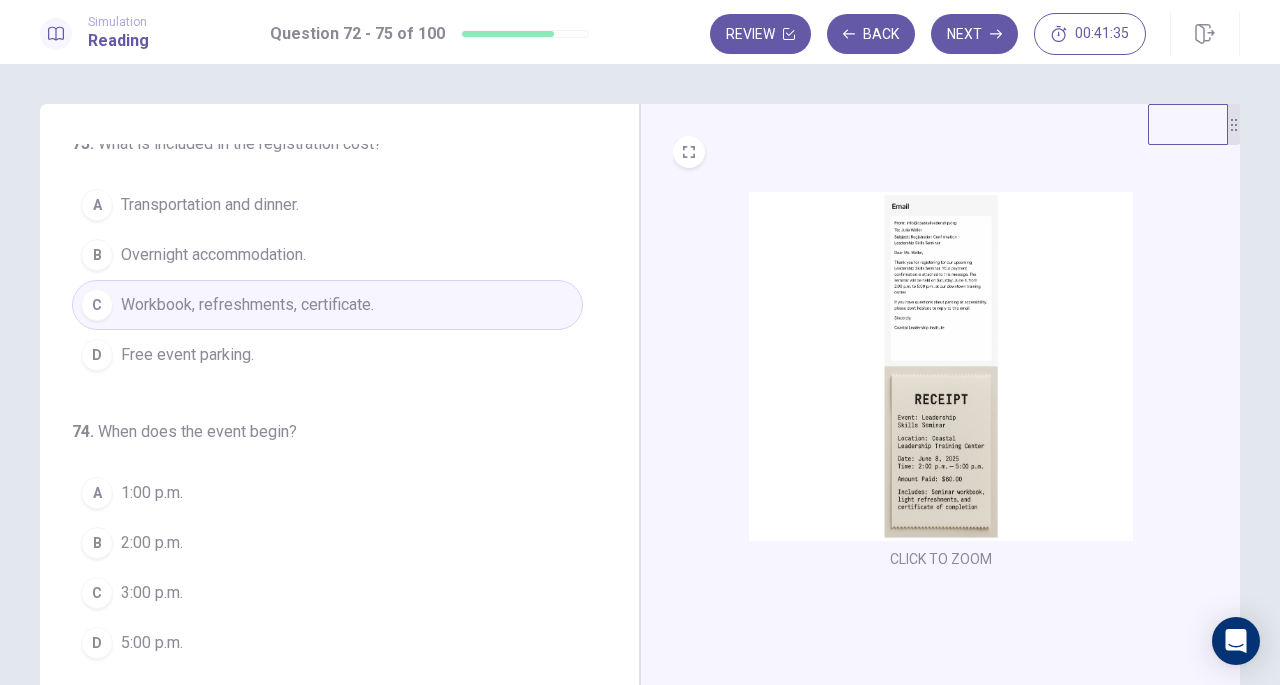 scroll, scrollTop: 372, scrollLeft: 0, axis: vertical 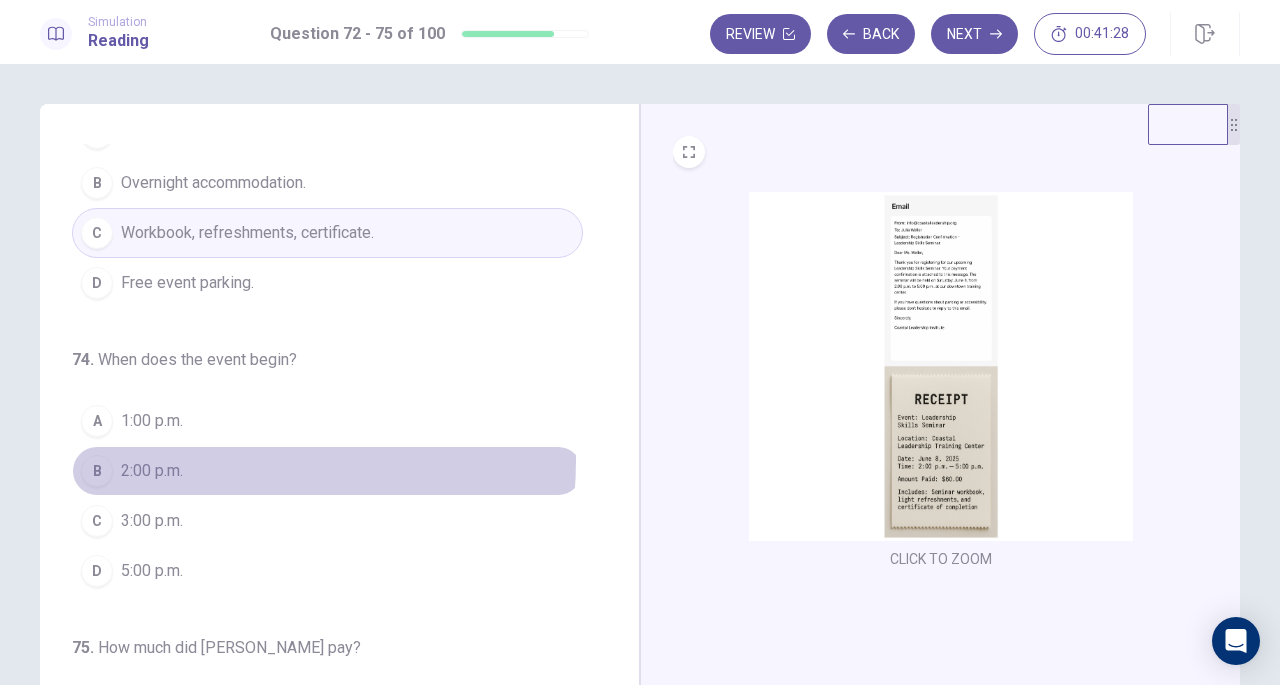 click on "2:00 p.m." at bounding box center (152, 471) 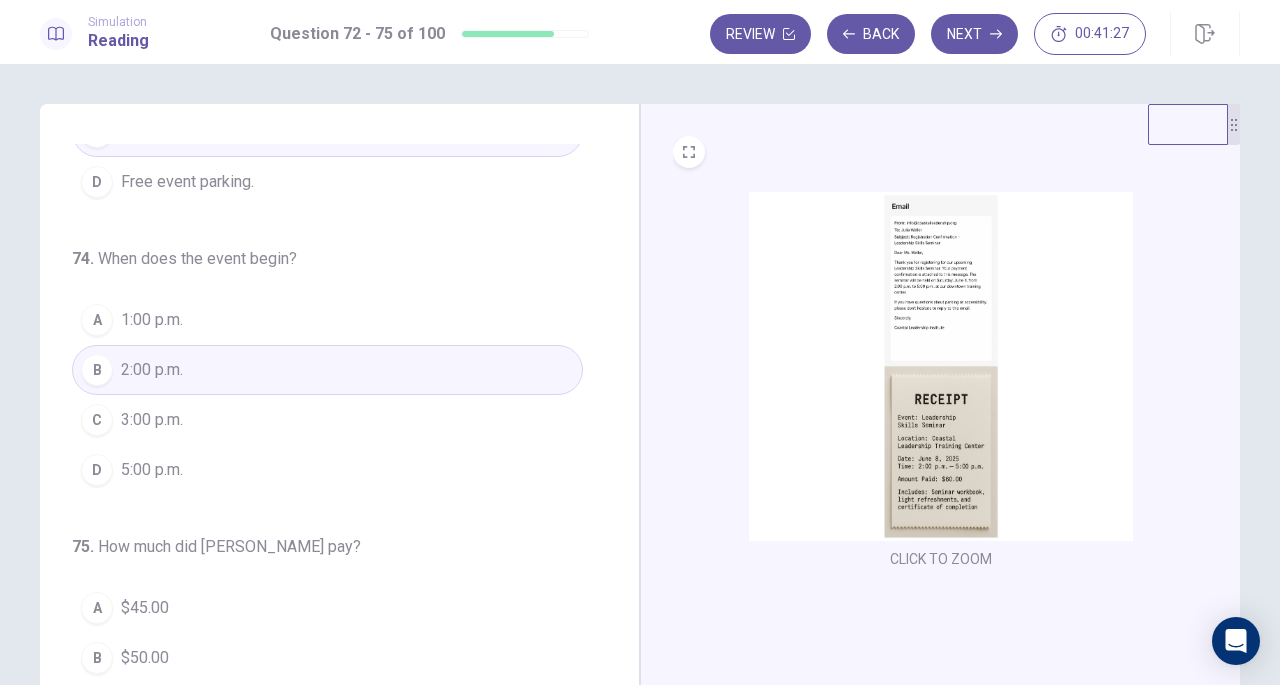 scroll, scrollTop: 486, scrollLeft: 0, axis: vertical 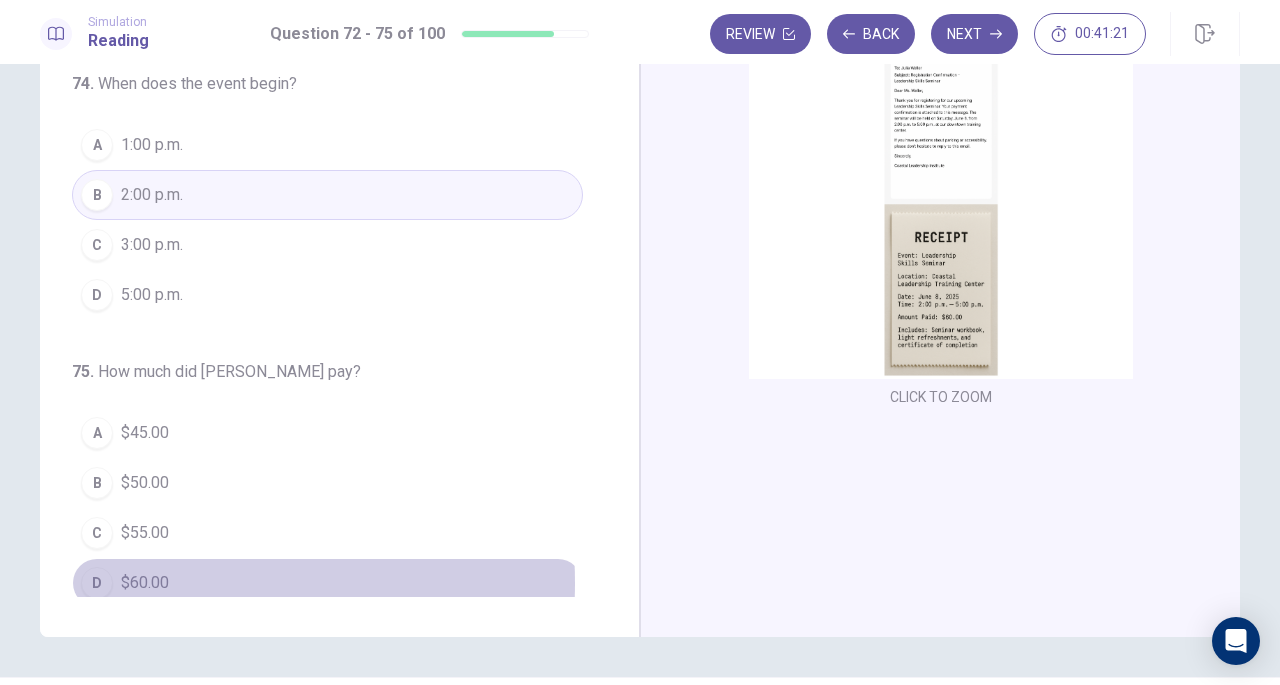 click on "$60.00" at bounding box center [145, 583] 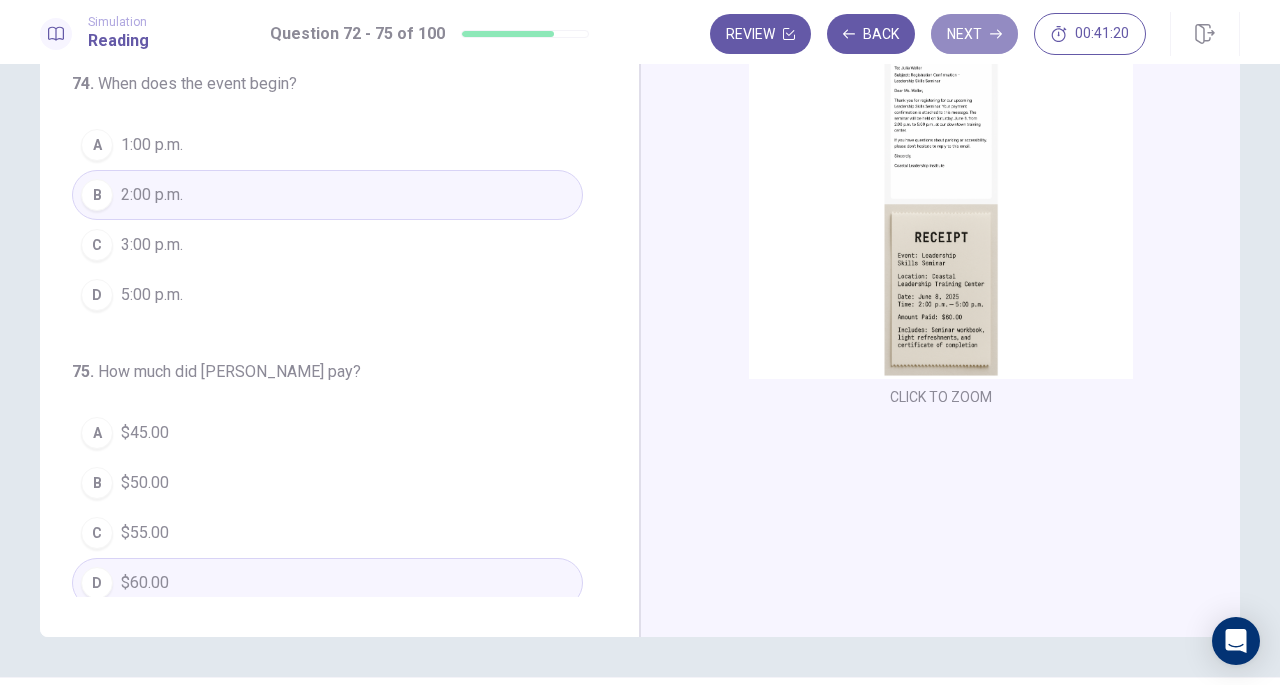 click on "Next" at bounding box center (974, 34) 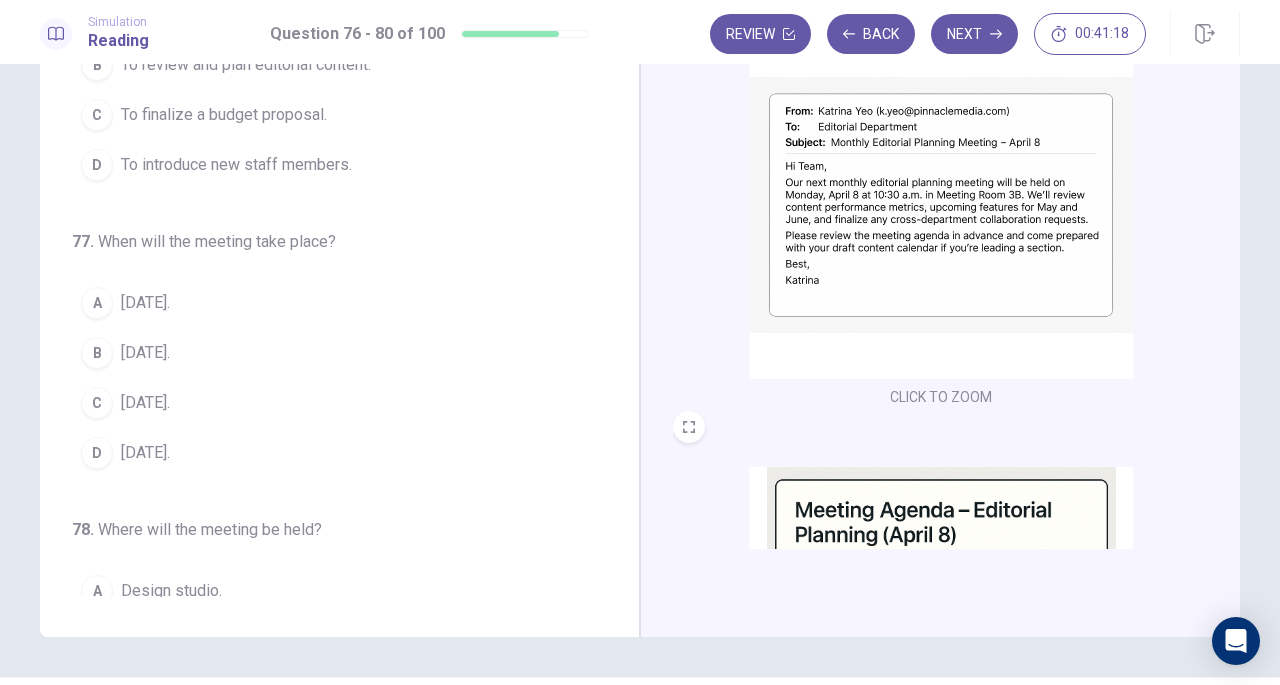 scroll, scrollTop: 0, scrollLeft: 0, axis: both 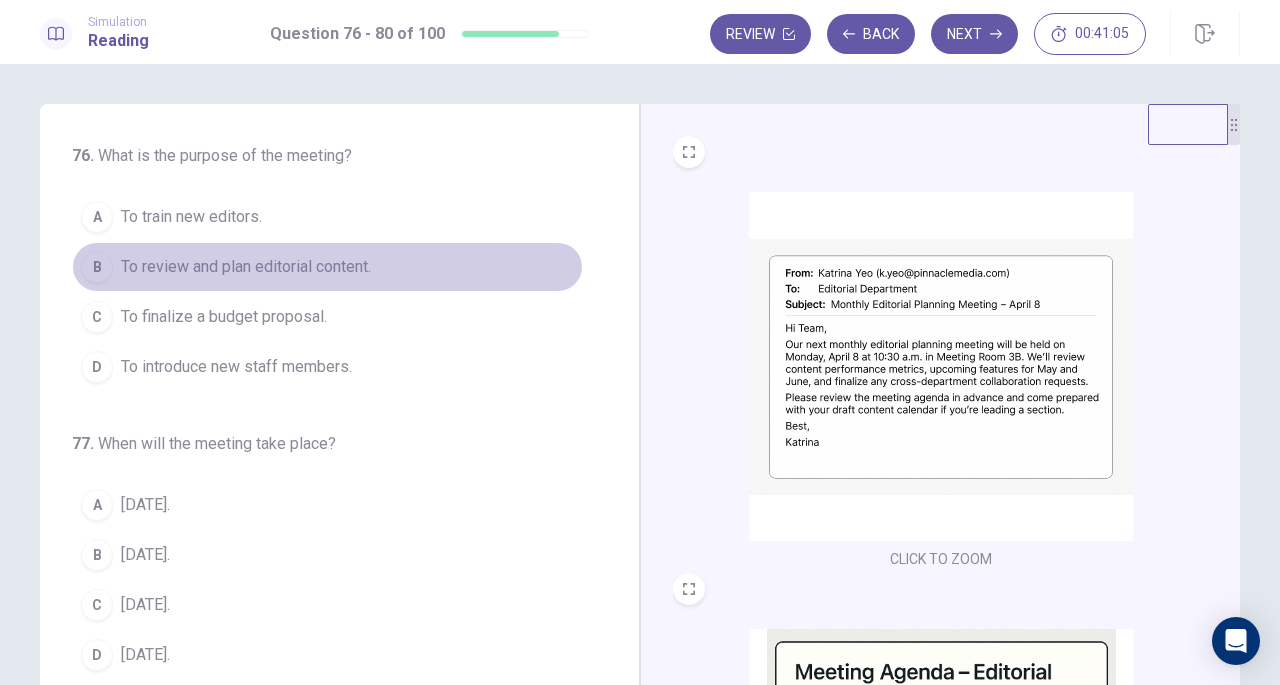 click on "To review and plan editorial content." at bounding box center [246, 267] 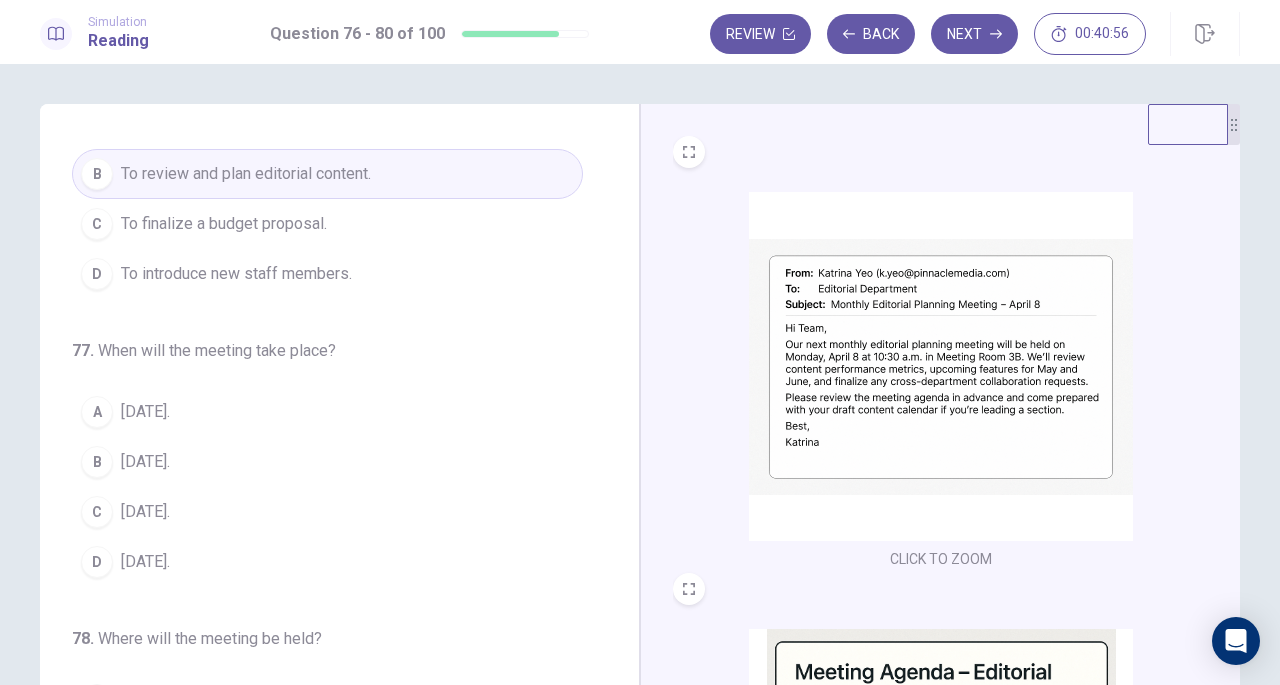 scroll, scrollTop: 94, scrollLeft: 0, axis: vertical 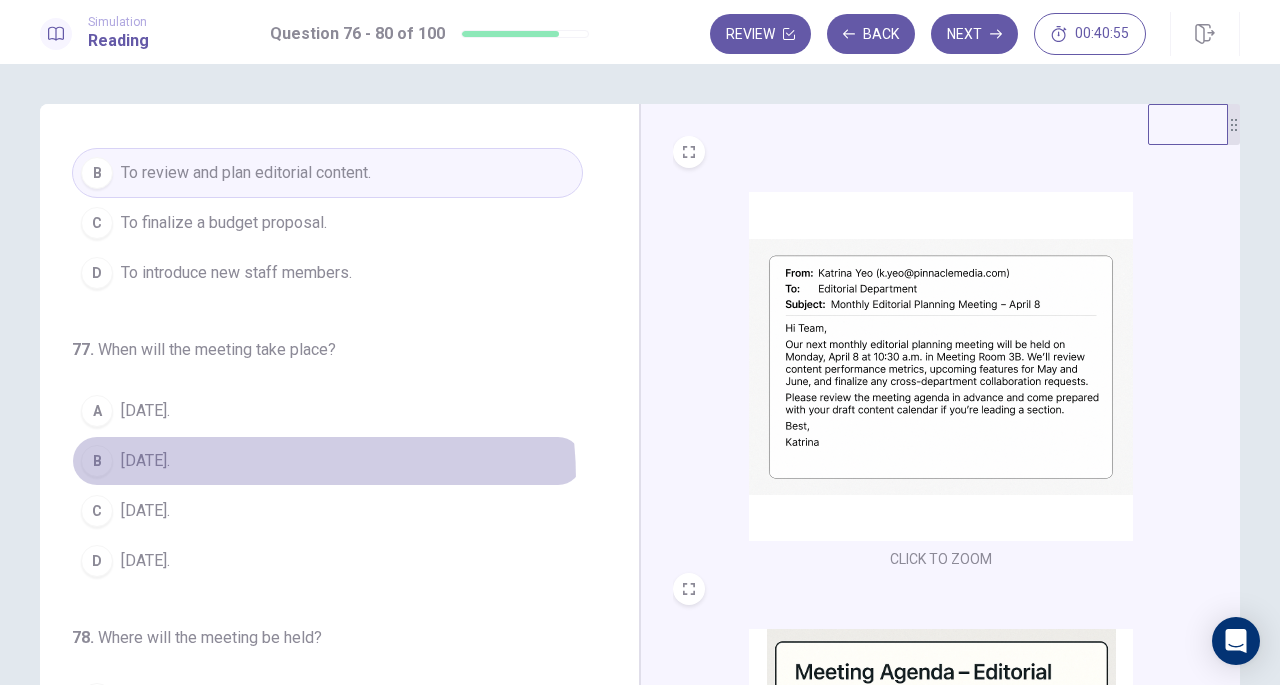 click on "B [DATE]." at bounding box center (327, 461) 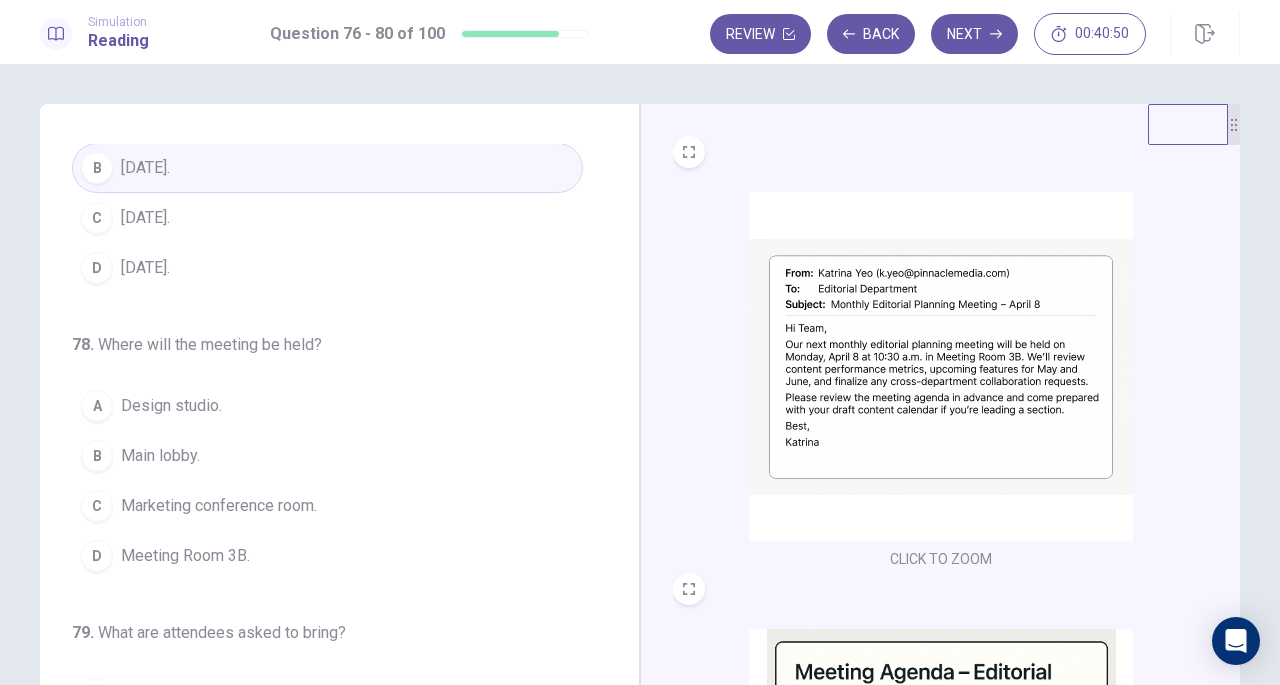 scroll, scrollTop: 389, scrollLeft: 0, axis: vertical 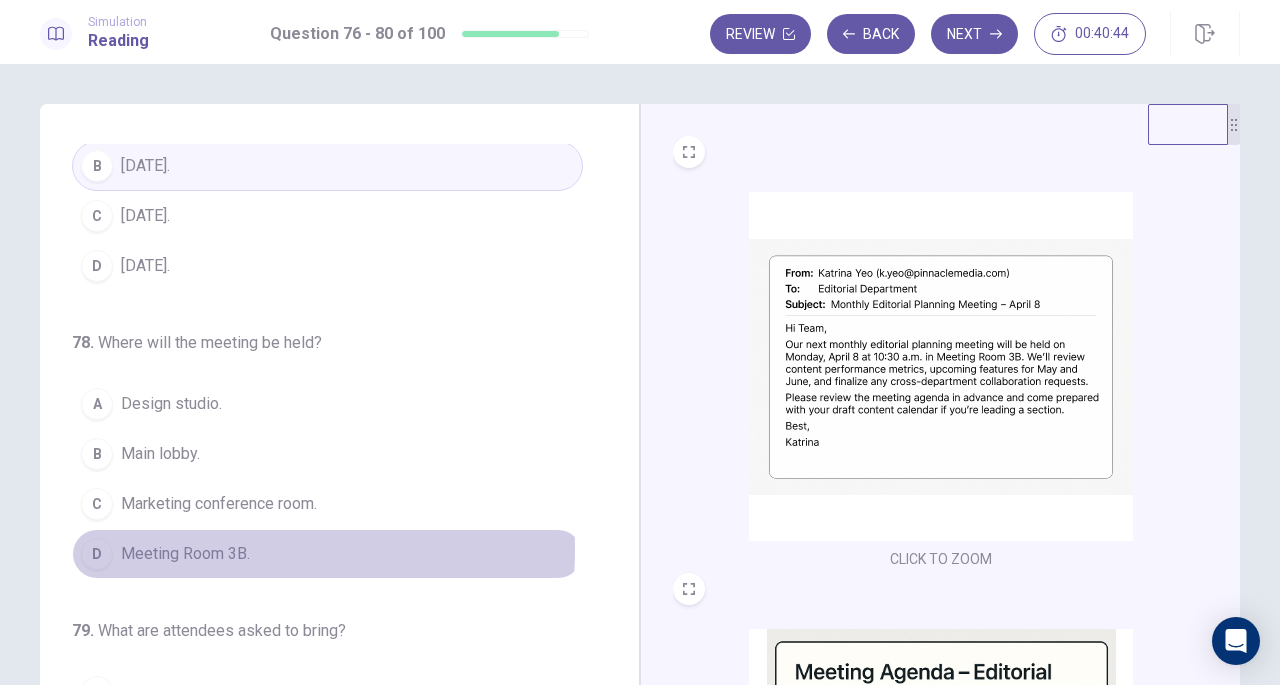 click on "Meeting Room 3B." at bounding box center (185, 554) 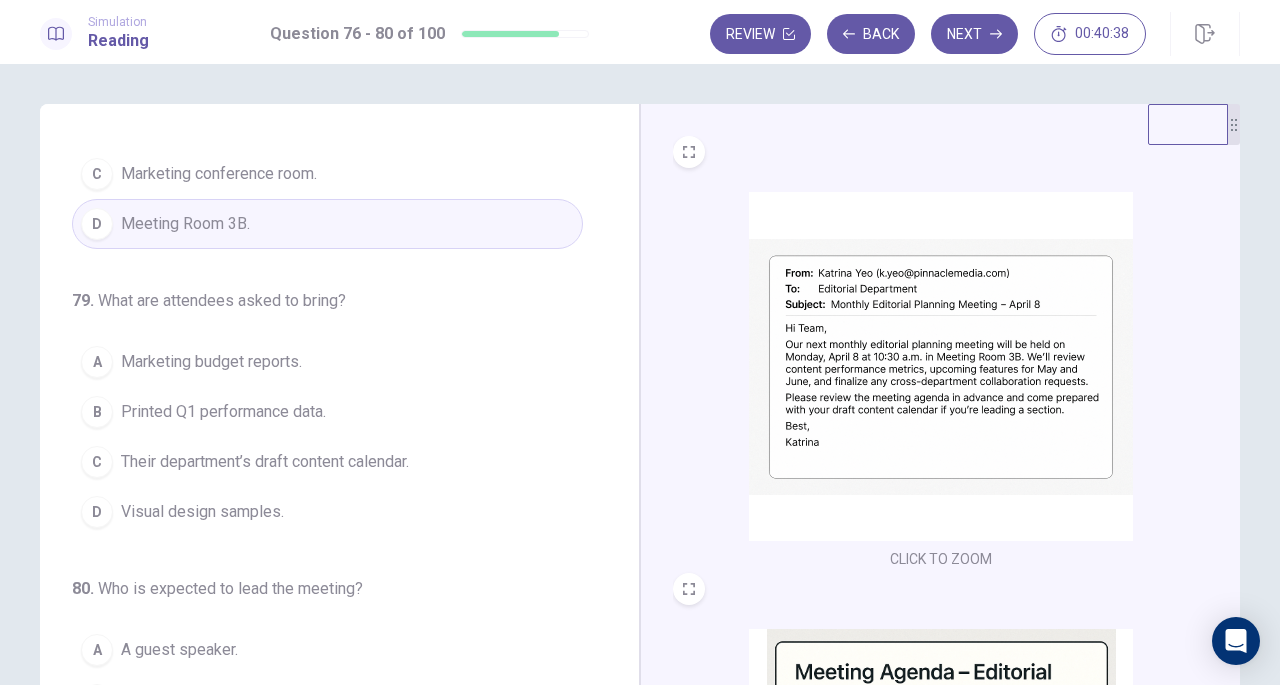 scroll, scrollTop: 720, scrollLeft: 0, axis: vertical 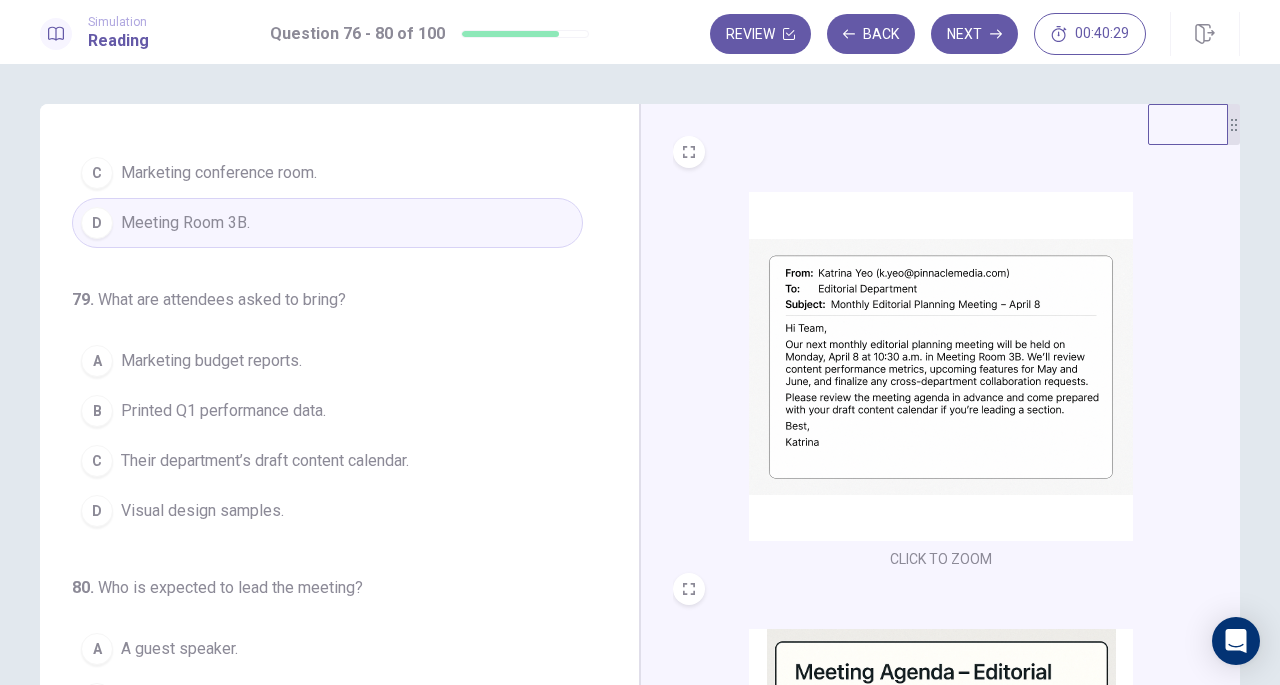 click on "C Their department’s draft content calendar." at bounding box center (327, 461) 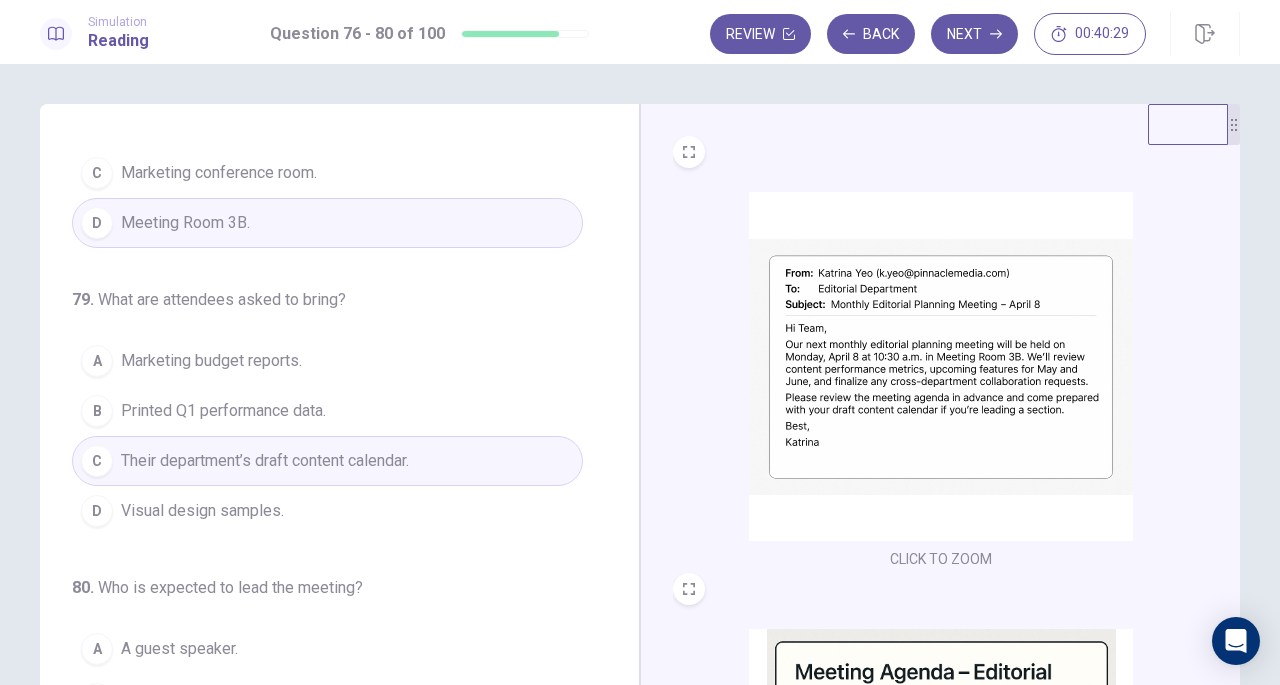 scroll, scrollTop: 771, scrollLeft: 0, axis: vertical 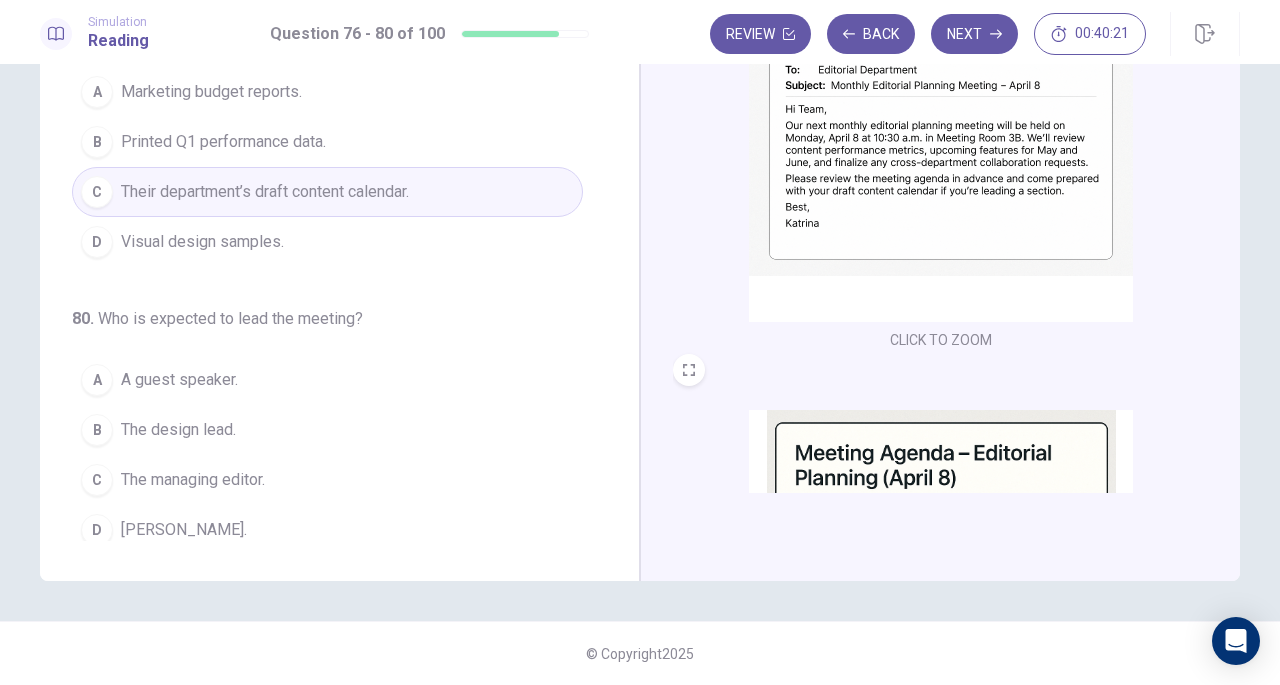 click on "D [PERSON_NAME]." at bounding box center (327, 530) 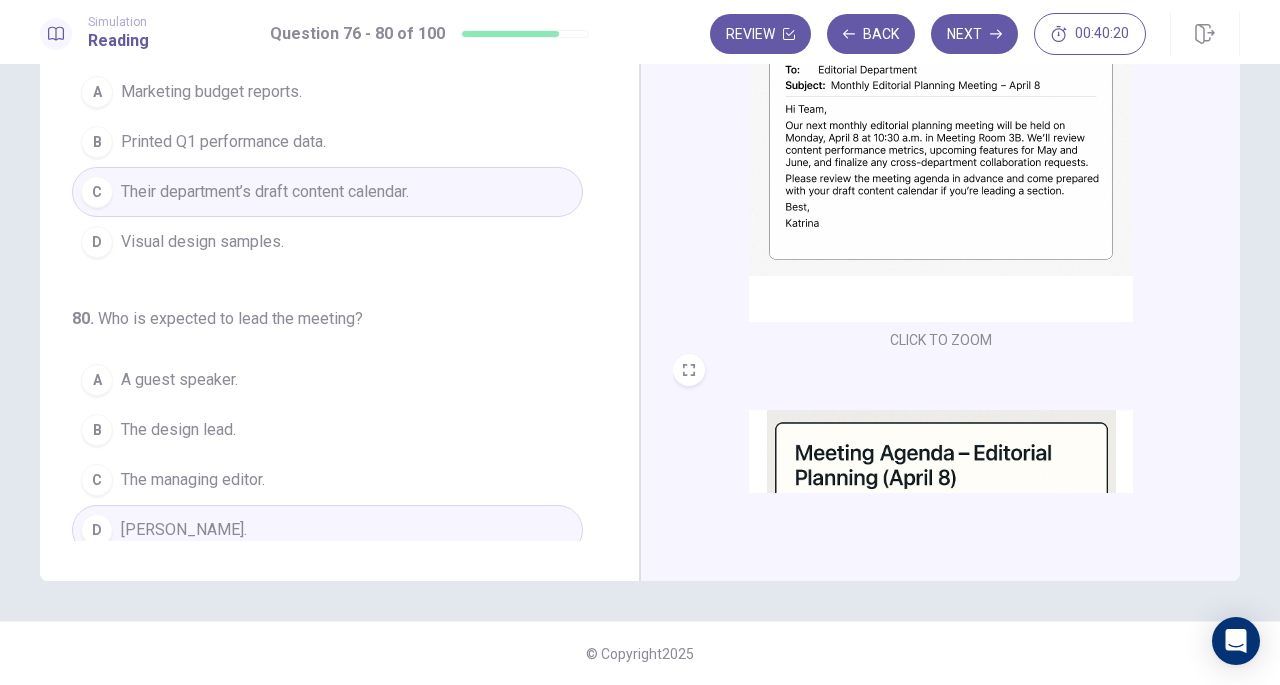 scroll, scrollTop: 0, scrollLeft: 0, axis: both 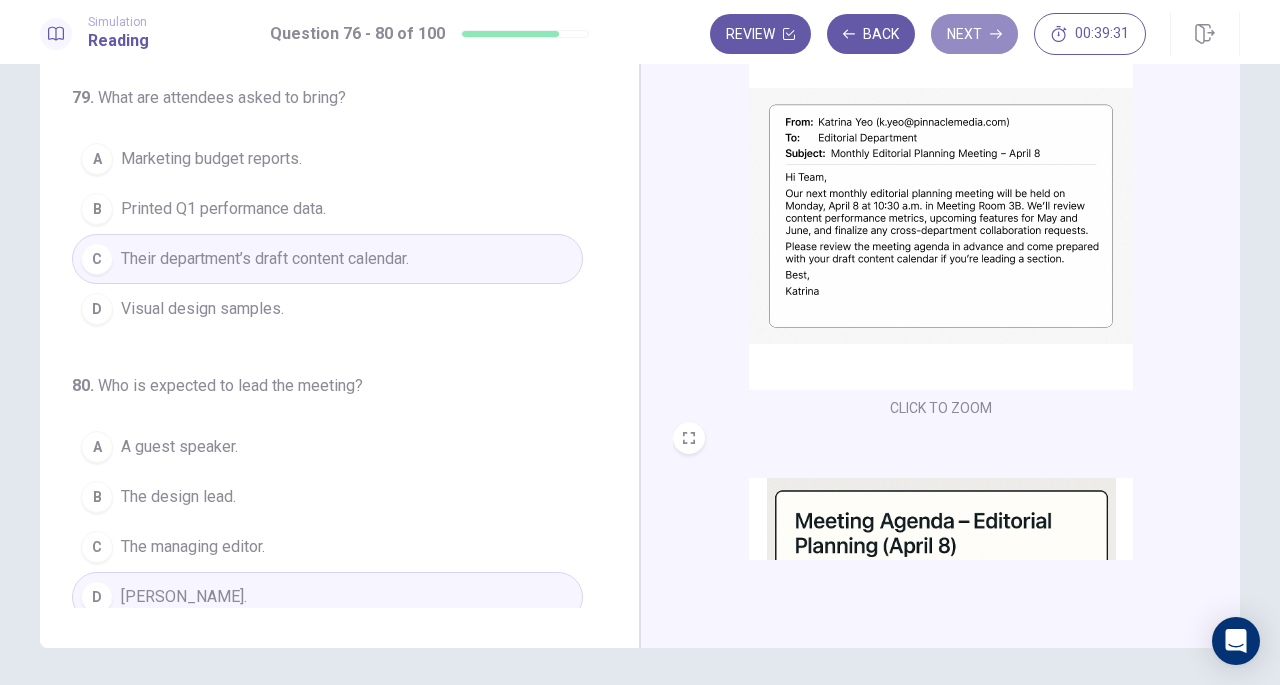 click on "Next" at bounding box center [974, 34] 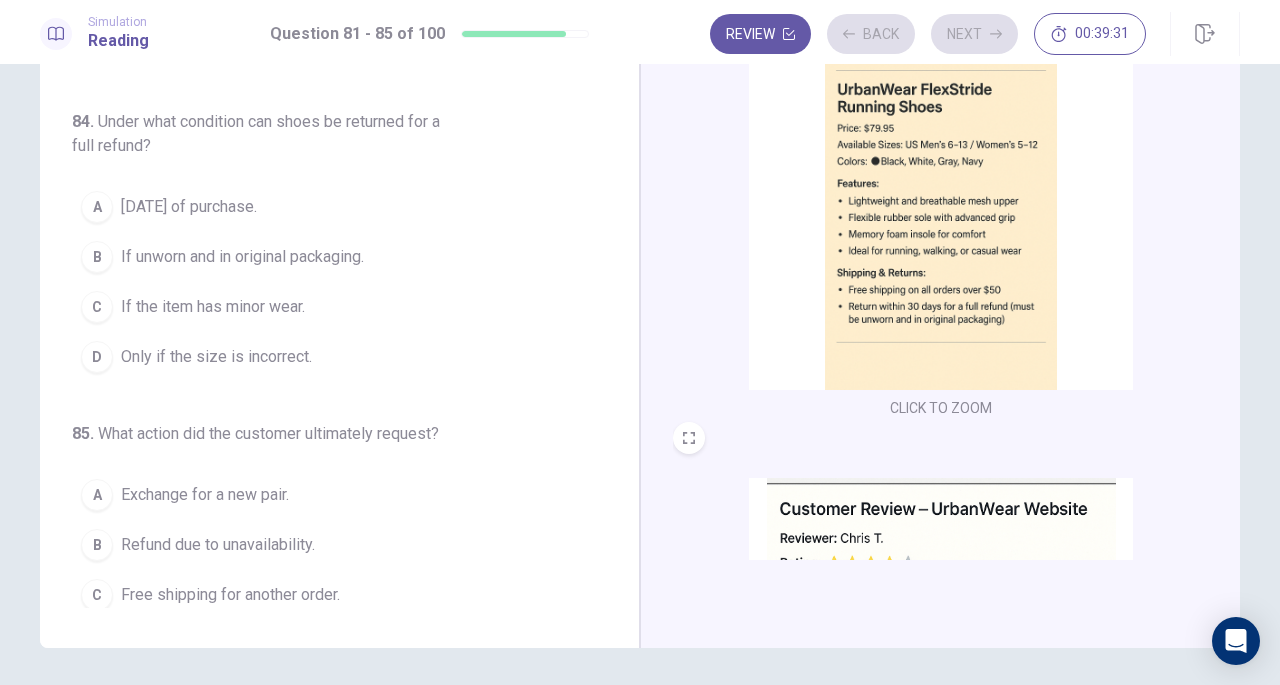 scroll, scrollTop: 151, scrollLeft: 0, axis: vertical 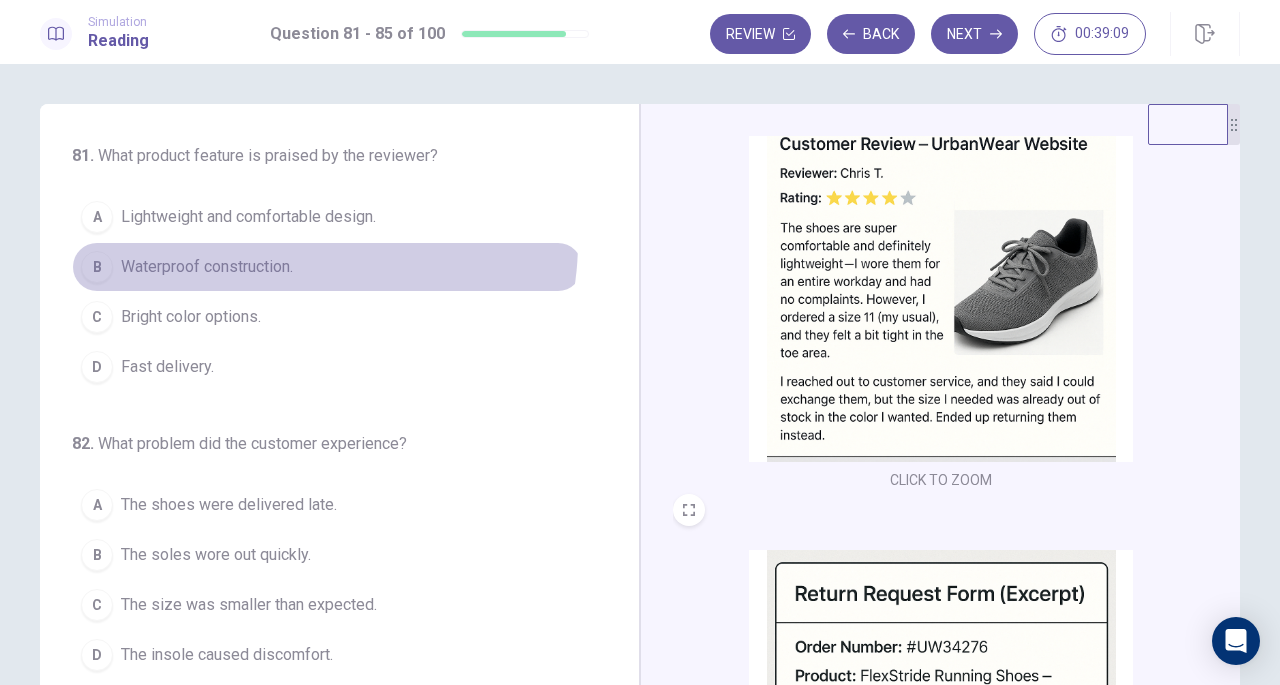 click on "B Waterproof construction." at bounding box center [327, 267] 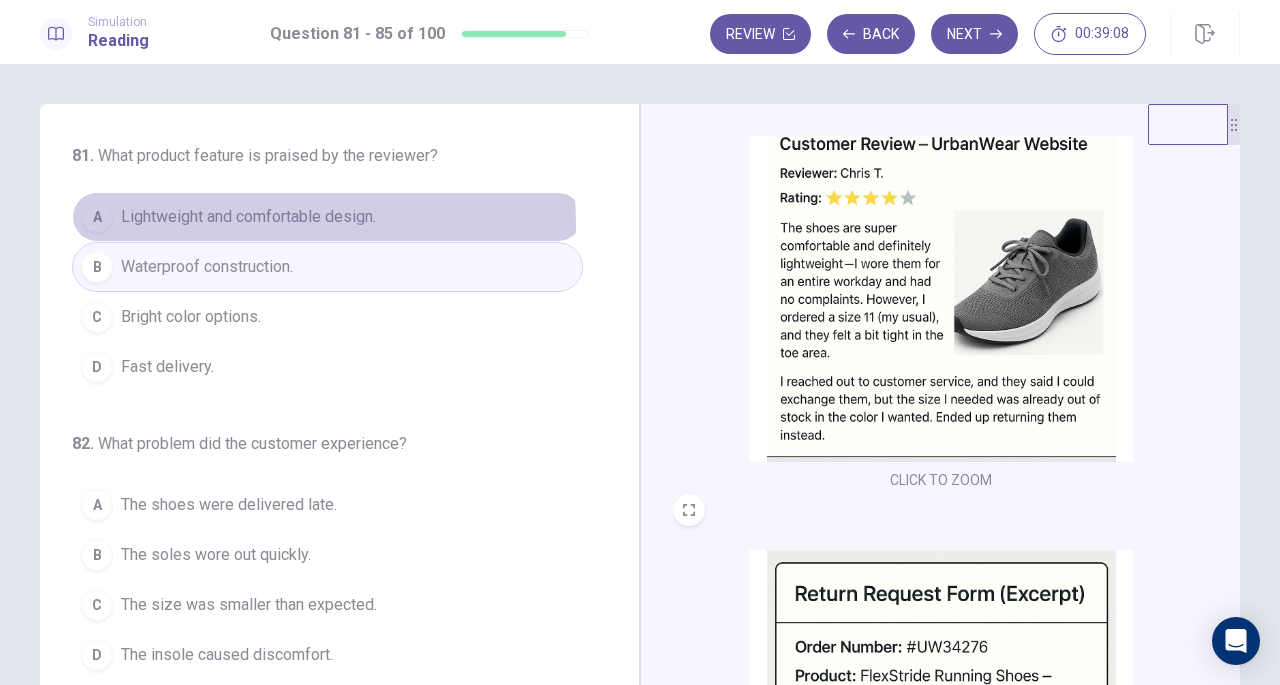 click on "Lightweight and comfortable design." at bounding box center [248, 217] 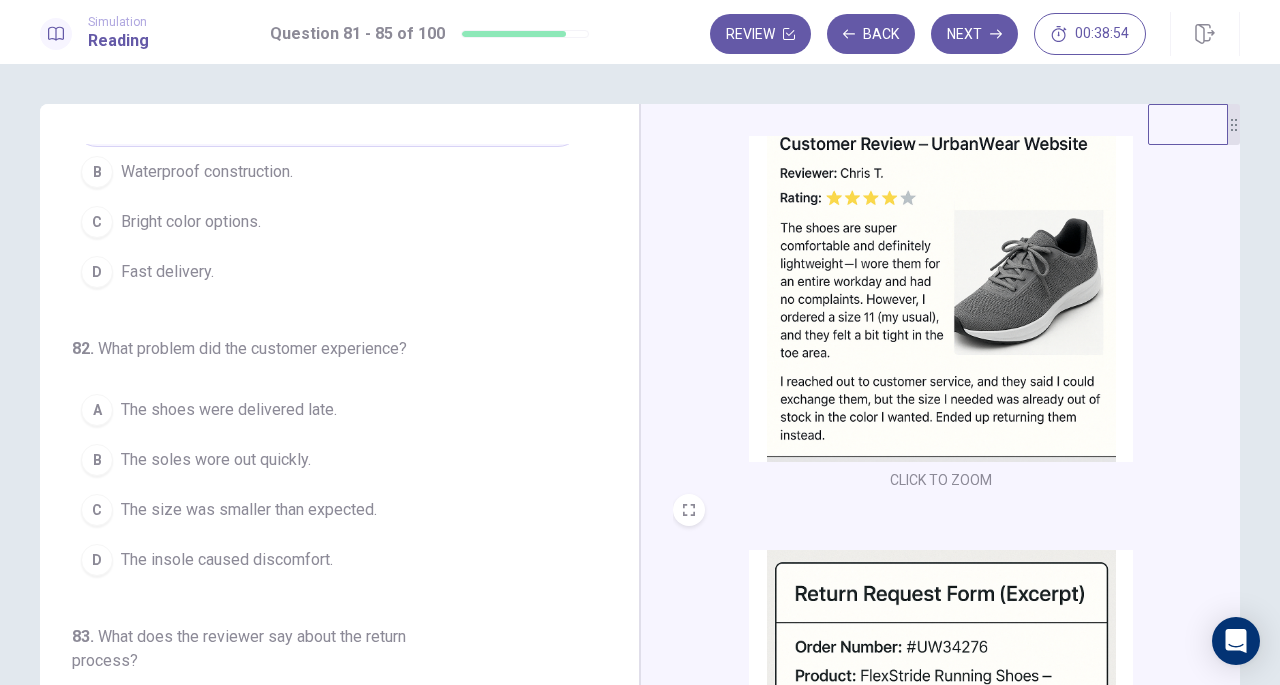 scroll, scrollTop: 100, scrollLeft: 0, axis: vertical 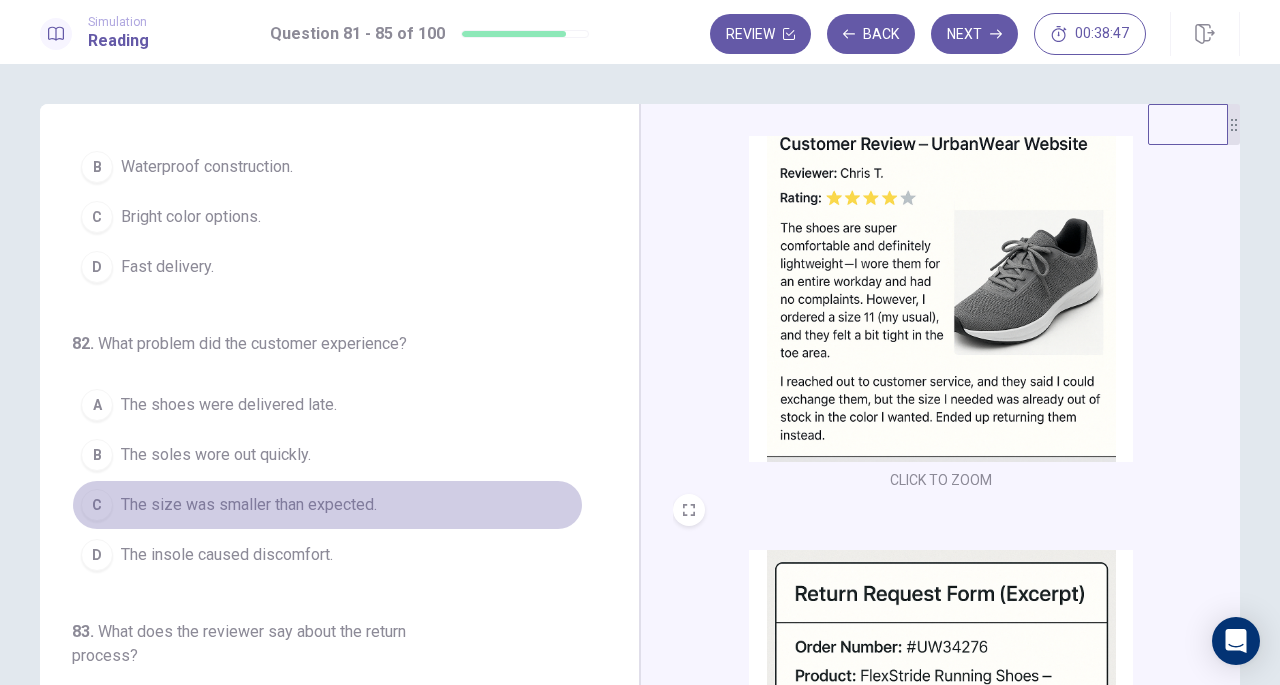 click on "The size was smaller than expected." at bounding box center (249, 505) 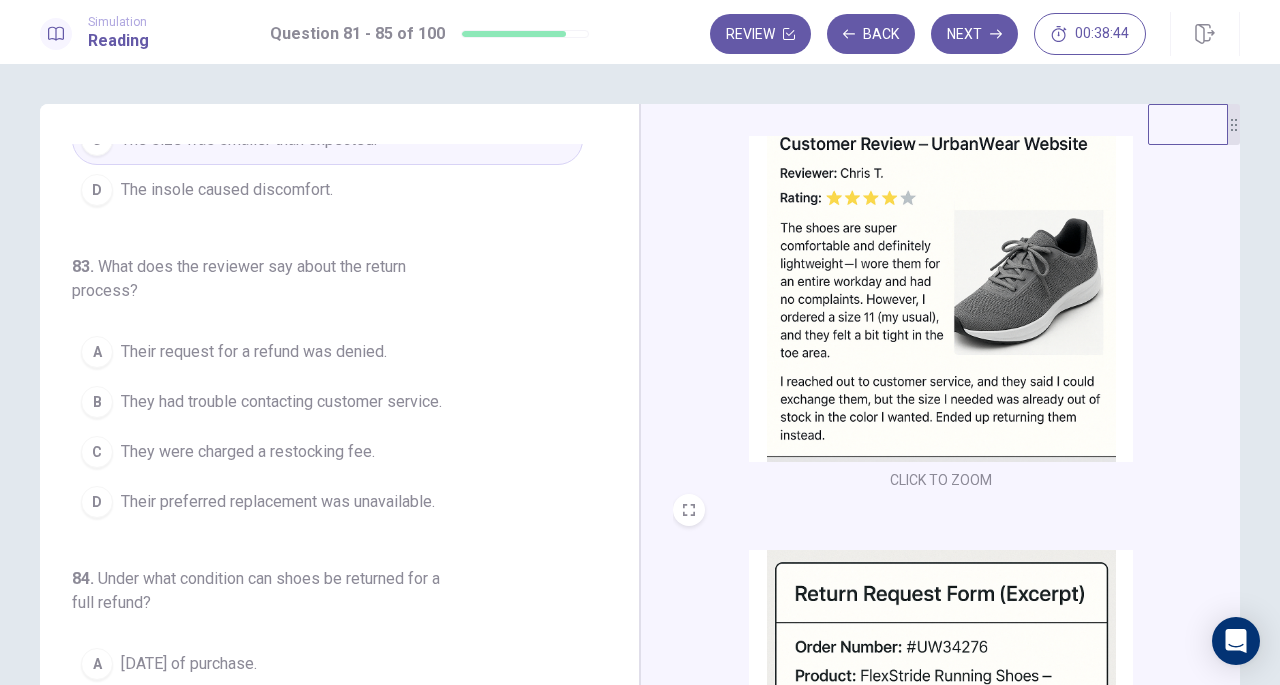 scroll, scrollTop: 466, scrollLeft: 0, axis: vertical 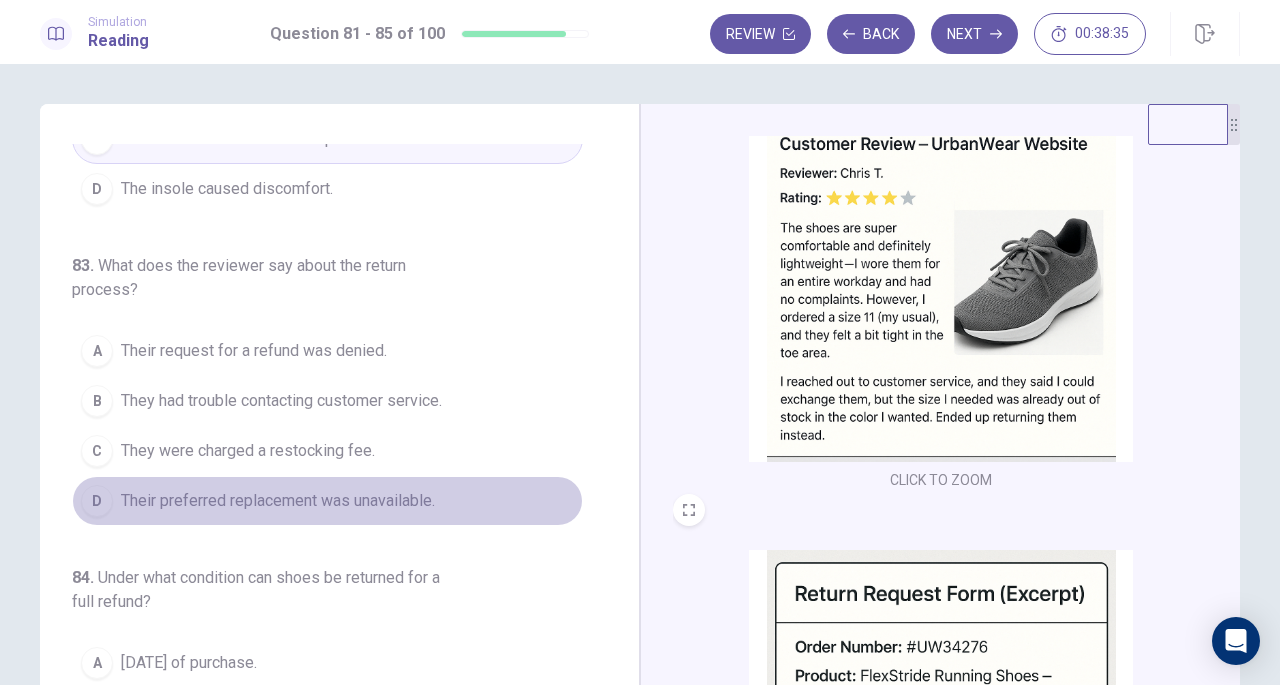 click on "Their preferred replacement was unavailable." at bounding box center [278, 501] 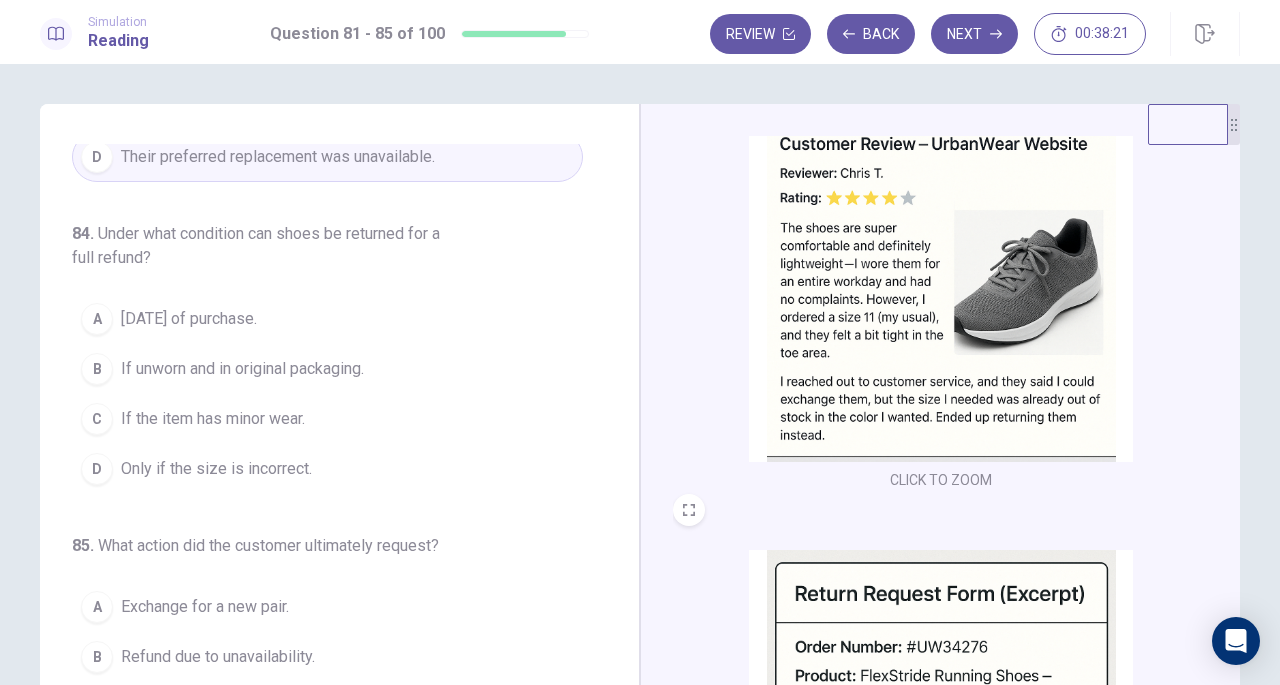 scroll, scrollTop: 819, scrollLeft: 0, axis: vertical 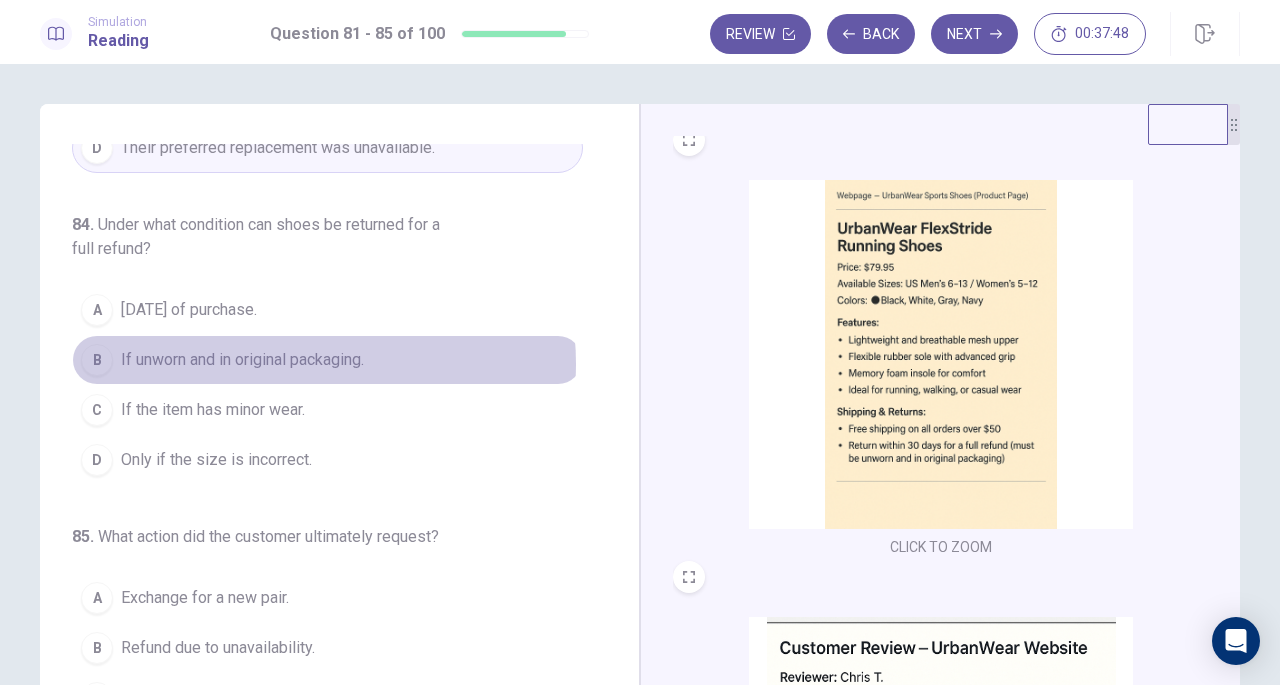 click on "If unworn and in original packaging." at bounding box center [242, 360] 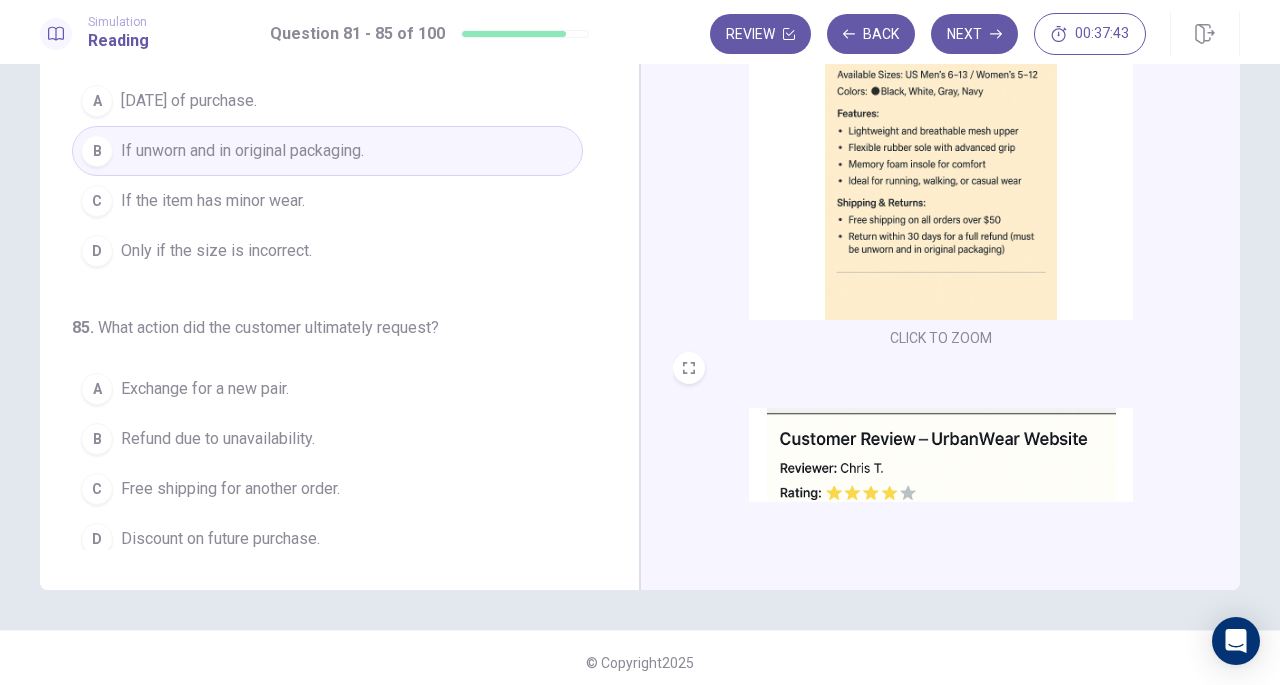 scroll, scrollTop: 218, scrollLeft: 0, axis: vertical 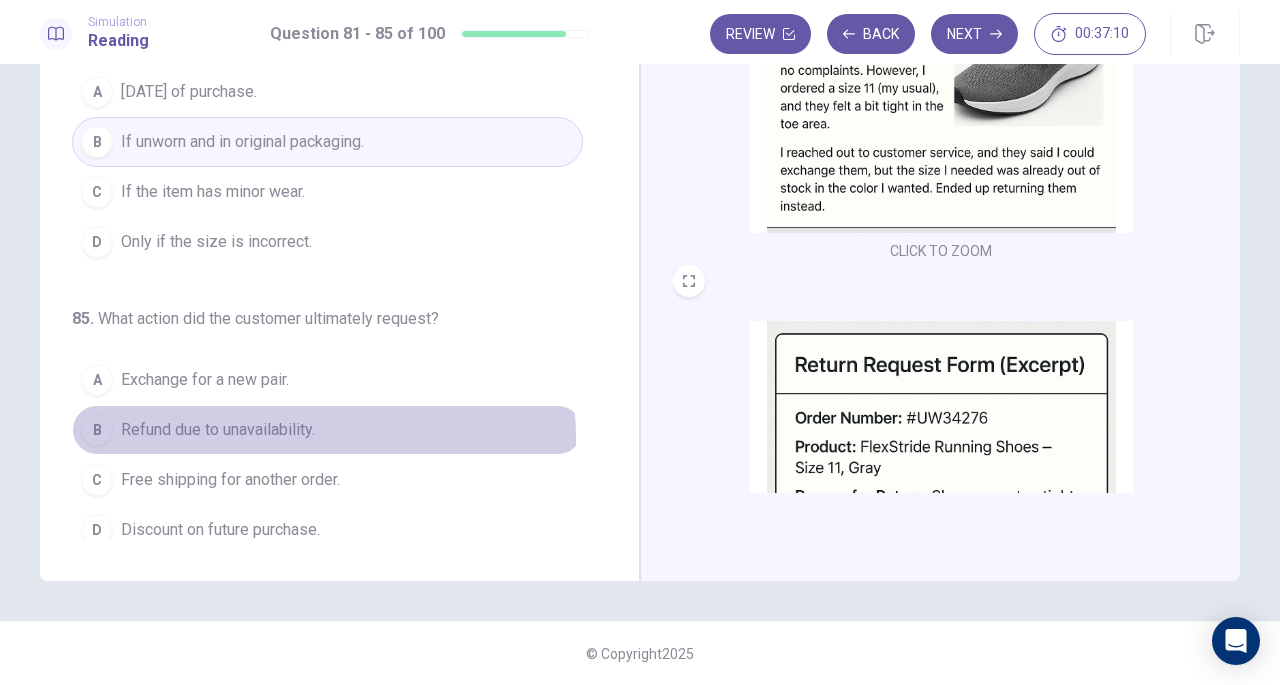 click on "Refund due to unavailability." at bounding box center [218, 430] 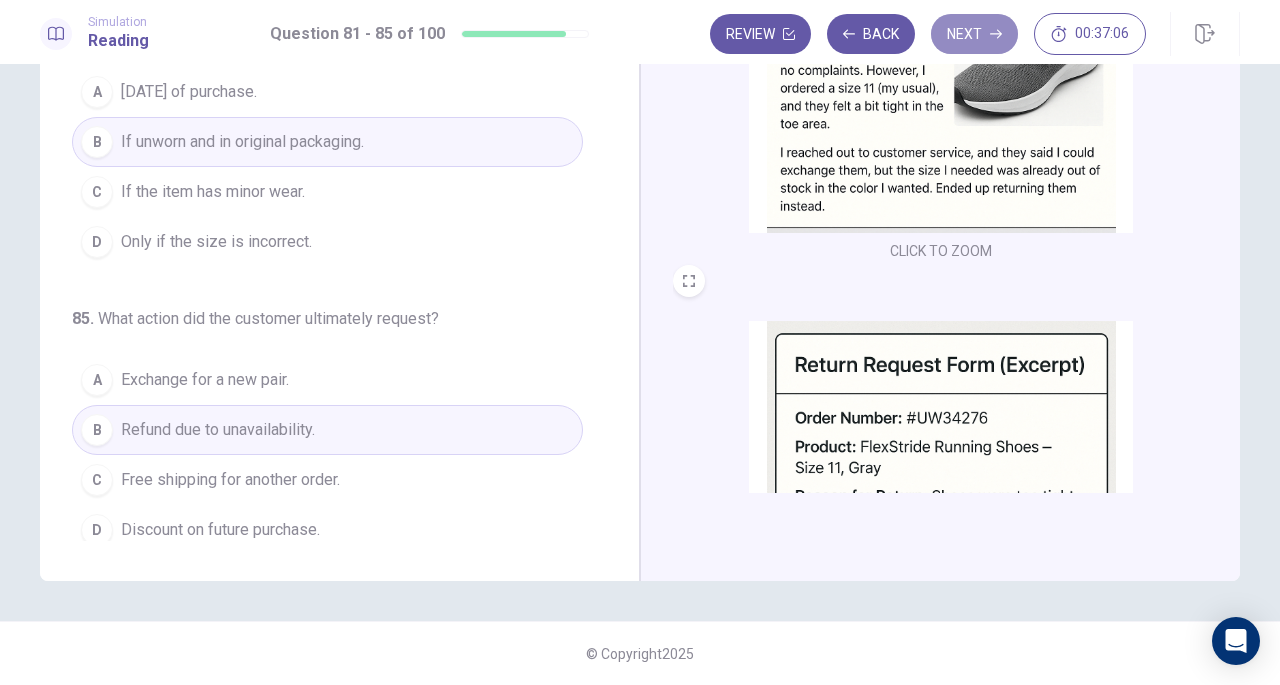 click on "Next" at bounding box center (974, 34) 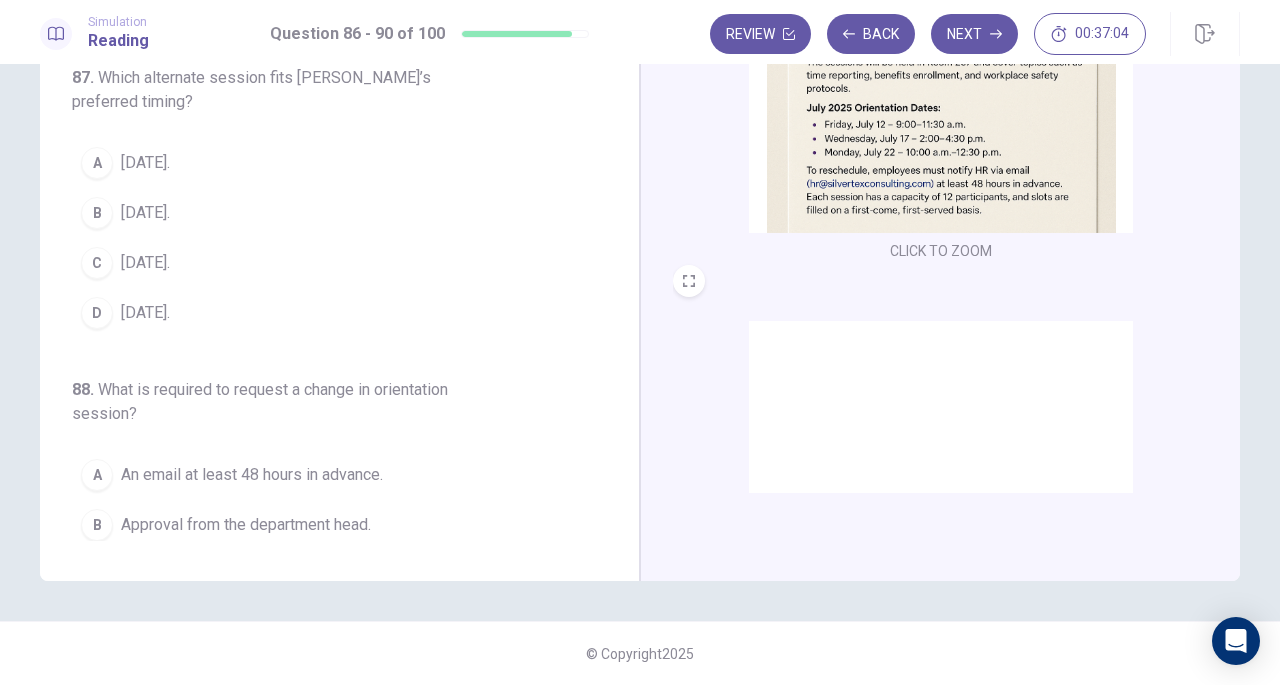 scroll, scrollTop: 0, scrollLeft: 0, axis: both 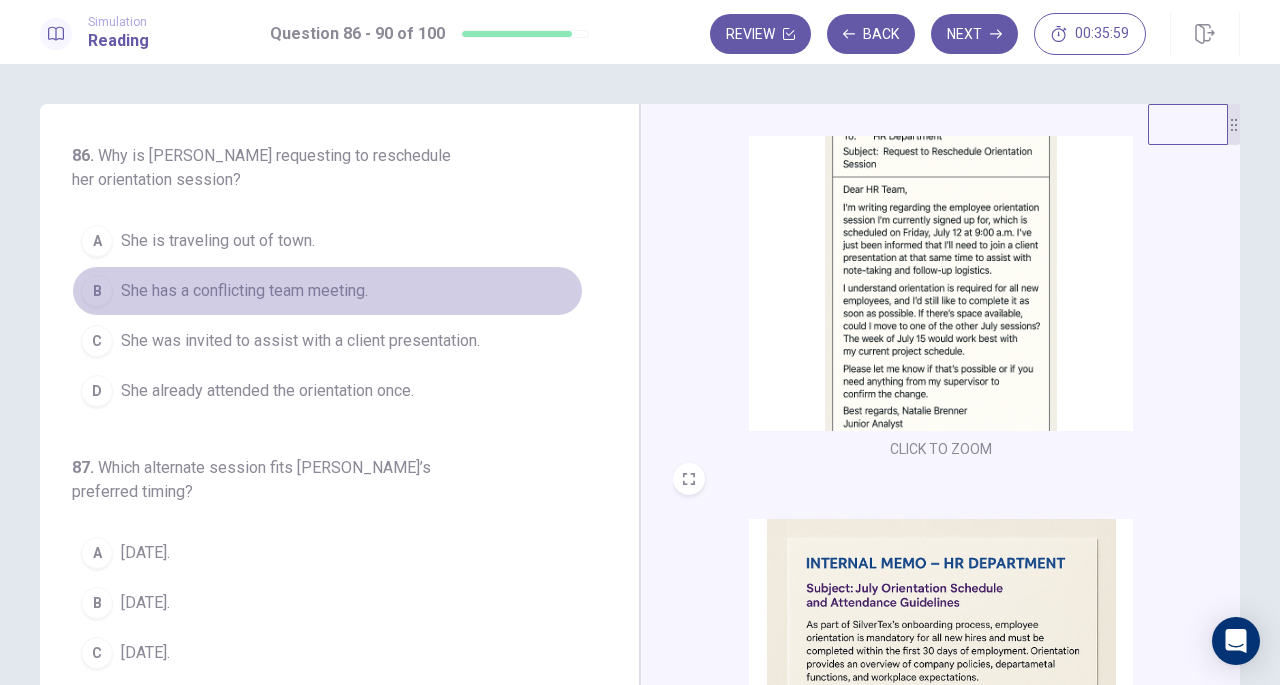click on "She has a conflicting team meeting." at bounding box center (244, 291) 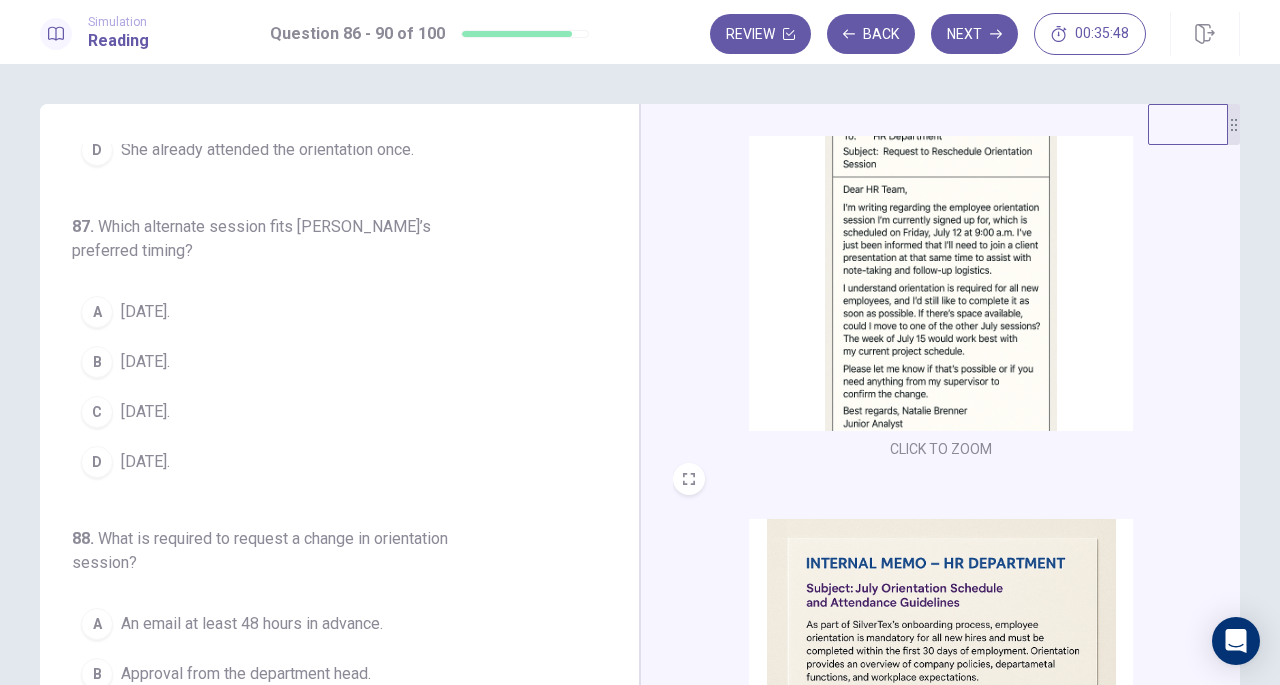 scroll, scrollTop: 242, scrollLeft: 0, axis: vertical 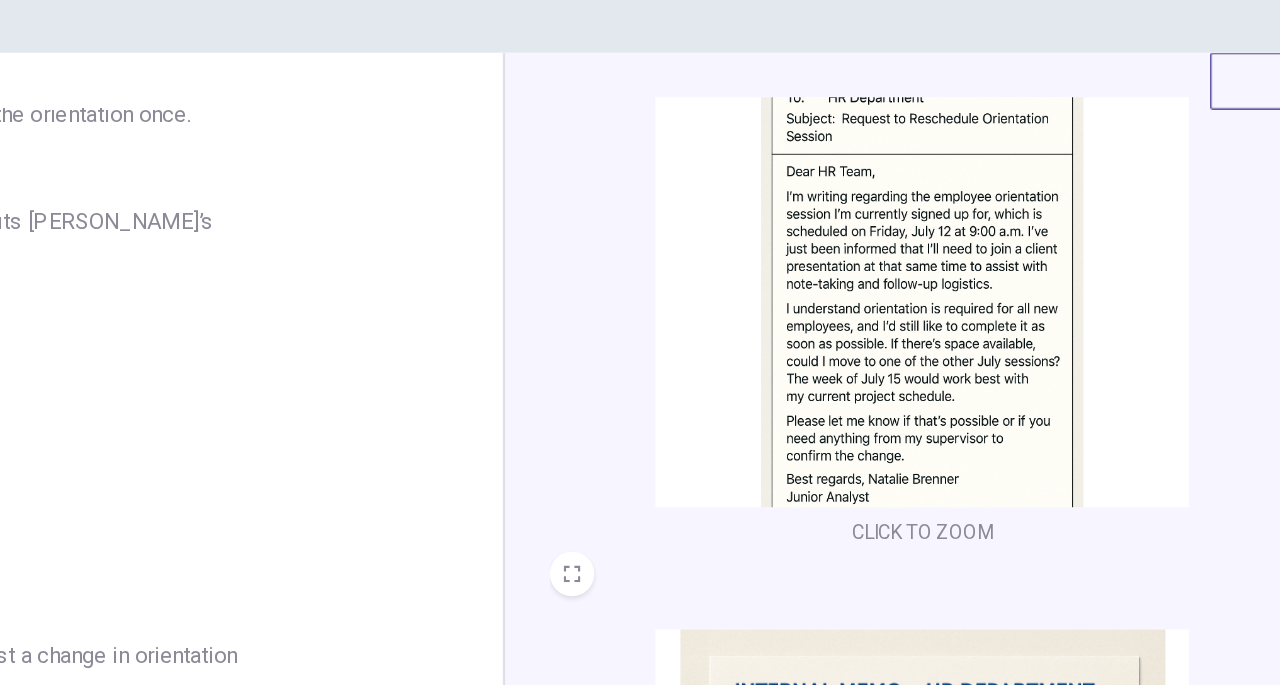 click at bounding box center (941, 256) 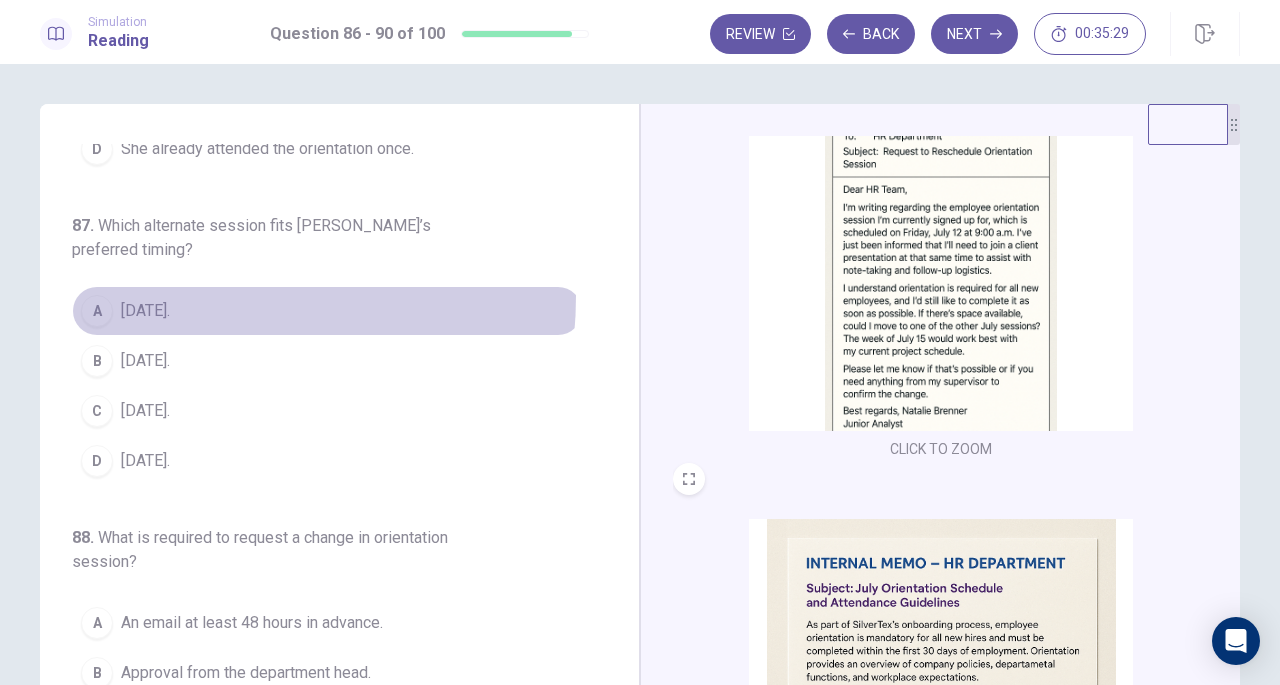 click on "A [DATE]." at bounding box center (327, 311) 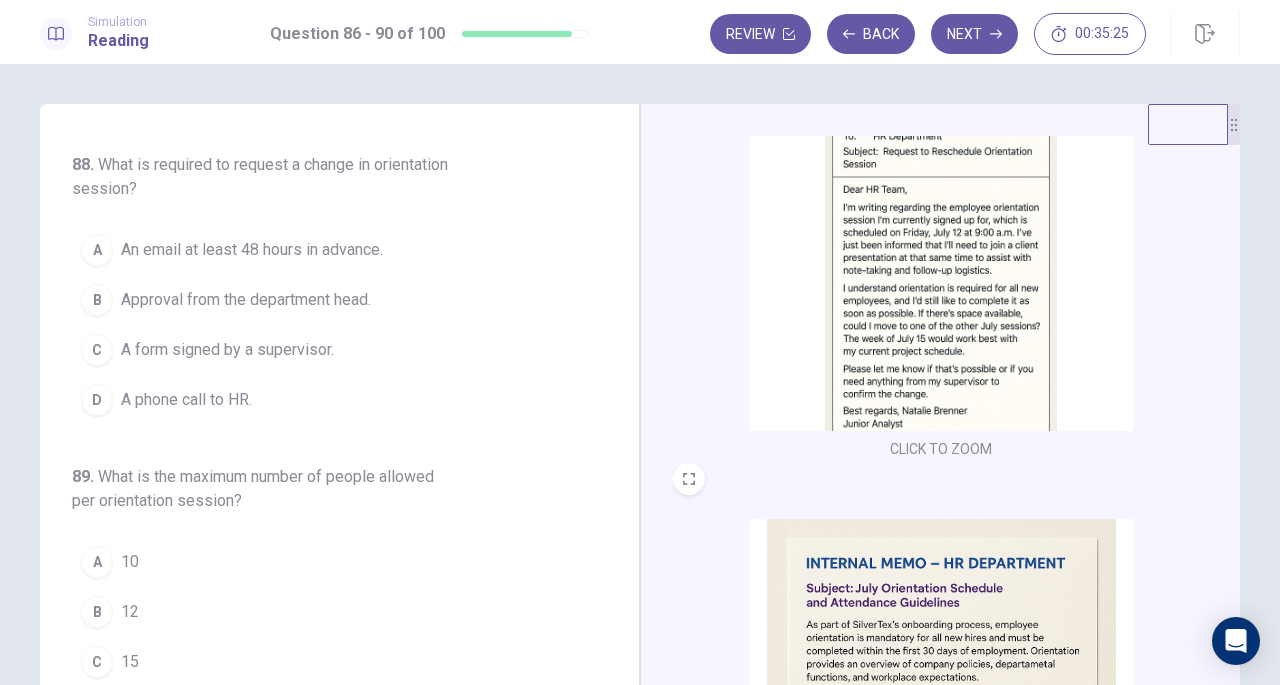 scroll, scrollTop: 614, scrollLeft: 0, axis: vertical 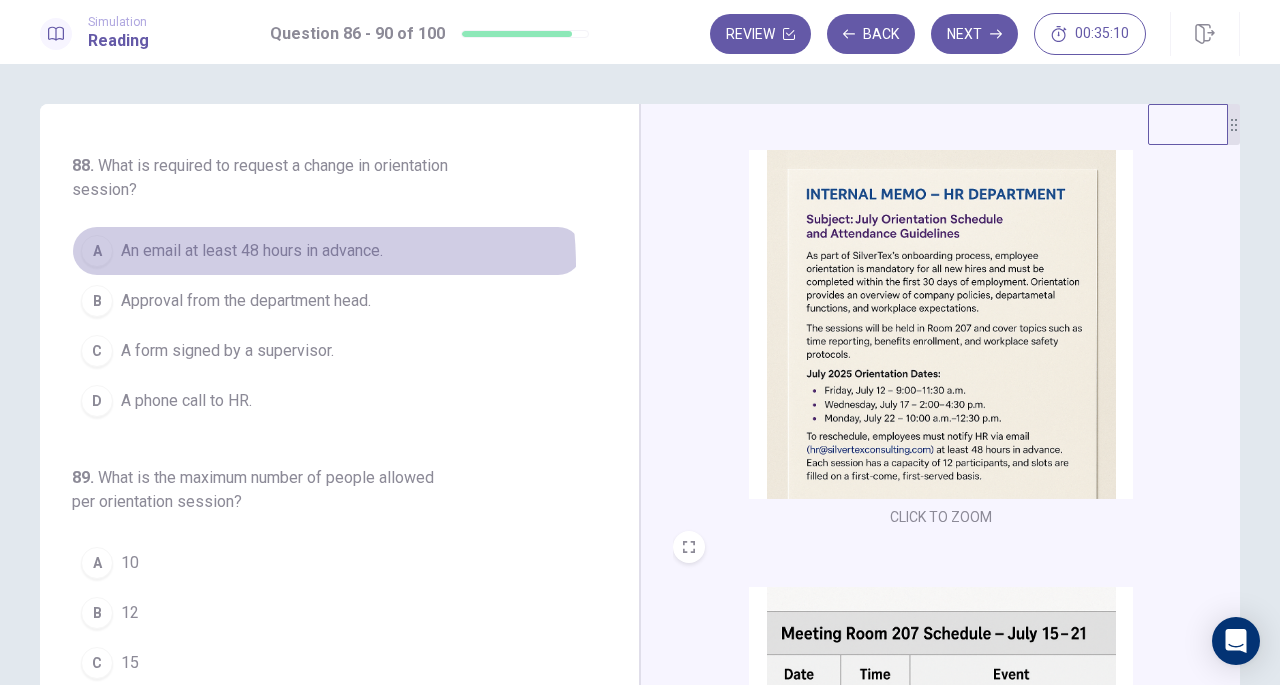 click on "A An email at least 48 hours in advance." at bounding box center [327, 251] 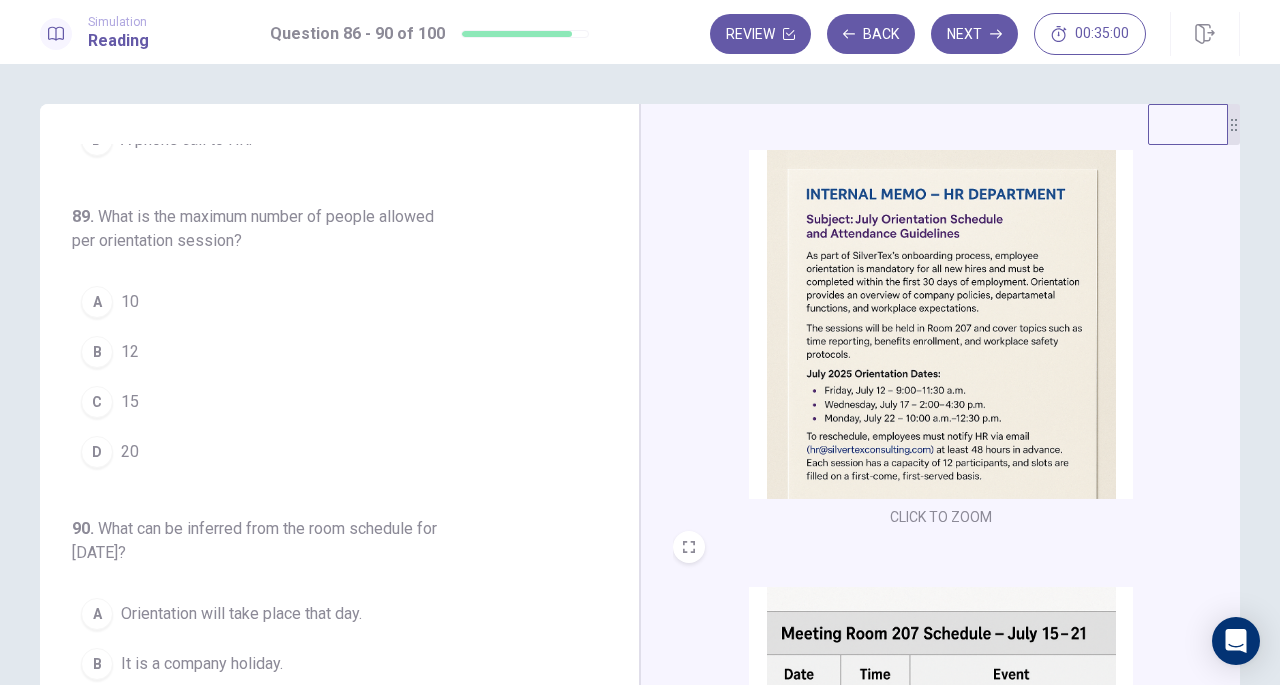scroll, scrollTop: 891, scrollLeft: 0, axis: vertical 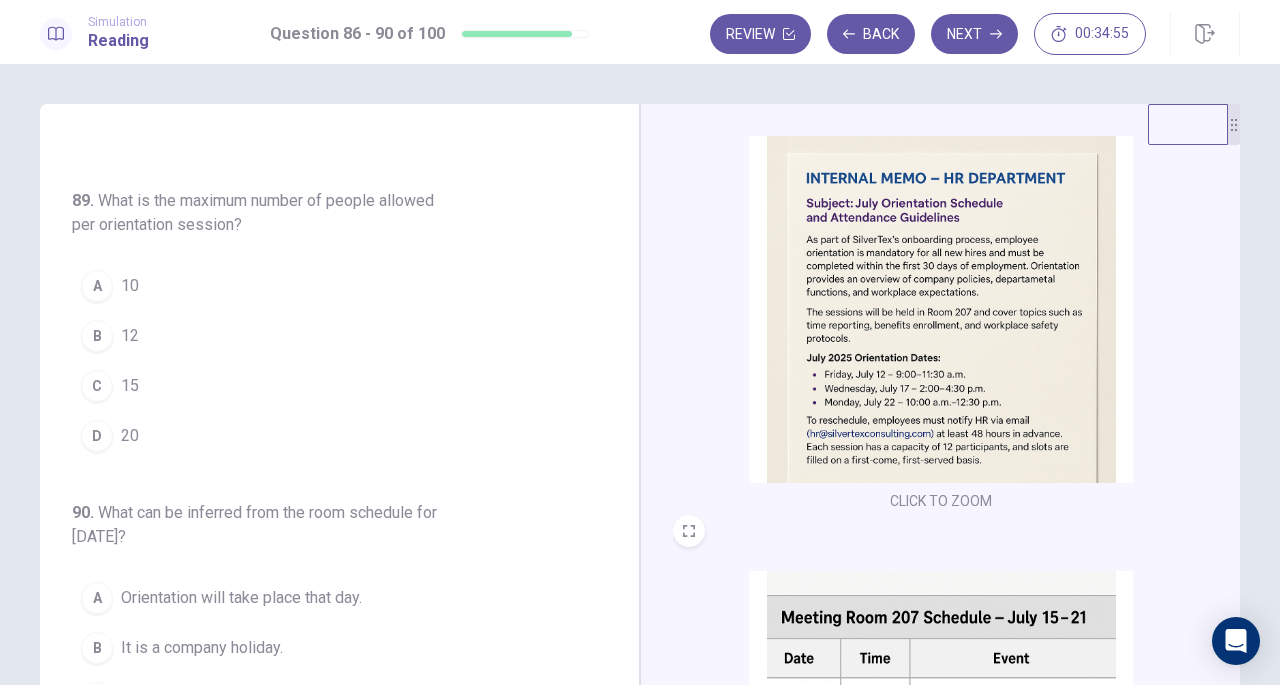 click on "A 10" at bounding box center [327, 286] 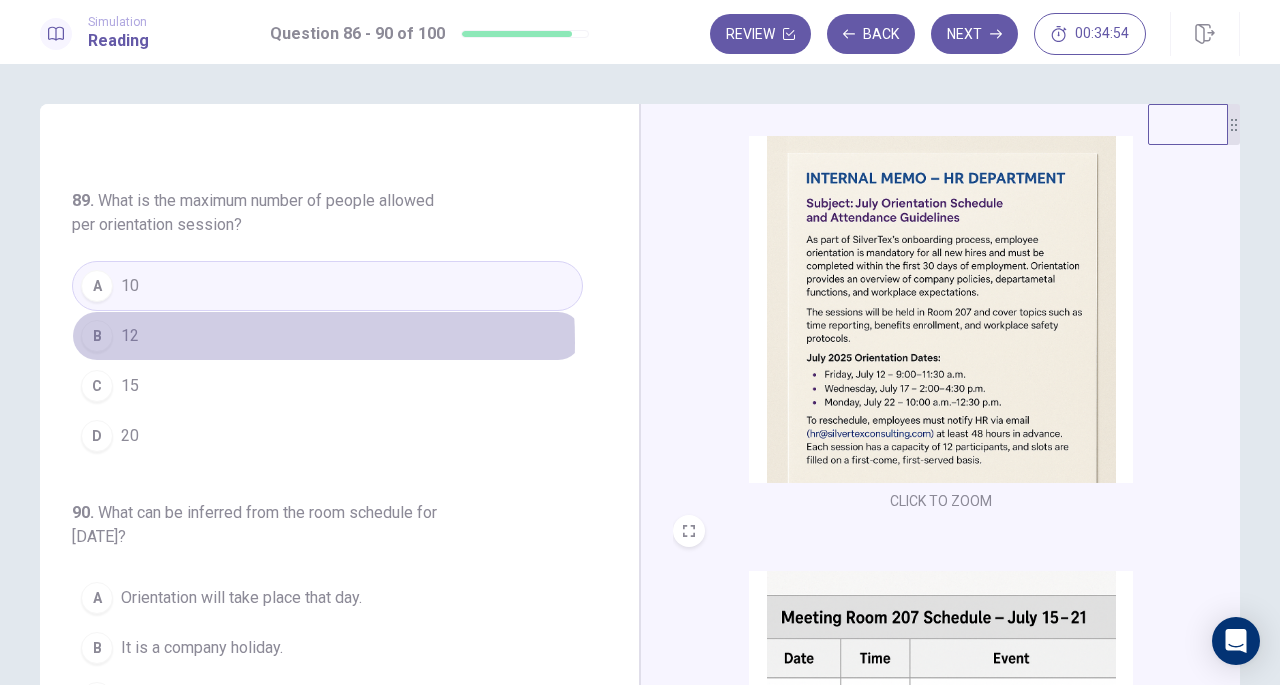 click on "B 12" at bounding box center (327, 336) 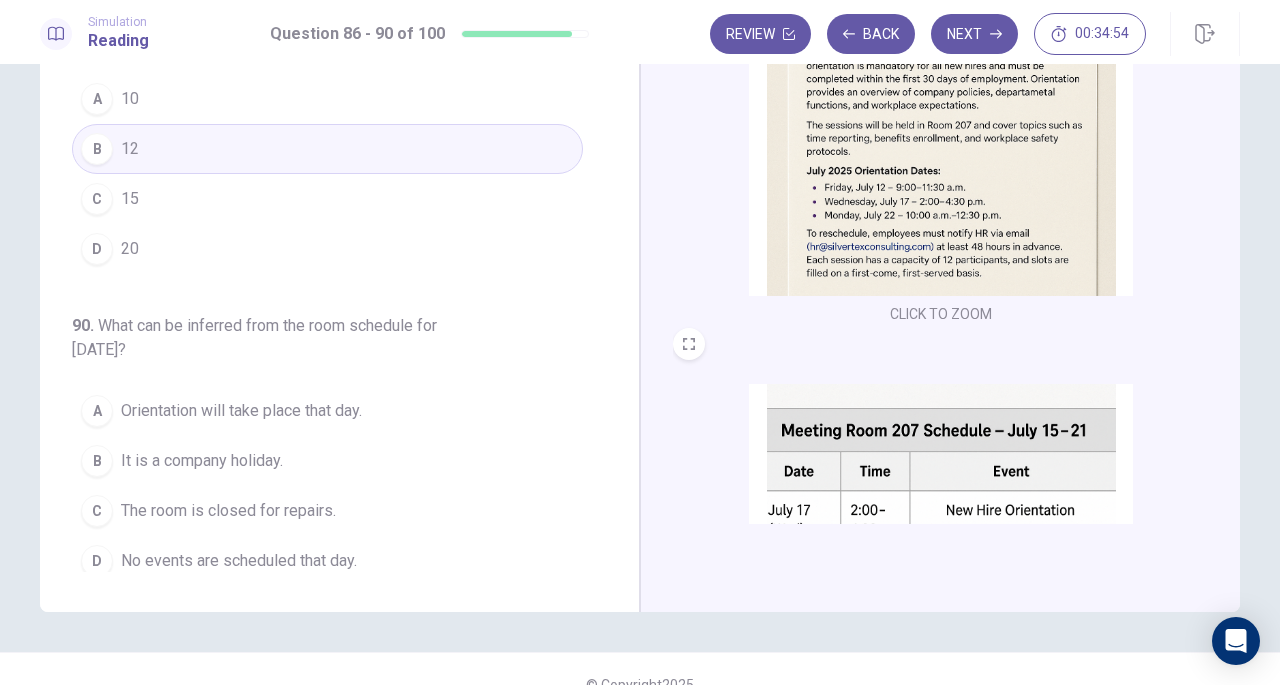 scroll, scrollTop: 218, scrollLeft: 0, axis: vertical 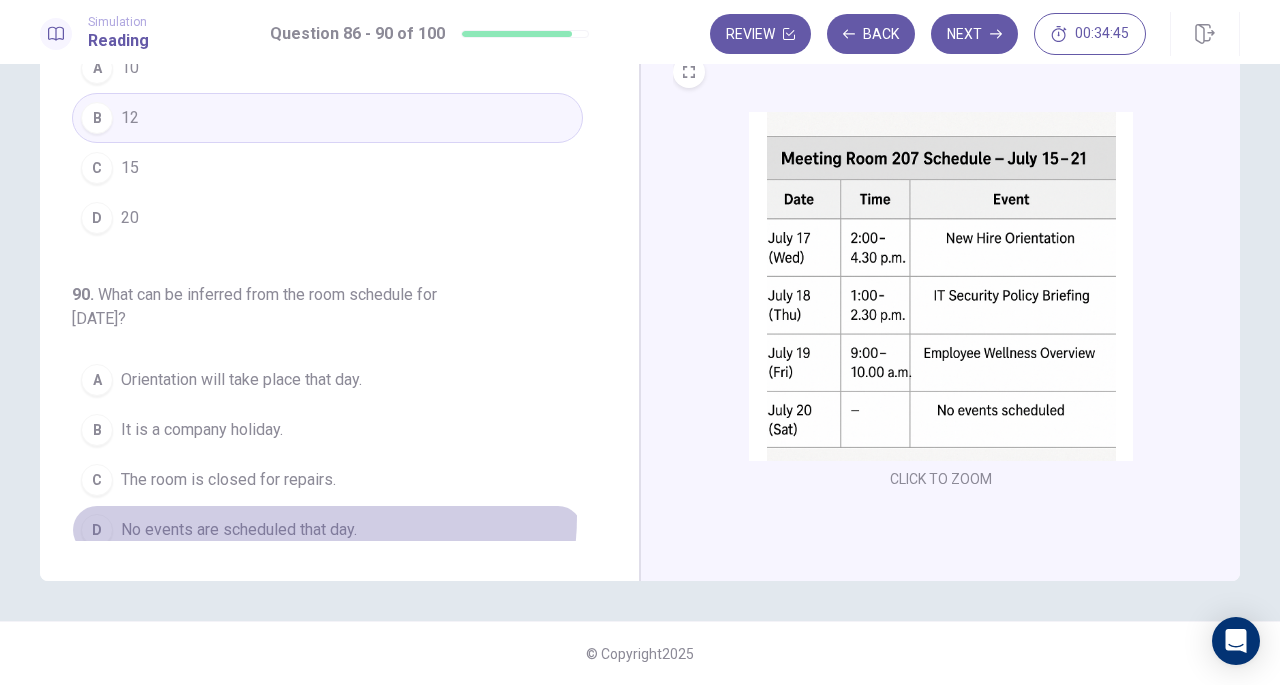 click on "D No events are scheduled that day." at bounding box center [327, 530] 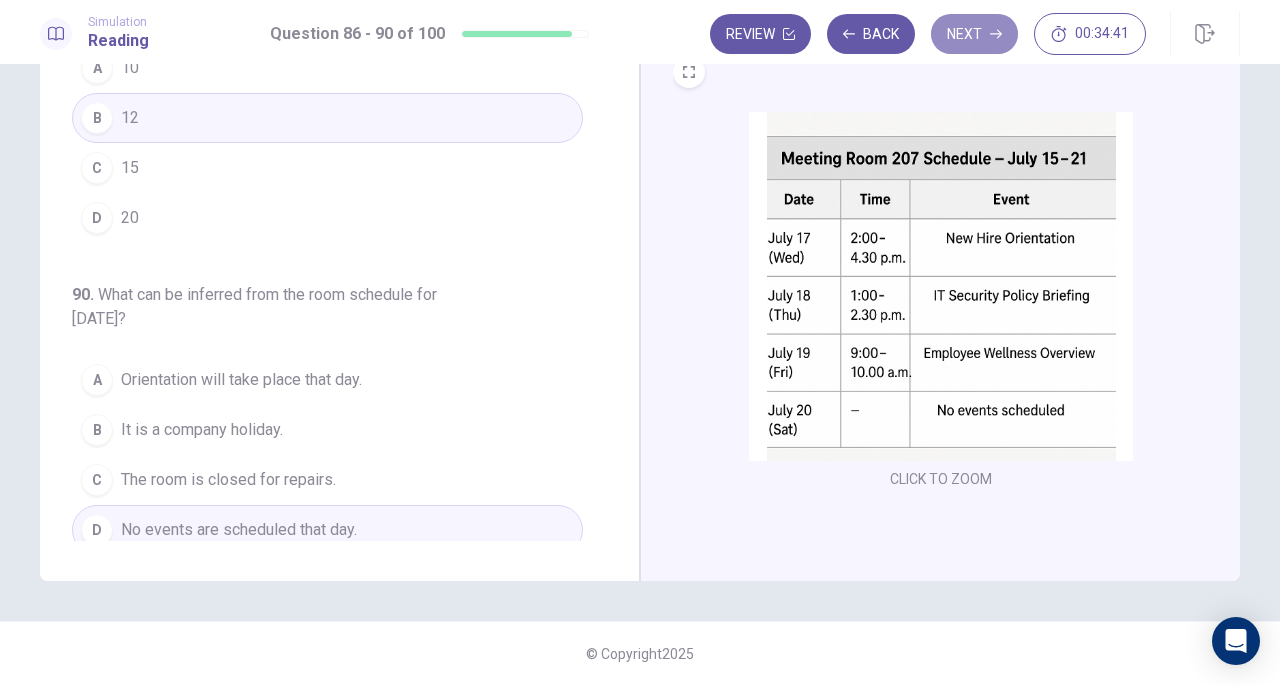 click on "Next" at bounding box center [974, 34] 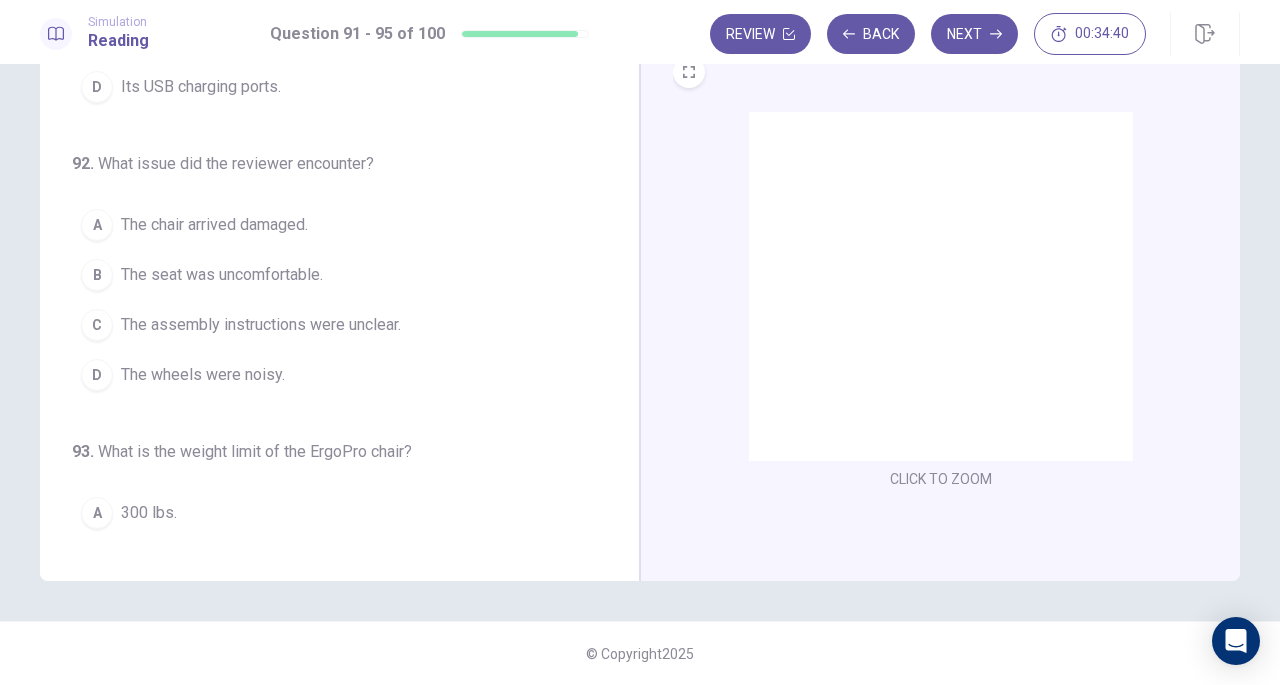 scroll, scrollTop: 0, scrollLeft: 0, axis: both 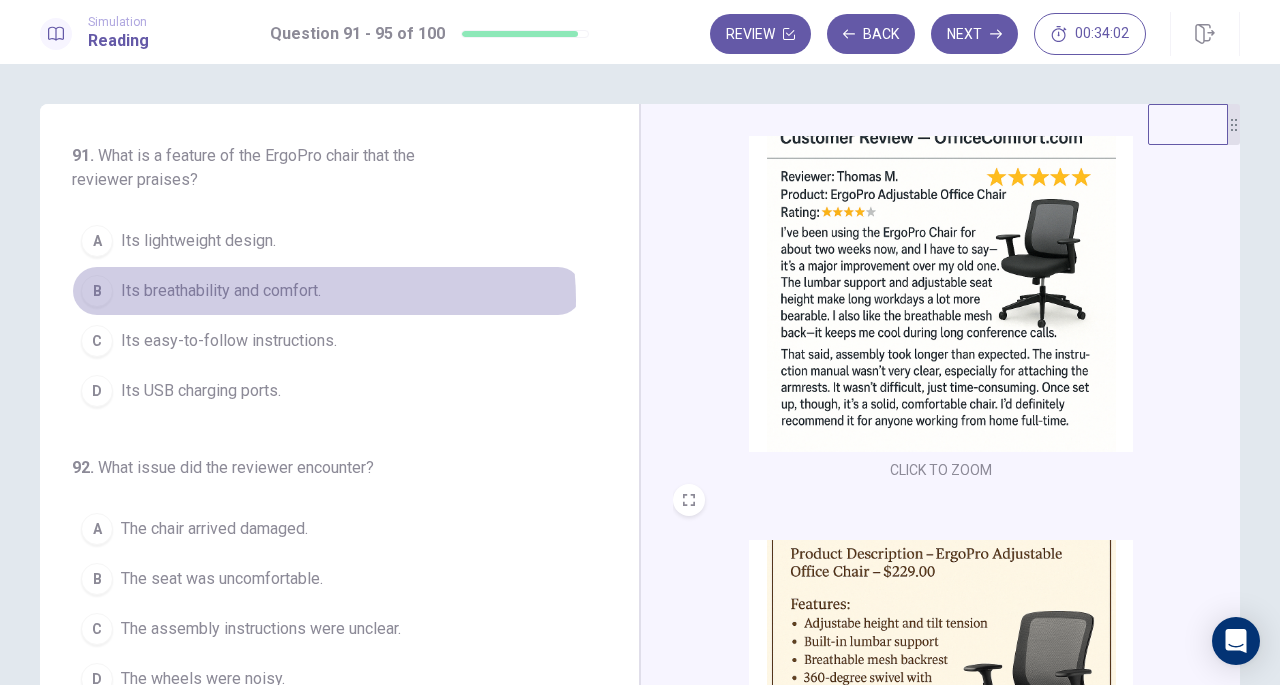 click on "Its breathability and comfort." at bounding box center (221, 291) 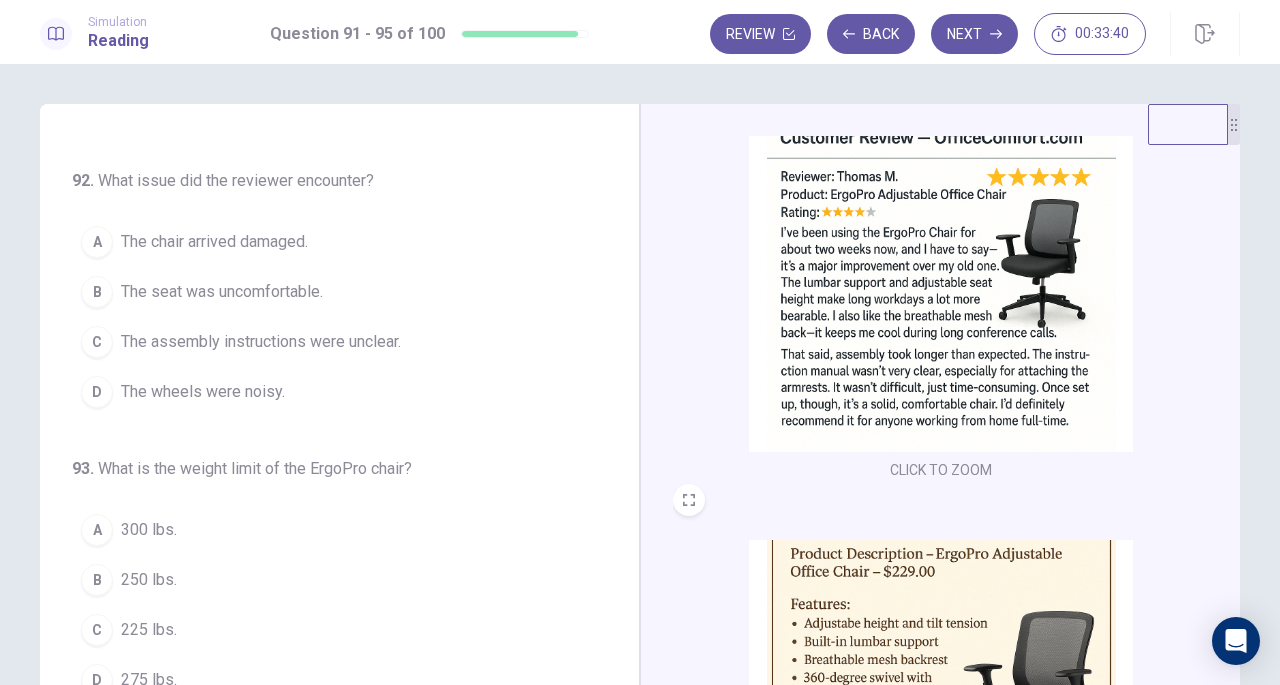 scroll, scrollTop: 288, scrollLeft: 0, axis: vertical 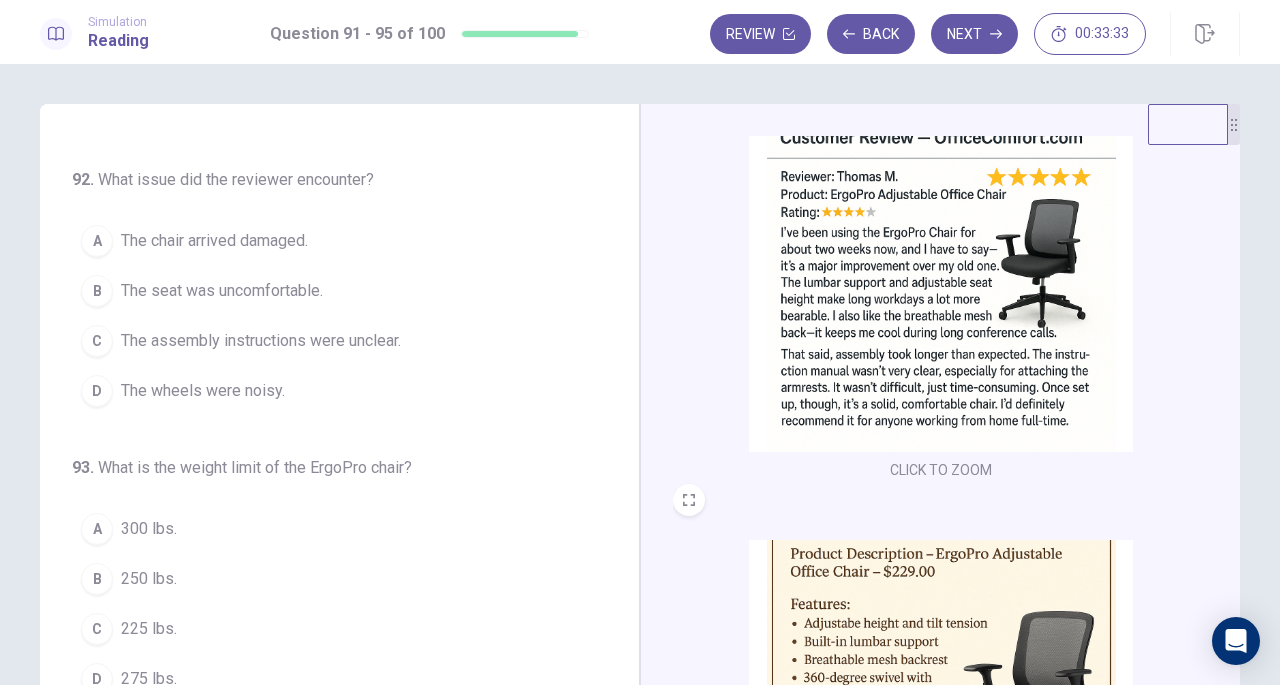 click on "The assembly instructions were unclear." at bounding box center (261, 341) 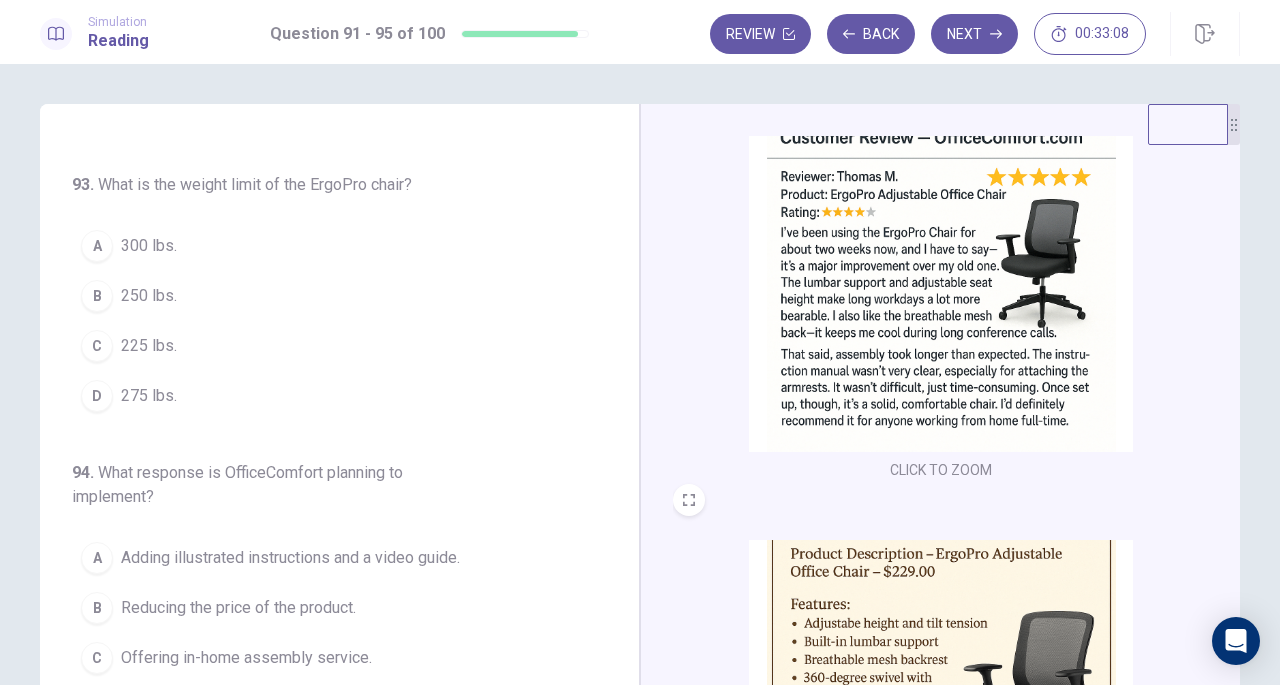 scroll, scrollTop: 572, scrollLeft: 0, axis: vertical 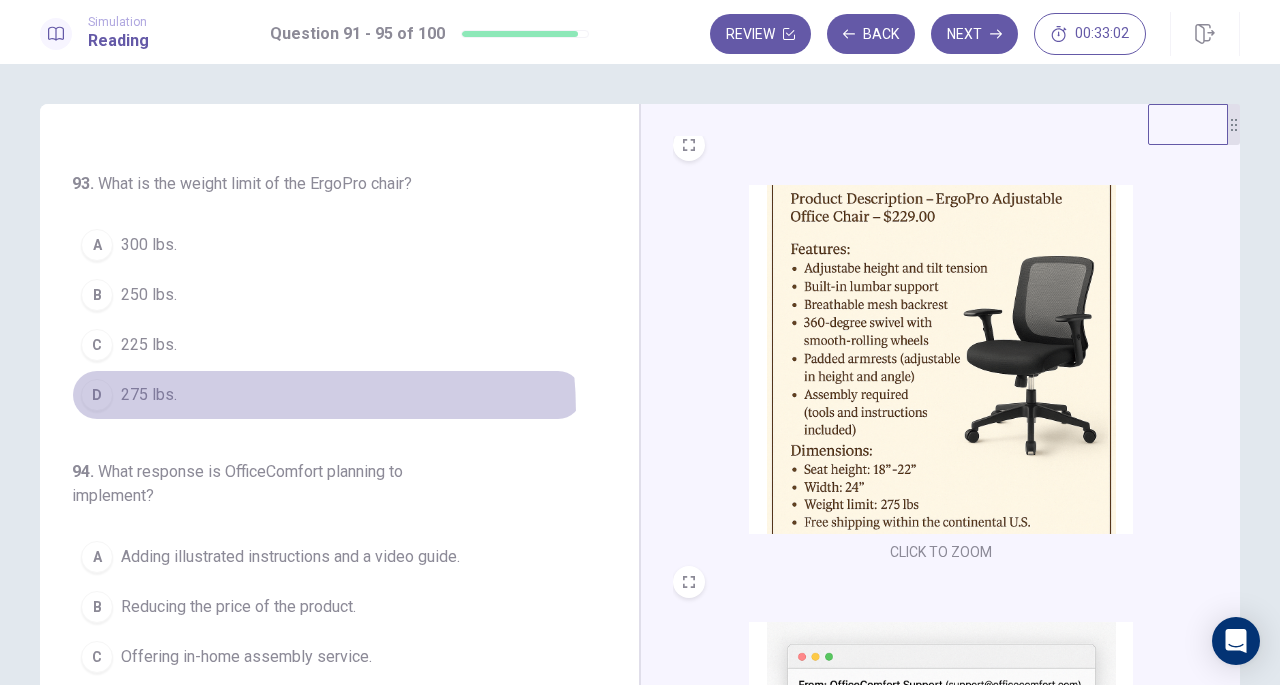 click on "D 275 lbs." at bounding box center (327, 395) 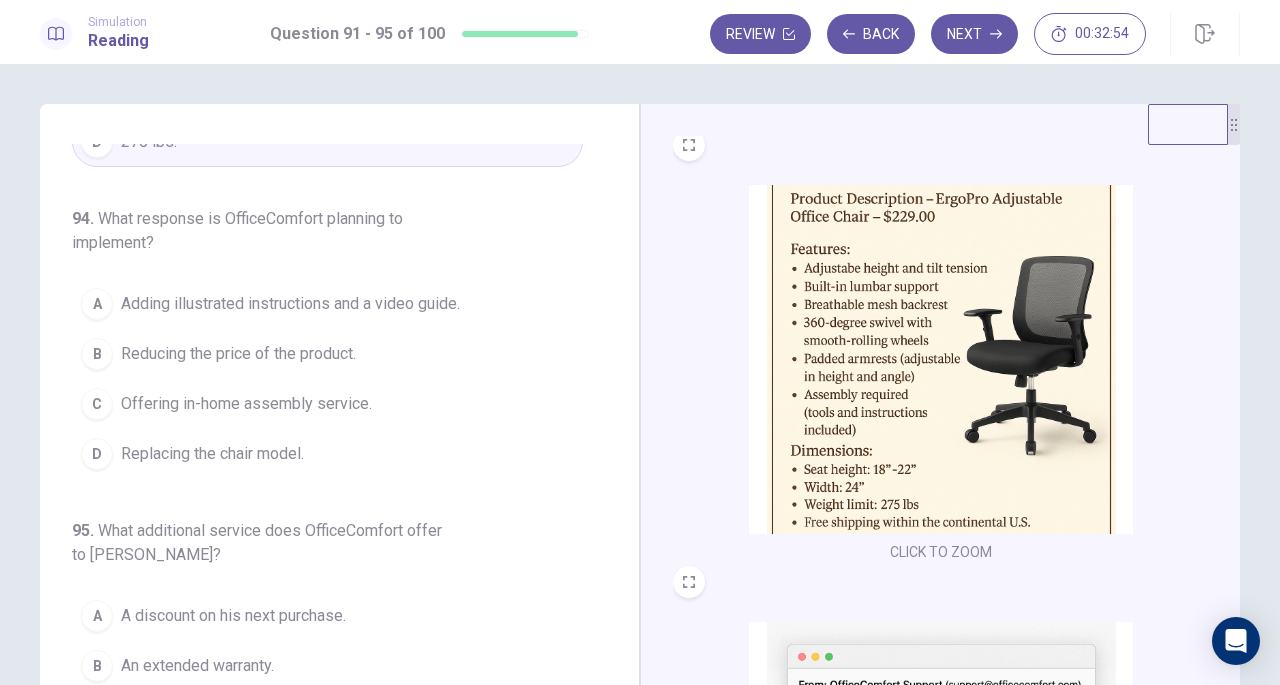 scroll, scrollTop: 843, scrollLeft: 0, axis: vertical 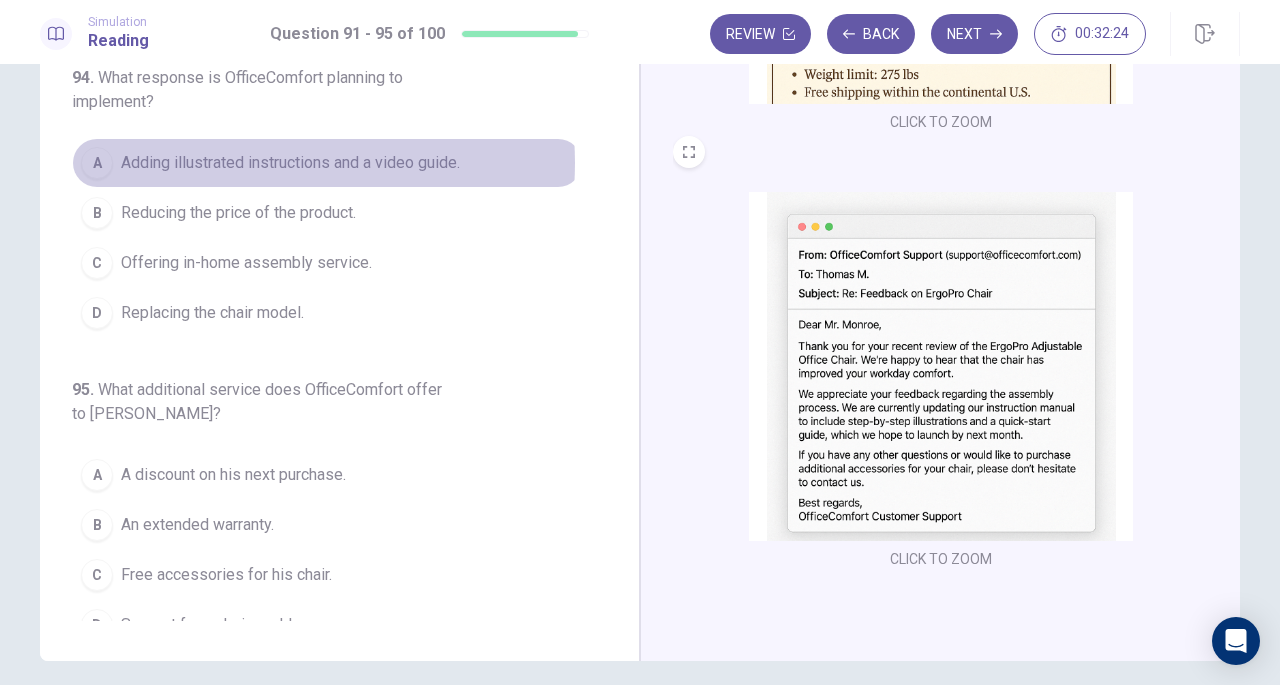 click on "Adding illustrated instructions and a video guide." at bounding box center (290, 163) 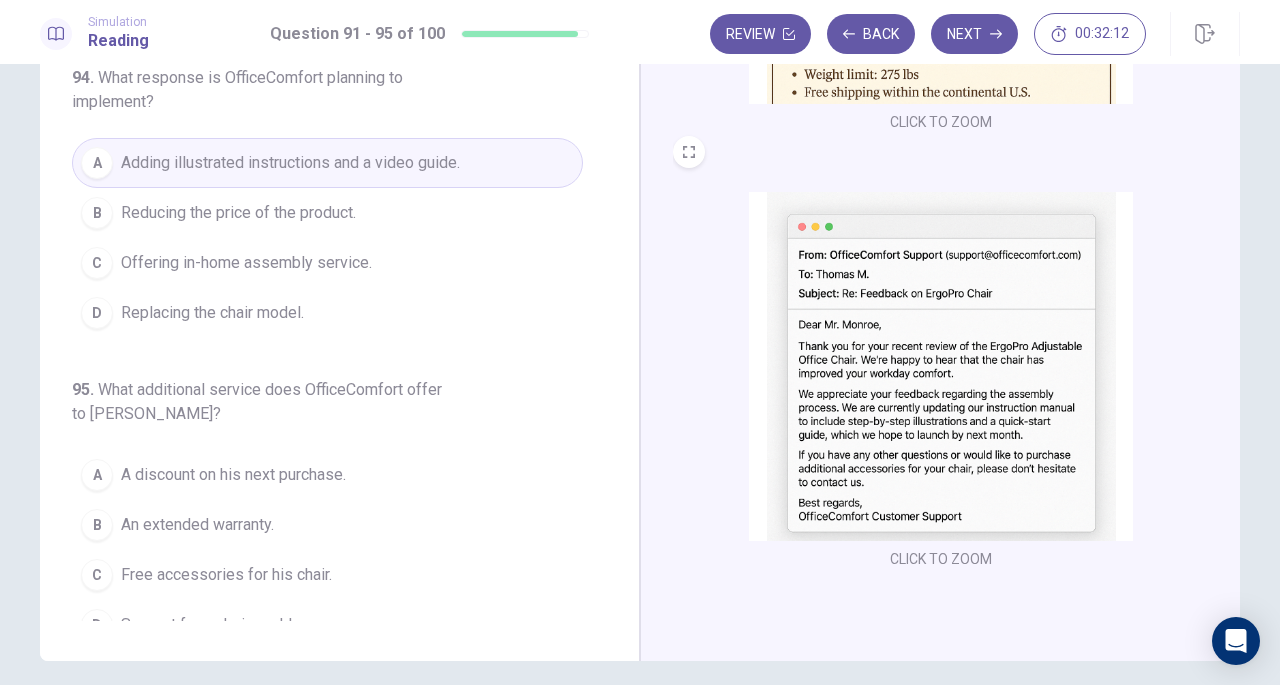 scroll, scrollTop: 843, scrollLeft: 0, axis: vertical 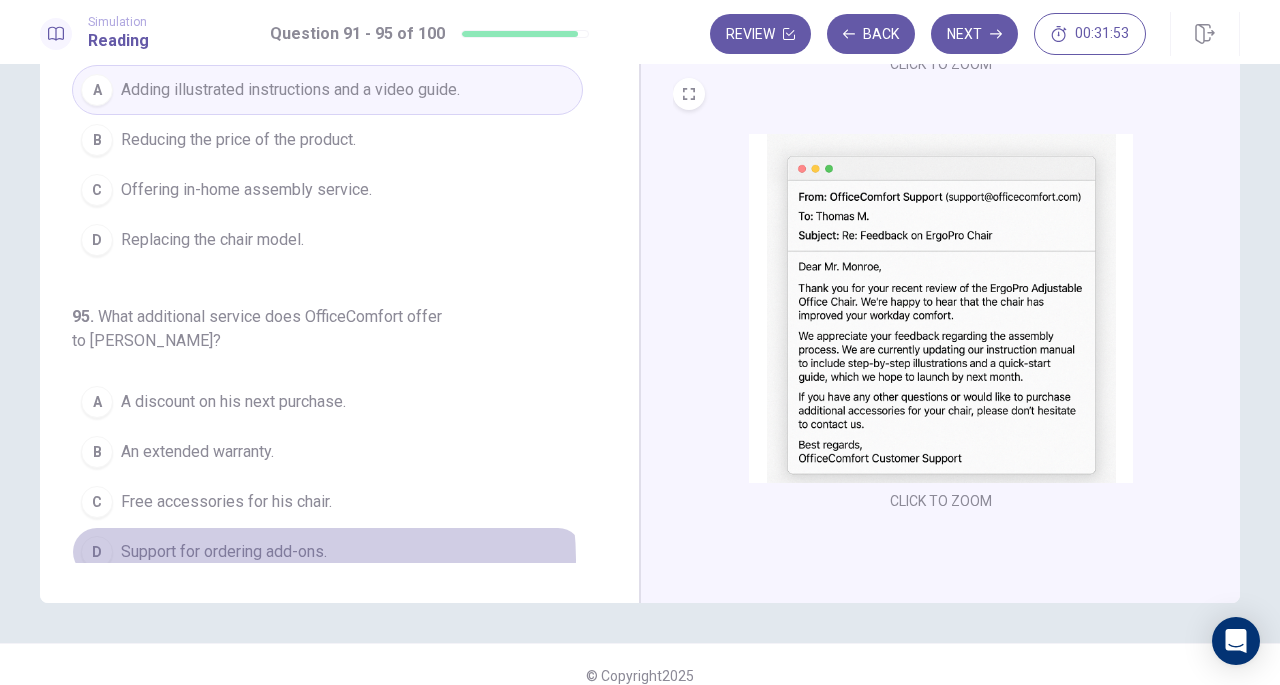 click on "Support for ordering add-ons." at bounding box center [224, 552] 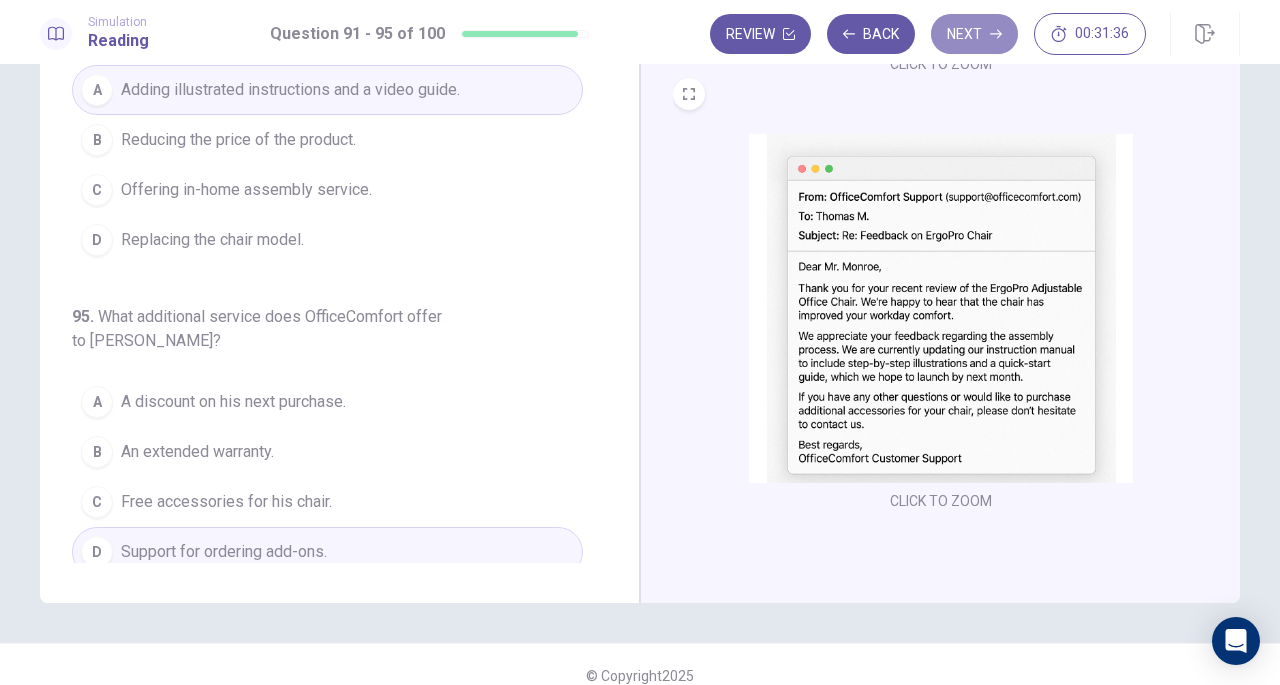 click on "Next" at bounding box center [974, 34] 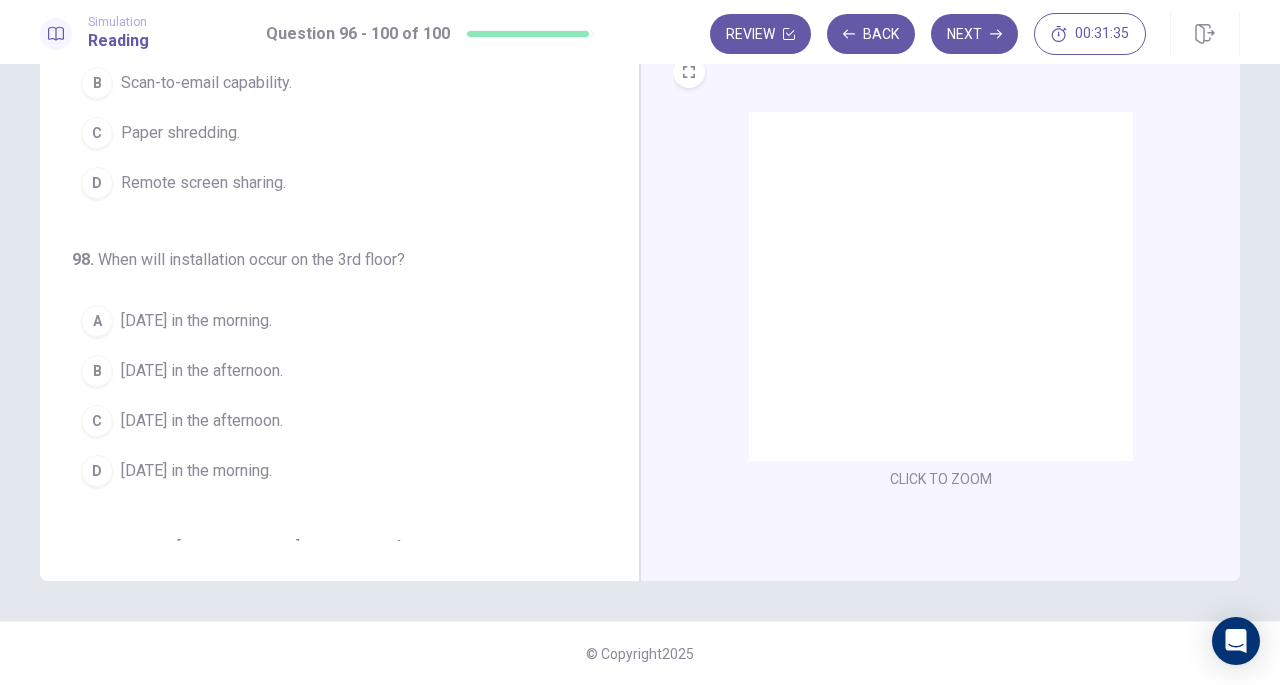 scroll, scrollTop: 0, scrollLeft: 0, axis: both 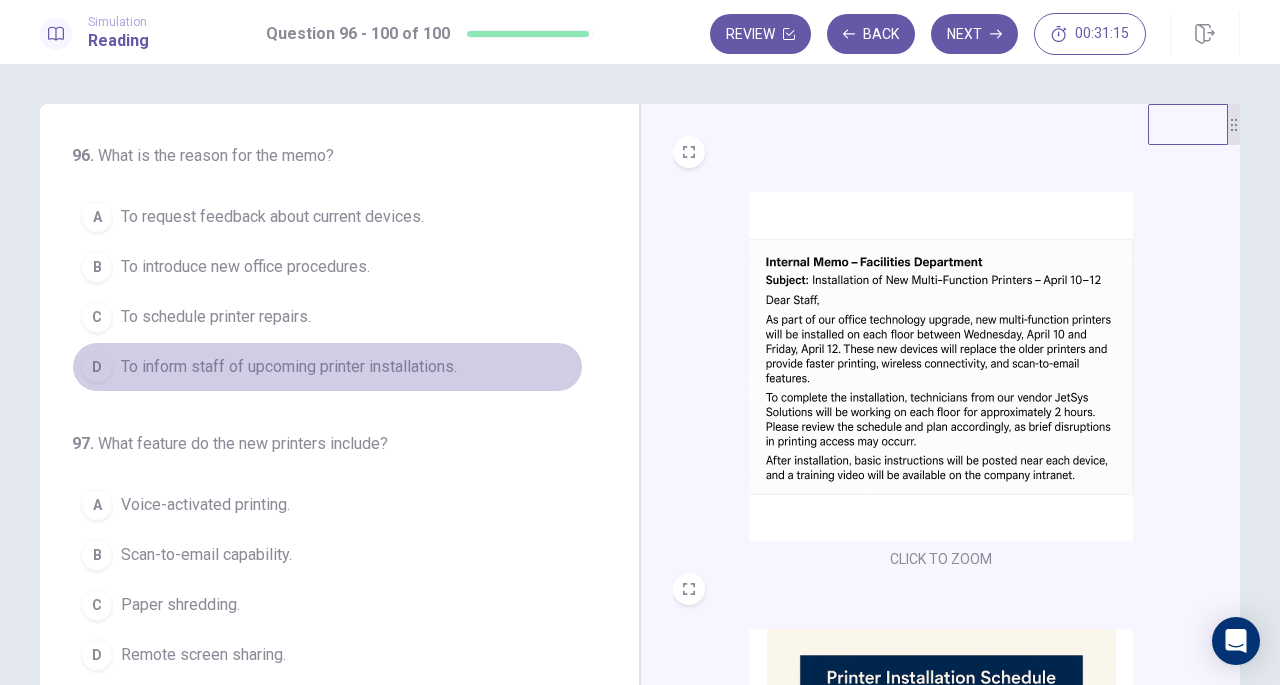 click on "To inform staff of upcoming printer installations." at bounding box center (289, 367) 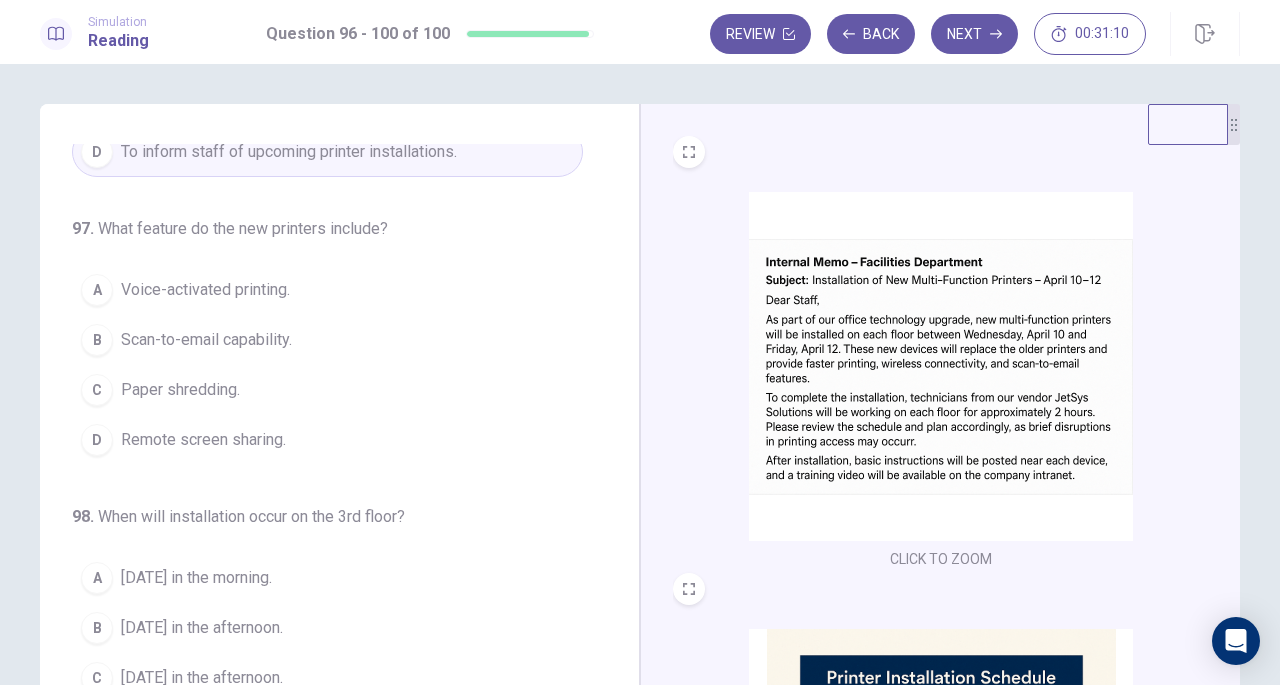 scroll, scrollTop: 216, scrollLeft: 0, axis: vertical 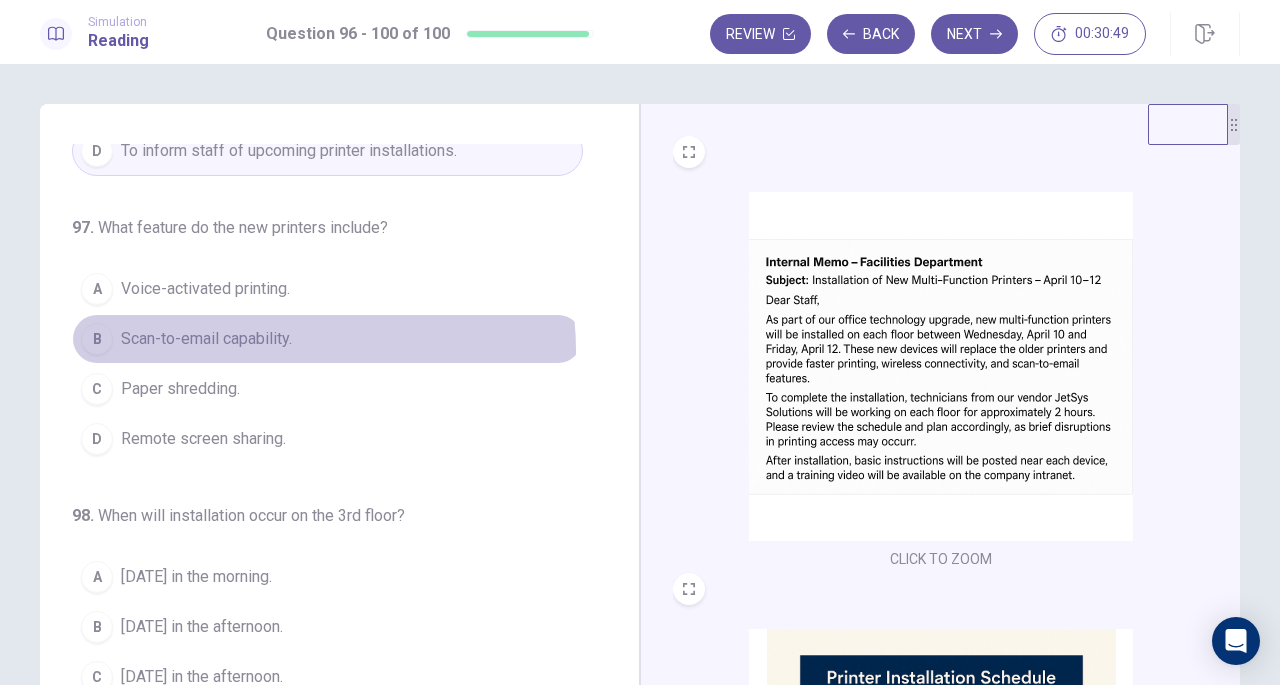 click on "B Scan-to-email capability." at bounding box center (327, 339) 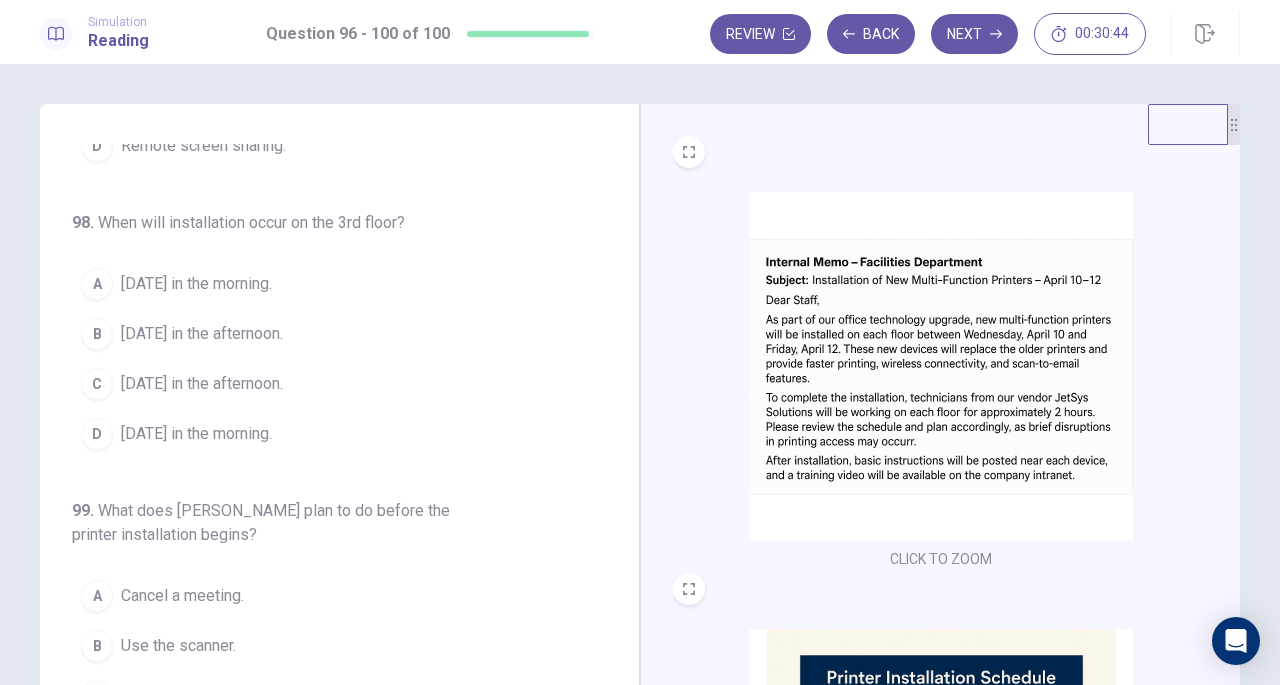 scroll, scrollTop: 541, scrollLeft: 0, axis: vertical 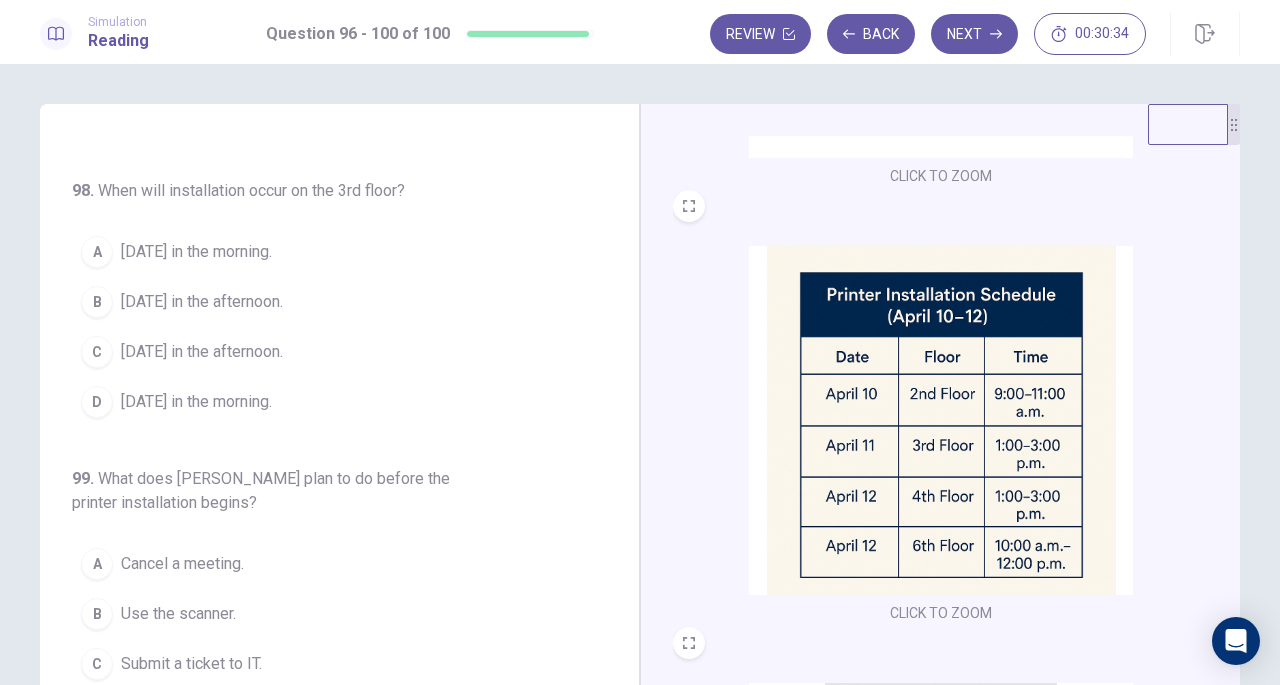 click on "[DATE] in the afternoon." at bounding box center [202, 352] 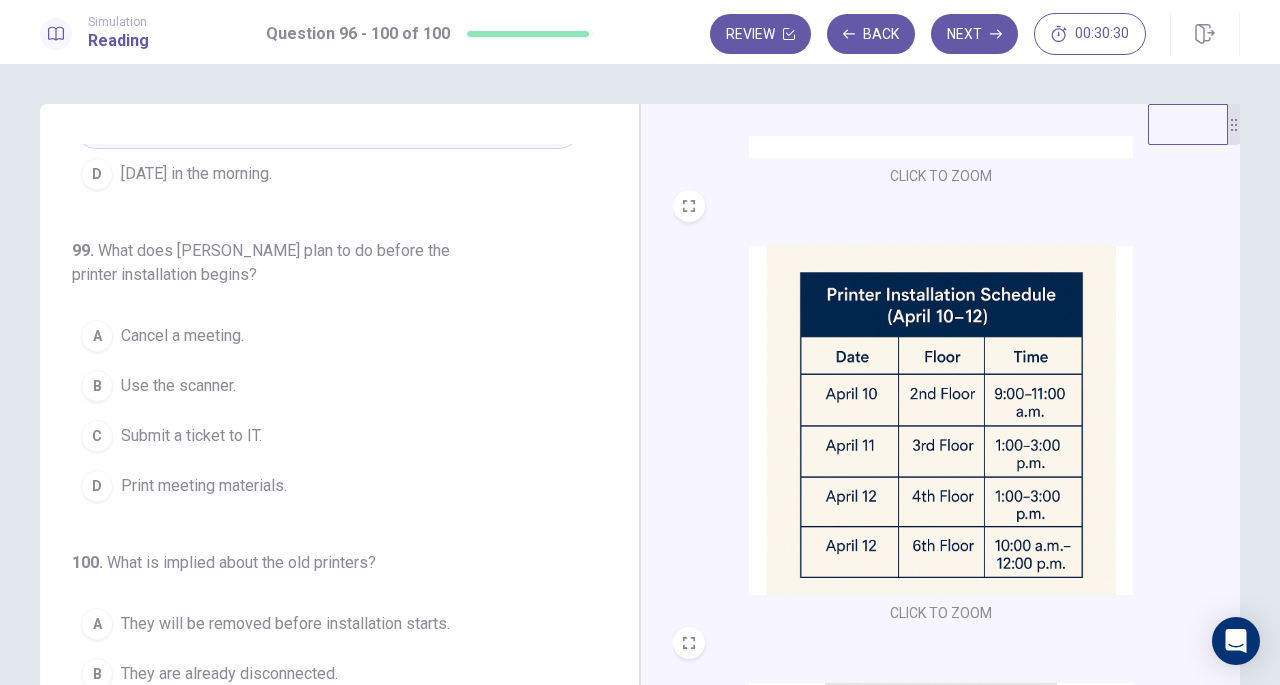 scroll, scrollTop: 795, scrollLeft: 0, axis: vertical 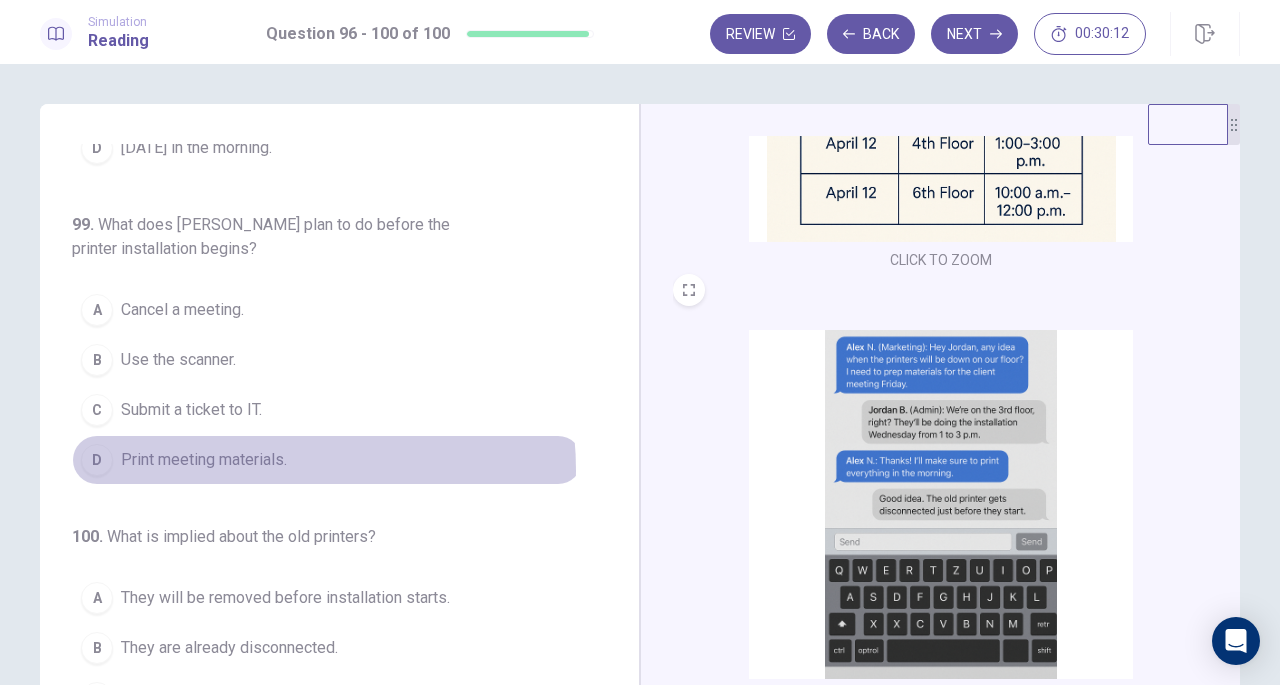 click on "Print meeting materials." at bounding box center [204, 460] 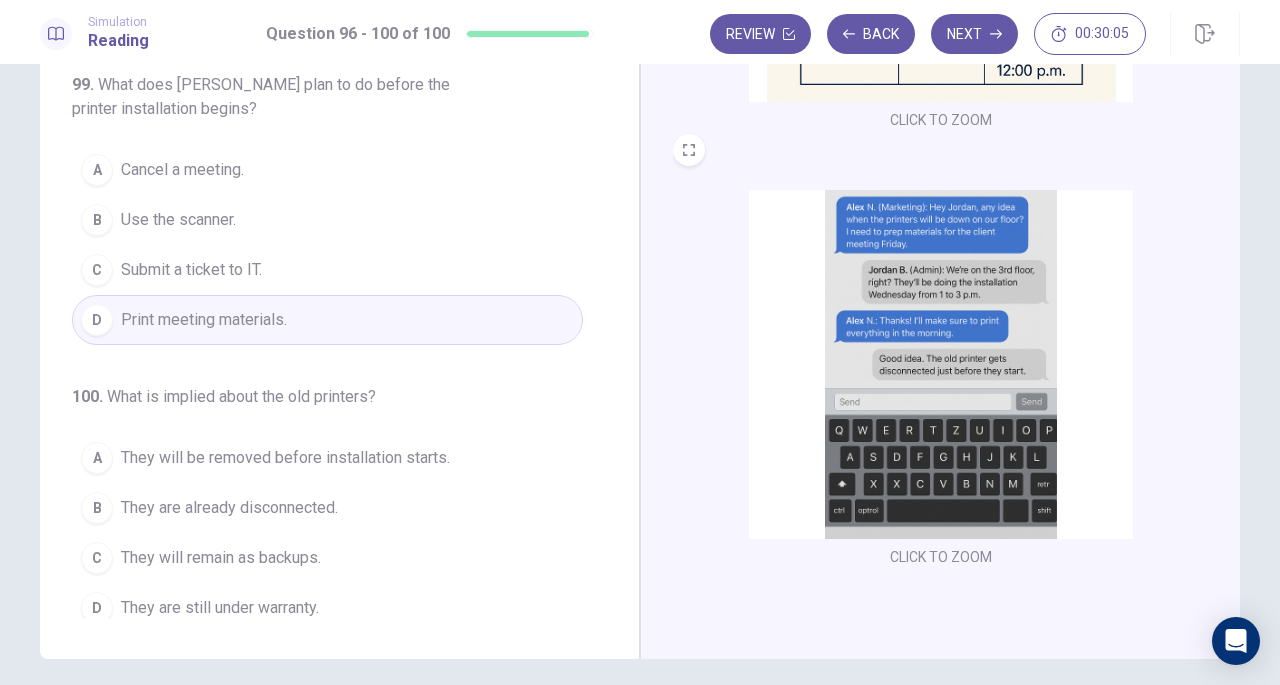 scroll, scrollTop: 218, scrollLeft: 0, axis: vertical 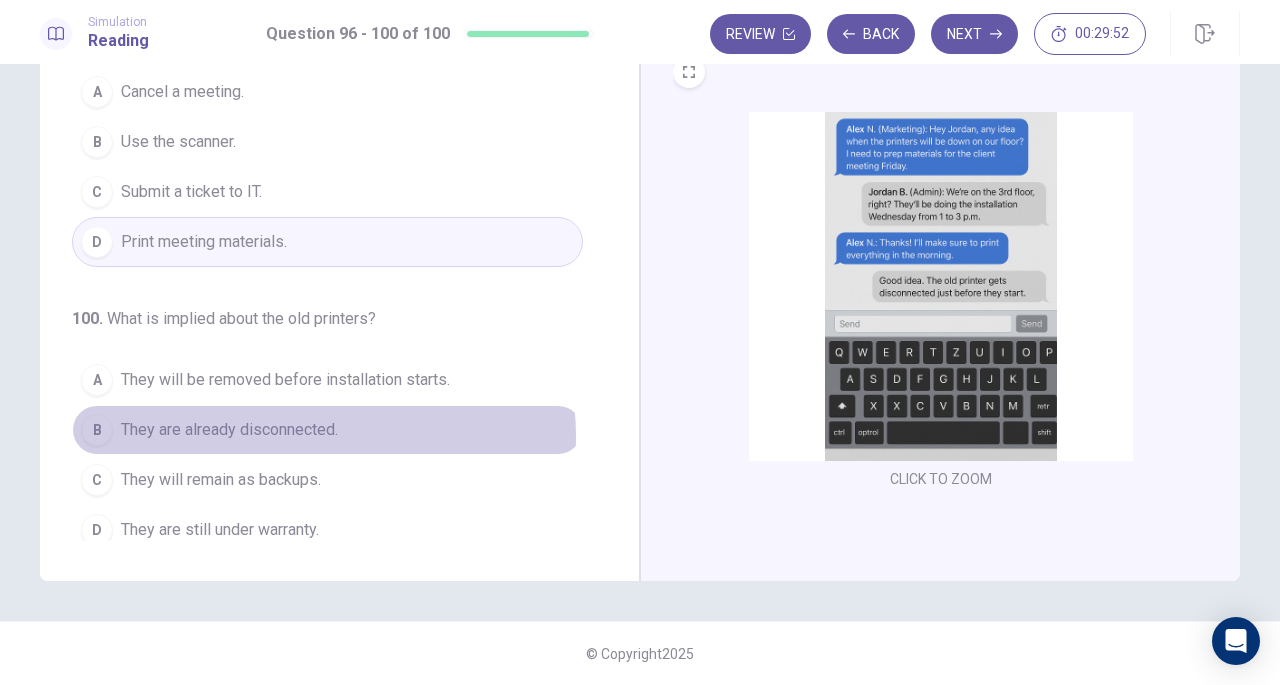 click on "They are already disconnected." at bounding box center [229, 430] 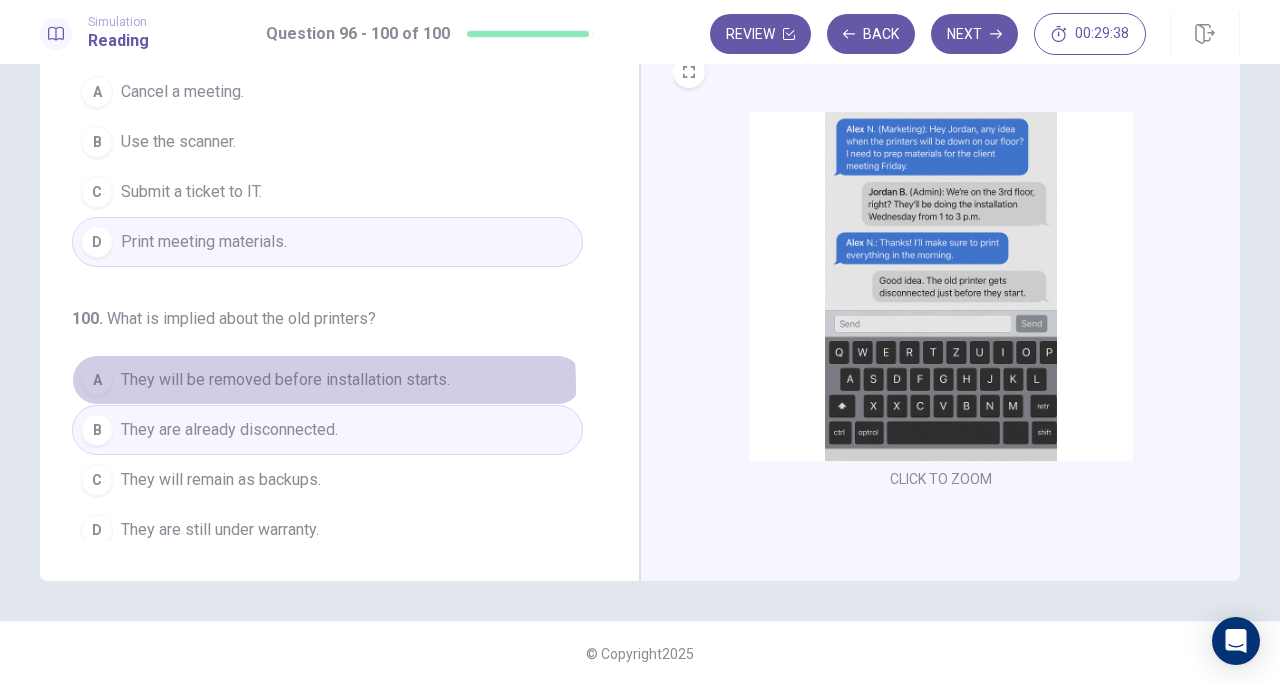 click on "They will be removed before installation starts." at bounding box center [285, 380] 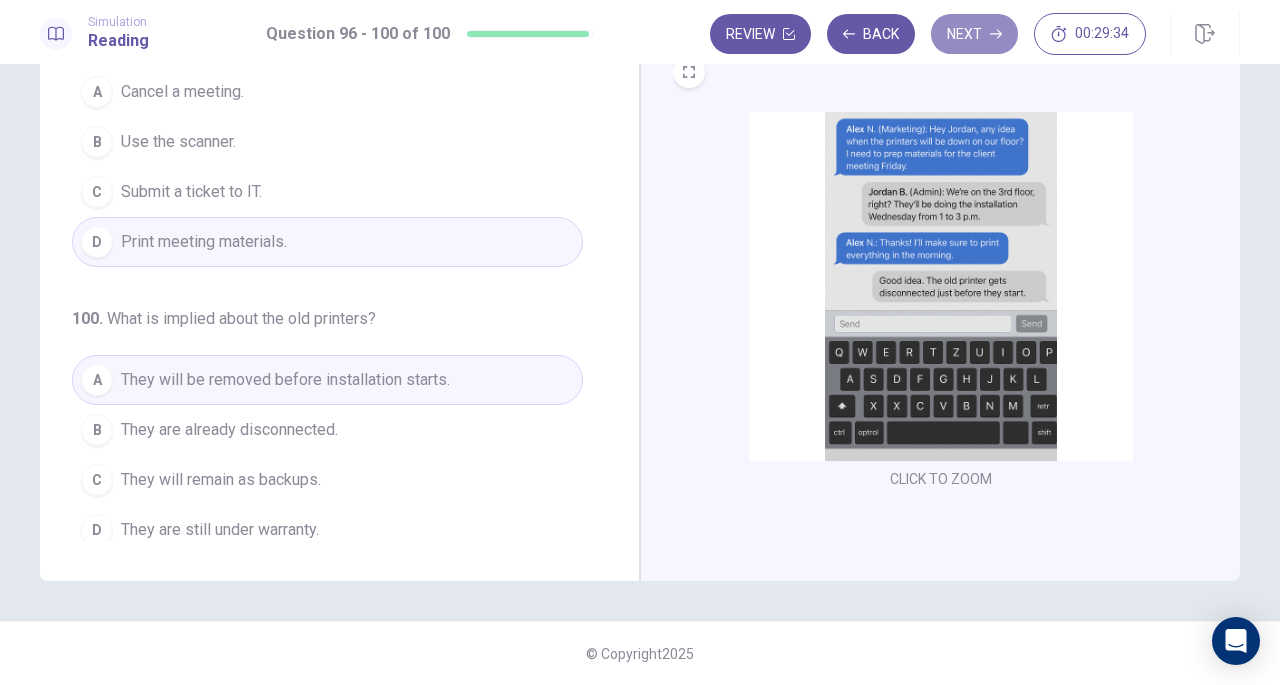 click on "Next" at bounding box center [974, 34] 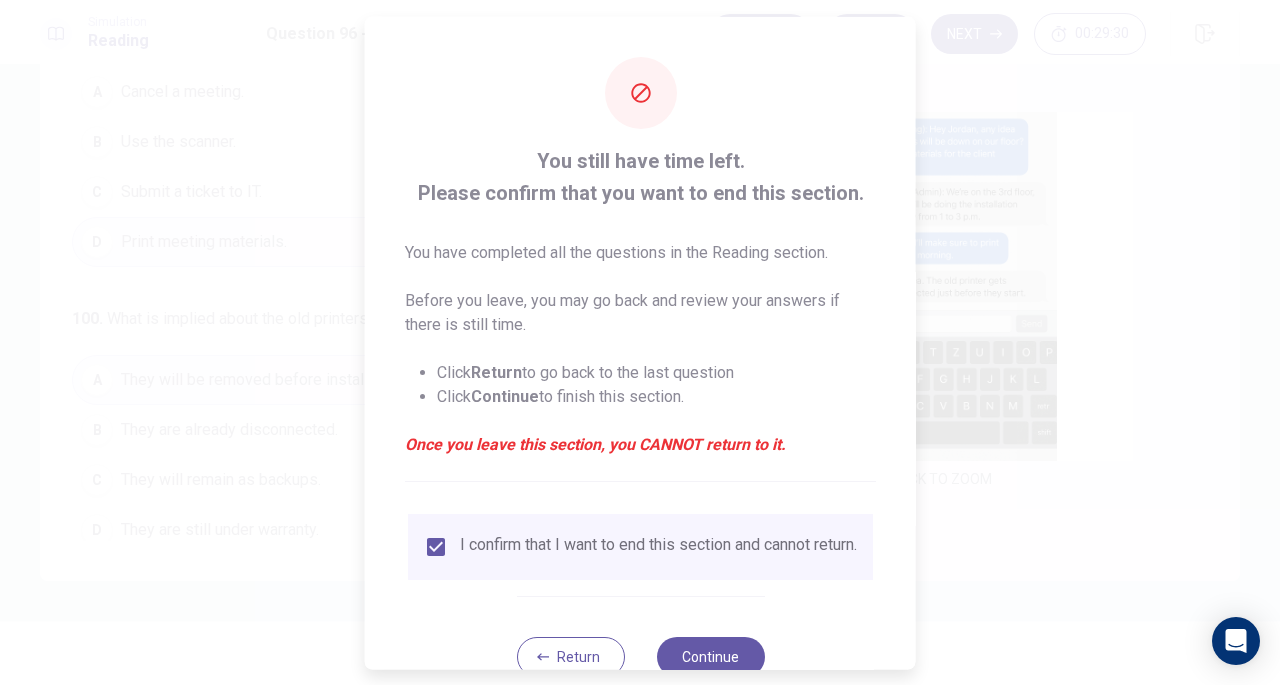 scroll, scrollTop: 60, scrollLeft: 0, axis: vertical 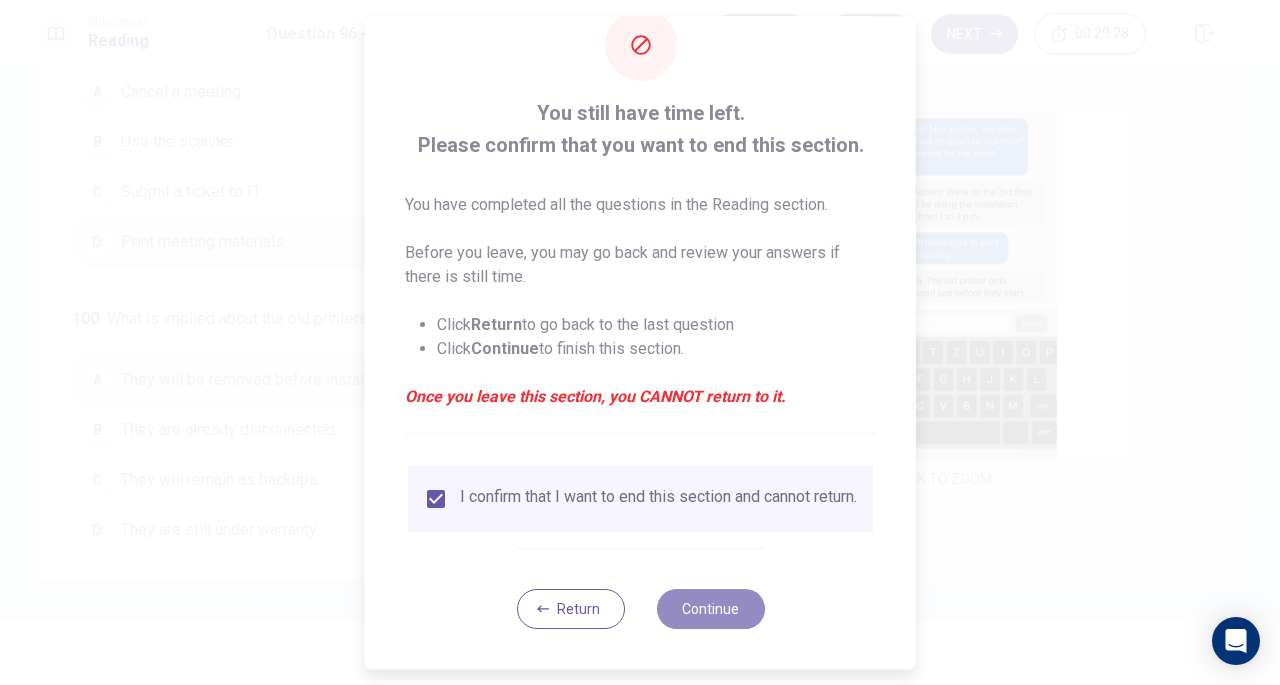 click on "Continue" at bounding box center [710, 609] 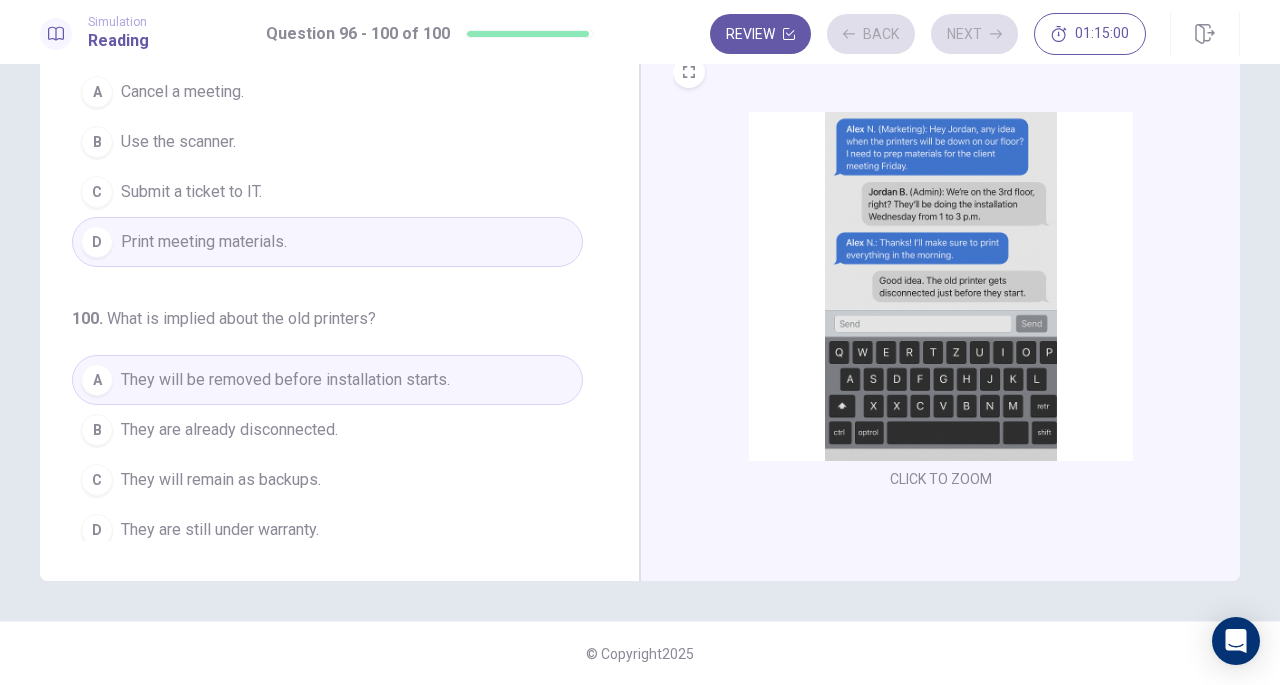 scroll, scrollTop: 42, scrollLeft: 0, axis: vertical 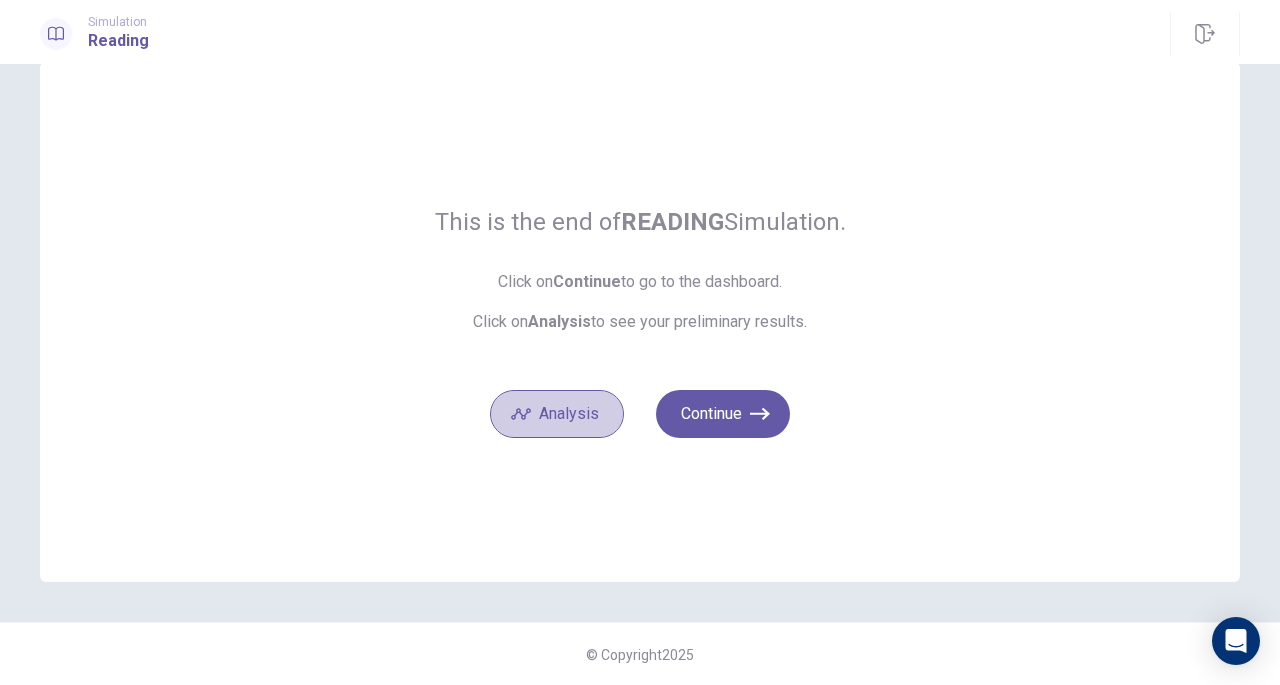 click on "Analysis" at bounding box center (557, 414) 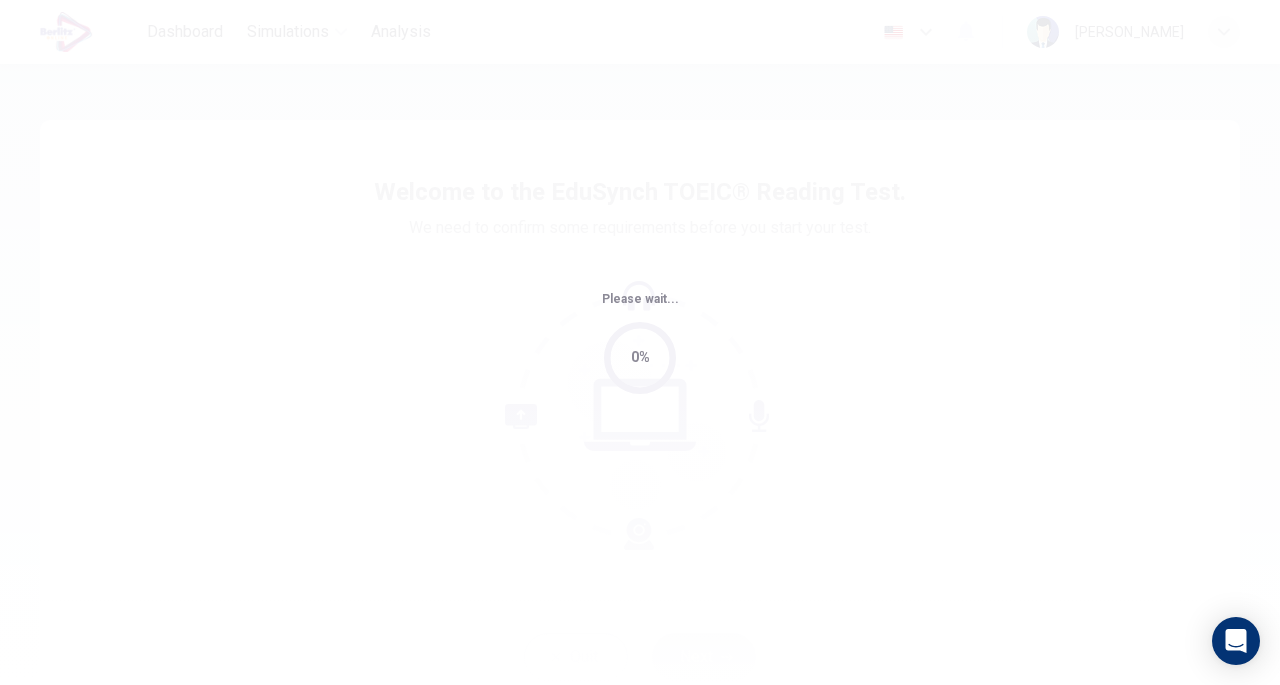 scroll, scrollTop: 0, scrollLeft: 0, axis: both 